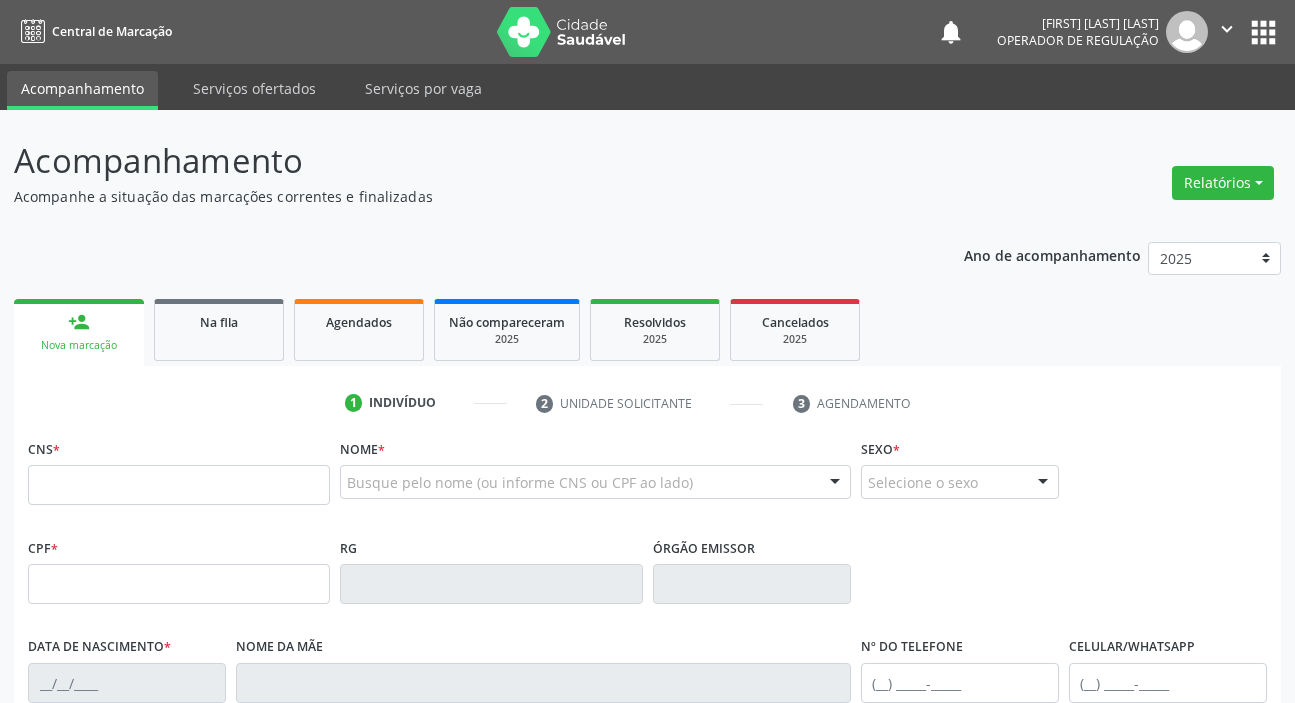 scroll, scrollTop: 0, scrollLeft: 0, axis: both 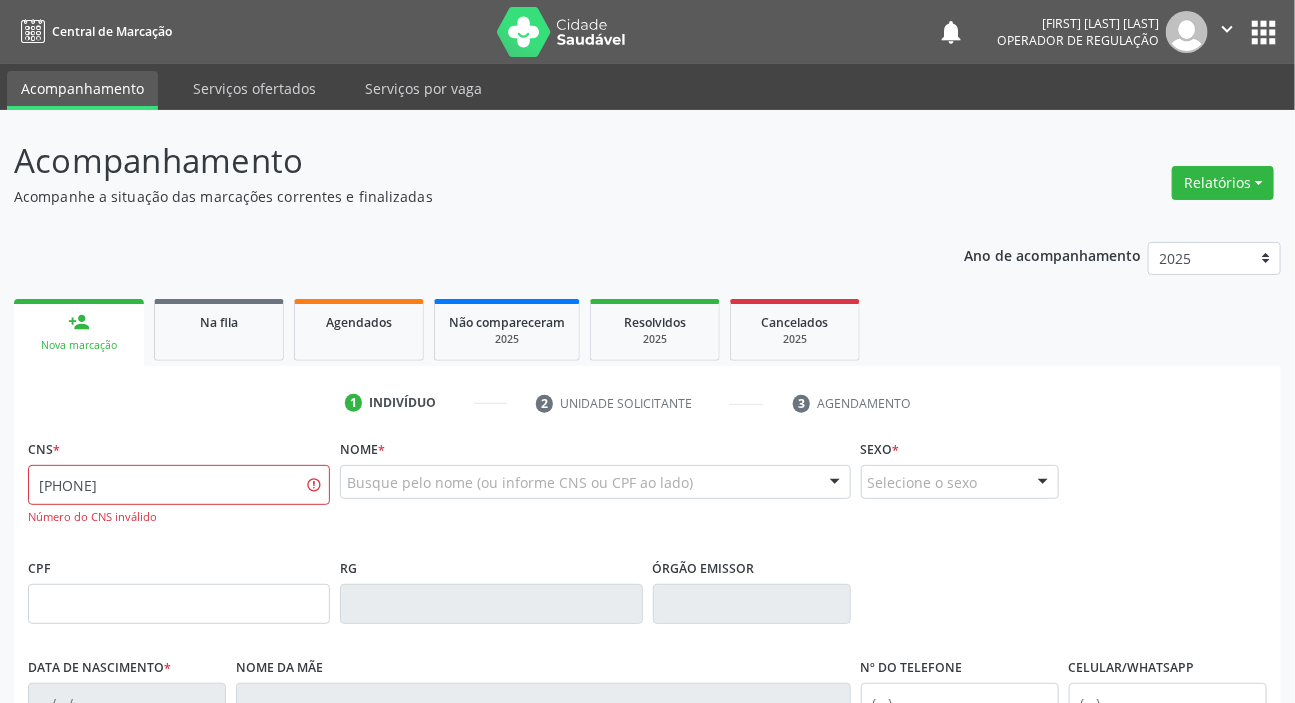 type on "[PHONE]" 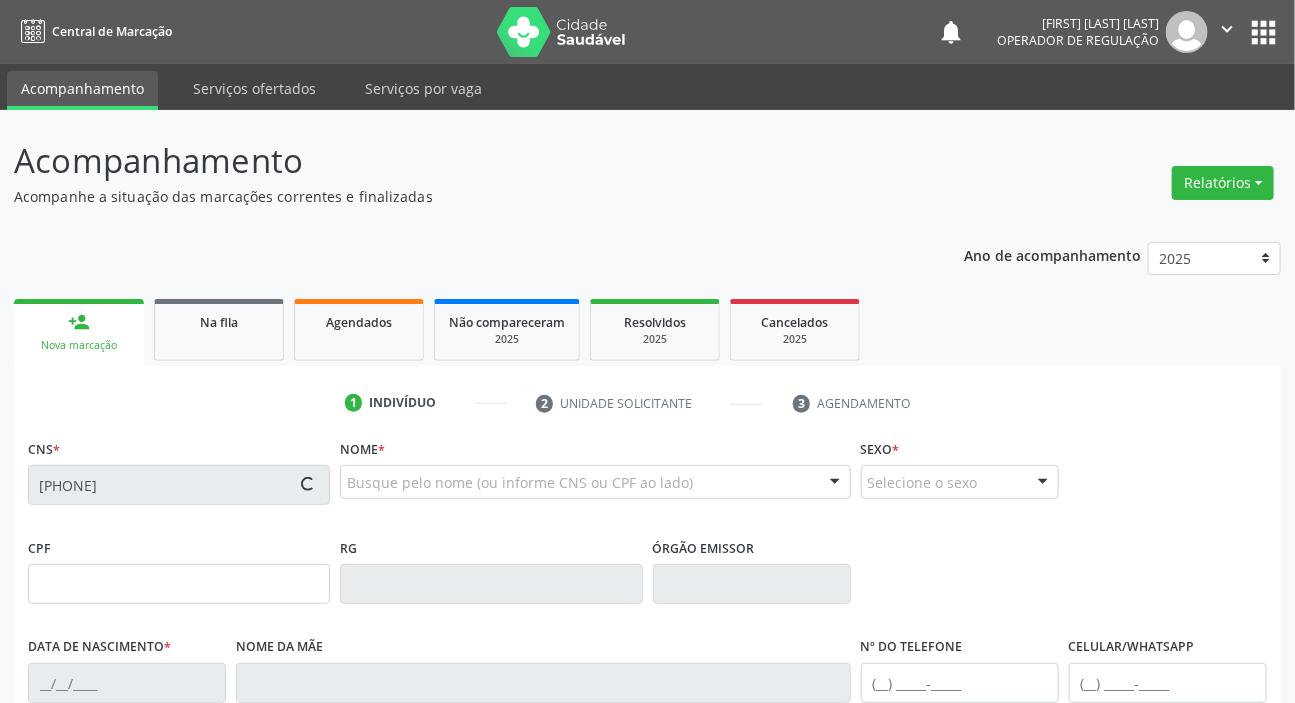 type on "[CPF]" 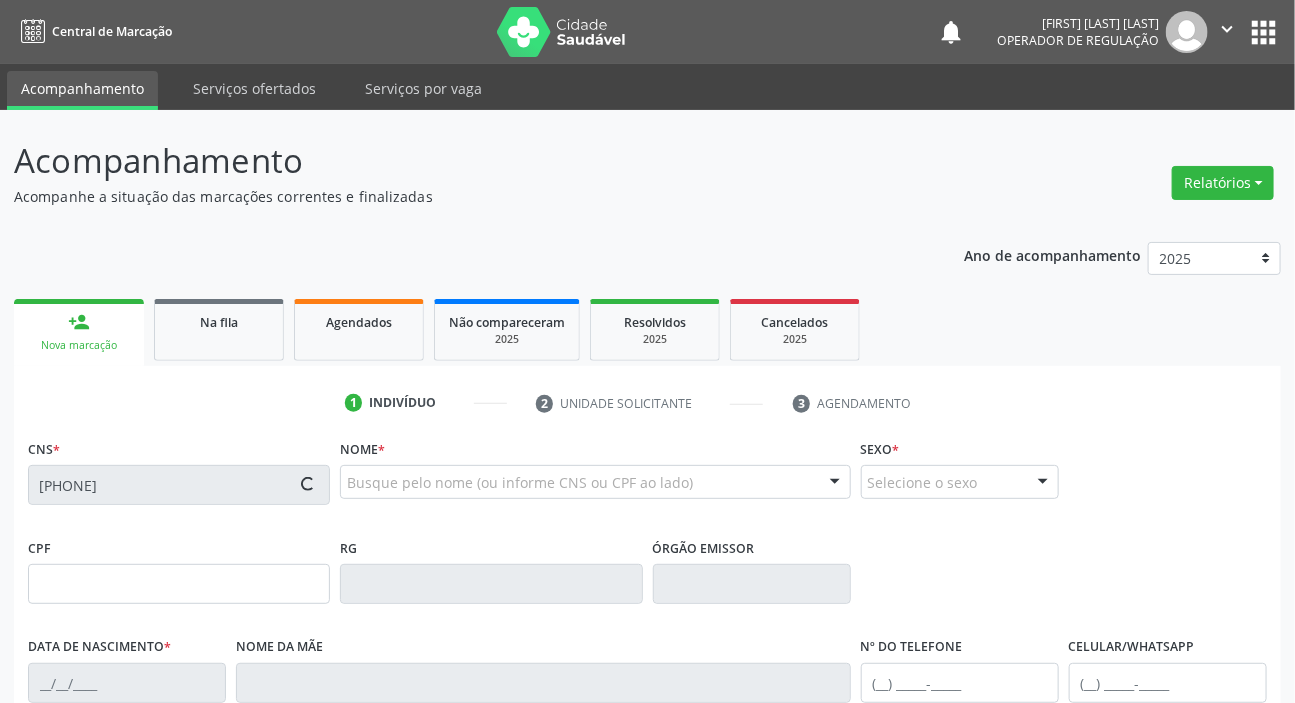 type on "[DATE]" 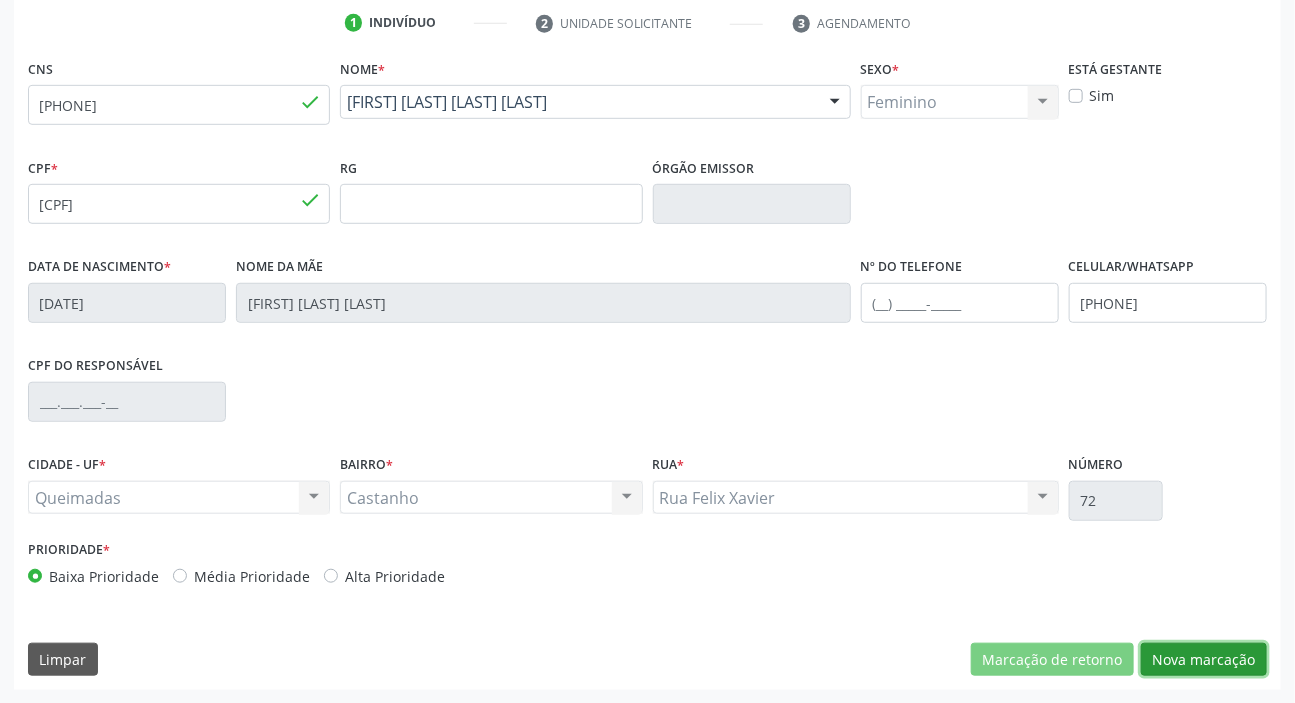 click on "Nova marcação" at bounding box center (1204, 660) 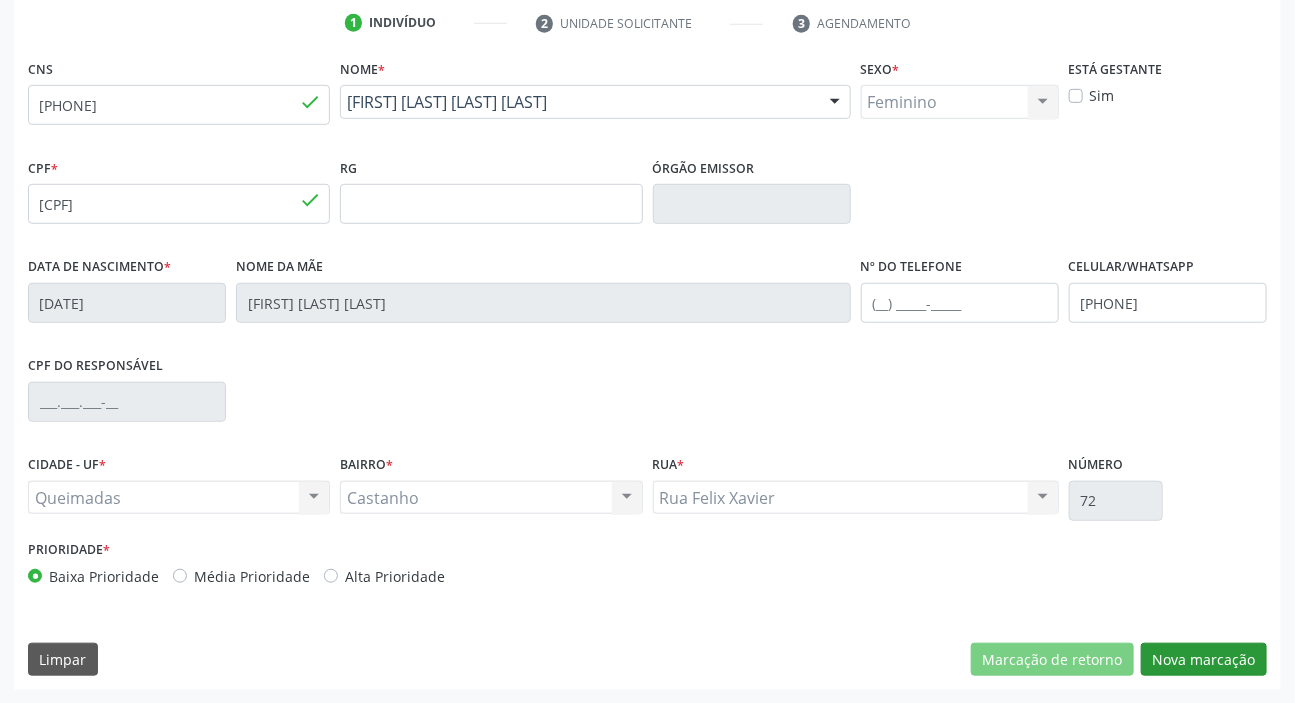 scroll, scrollTop: 201, scrollLeft: 0, axis: vertical 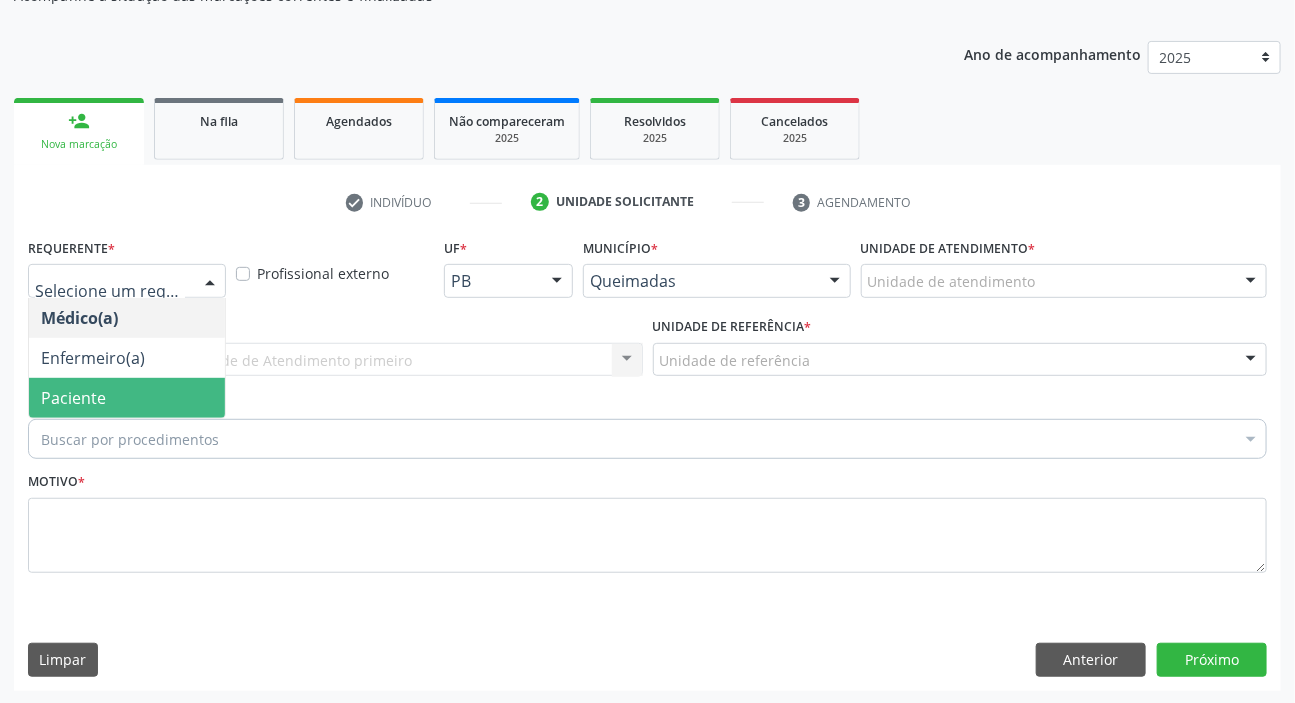 click on "Paciente" at bounding box center [73, 398] 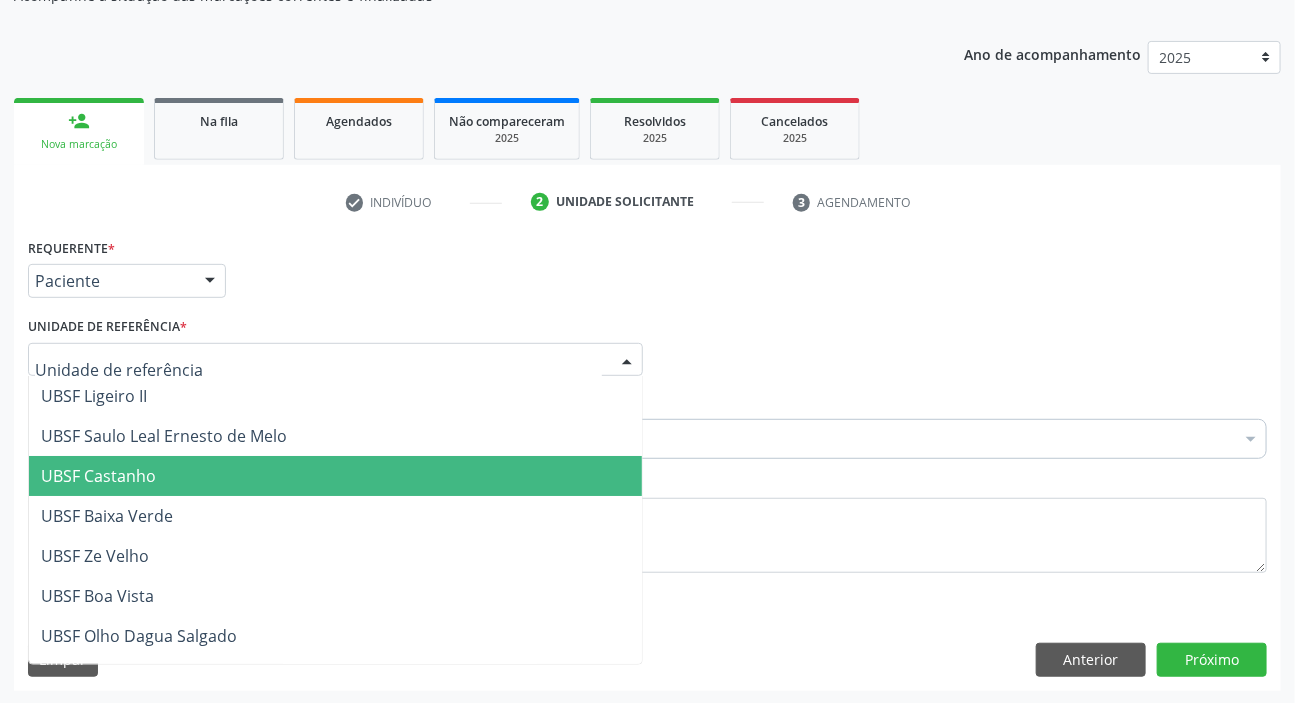click on "UBSF Castanho" at bounding box center (98, 476) 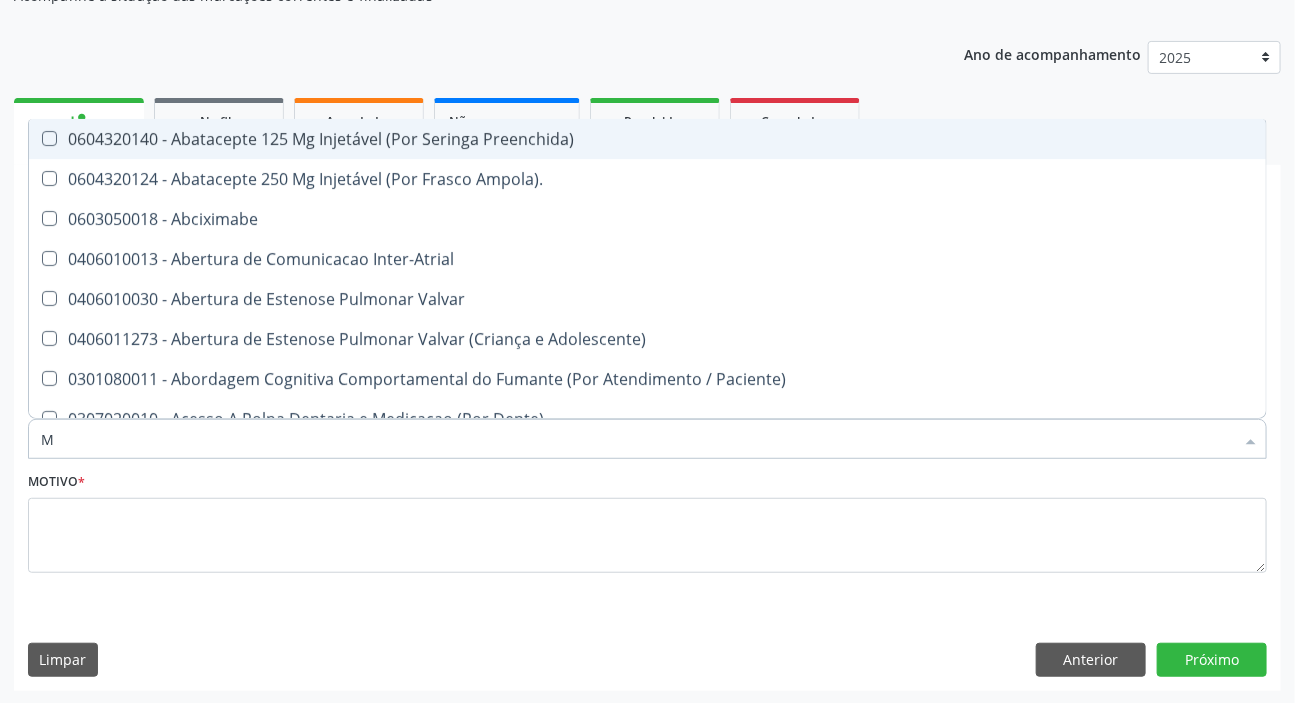 type on "MAMARIA BILATERAL" 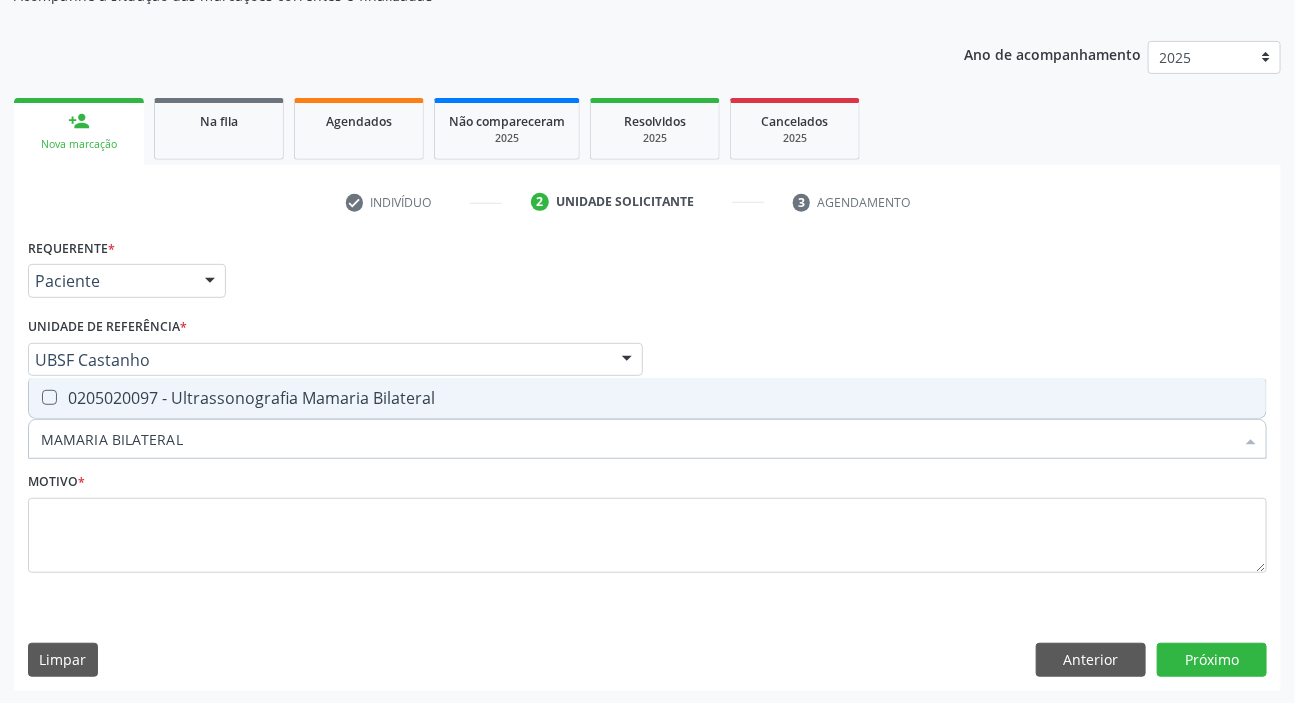 click on "0205020097 - Ultrassonografia Mamaria Bilateral" at bounding box center [647, 398] 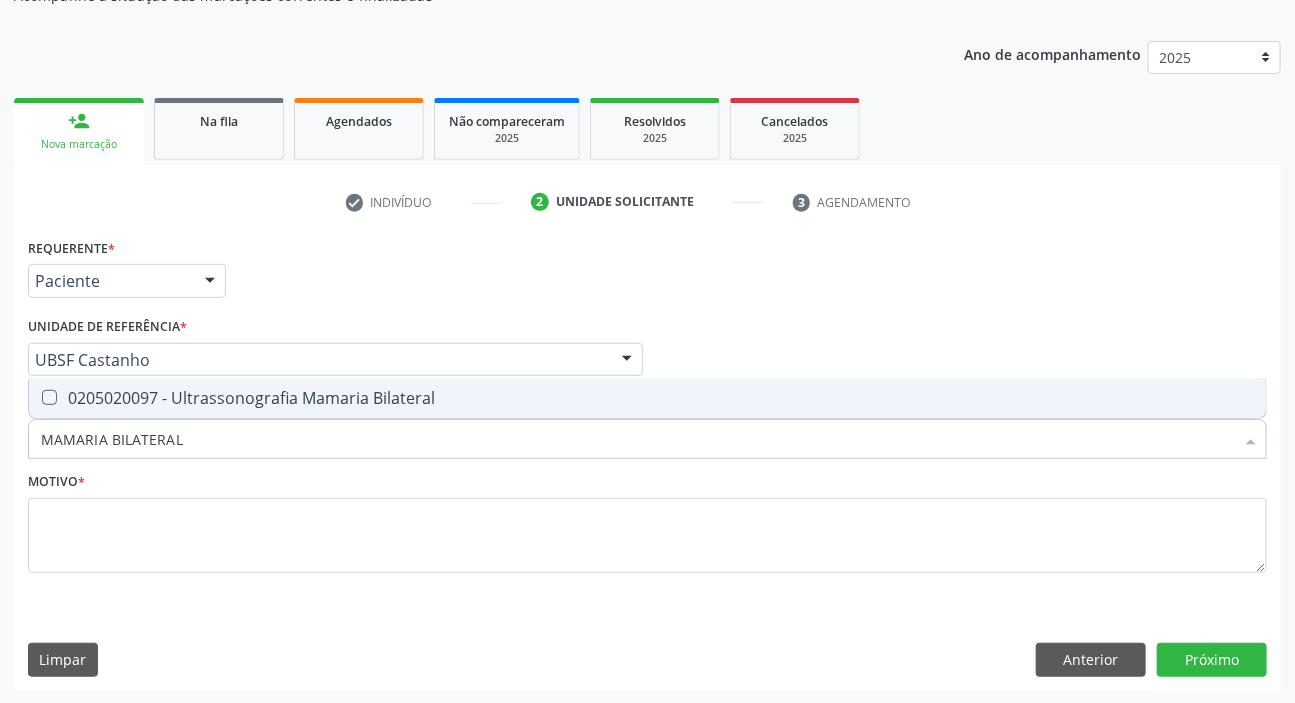 checkbox on "true" 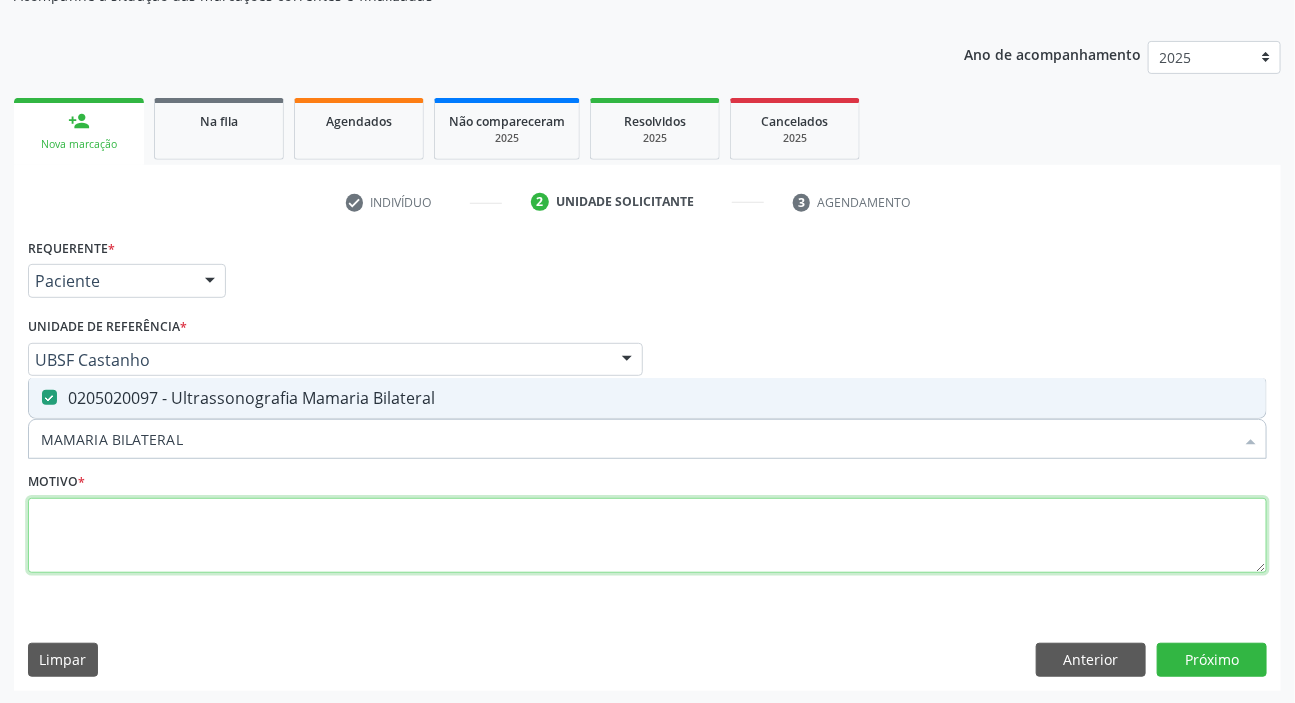 click at bounding box center [647, 536] 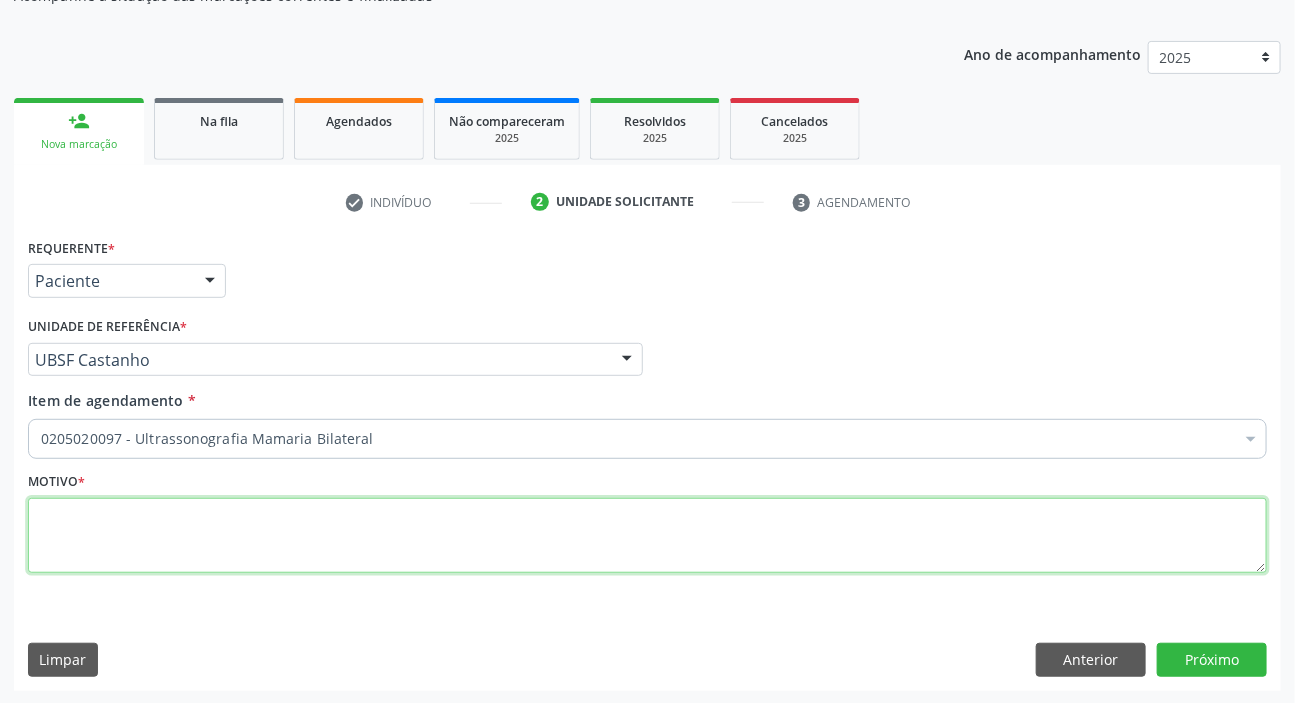 paste on "R" 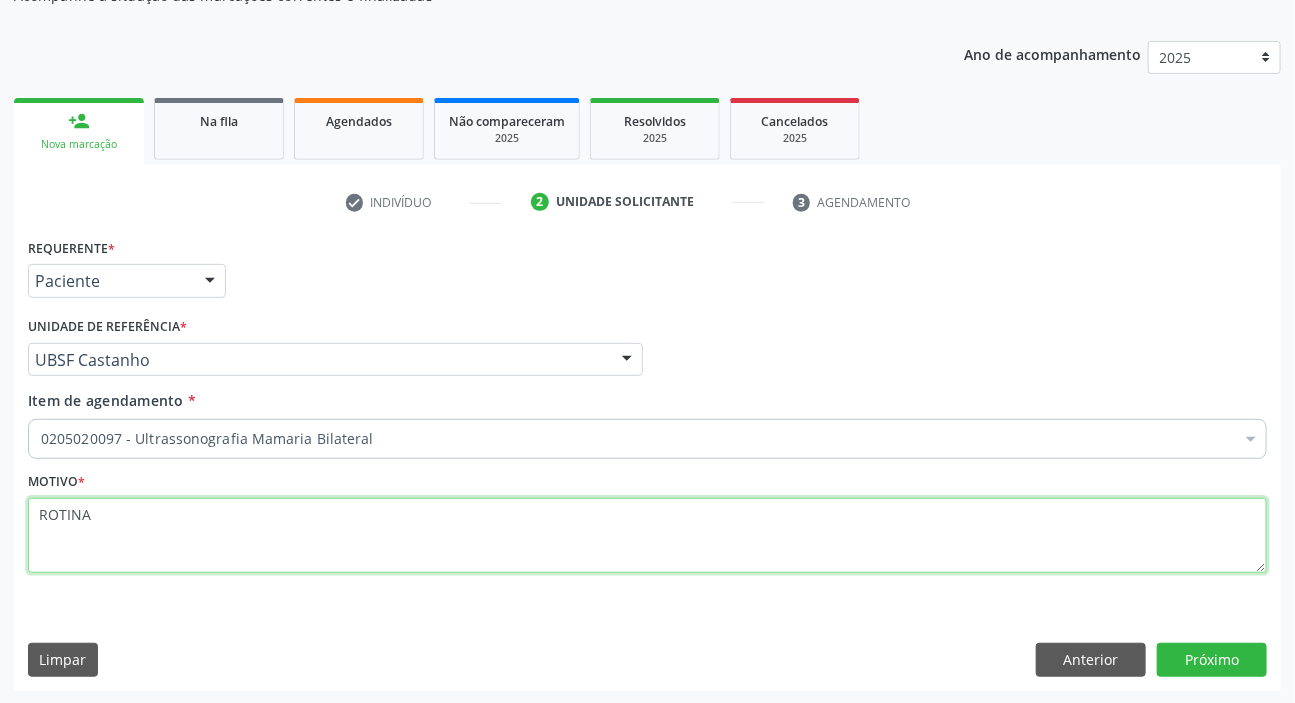 click on "ROTINA" at bounding box center (647, 536) 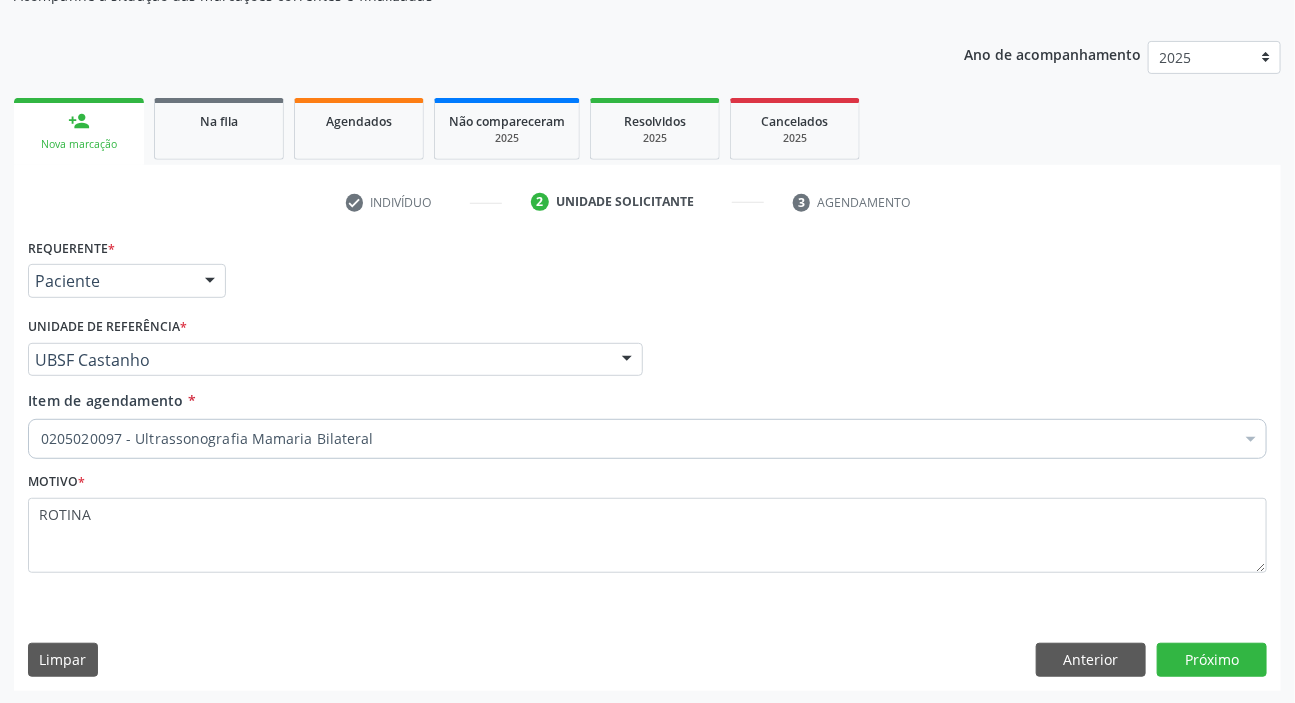 click on "Requerente
*
Paciente         Médico(a)   Enfermeiro(a)   Paciente
Nenhum resultado encontrado para: "   "
Não há nenhuma opção para ser exibida.
UF
PB         PB
Nenhum resultado encontrado para: "   "
Não há nenhuma opção para ser exibida.
Município
Queimadas         Campina Grande   Queimadas
Nenhum resultado encontrado para: "   "
Não há nenhuma opção para ser exibida.
Médico Solicitante
Por favor, selecione a Unidade de Atendimento primeiro
Nenhum resultado encontrado para: "   "
Não há nenhuma opção para ser exibida.
Unidade de referência
*
UBSF Castanho         UBSF Ligeiro II   UBSF Saulo Leal Ernesto de Melo   UBSF Castanho   UBSF Baixa Verde   UBSF Ze Velho   UBSF Boa Vista   UBSF Olho Dagua Salgado   UBSF Zumbi" at bounding box center (647, 461) 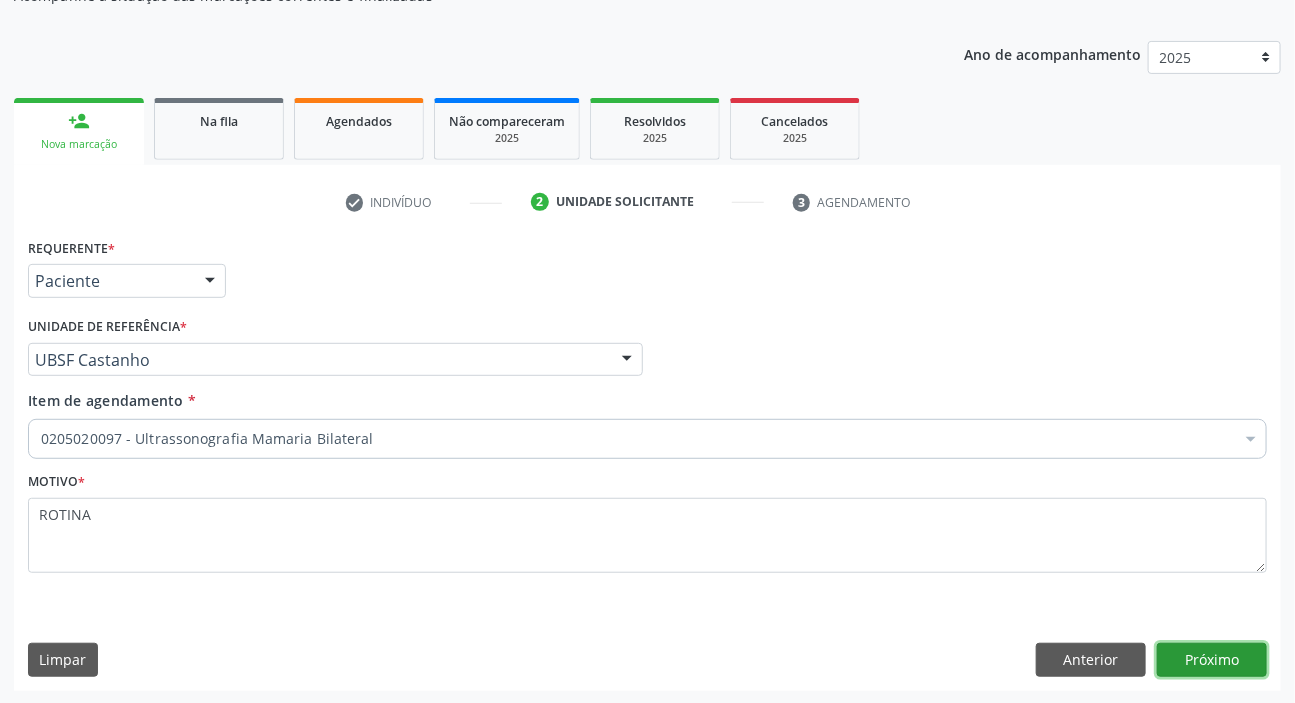 click on "Próximo" at bounding box center (1212, 660) 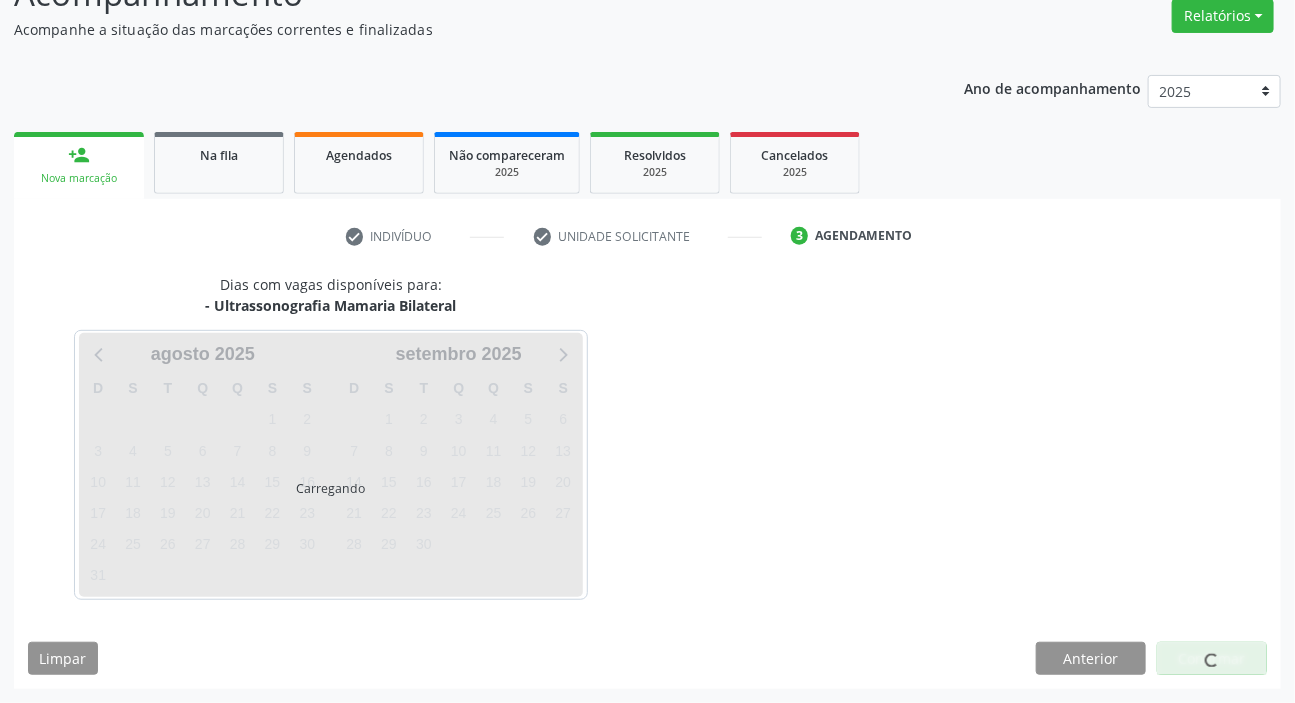 scroll, scrollTop: 166, scrollLeft: 0, axis: vertical 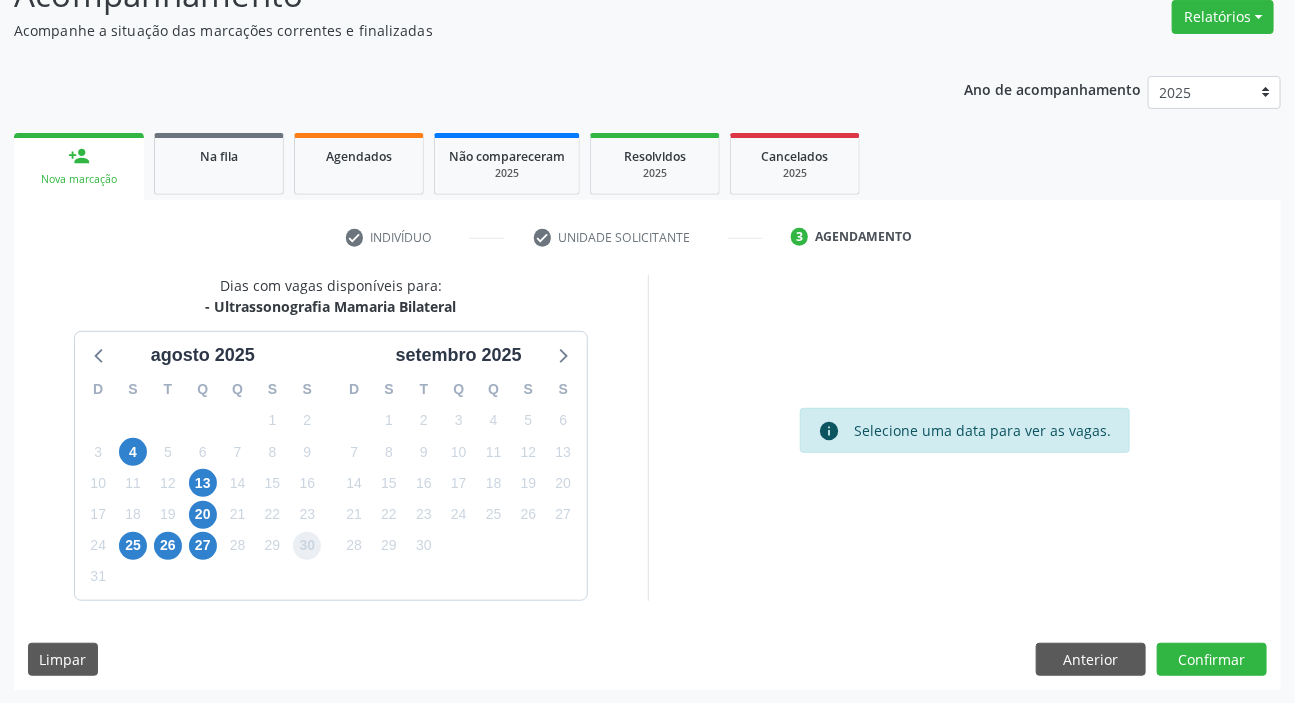 click on "30" at bounding box center [307, 546] 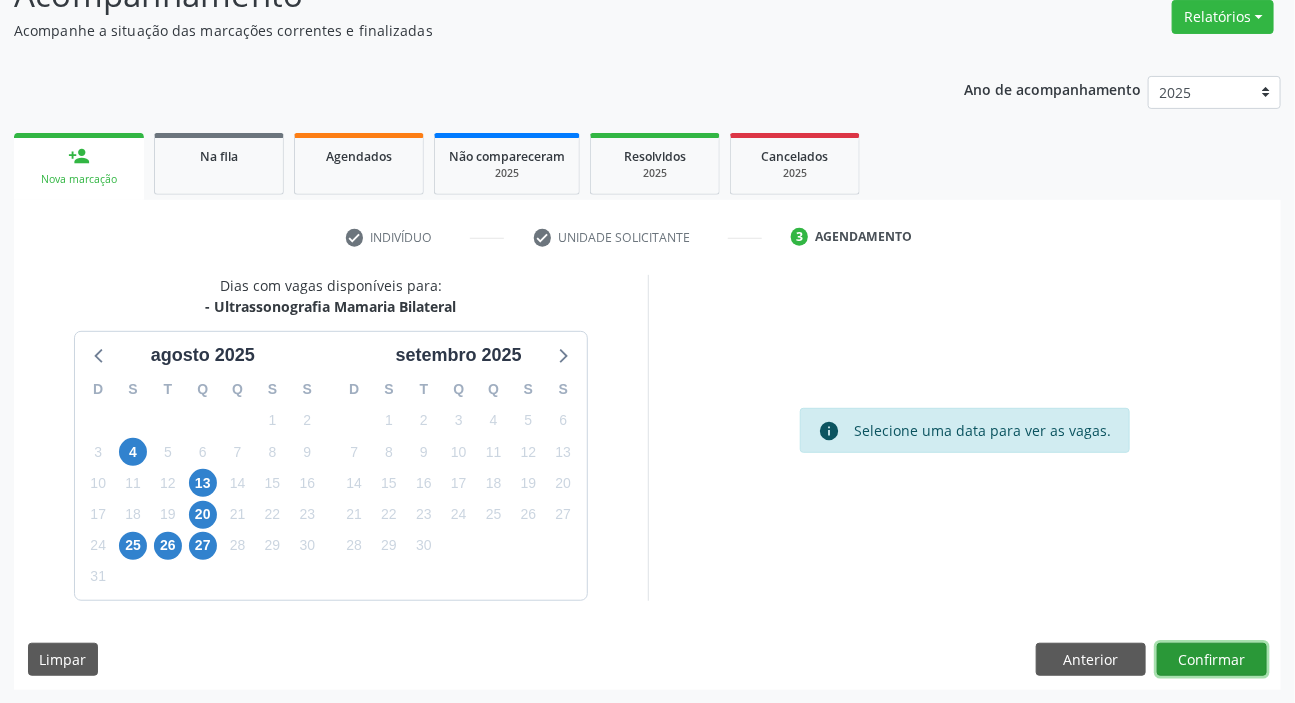 click on "Confirmar" at bounding box center [1212, 660] 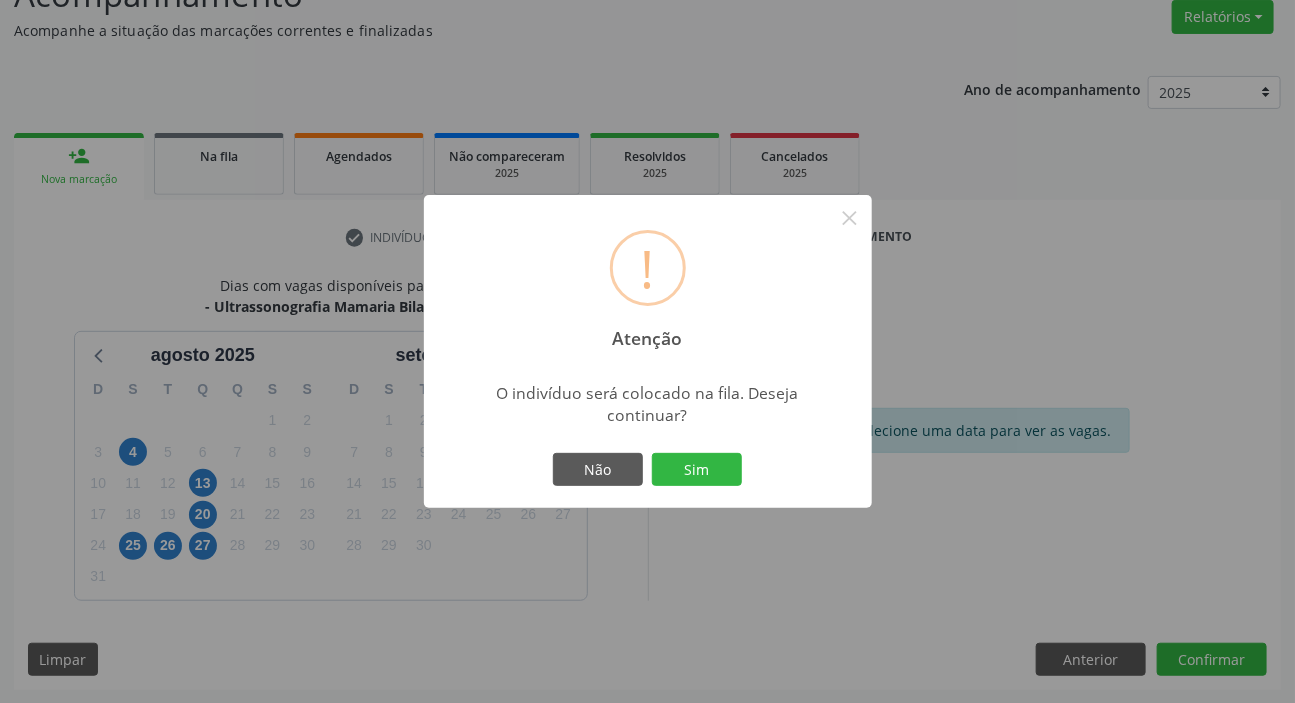 click on "! Atenção × O indivíduo será colocado na fila. Deseja continuar? Não Sim" at bounding box center [648, 352] 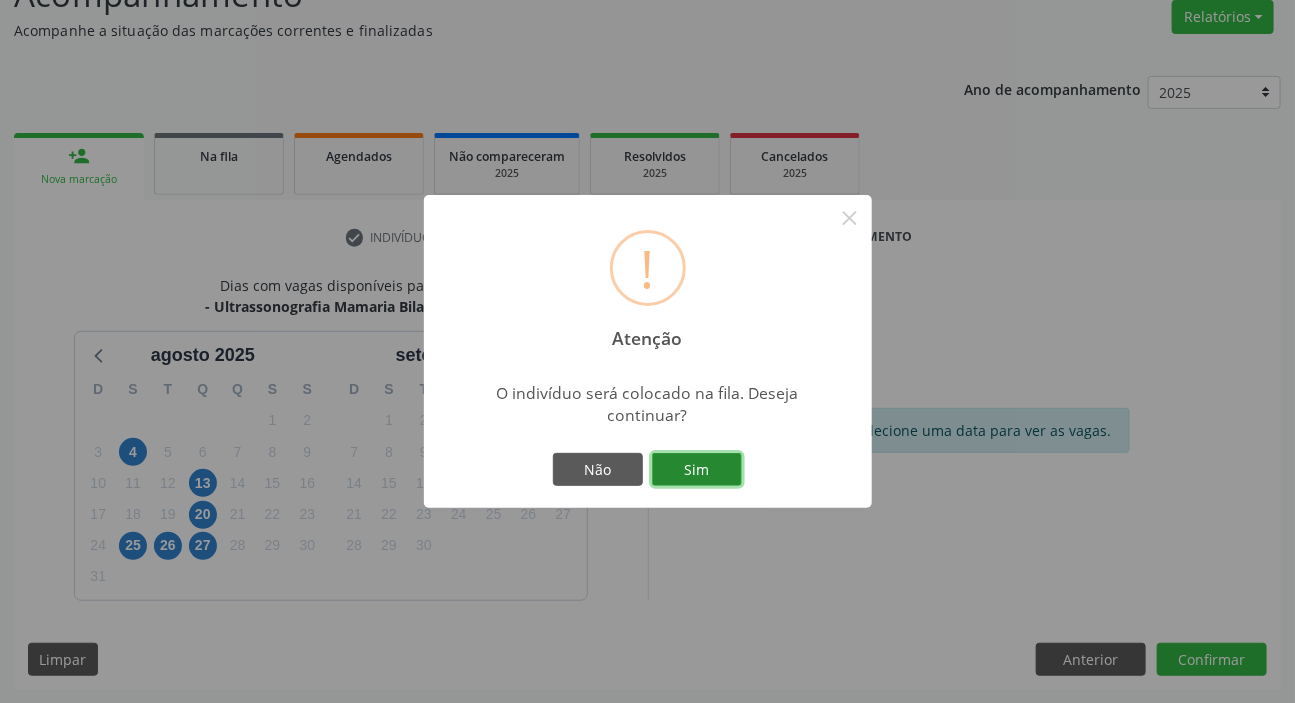click on "Sim" at bounding box center [697, 470] 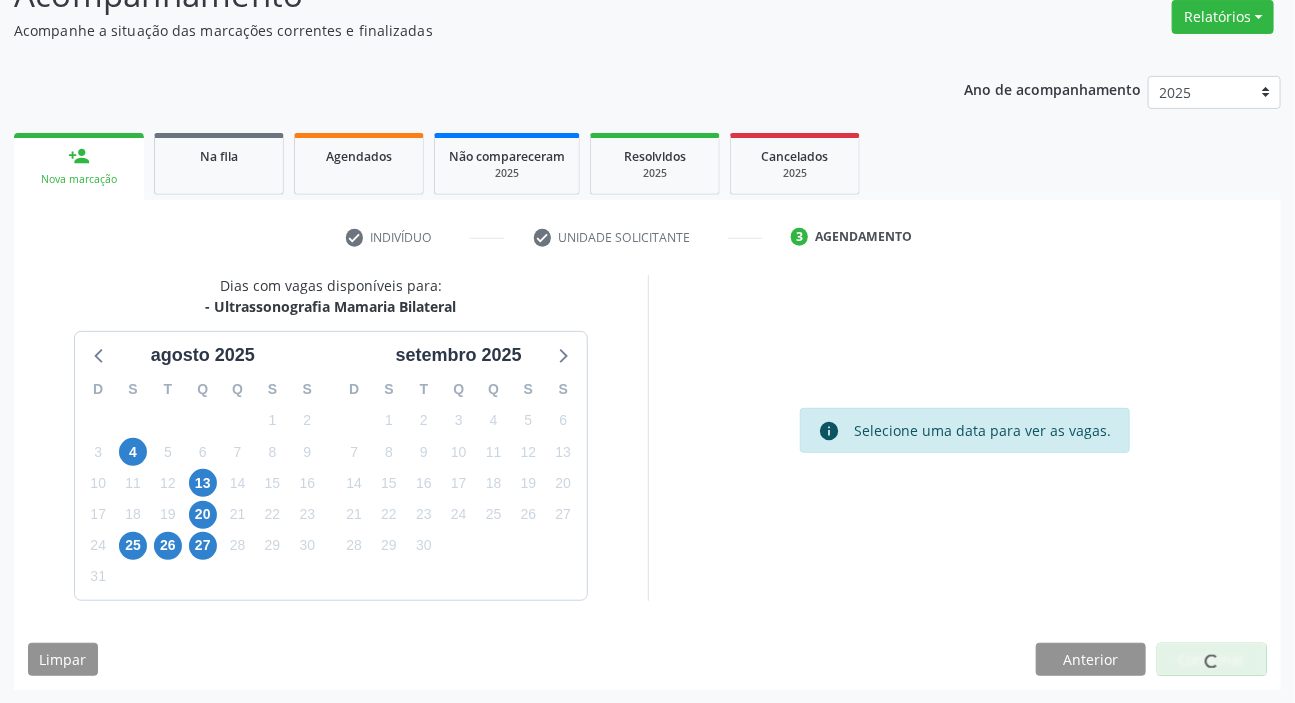 scroll, scrollTop: 0, scrollLeft: 0, axis: both 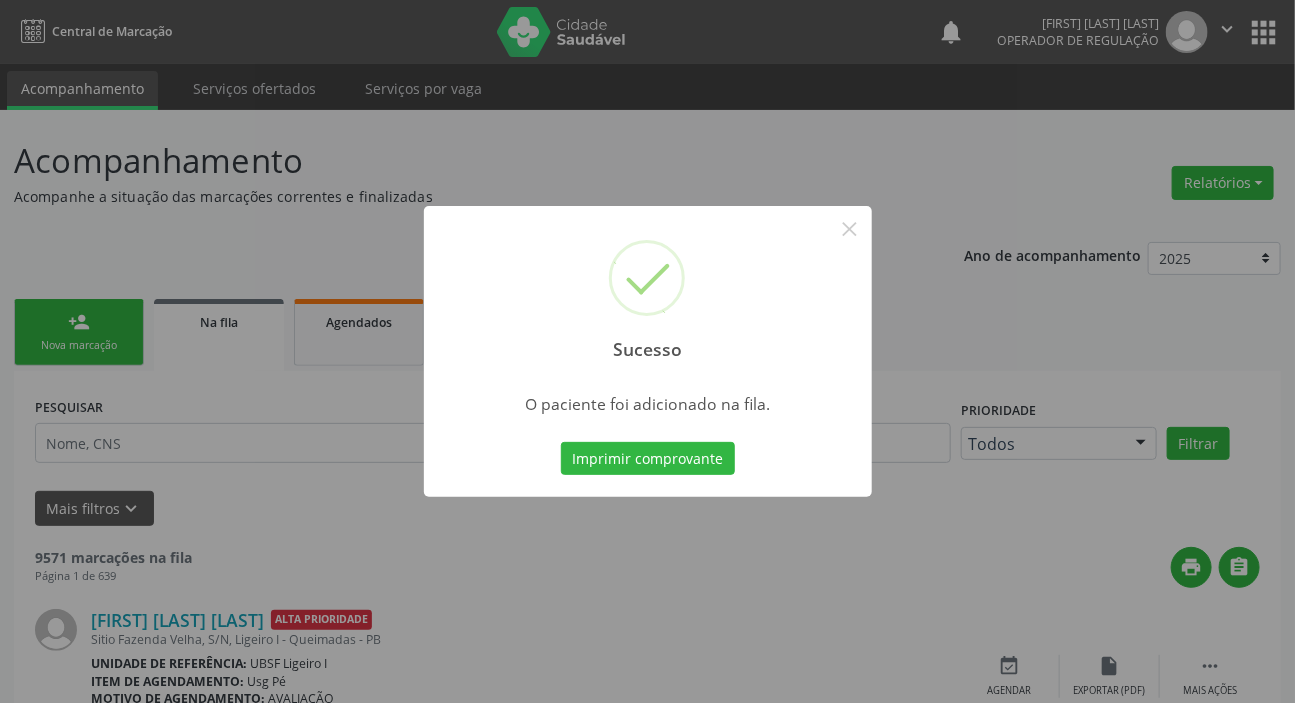 click on "Sucesso × O paciente foi adicionado na fila. Imprimir comprovante Cancel" at bounding box center [647, 351] 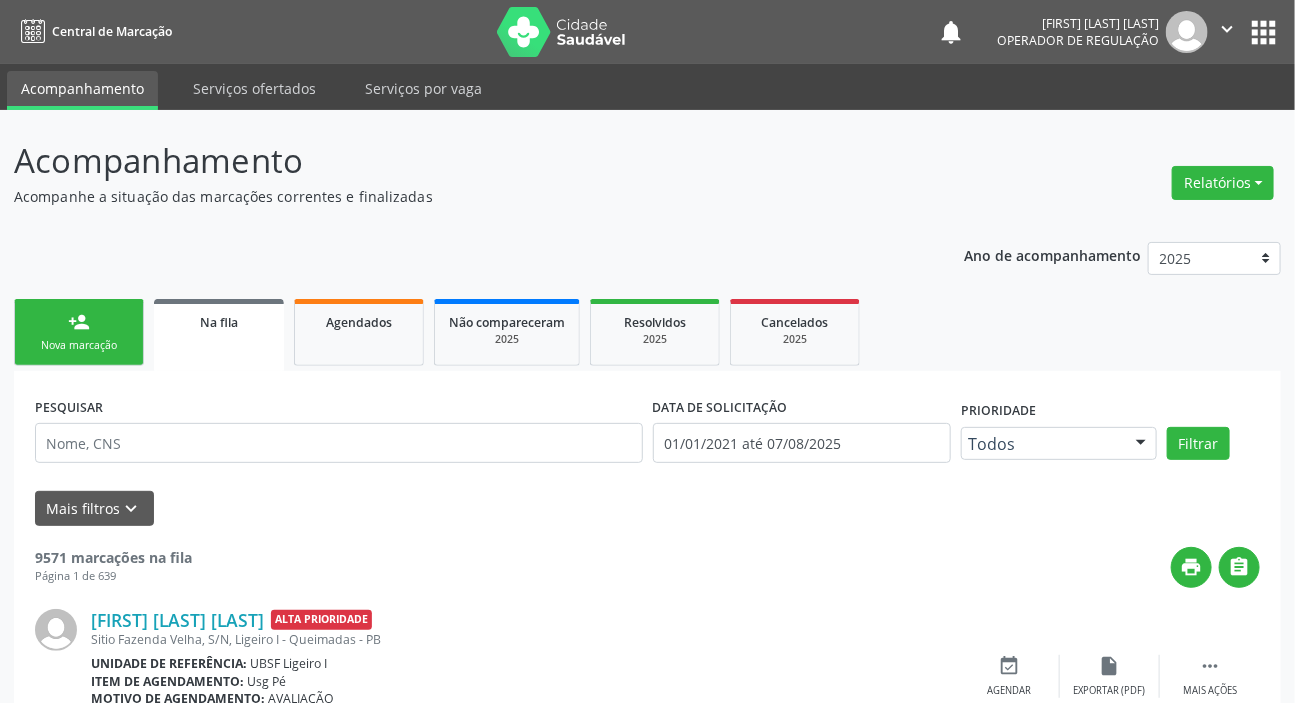 click on "Nova marcação" at bounding box center (79, 345) 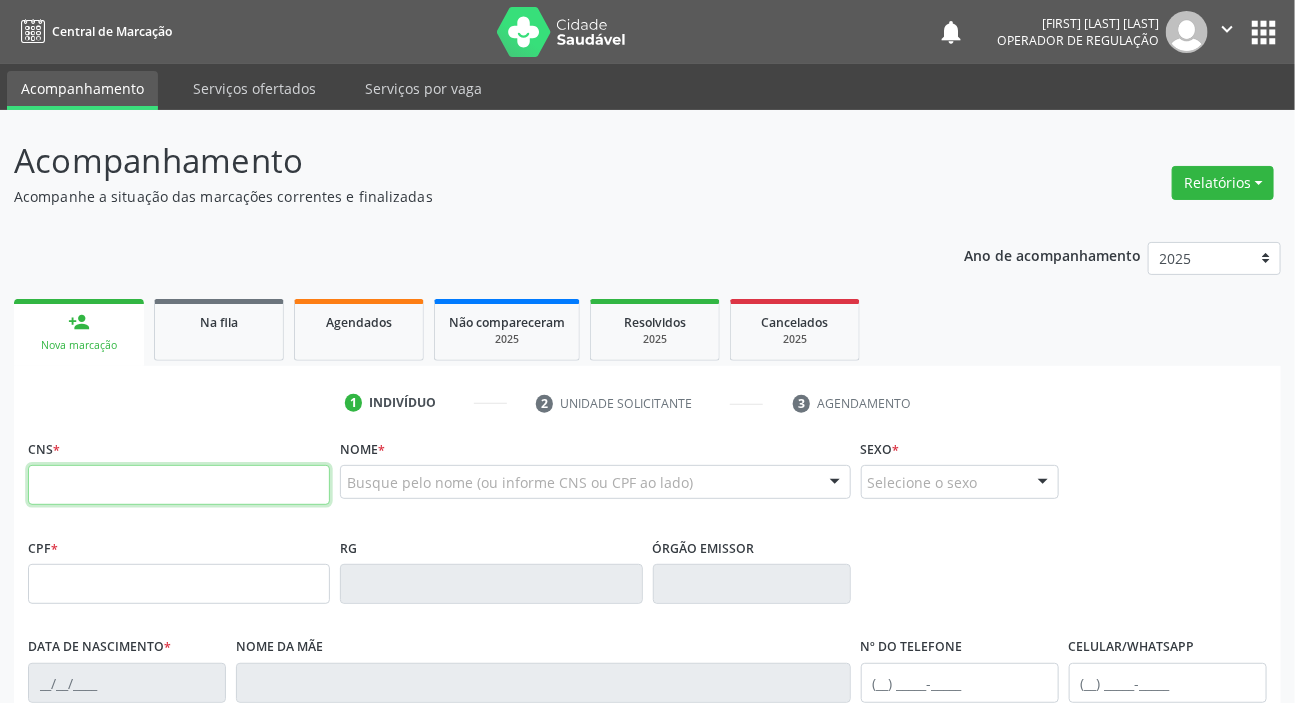 click at bounding box center [179, 485] 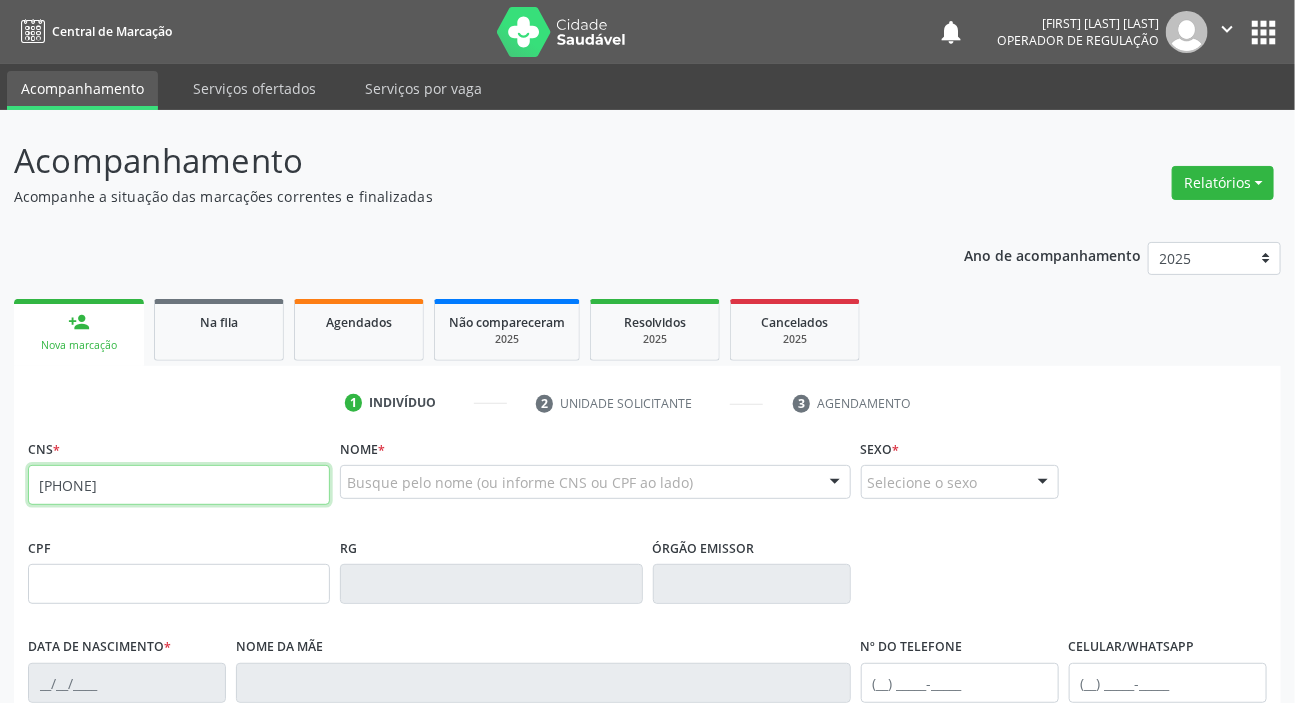 type on "701 8062 7664 6577" 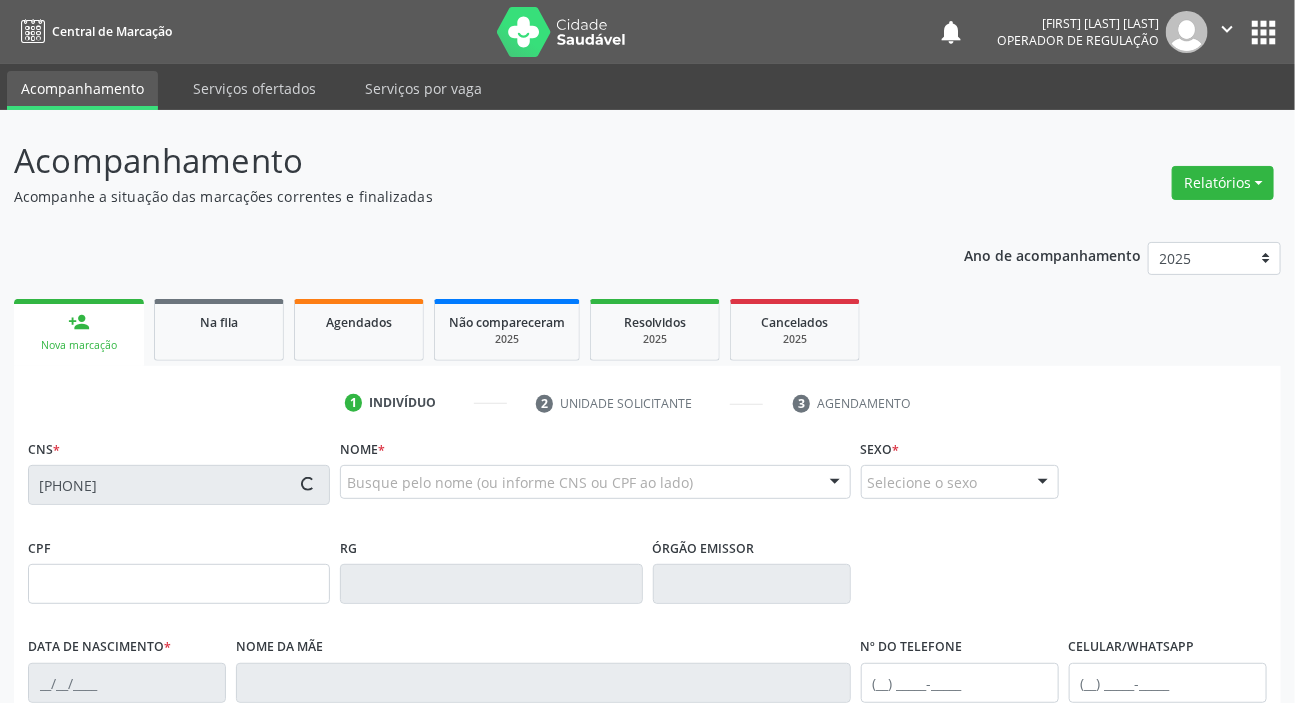 type on "886.203.444-04" 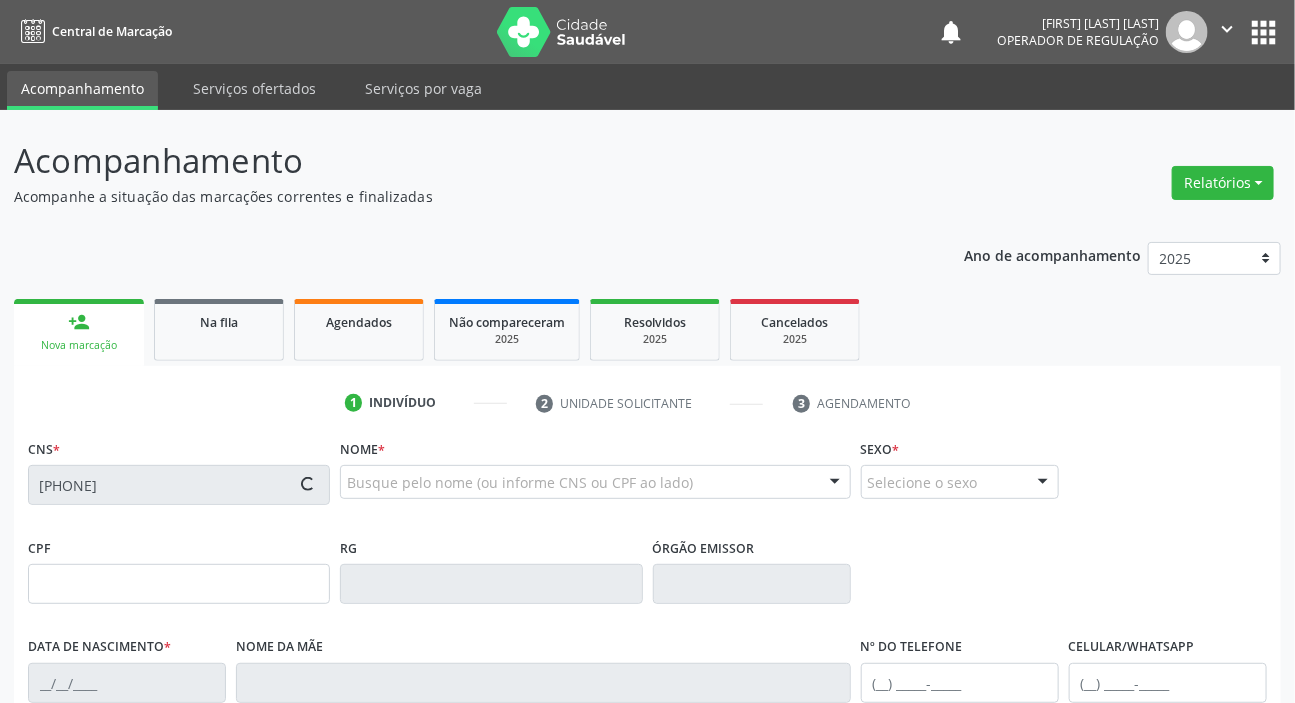 type on "28/06/1972" 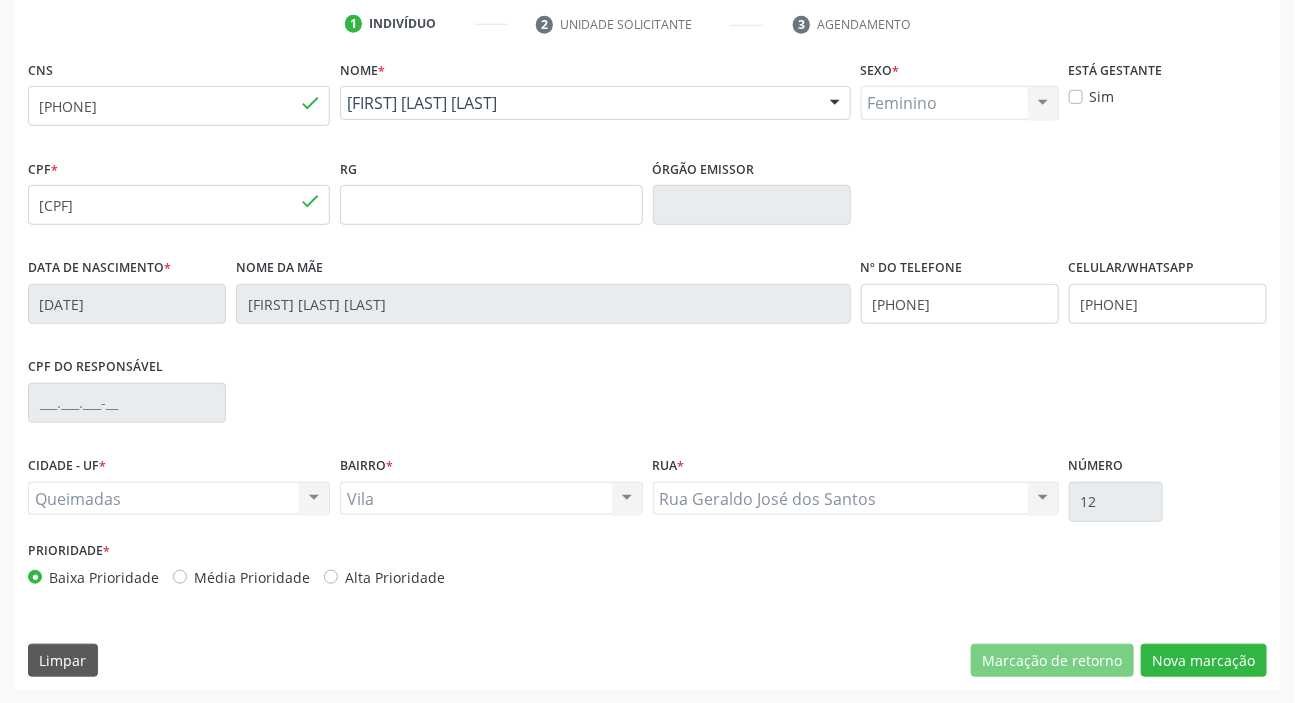 scroll, scrollTop: 380, scrollLeft: 0, axis: vertical 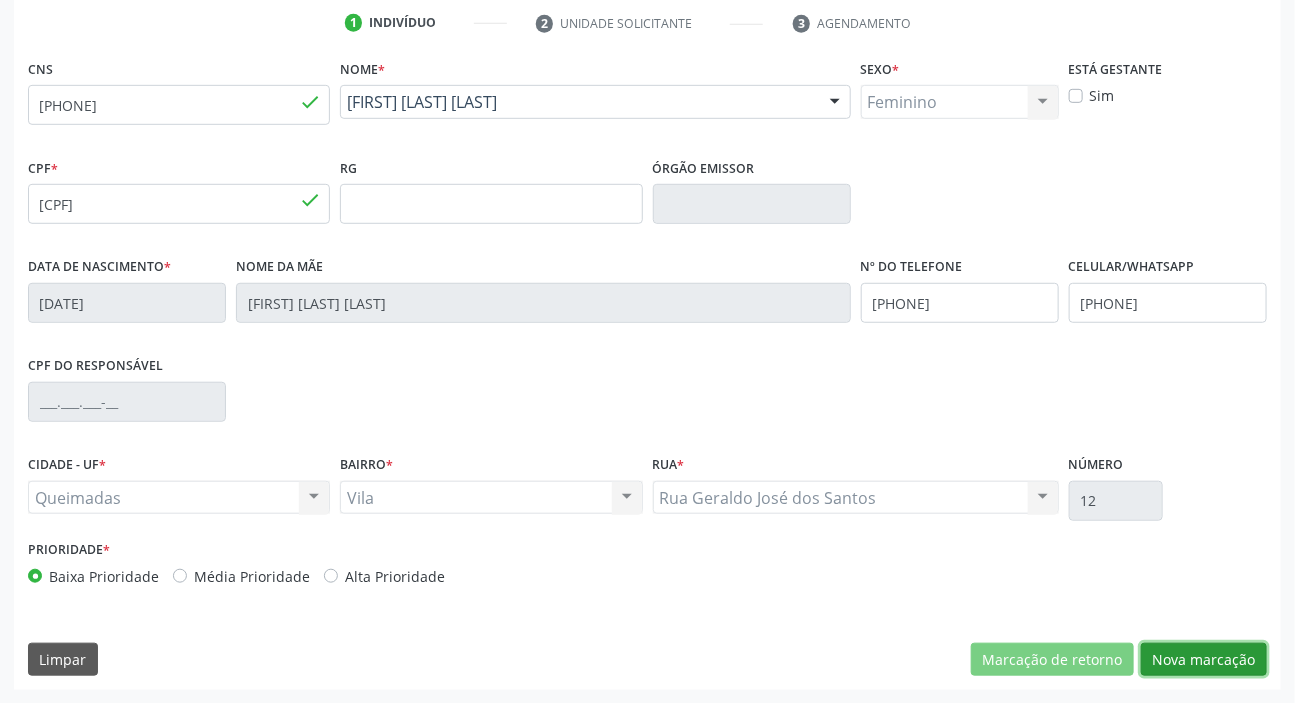 click on "Nova marcação" at bounding box center (1204, 660) 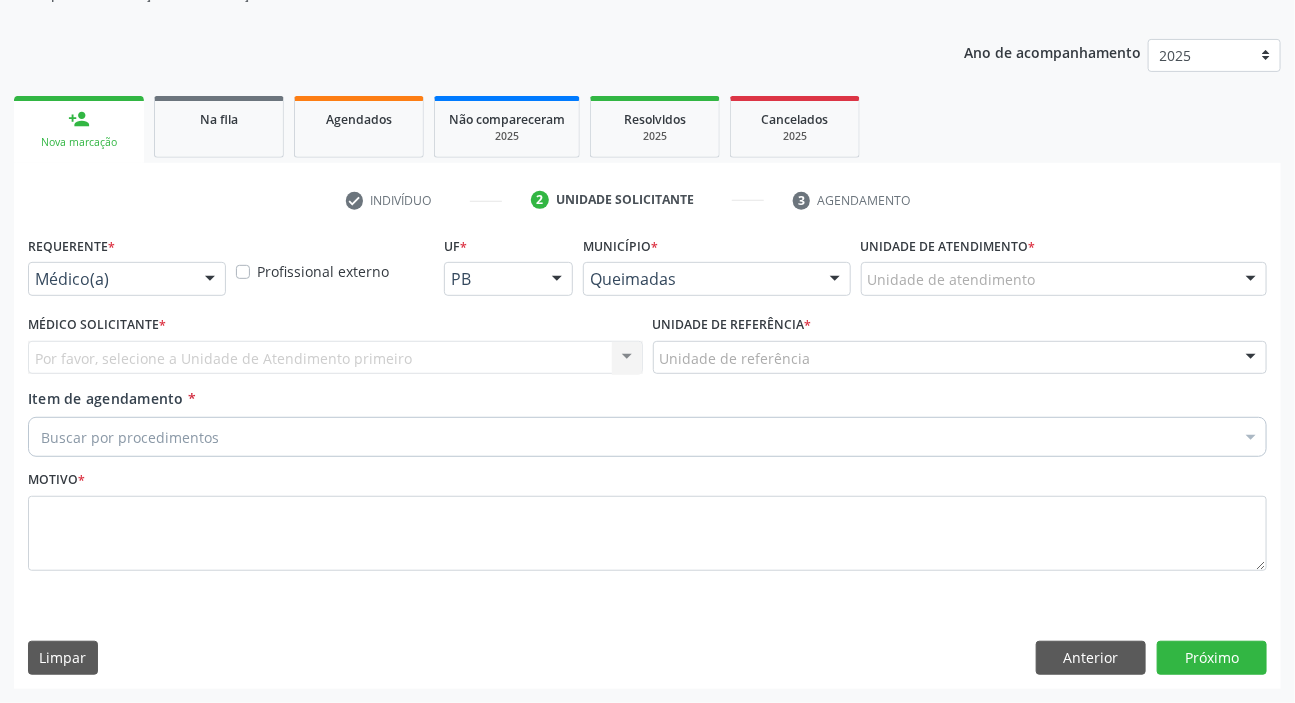 scroll, scrollTop: 201, scrollLeft: 0, axis: vertical 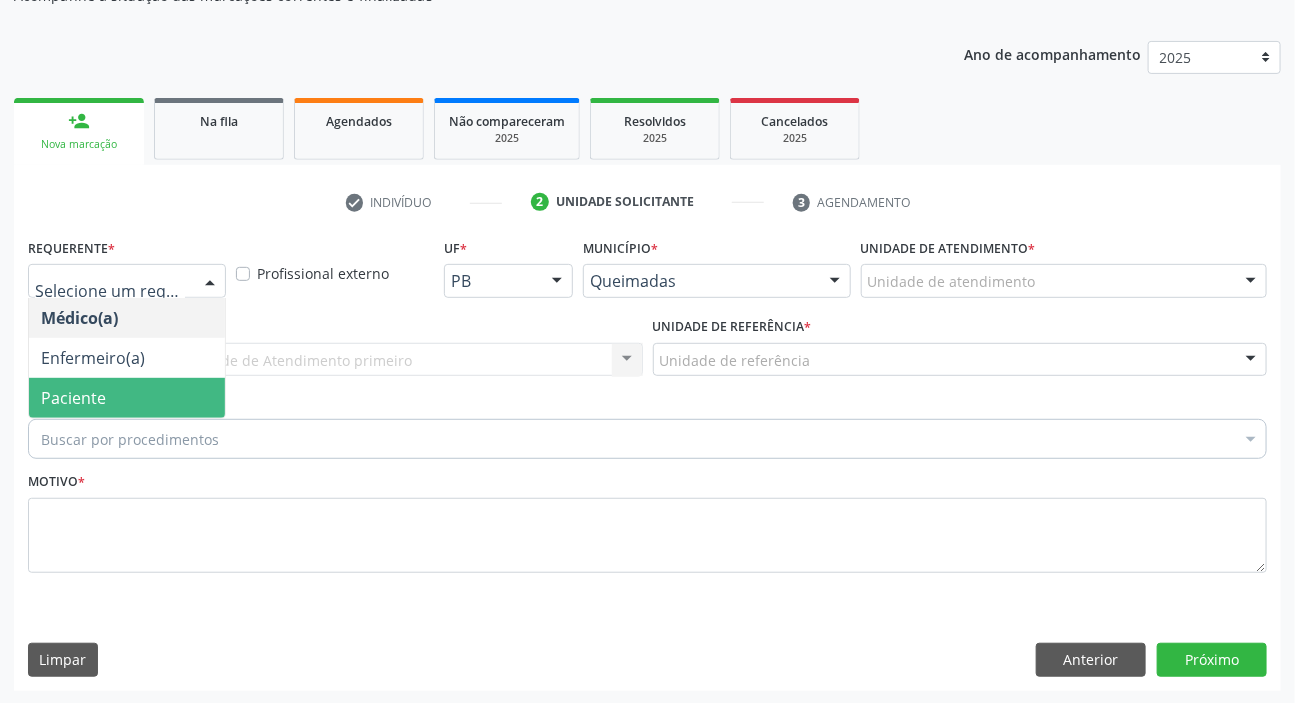 click on "Paciente" at bounding box center [73, 398] 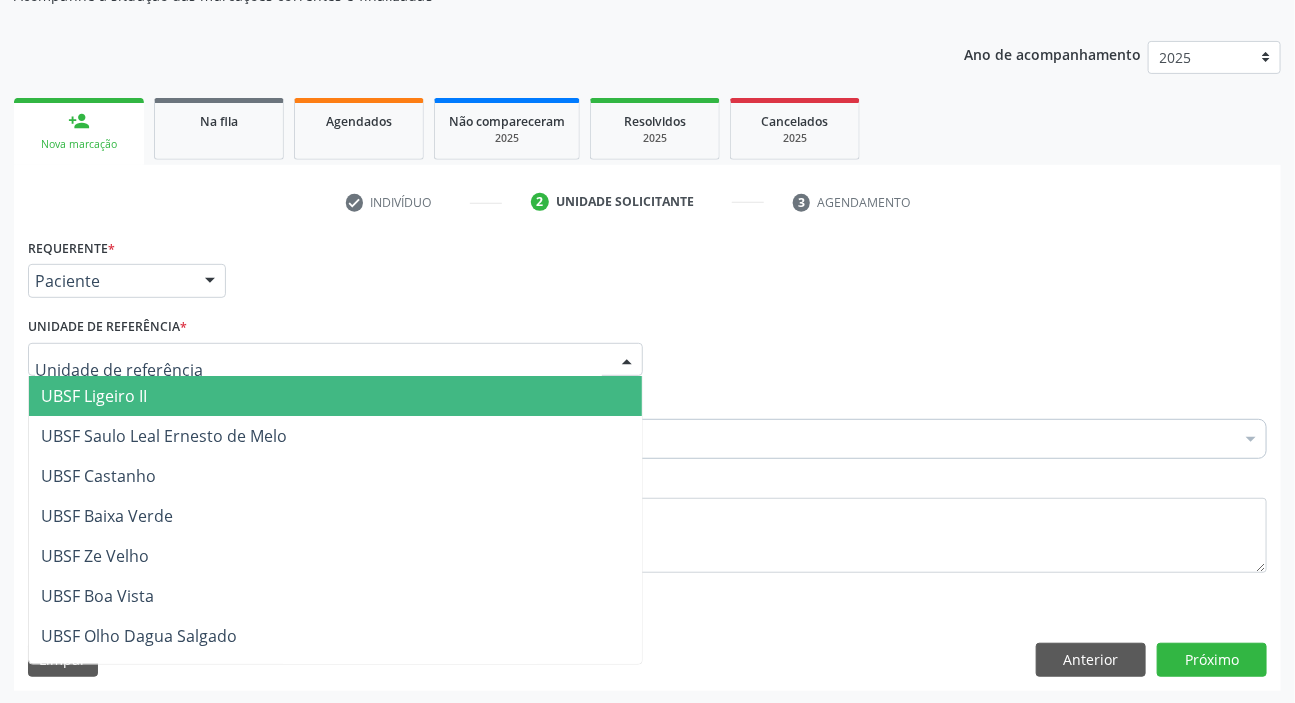 type on "V" 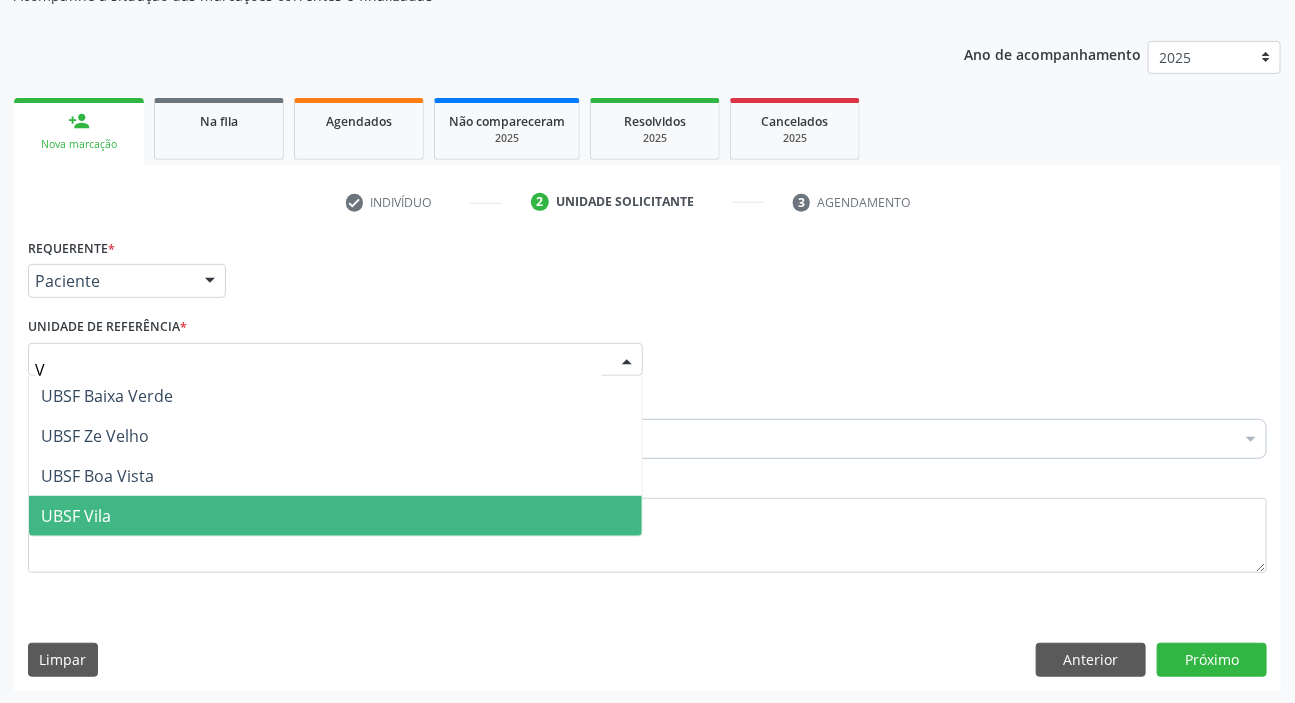 click on "UBSF Vila" at bounding box center (335, 516) 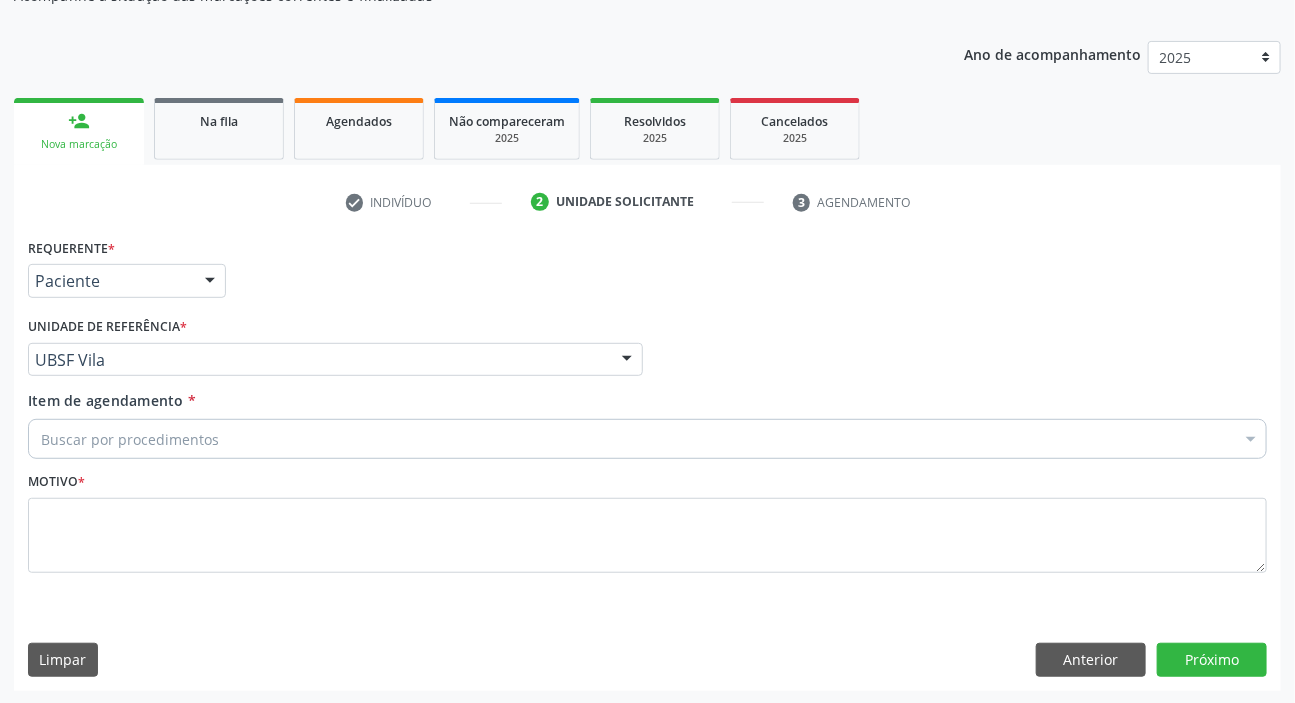click on "Buscar por procedimentos" at bounding box center (647, 439) 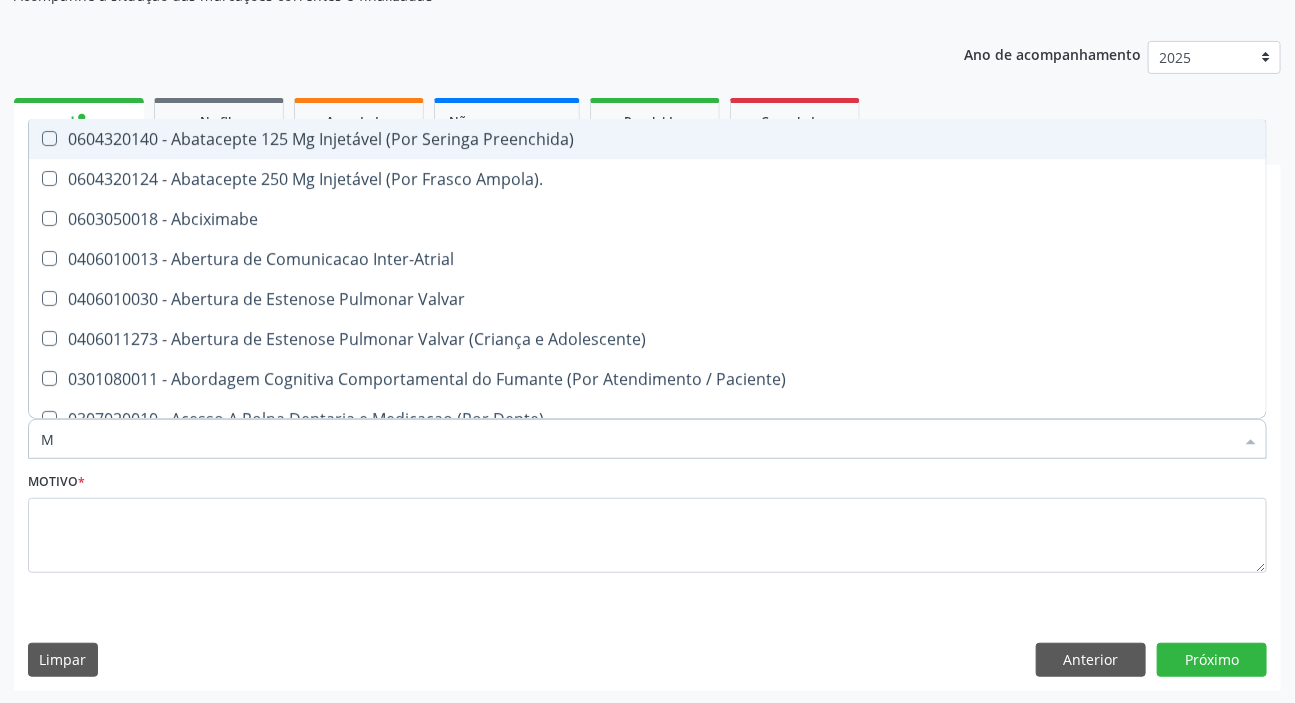 type on "MAMARIA BILATERAL" 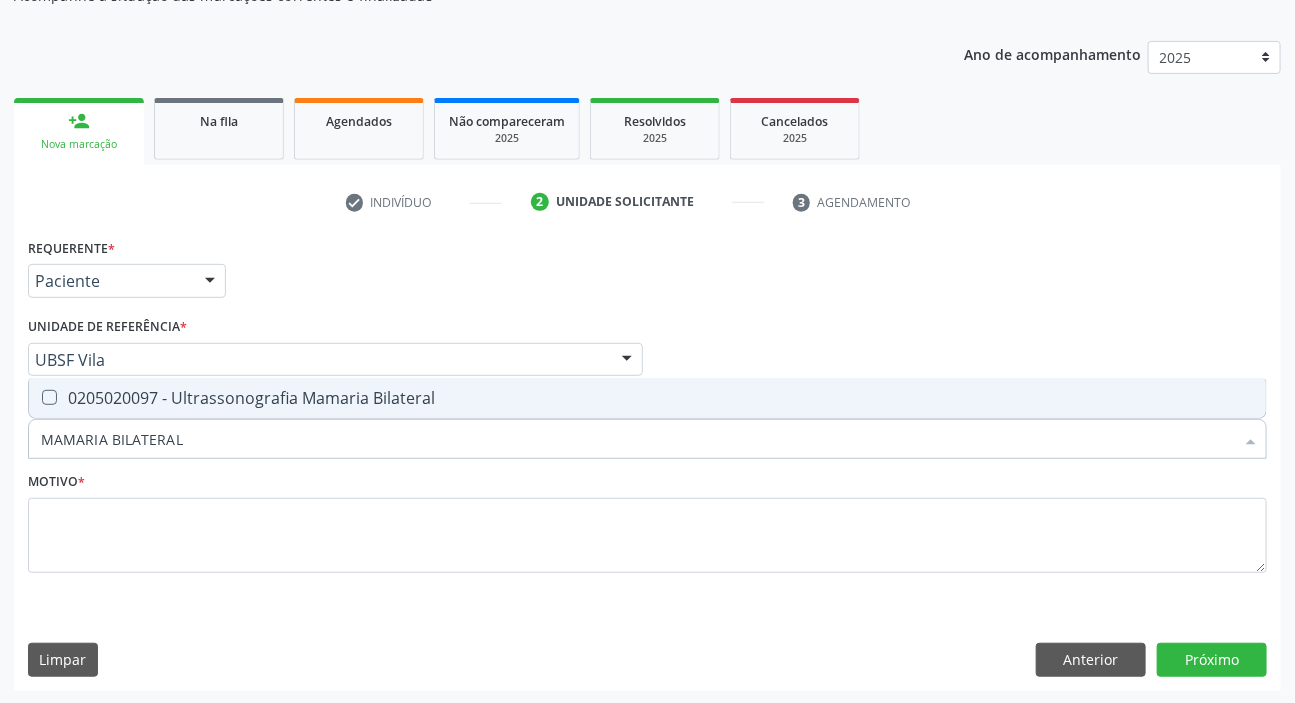 drag, startPoint x: 165, startPoint y: 401, endPoint x: 144, endPoint y: 501, distance: 102.18121 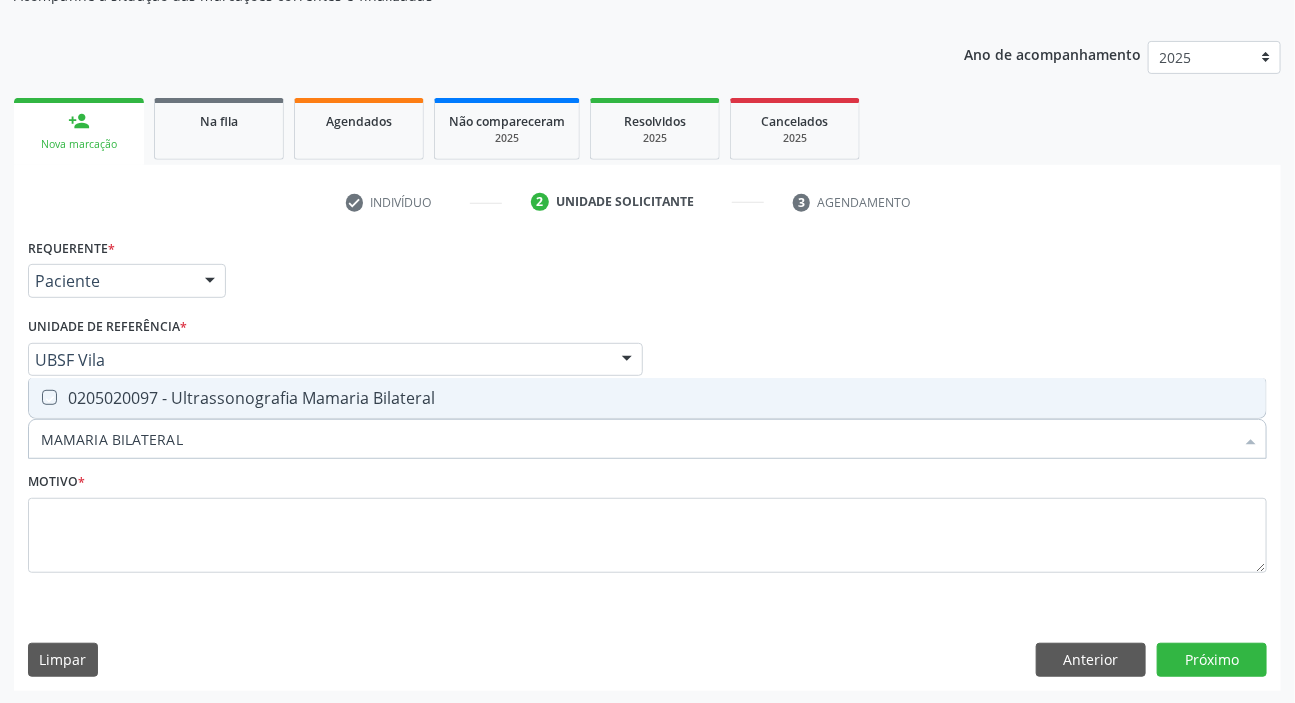 checkbox on "true" 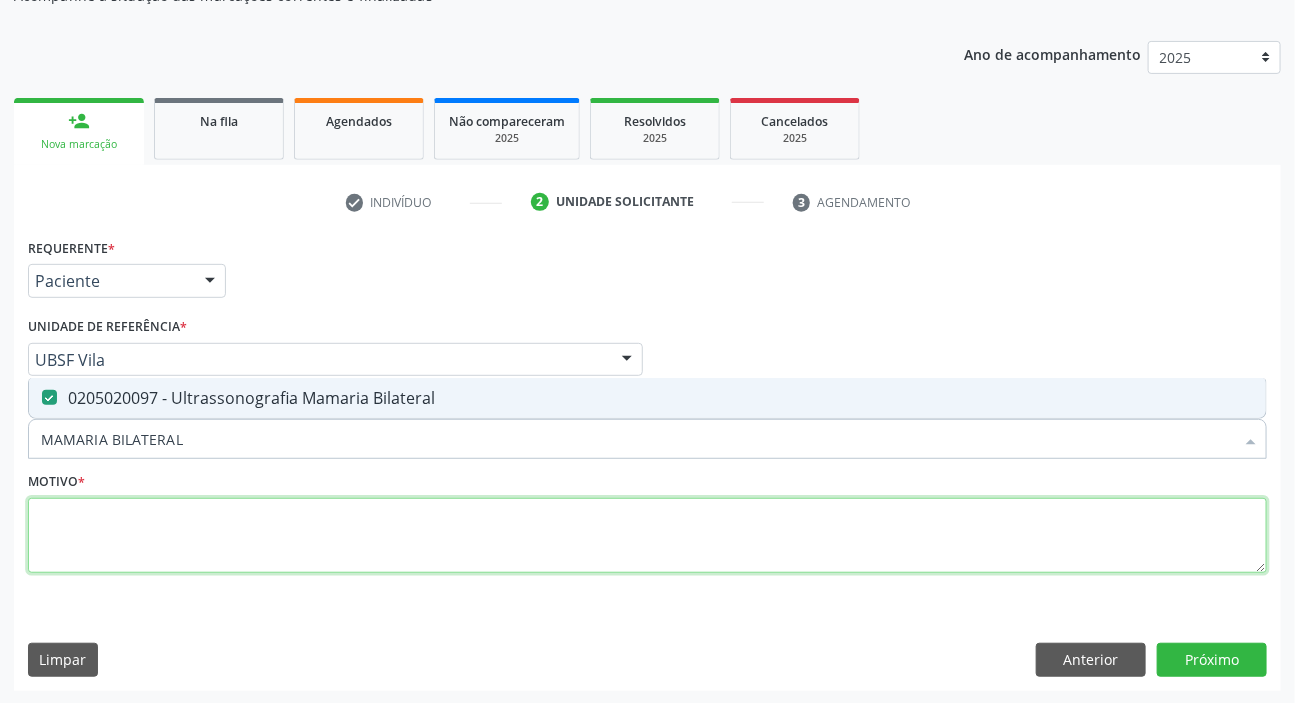 click at bounding box center [647, 536] 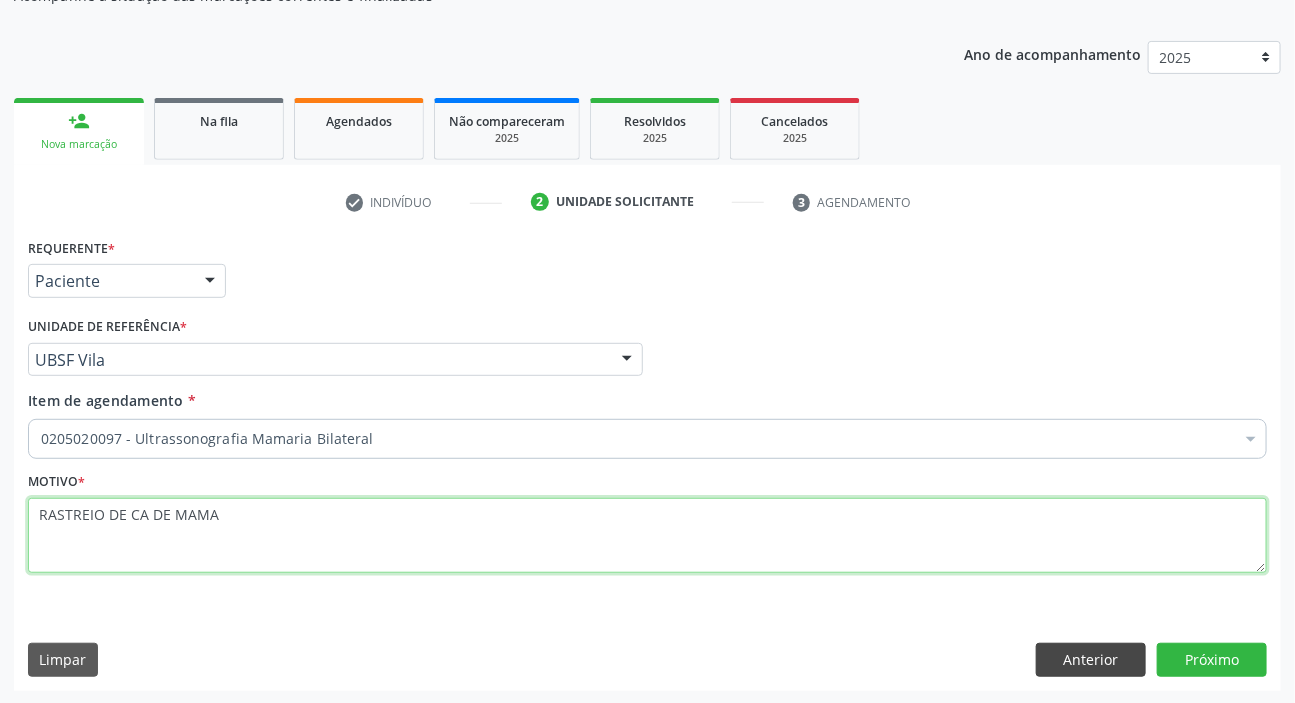 type on "RASTREIO DE CA DE MAMA" 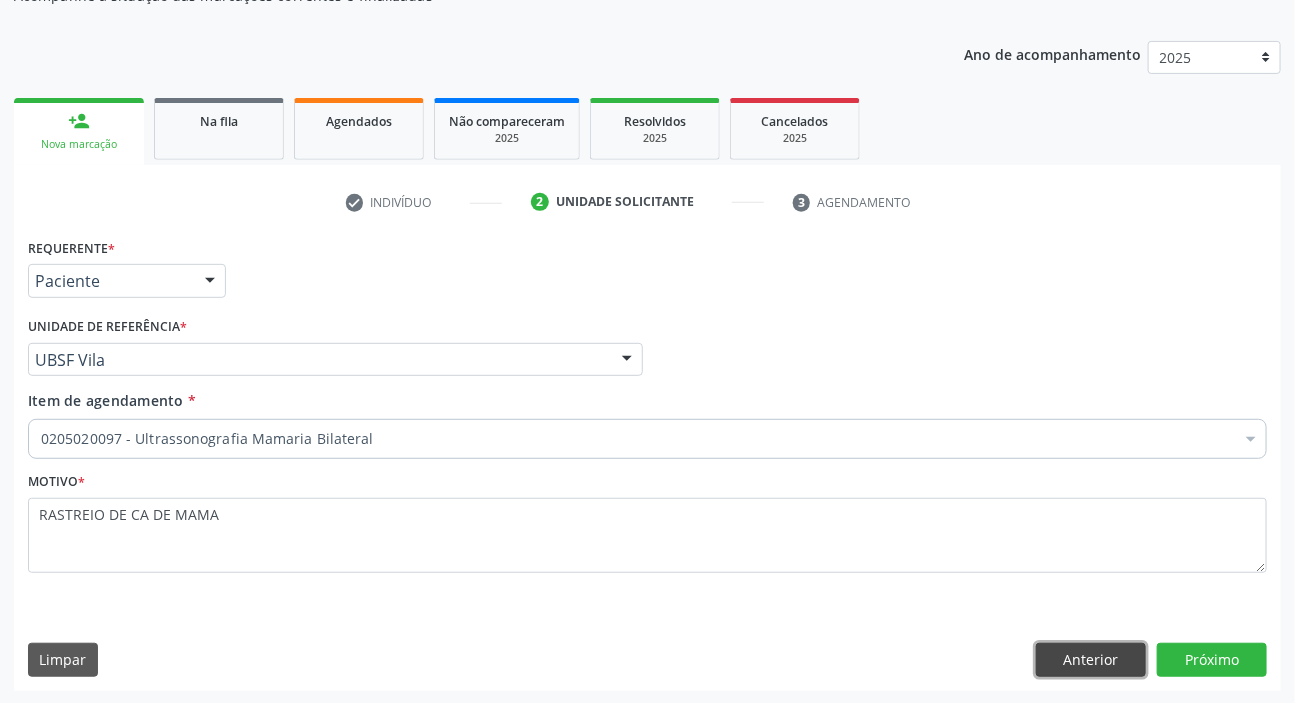 click on "Anterior" at bounding box center (1091, 660) 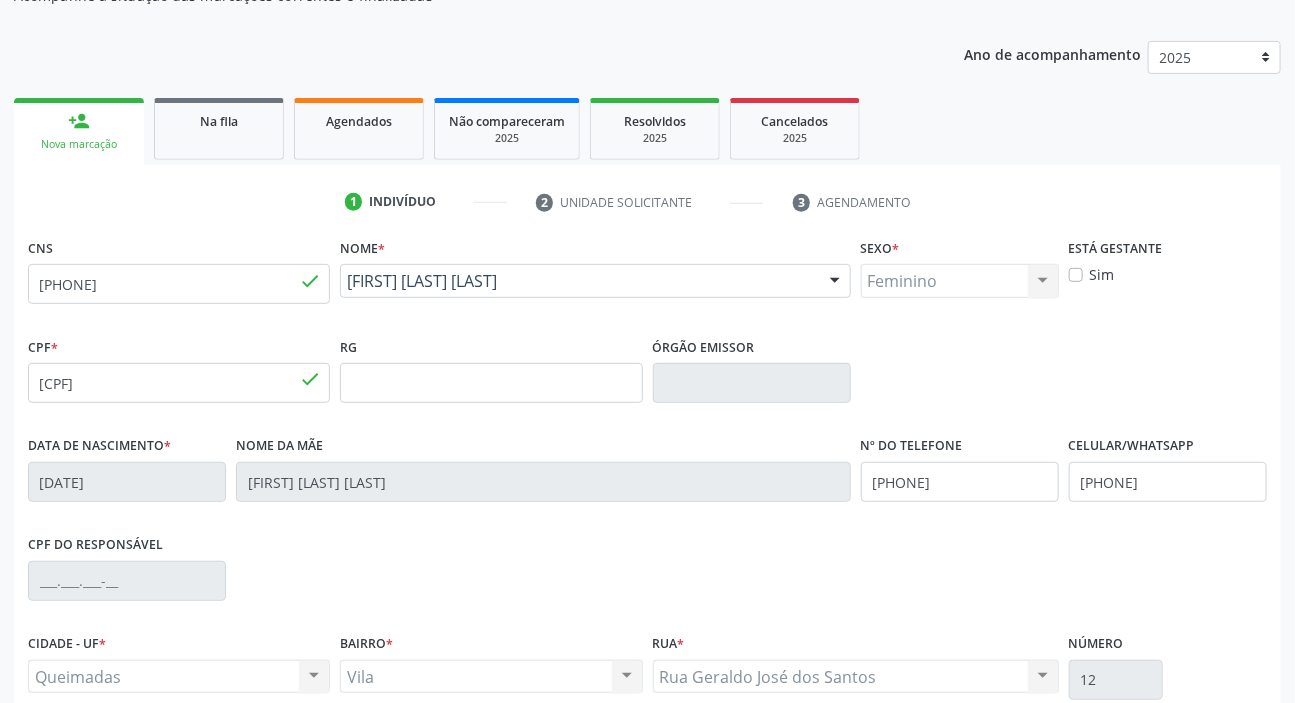 scroll, scrollTop: 380, scrollLeft: 0, axis: vertical 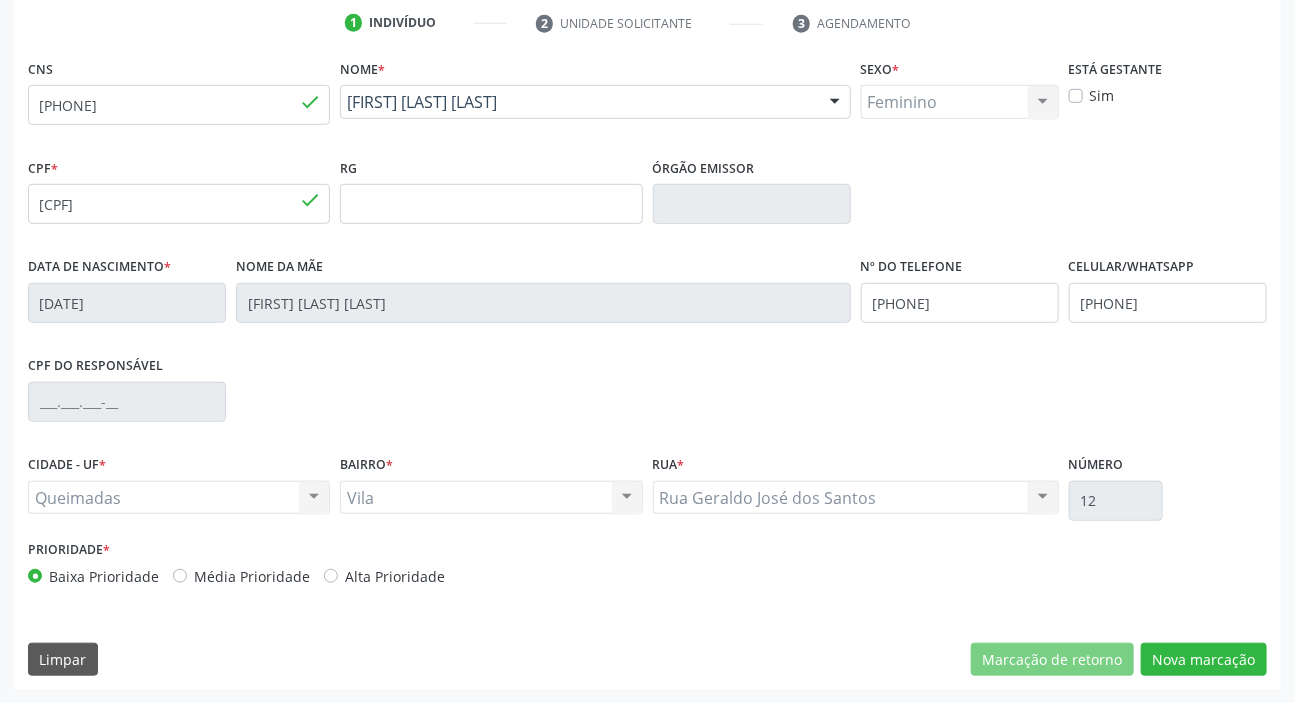 click on "Média Prioridade" at bounding box center [252, 576] 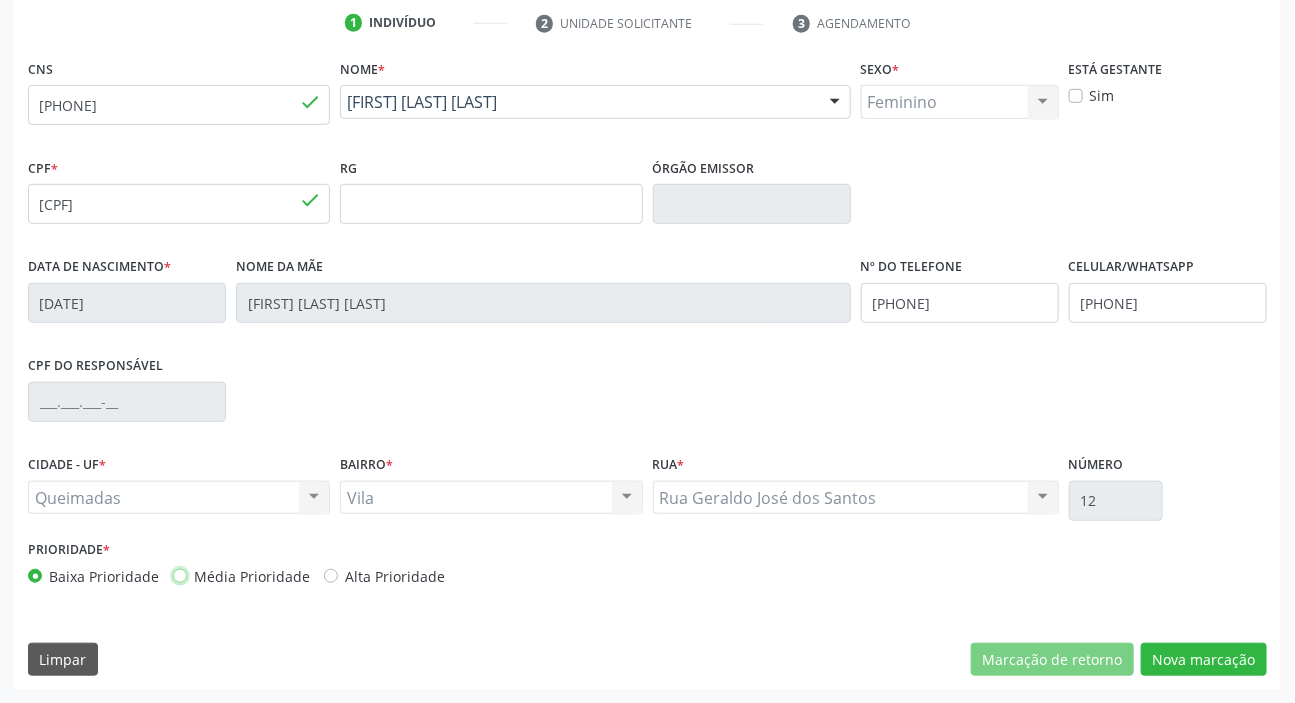 click on "Média Prioridade" at bounding box center [180, 575] 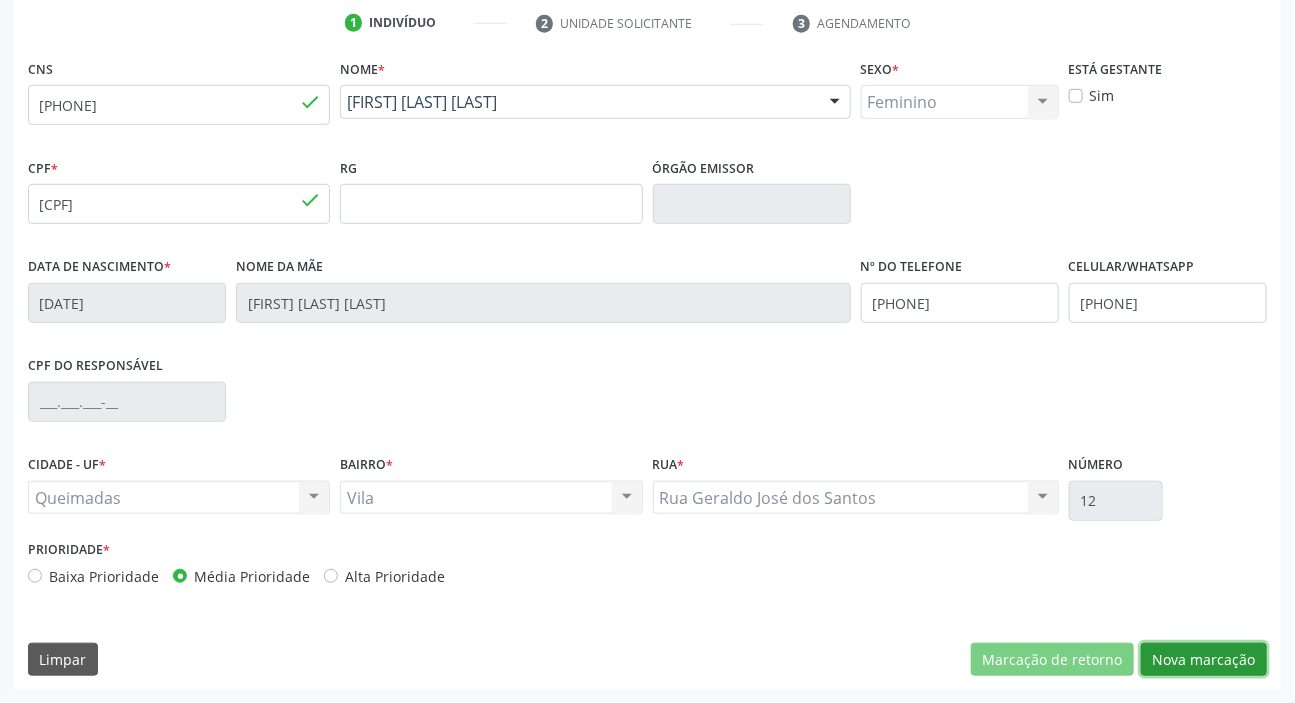 click on "Nova marcação" at bounding box center [1204, 660] 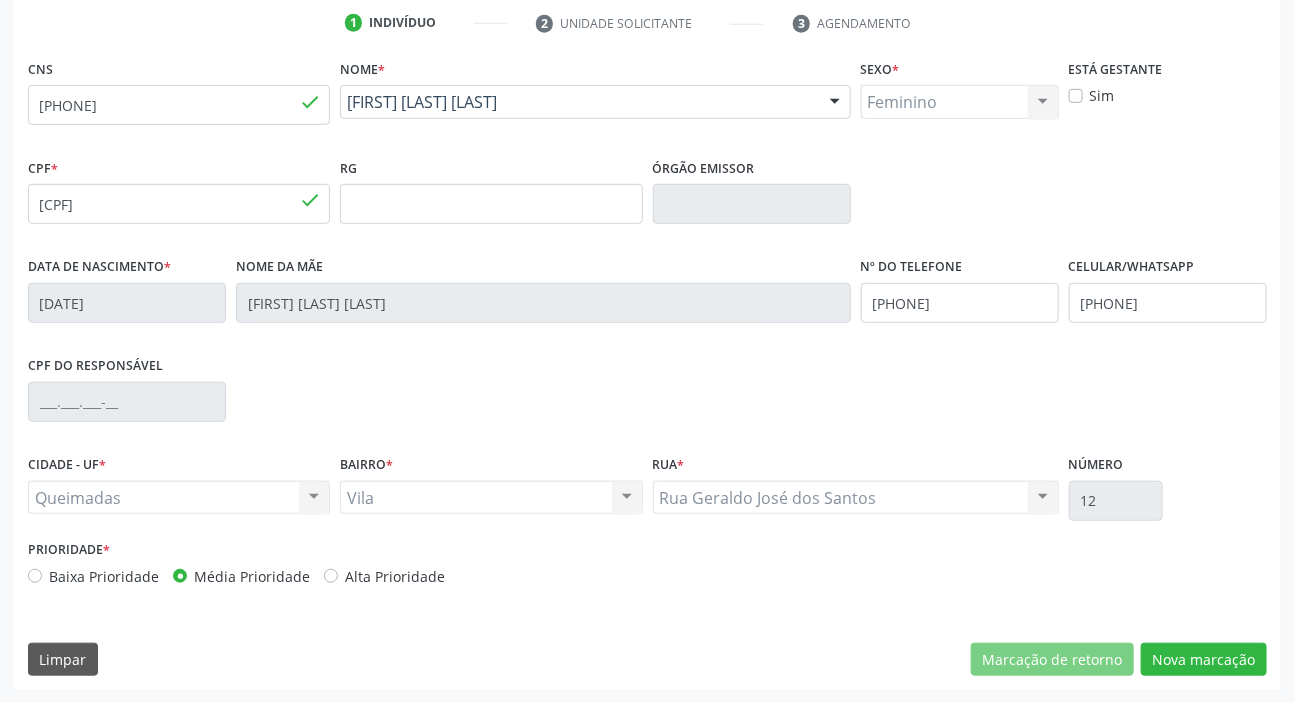scroll, scrollTop: 201, scrollLeft: 0, axis: vertical 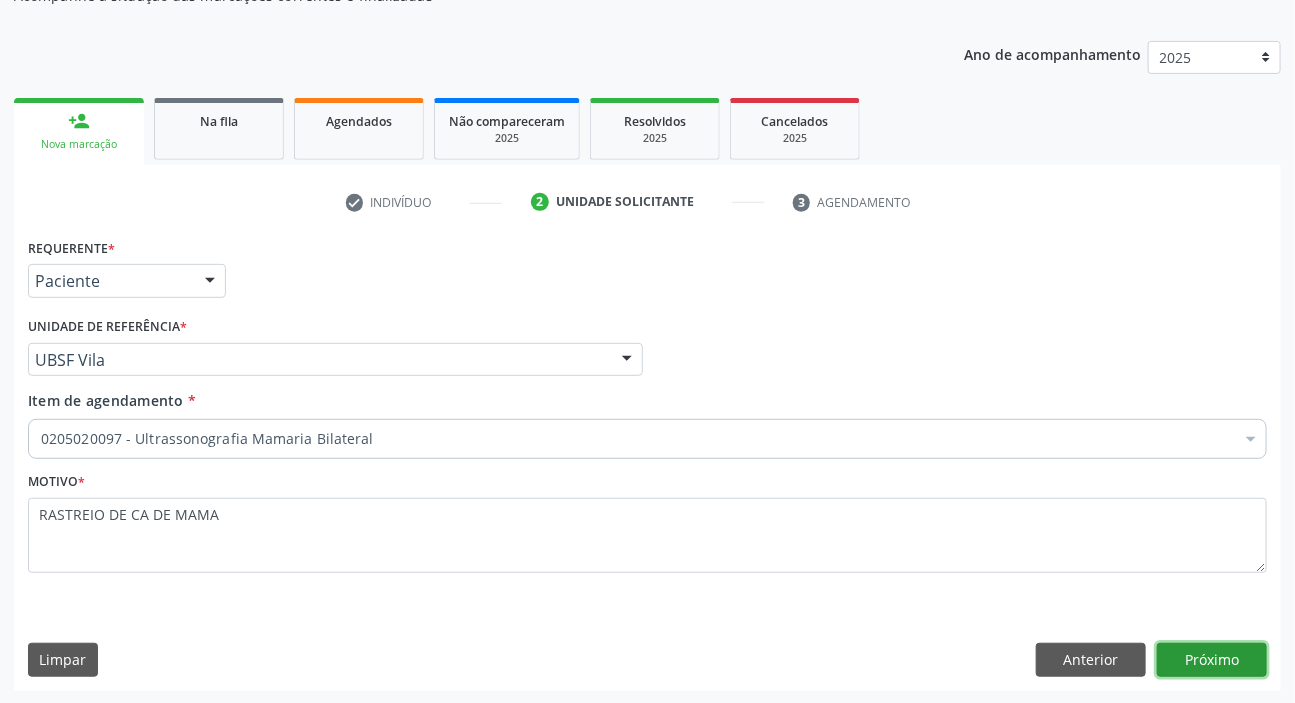click on "Próximo" at bounding box center (1212, 660) 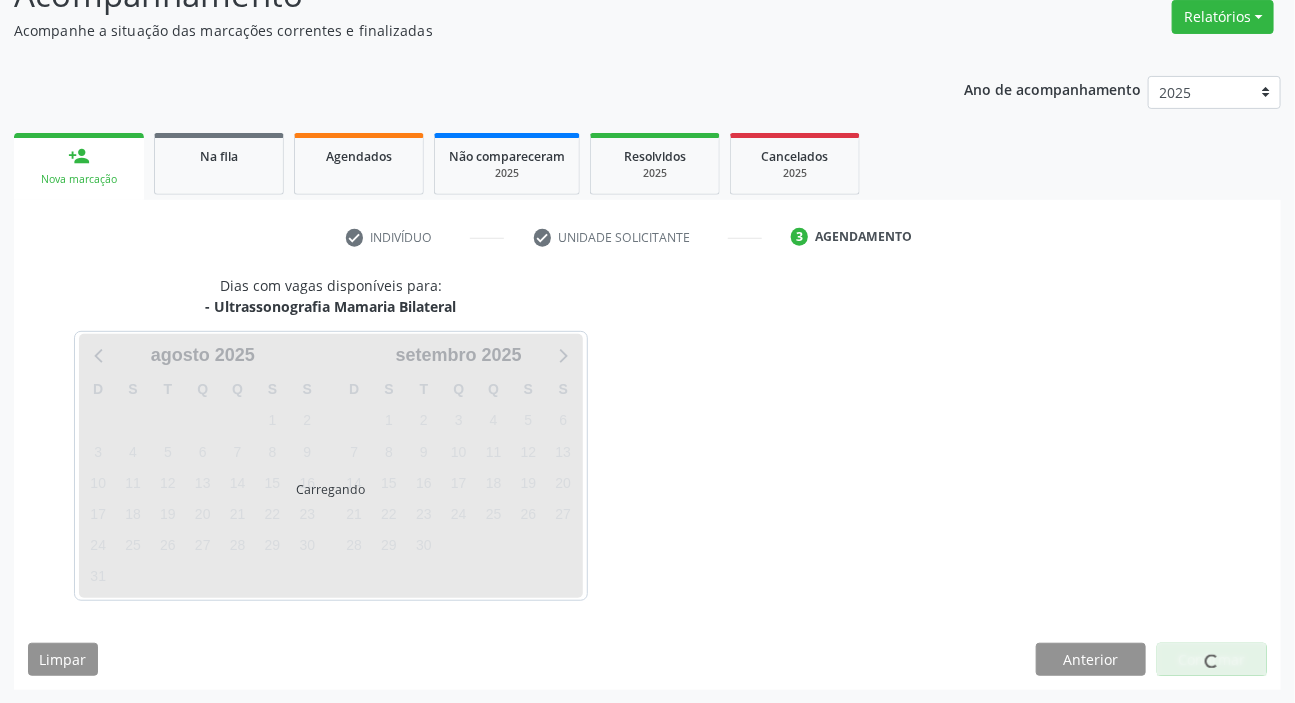 scroll, scrollTop: 166, scrollLeft: 0, axis: vertical 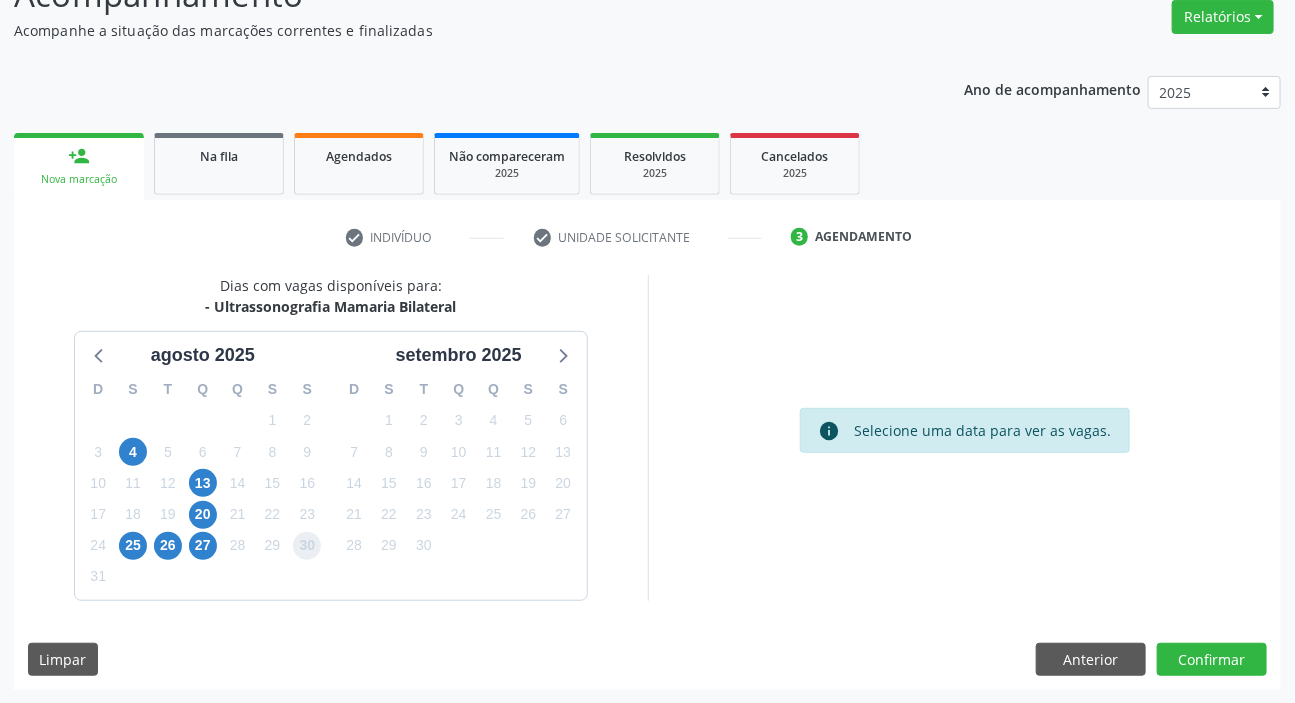 click on "30" at bounding box center [307, 546] 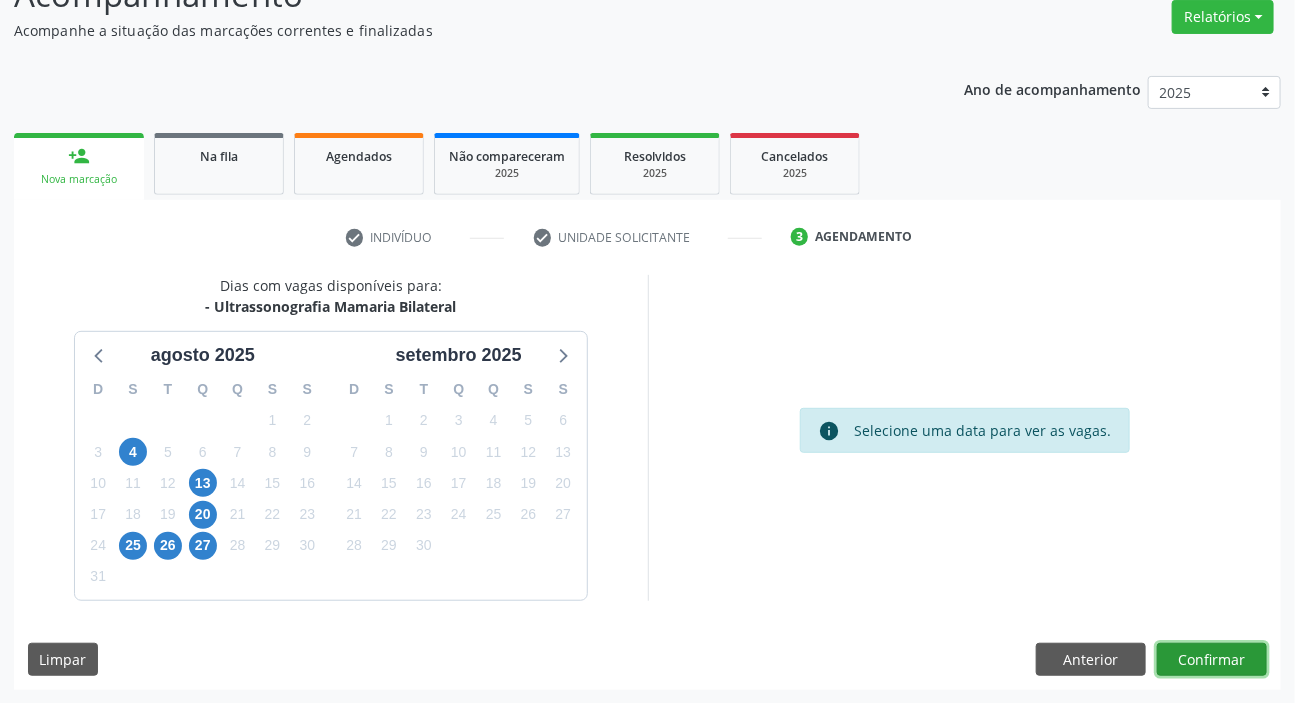 click on "Confirmar" at bounding box center [1212, 660] 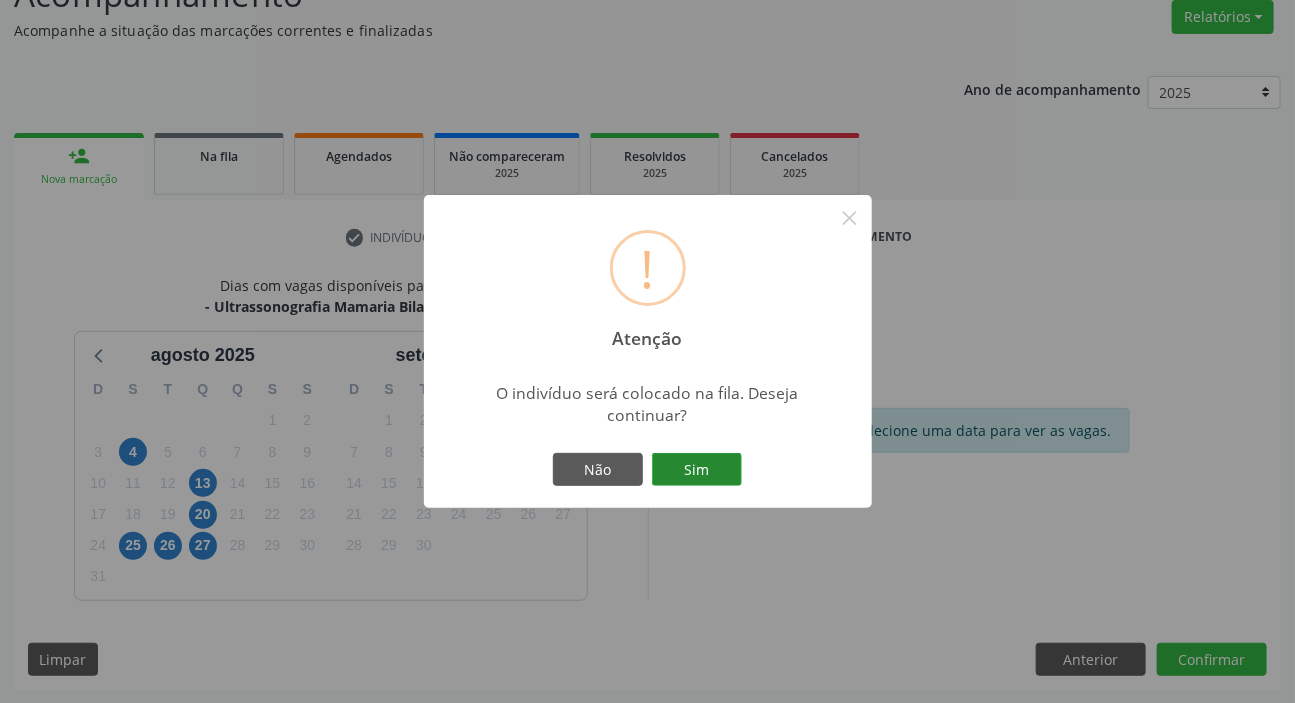 click on "Sim" at bounding box center [697, 470] 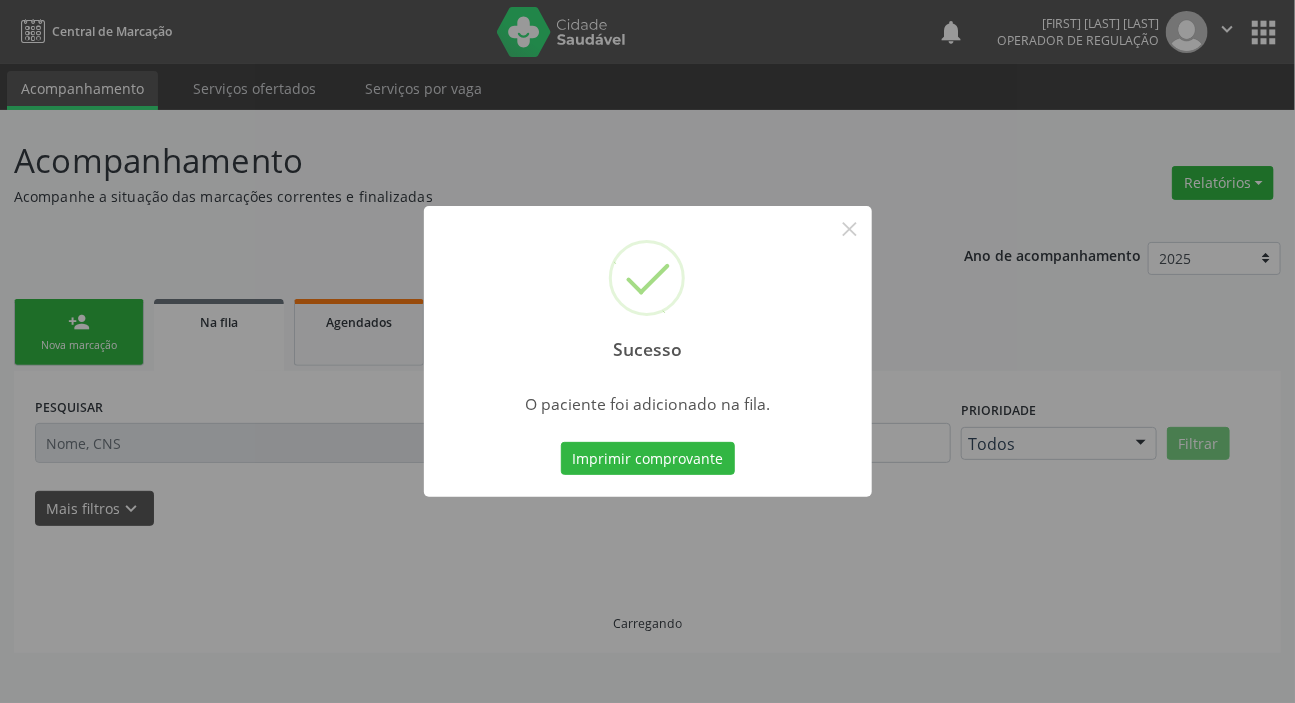 scroll, scrollTop: 0, scrollLeft: 0, axis: both 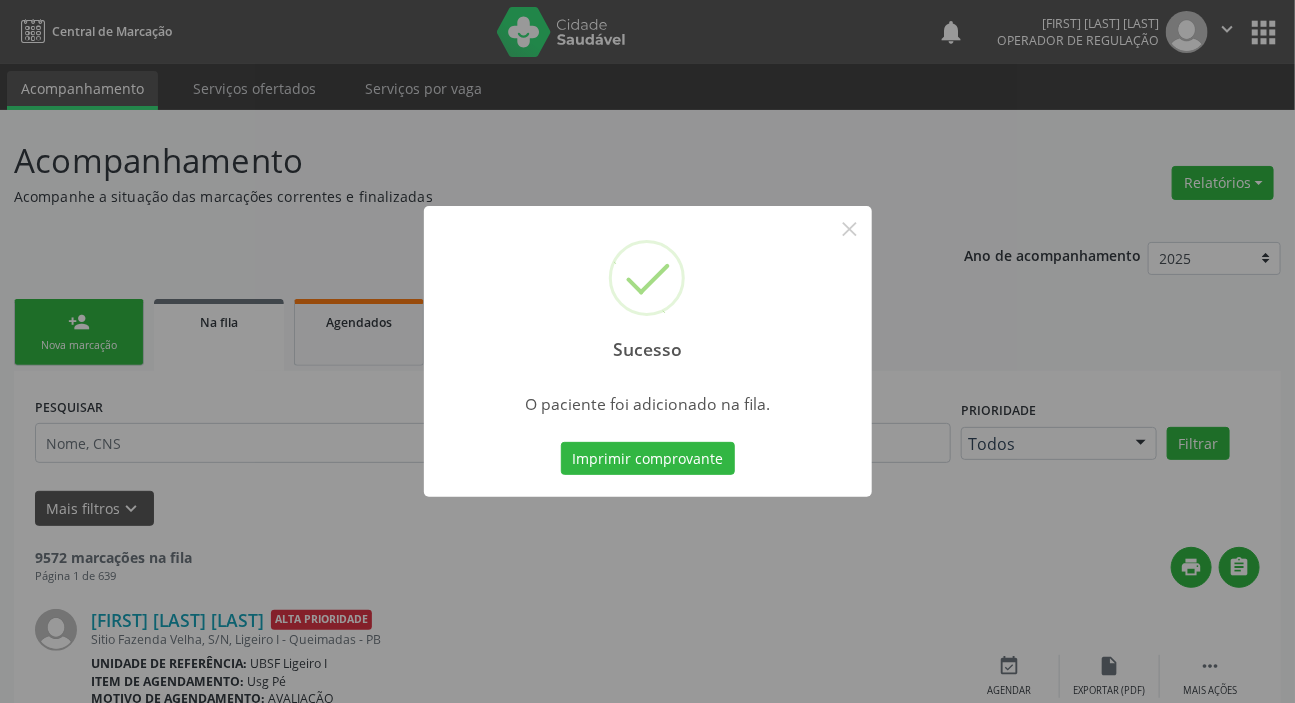 click on "Sucesso × O paciente foi adicionado na fila. Imprimir comprovante Cancel" at bounding box center (647, 351) 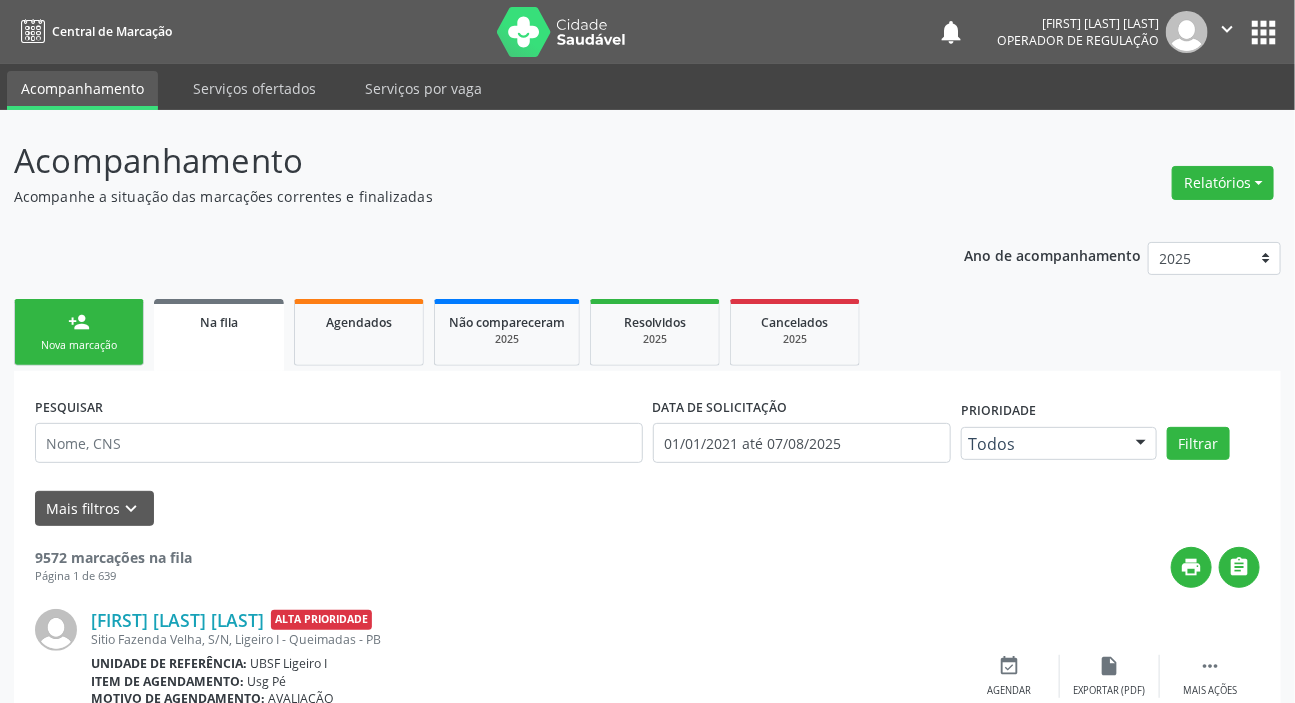 click on "person_add" at bounding box center [79, 322] 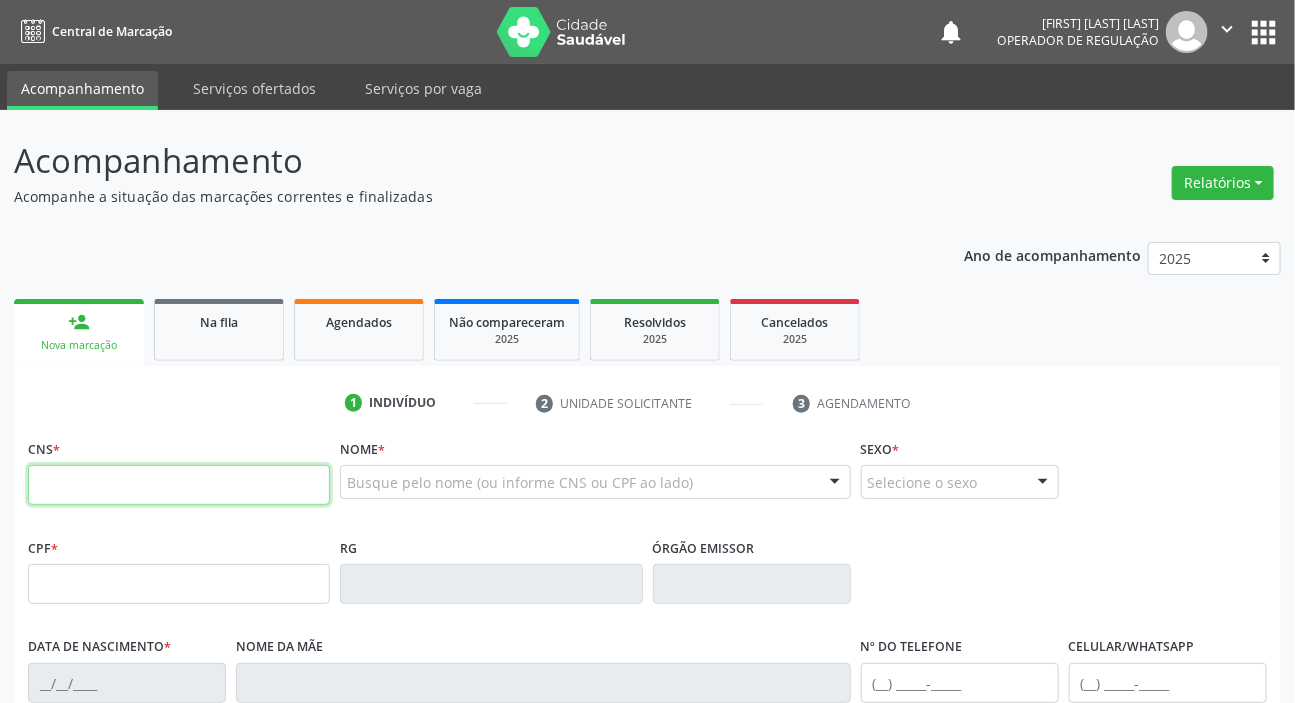 click at bounding box center [179, 485] 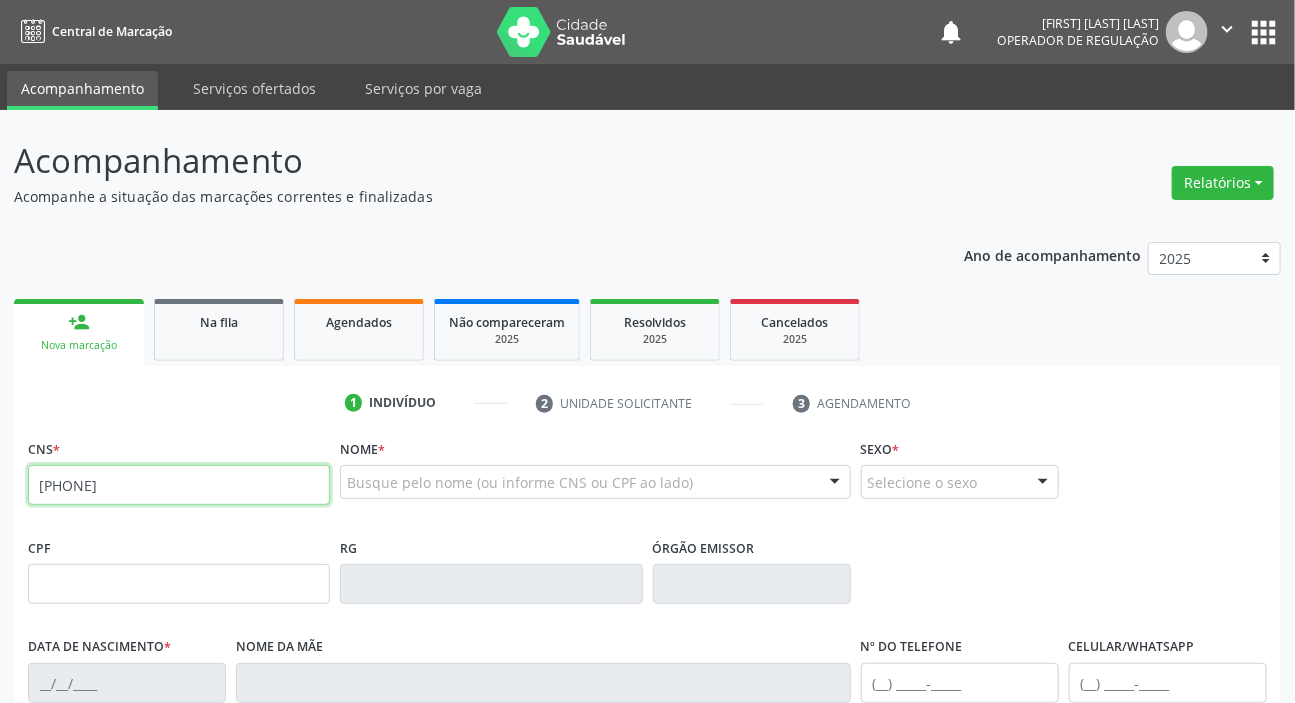 type on "704 7035 8356 1040" 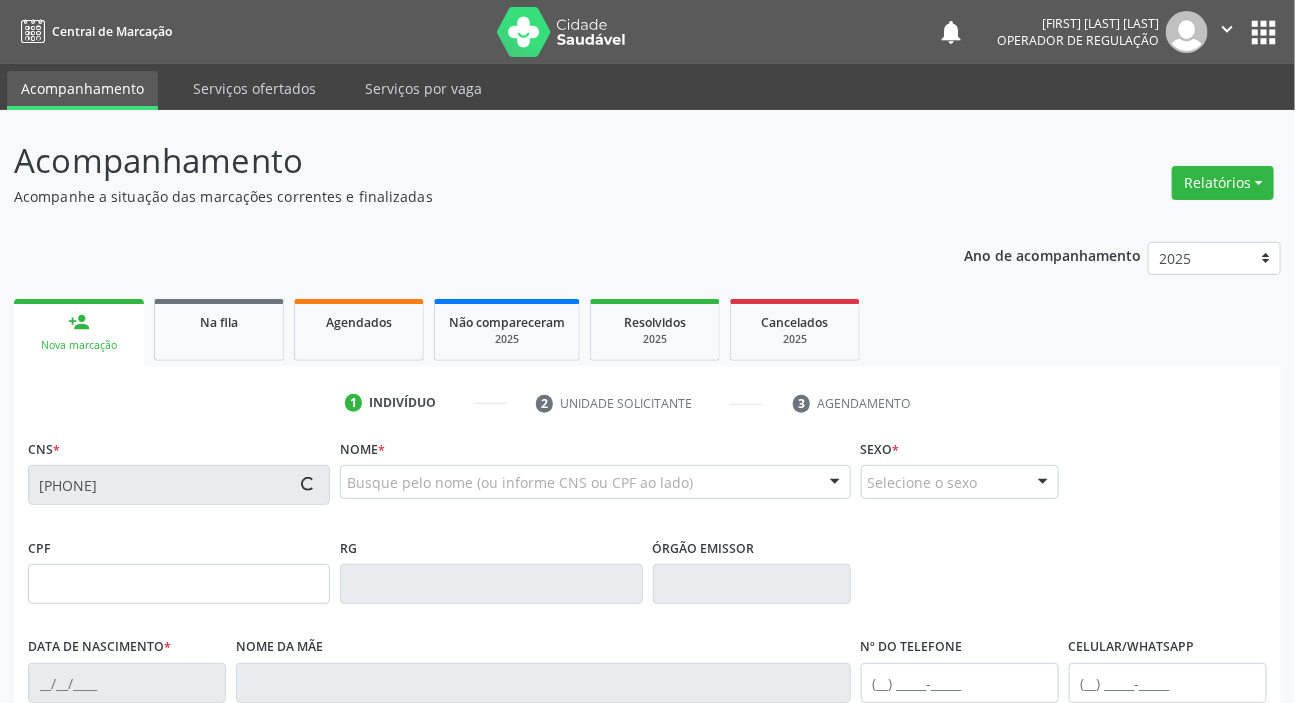 type on "150.355.794-41" 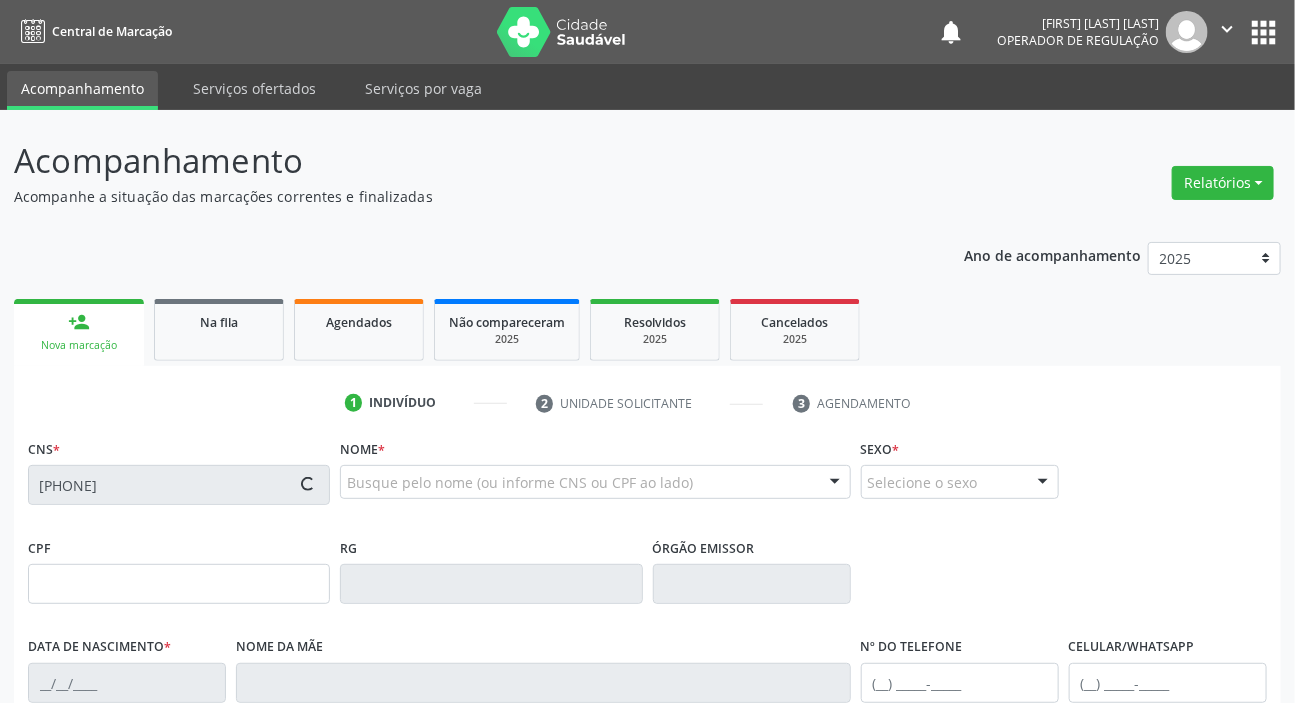 type on "08/11/2007" 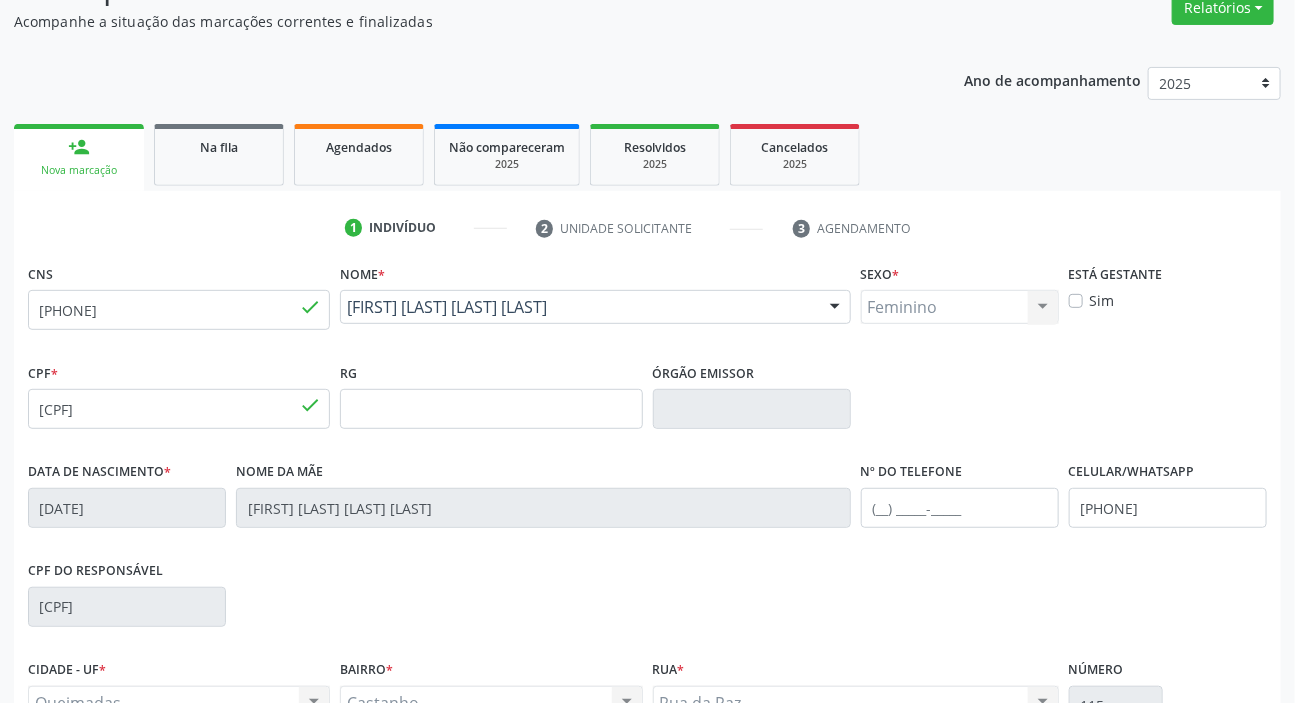 scroll, scrollTop: 380, scrollLeft: 0, axis: vertical 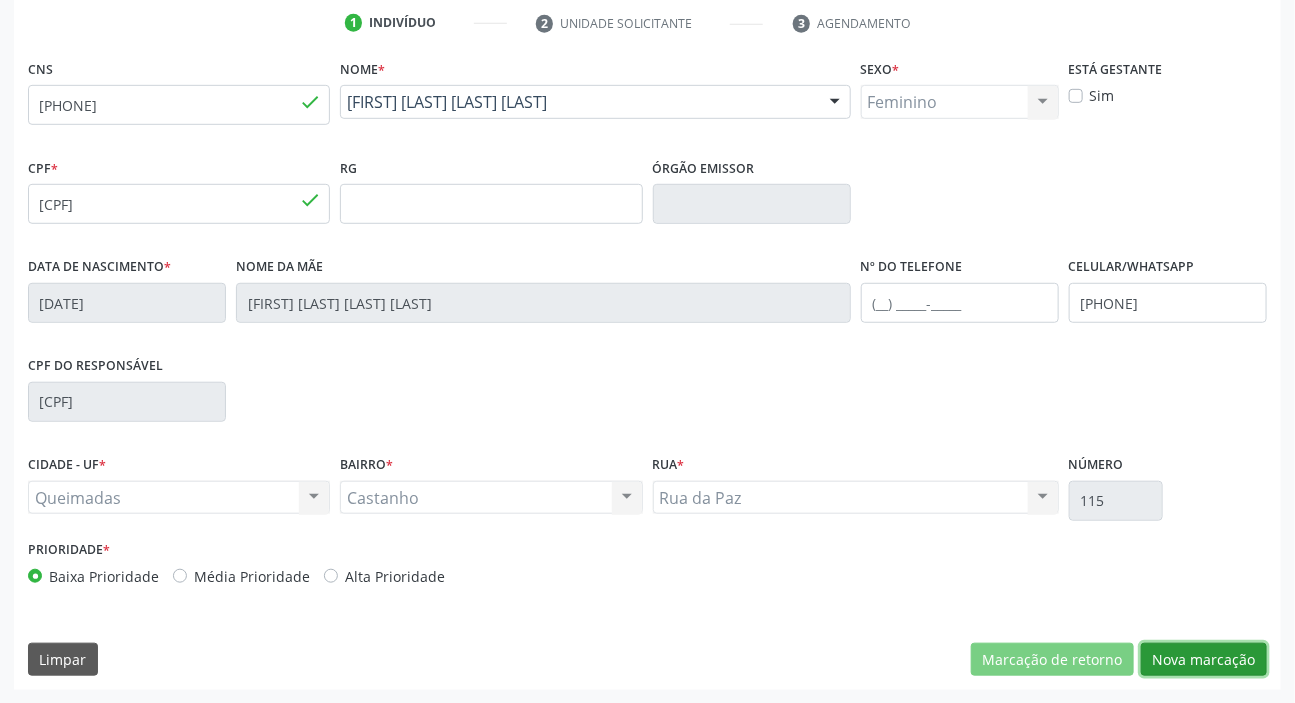 click on "Nova marcação" at bounding box center (1204, 660) 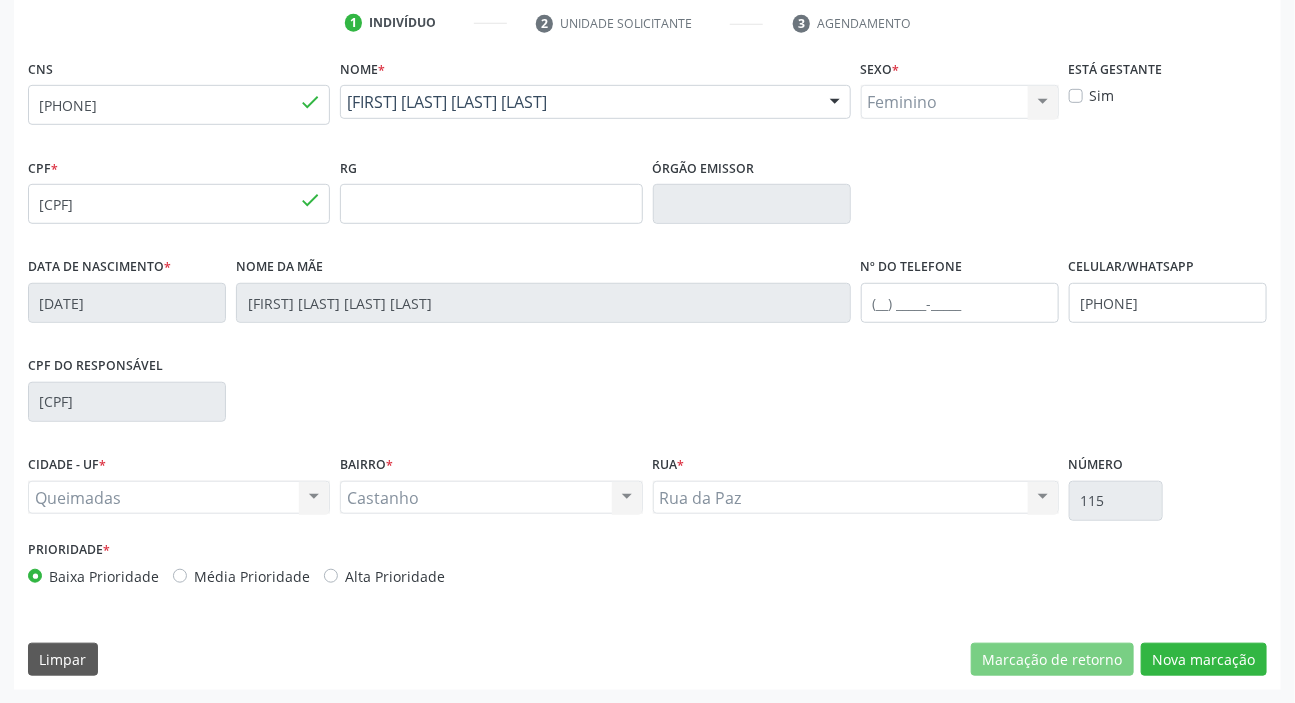 scroll, scrollTop: 201, scrollLeft: 0, axis: vertical 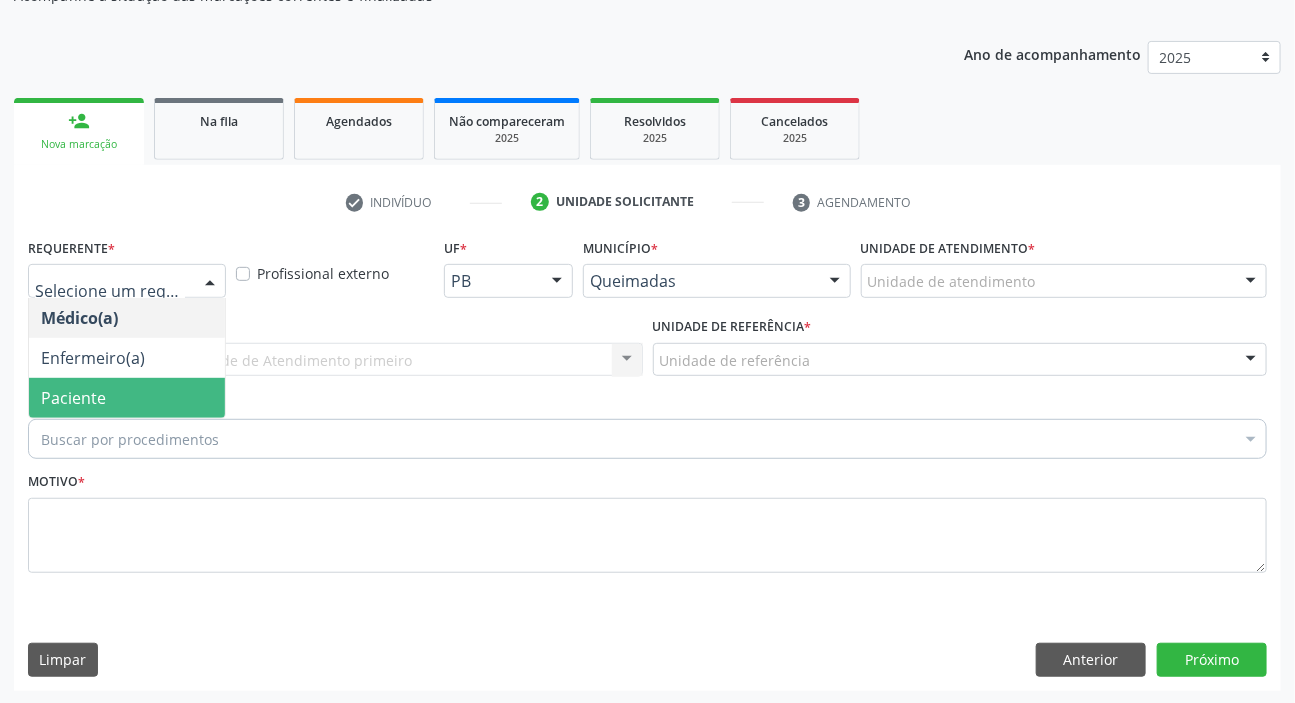 click on "Paciente" at bounding box center [127, 398] 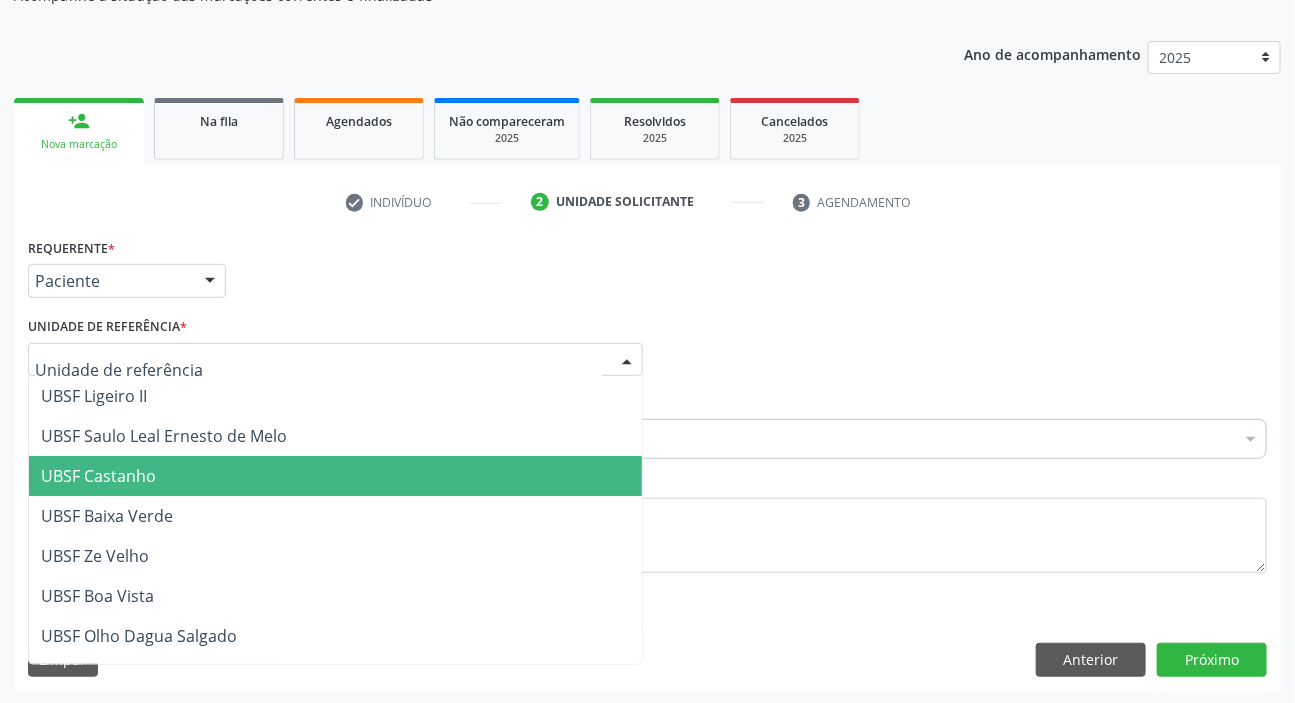 click on "UBSF Castanho" at bounding box center [335, 476] 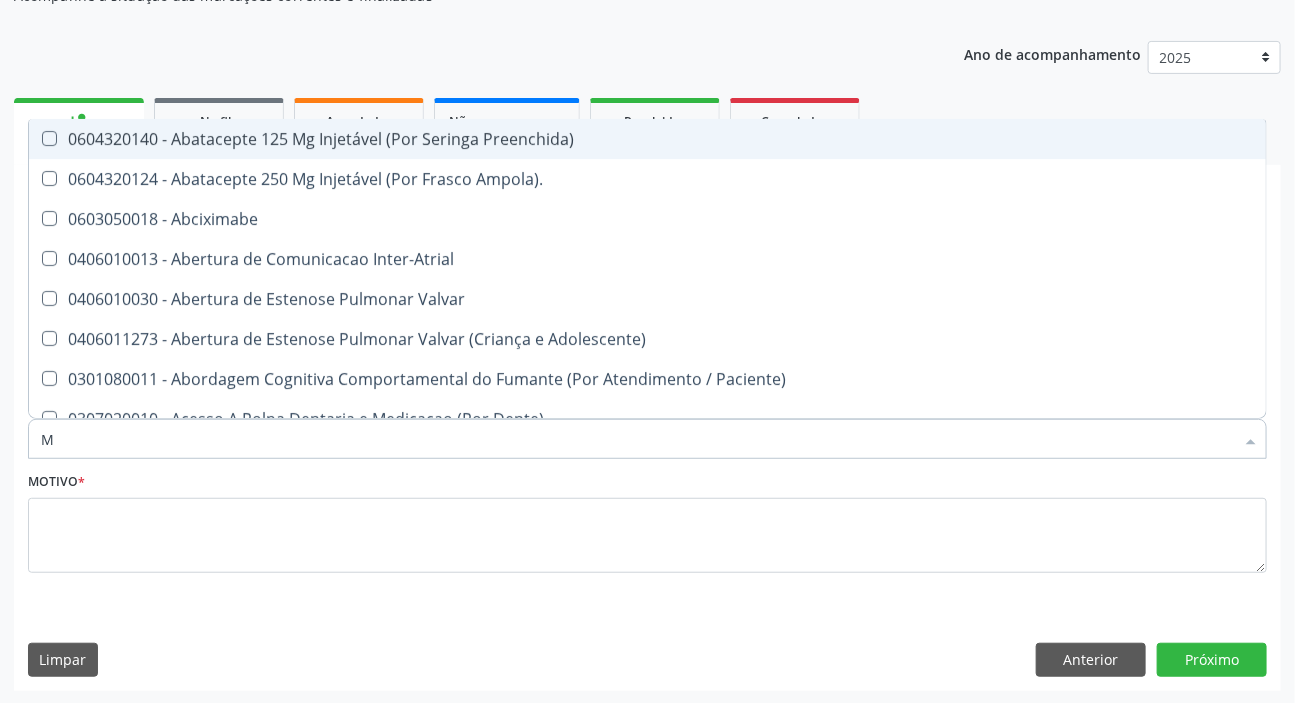 type on "MAMARIA BILATERAL" 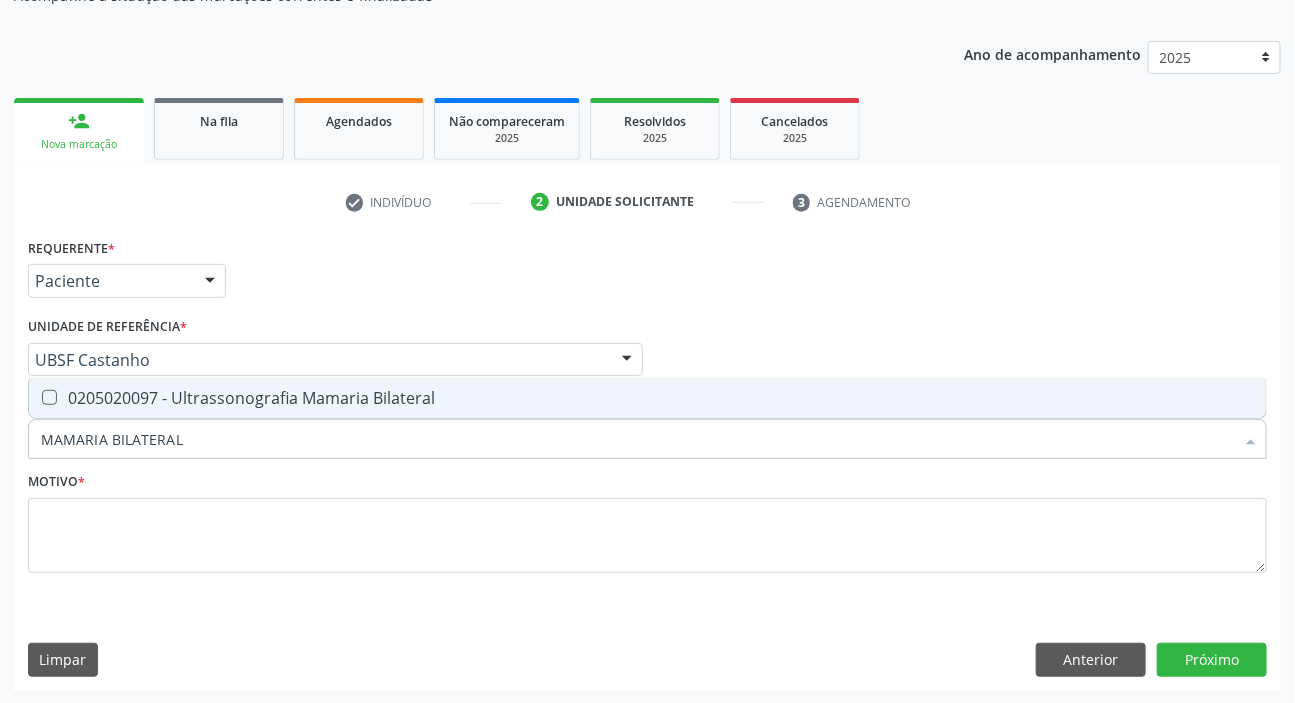 click on "0205020097 - Ultrassonografia Mamaria Bilateral" at bounding box center (647, 398) 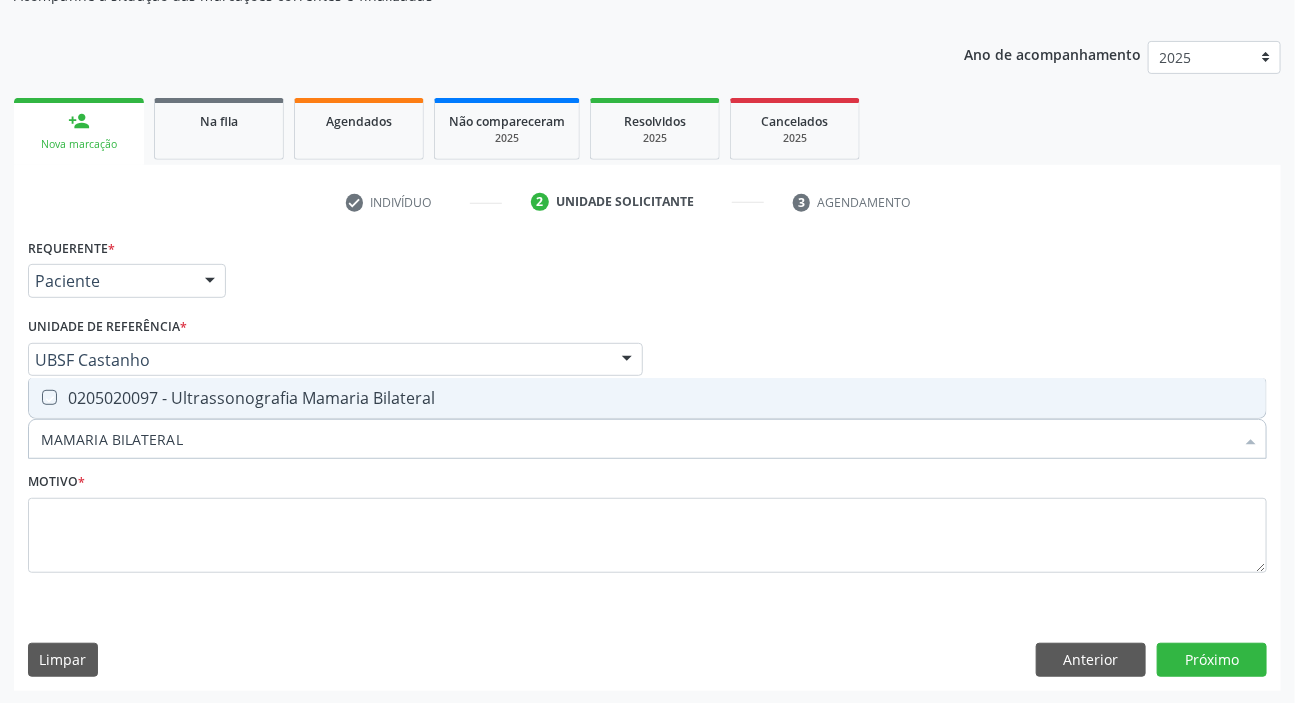 checkbox on "true" 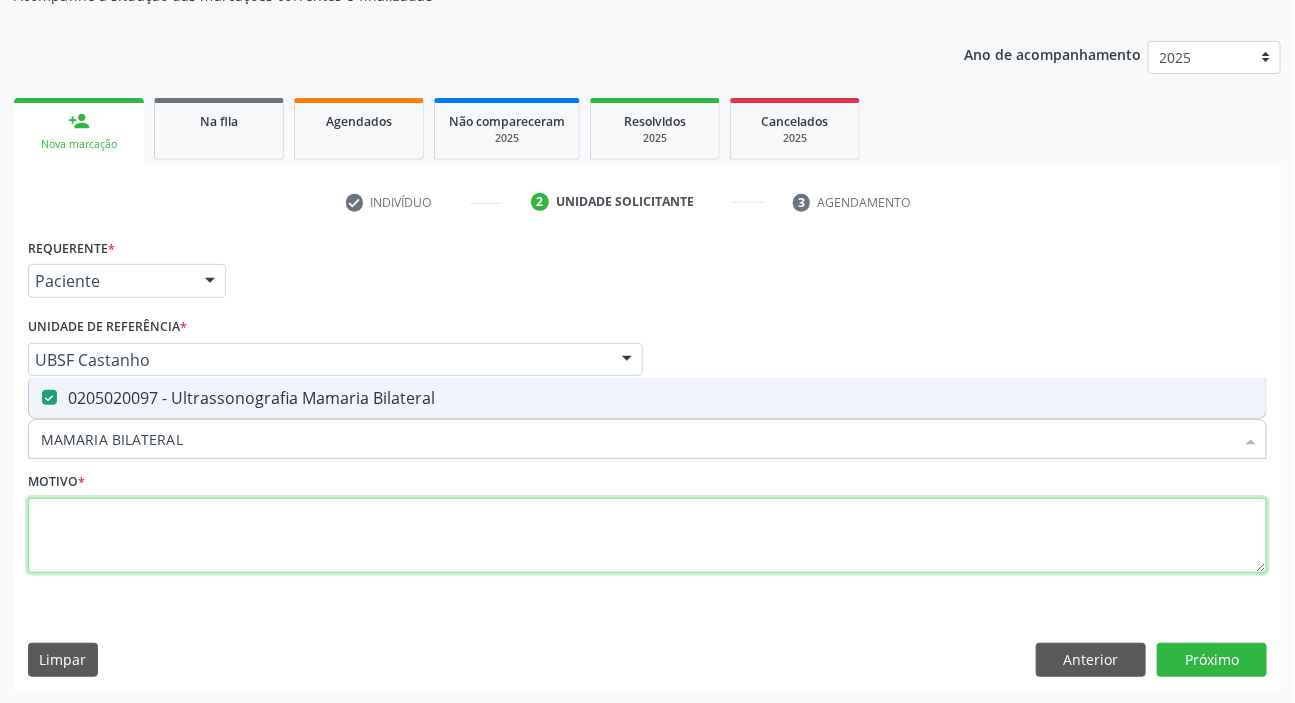 click at bounding box center (647, 536) 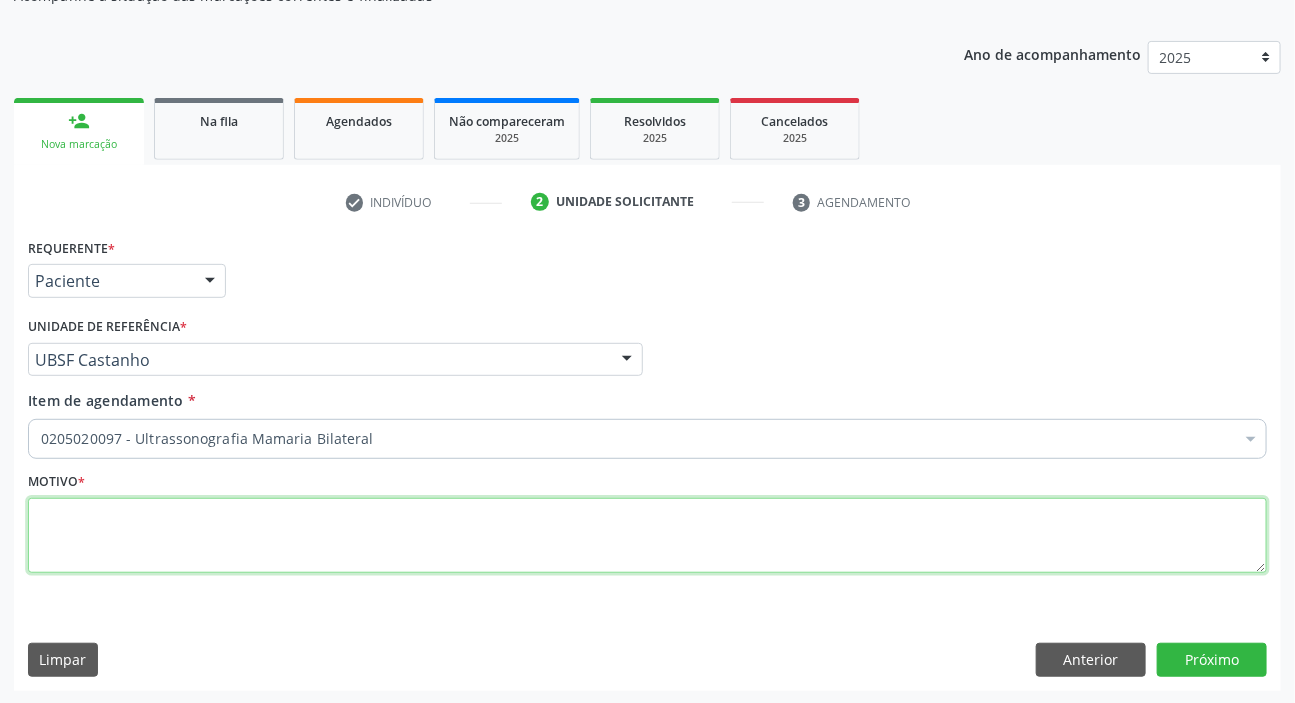 paste on "ROTINA" 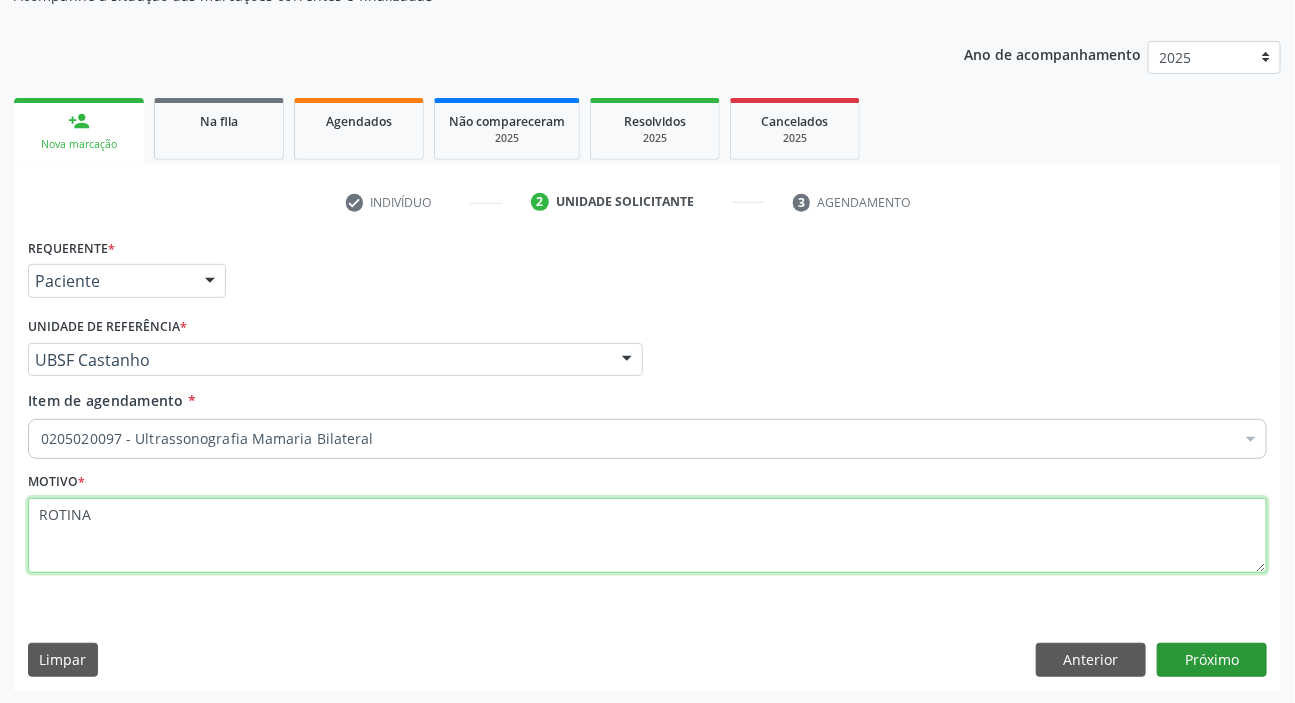 type on "ROTINA" 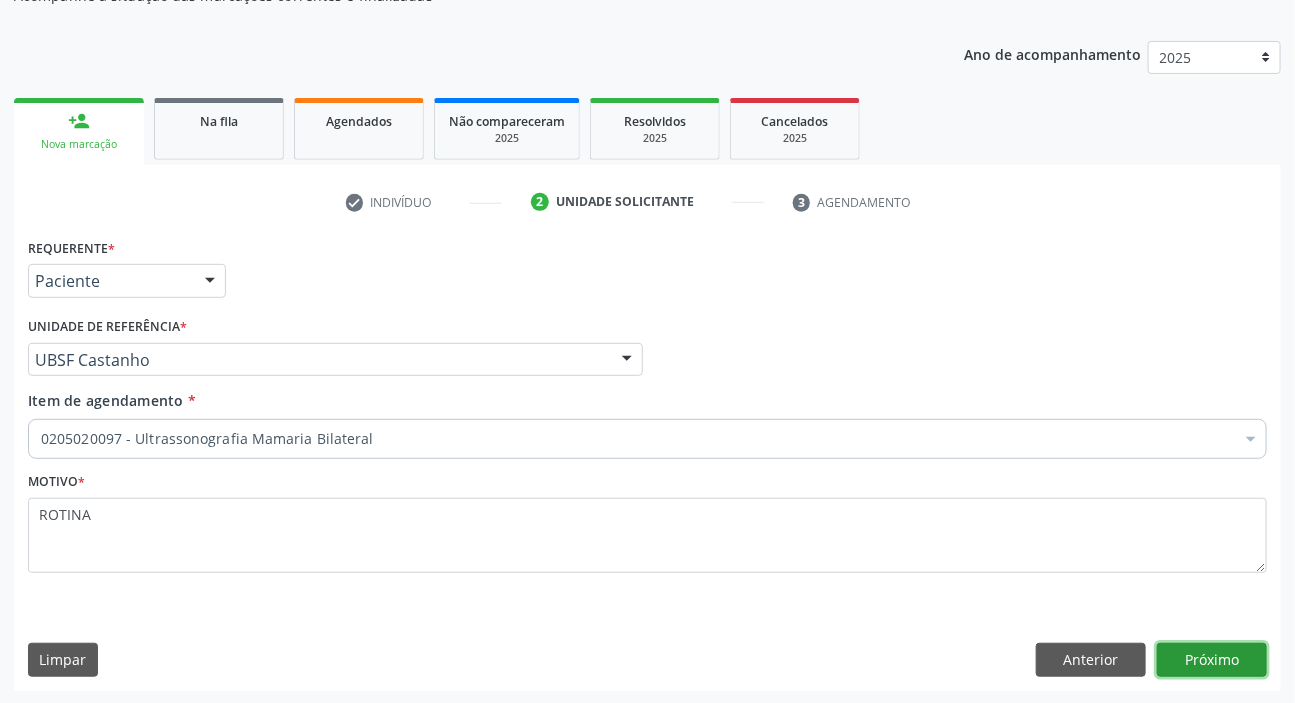 click on "Próximo" at bounding box center [1212, 660] 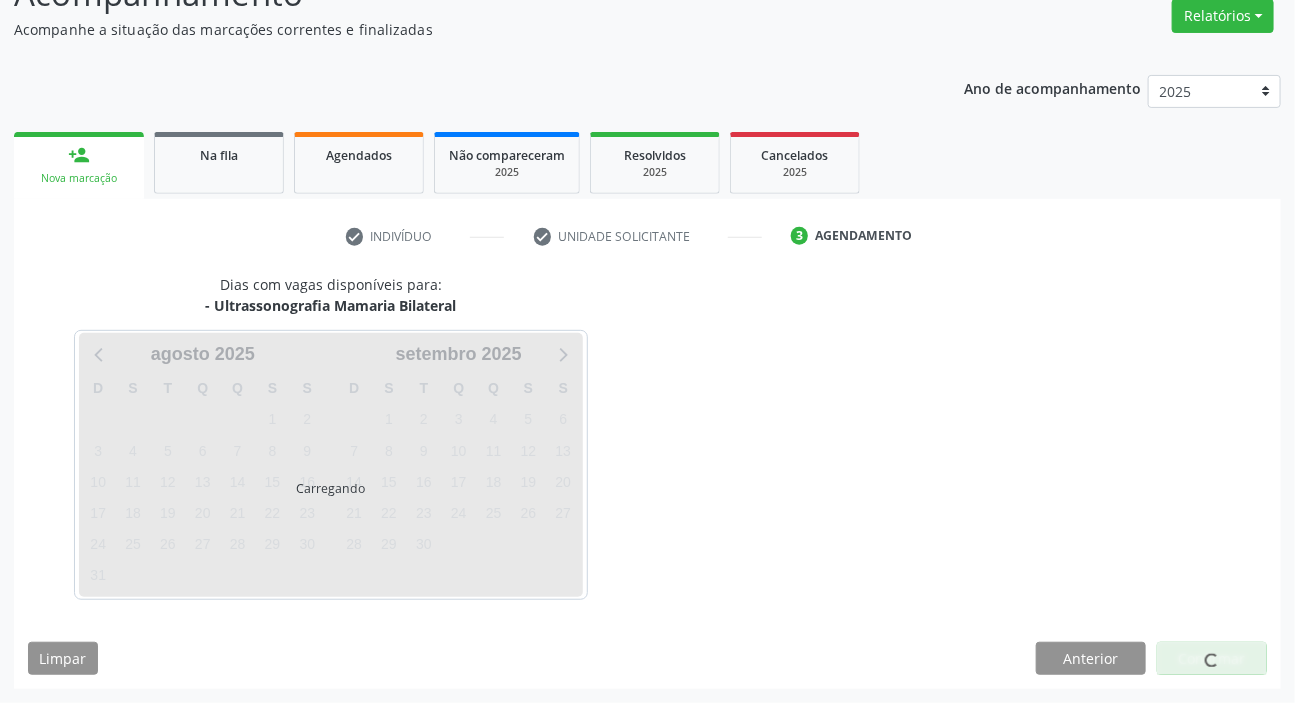 scroll, scrollTop: 166, scrollLeft: 0, axis: vertical 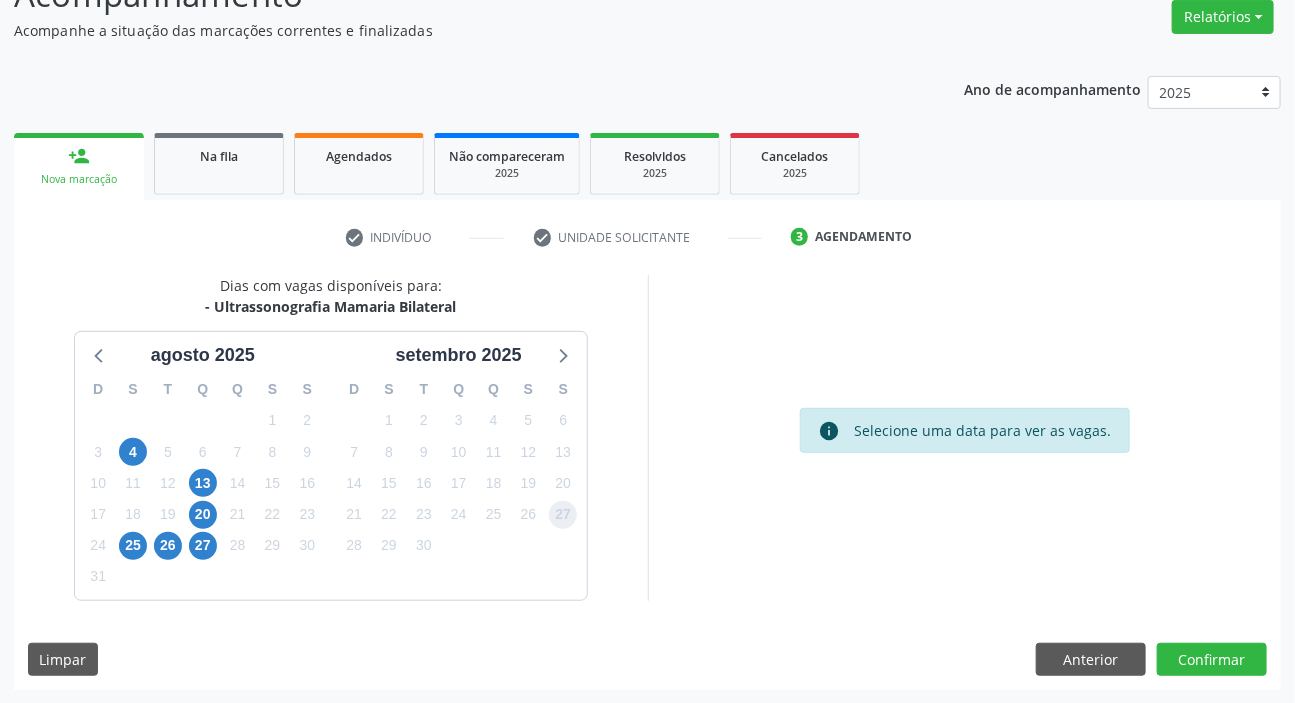 click on "27" at bounding box center [563, 515] 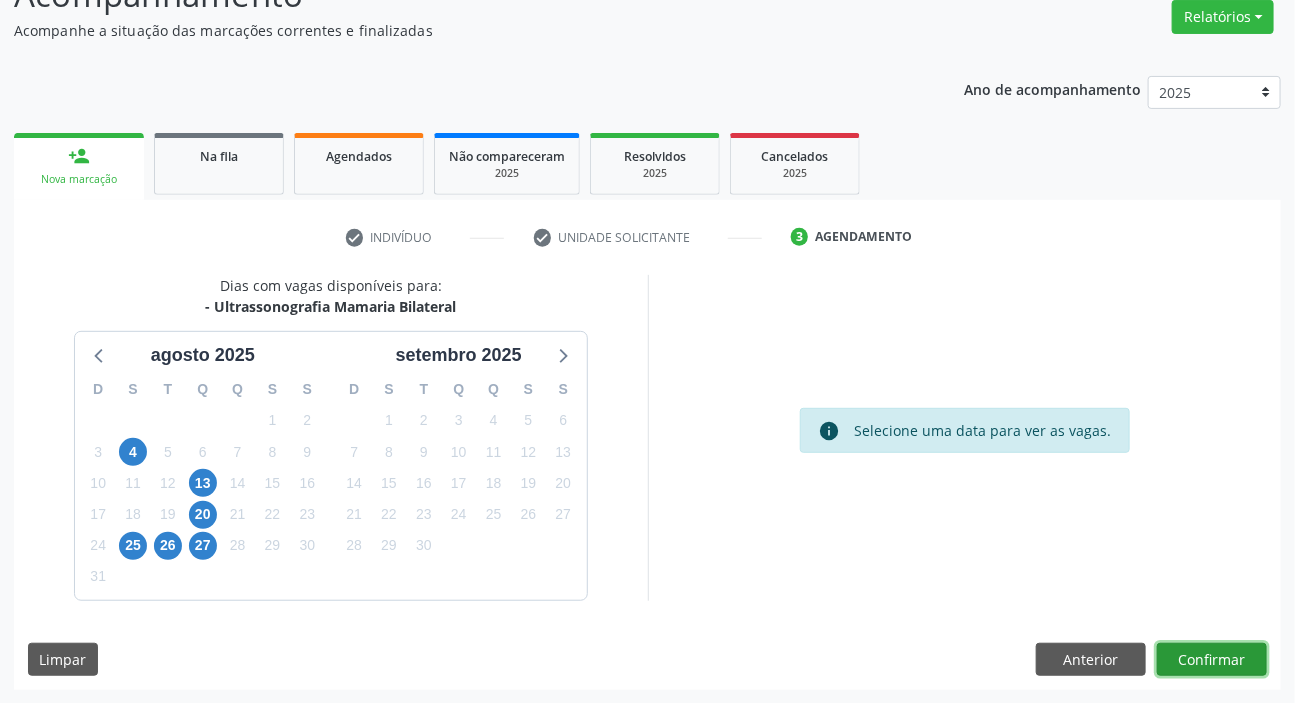 click on "Confirmar" at bounding box center [1212, 660] 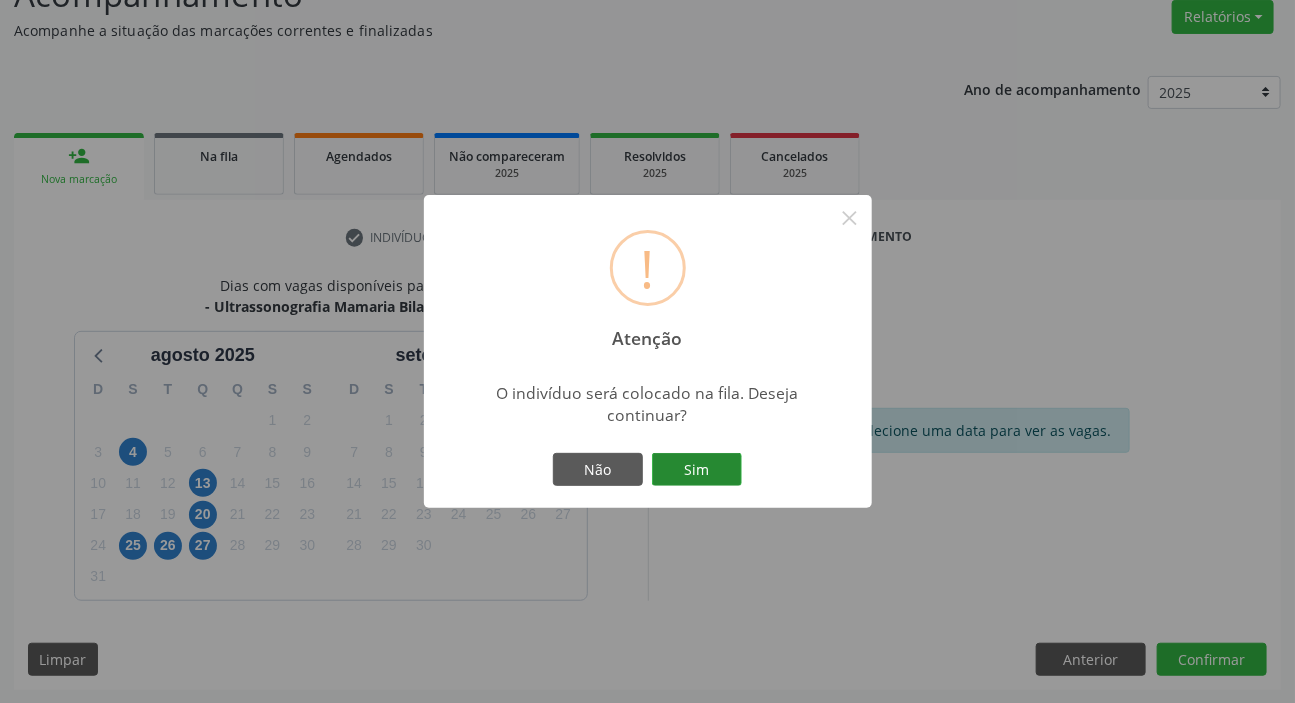 click on "Sim" at bounding box center (697, 470) 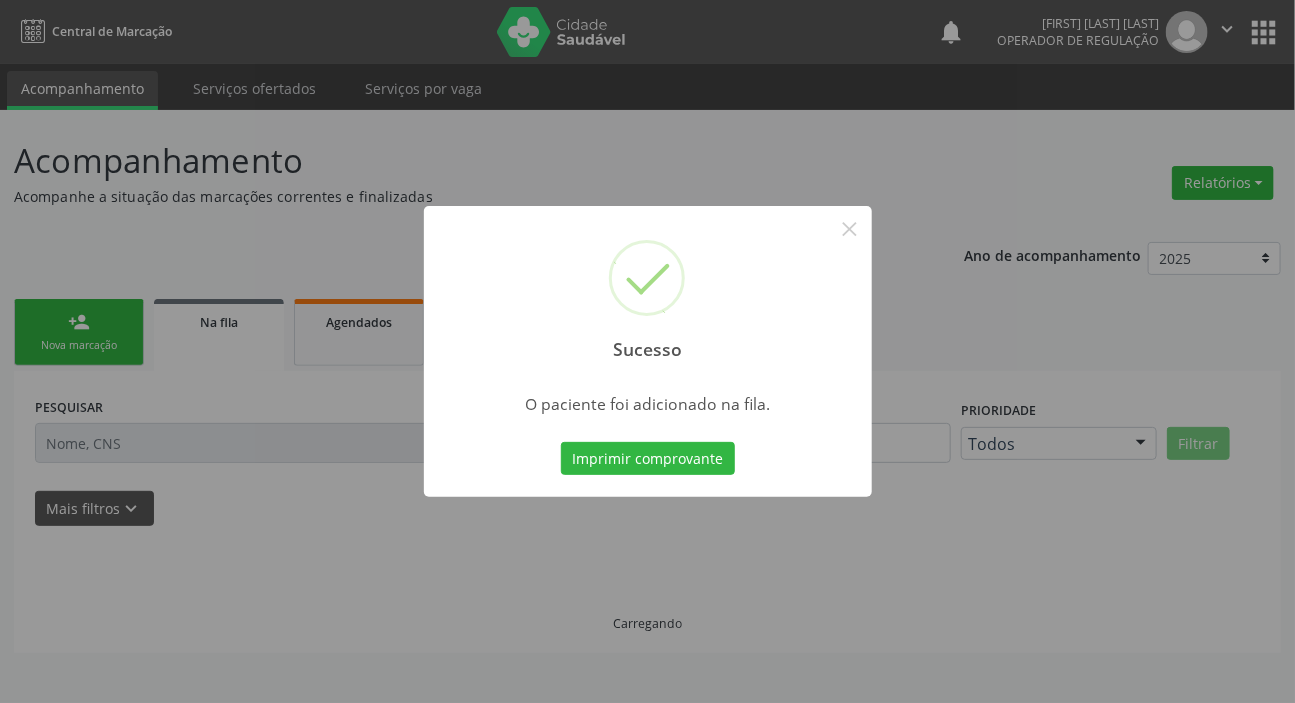 scroll, scrollTop: 0, scrollLeft: 0, axis: both 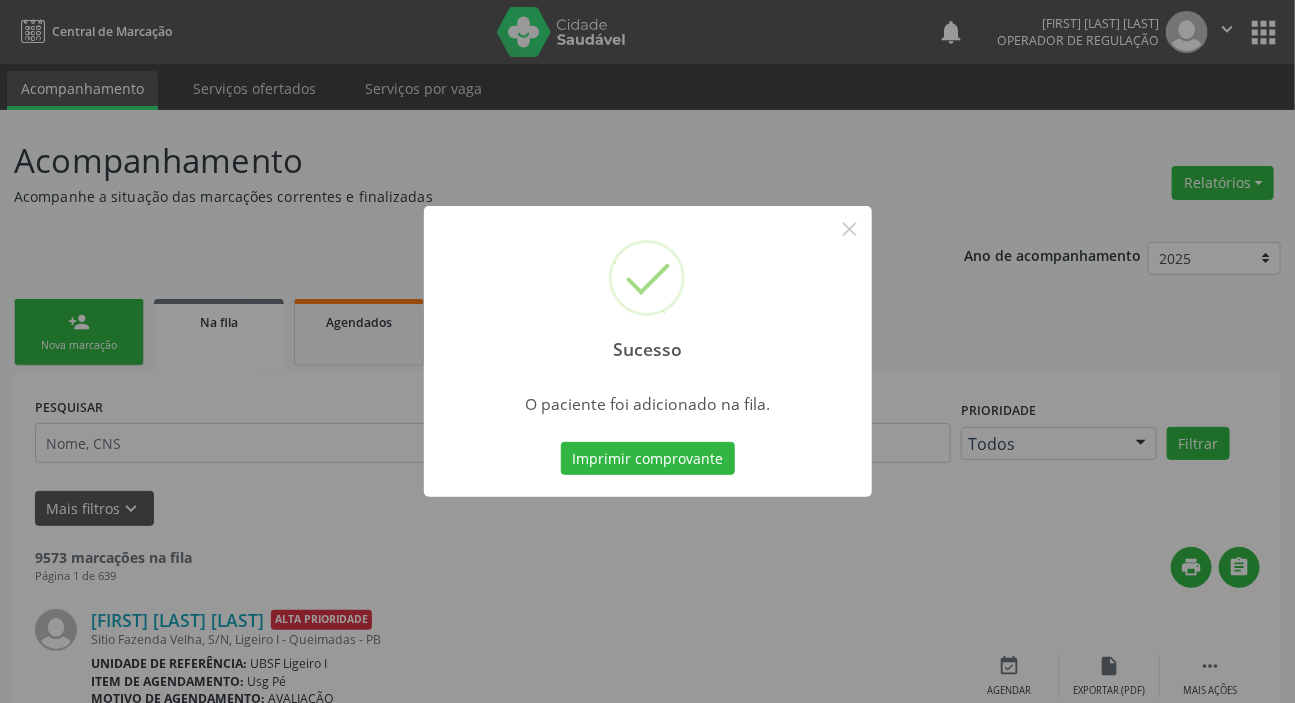 click on "Sucesso × O paciente foi adicionado na fila. Imprimir comprovante Cancel" at bounding box center (647, 351) 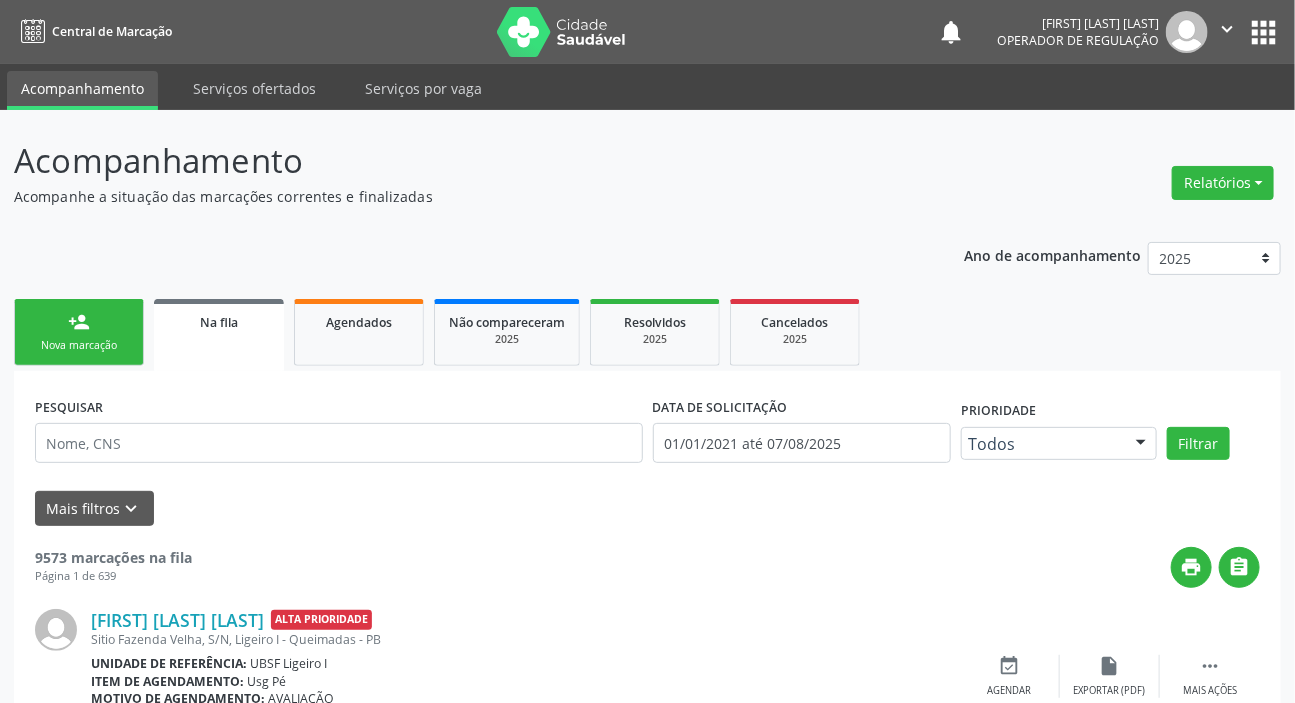 click on "person_add" at bounding box center (79, 322) 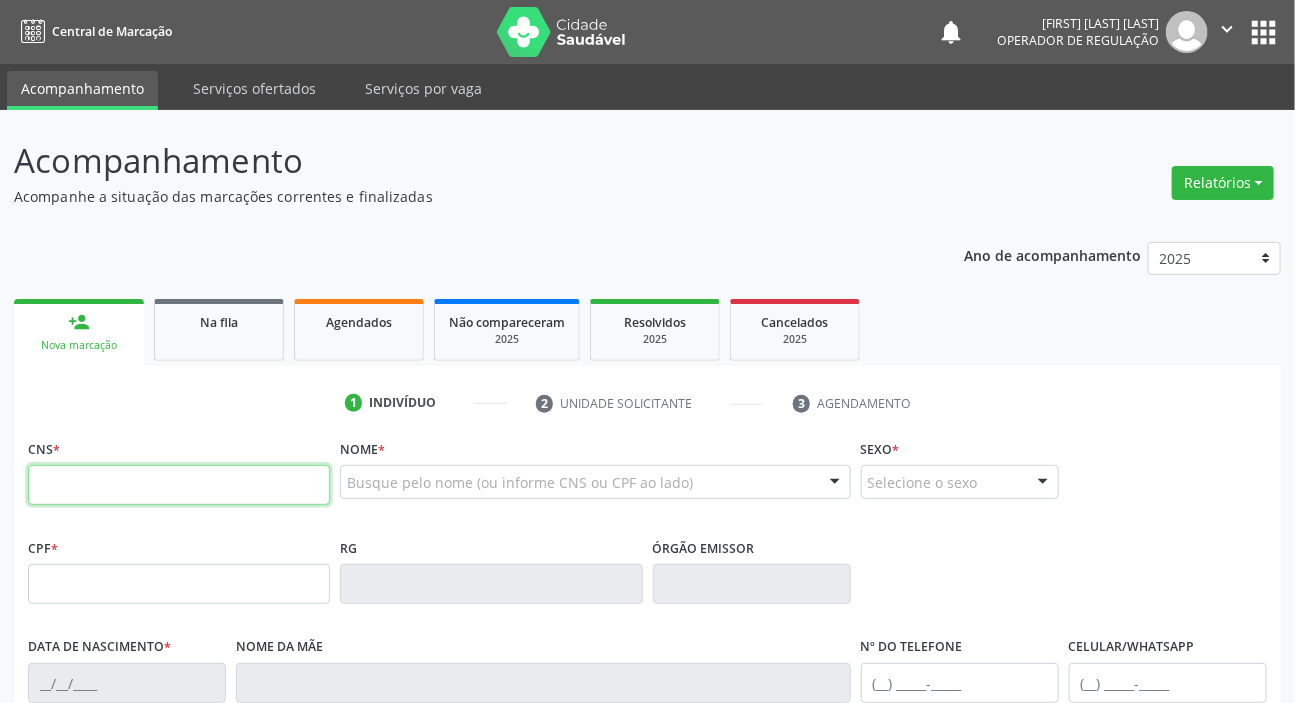 click at bounding box center [179, 485] 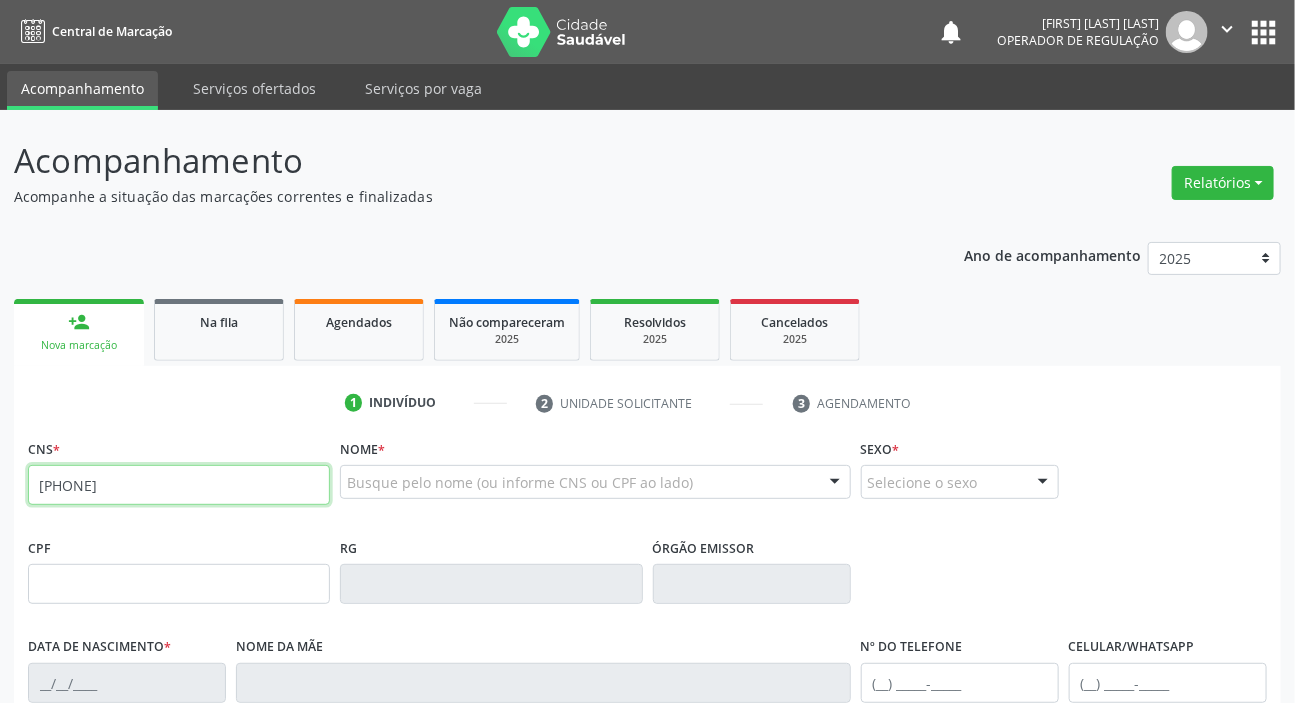 type on "702 0023 0993 9588" 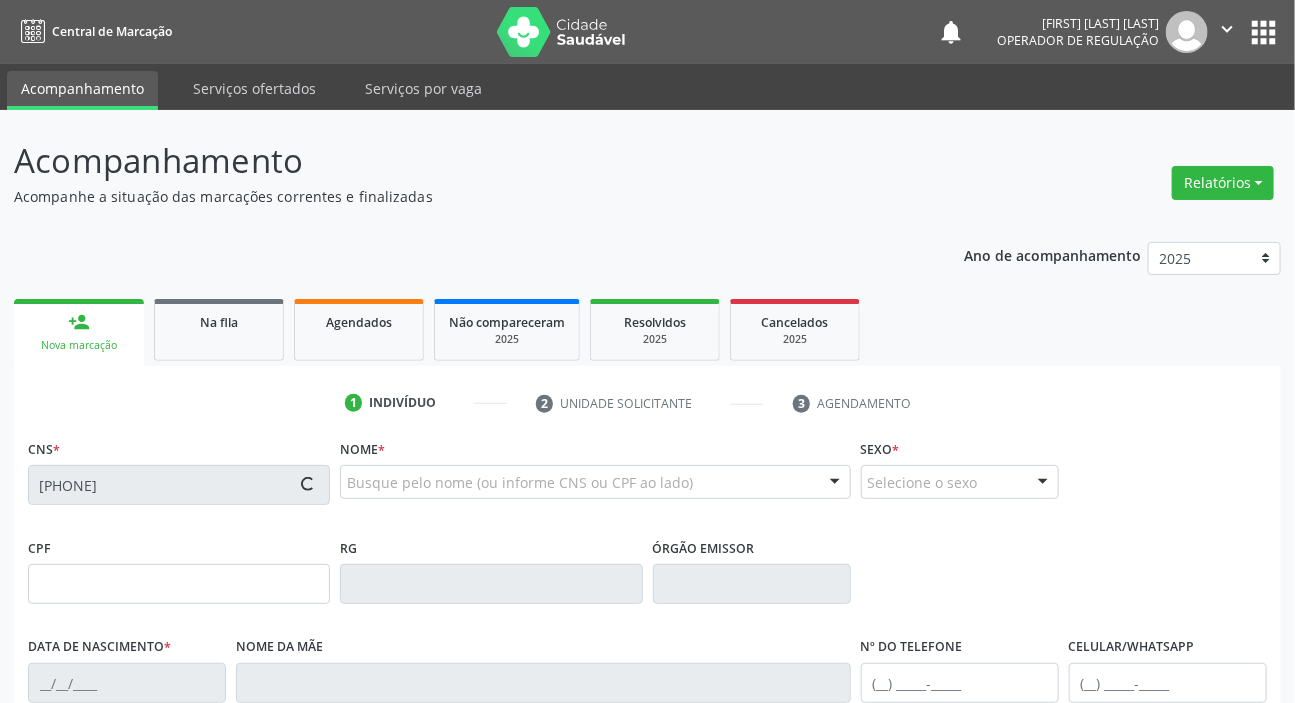 type on "060.639.024-30" 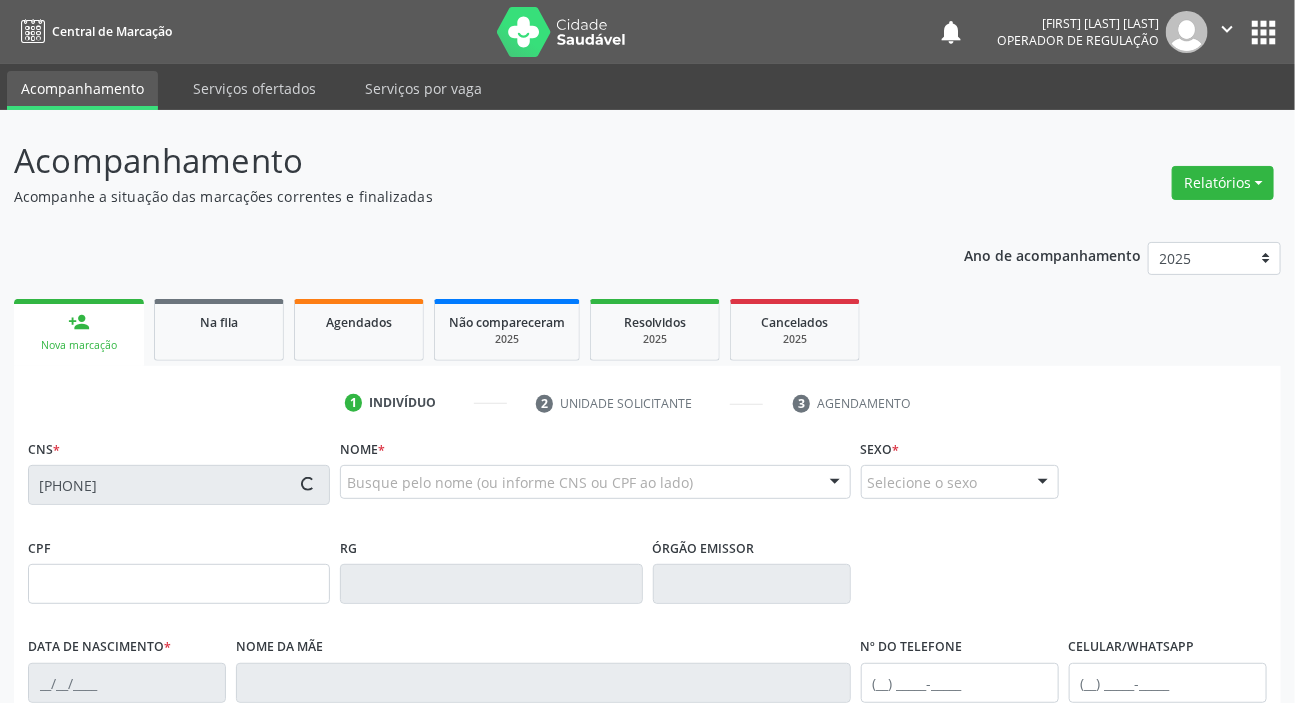 type on "12/10/1963" 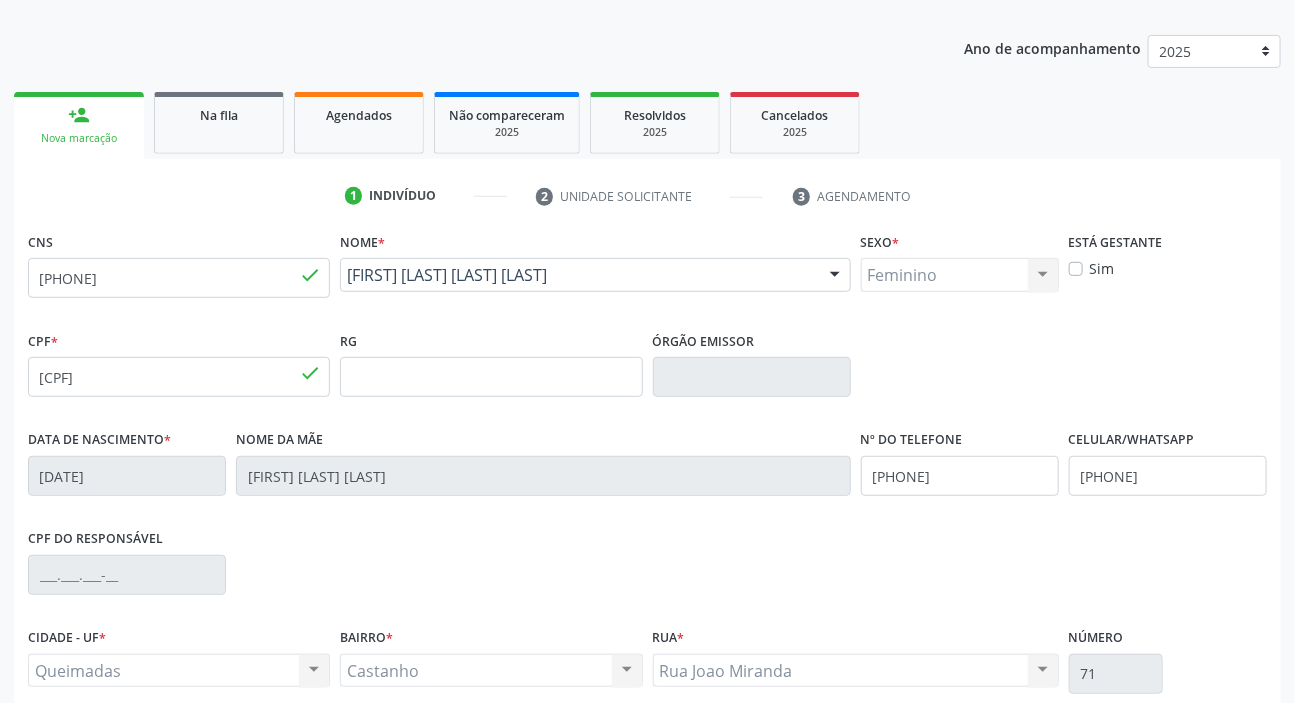 scroll, scrollTop: 363, scrollLeft: 0, axis: vertical 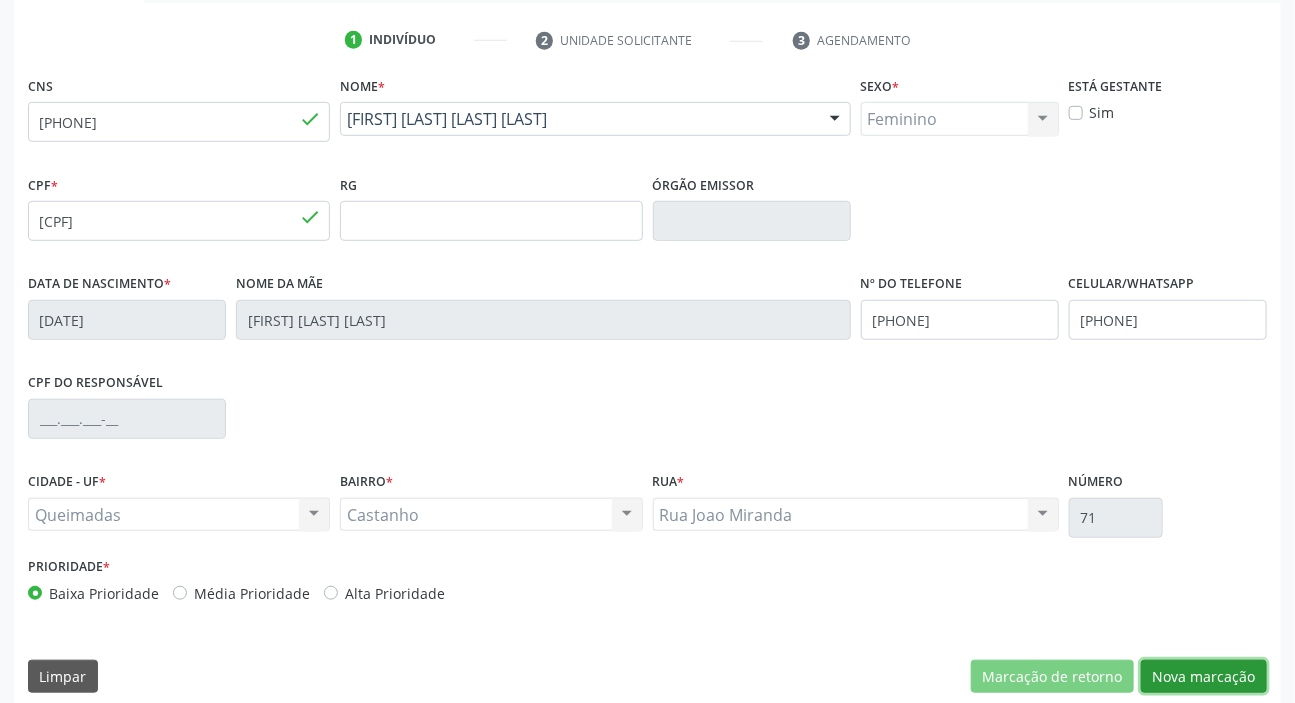 click on "Nova marcação" at bounding box center [1204, 677] 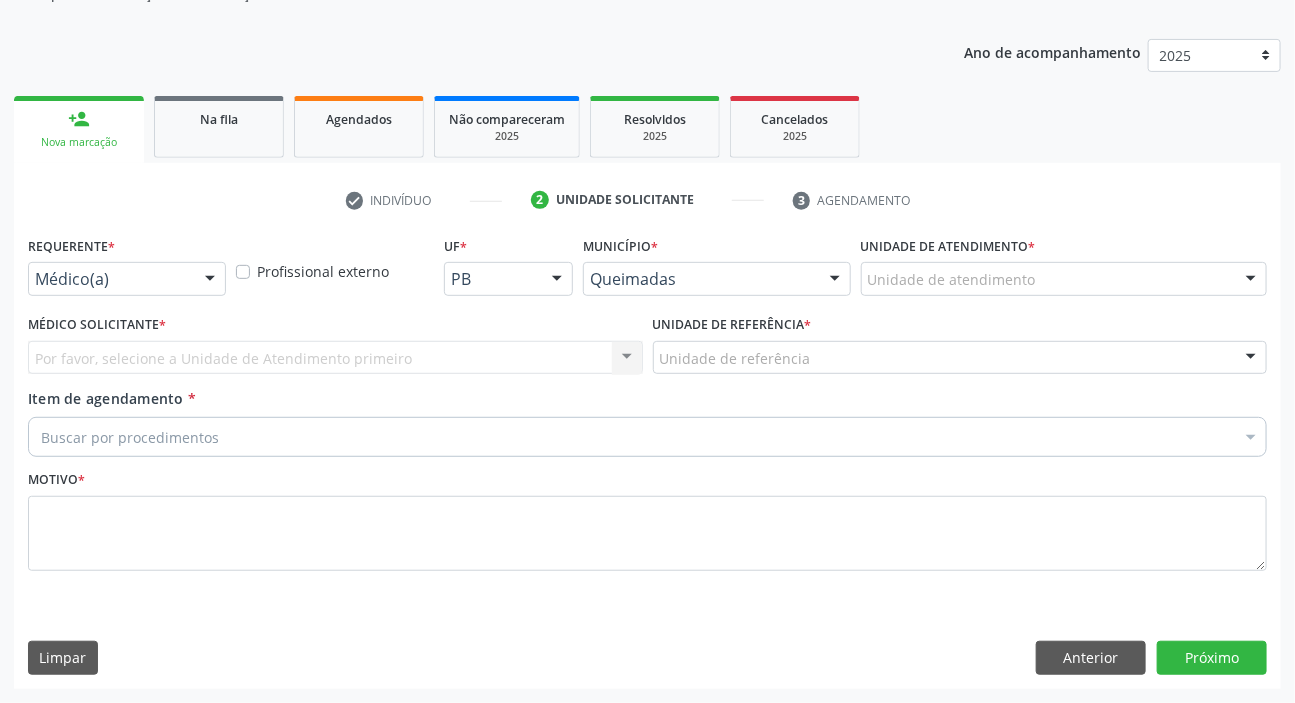 scroll, scrollTop: 201, scrollLeft: 0, axis: vertical 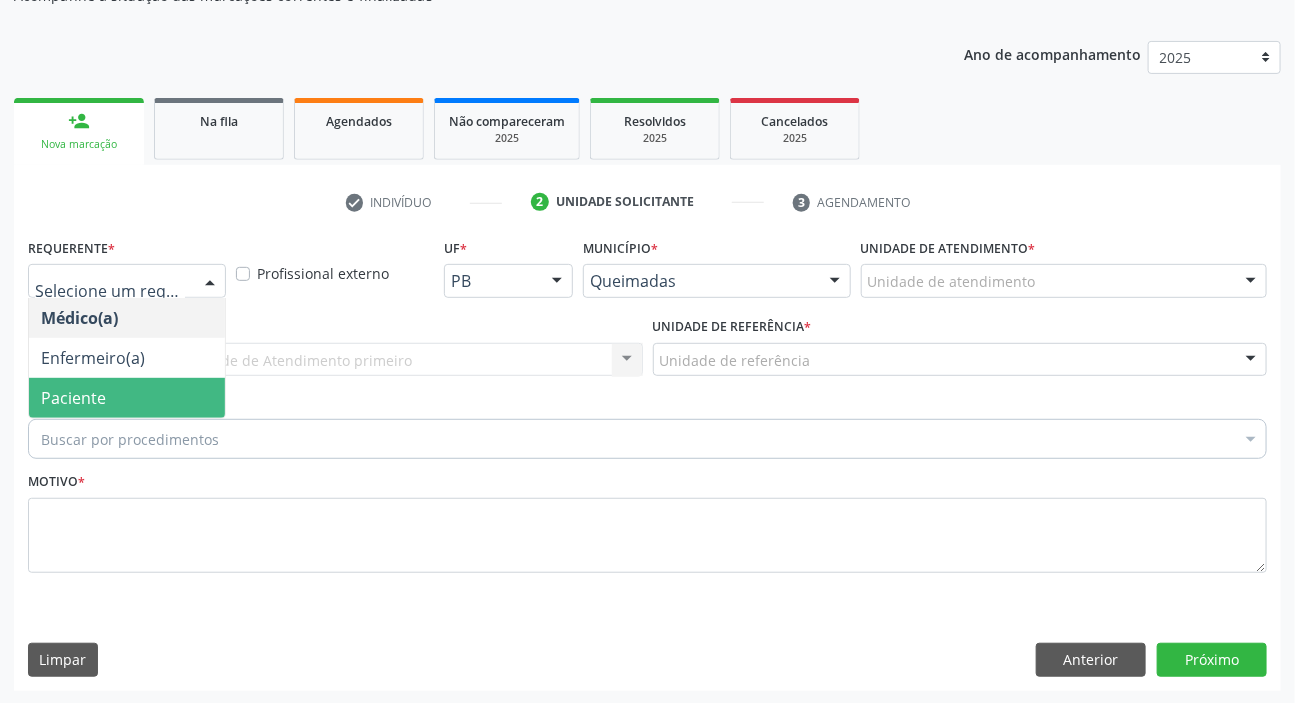 click on "Paciente" at bounding box center (73, 398) 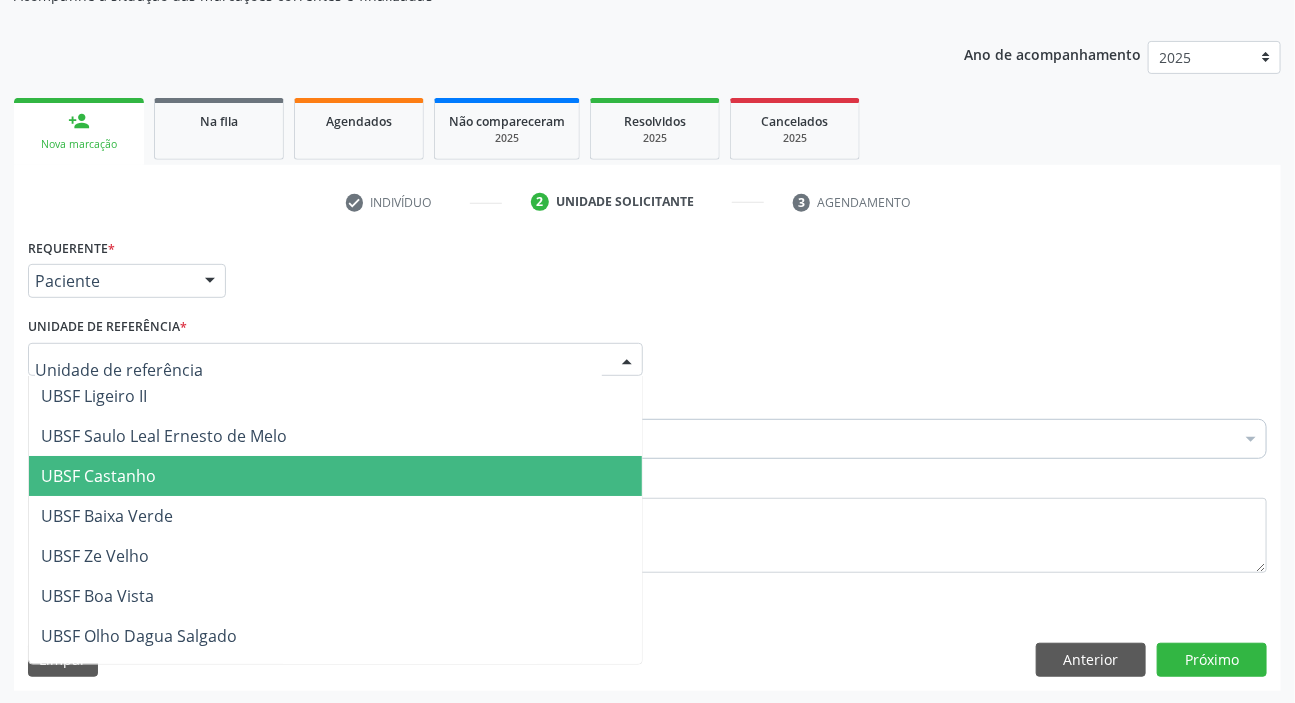 click on "UBSF Castanho" at bounding box center (98, 476) 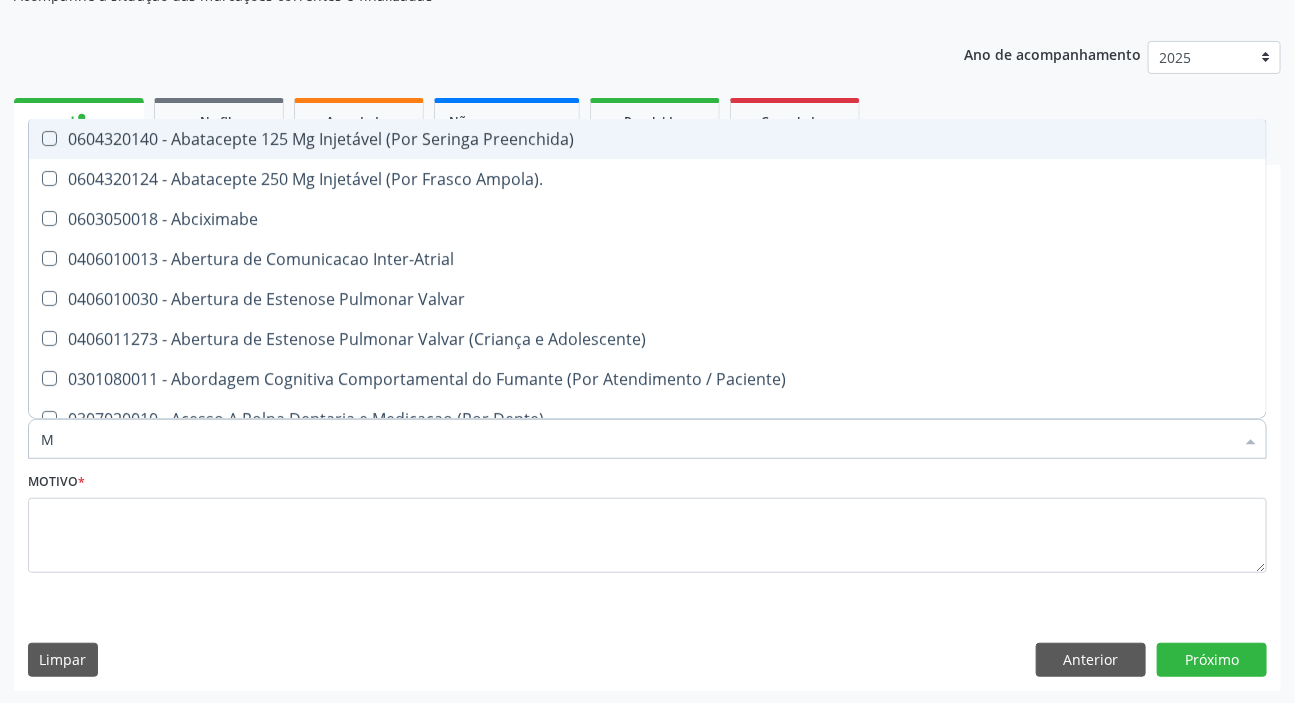 type on "MAMARIA BILATERAL" 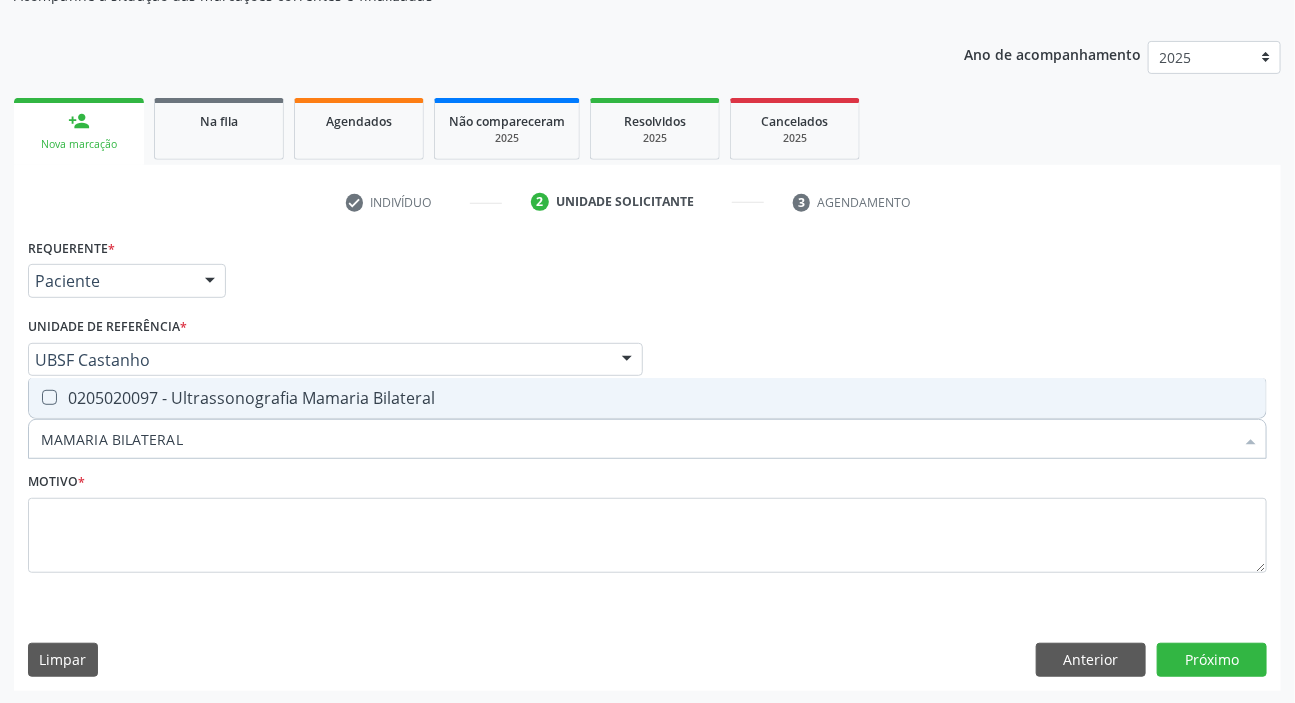 click on "0205020097 - Ultrassonografia Mamaria Bilateral" at bounding box center [647, 398] 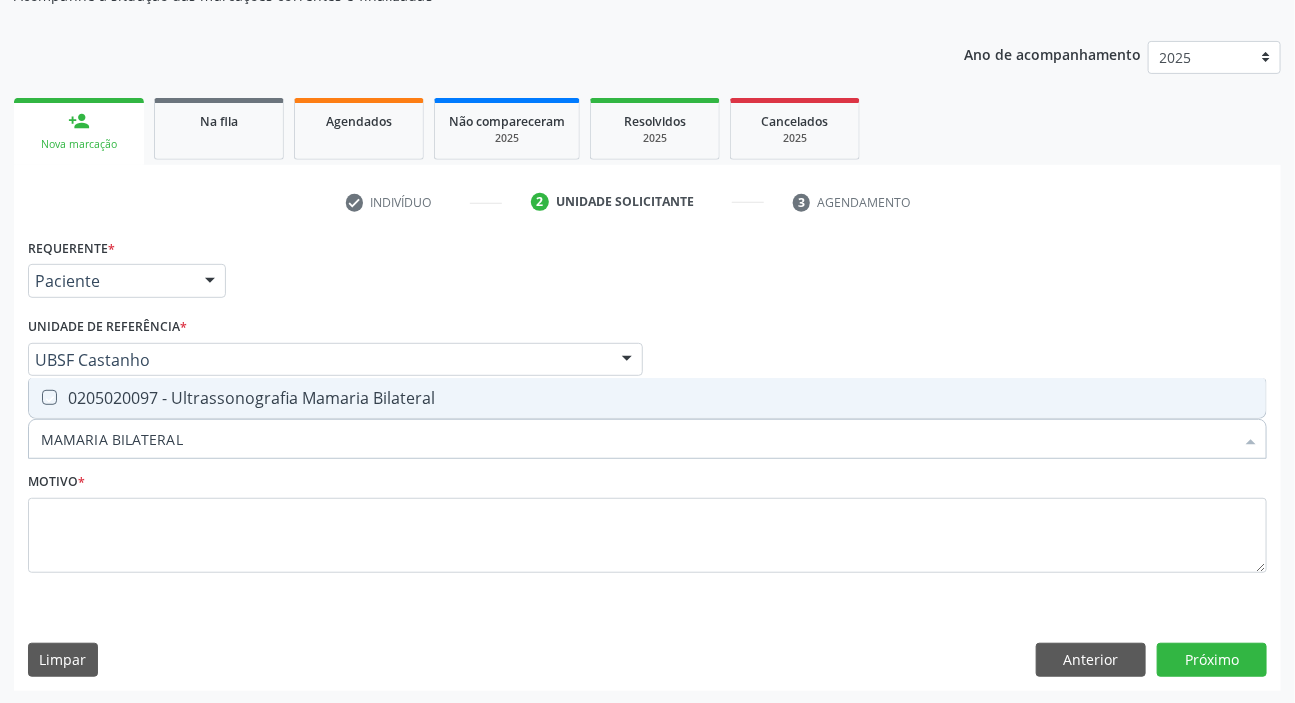 checkbox on "true" 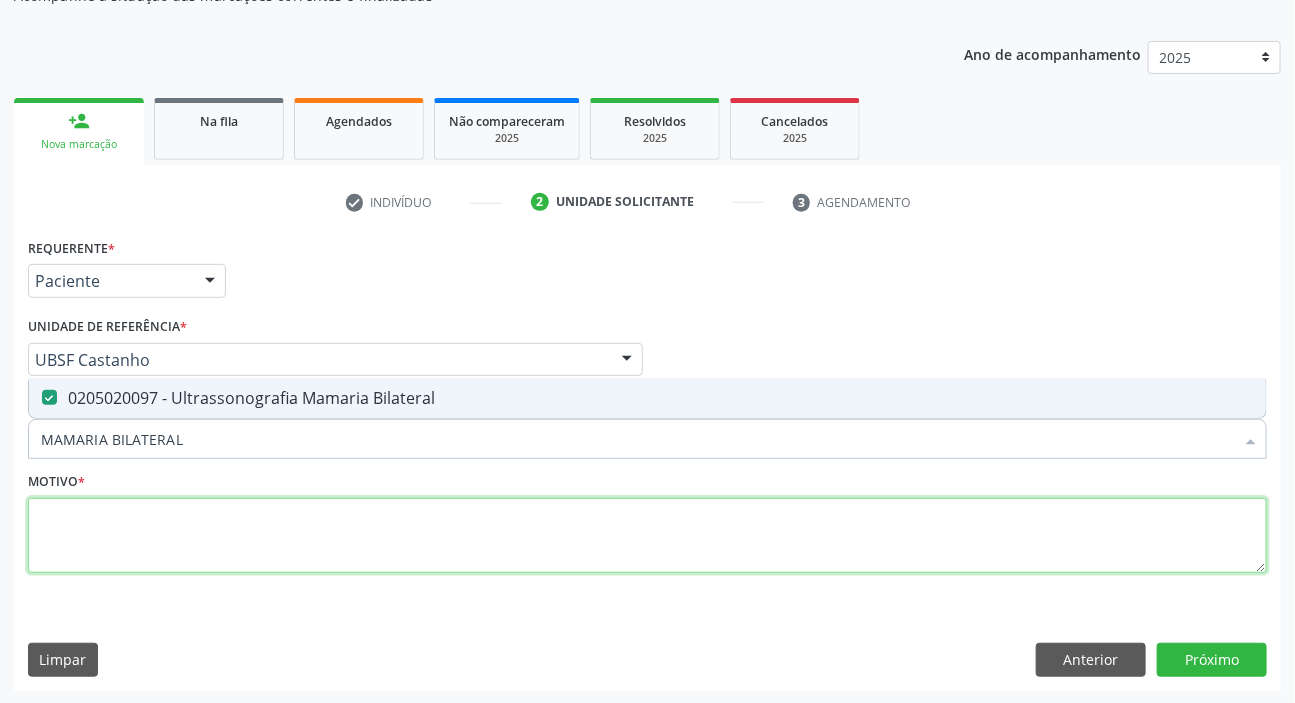 click at bounding box center [647, 536] 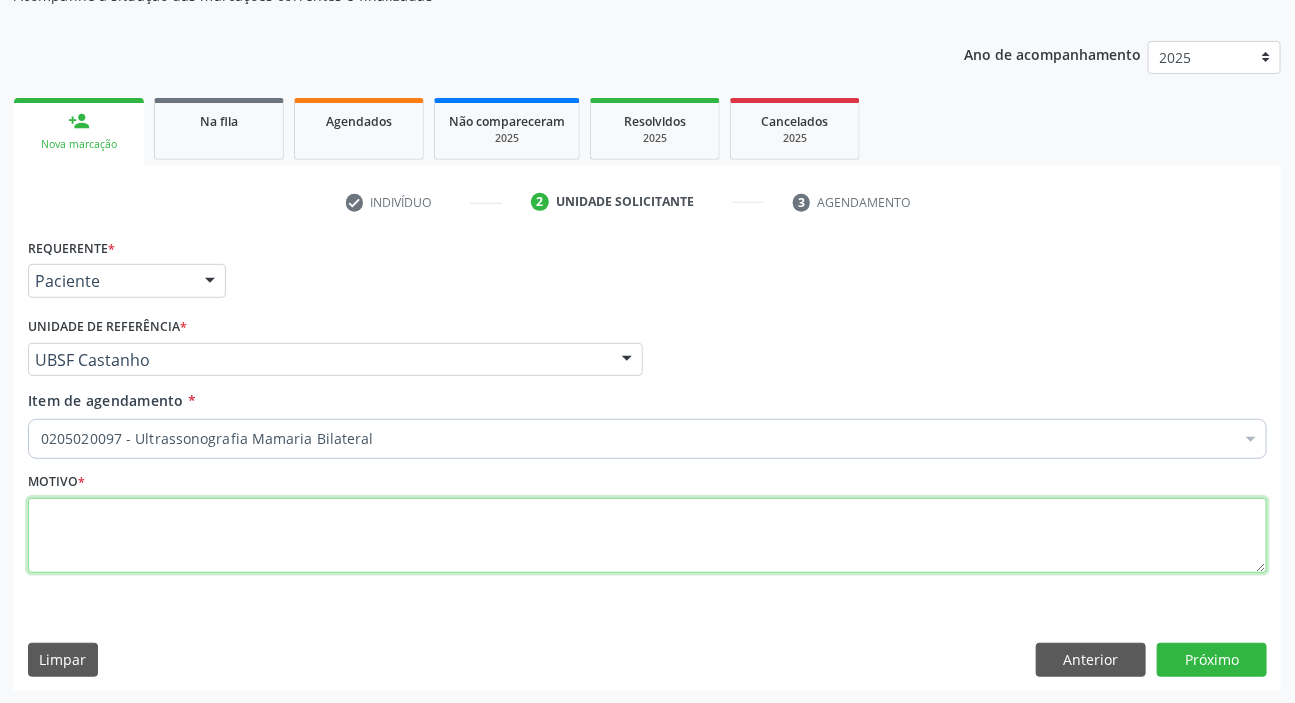 paste on "ROTINA" 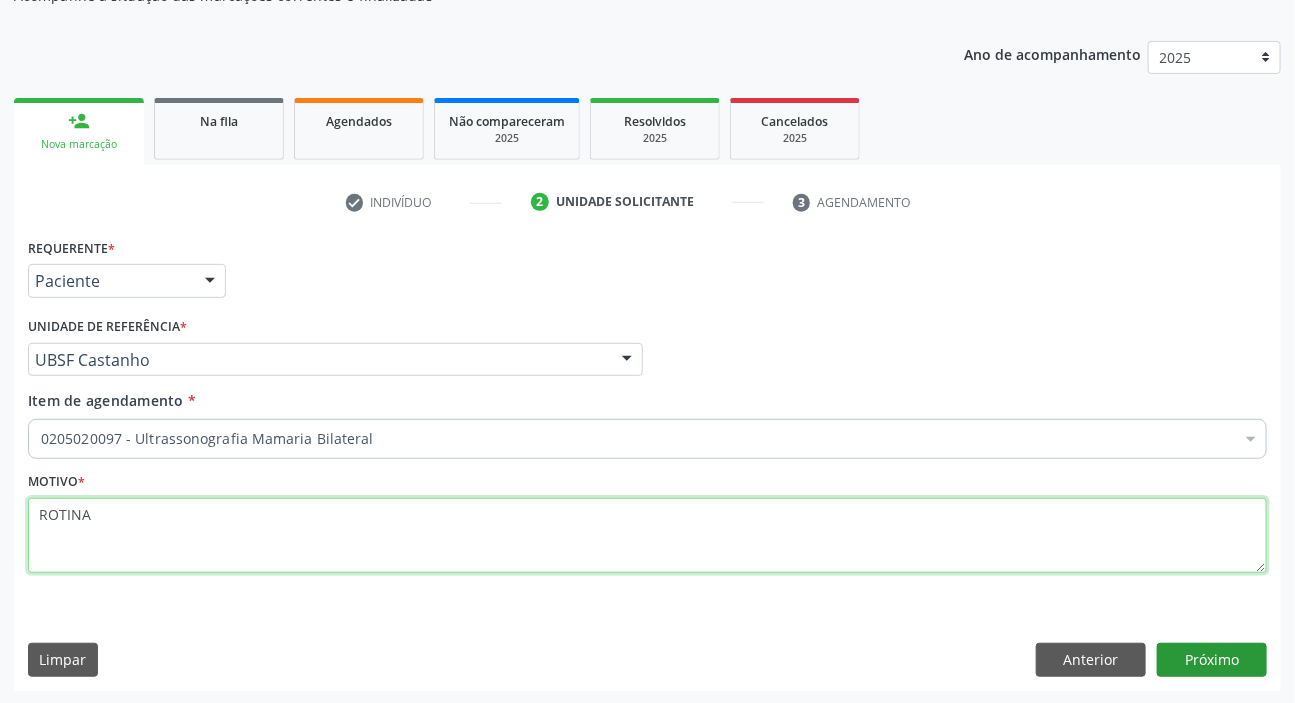 type on "ROTINA" 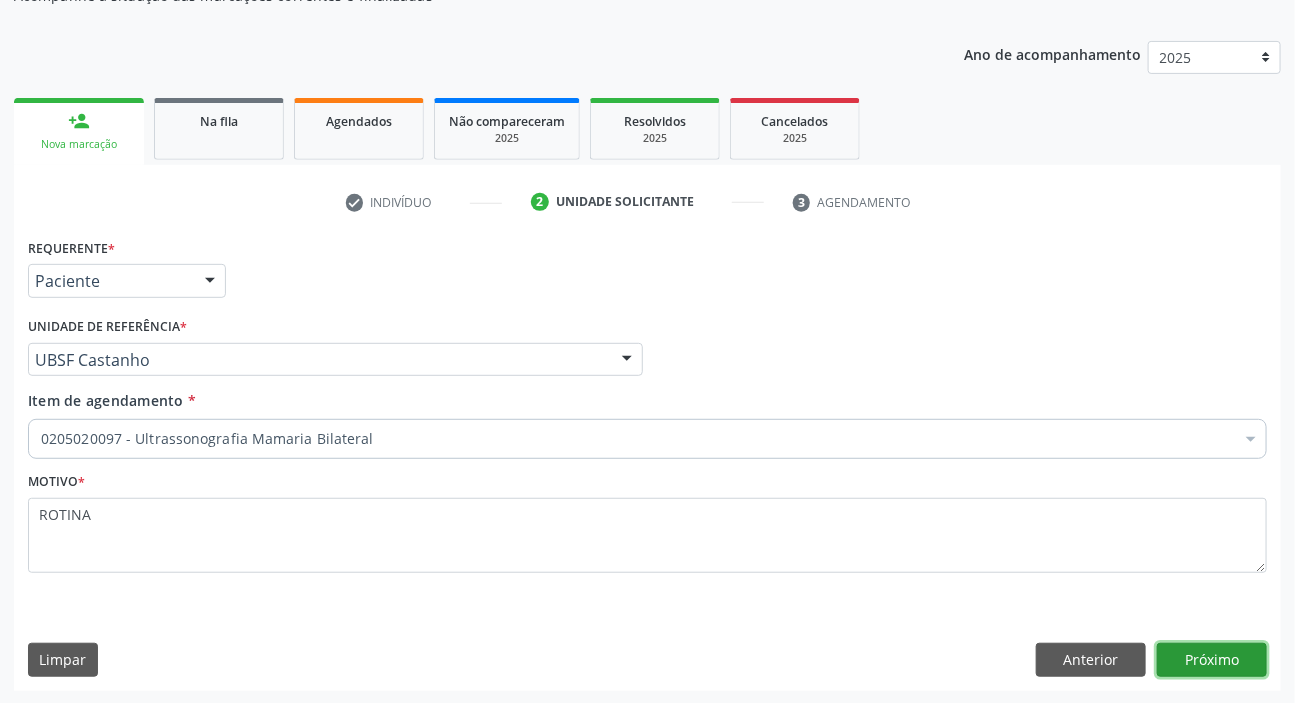 click on "Próximo" at bounding box center [1212, 660] 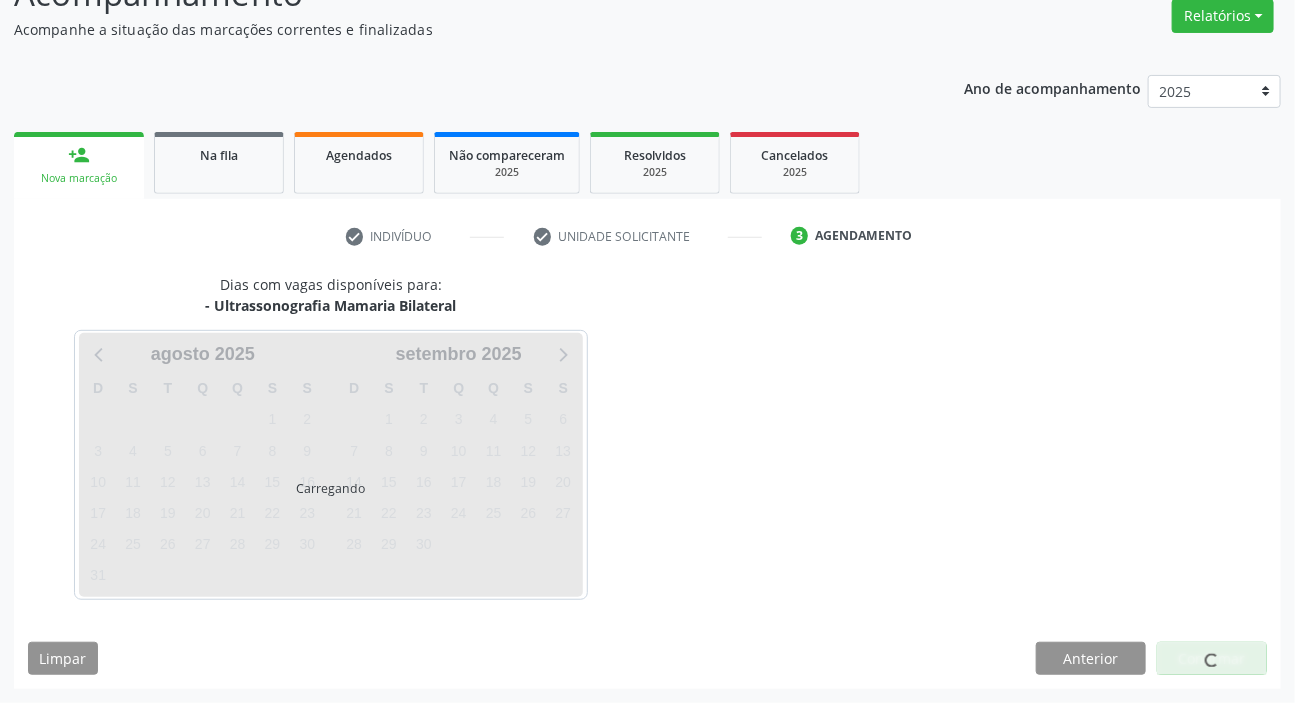scroll, scrollTop: 166, scrollLeft: 0, axis: vertical 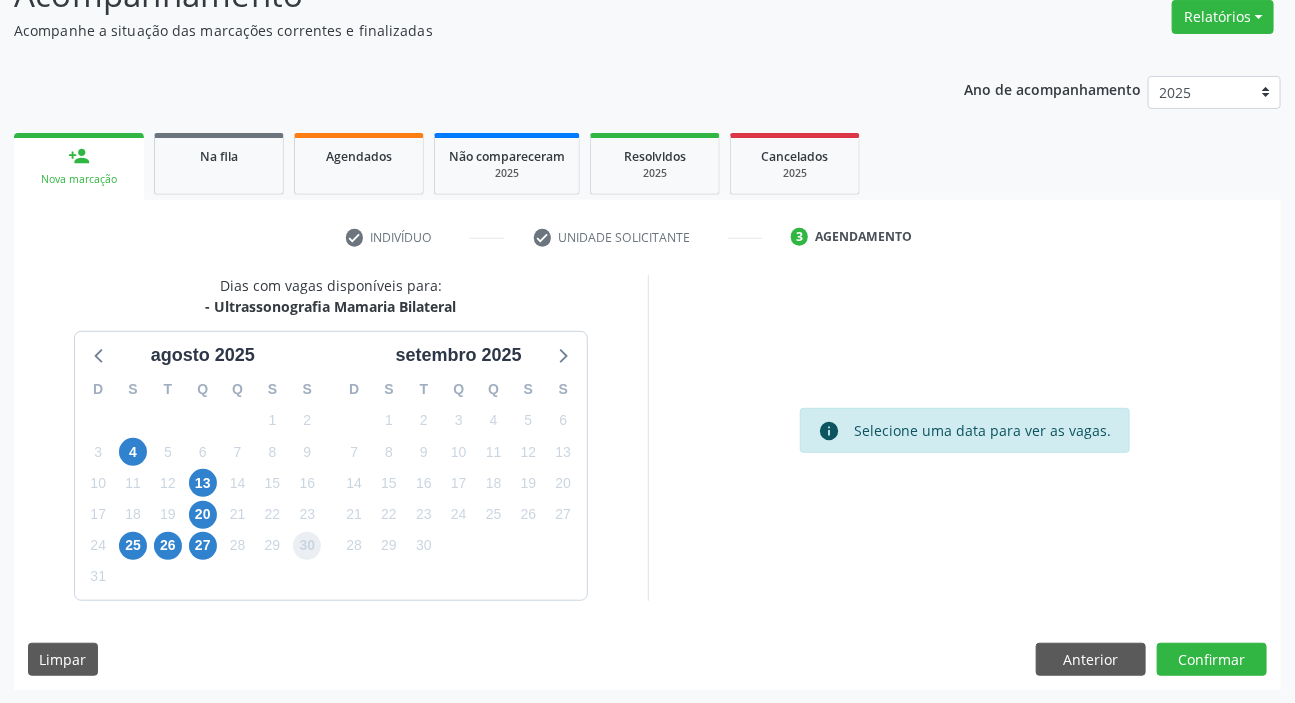 click on "30" at bounding box center [307, 546] 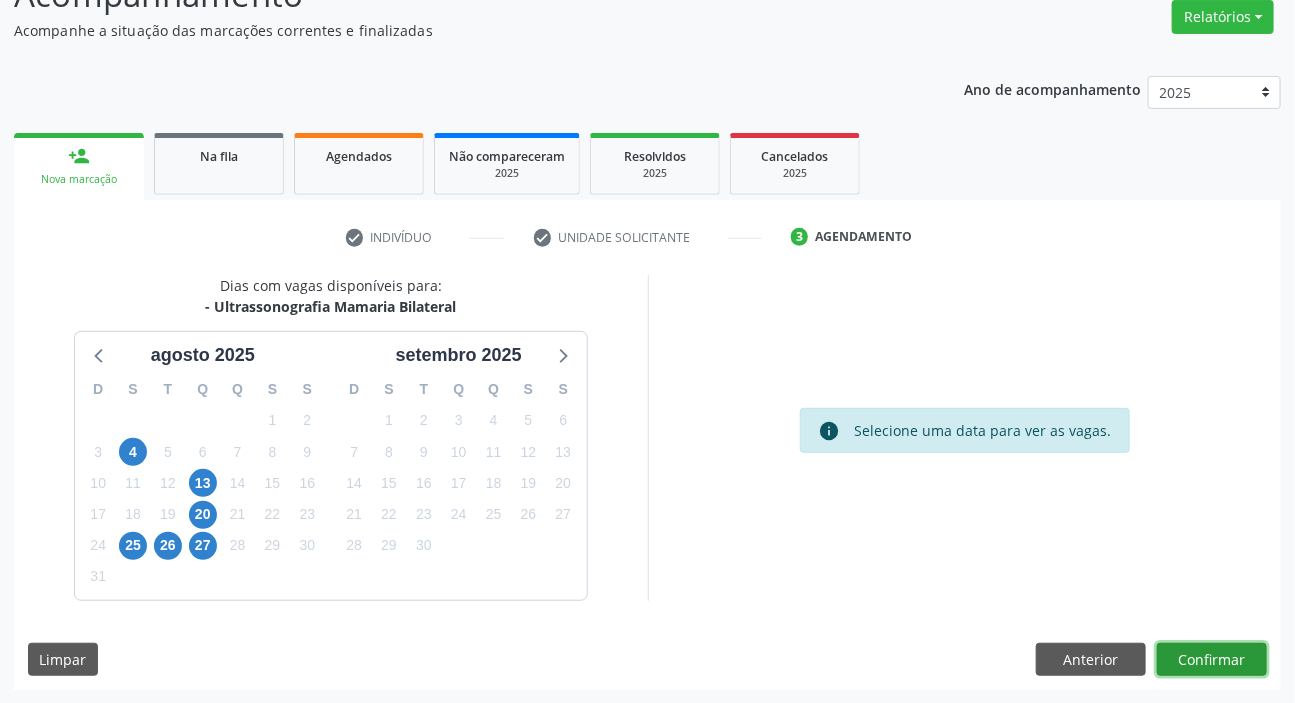click on "Confirmar" at bounding box center (1212, 660) 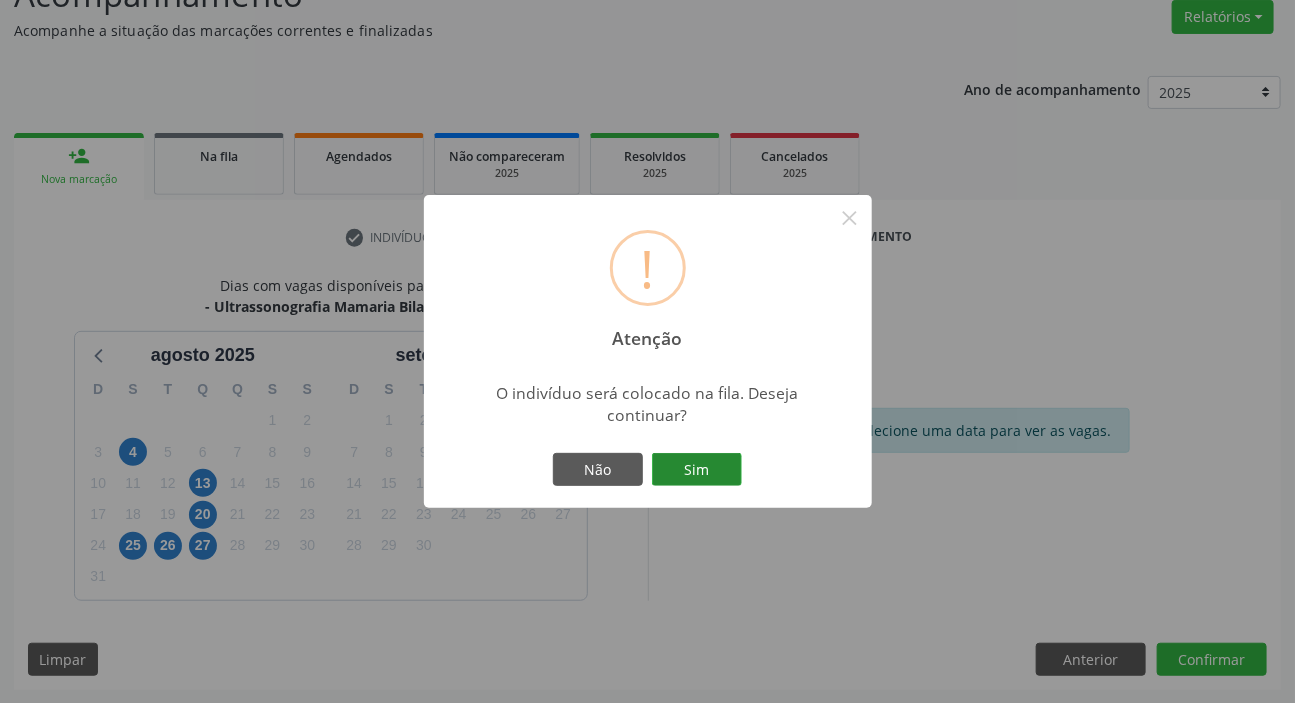 click on "Sim" at bounding box center [697, 470] 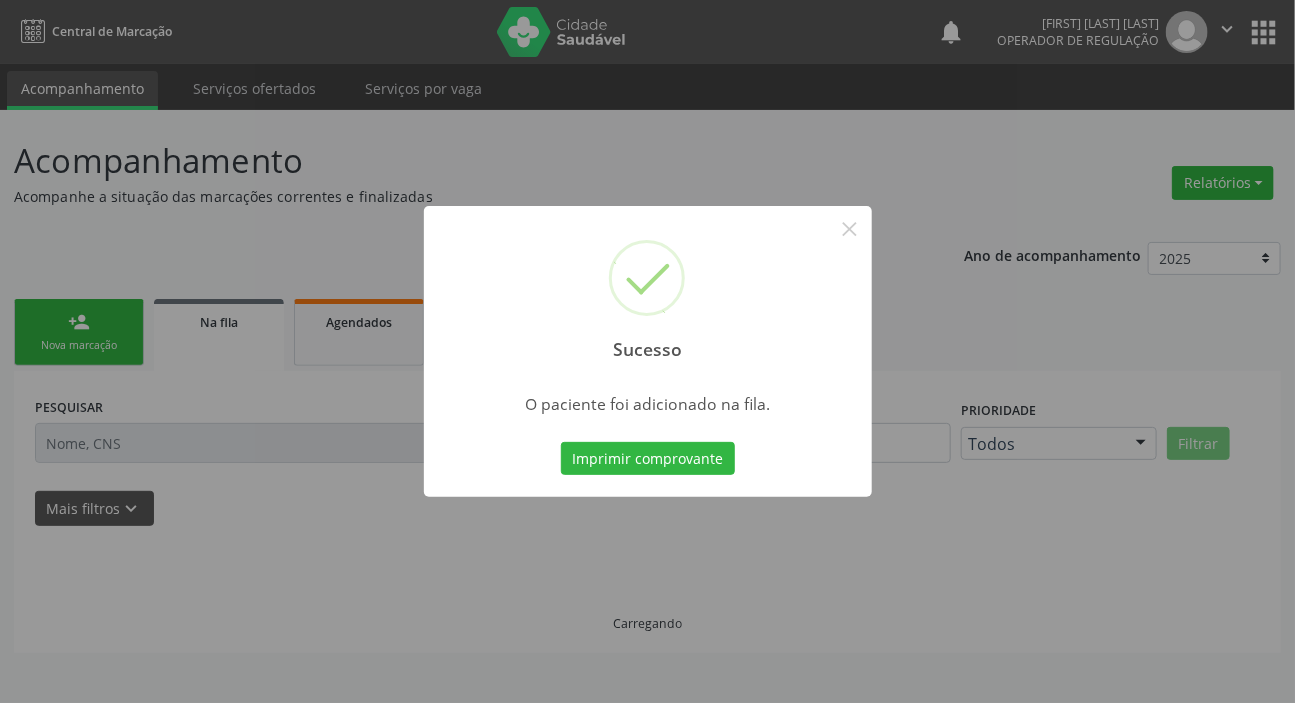 scroll, scrollTop: 0, scrollLeft: 0, axis: both 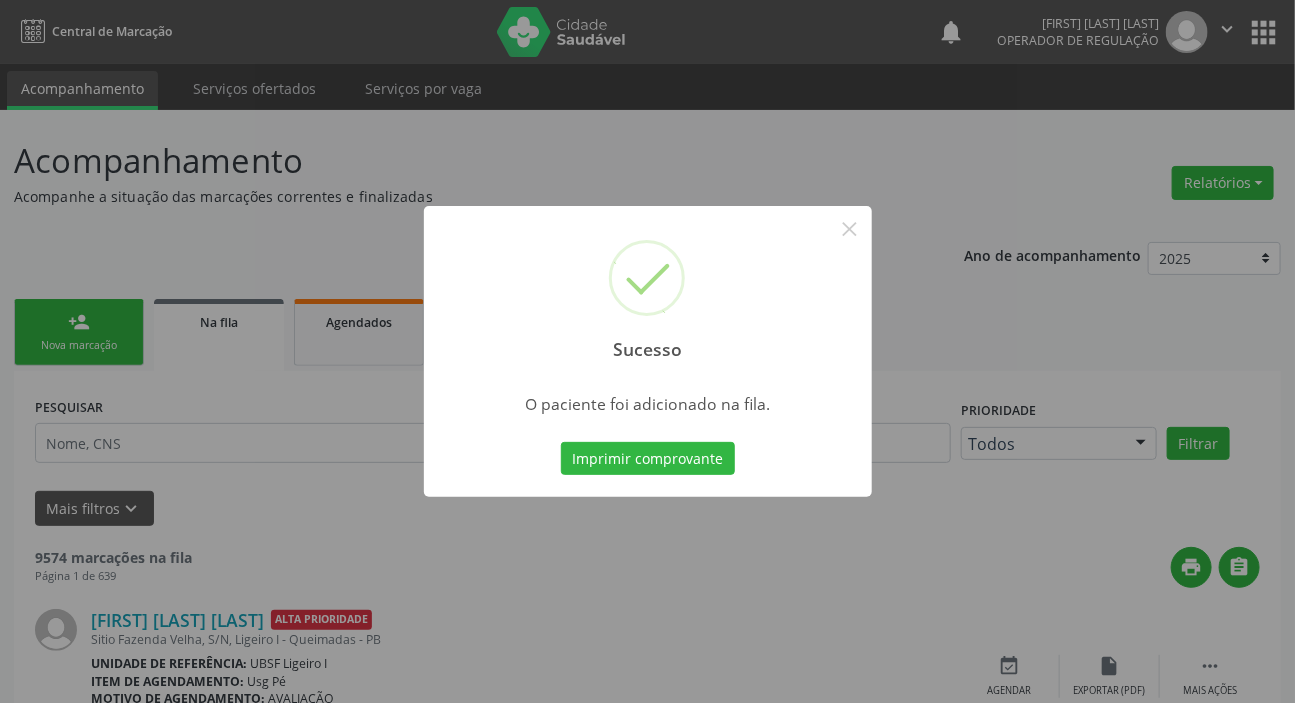 click on "Sucesso × O paciente foi adicionado na fila. Imprimir comprovante Cancel" at bounding box center (647, 351) 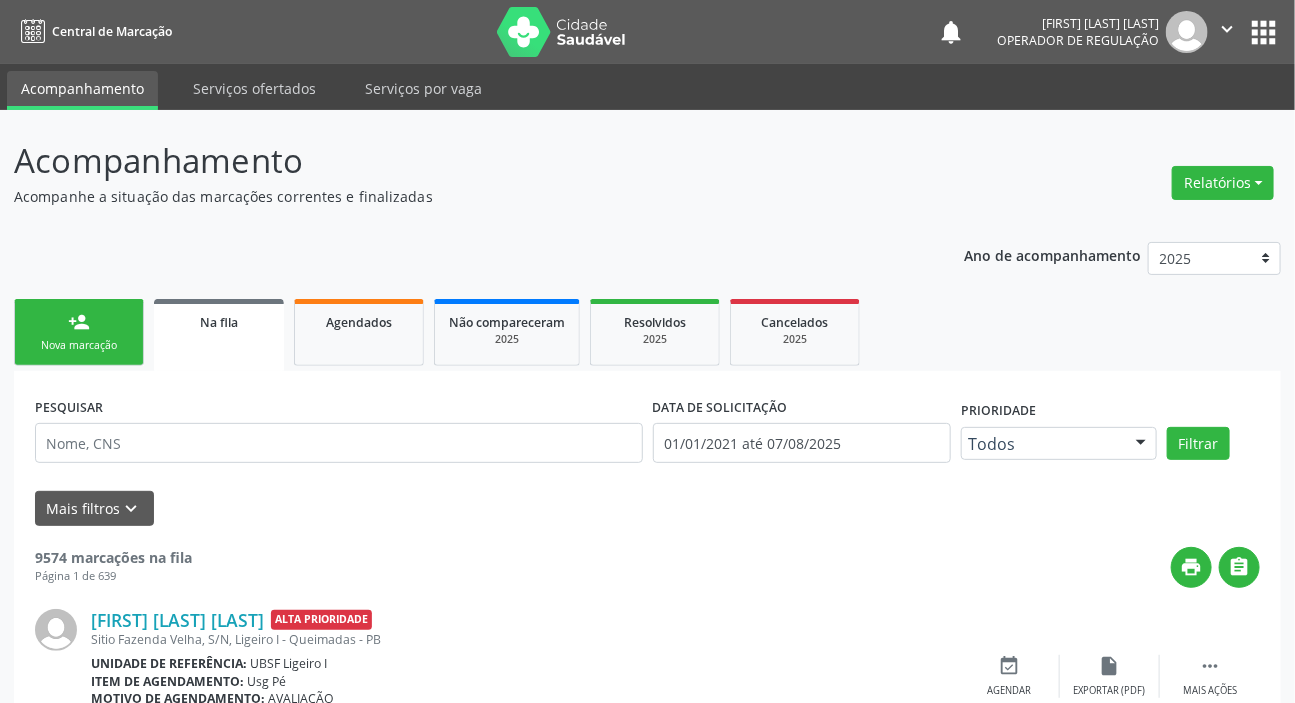 click on "Nova marcação" at bounding box center (79, 345) 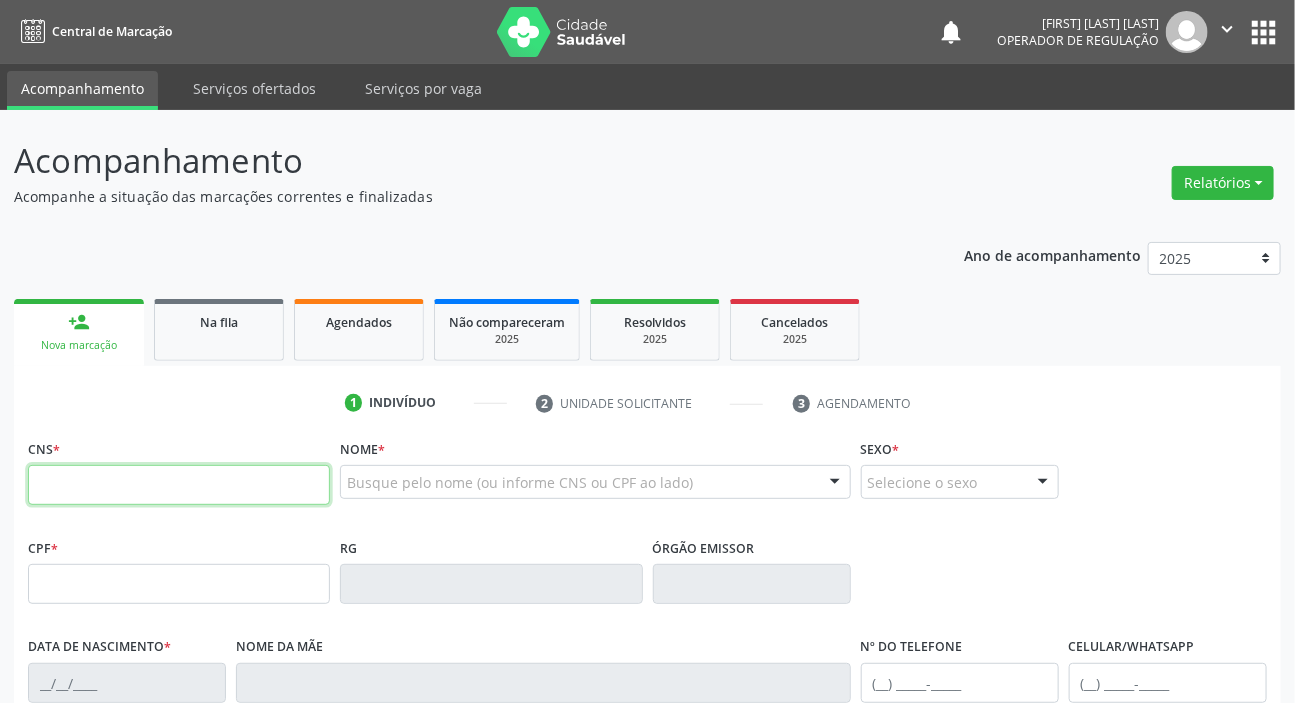 click at bounding box center [179, 485] 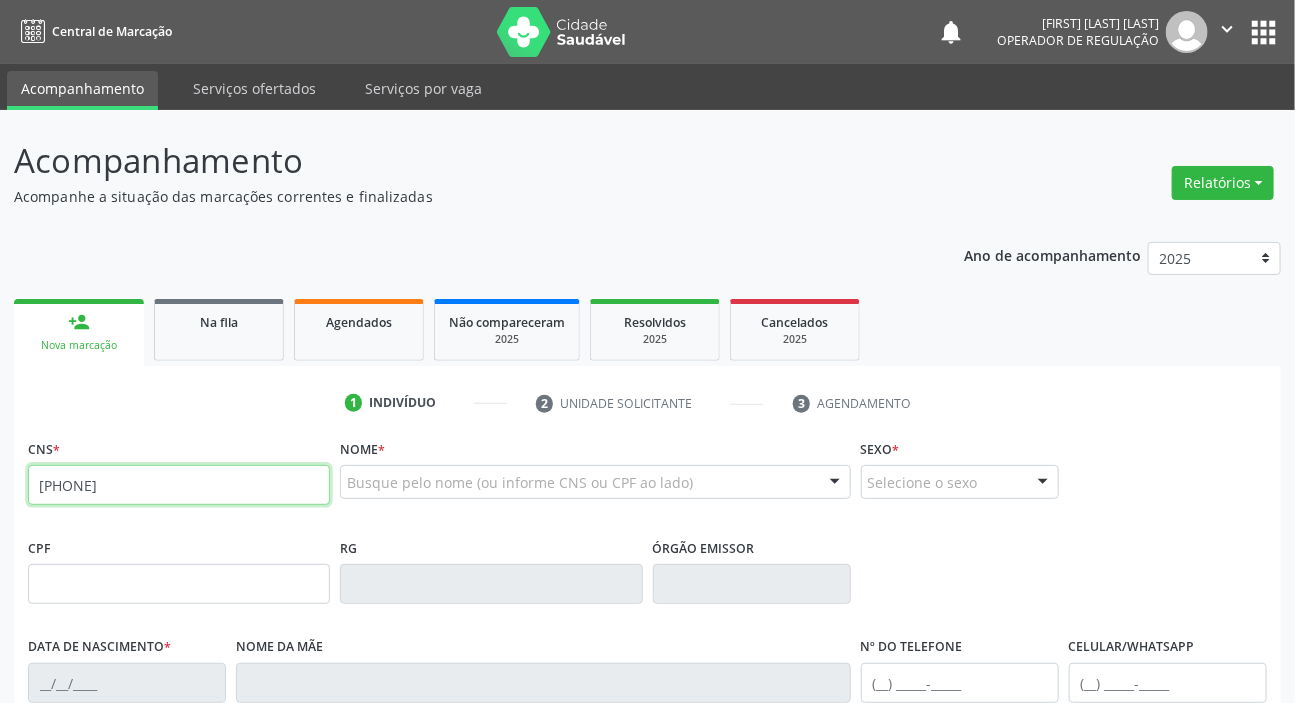type on "708 2031 1180 7345" 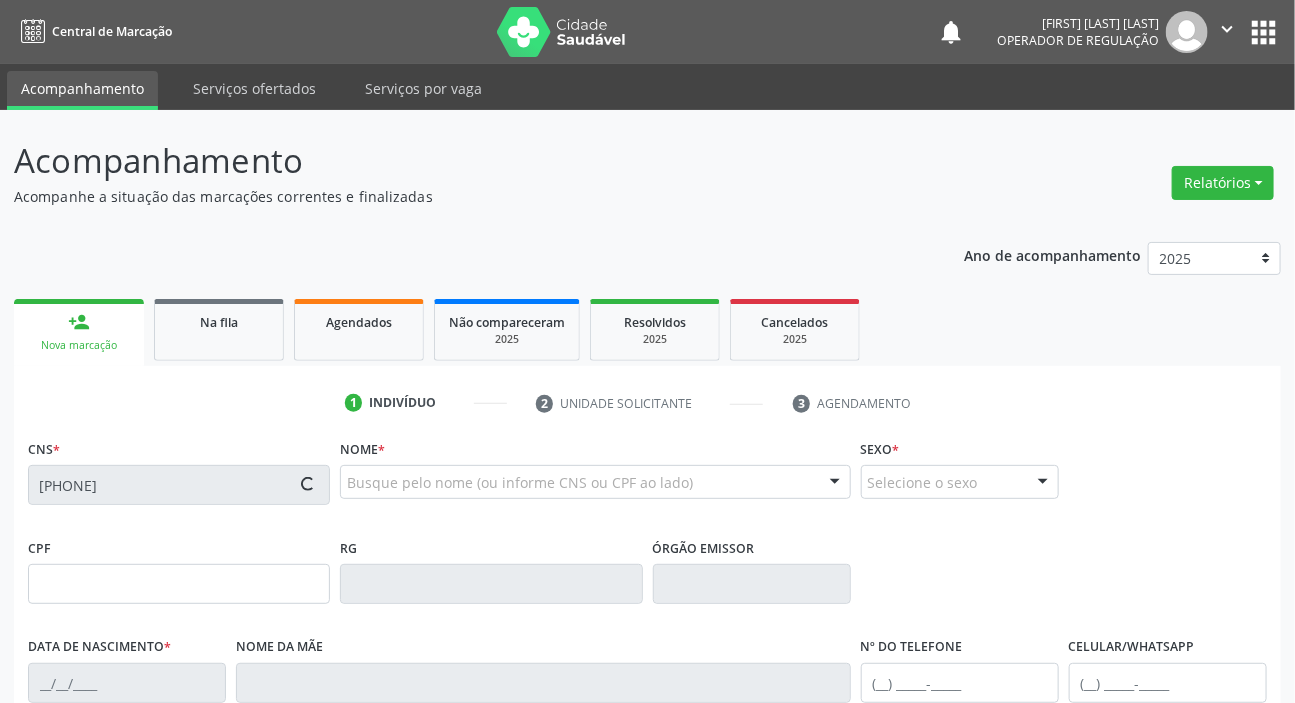 type on "159.196.534-93" 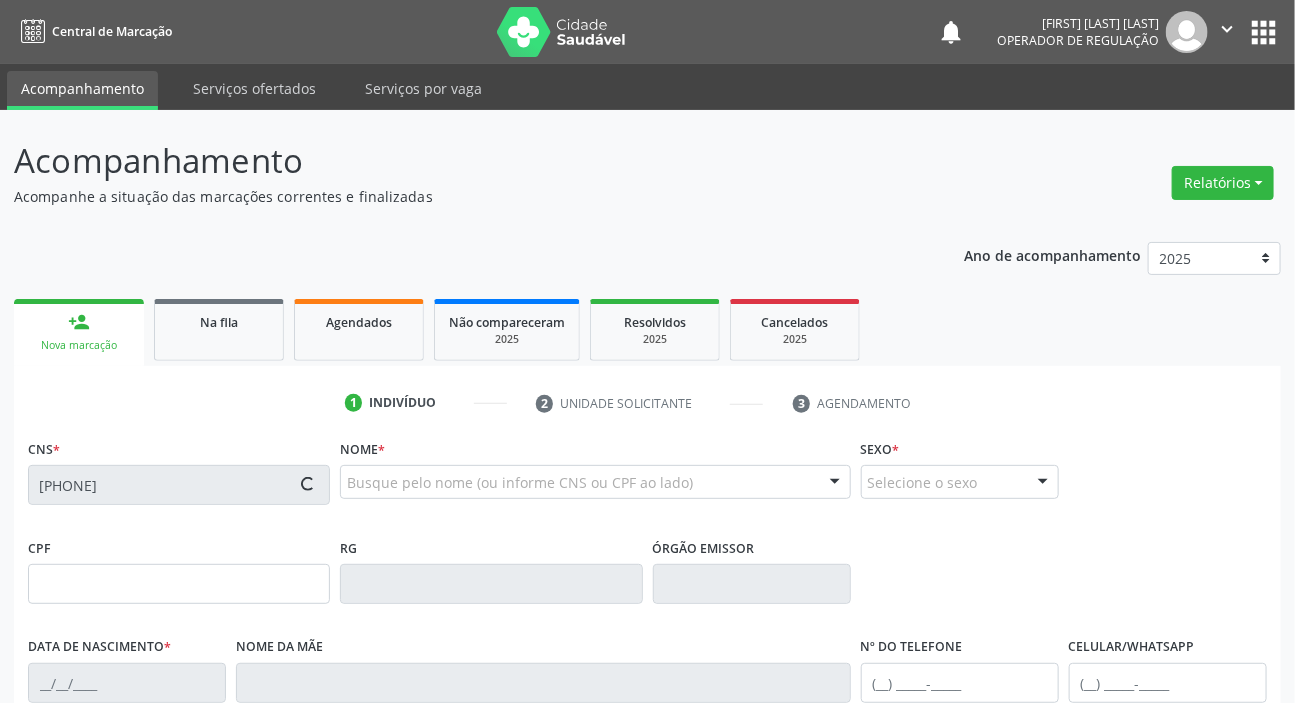 type on "11/04/1999" 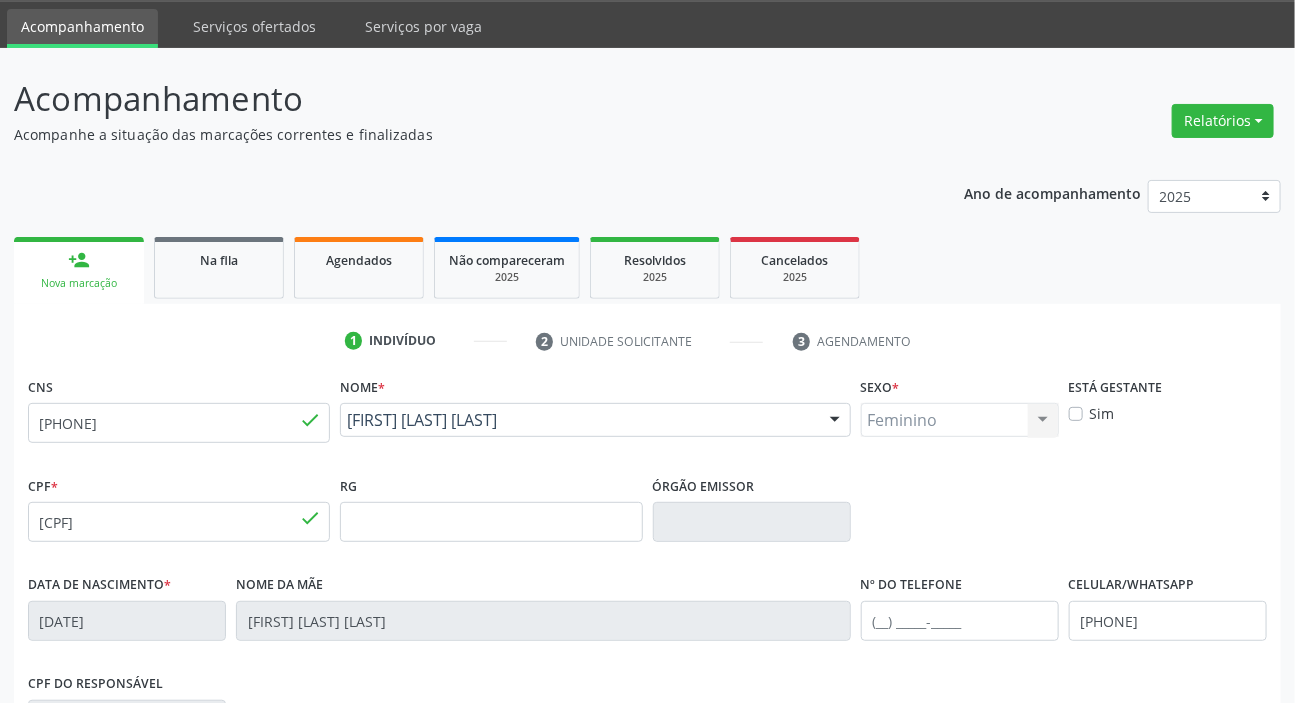 scroll, scrollTop: 380, scrollLeft: 0, axis: vertical 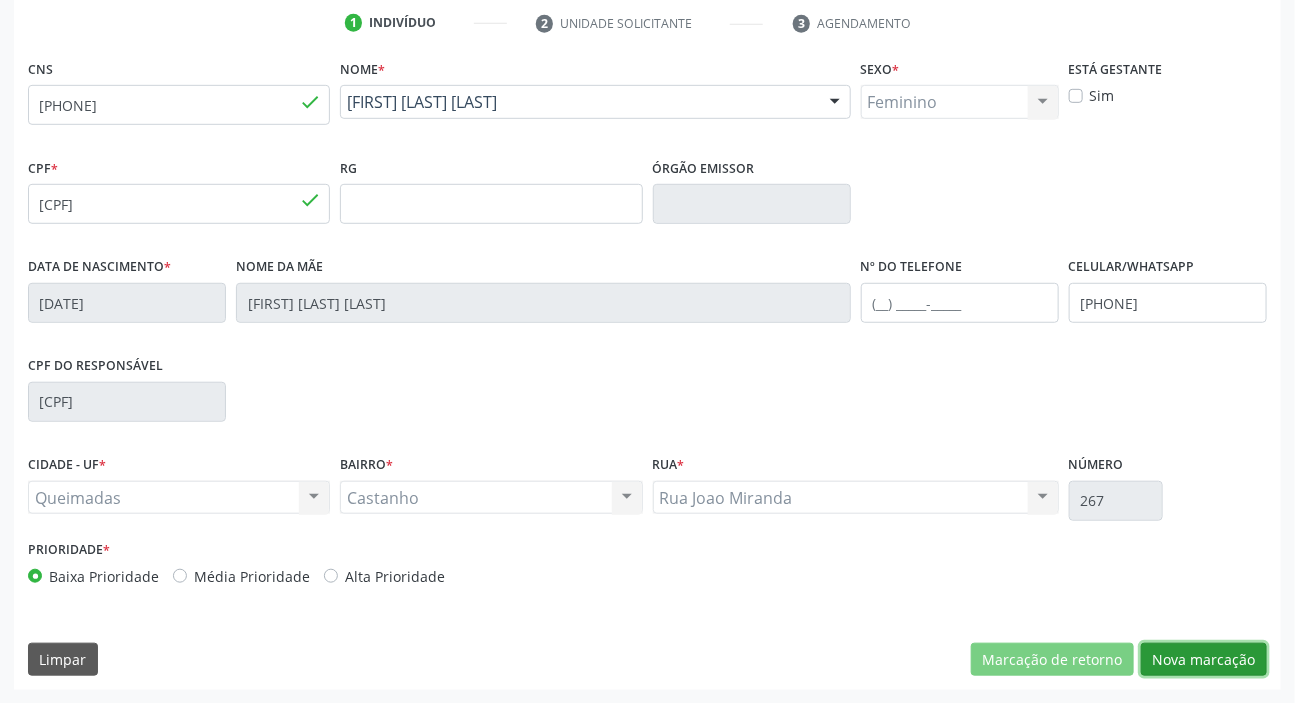 click on "Nova marcação" at bounding box center (1204, 660) 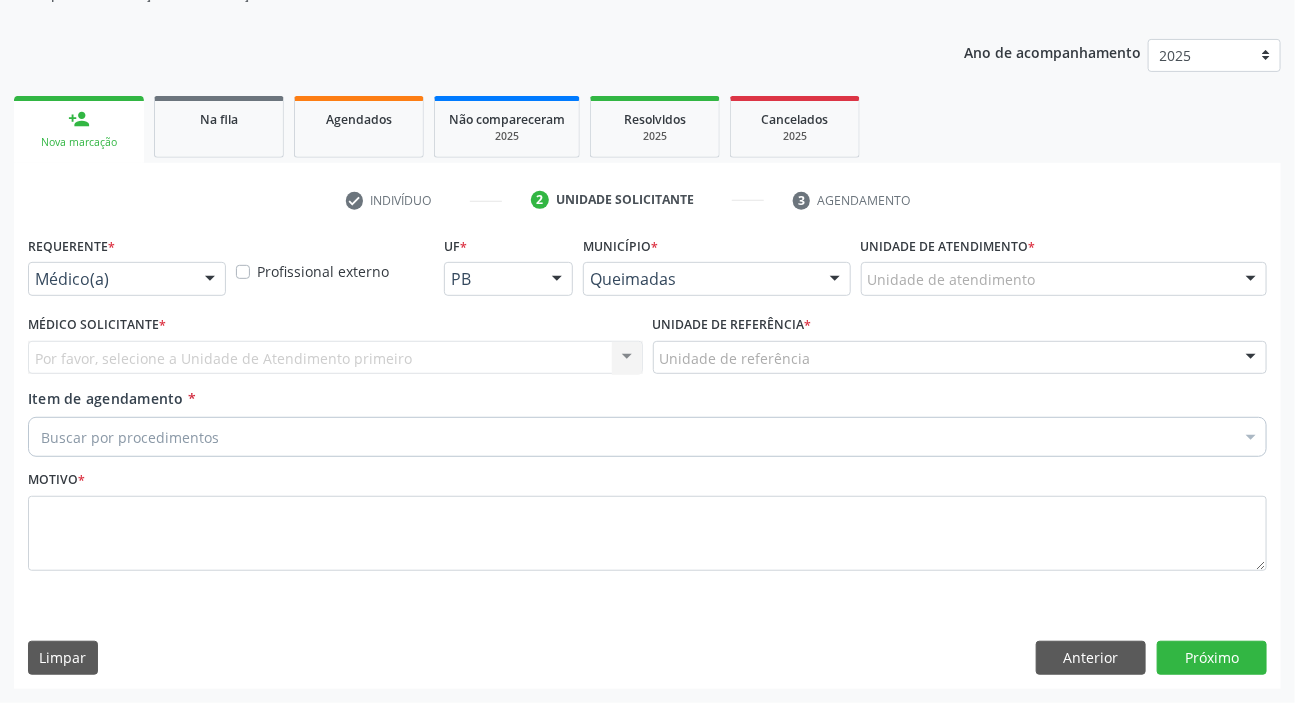 scroll, scrollTop: 201, scrollLeft: 0, axis: vertical 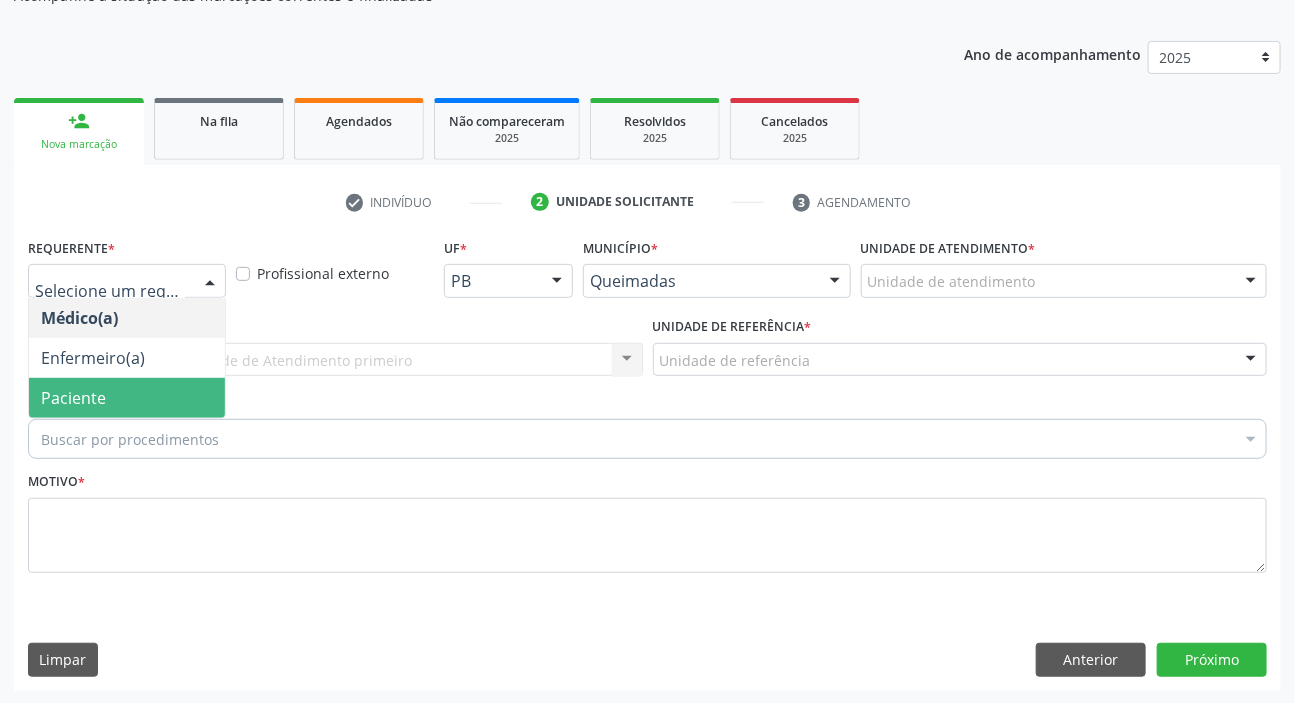 click on "Paciente" at bounding box center [127, 398] 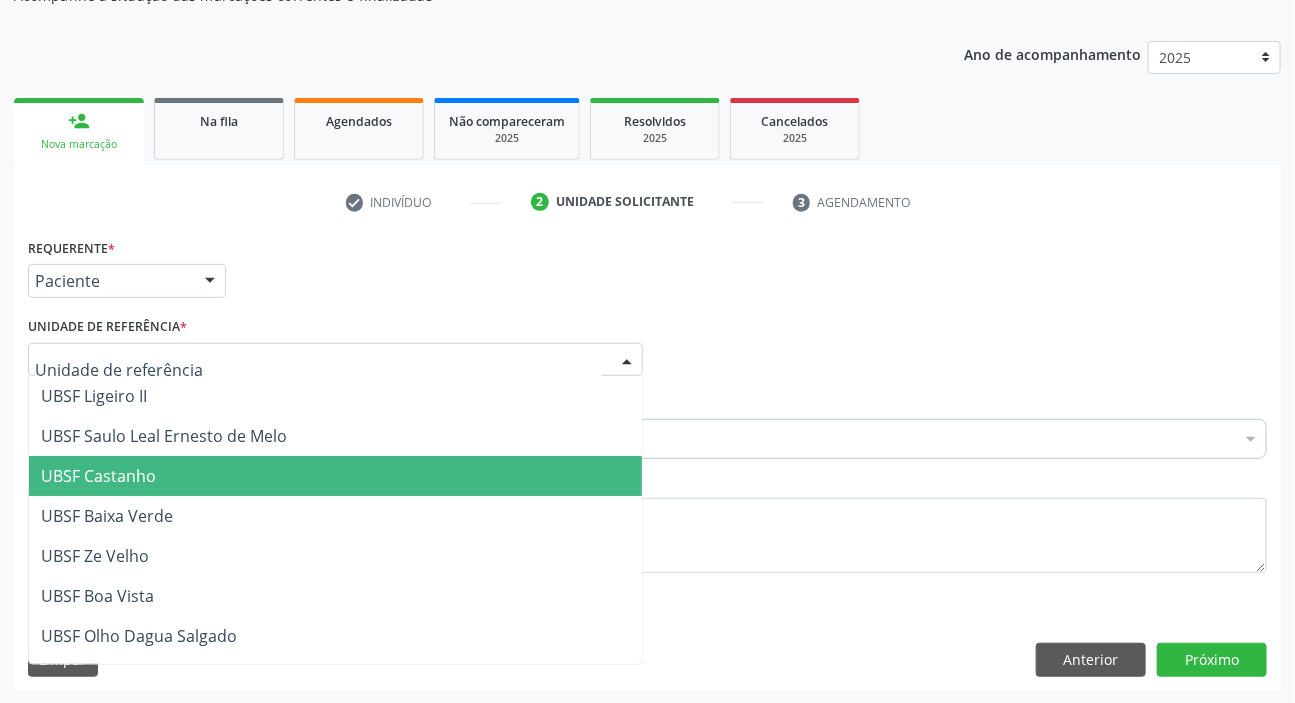 click on "UBSF Castanho" at bounding box center (335, 476) 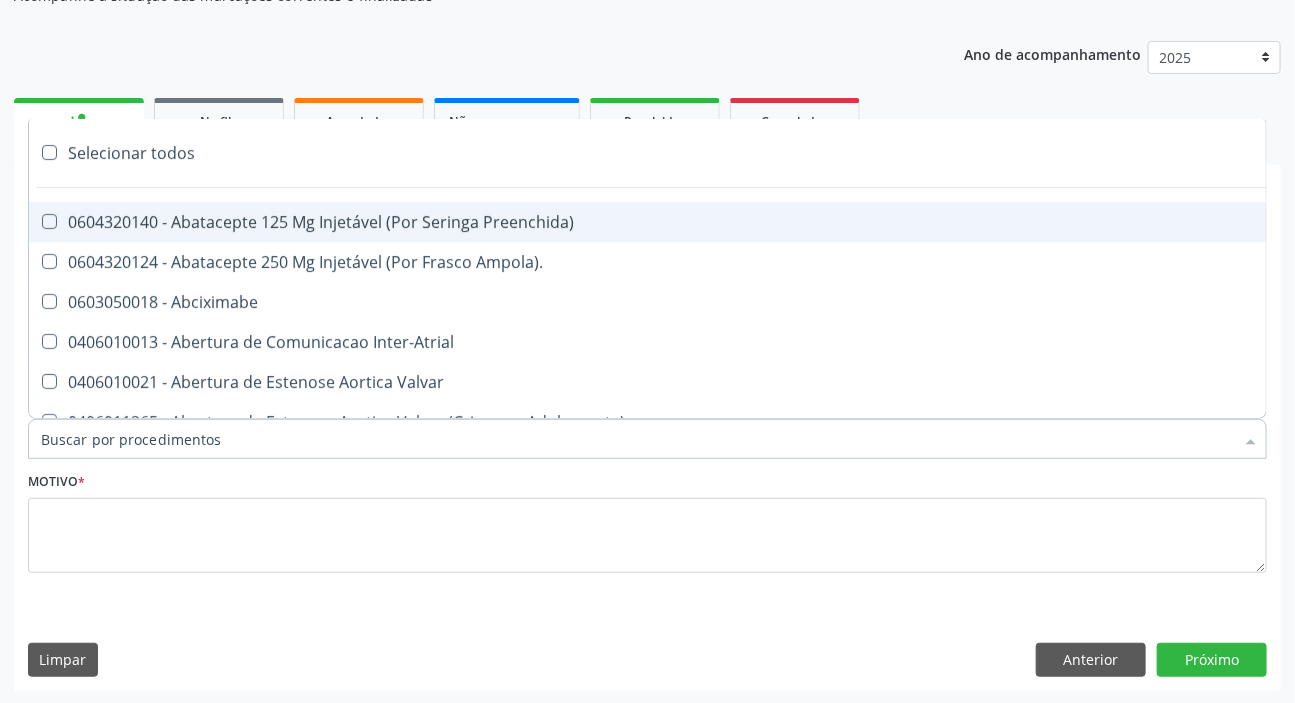 click at bounding box center [647, 439] 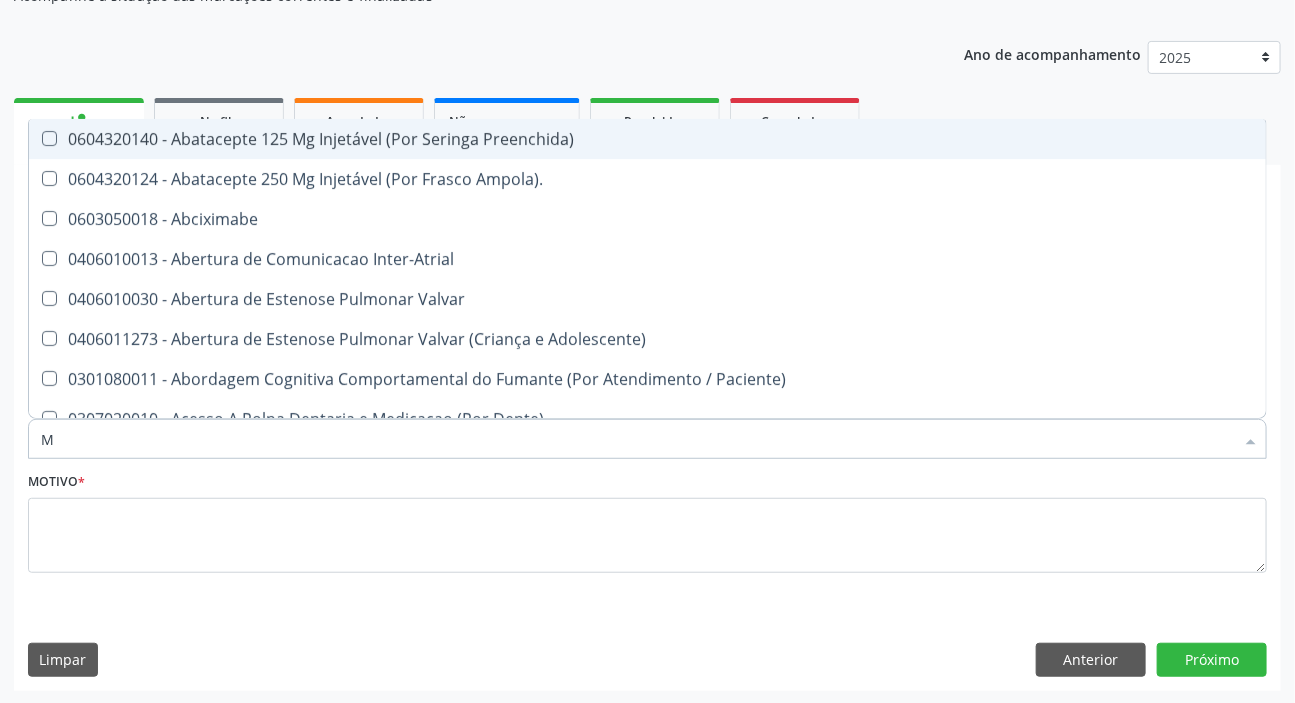 type on "MAMARIA BILATERAL" 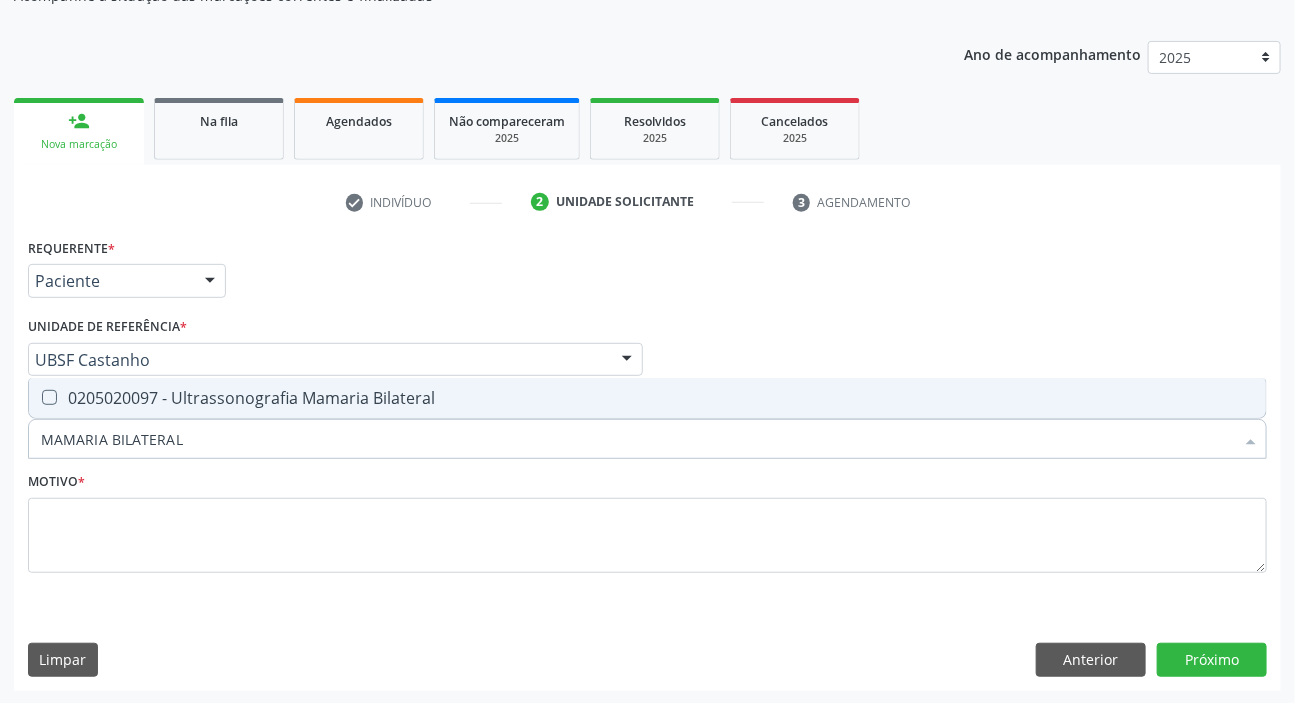 click on "0205020097 - Ultrassonografia Mamaria Bilateral" at bounding box center [647, 398] 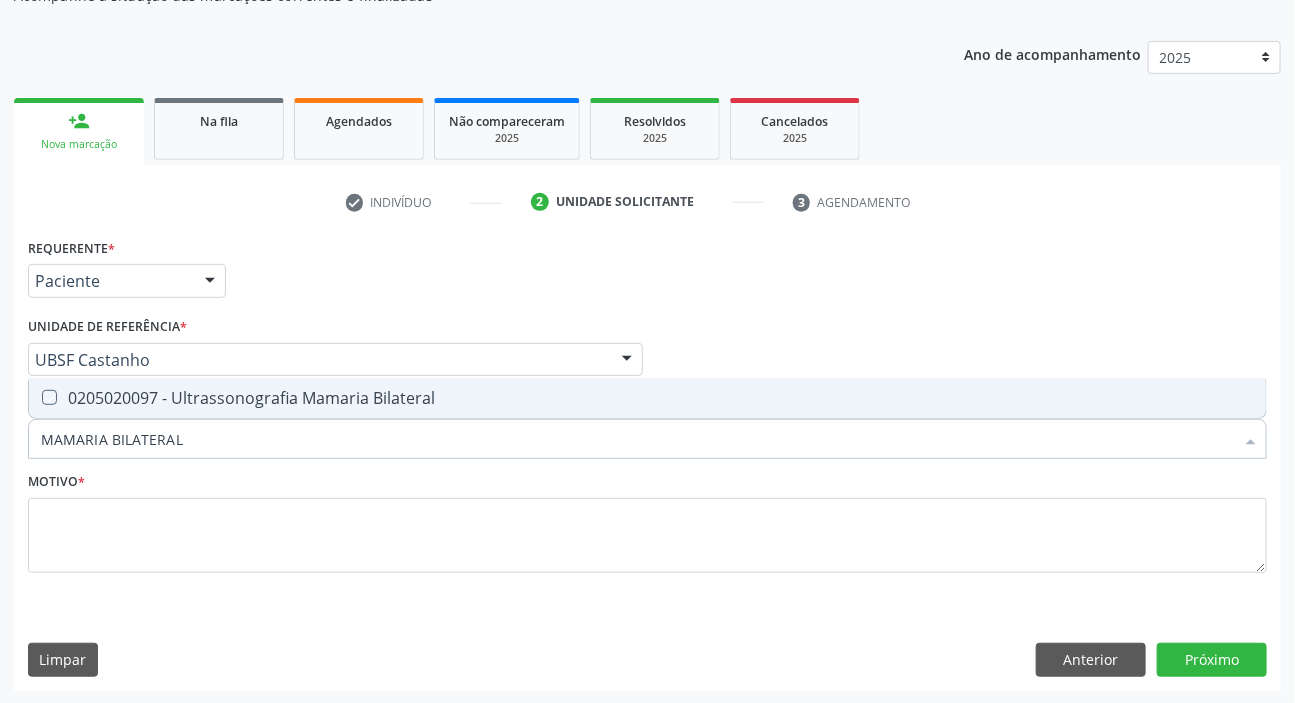 checkbox on "true" 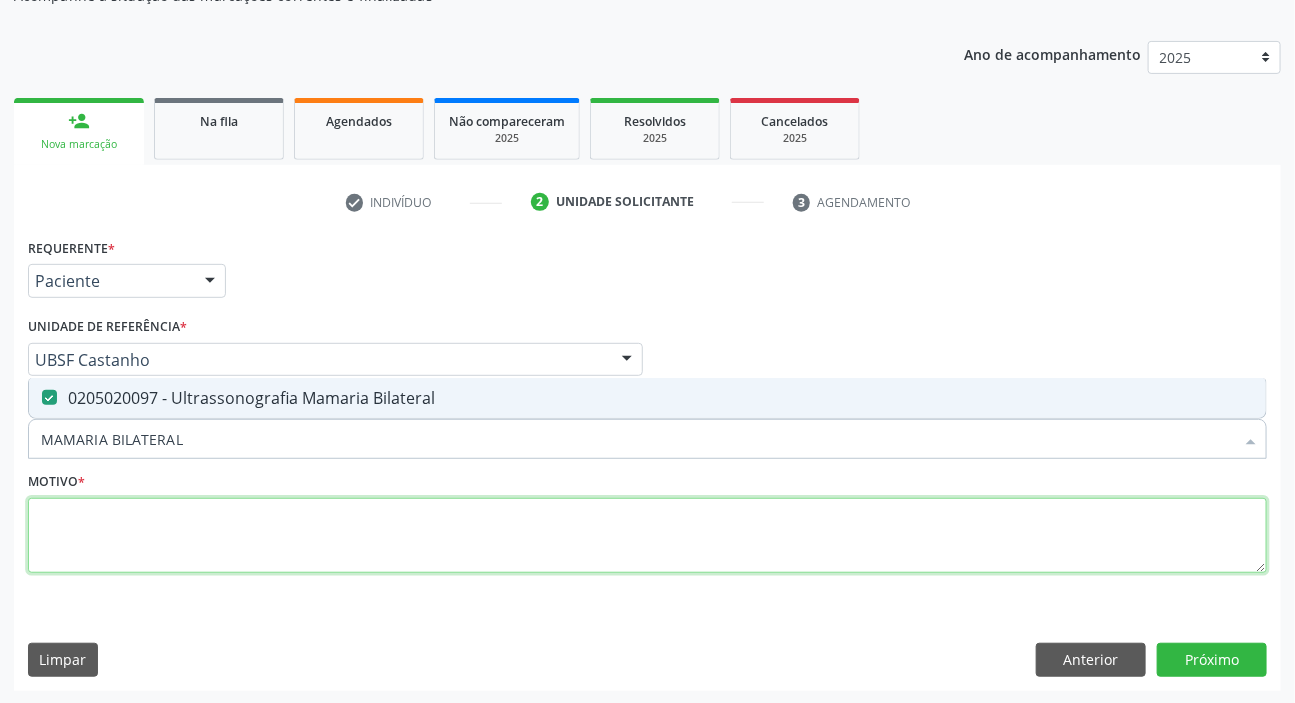 click at bounding box center [647, 536] 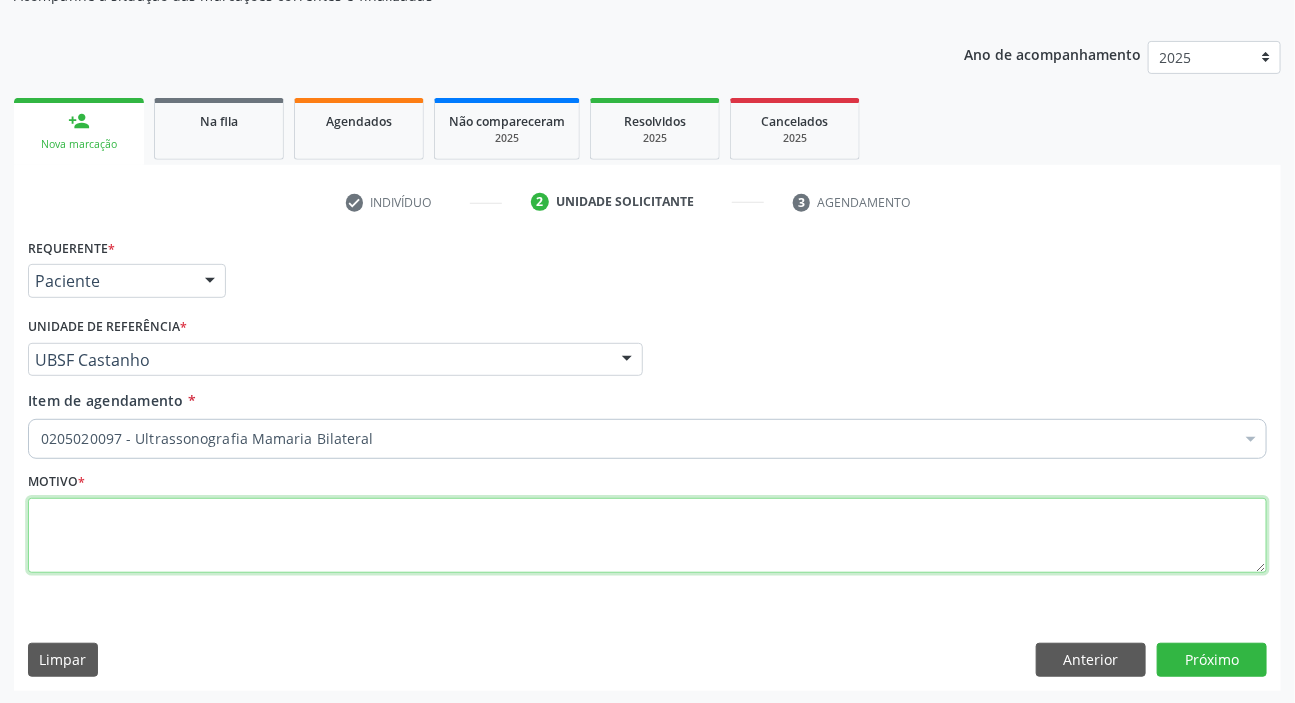 paste on "ROTINA" 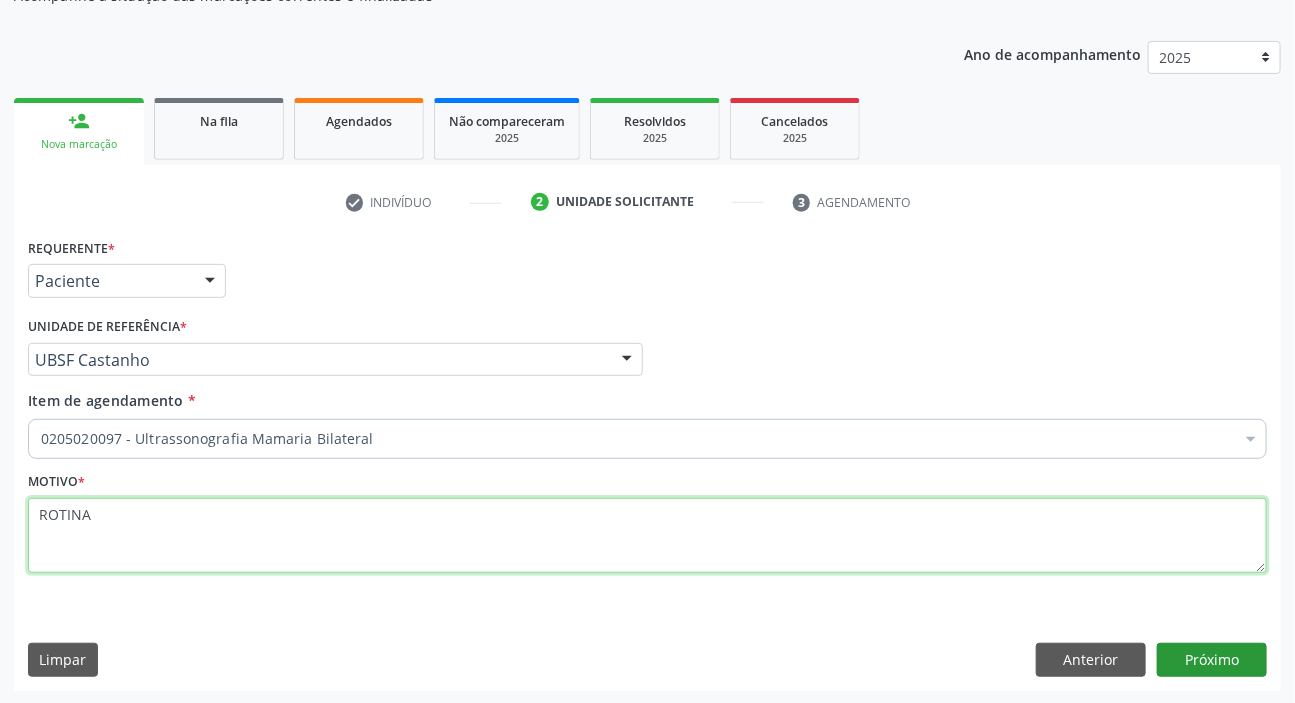 type on "ROTINA" 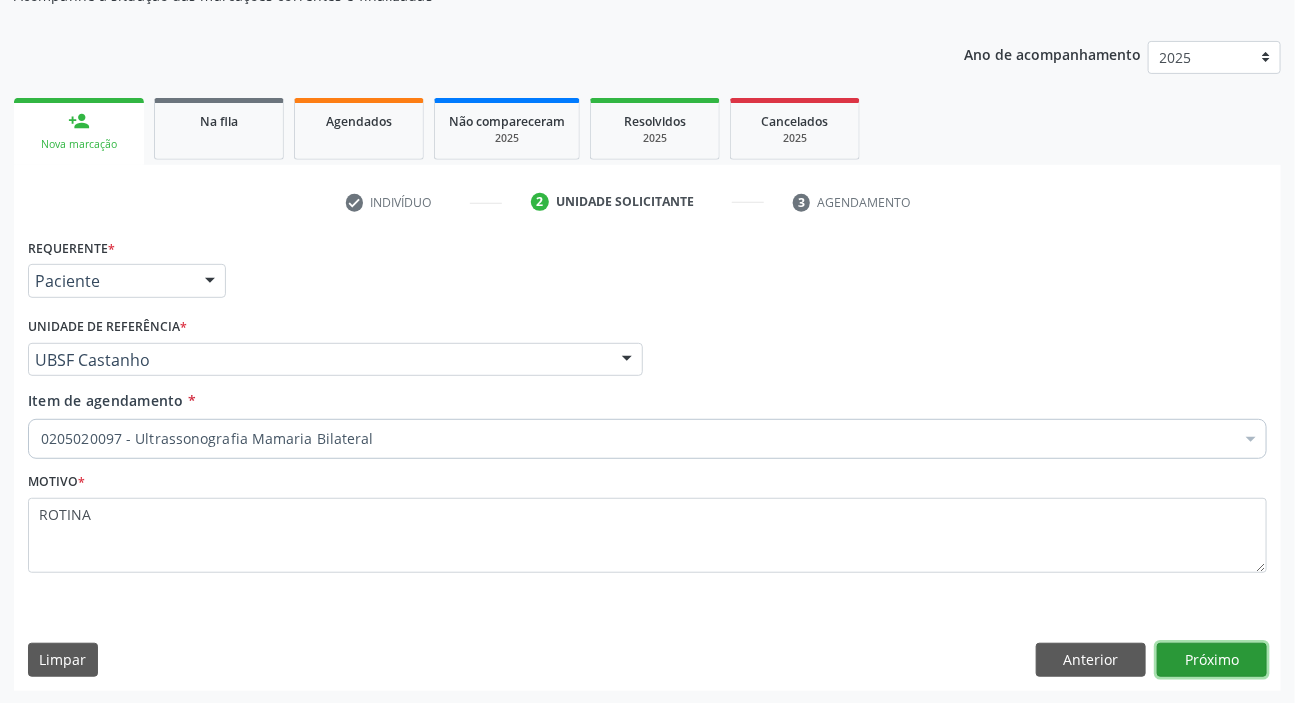 click on "Próximo" at bounding box center (1212, 660) 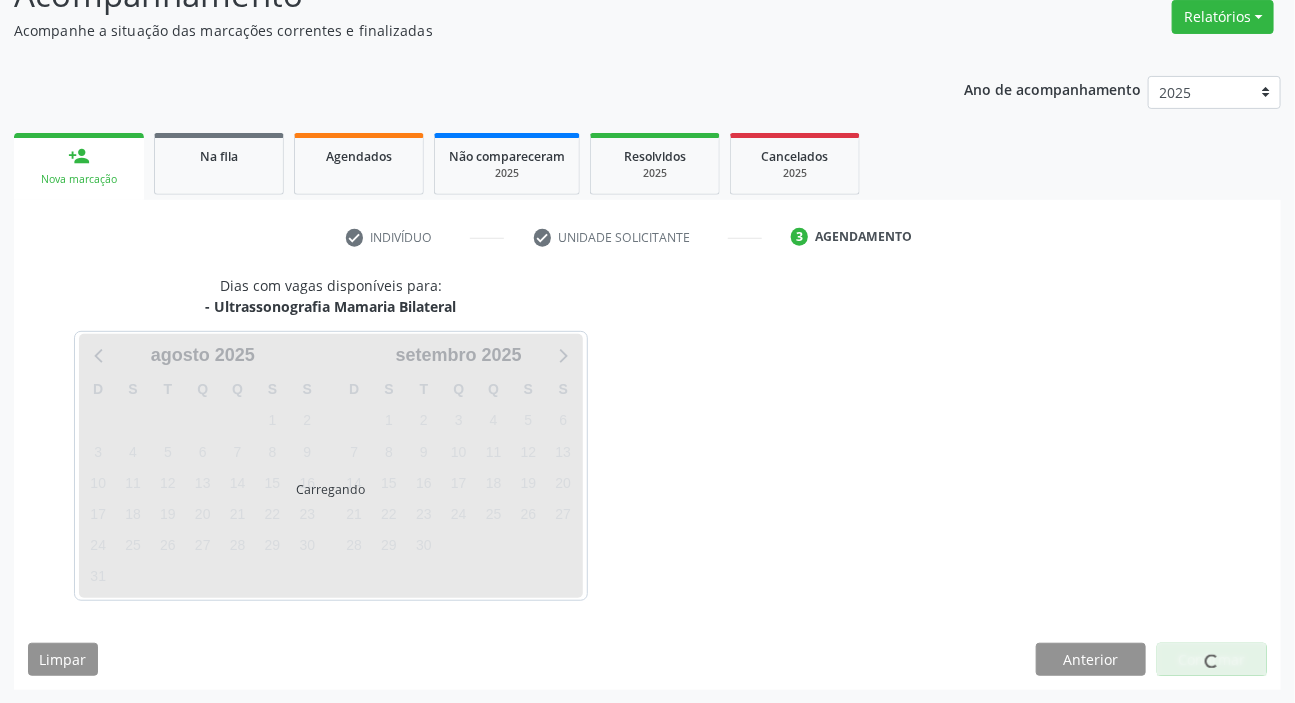 scroll, scrollTop: 166, scrollLeft: 0, axis: vertical 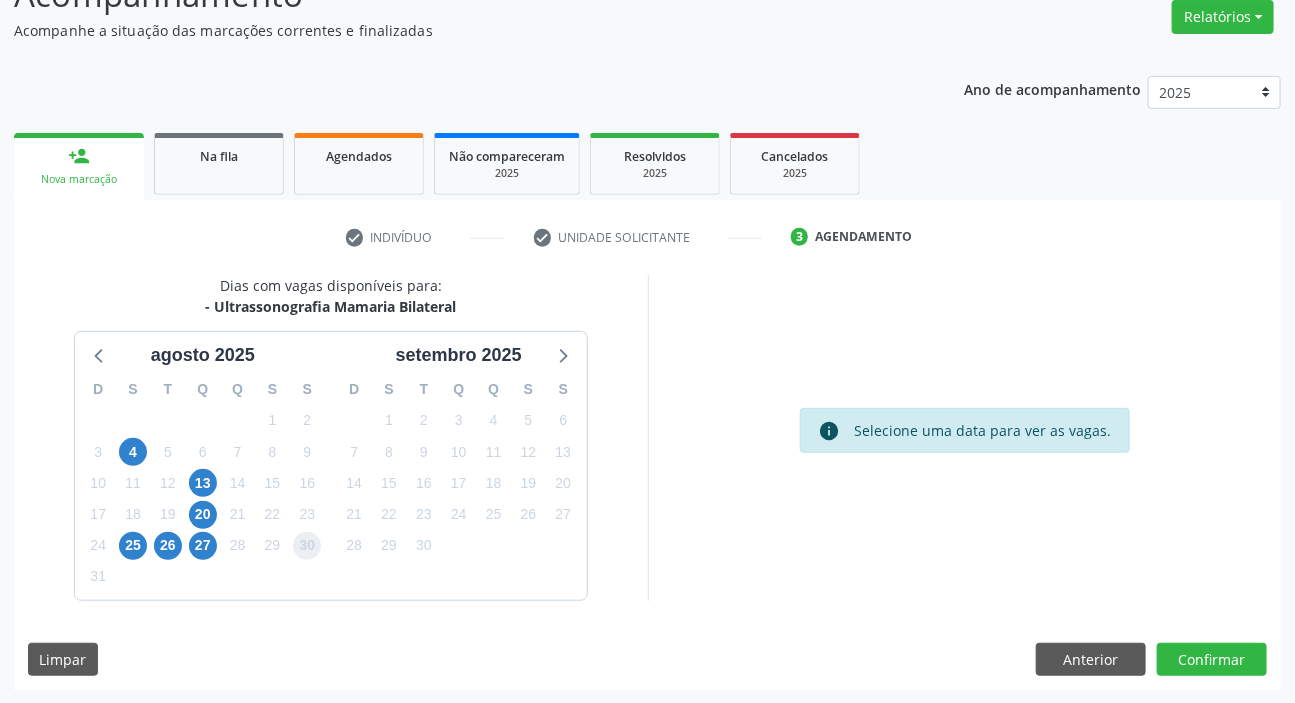 click on "30" at bounding box center (307, 546) 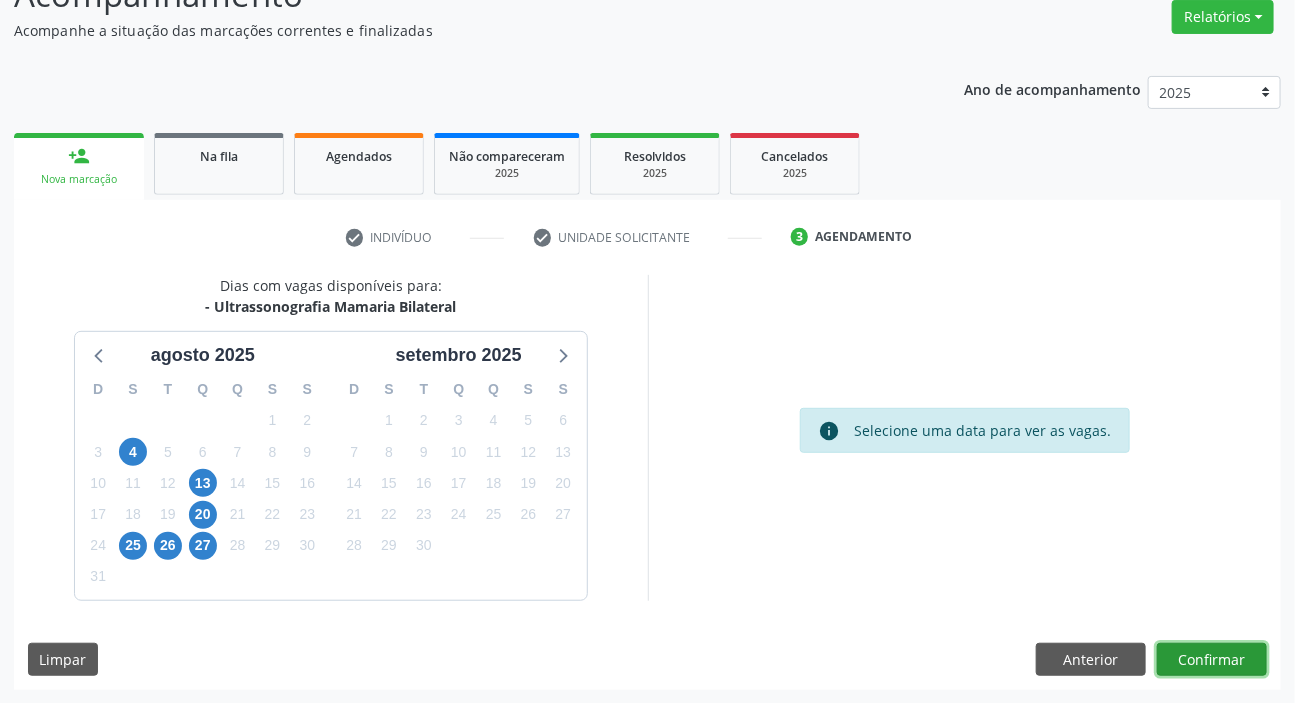 click on "Confirmar" at bounding box center (1212, 660) 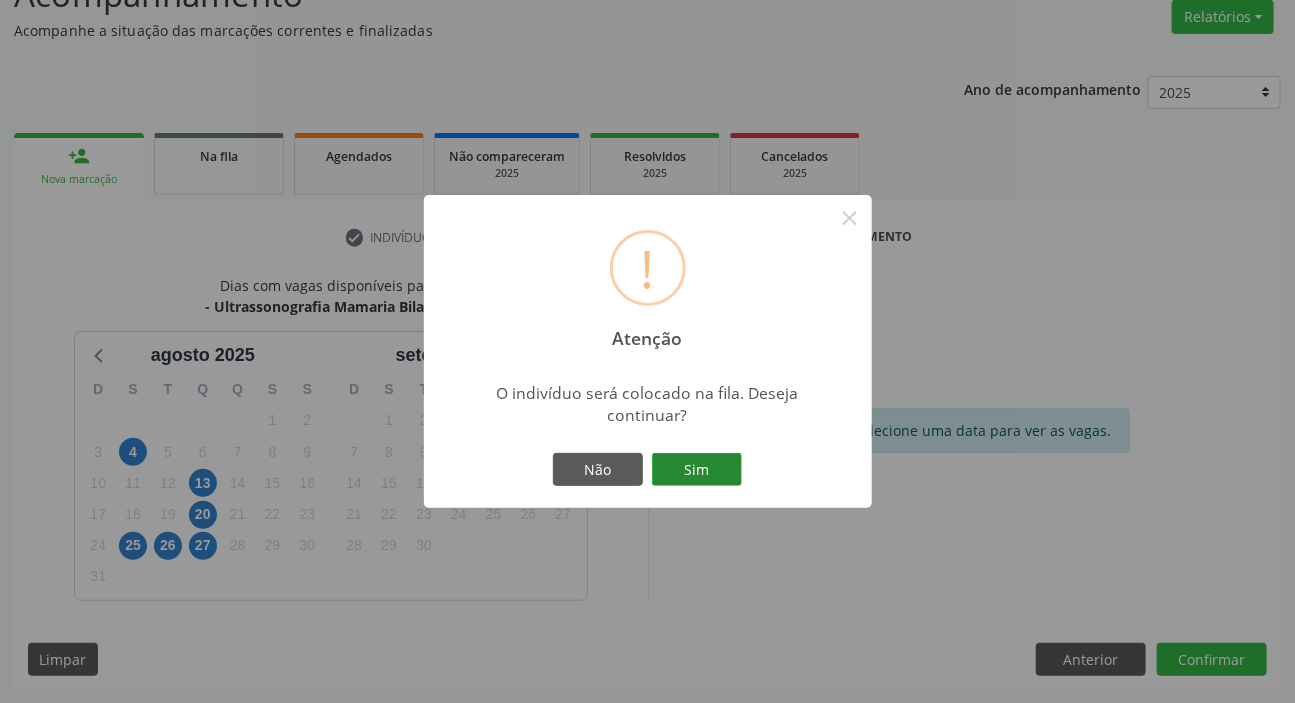 click on "Sim" at bounding box center (697, 470) 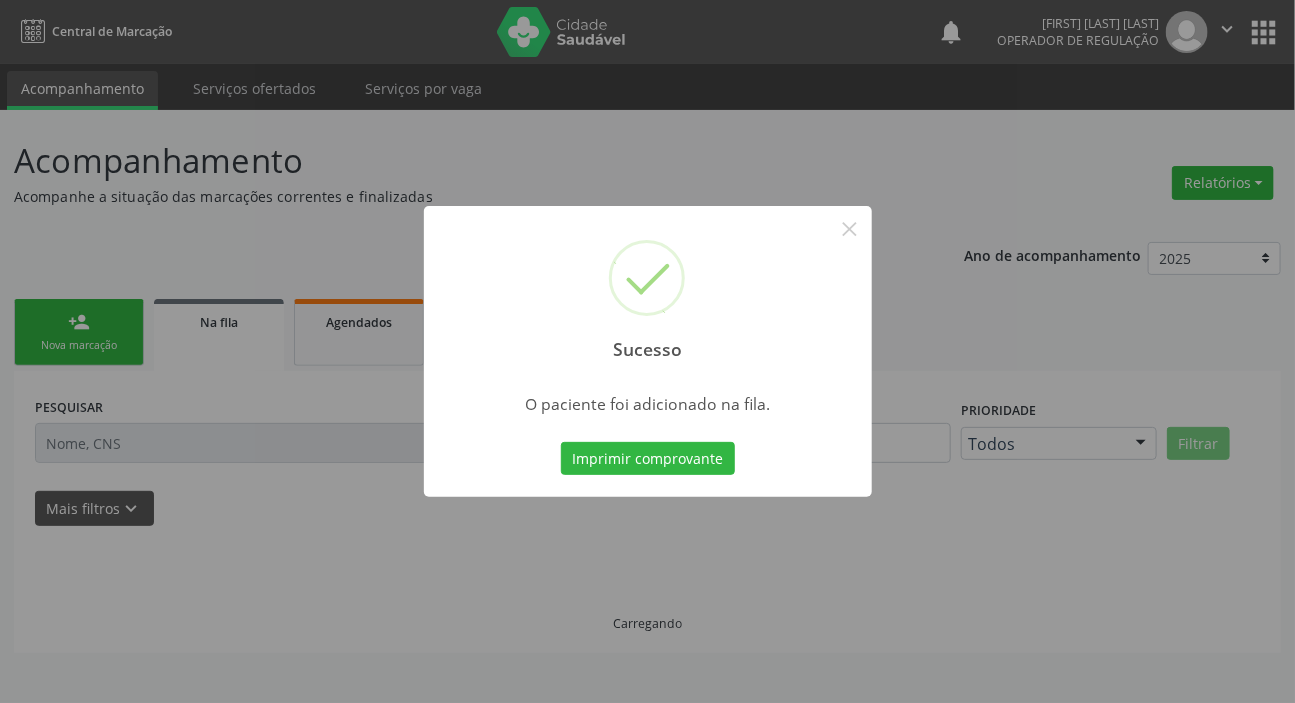 scroll, scrollTop: 0, scrollLeft: 0, axis: both 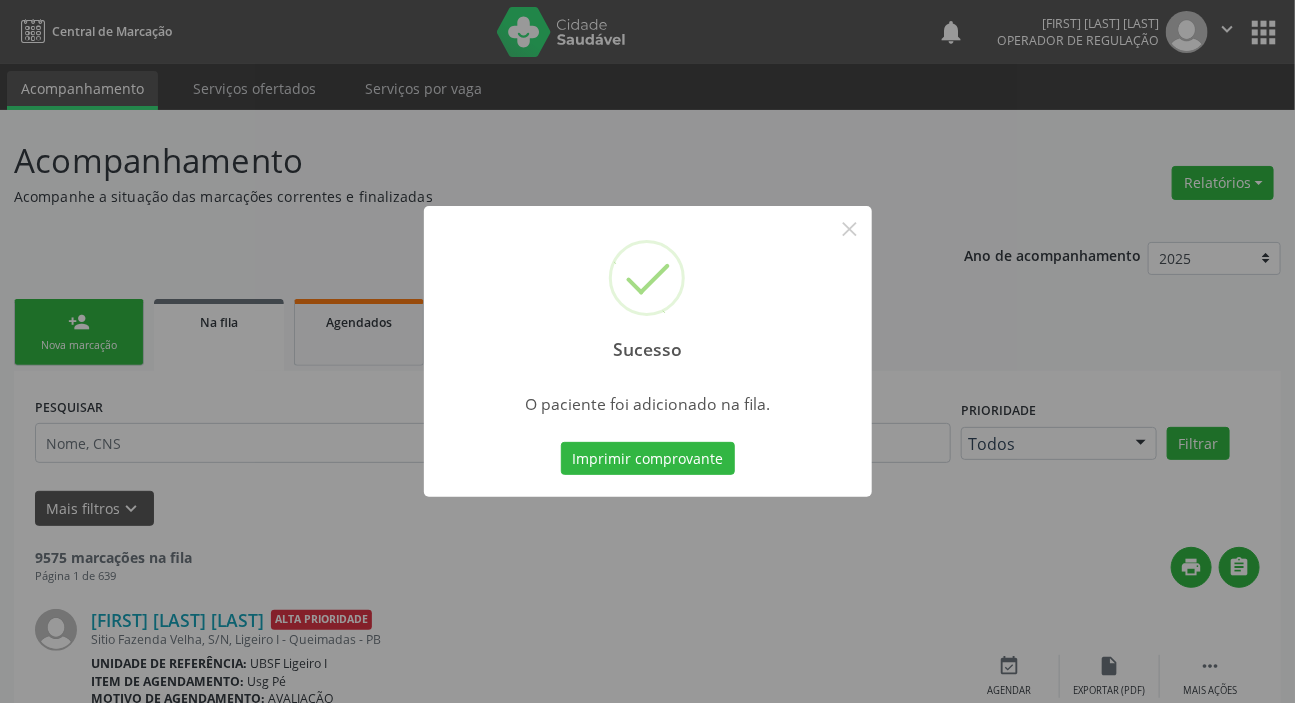 click on "Sucesso × O paciente foi adicionado na fila. Imprimir comprovante Cancel" at bounding box center (647, 351) 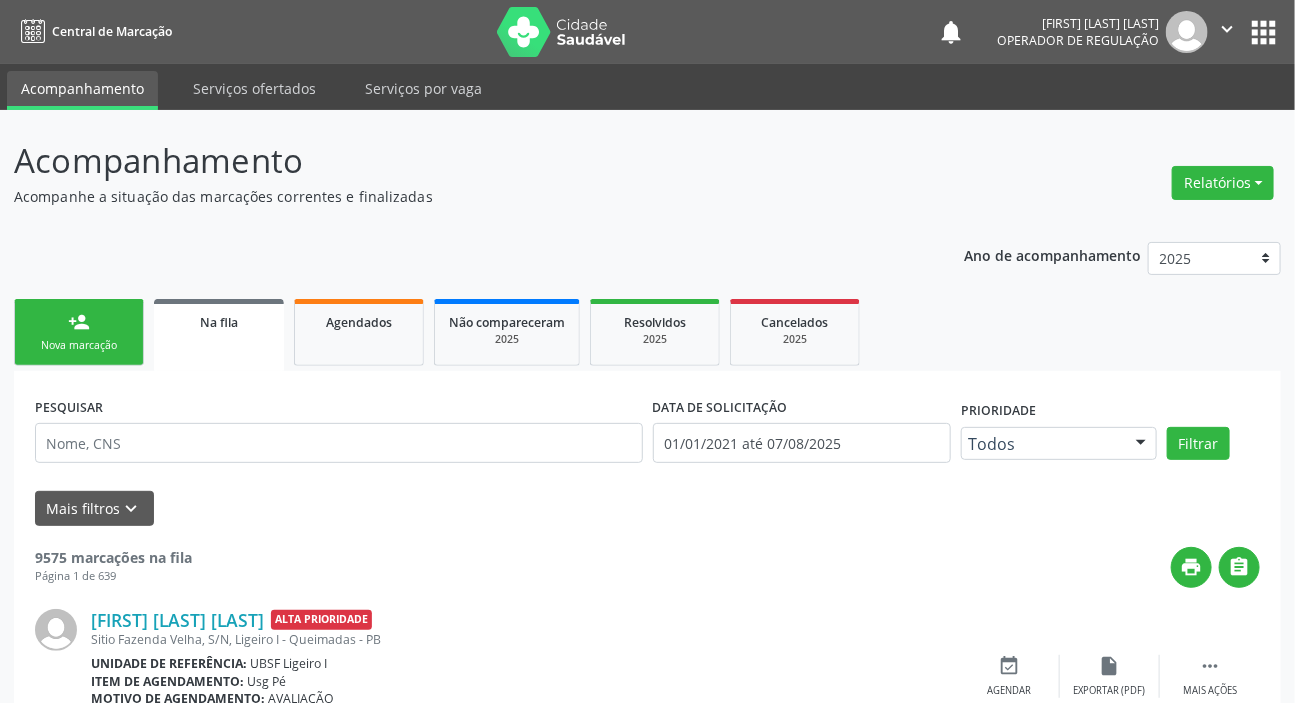click on "person_add
Nova marcação" at bounding box center (79, 332) 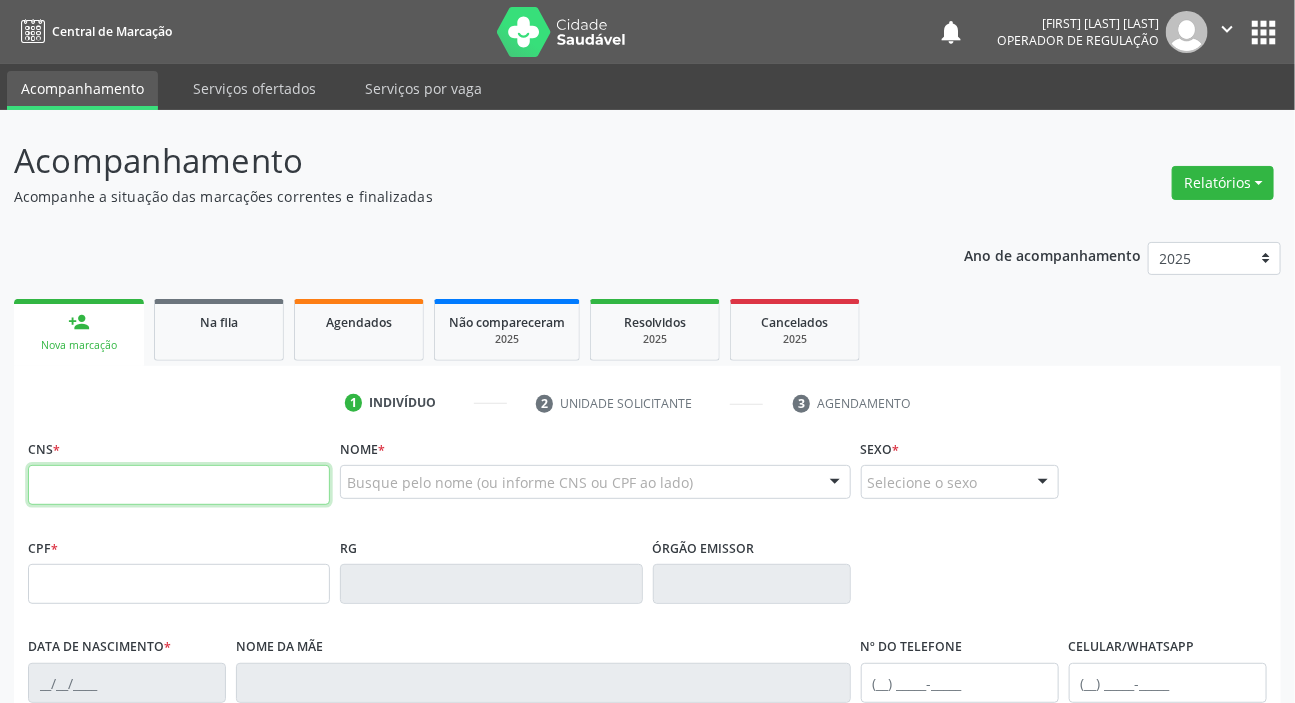 click at bounding box center (179, 485) 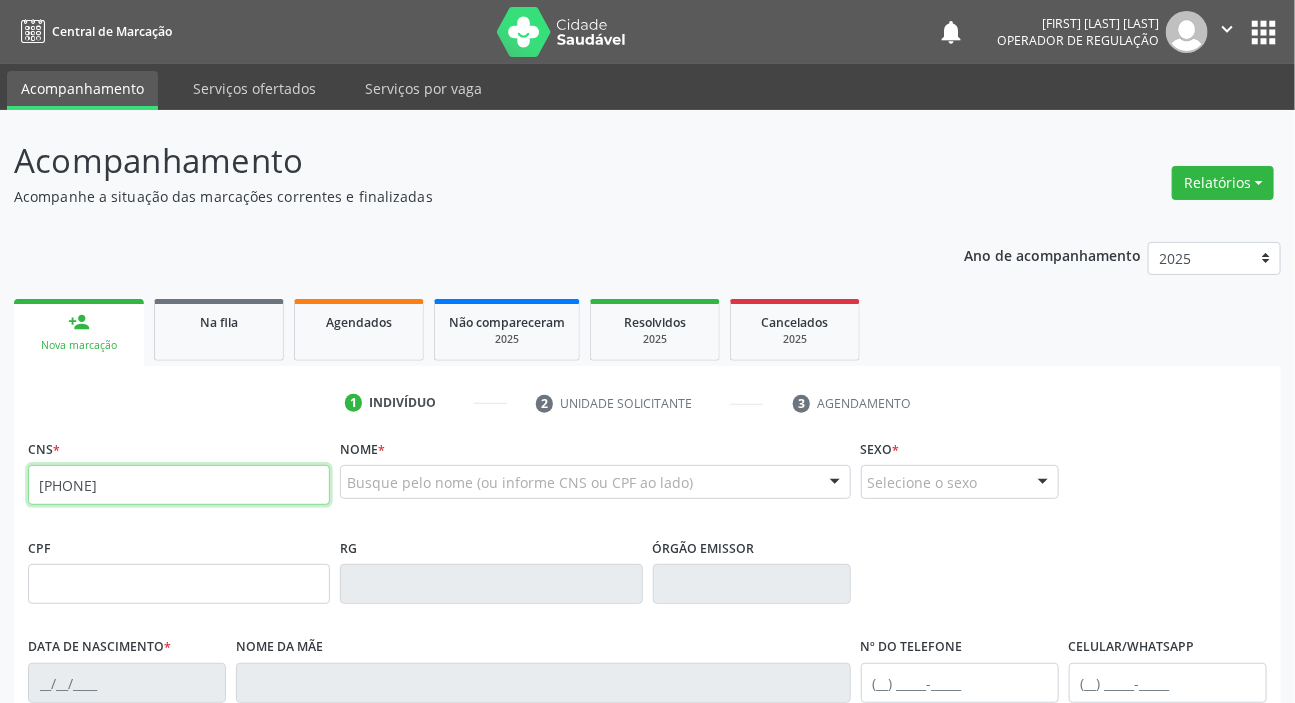 type on "708 4057 3149 1964" 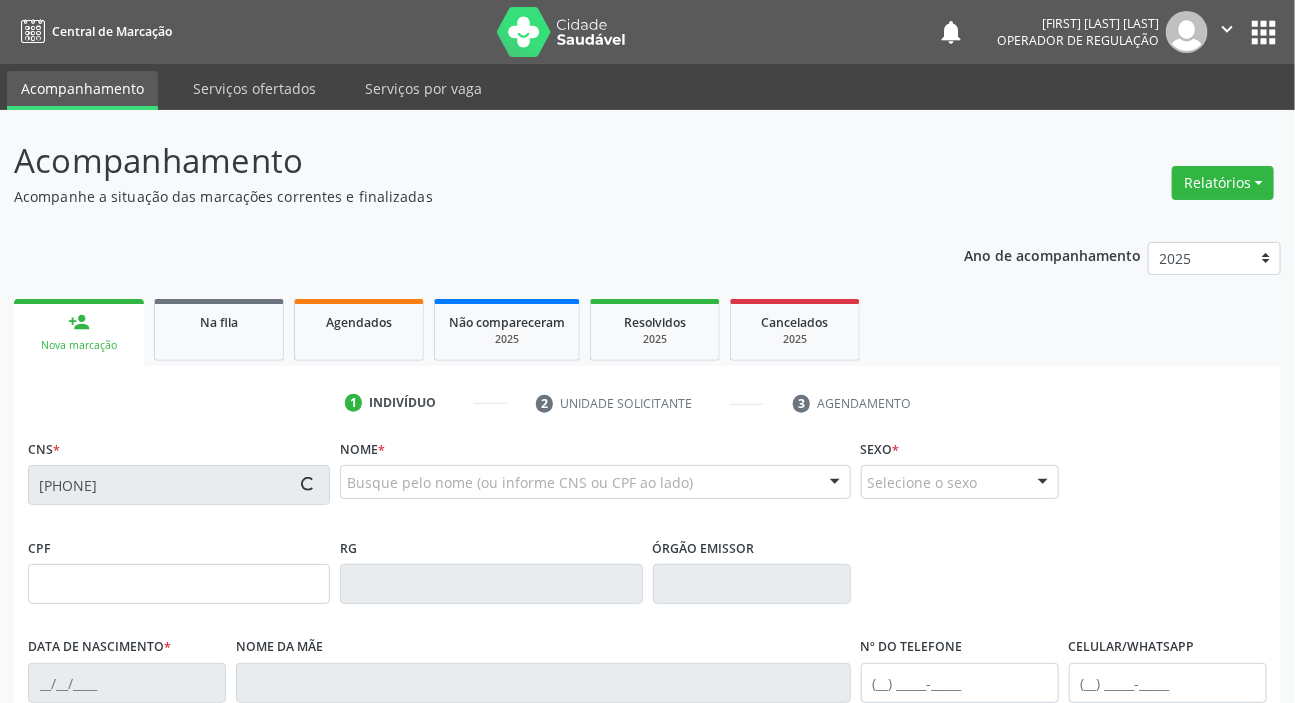 type on "127.977.844-05" 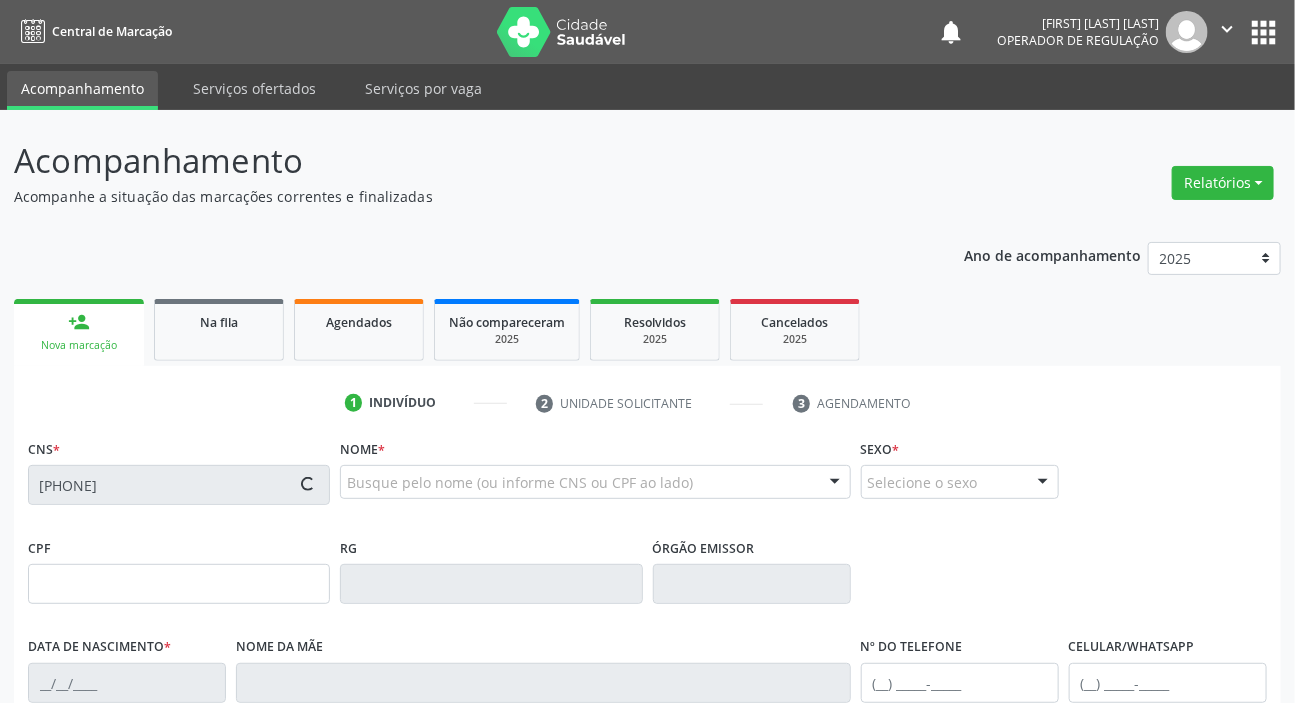 type on "01/02/1997" 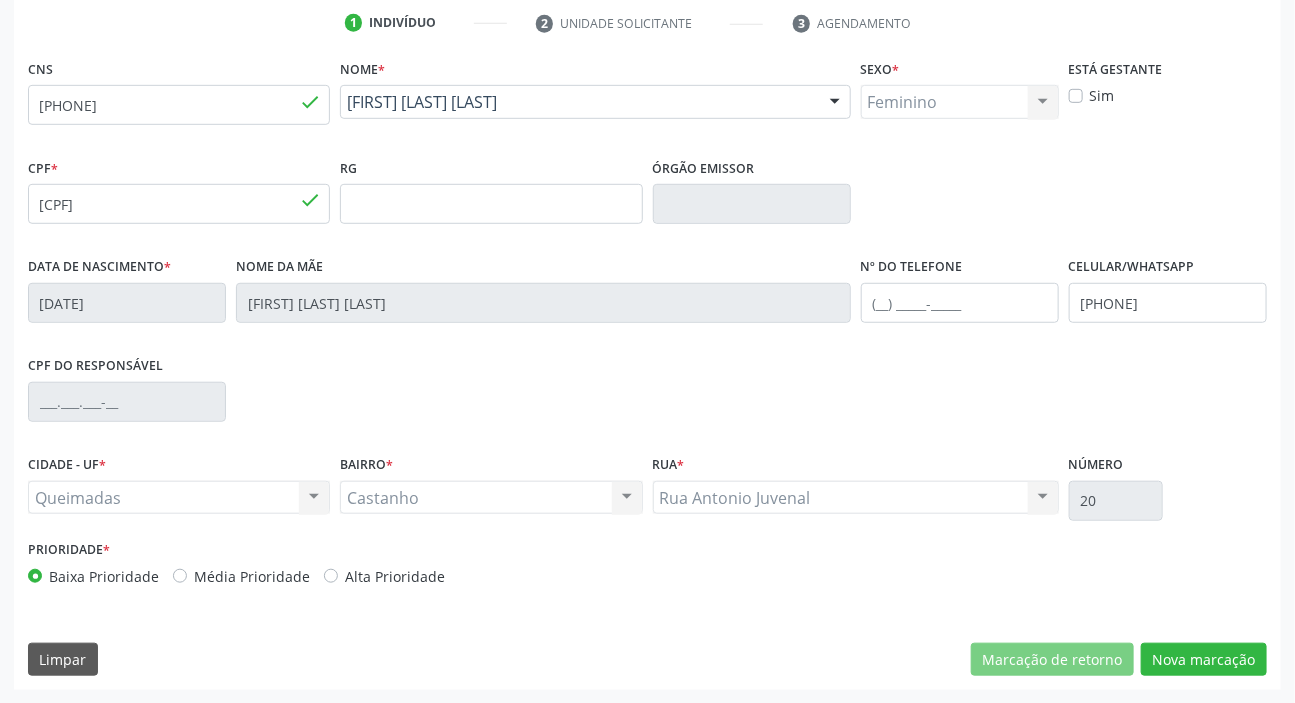 scroll, scrollTop: 380, scrollLeft: 0, axis: vertical 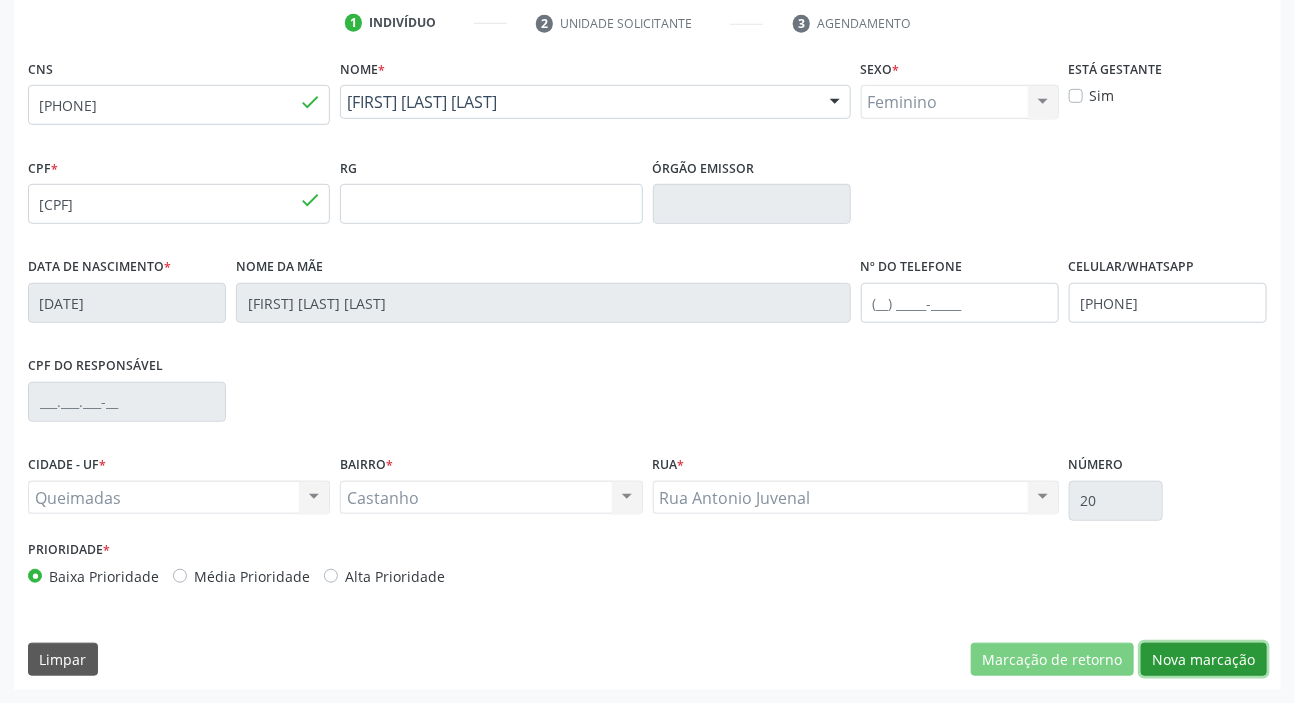 click on "Nova marcação" at bounding box center (1204, 660) 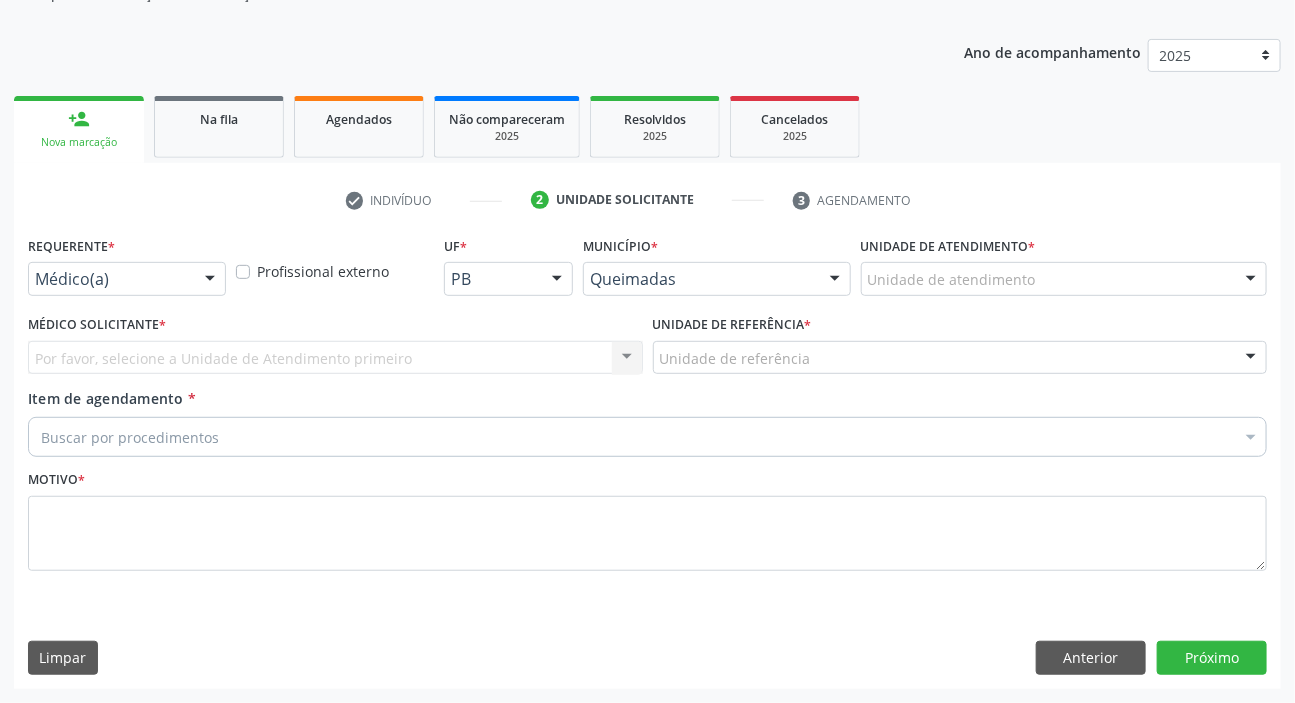 scroll, scrollTop: 201, scrollLeft: 0, axis: vertical 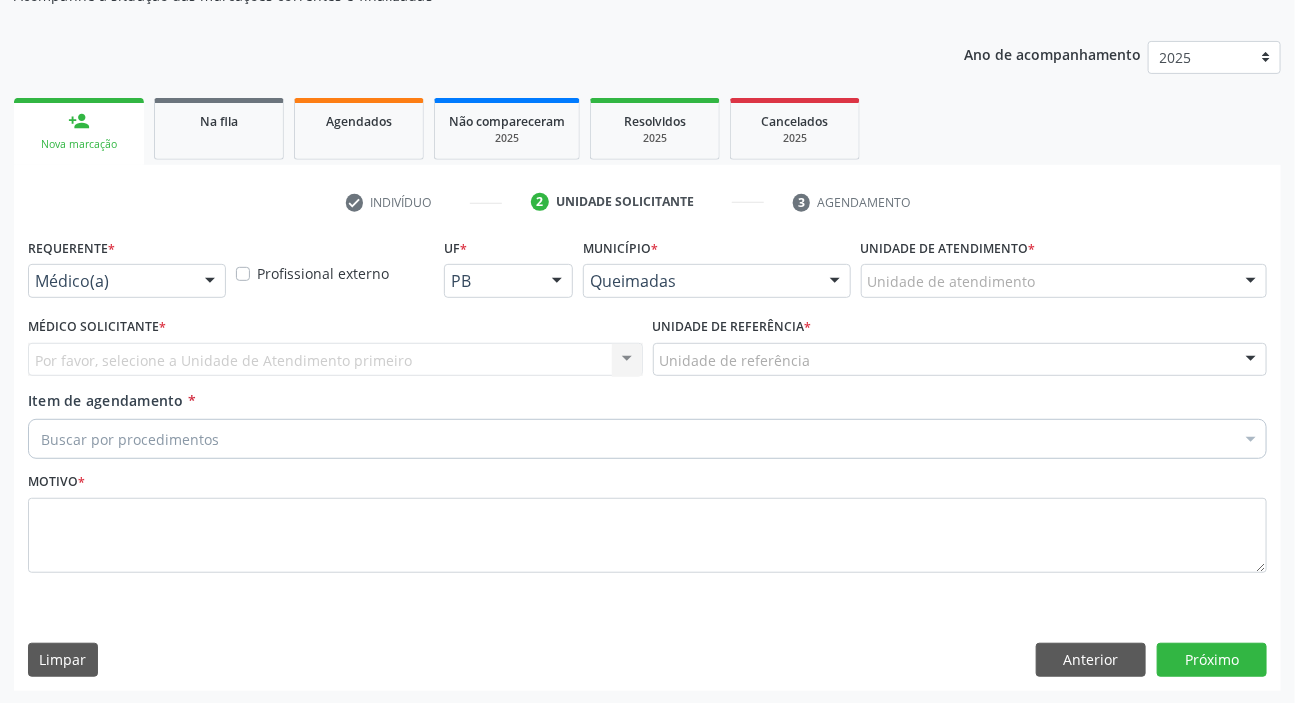 click on "Médico(a)" at bounding box center [127, 281] 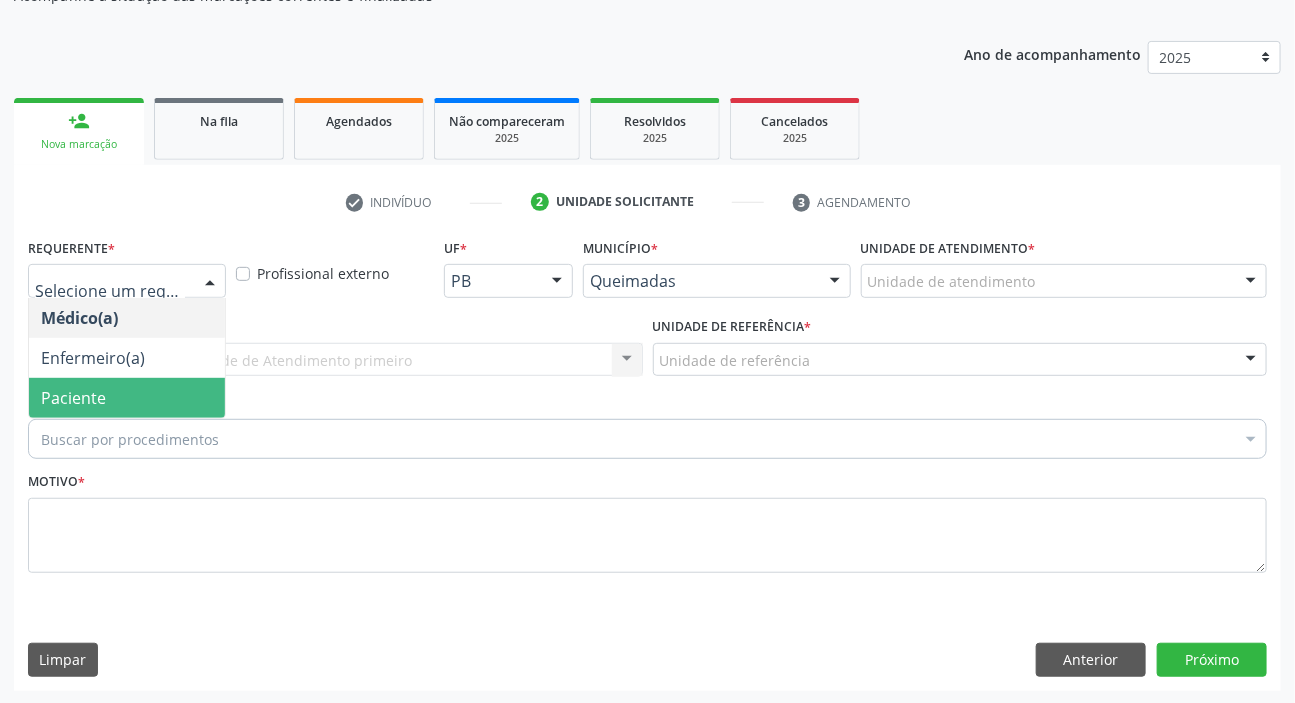 click on "Paciente" at bounding box center (127, 398) 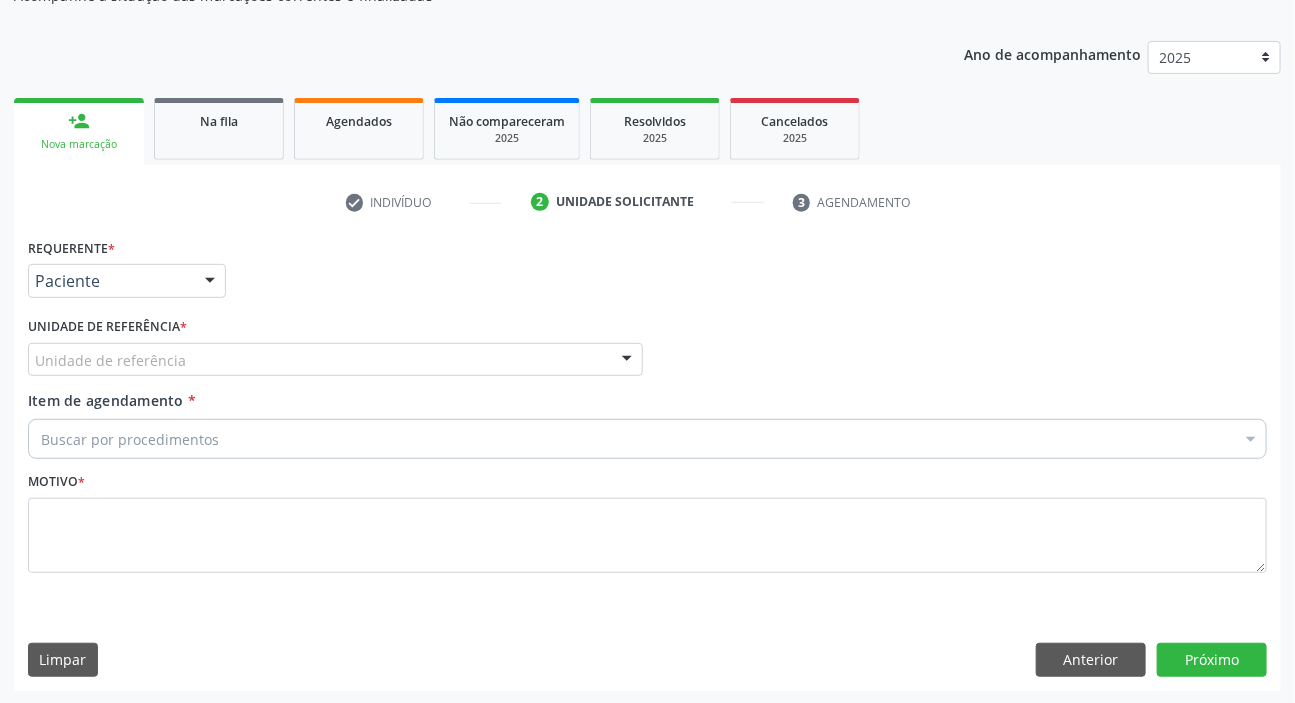 click on "Unidade de referência" at bounding box center (335, 360) 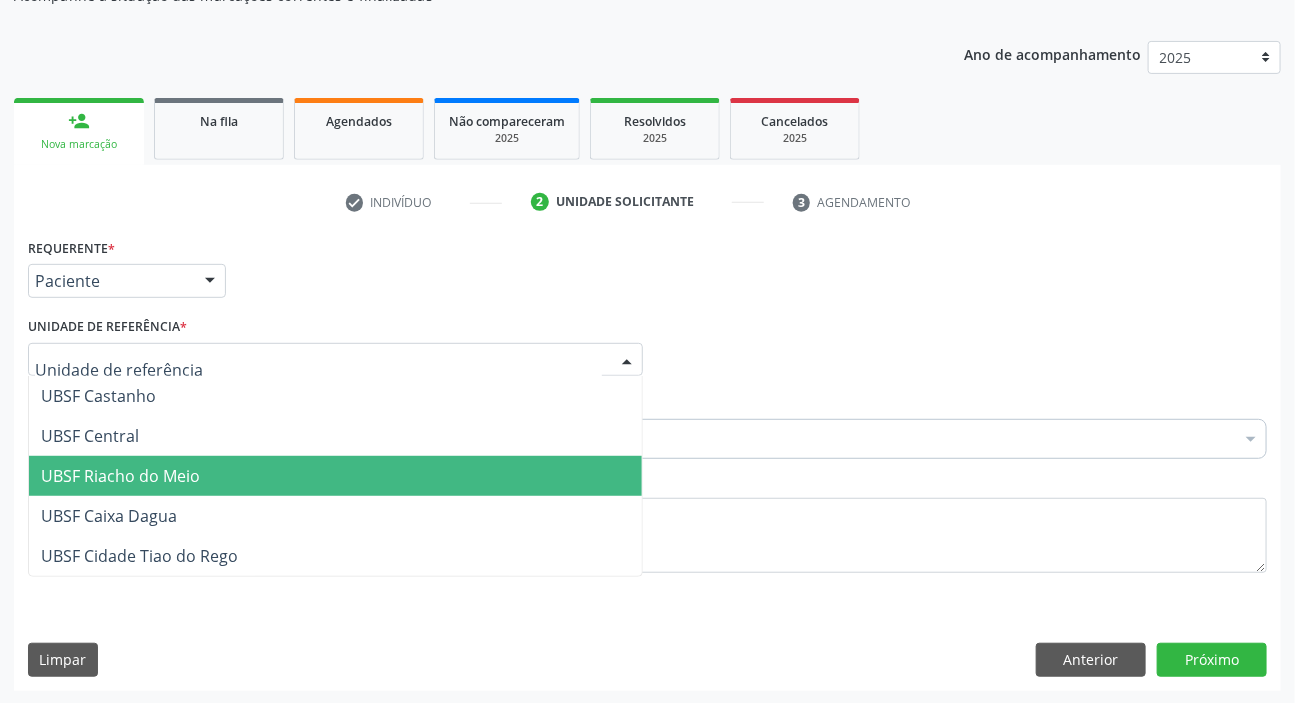 type on "C" 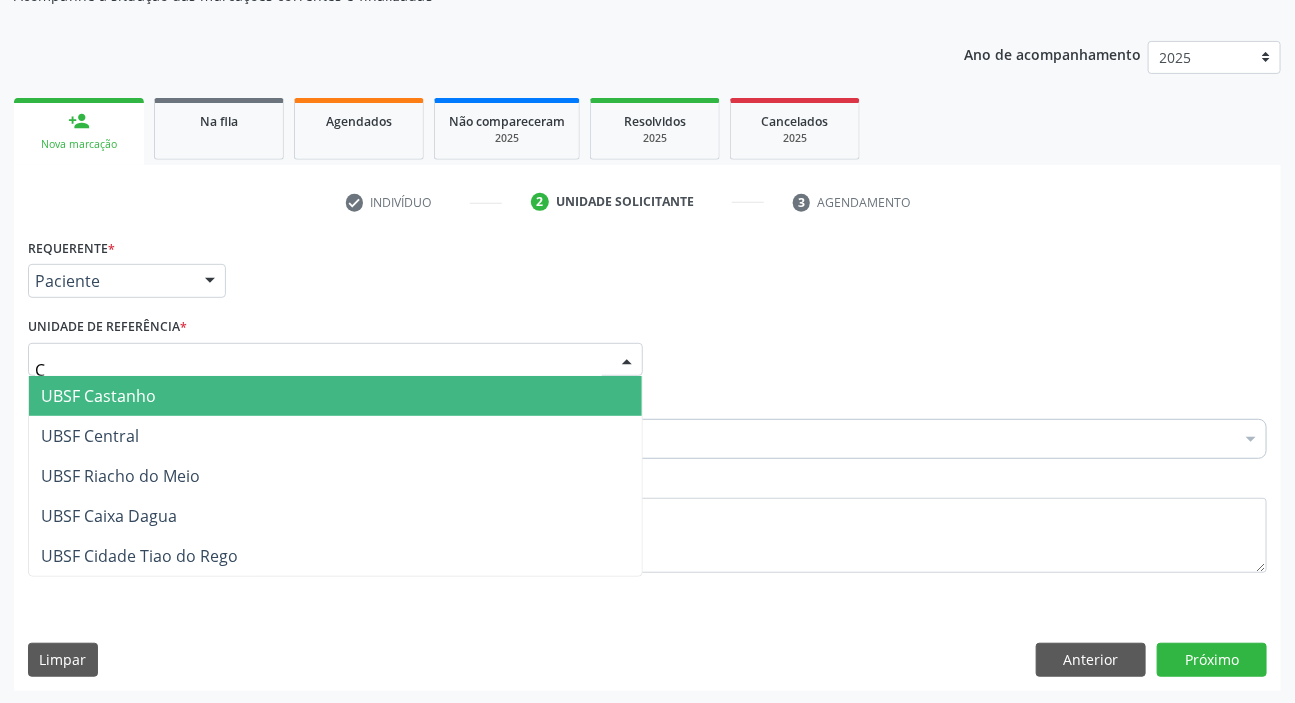 click on "UBSF Castanho" at bounding box center [335, 396] 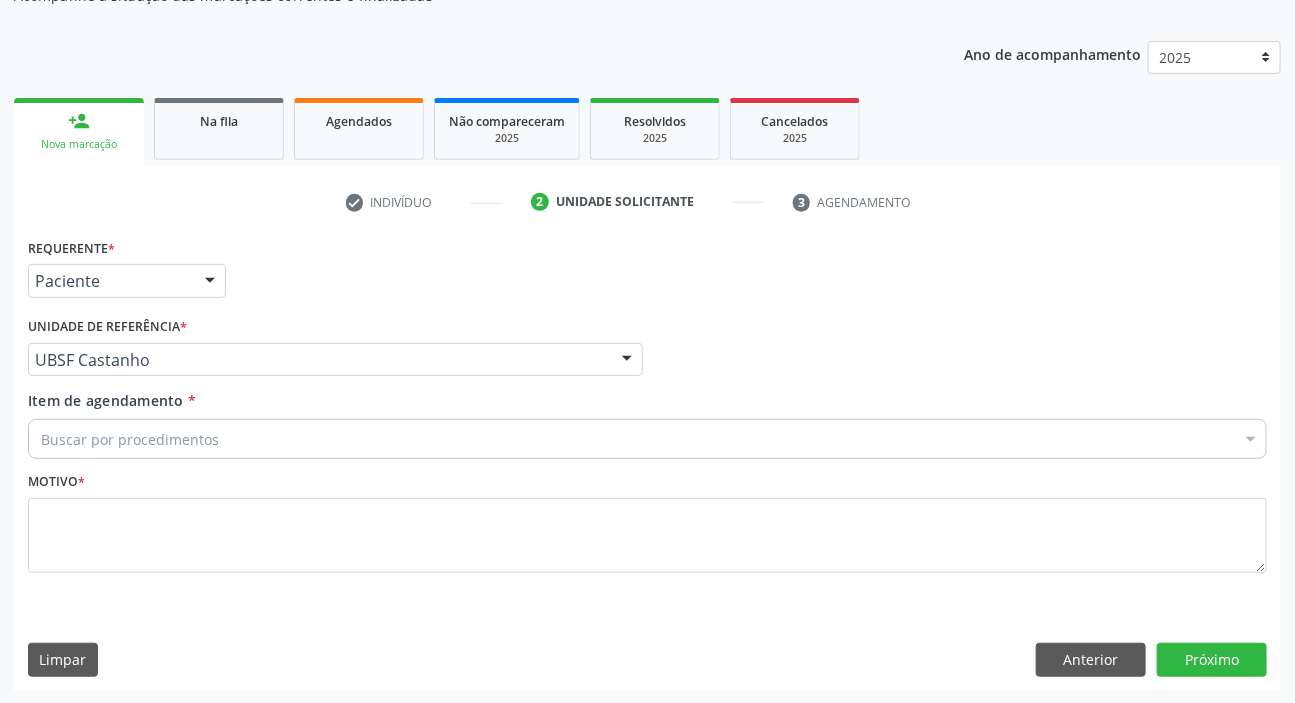 click on "Buscar por procedimentos" at bounding box center (647, 439) 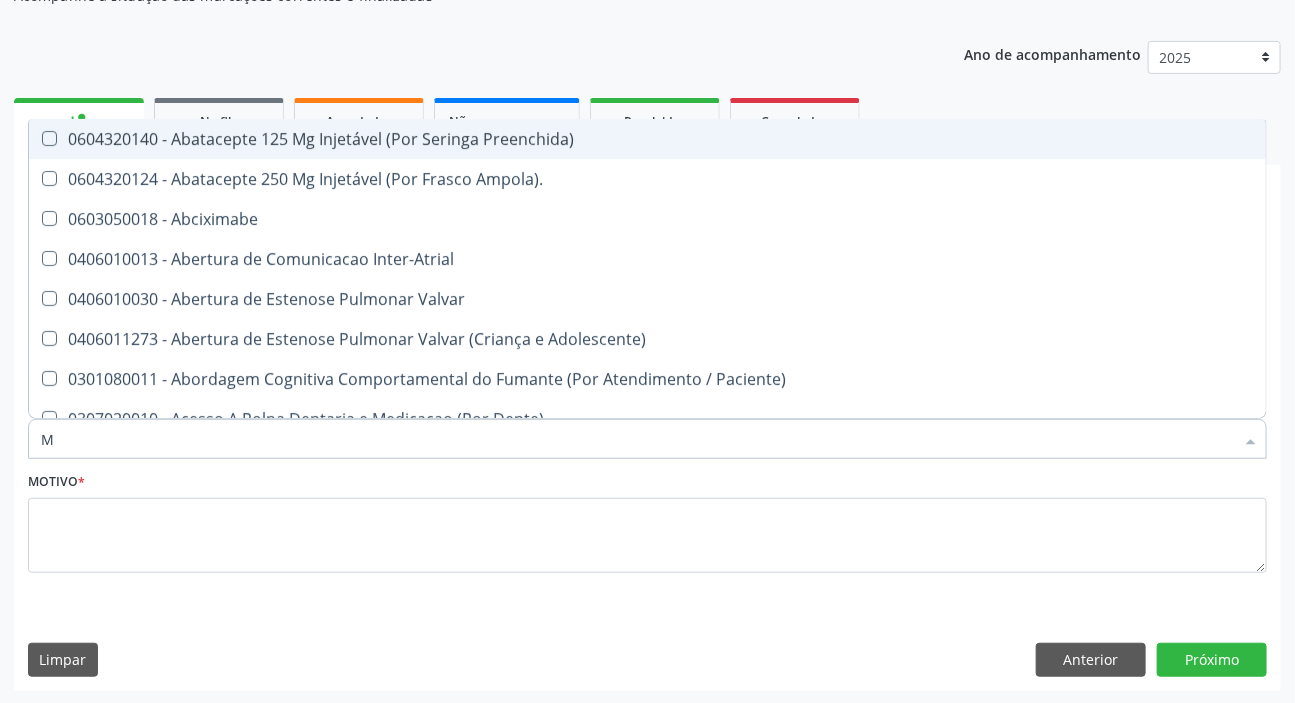 type on "MAMARIA BILATERAL" 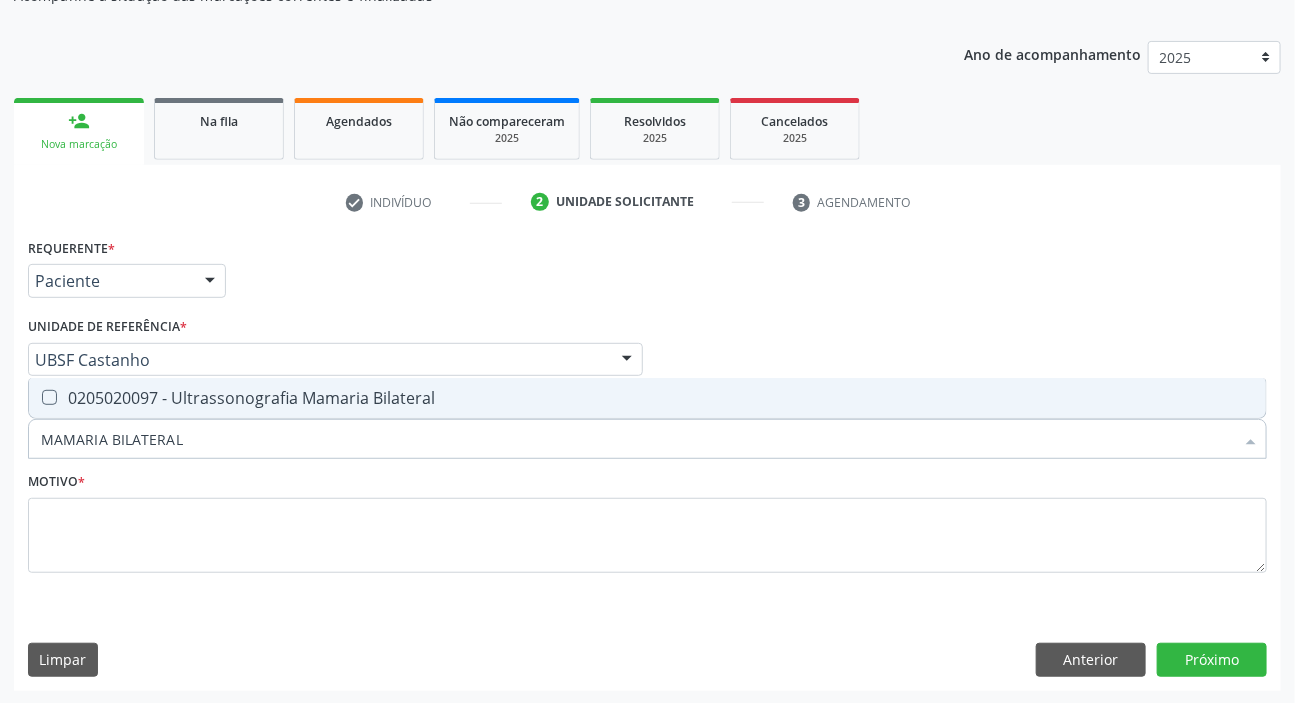 click on "0205020097 - Ultrassonografia Mamaria Bilateral" at bounding box center (647, 398) 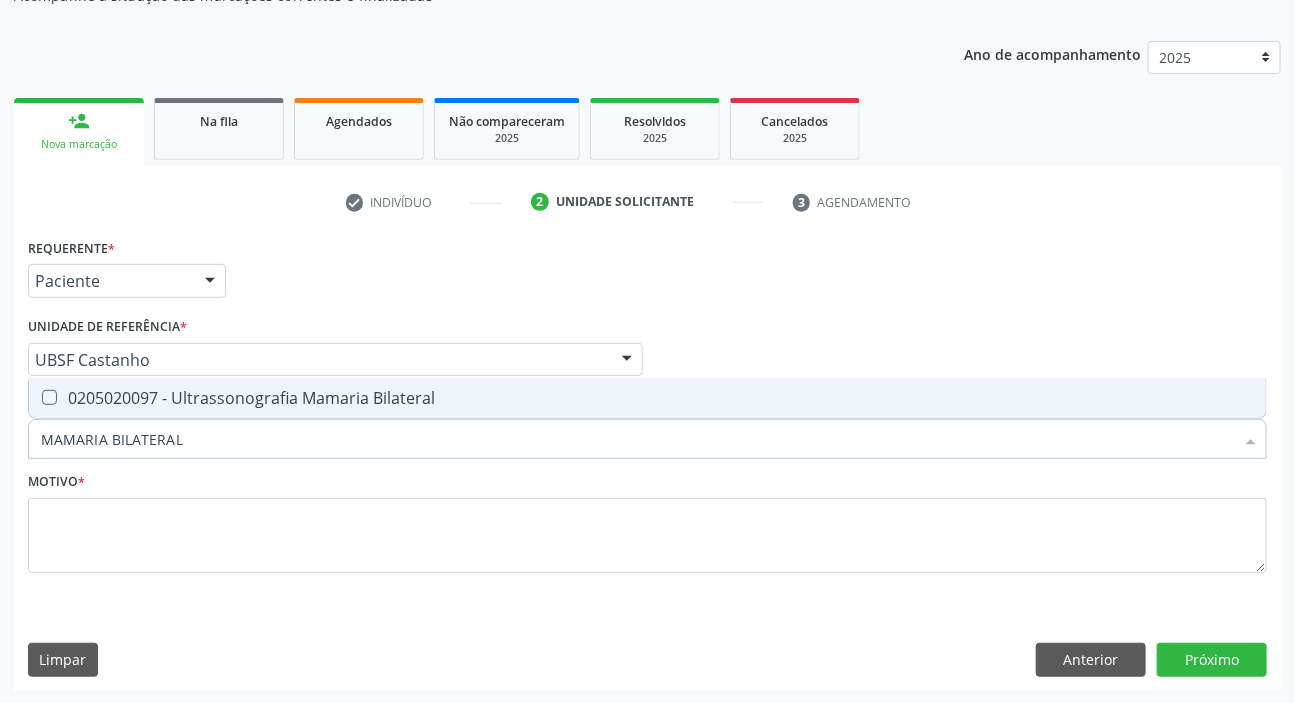 checkbox on "true" 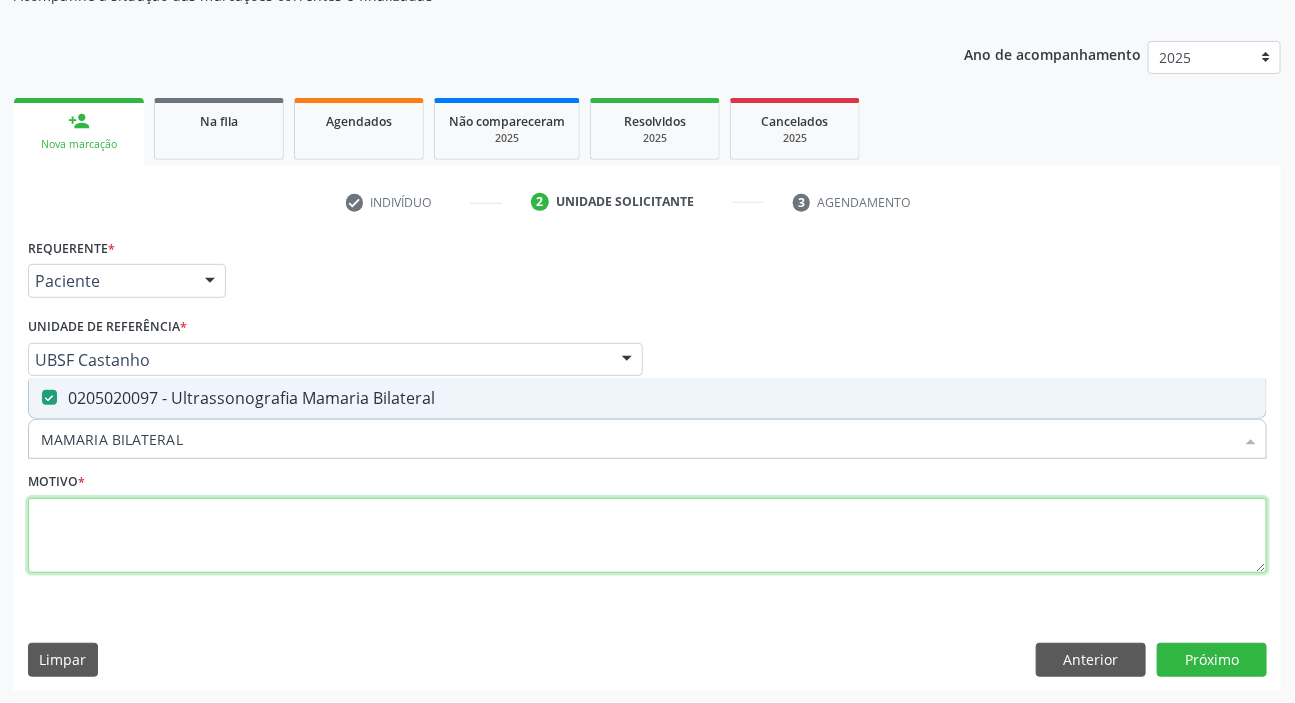 click at bounding box center [647, 536] 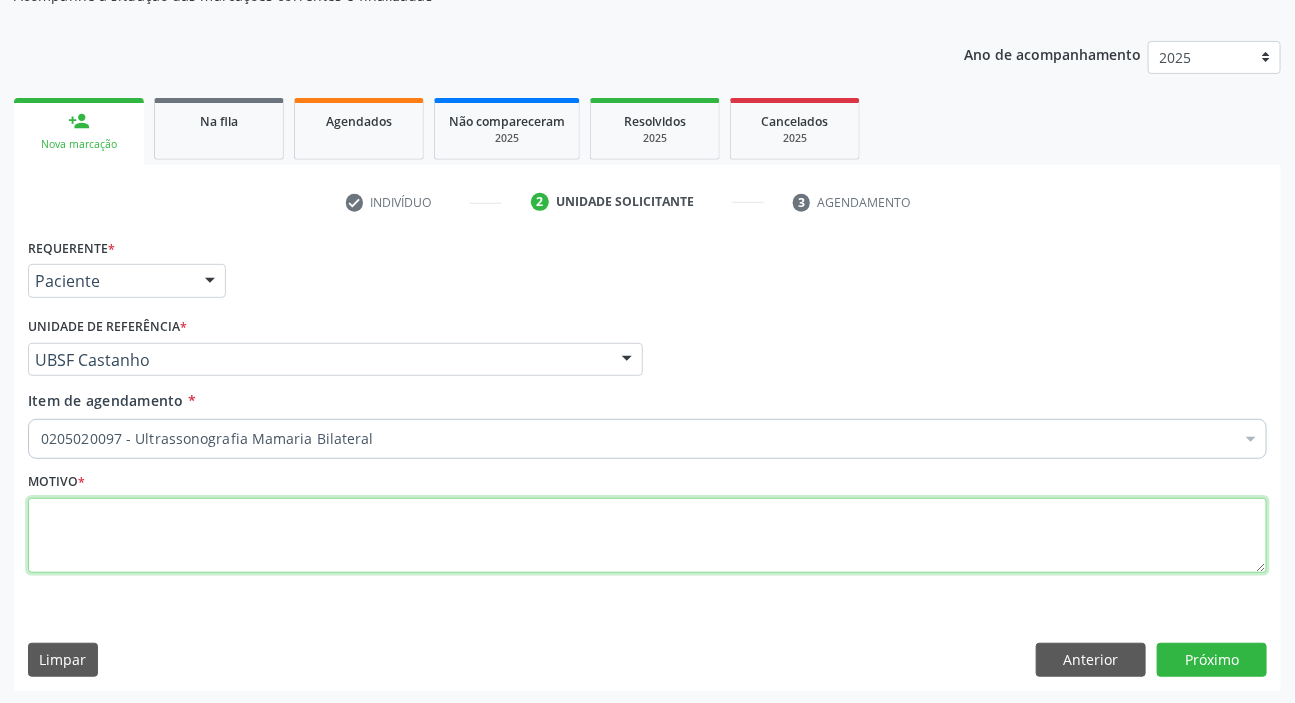 paste on "ROTINA" 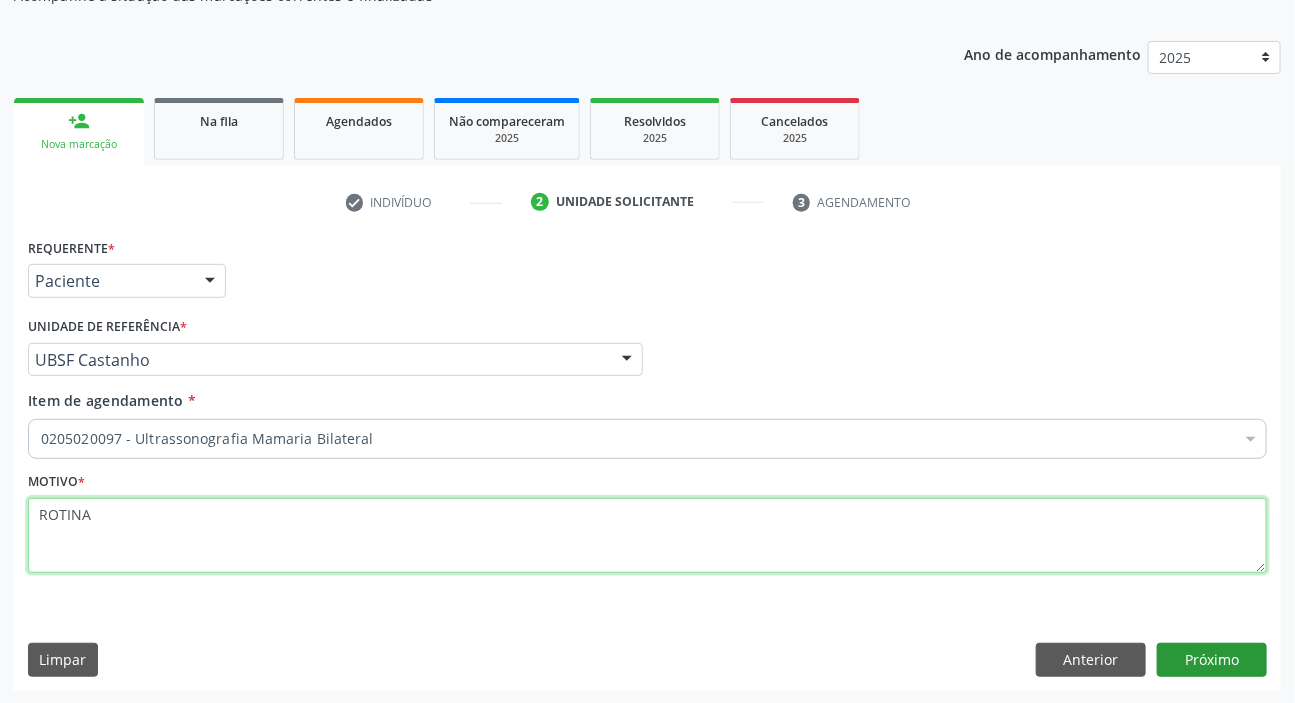 type on "ROTINA" 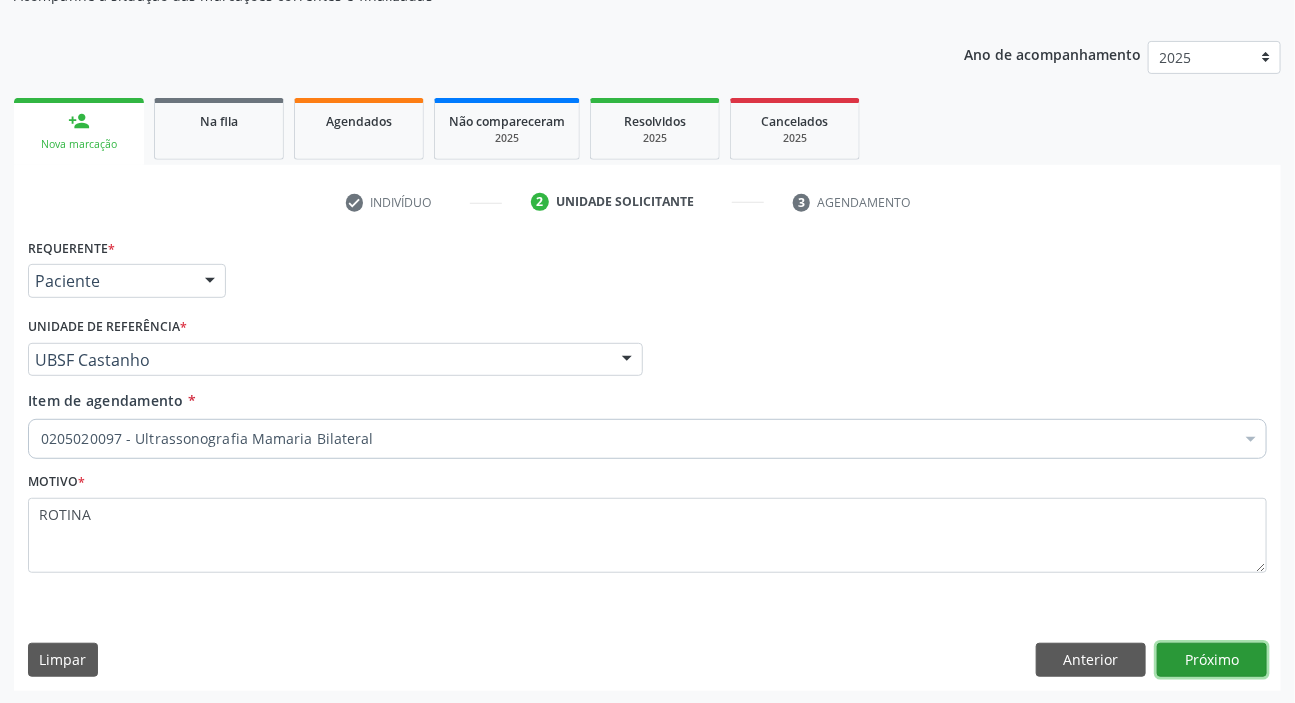 click on "Próximo" at bounding box center [1212, 660] 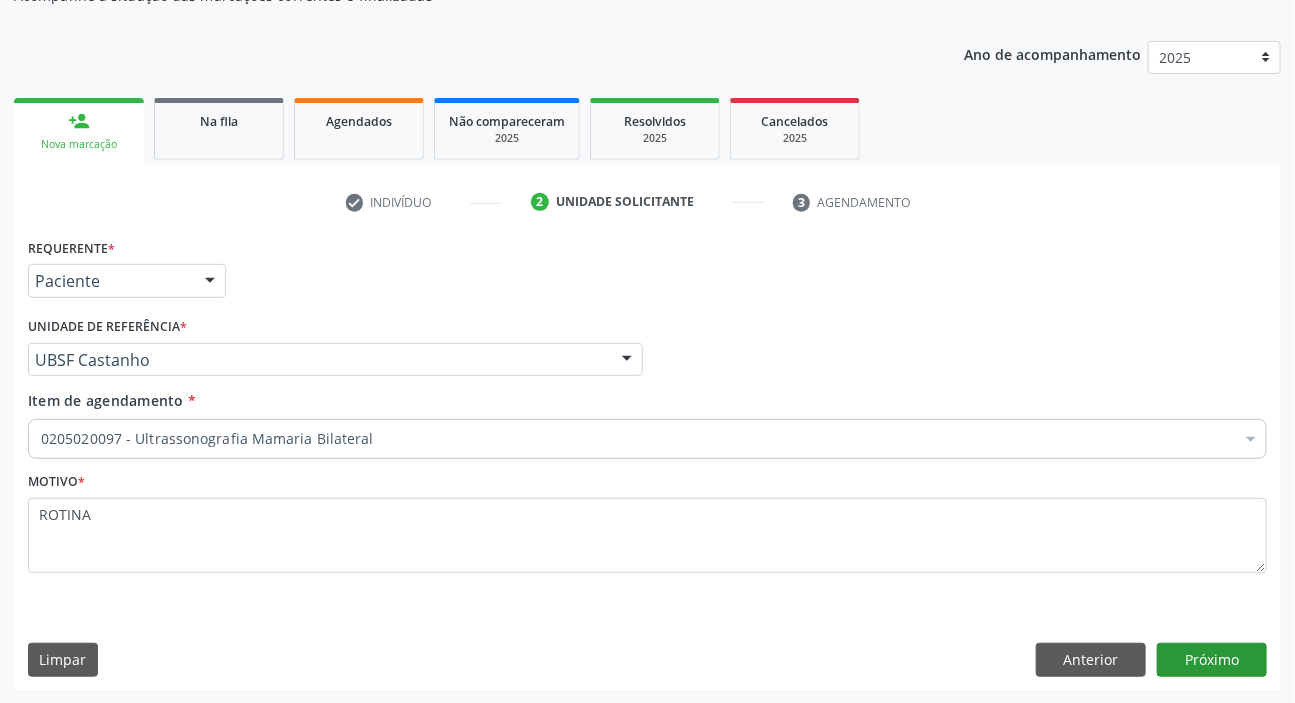 scroll, scrollTop: 166, scrollLeft: 0, axis: vertical 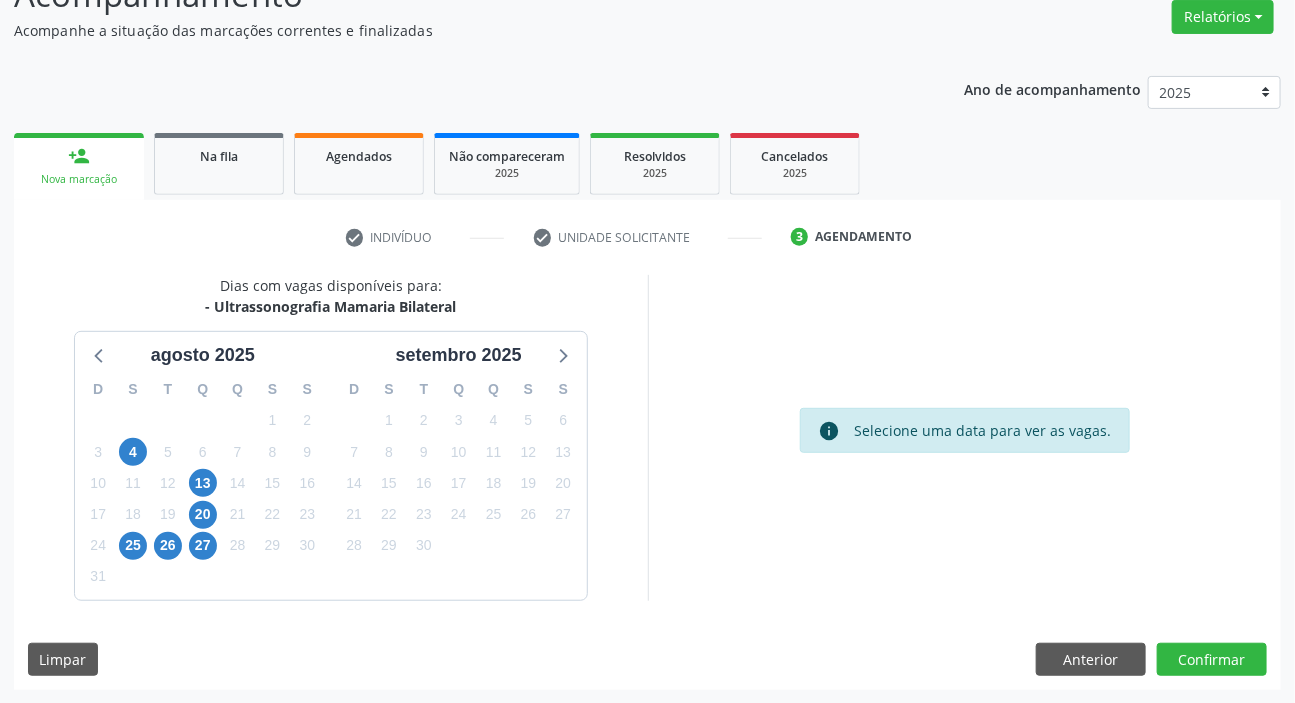 click on "25" at bounding box center [493, 514] 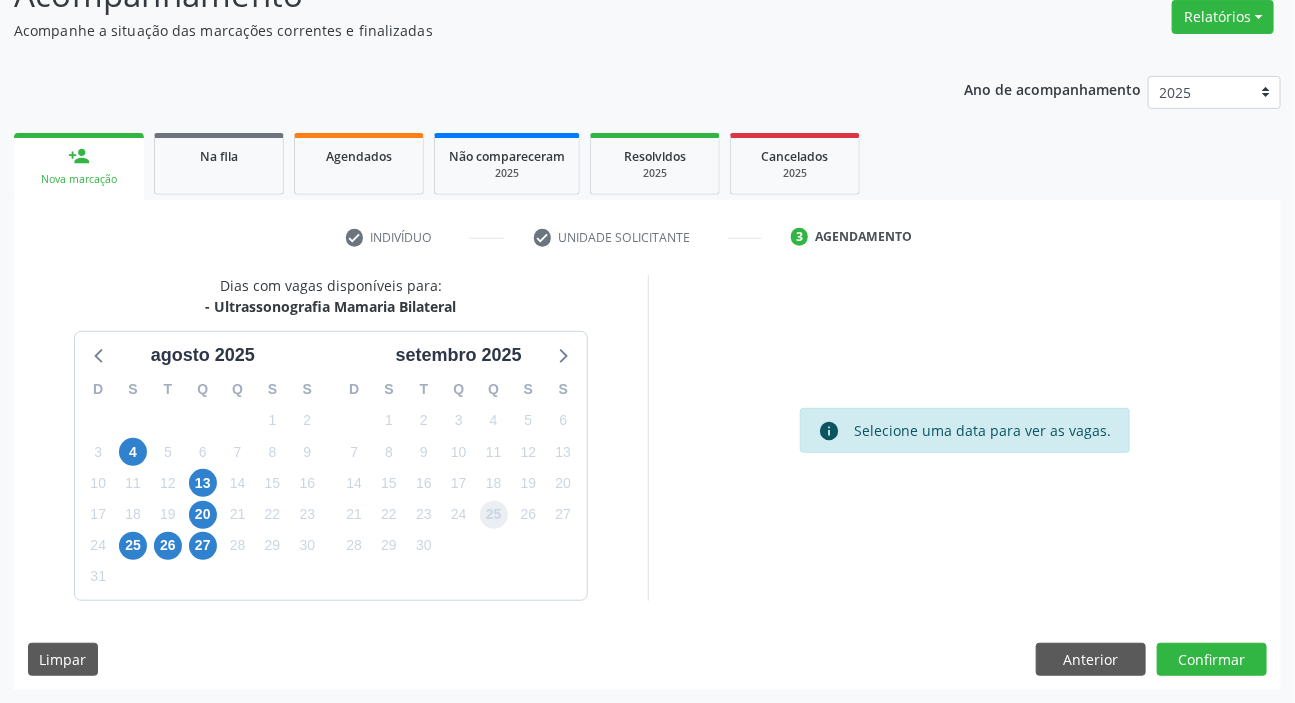 click on "25" at bounding box center (494, 515) 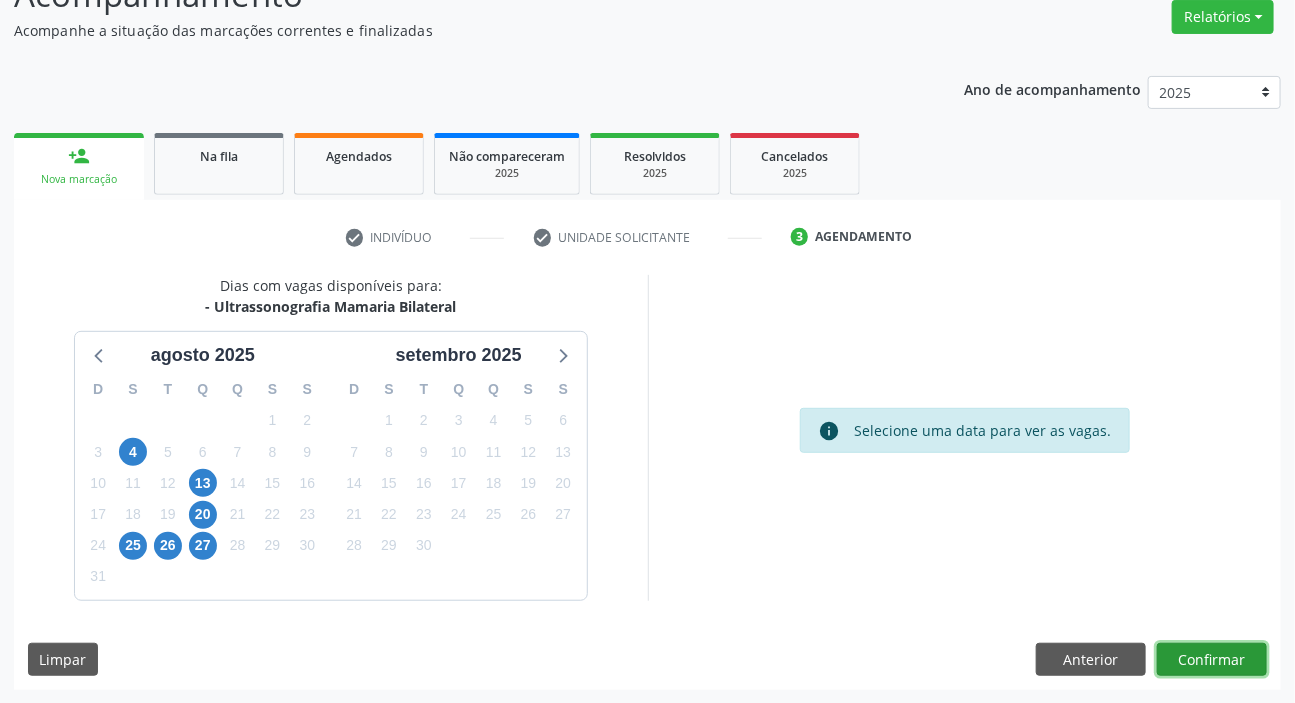 click on "Confirmar" at bounding box center [1212, 660] 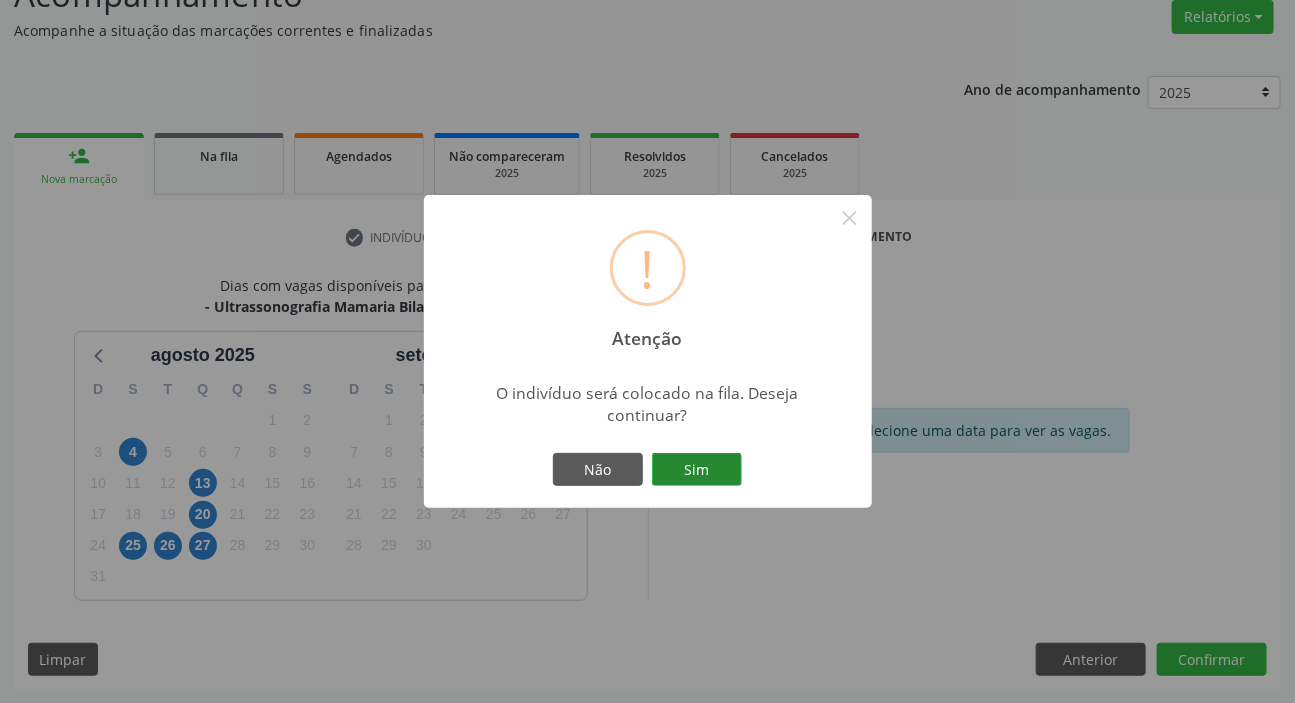 click on "Sim" at bounding box center [697, 470] 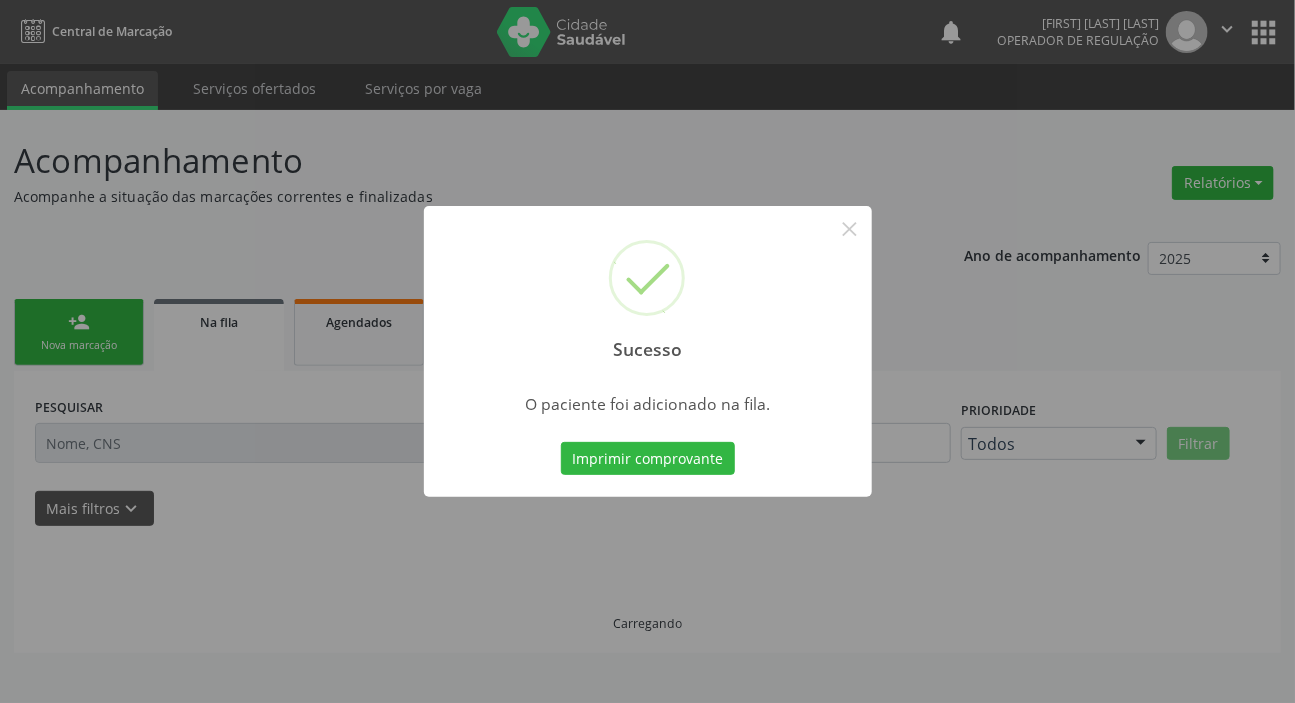 scroll, scrollTop: 0, scrollLeft: 0, axis: both 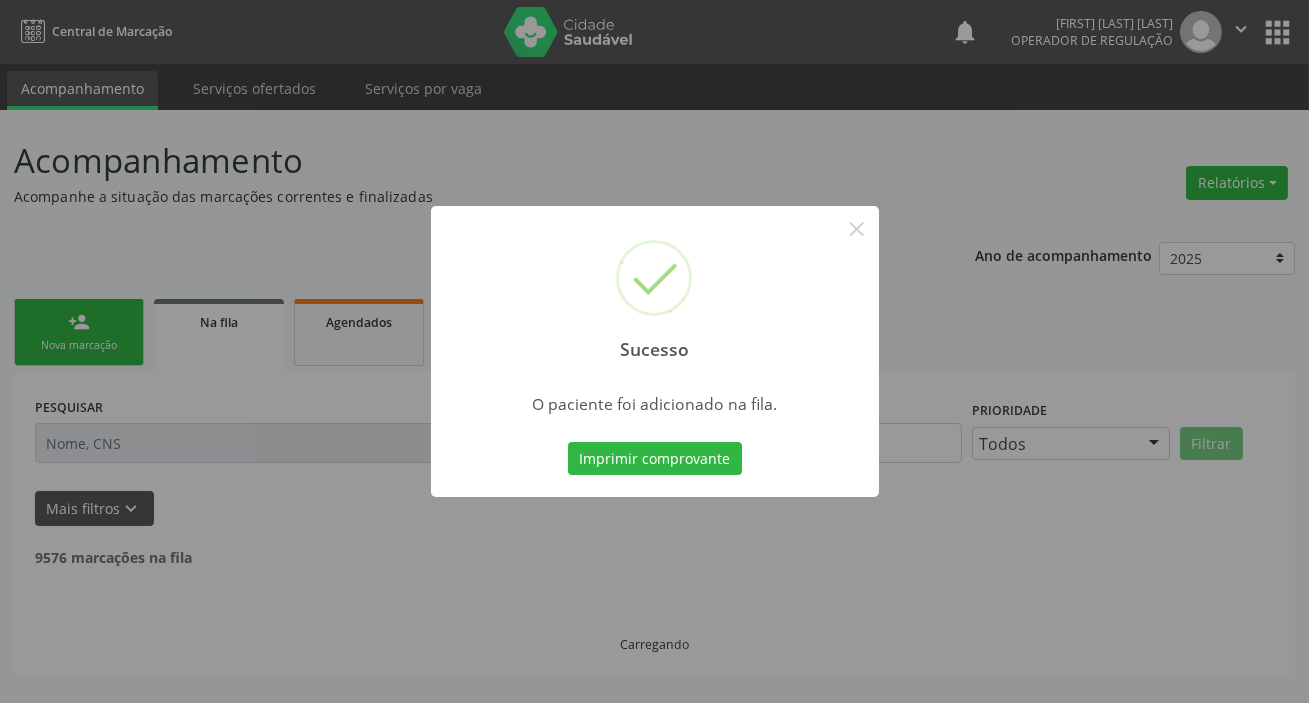 click on "Sucesso × O paciente foi adicionado na fila. Imprimir comprovante Cancel" at bounding box center (654, 351) 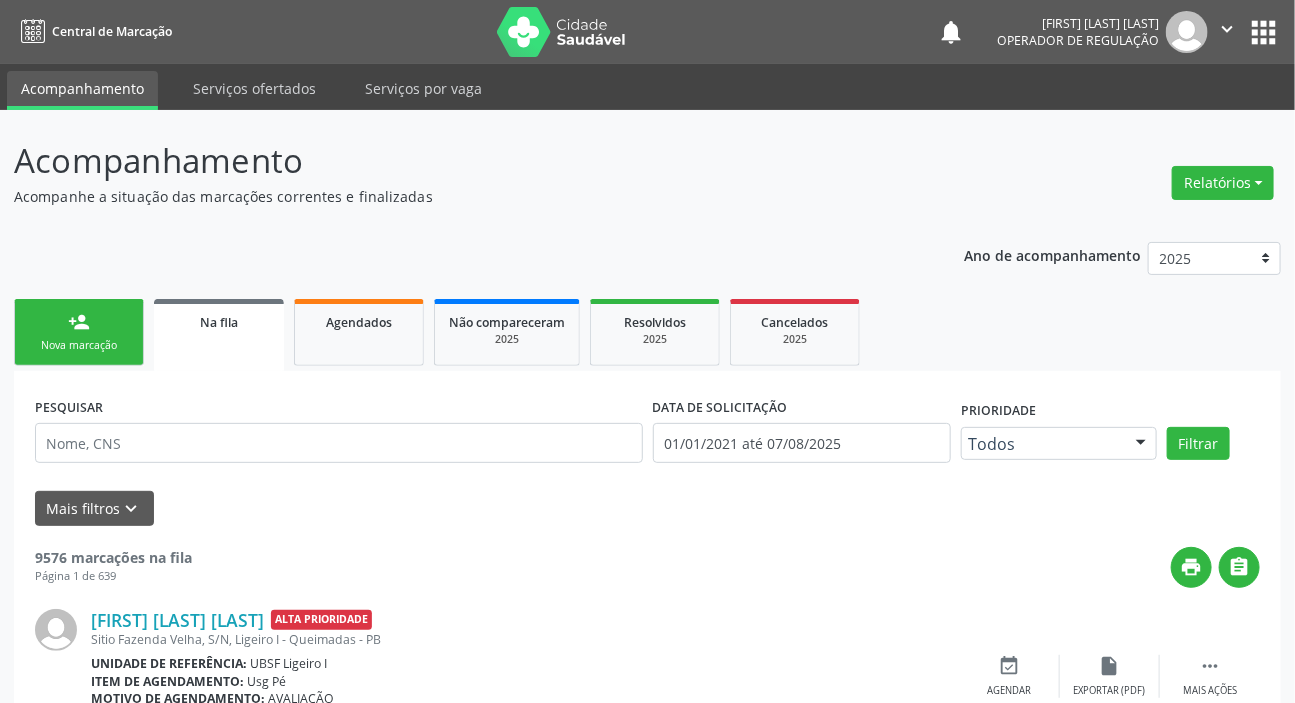 click on "person_add
Nova marcação" at bounding box center [79, 332] 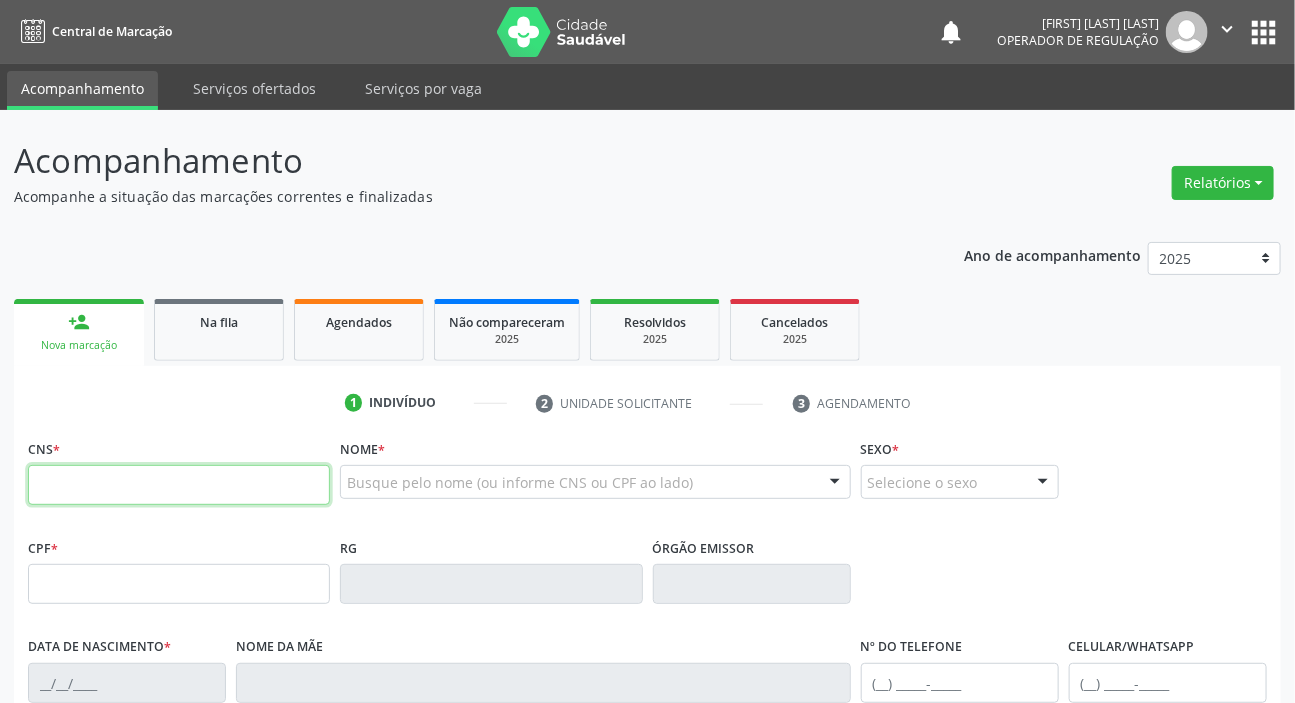 click at bounding box center [179, 485] 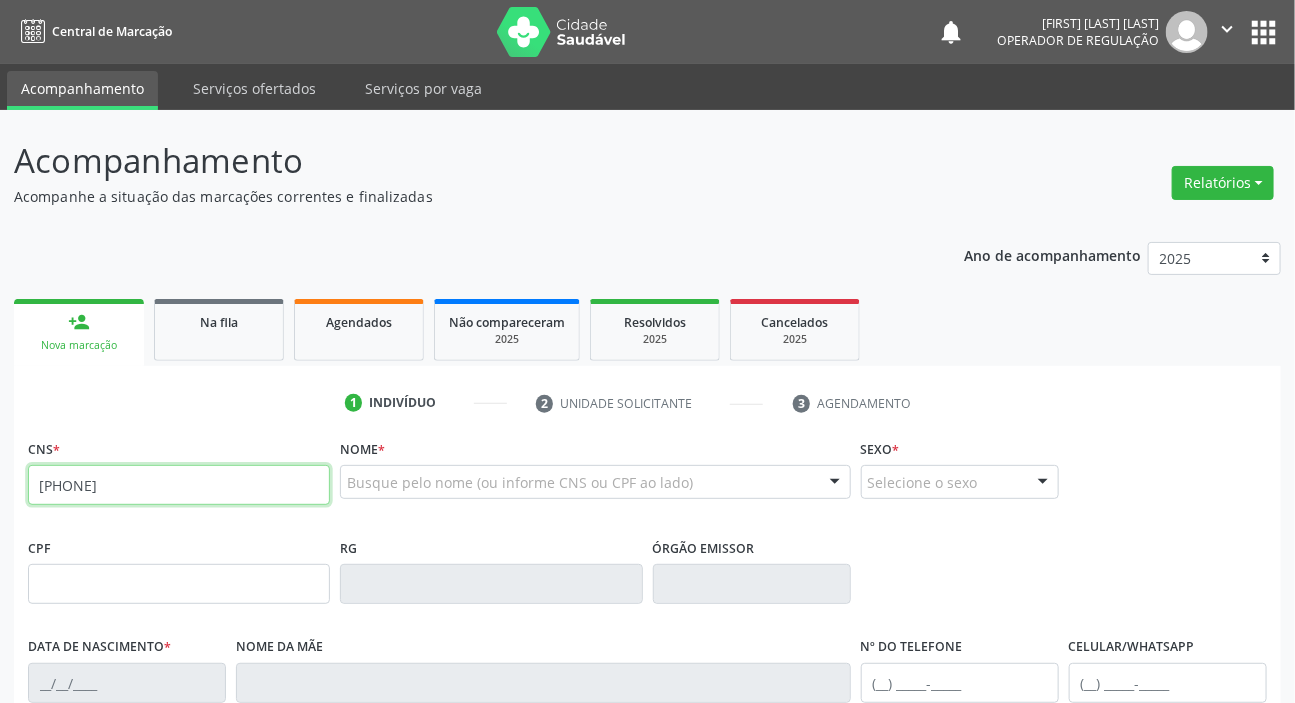 type on "700 0052 7804 7407" 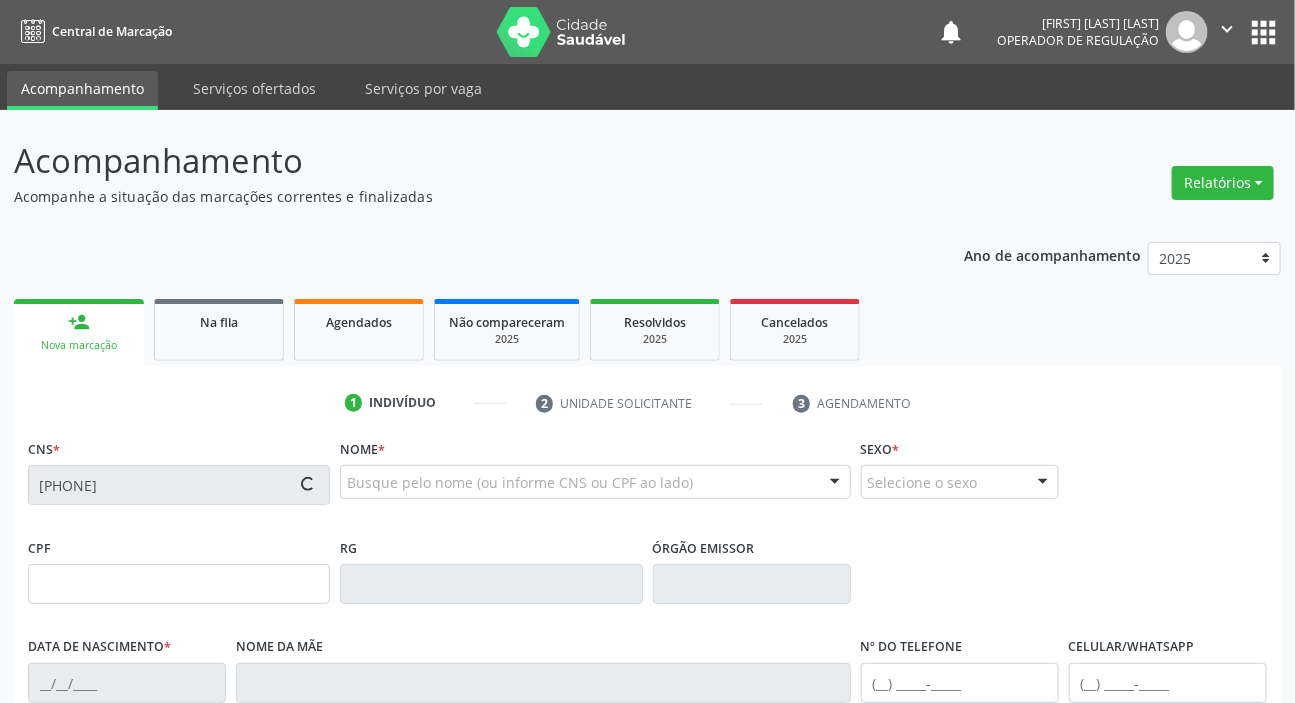 type on "822.173.864-68" 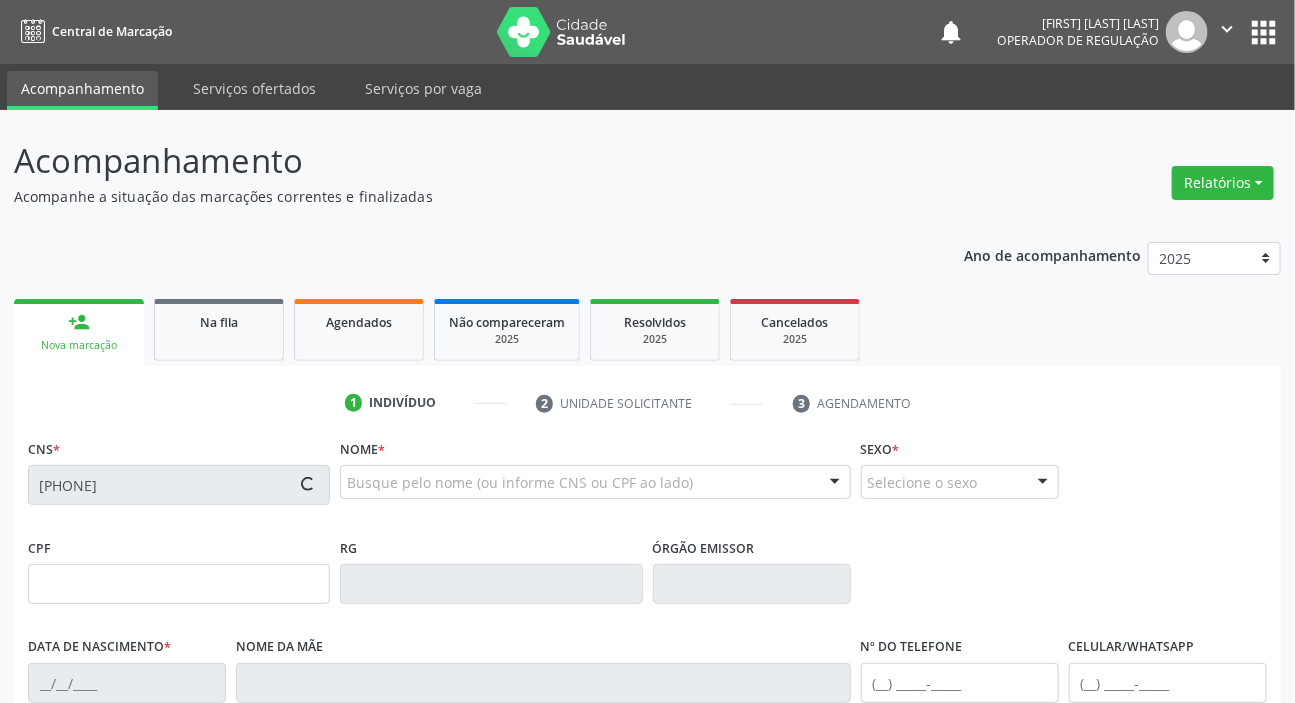 type on "05/04/1972" 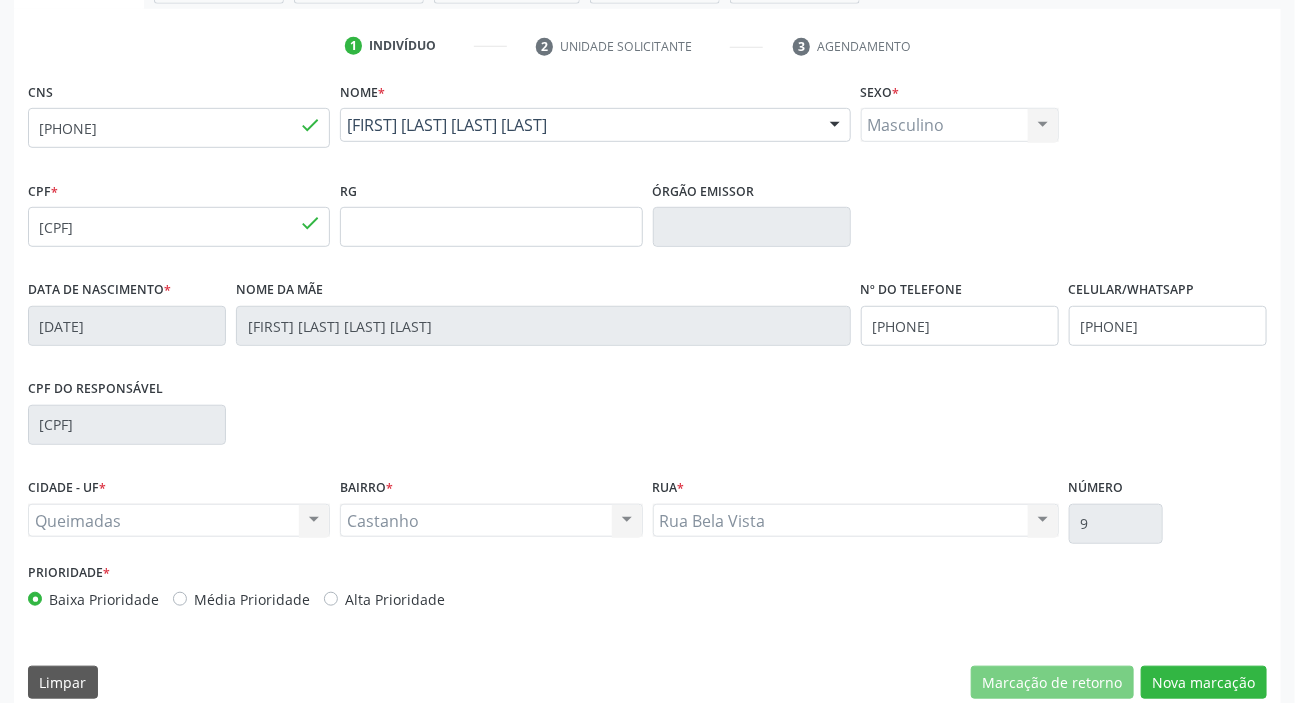 scroll, scrollTop: 380, scrollLeft: 0, axis: vertical 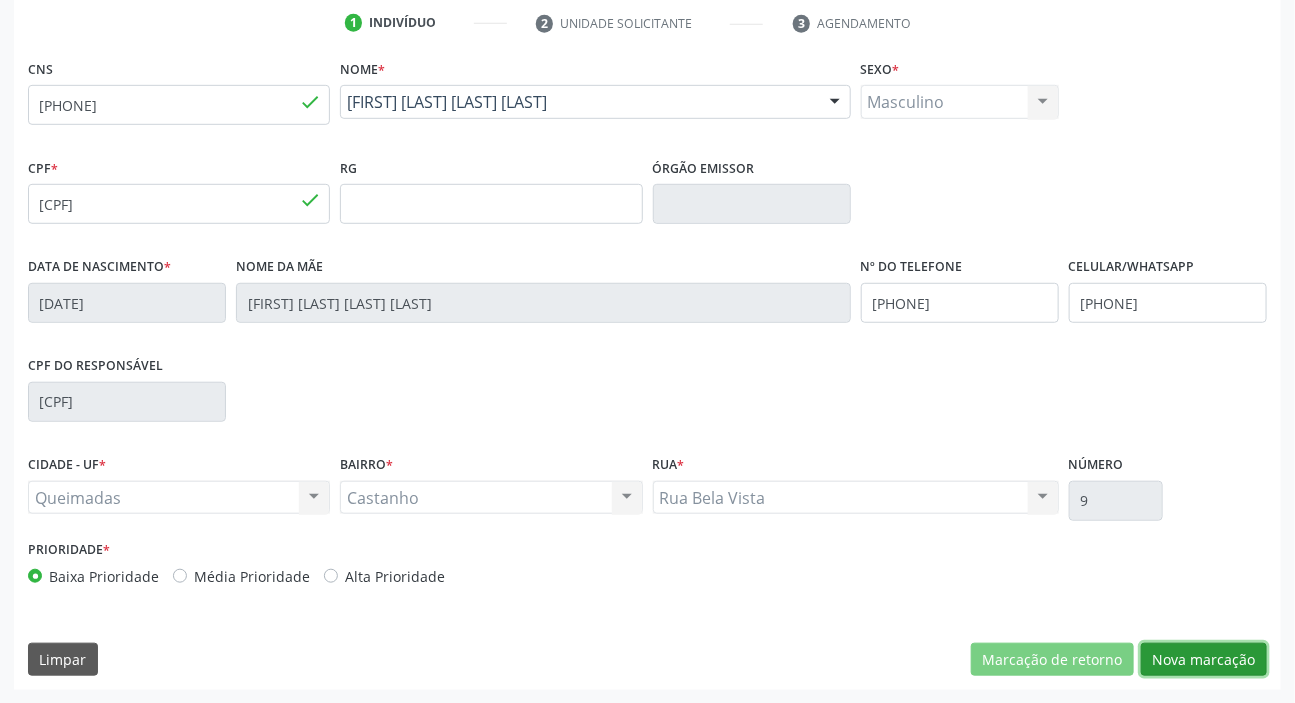 click on "Nova marcação" at bounding box center (1204, 660) 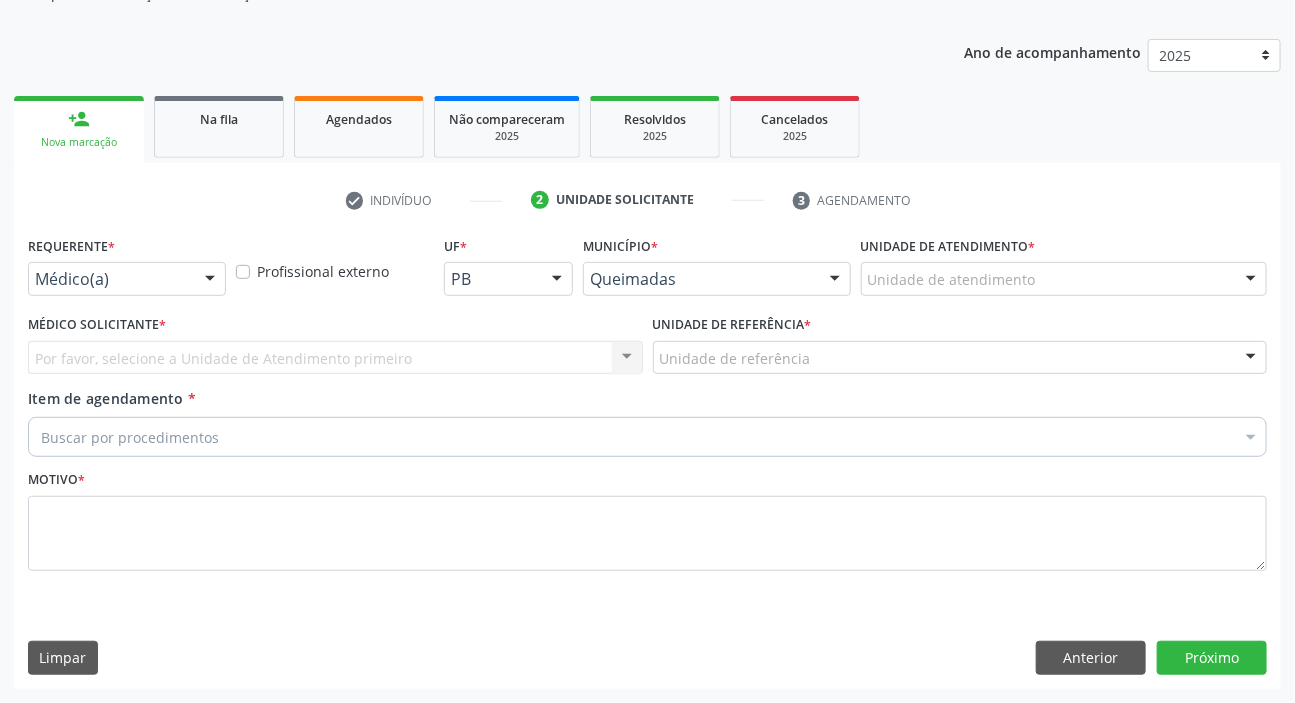 scroll, scrollTop: 201, scrollLeft: 0, axis: vertical 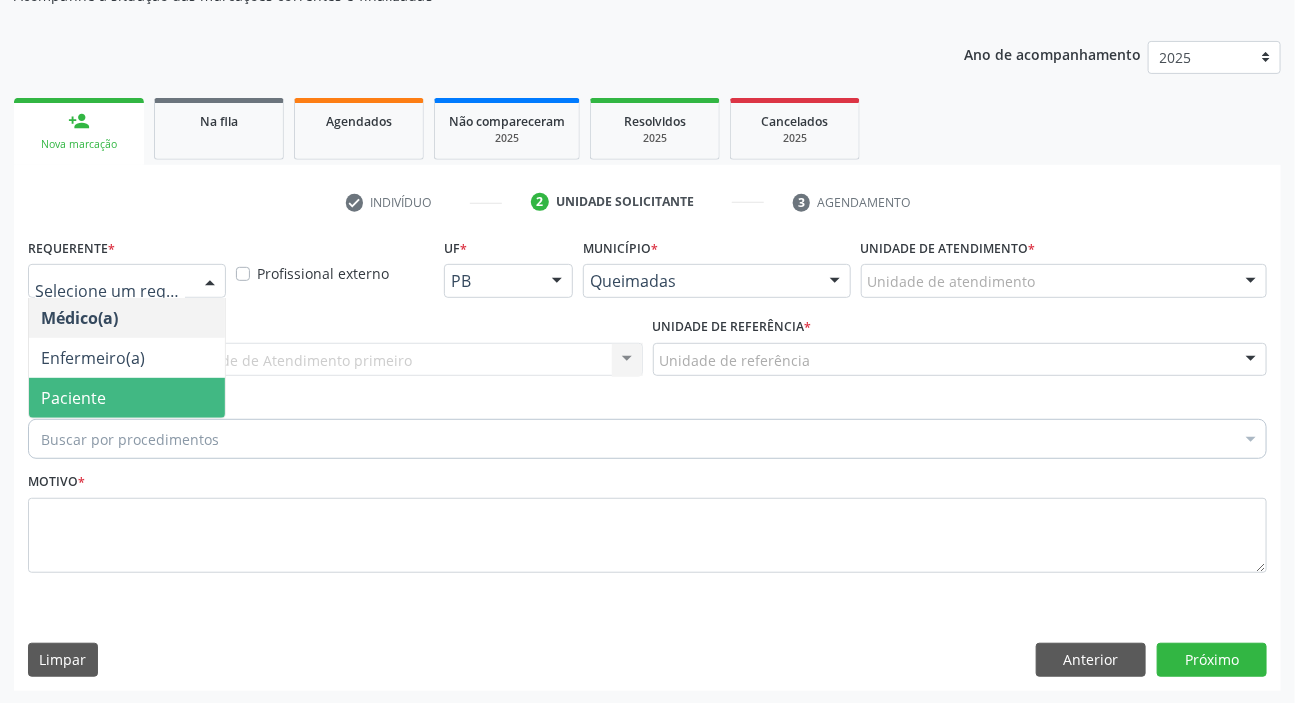 click on "Paciente" at bounding box center [127, 398] 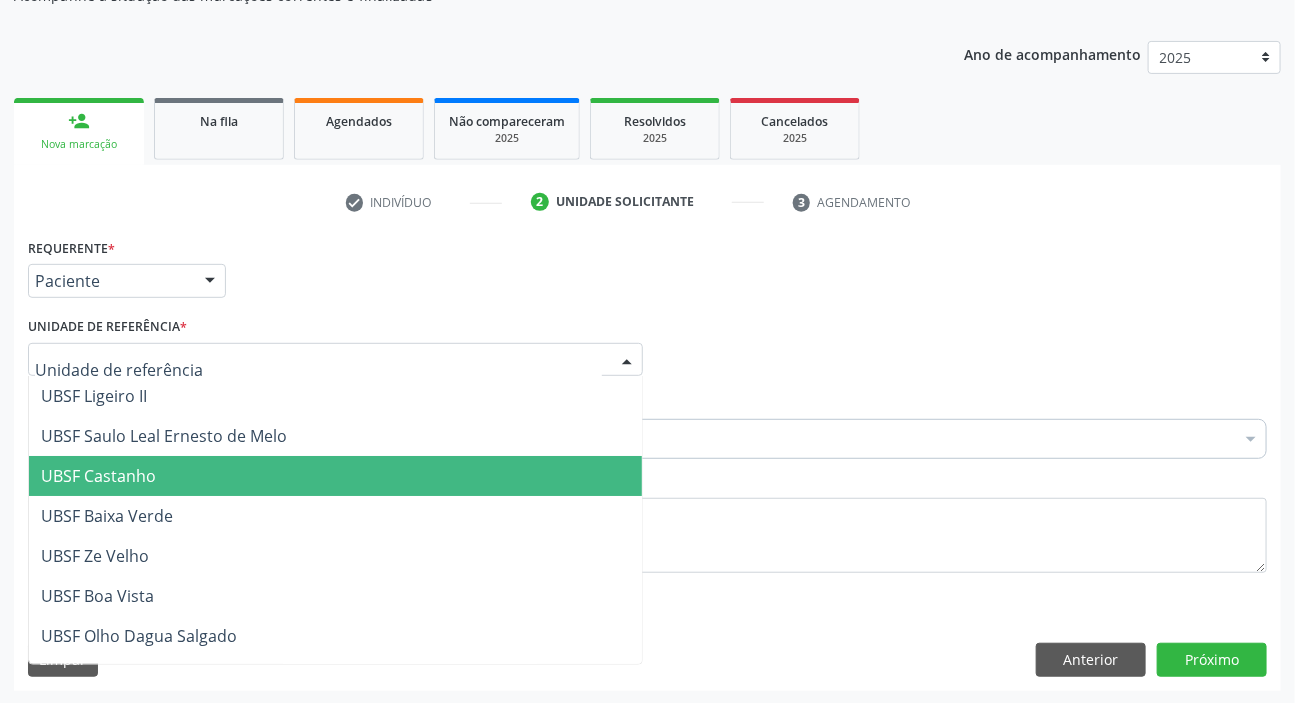 click on "UBSF Castanho" at bounding box center [335, 476] 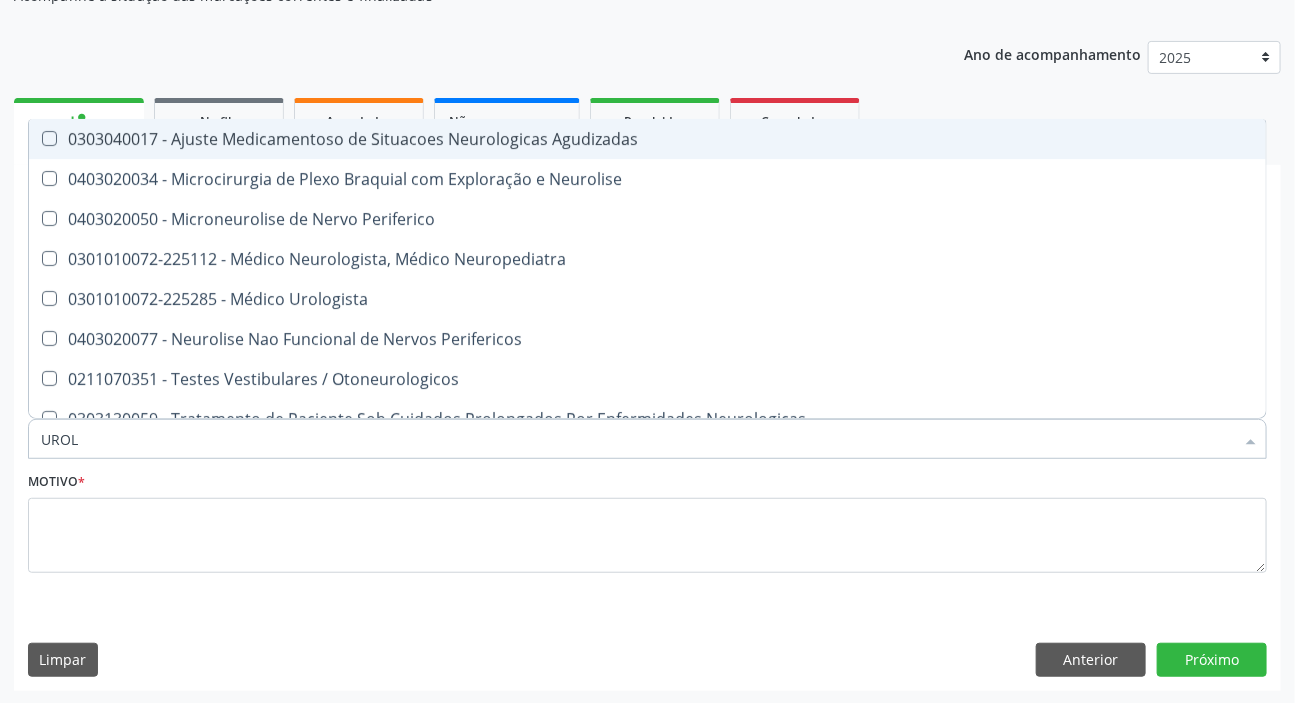 type on "UROLO" 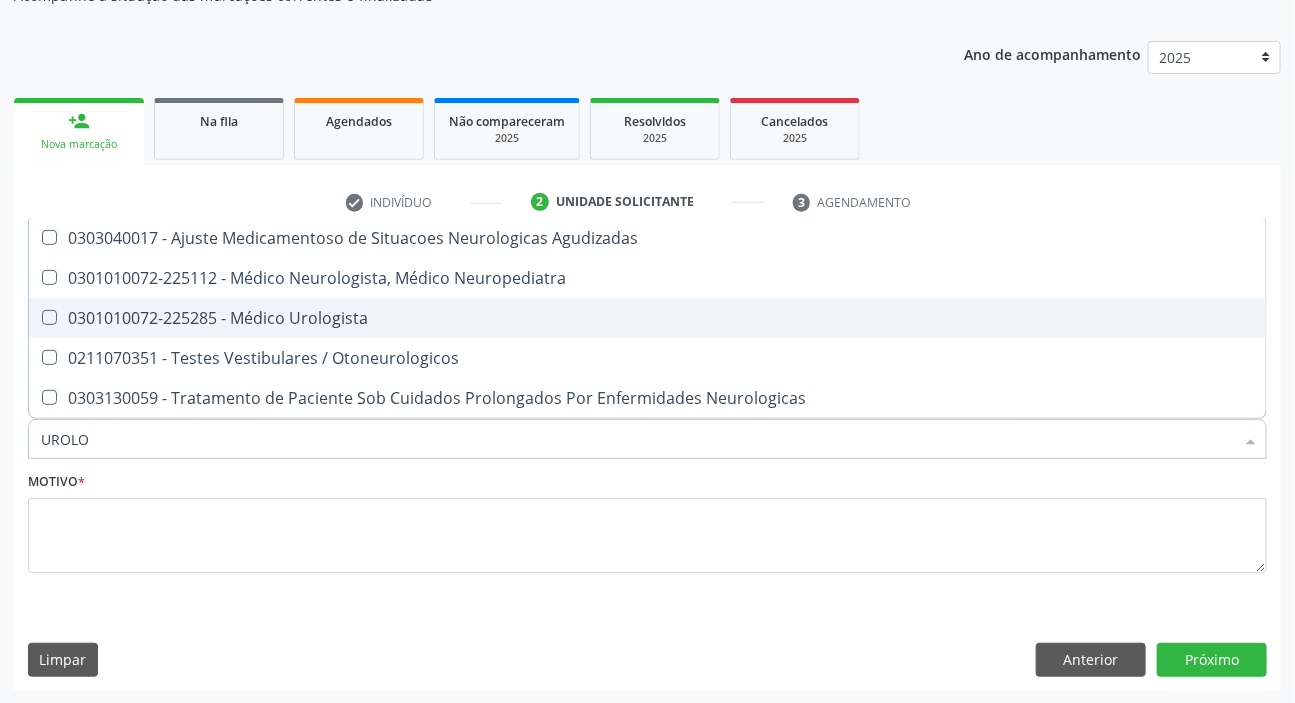 drag, startPoint x: 156, startPoint y: 325, endPoint x: 146, endPoint y: 362, distance: 38.327538 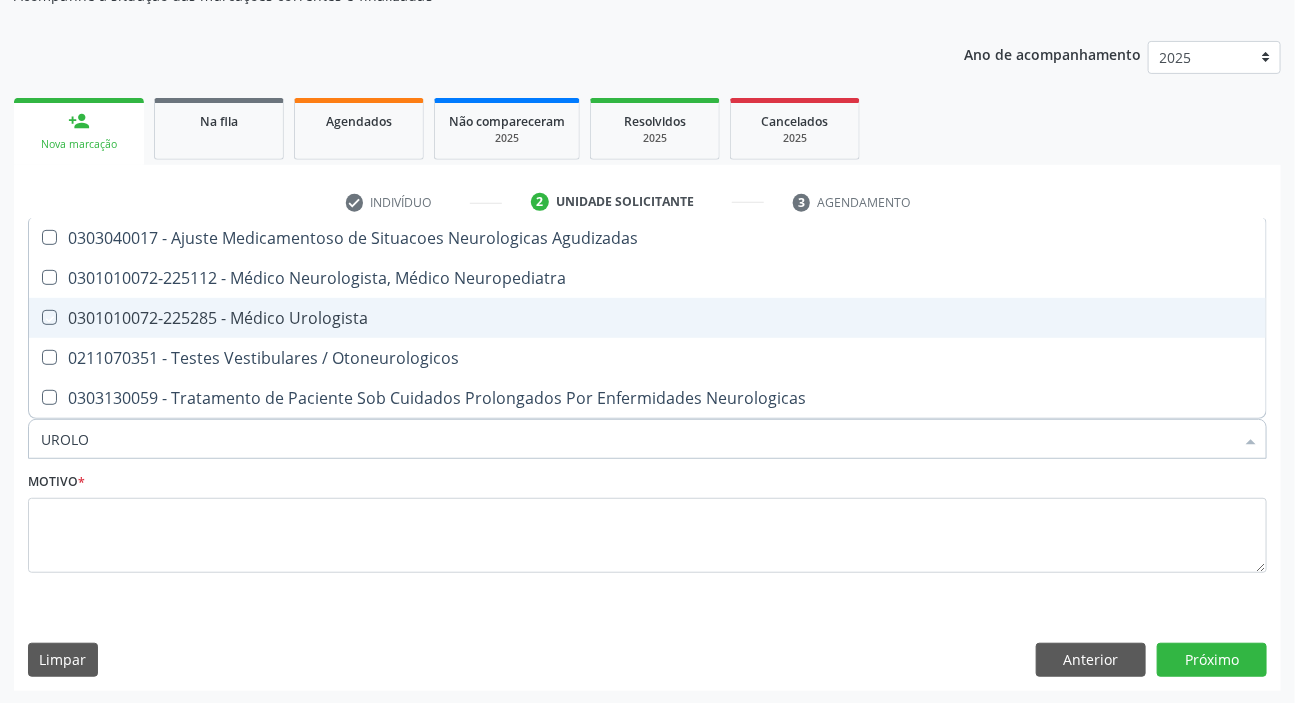 checkbox on "true" 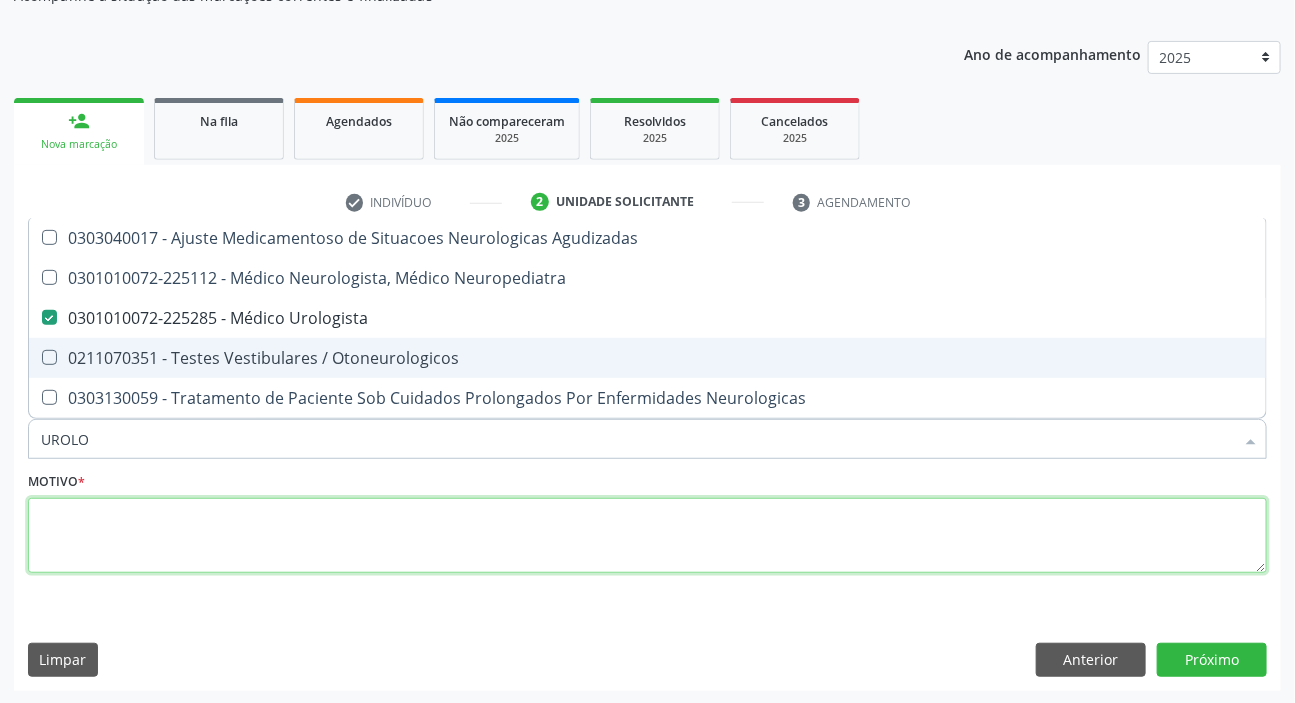 click at bounding box center (647, 536) 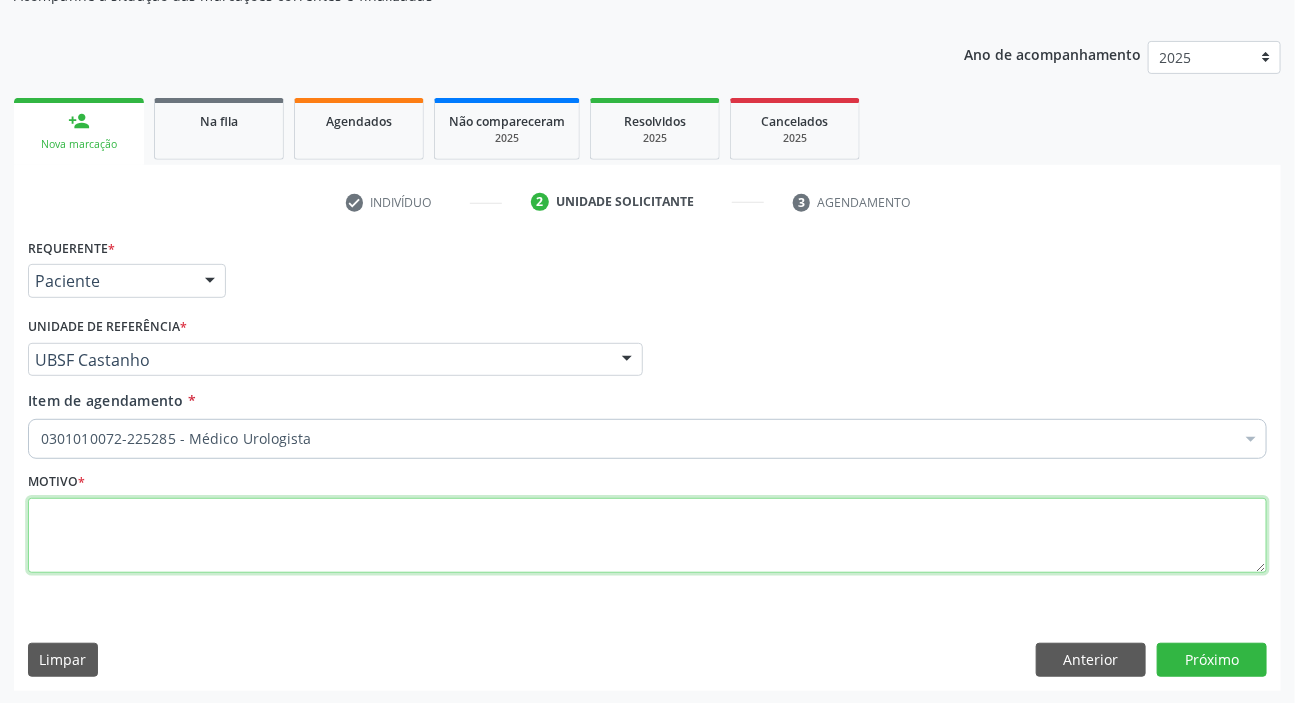checkbox on "true" 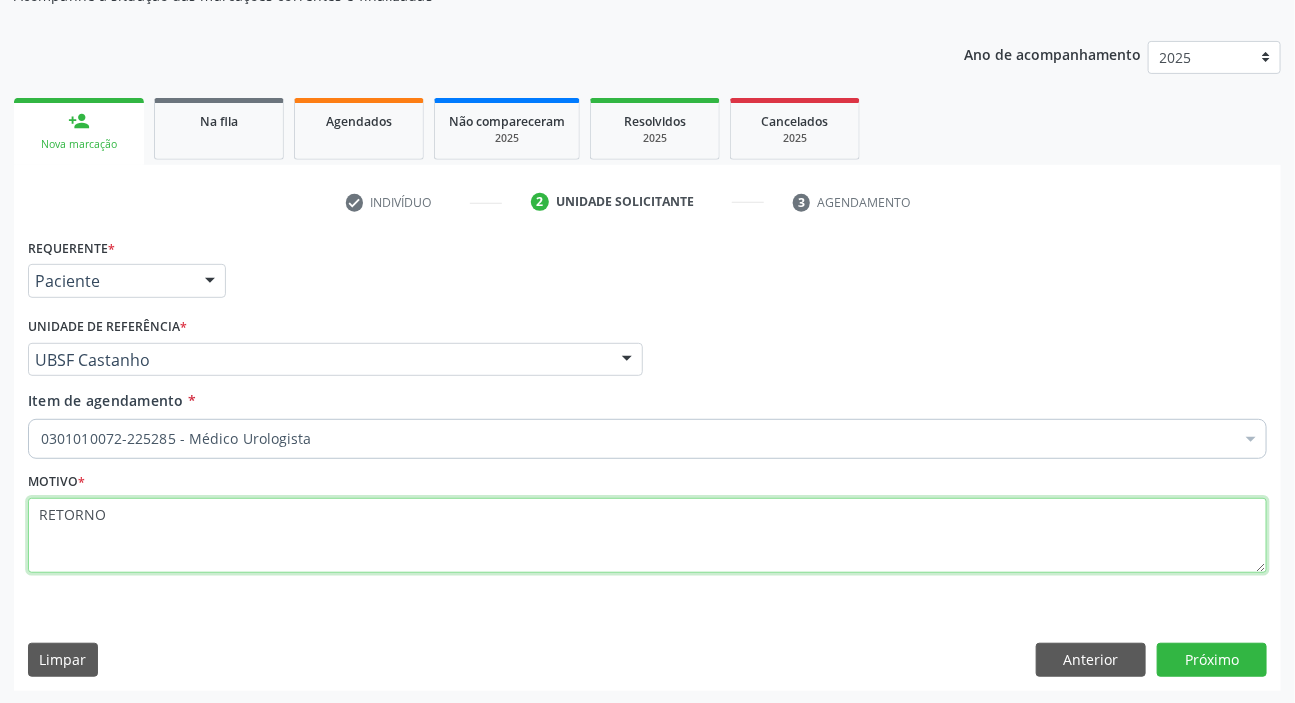 type on "RETORNO" 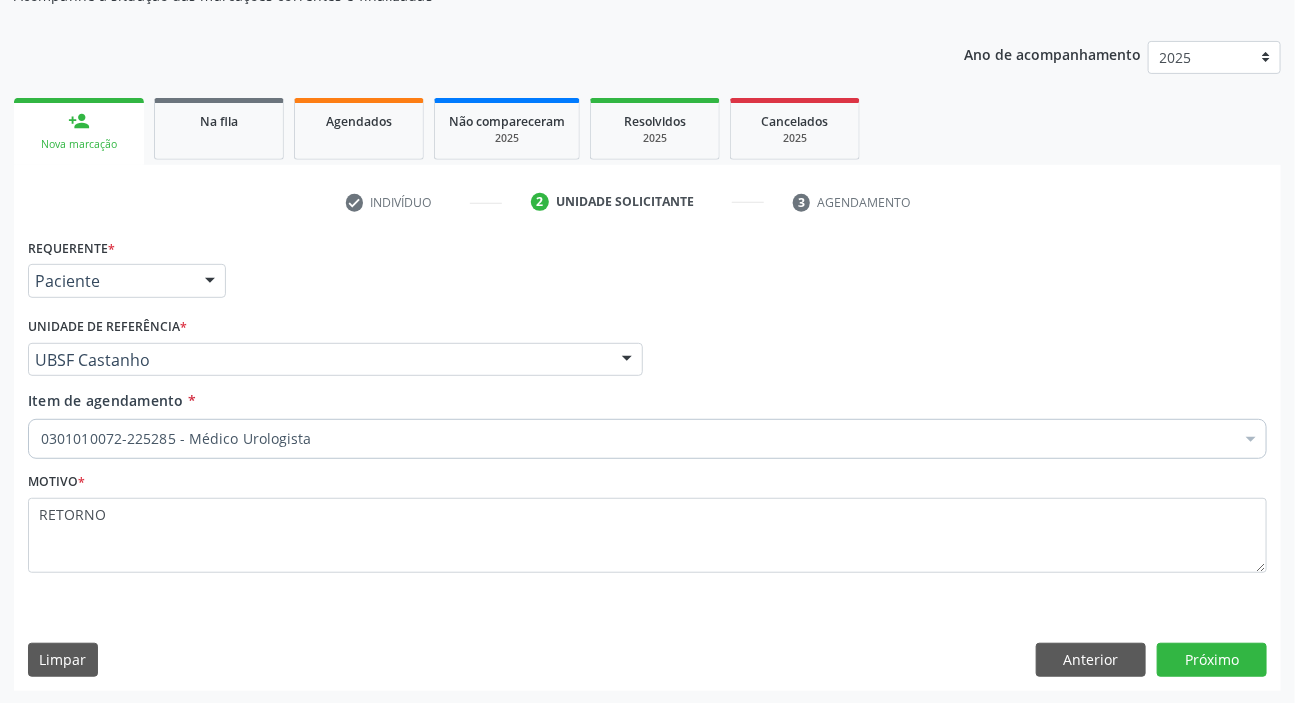 click on "Requerente
*
Paciente         Médico(a)   Enfermeiro(a)   Paciente
Nenhum resultado encontrado para: "   "
Não há nenhuma opção para ser exibida.
UF
PB         PB
Nenhum resultado encontrado para: "   "
Não há nenhuma opção para ser exibida.
Município
Queimadas         Campina Grande   Queimadas
Nenhum resultado encontrado para: "   "
Não há nenhuma opção para ser exibida.
Médico Solicitante
Por favor, selecione a Unidade de Atendimento primeiro
Nenhum resultado encontrado para: "   "
Não há nenhuma opção para ser exibida.
Unidade de referência
*
UBSF Castanho         UBSF Ligeiro II   UBSF Saulo Leal Ernesto de Melo   UBSF Castanho   UBSF Baixa Verde   UBSF Ze Velho   UBSF Boa Vista   UBSF Olho Dagua Salgado   UBSF Zumbi" at bounding box center (647, 461) 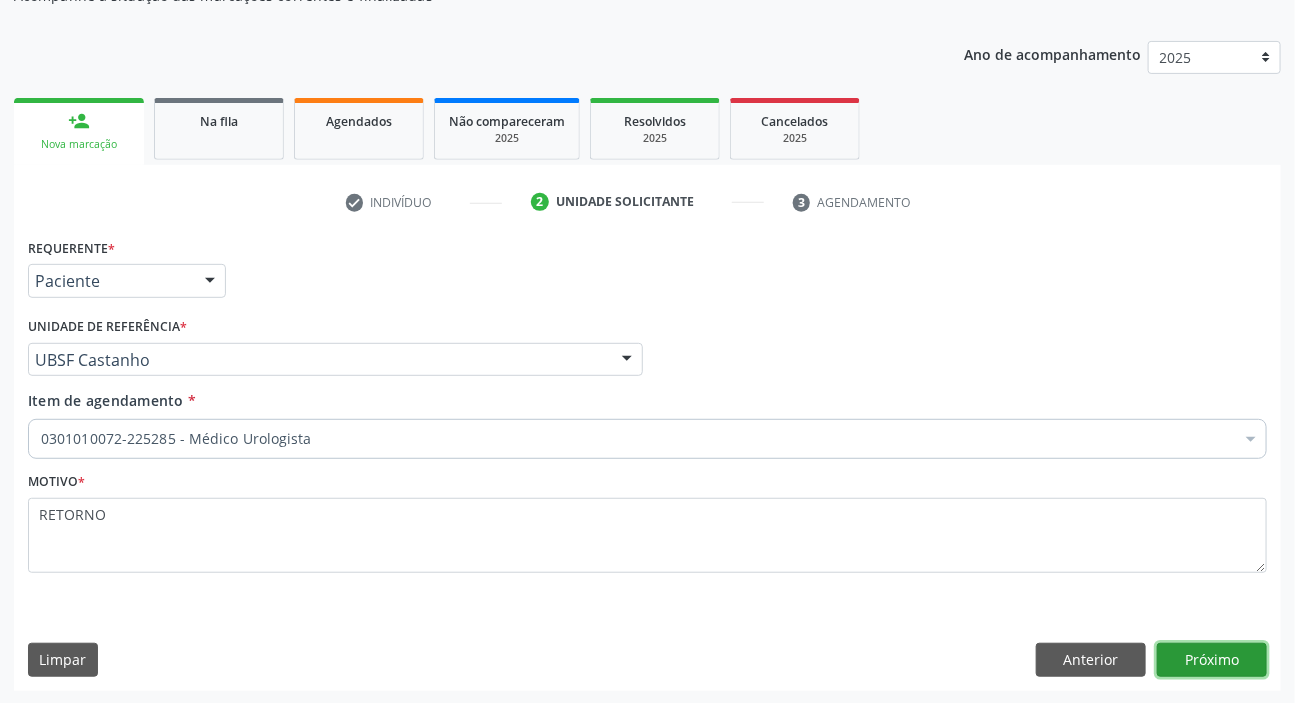 click on "Próximo" at bounding box center [1212, 660] 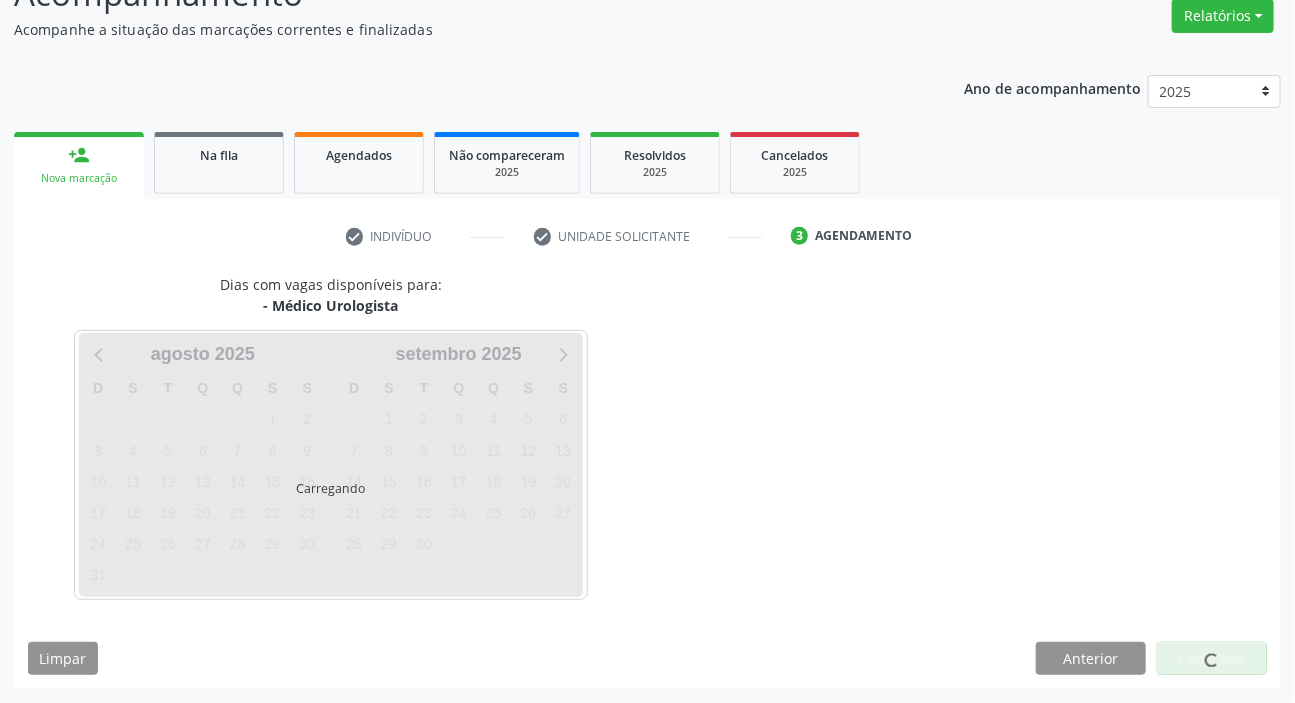 scroll, scrollTop: 166, scrollLeft: 0, axis: vertical 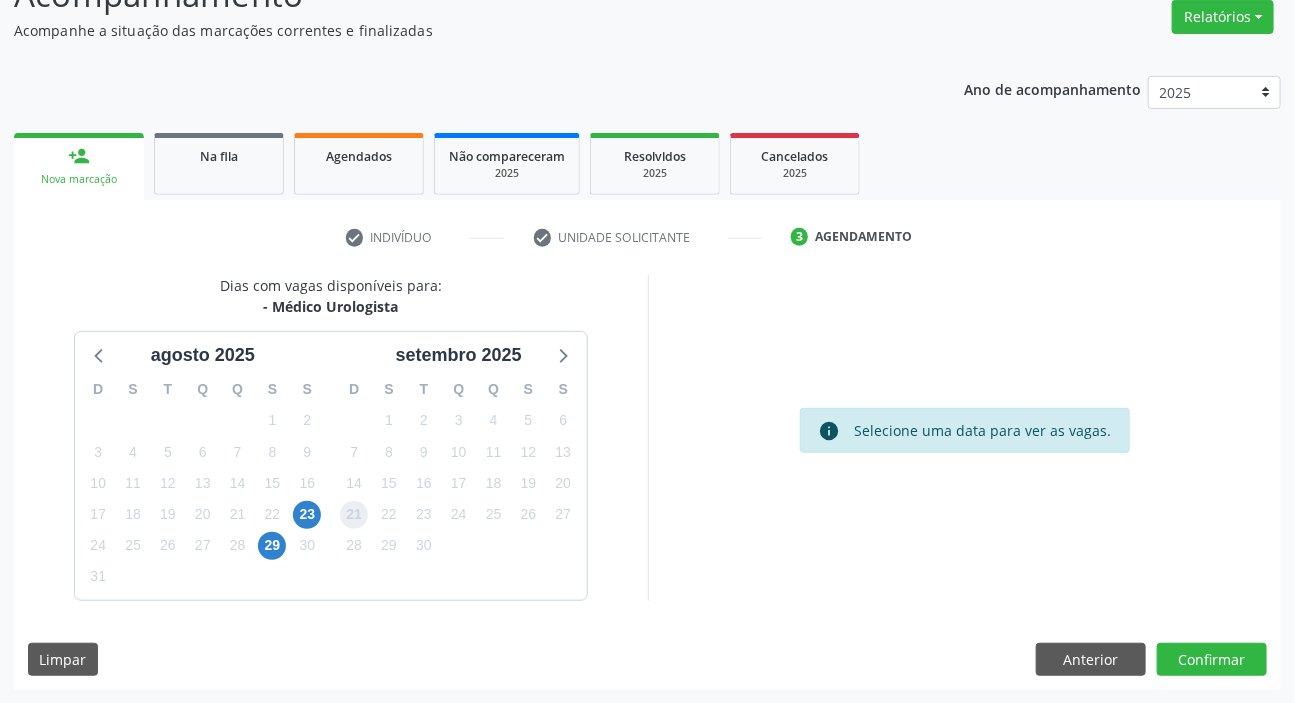 click on "21" at bounding box center [354, 515] 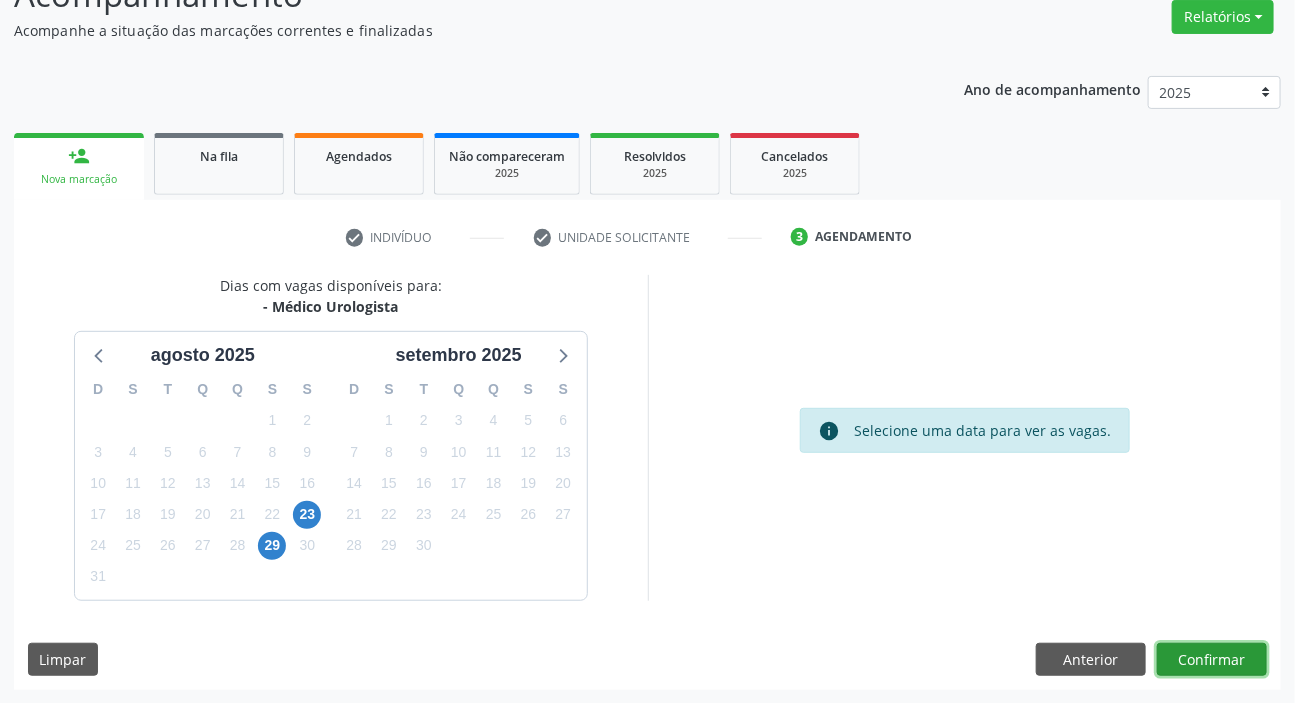 click on "Confirmar" at bounding box center (1212, 660) 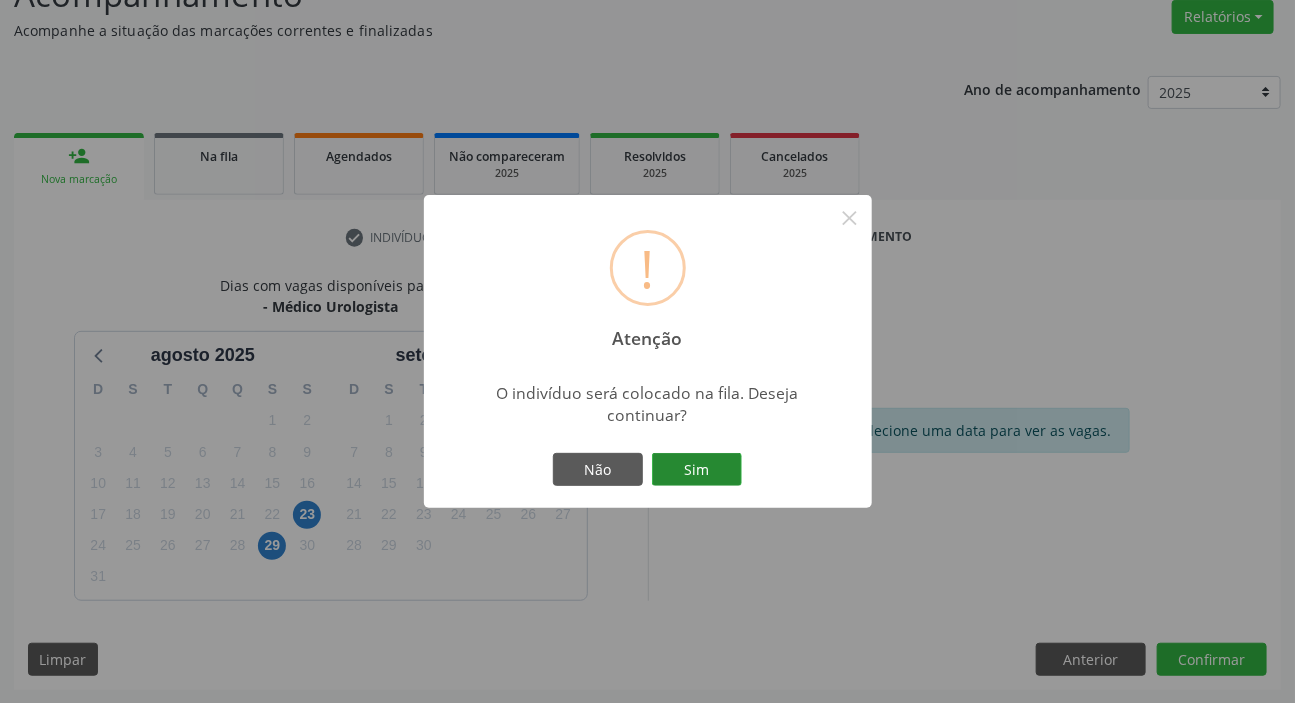 click on "Sim" at bounding box center (697, 470) 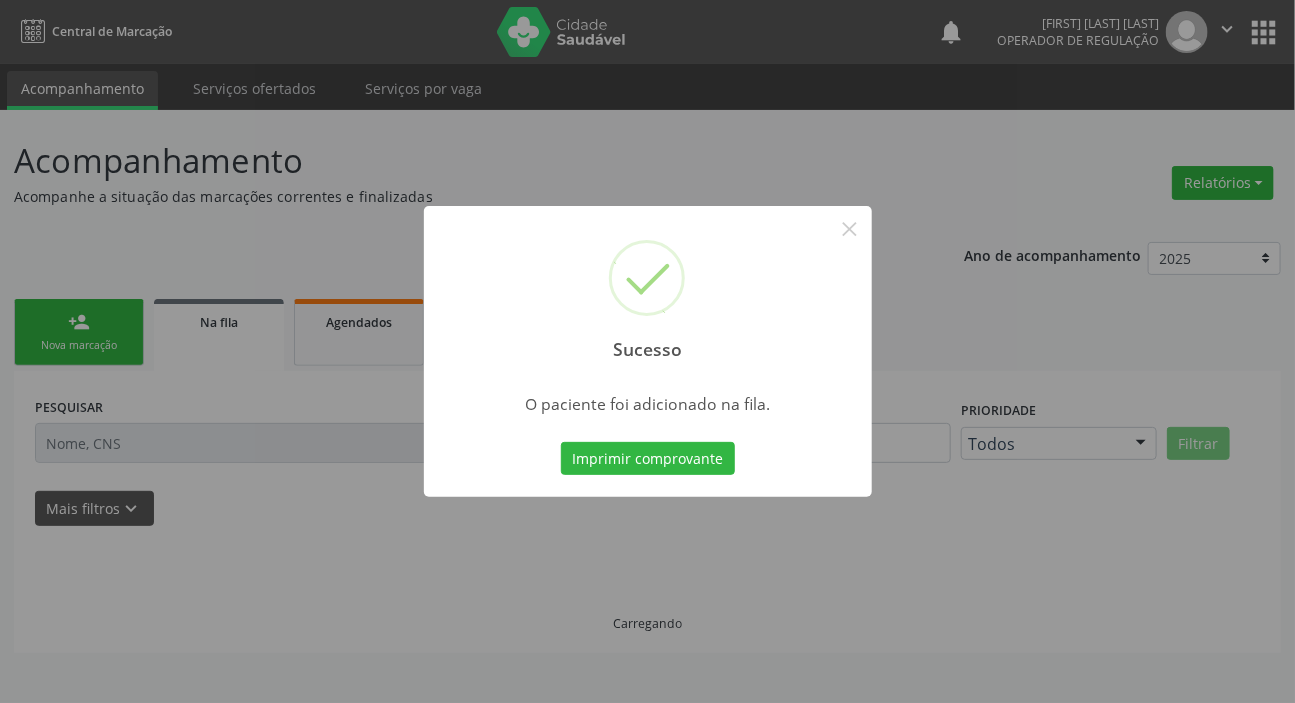 scroll, scrollTop: 0, scrollLeft: 0, axis: both 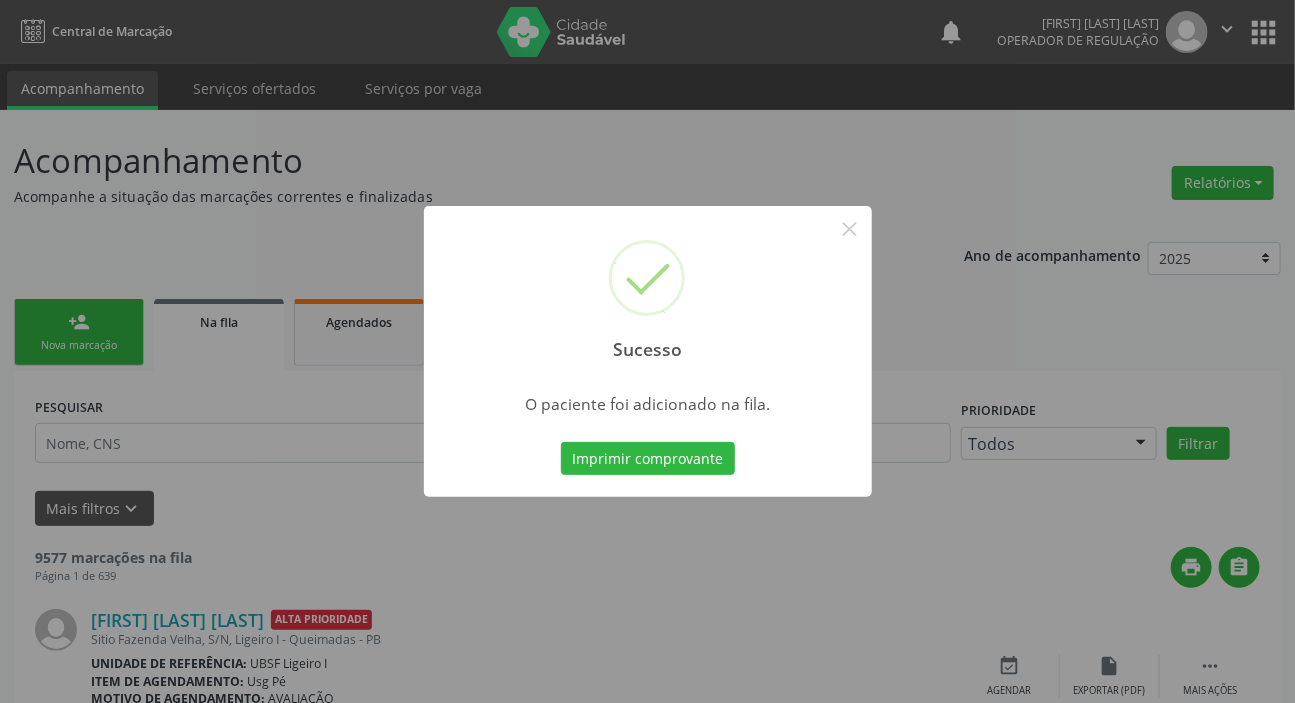 click on "Sucesso × O paciente foi adicionado na fila. Imprimir comprovante Cancel" at bounding box center [647, 351] 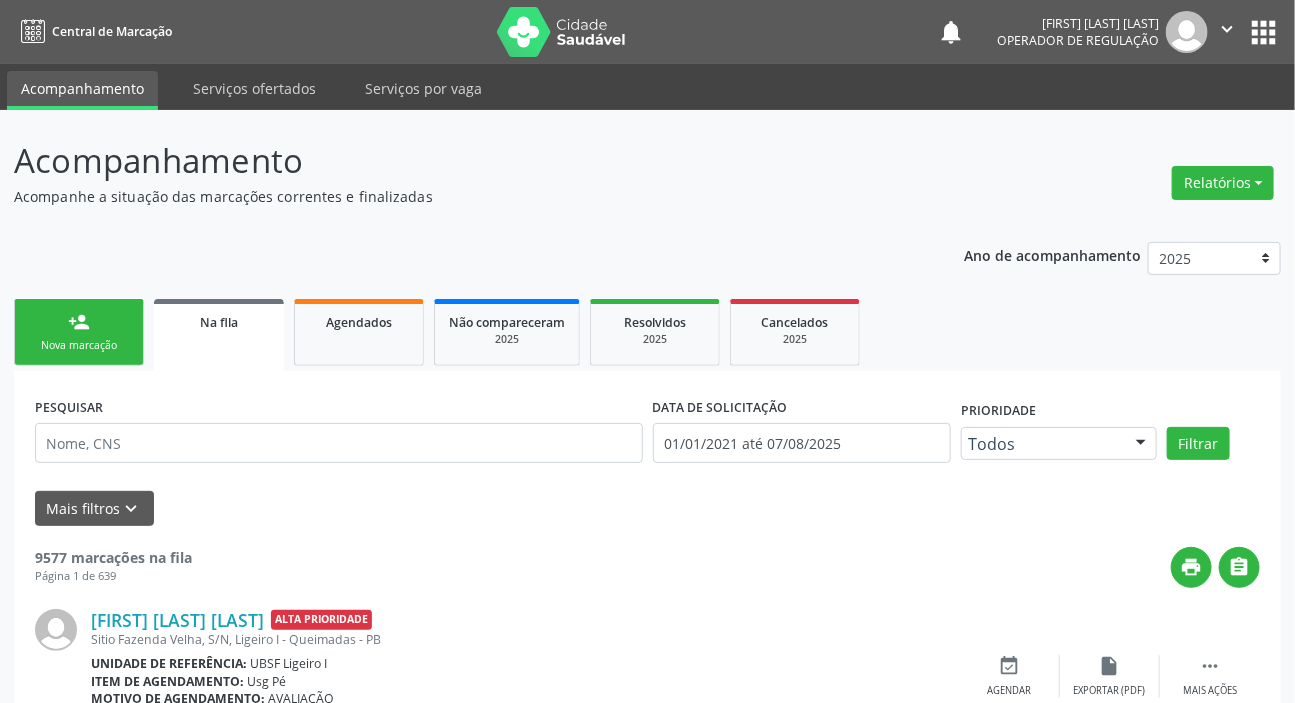 click on "person_add
Nova marcação" at bounding box center (79, 332) 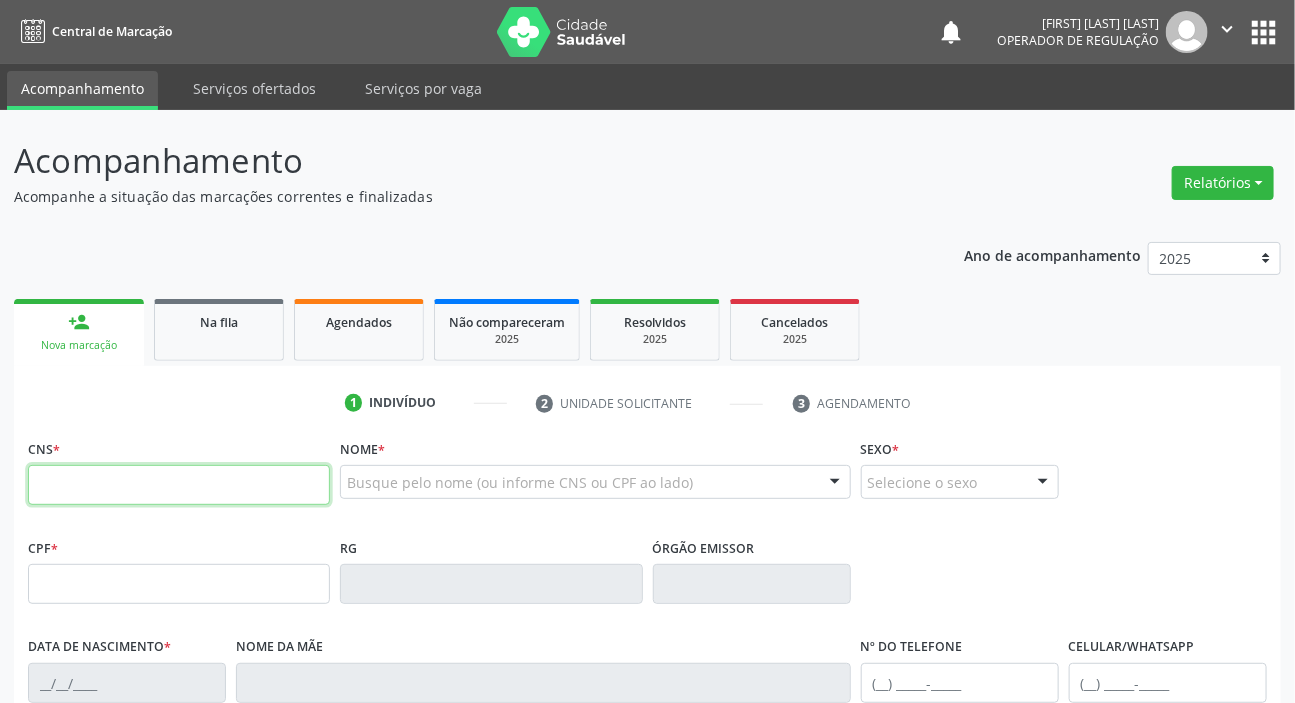 click at bounding box center [179, 485] 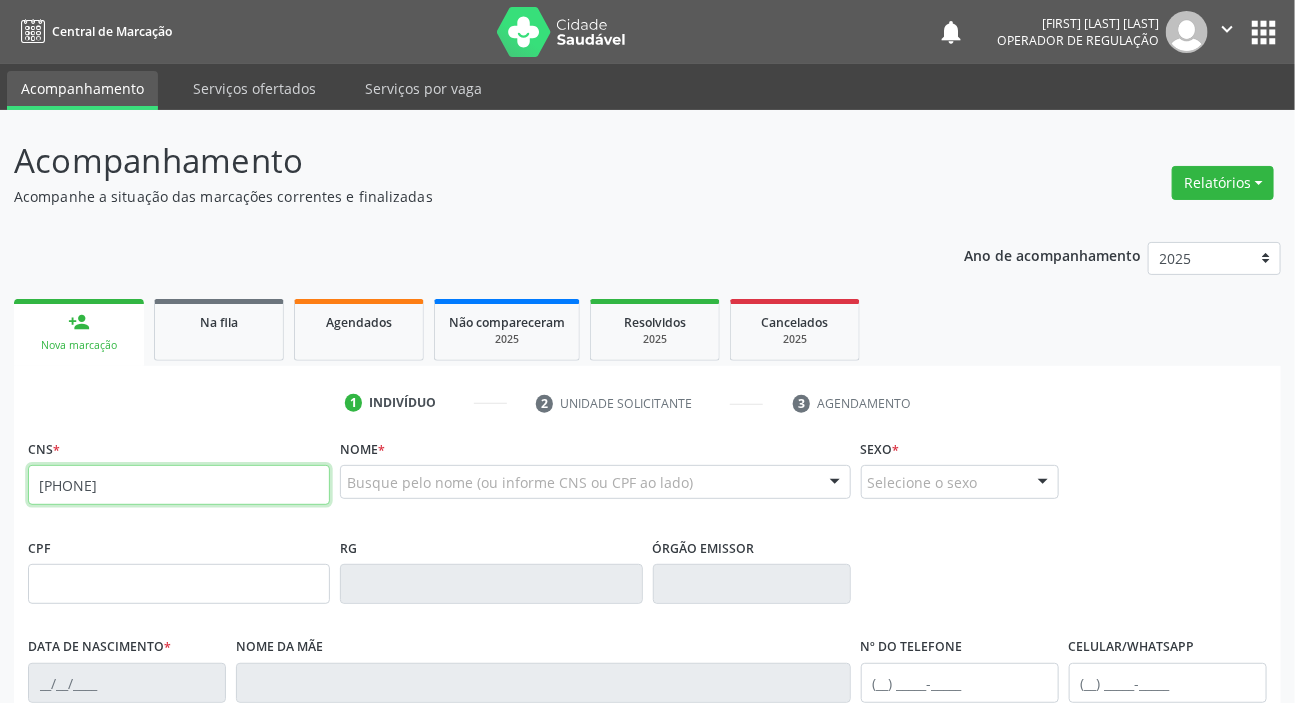 type on "700 0049 1632 9508" 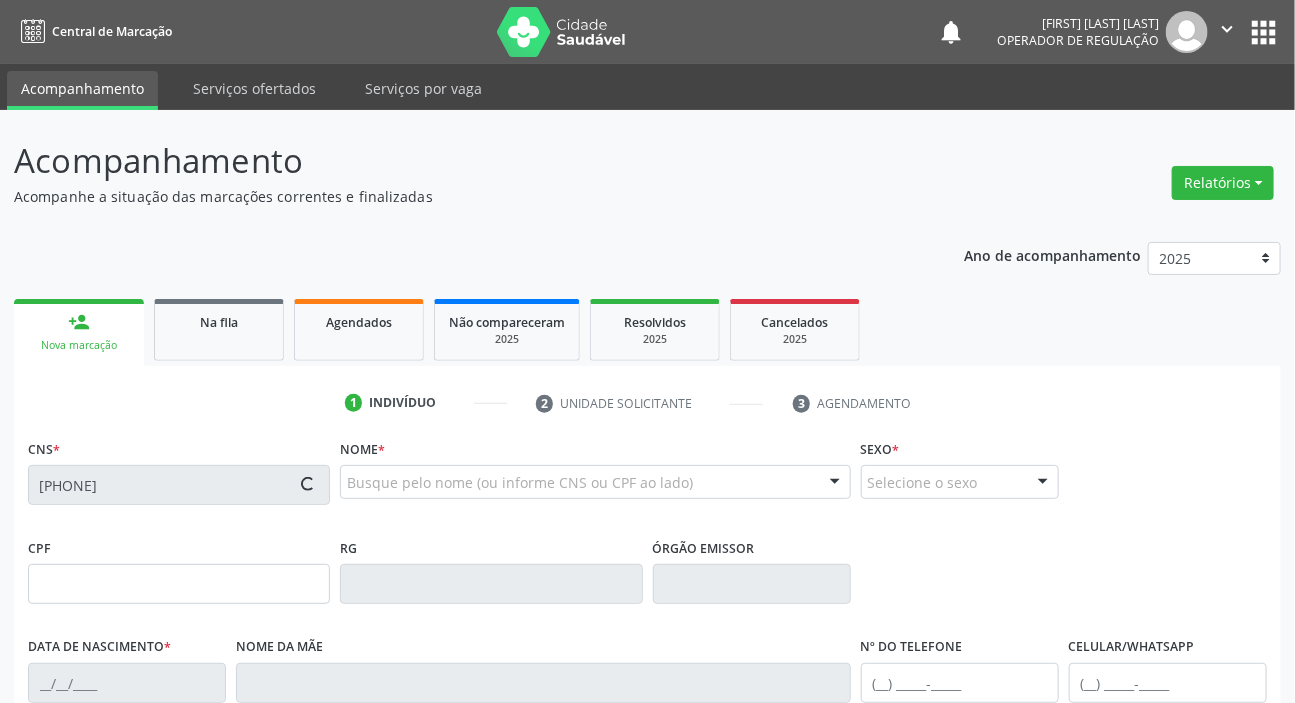 type on "910.383.754-87" 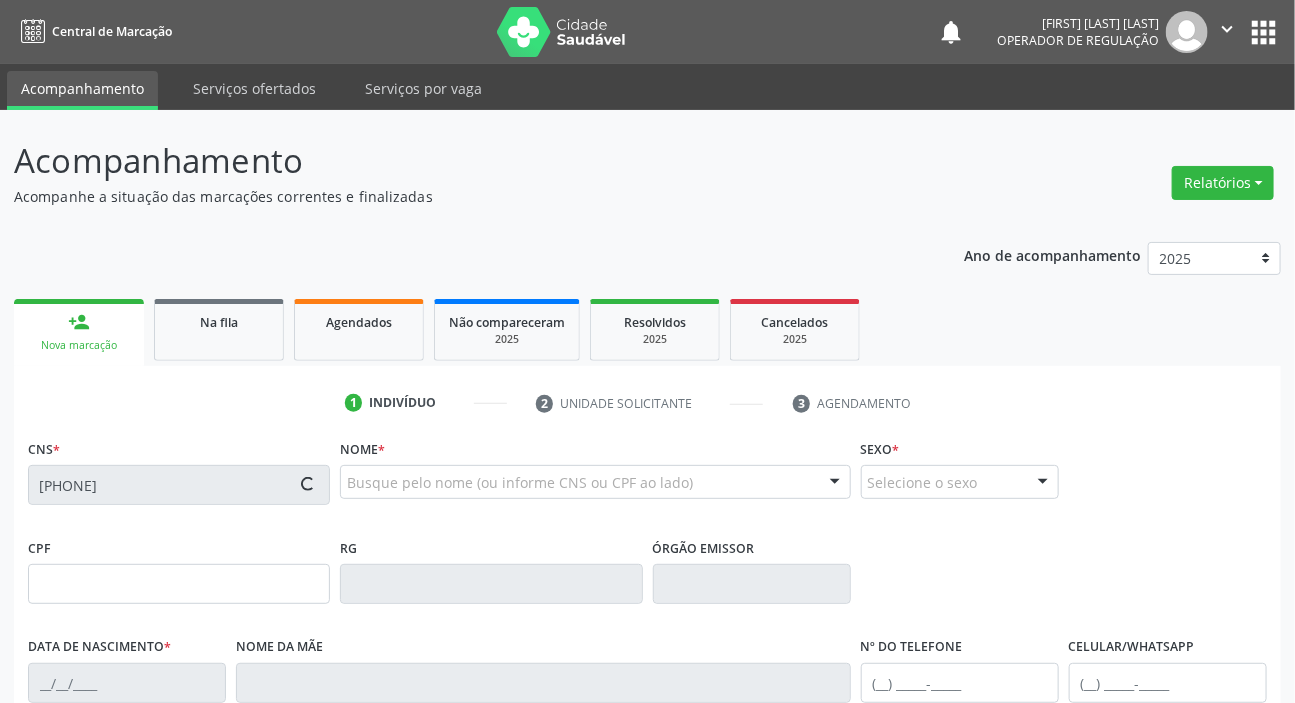 type on "17/11/1966" 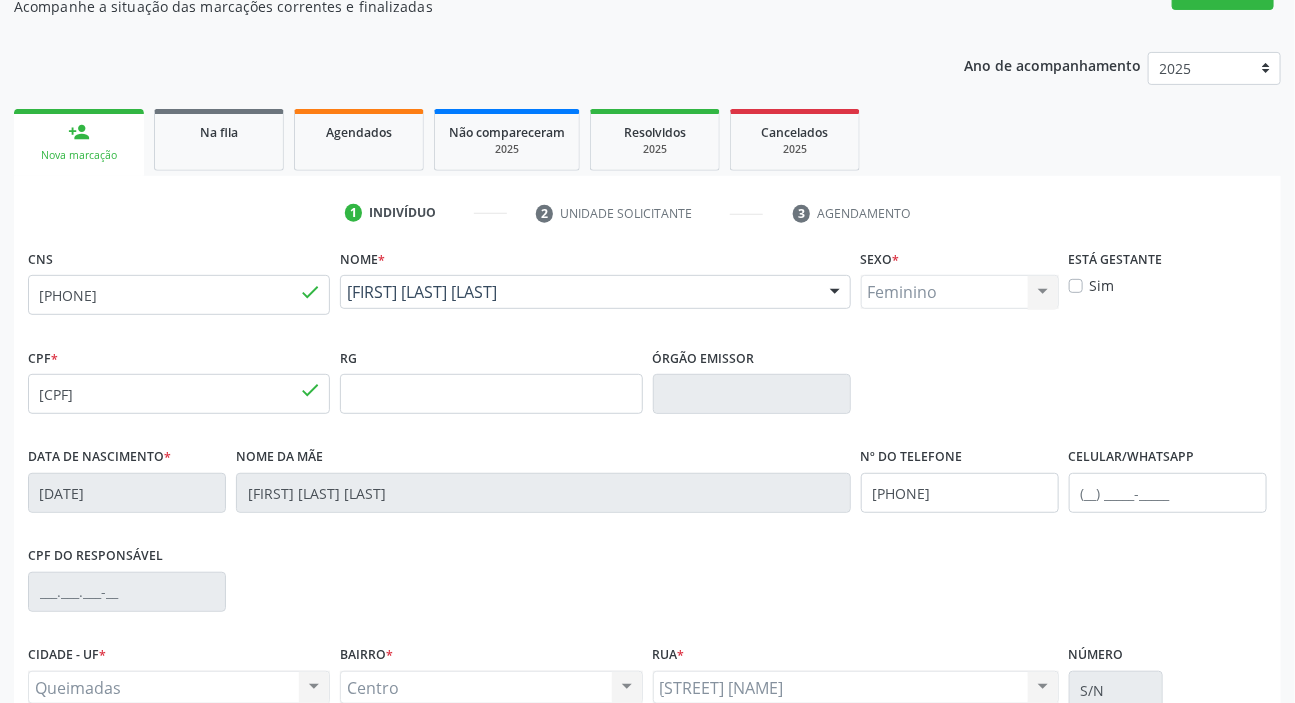 scroll, scrollTop: 380, scrollLeft: 0, axis: vertical 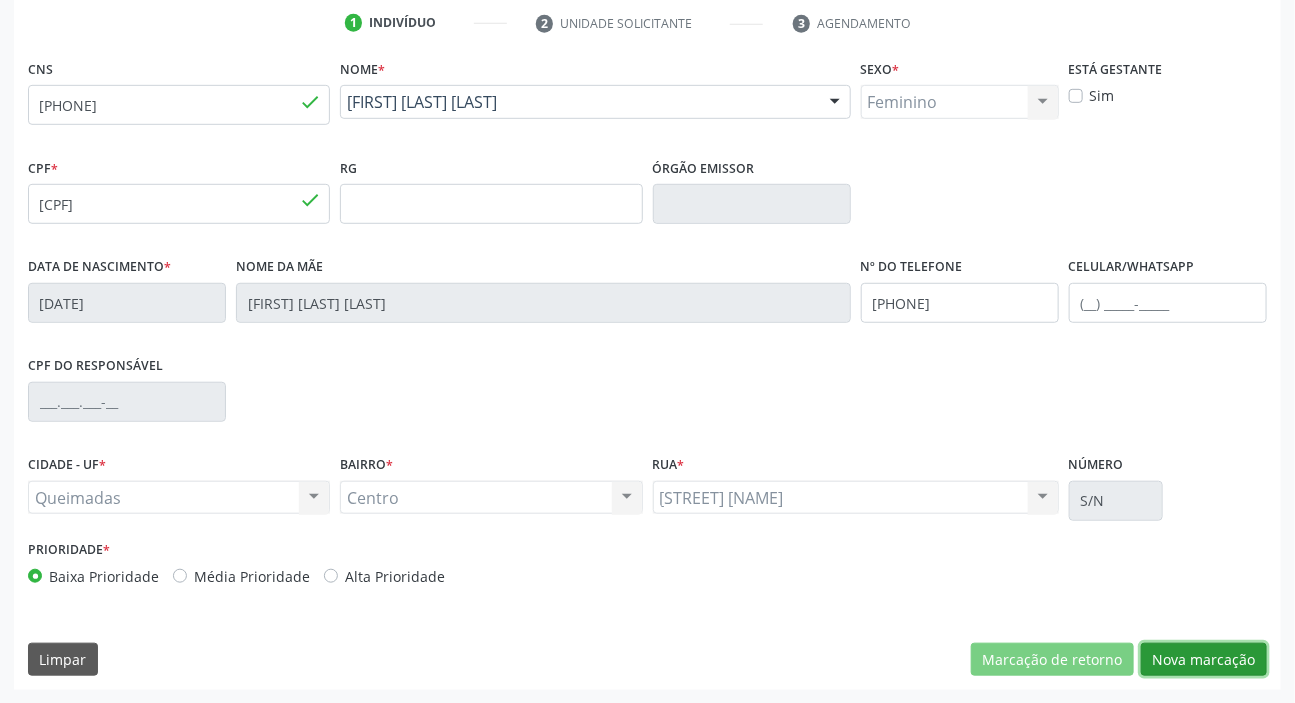 click on "Nova marcação" at bounding box center (1204, 660) 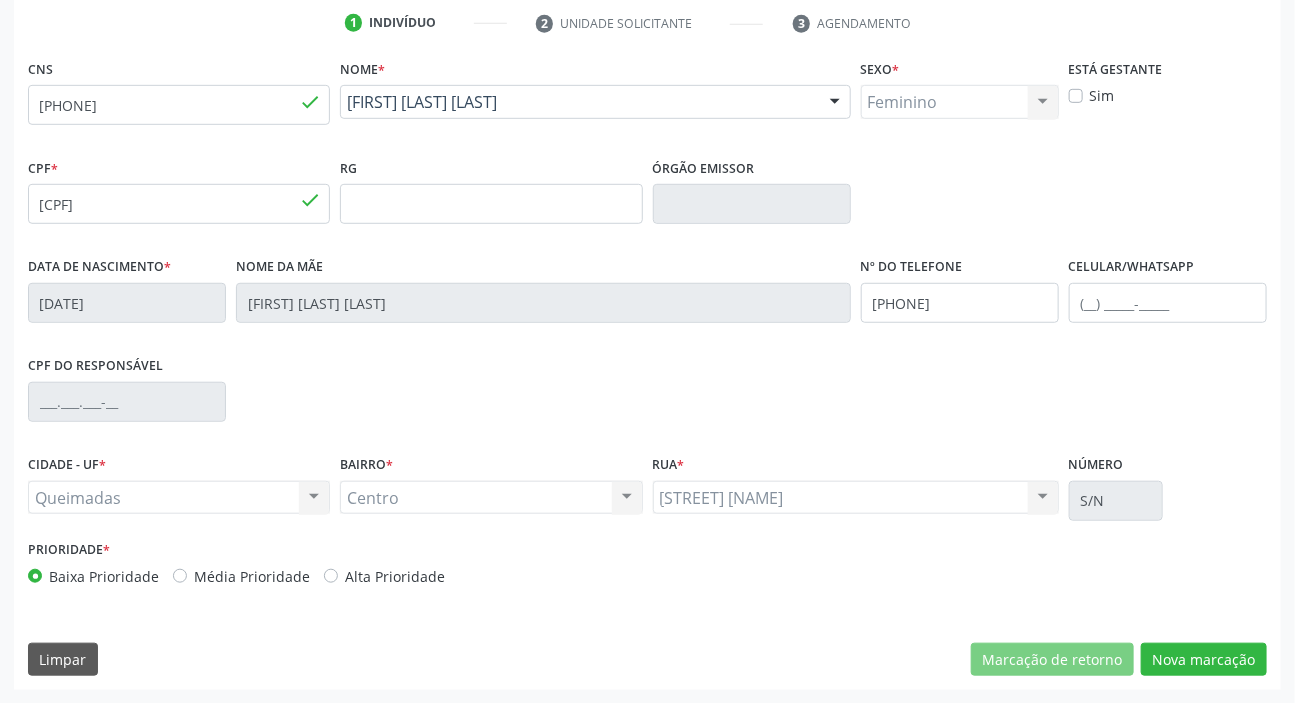 scroll, scrollTop: 201, scrollLeft: 0, axis: vertical 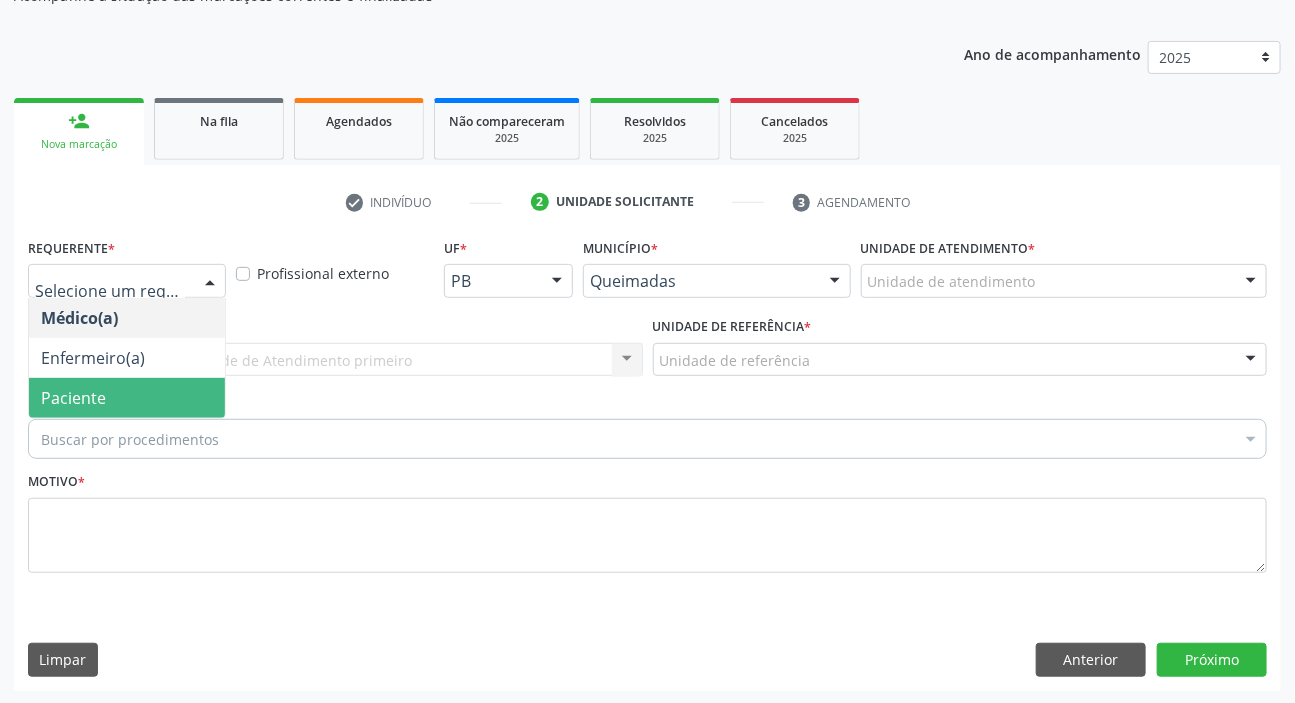 click on "Paciente" at bounding box center (73, 398) 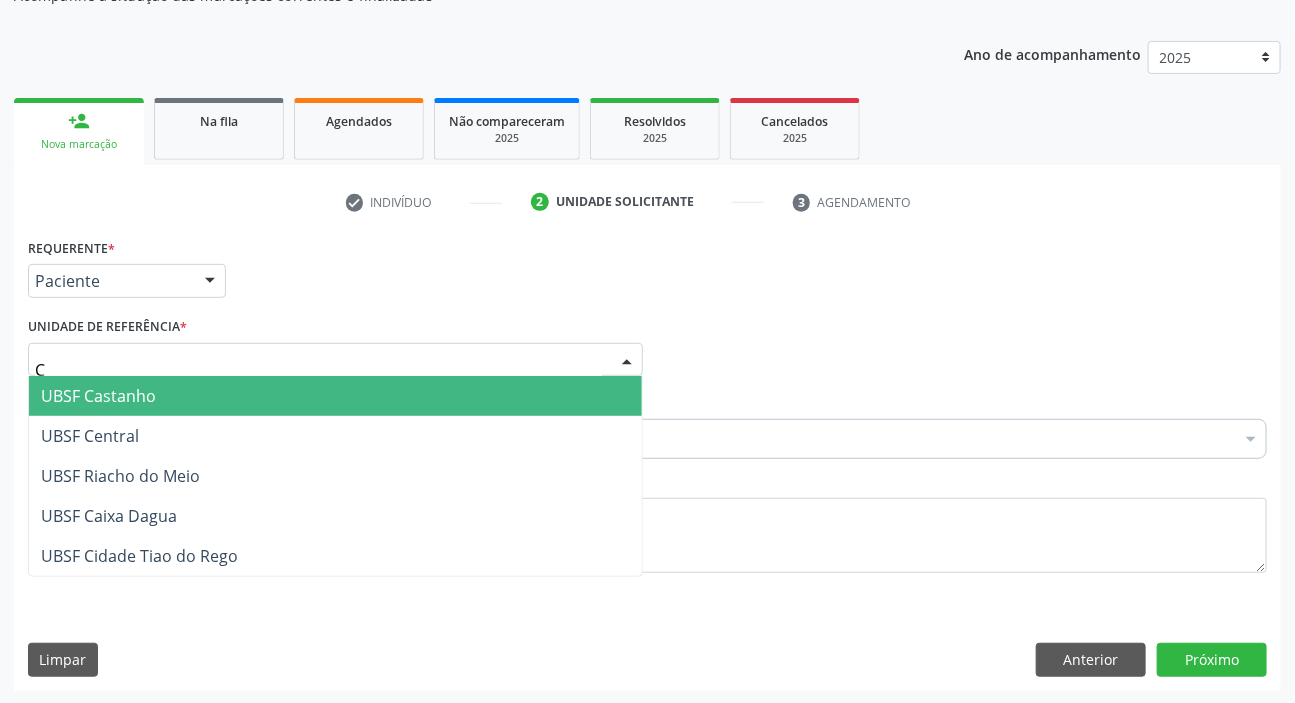 type on "CE" 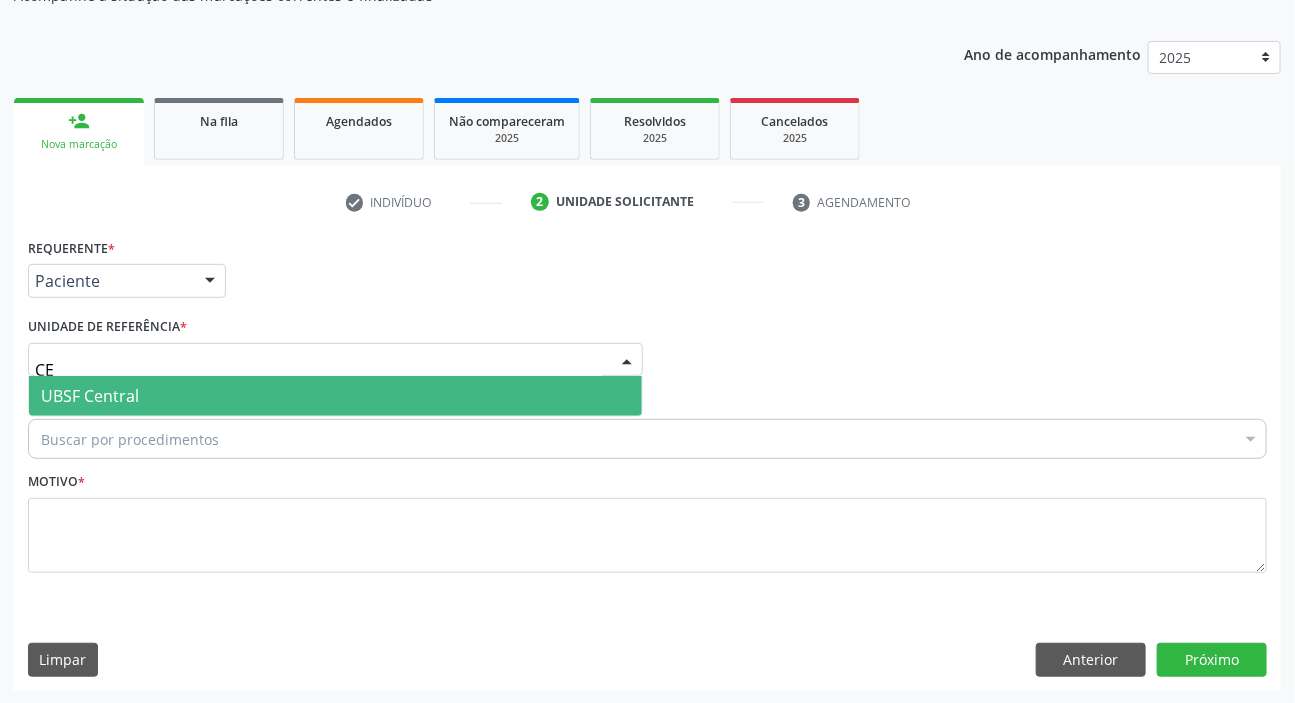 click on "UBSF Central" at bounding box center [335, 396] 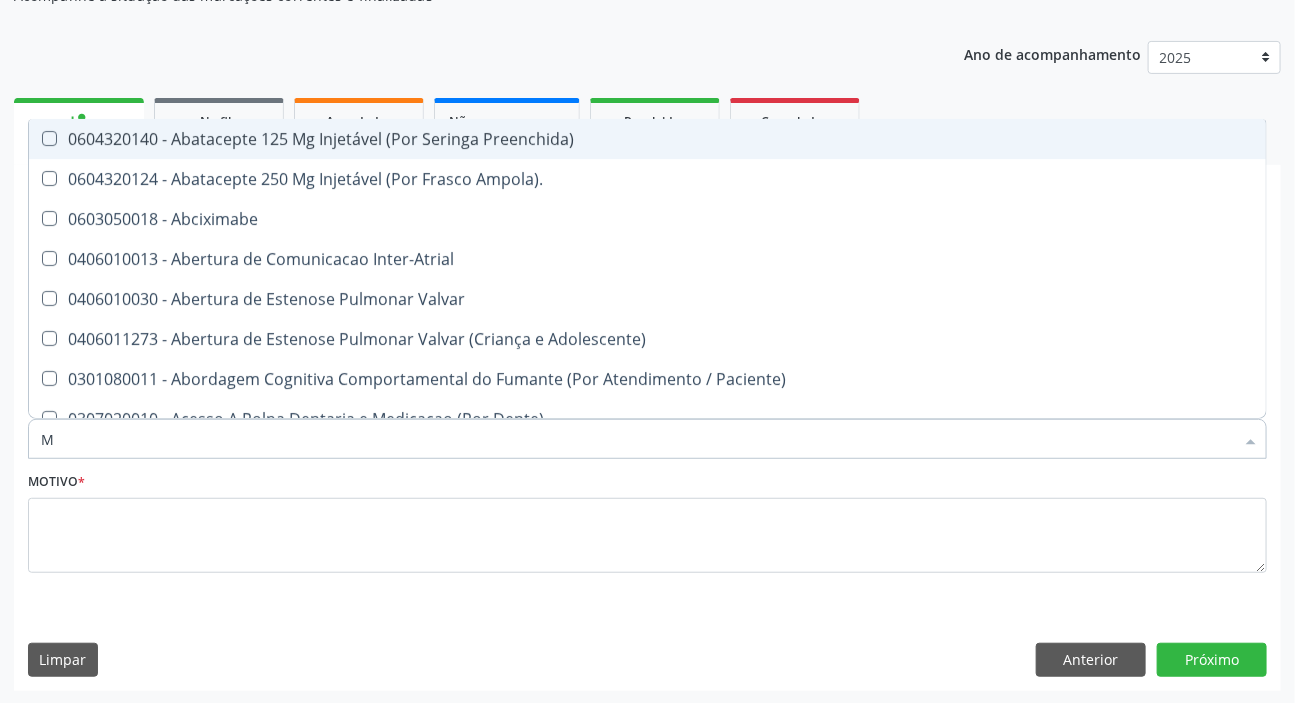 type on "MAMARIA BILATERAL" 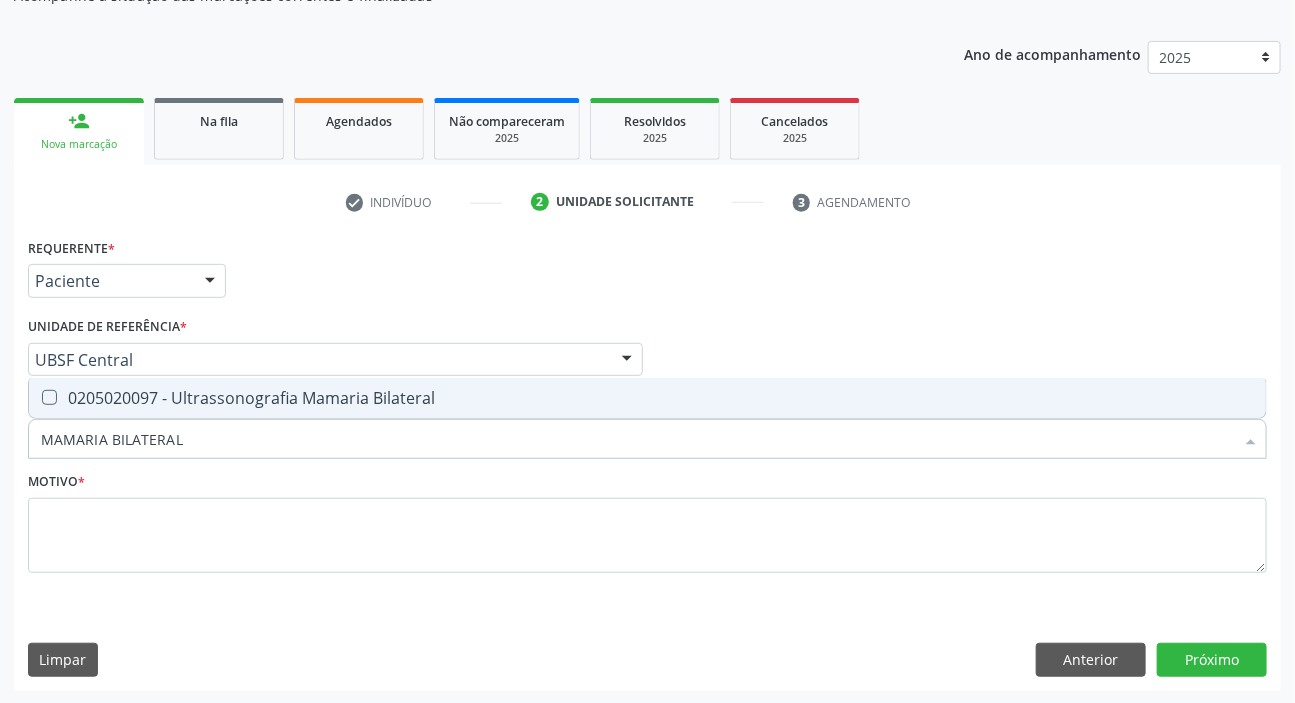 click on "0205020097 - Ultrassonografia Mamaria Bilateral" at bounding box center (647, 398) 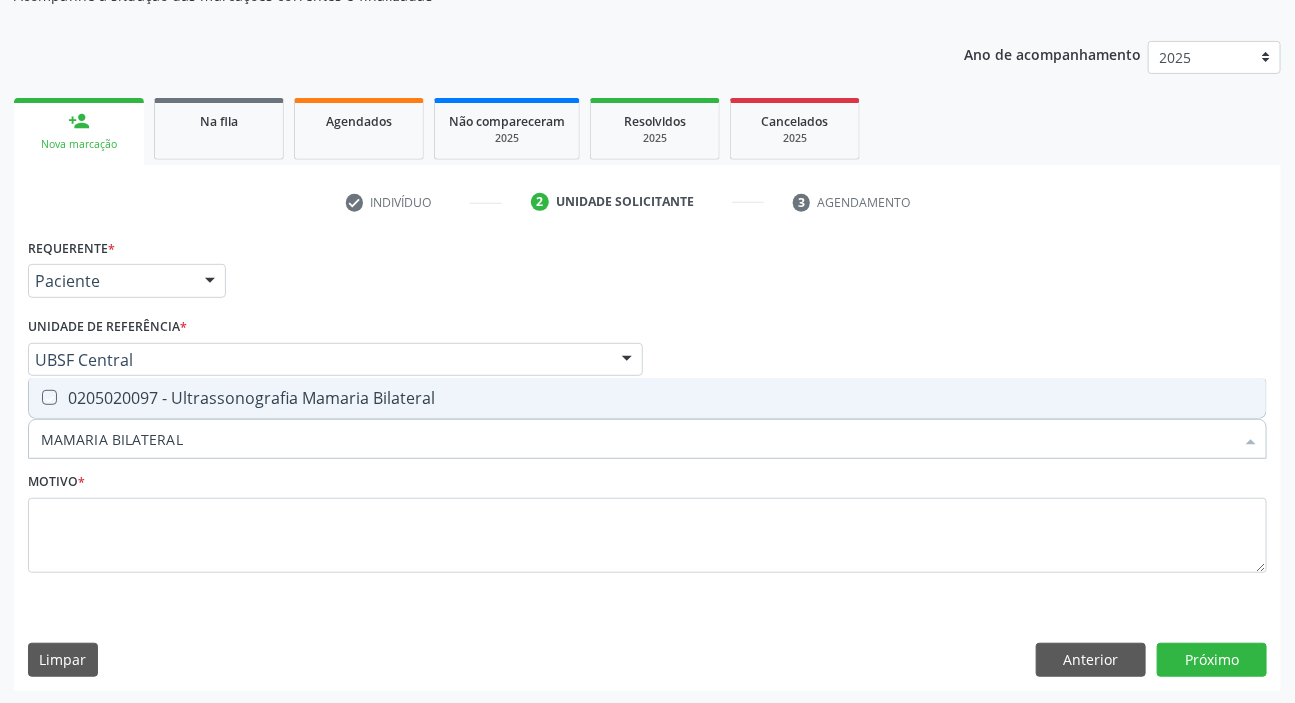 checkbox on "true" 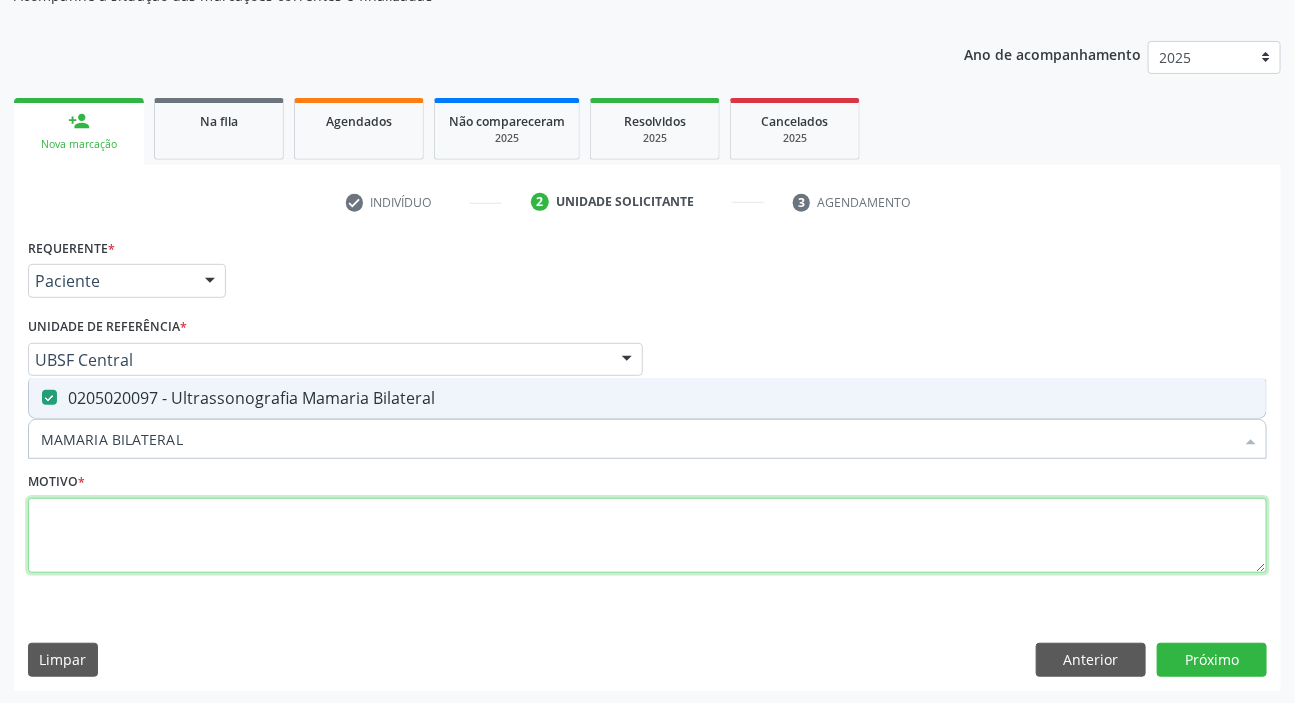 click at bounding box center (647, 536) 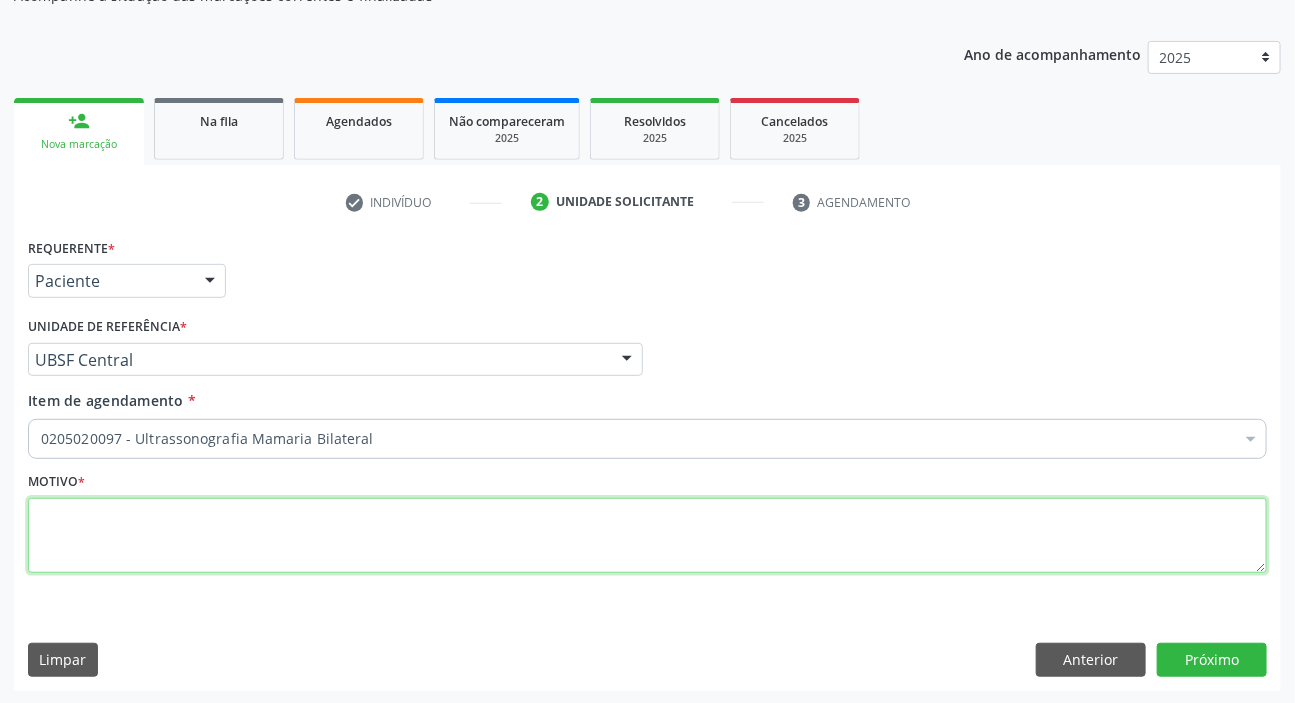 paste on "ROTINA" 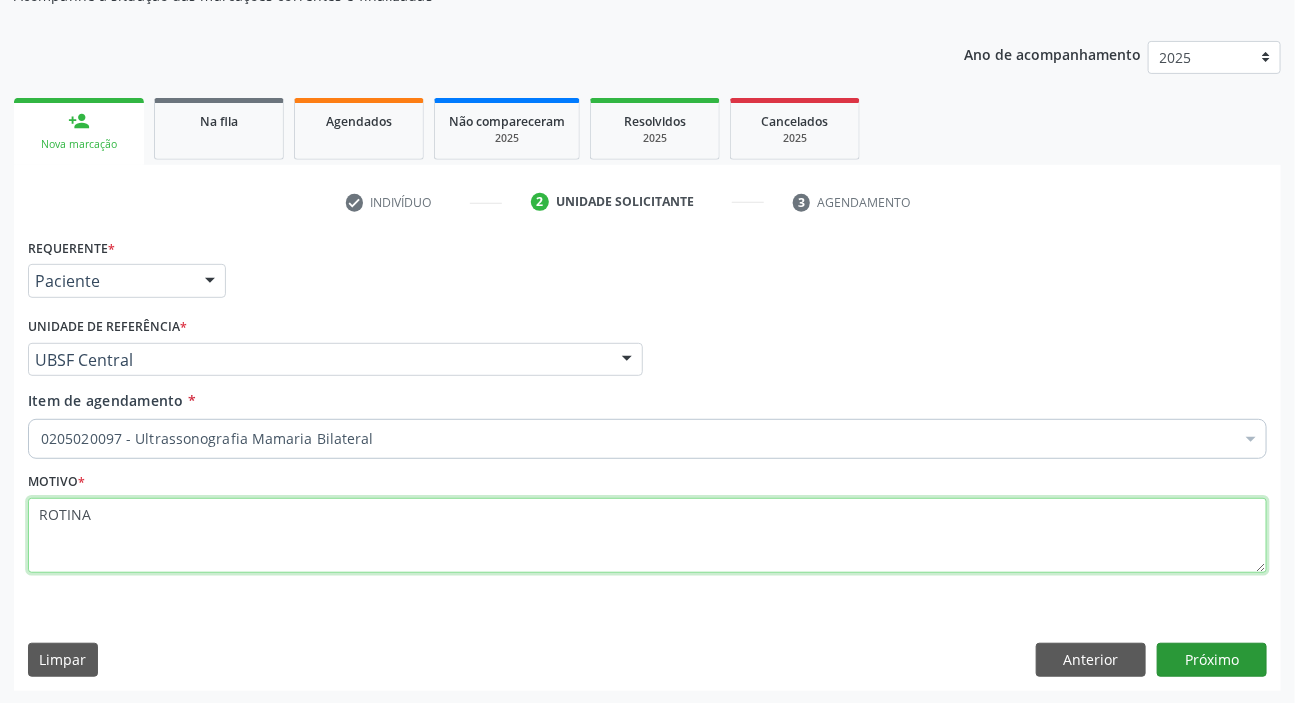 type on "ROTINA" 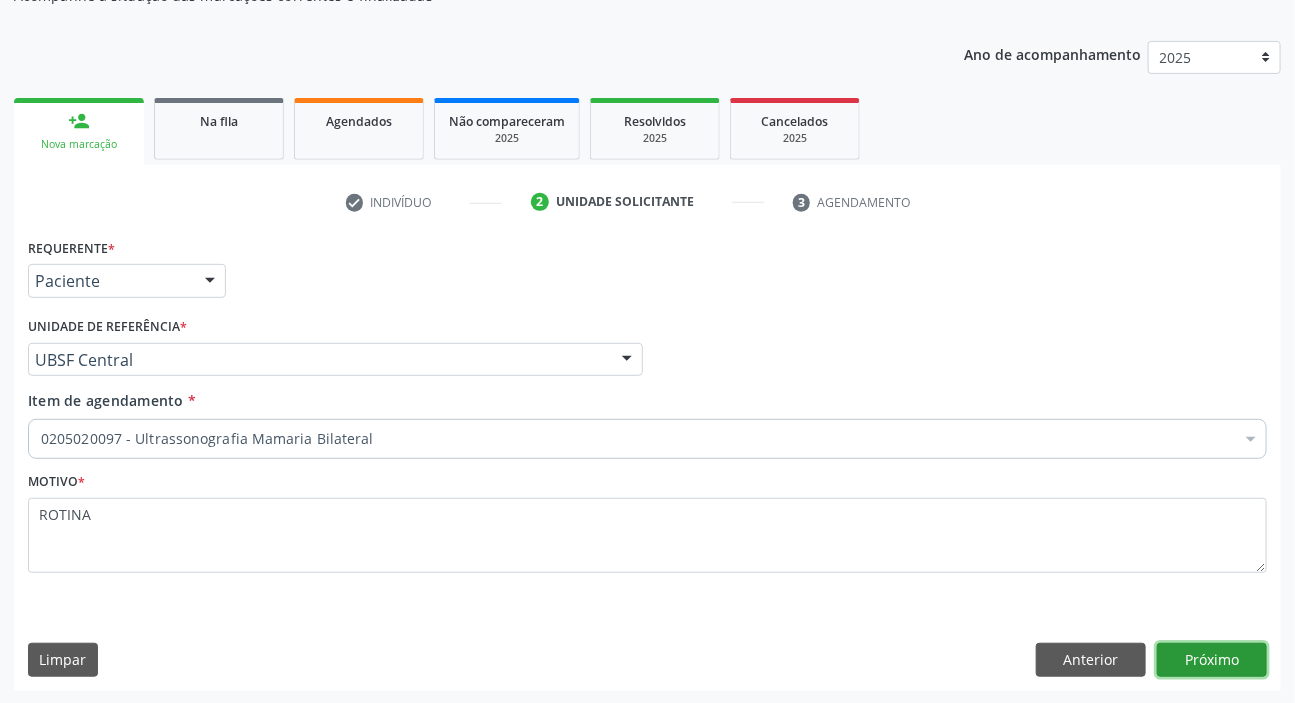 click on "Próximo" at bounding box center [1212, 660] 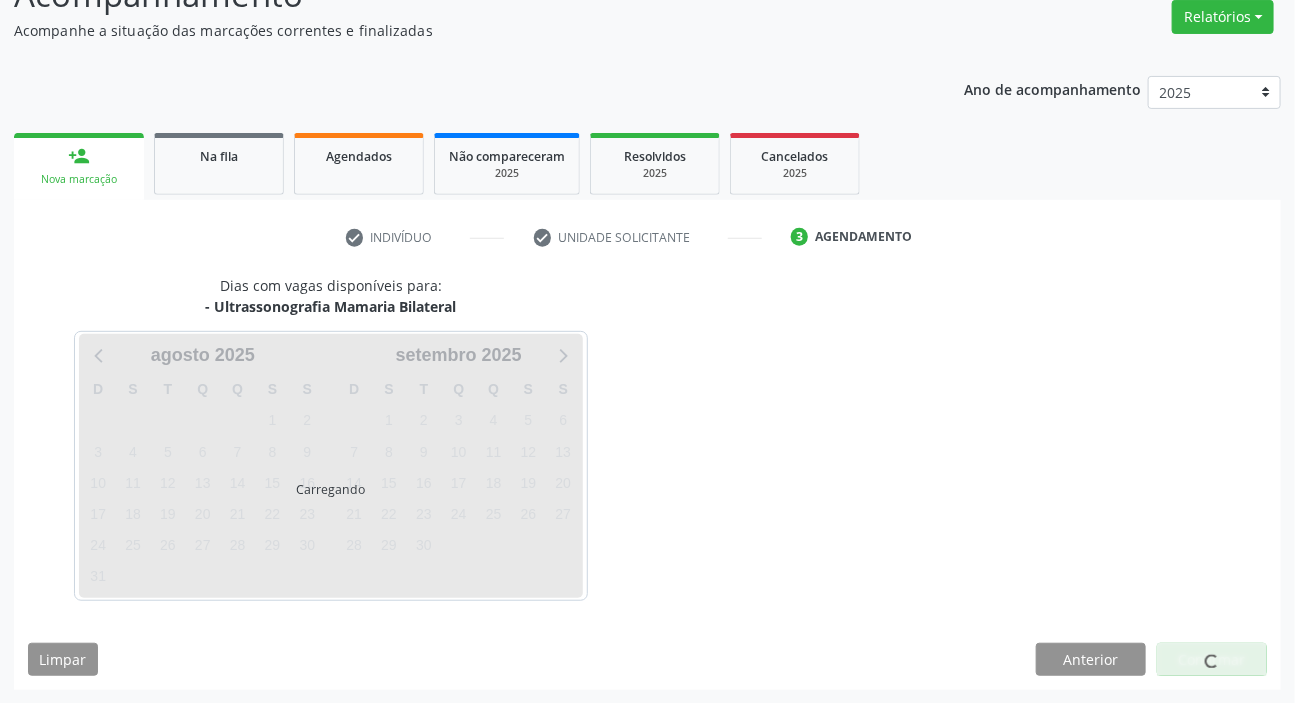 scroll, scrollTop: 166, scrollLeft: 0, axis: vertical 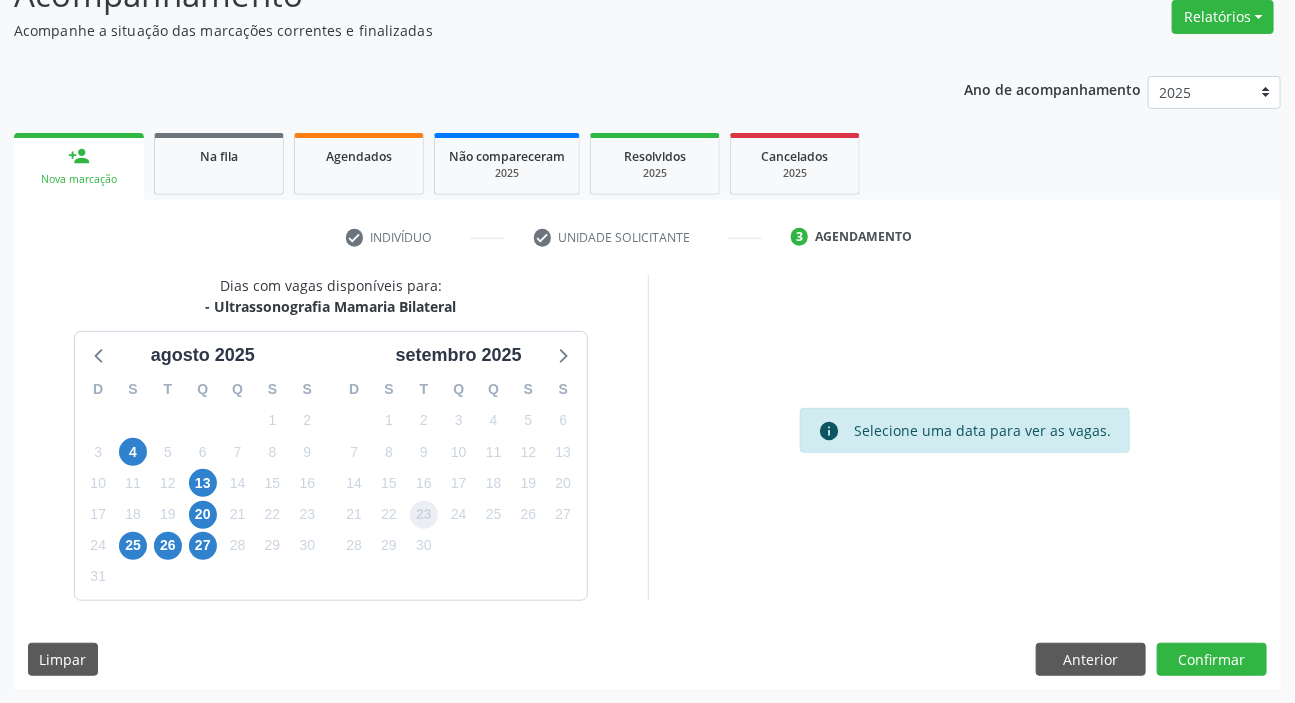click on "23" at bounding box center [424, 515] 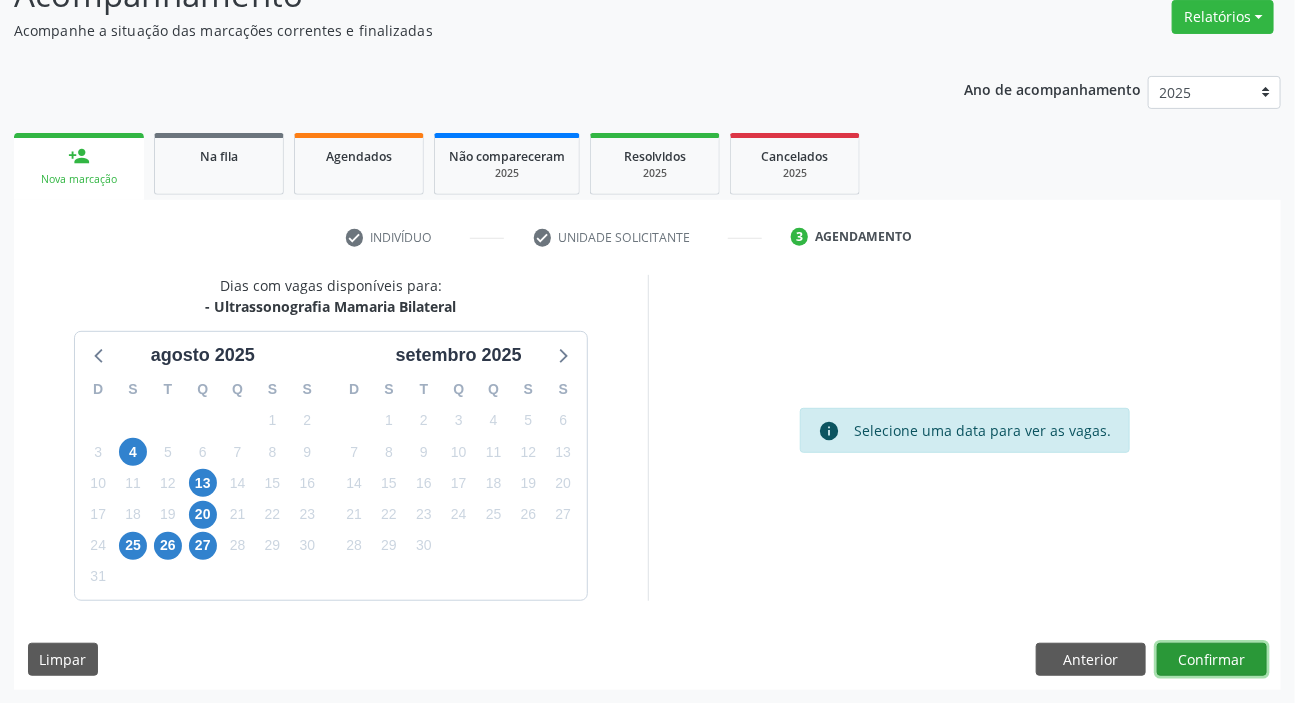 click on "Confirmar" at bounding box center [1212, 660] 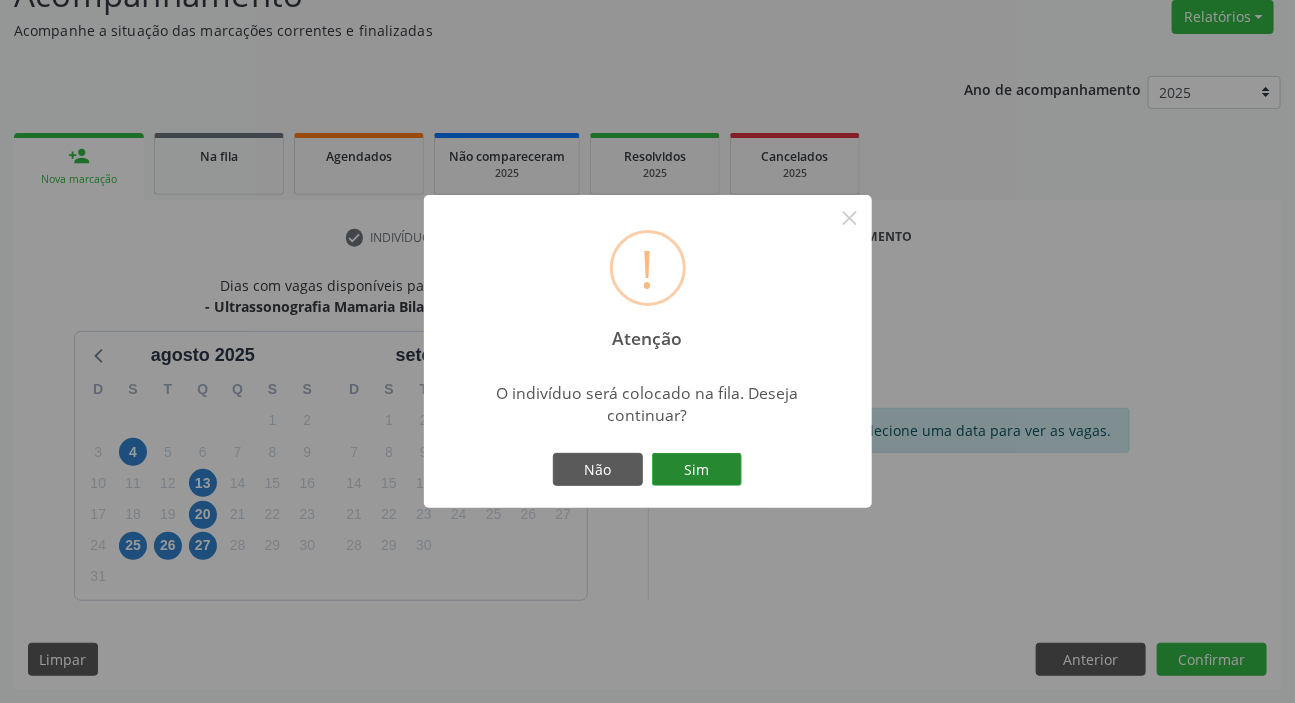 click on "Sim" at bounding box center (697, 470) 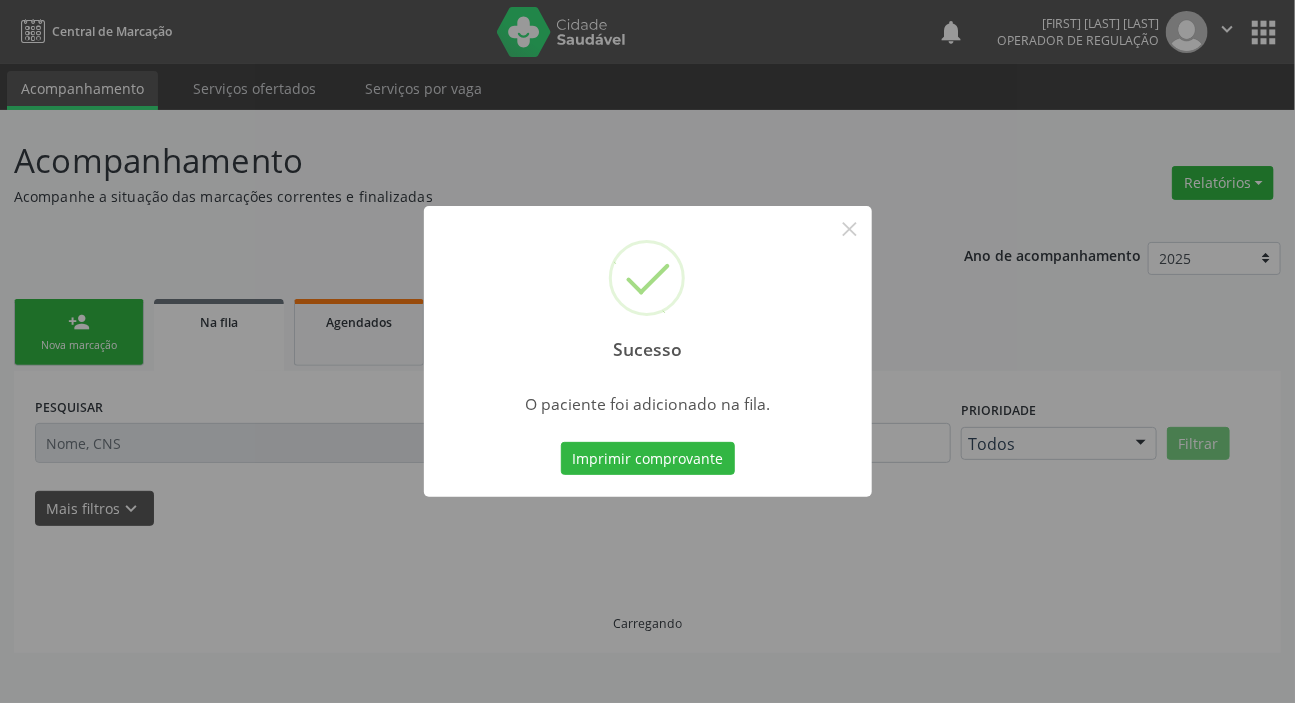scroll, scrollTop: 0, scrollLeft: 0, axis: both 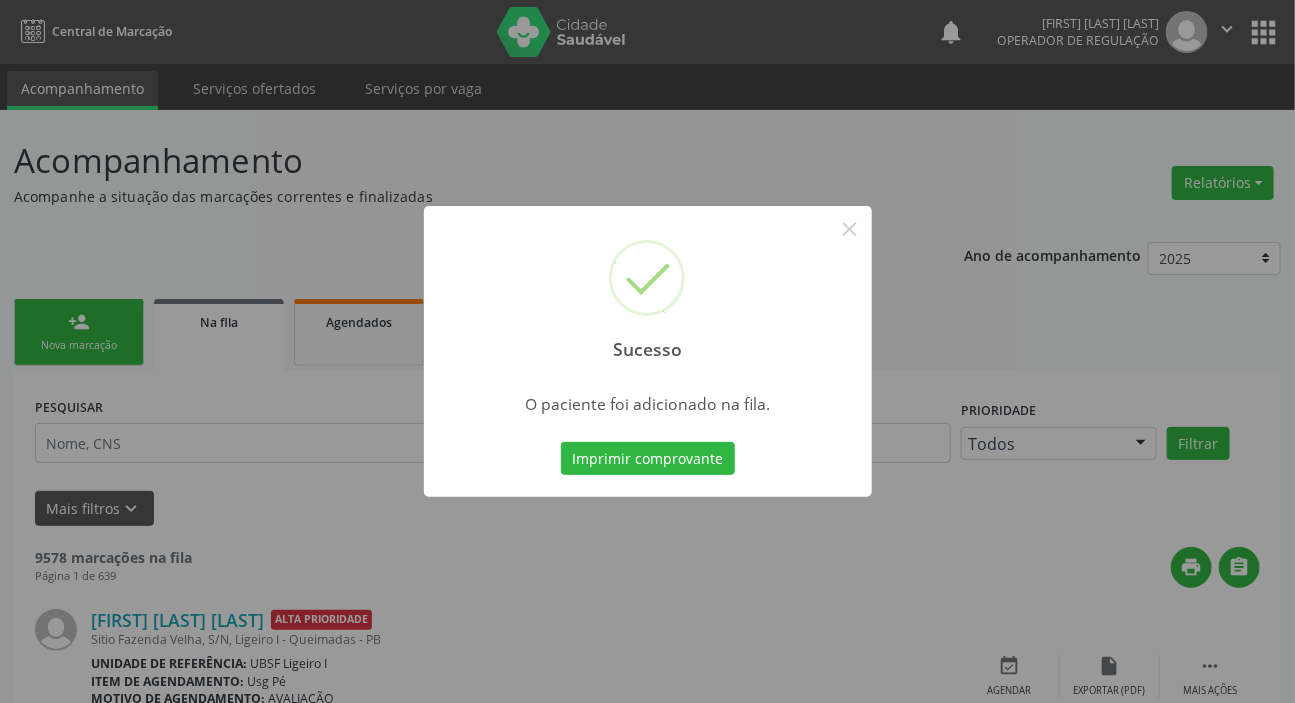 click on "Sucesso × O paciente foi adicionado na fila. Imprimir comprovante Cancel" at bounding box center [647, 351] 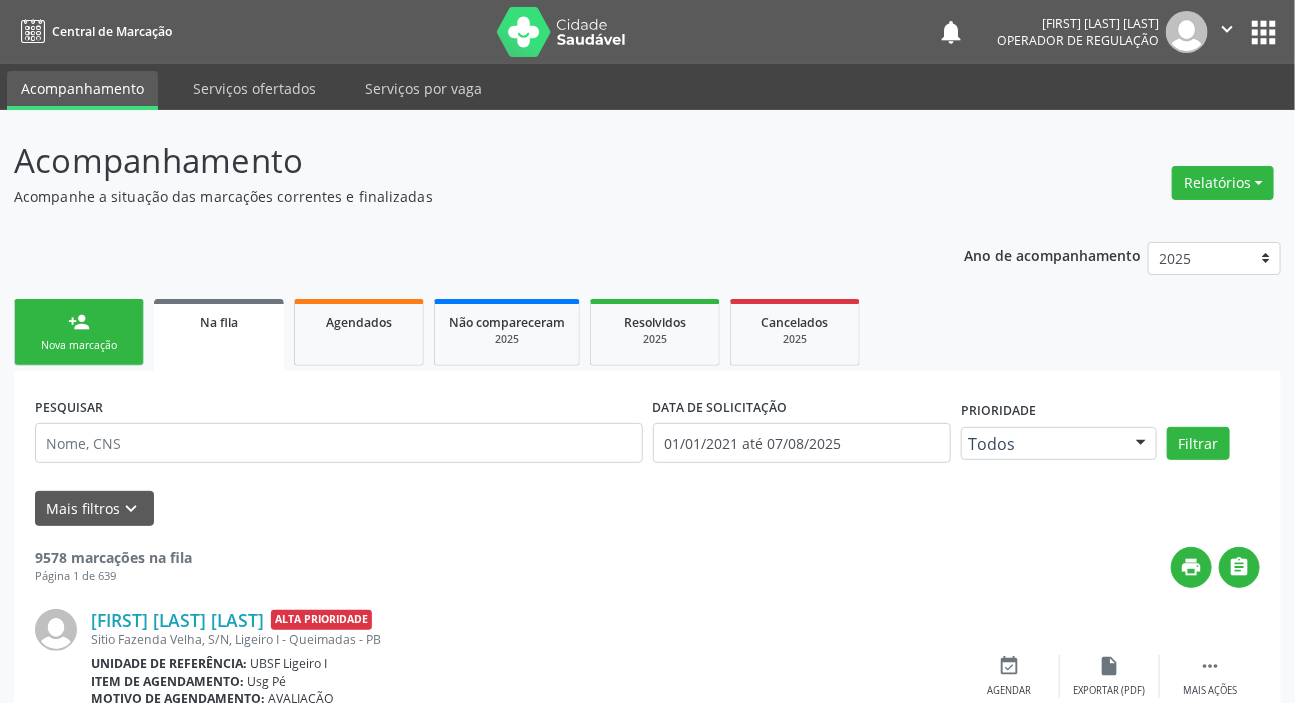 click on "person_add" at bounding box center (79, 322) 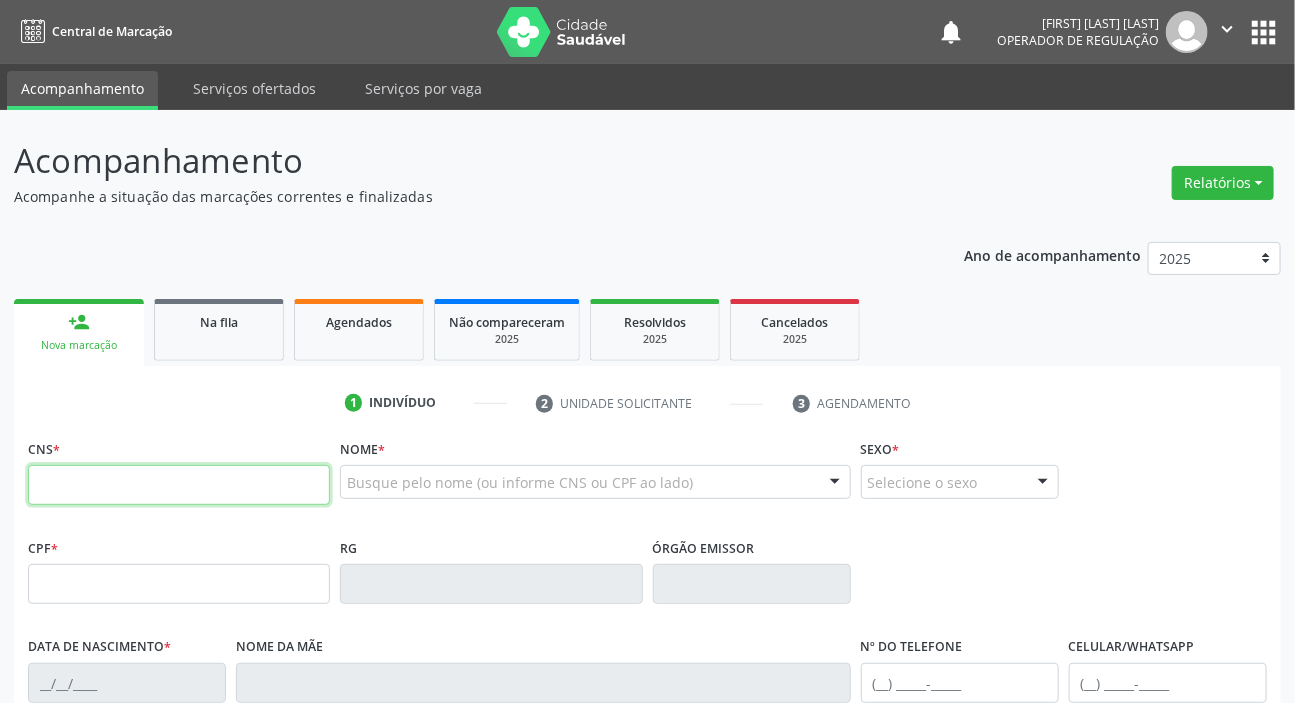 click at bounding box center (179, 485) 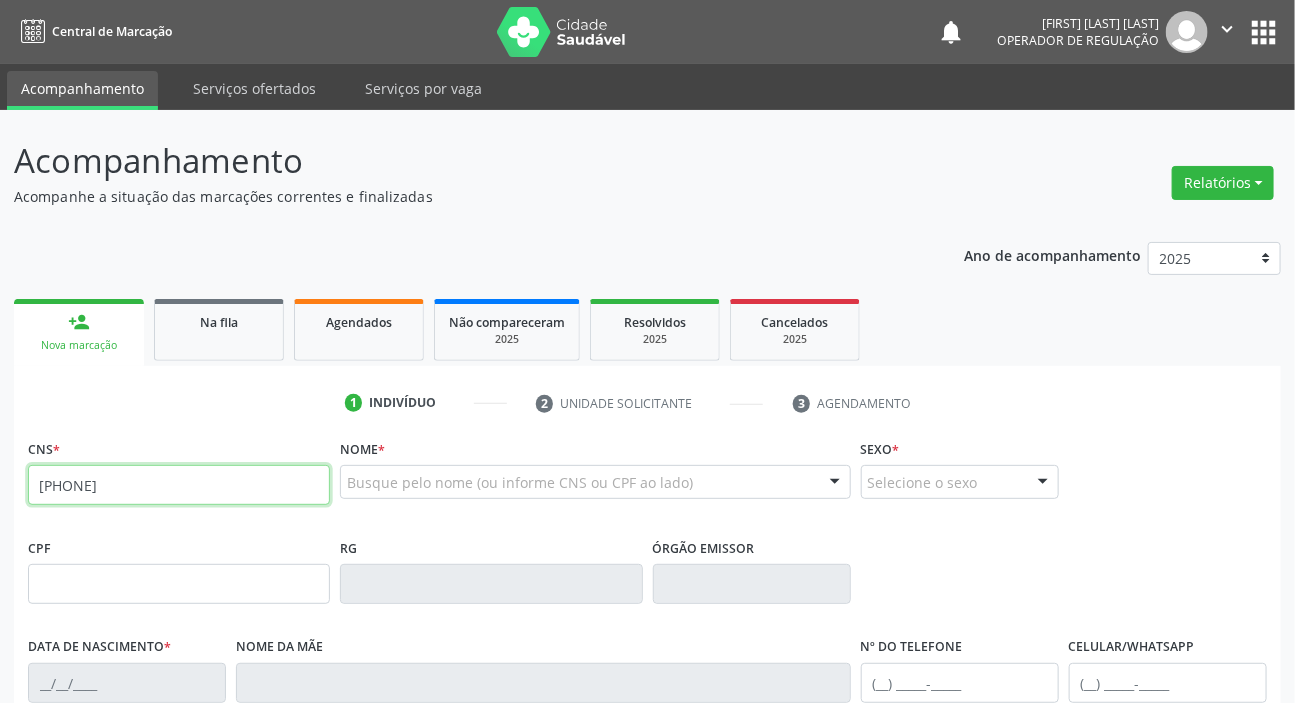 type on "703 0028 8783 4672" 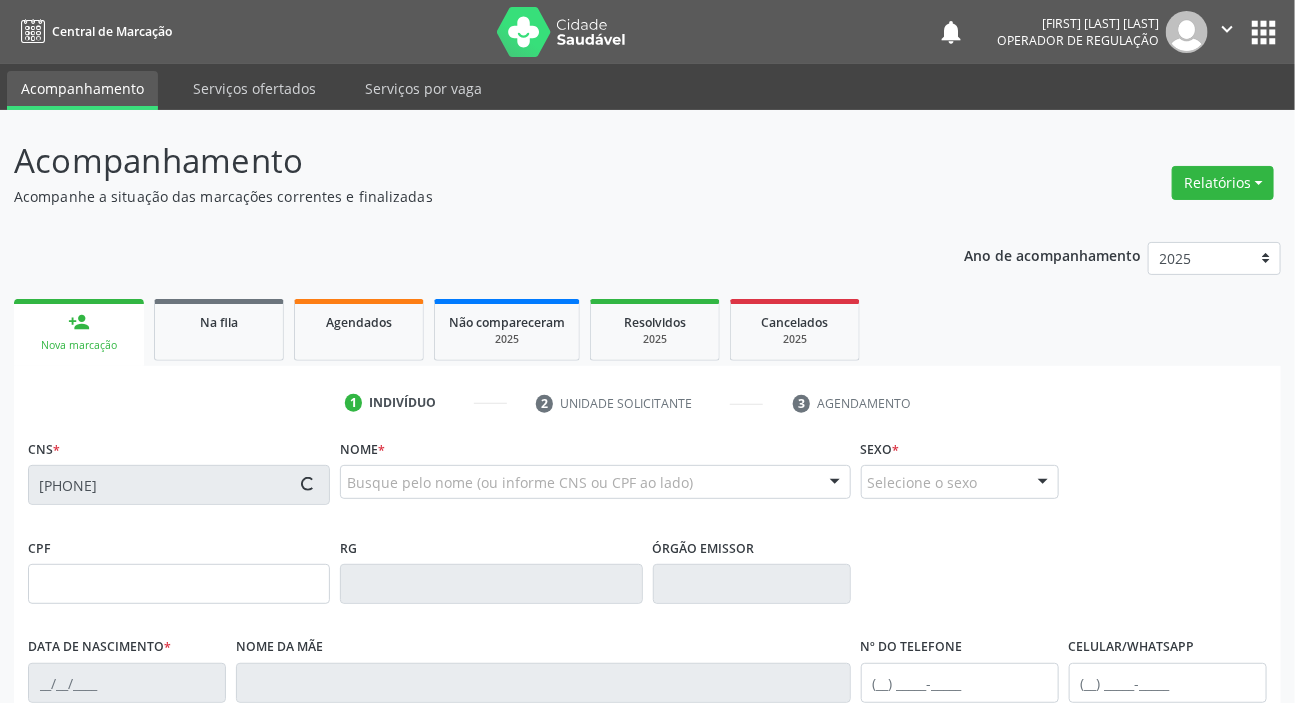 type on "048.569.064-02" 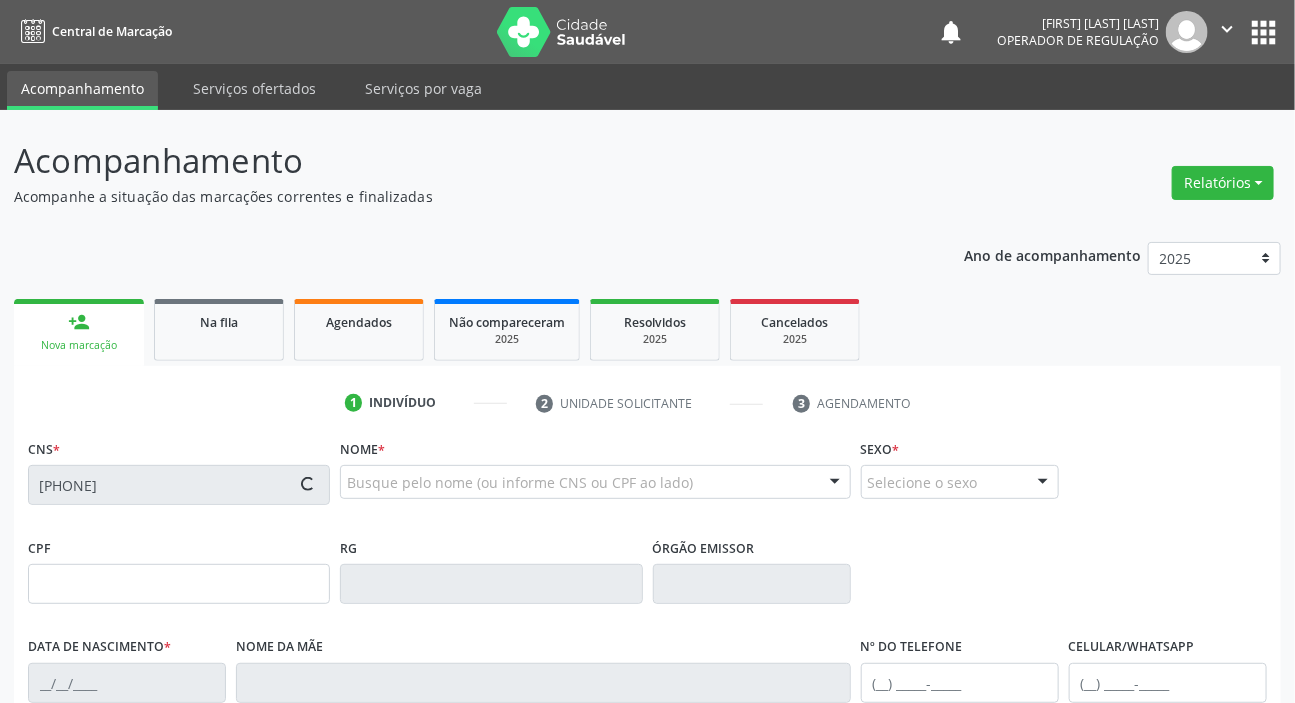 type on "20/09/1971" 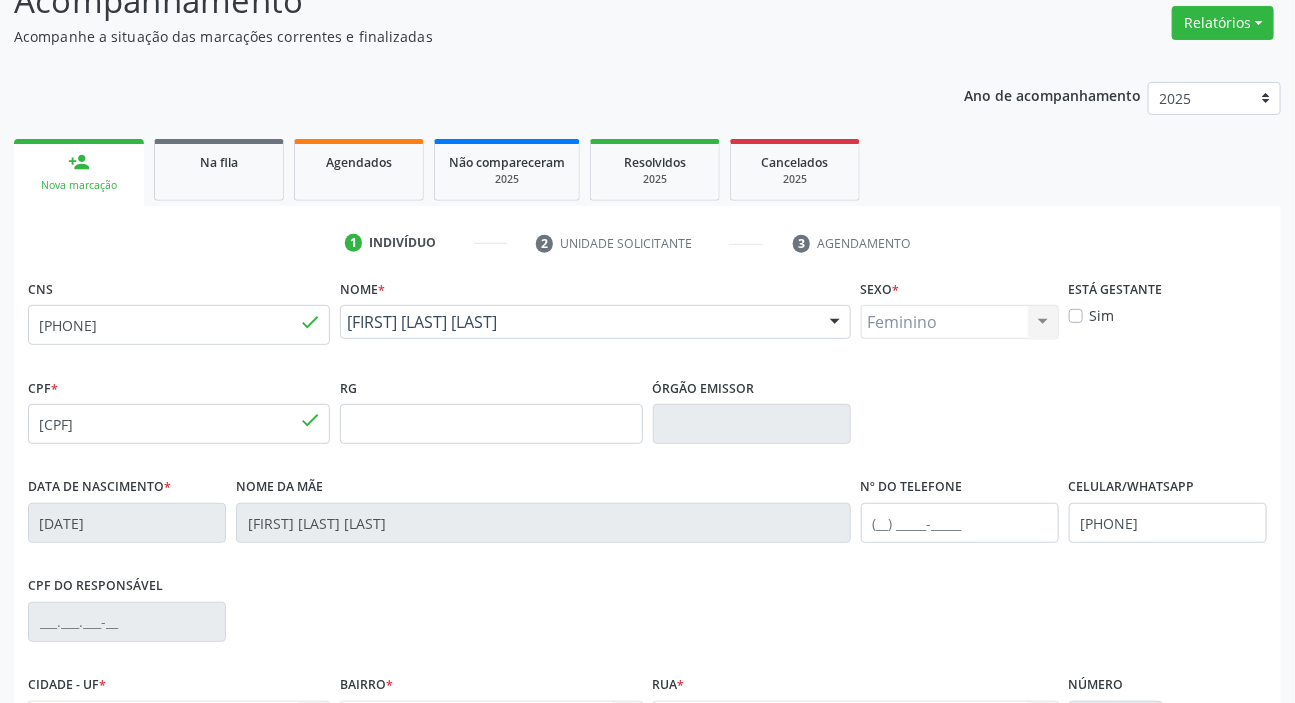 scroll, scrollTop: 380, scrollLeft: 0, axis: vertical 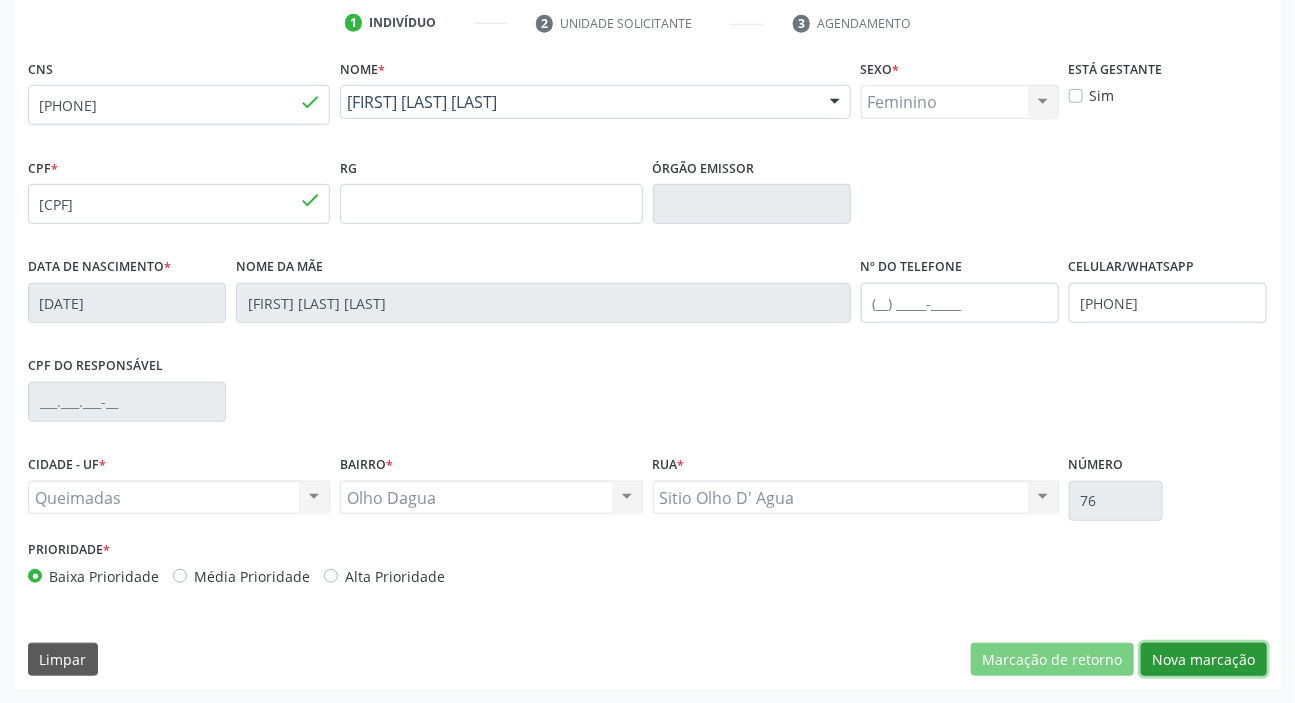 click on "Nova marcação" at bounding box center (1204, 660) 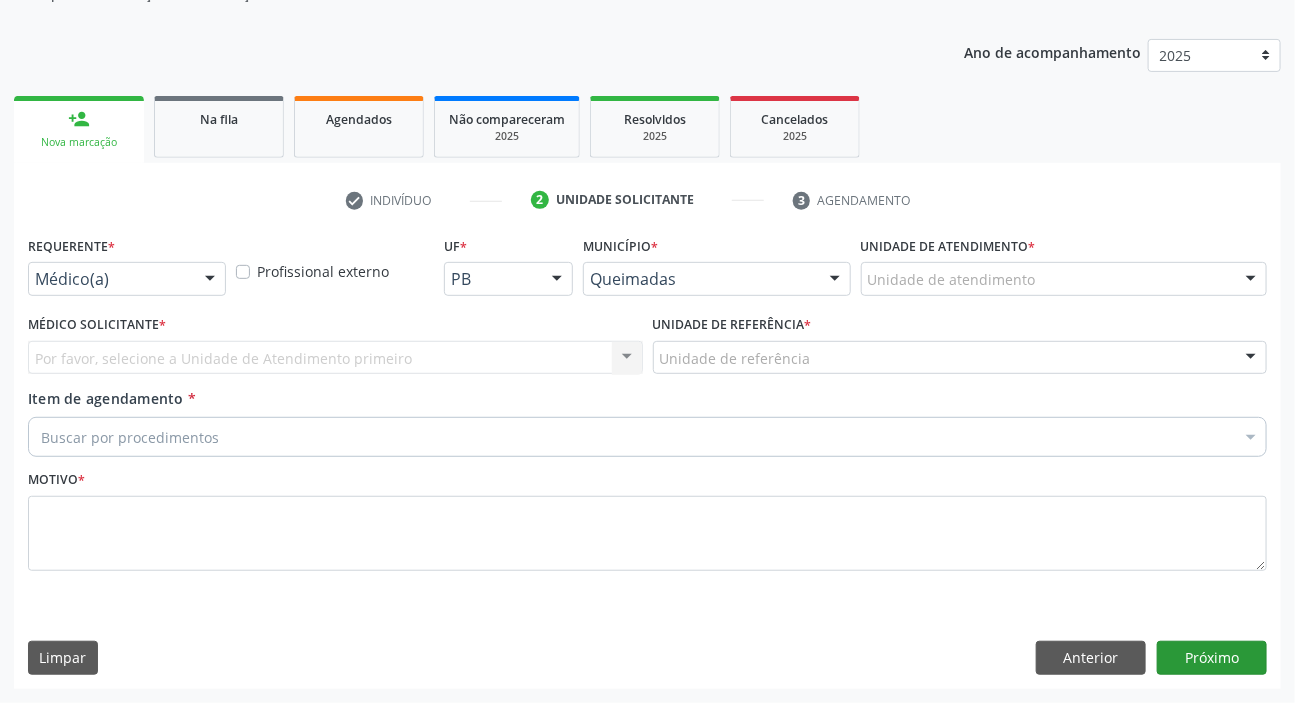 scroll, scrollTop: 201, scrollLeft: 0, axis: vertical 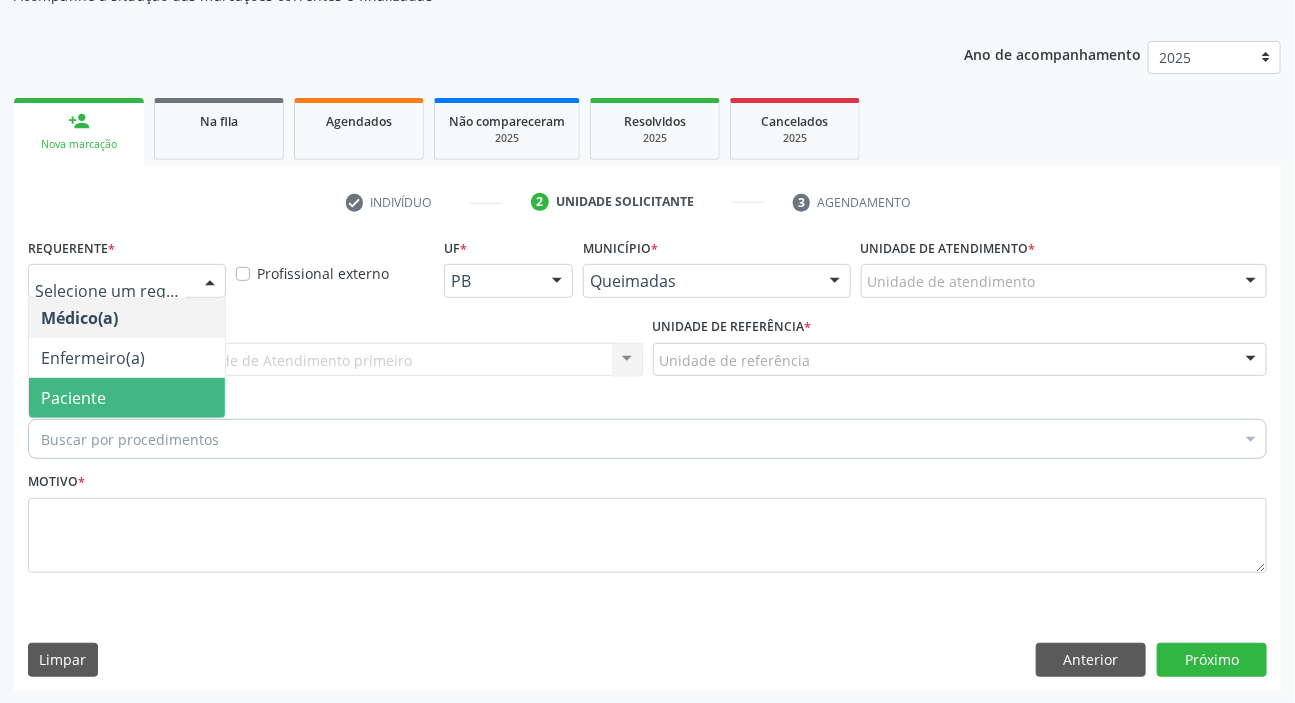 click on "Paciente" at bounding box center [73, 398] 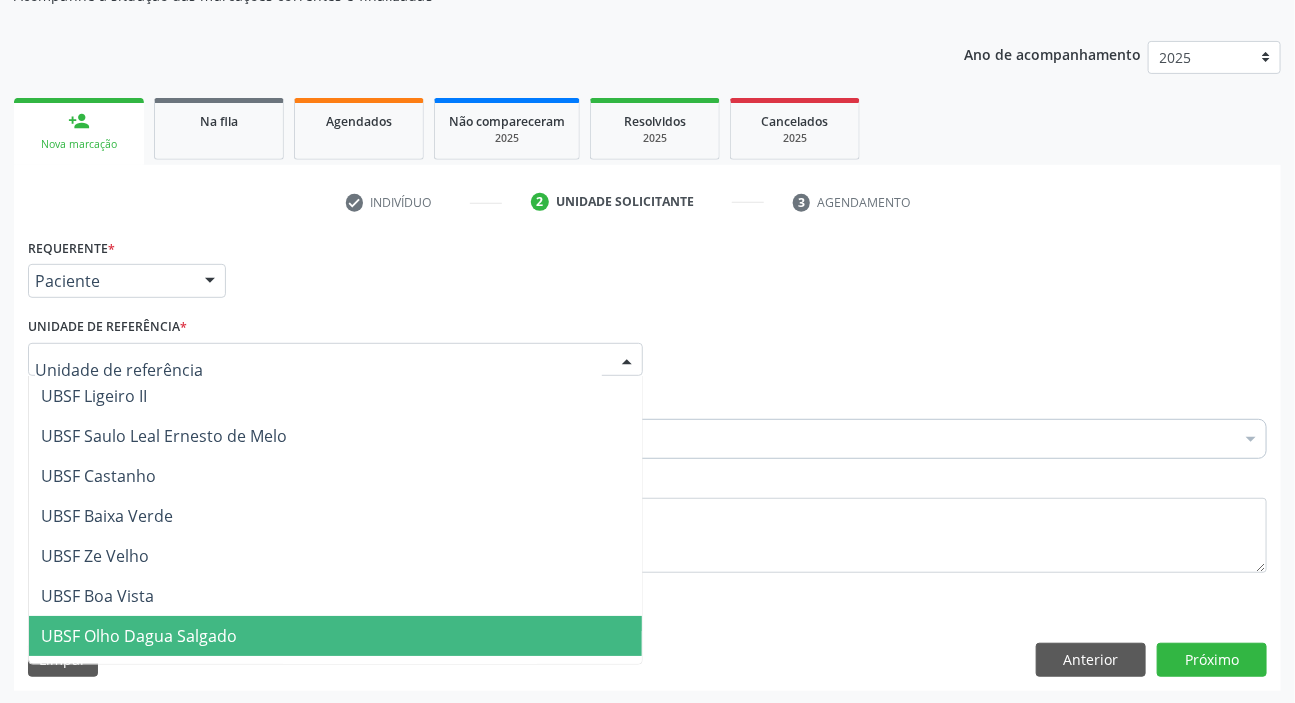 drag, startPoint x: 95, startPoint y: 636, endPoint x: 77, endPoint y: 535, distance: 102.59142 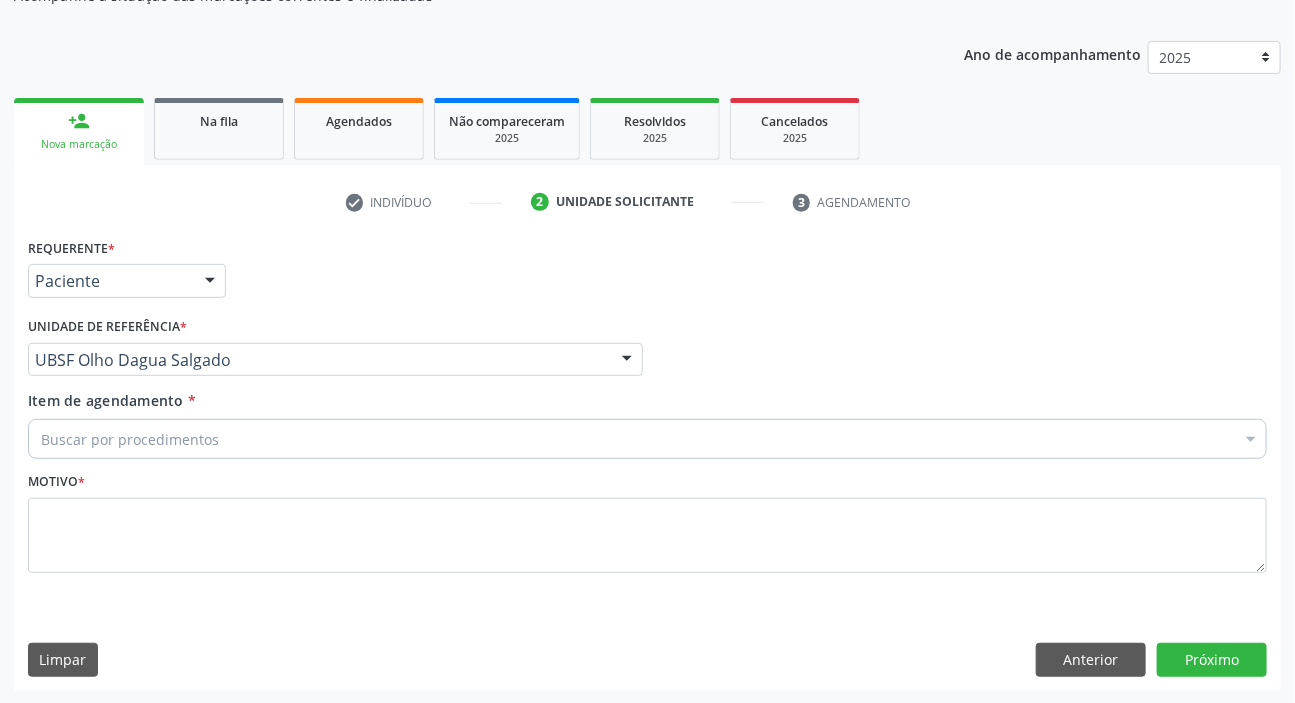 click on "Buscar por procedimentos" at bounding box center [647, 439] 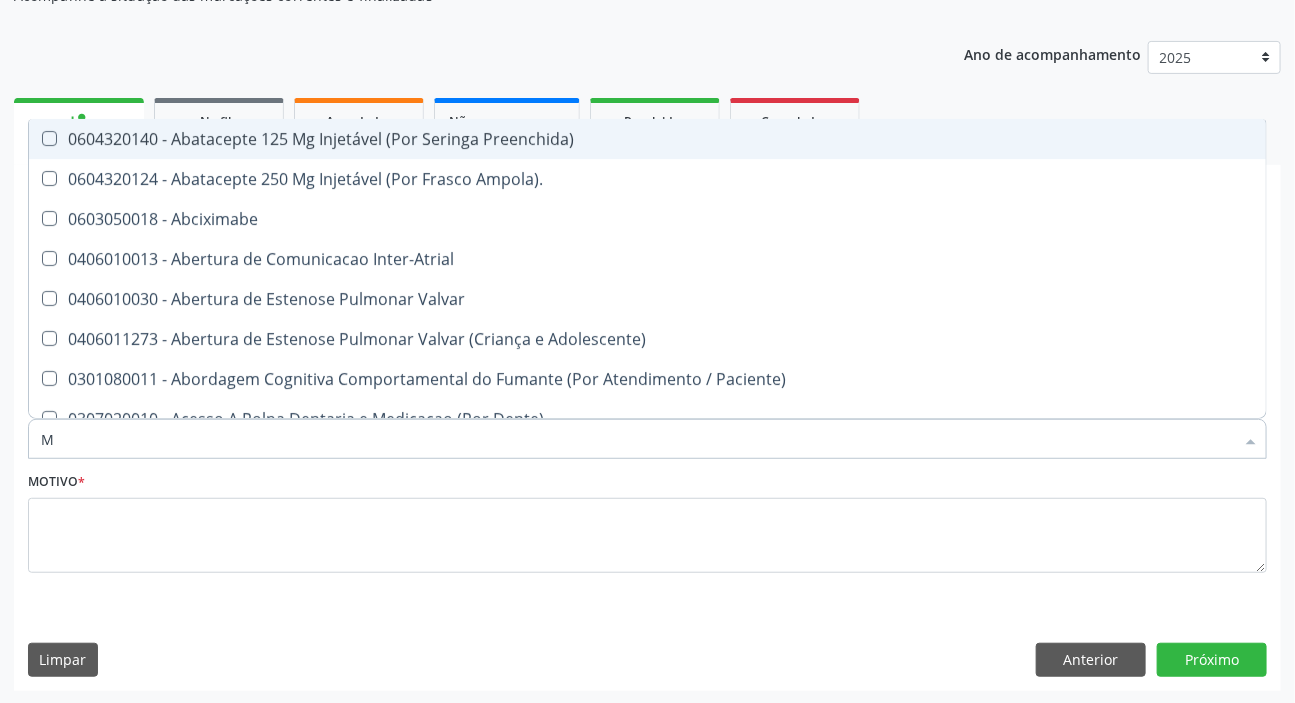 type on "MAMARIA BILATERAL" 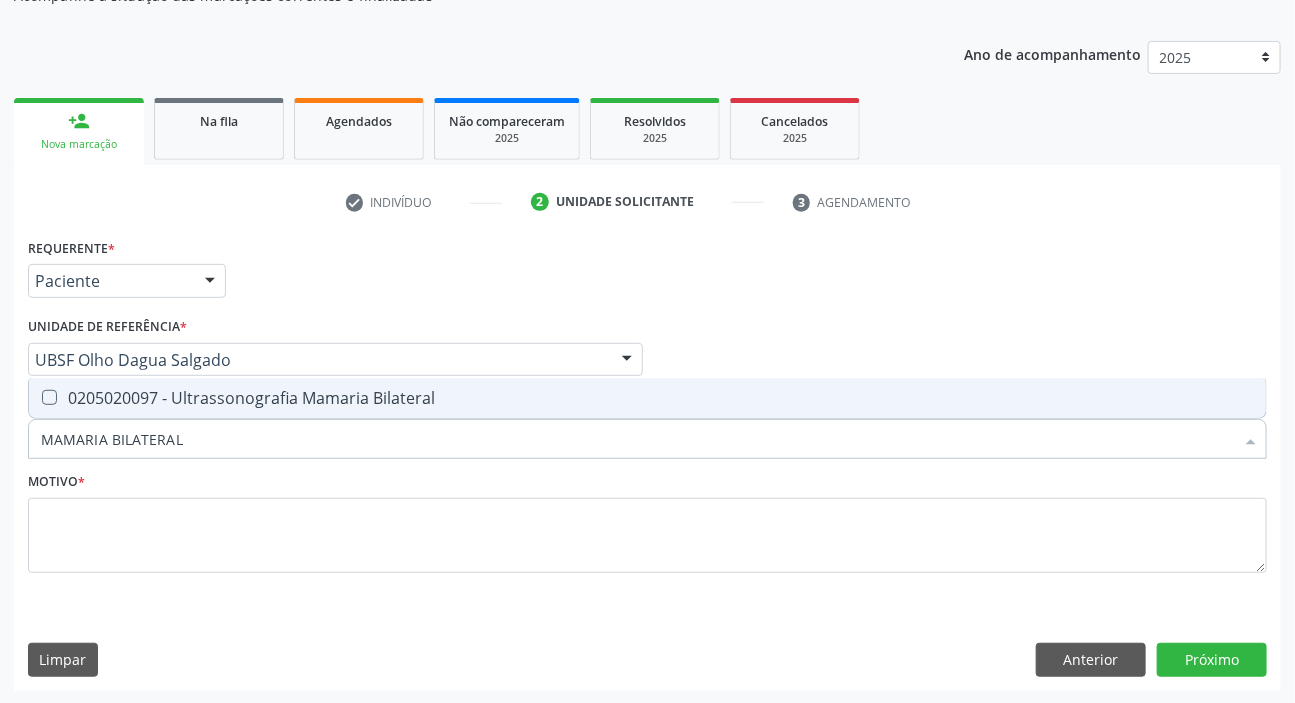click on "0205020097 - Ultrassonografia Mamaria Bilateral" at bounding box center [647, 398] 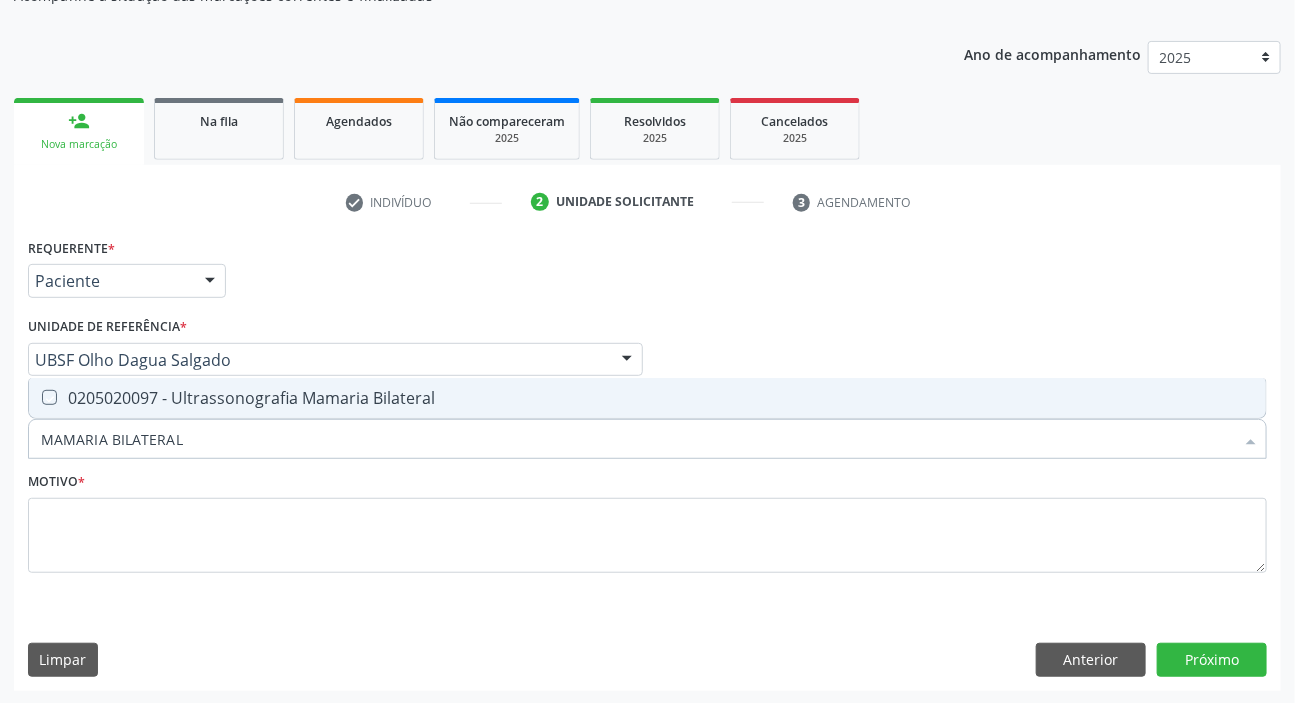 checkbox on "true" 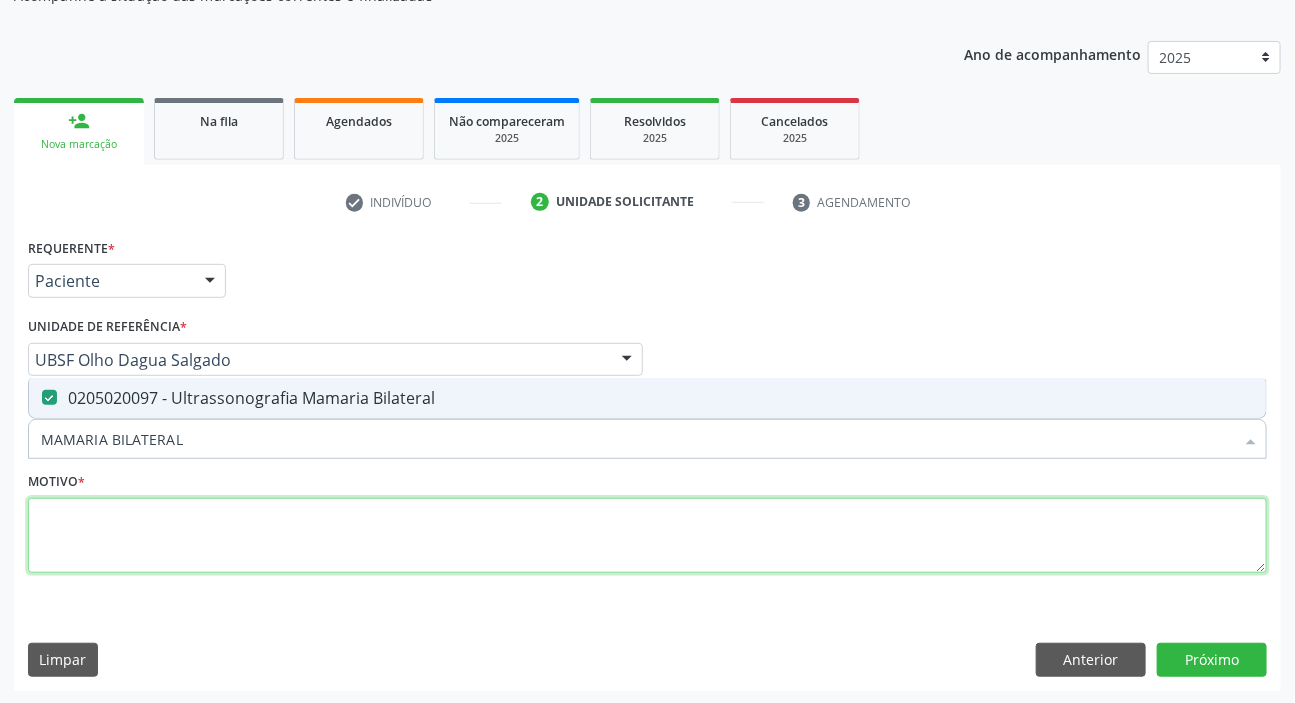 click at bounding box center [647, 536] 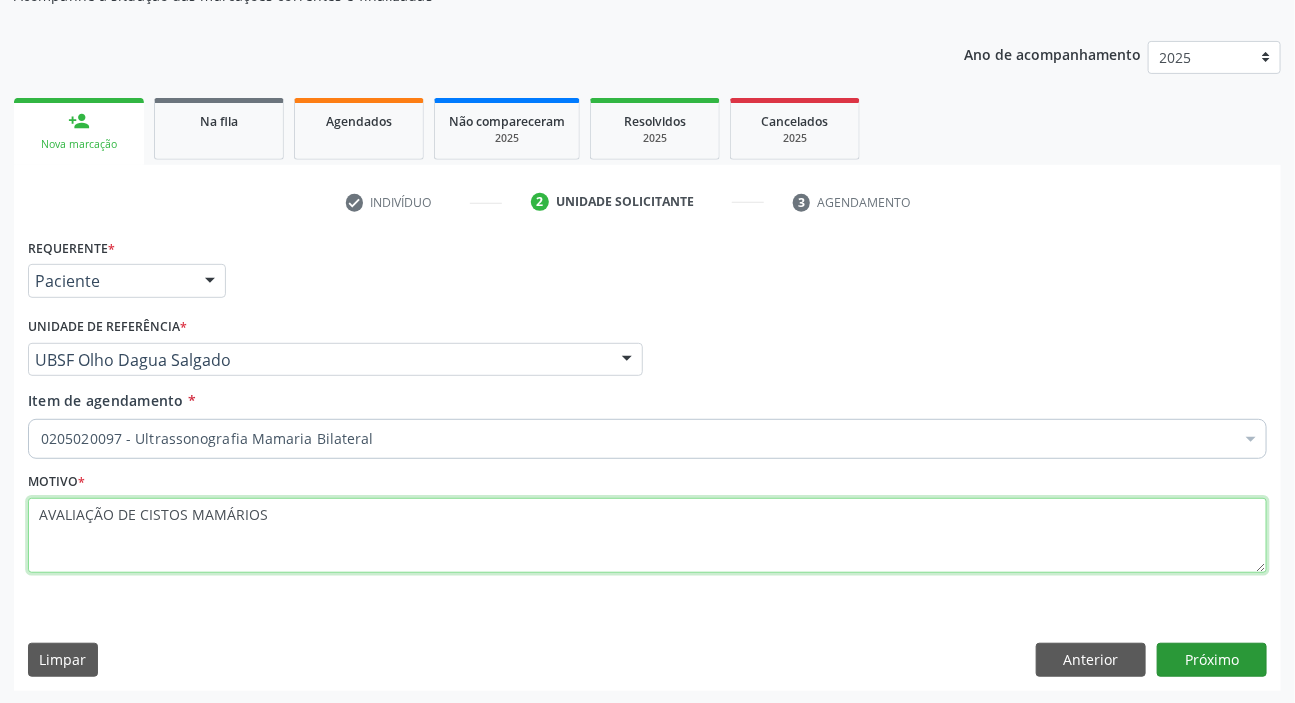 type on "AVALIAÇÃO DE CISTOS MAMÁRIOS" 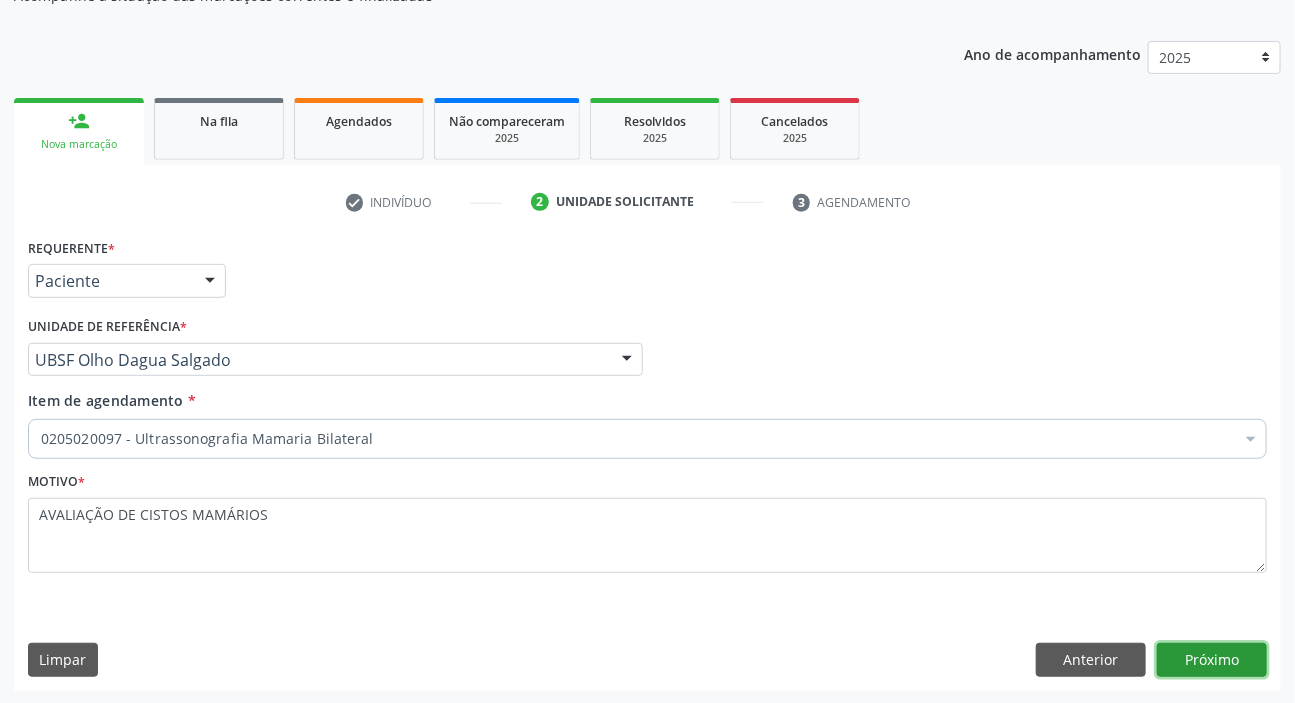click on "Próximo" at bounding box center (1212, 660) 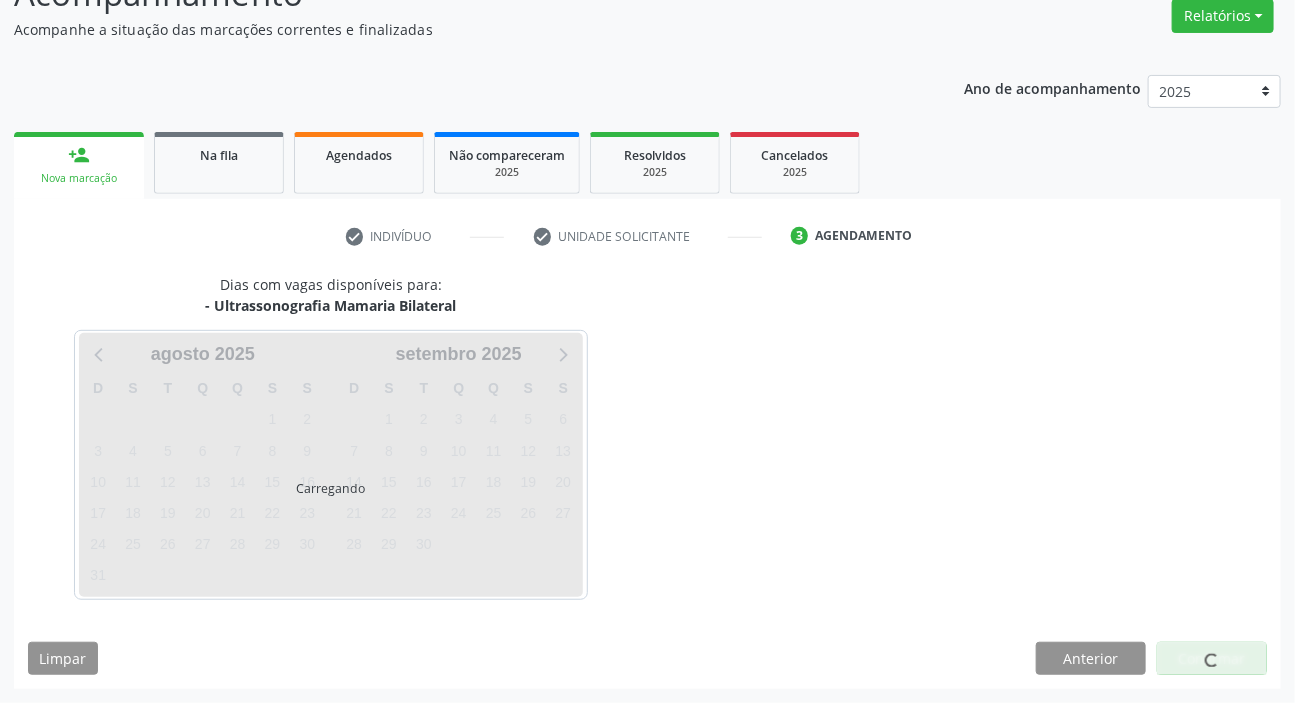 scroll, scrollTop: 166, scrollLeft: 0, axis: vertical 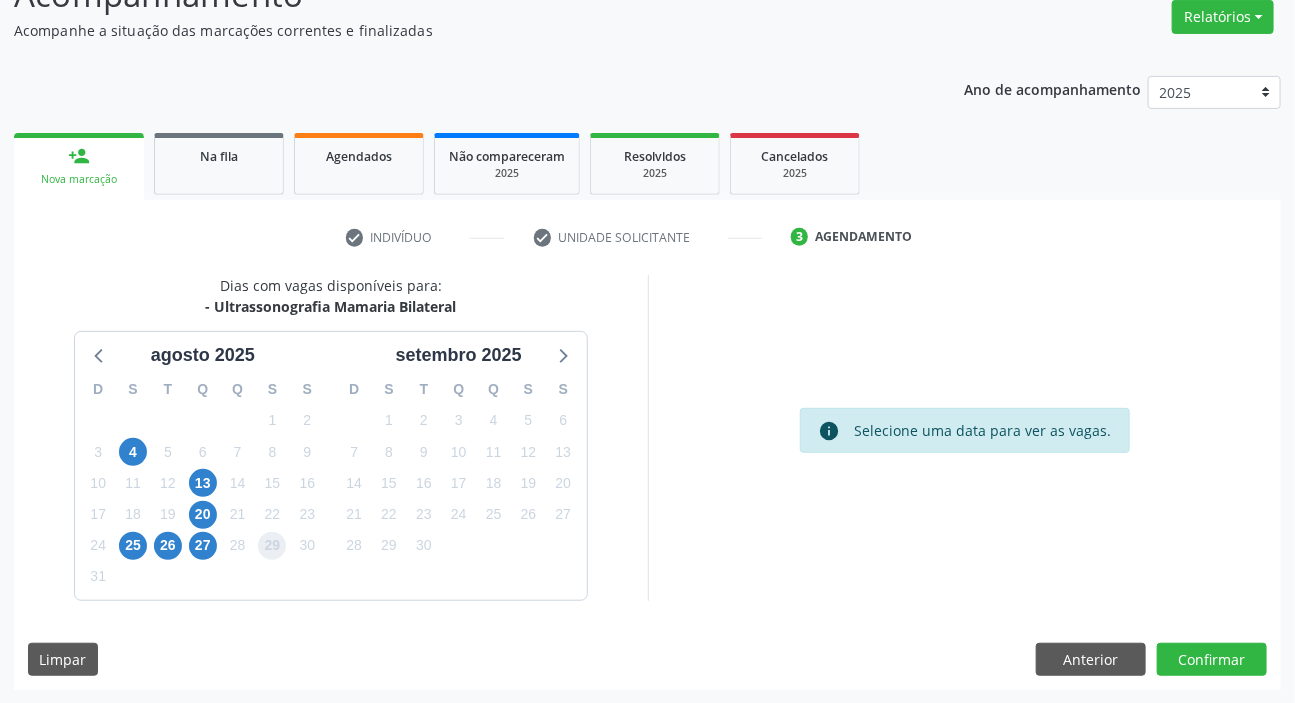 click on "29" at bounding box center (272, 546) 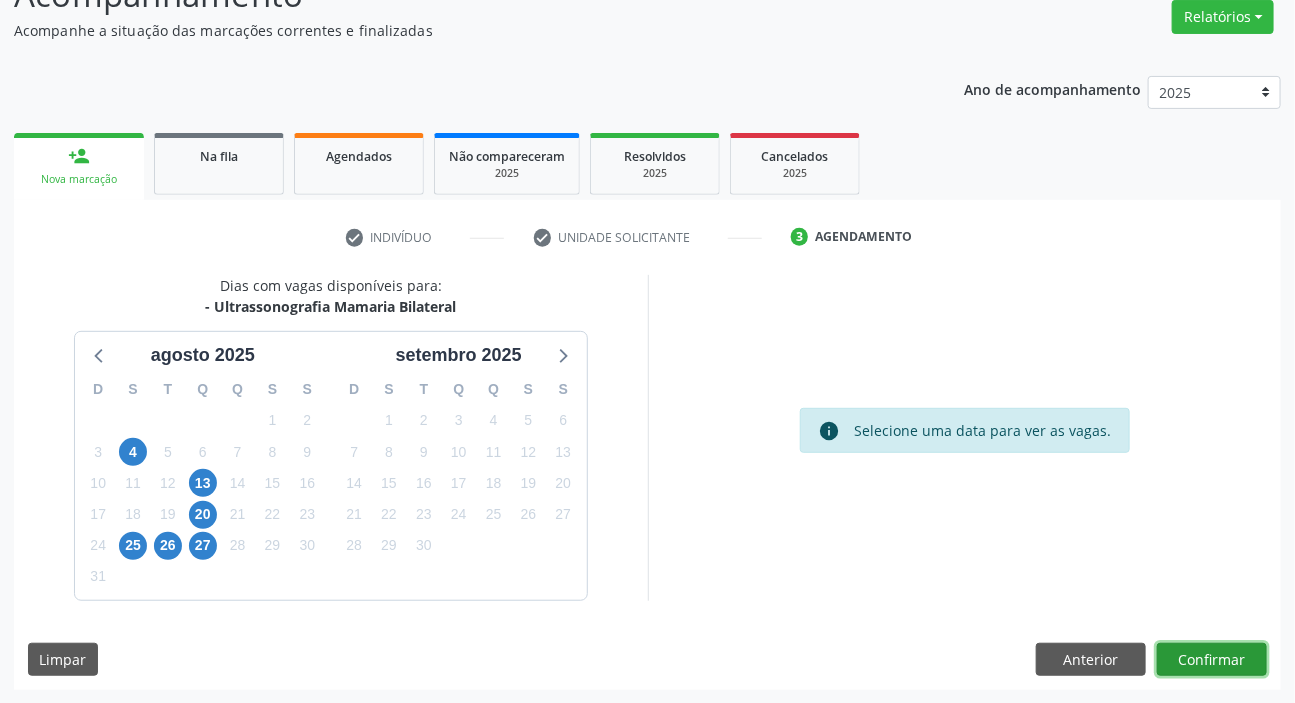 click on "Confirmar" at bounding box center (1212, 660) 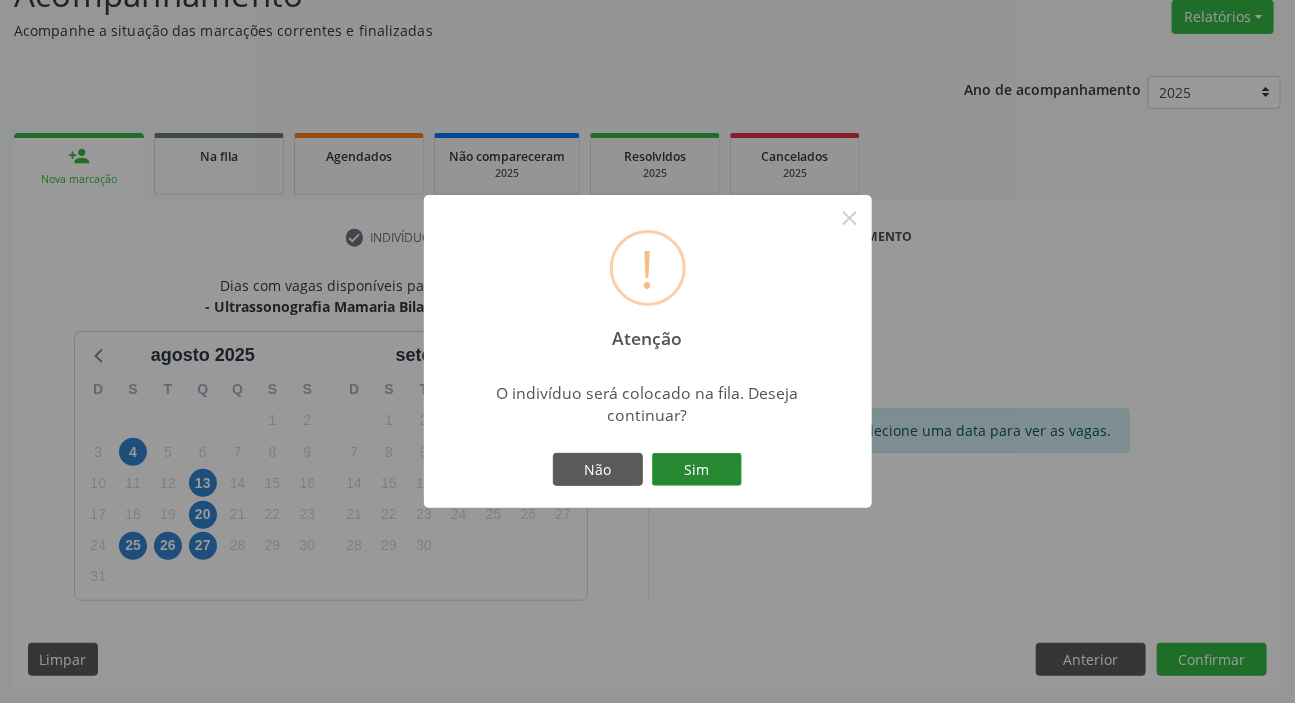 click on "Sim" at bounding box center (697, 470) 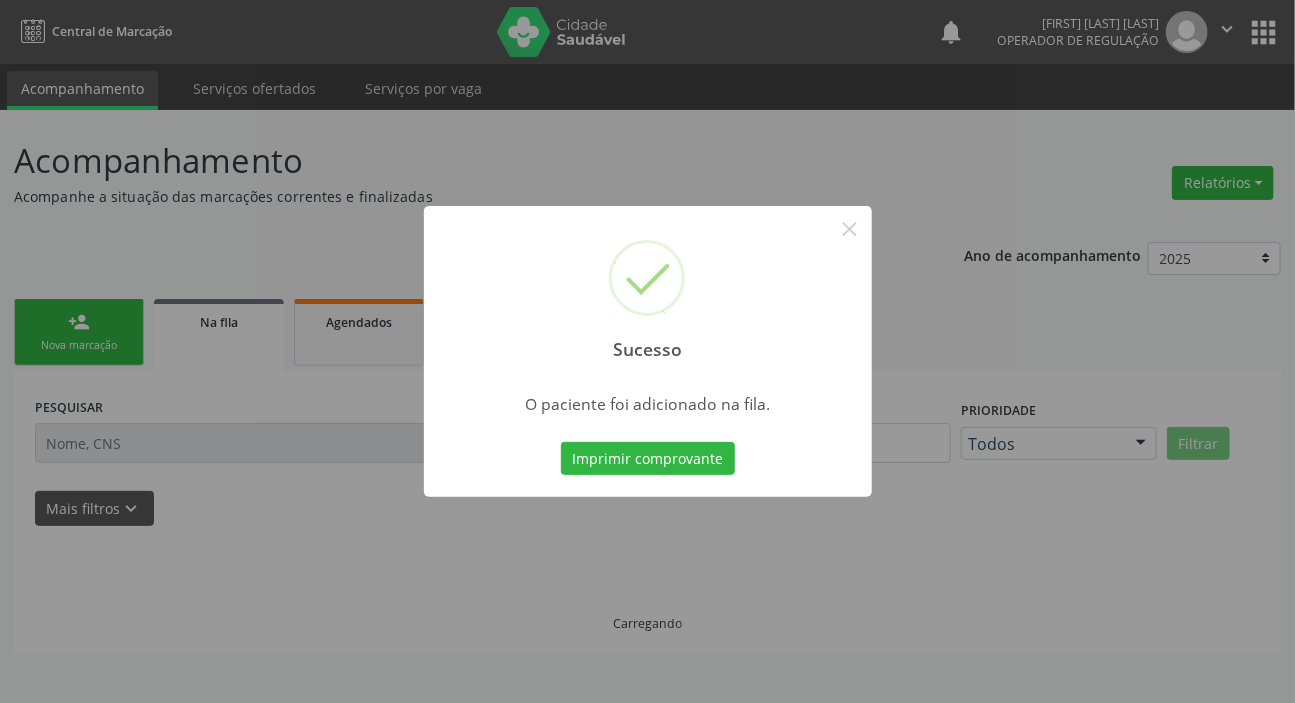 scroll, scrollTop: 0, scrollLeft: 0, axis: both 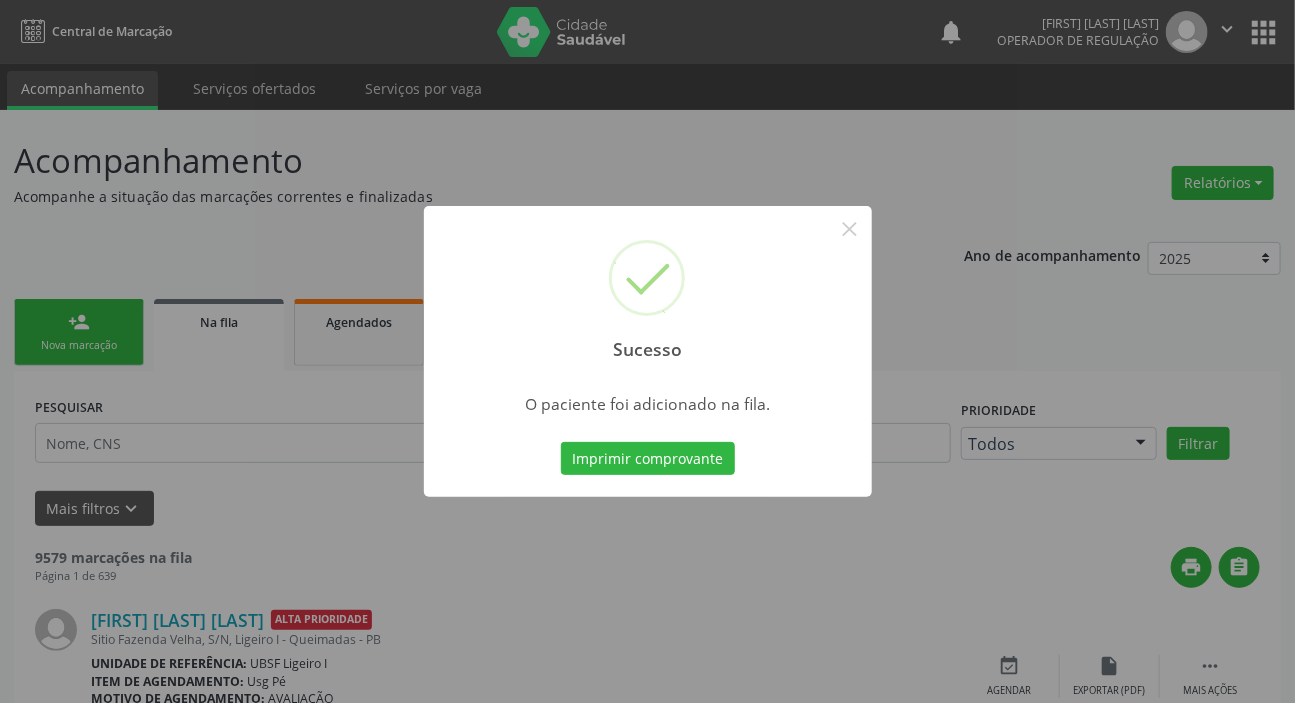 click on "Sucesso × O paciente foi adicionado na fila. Imprimir comprovante Cancel" at bounding box center [647, 351] 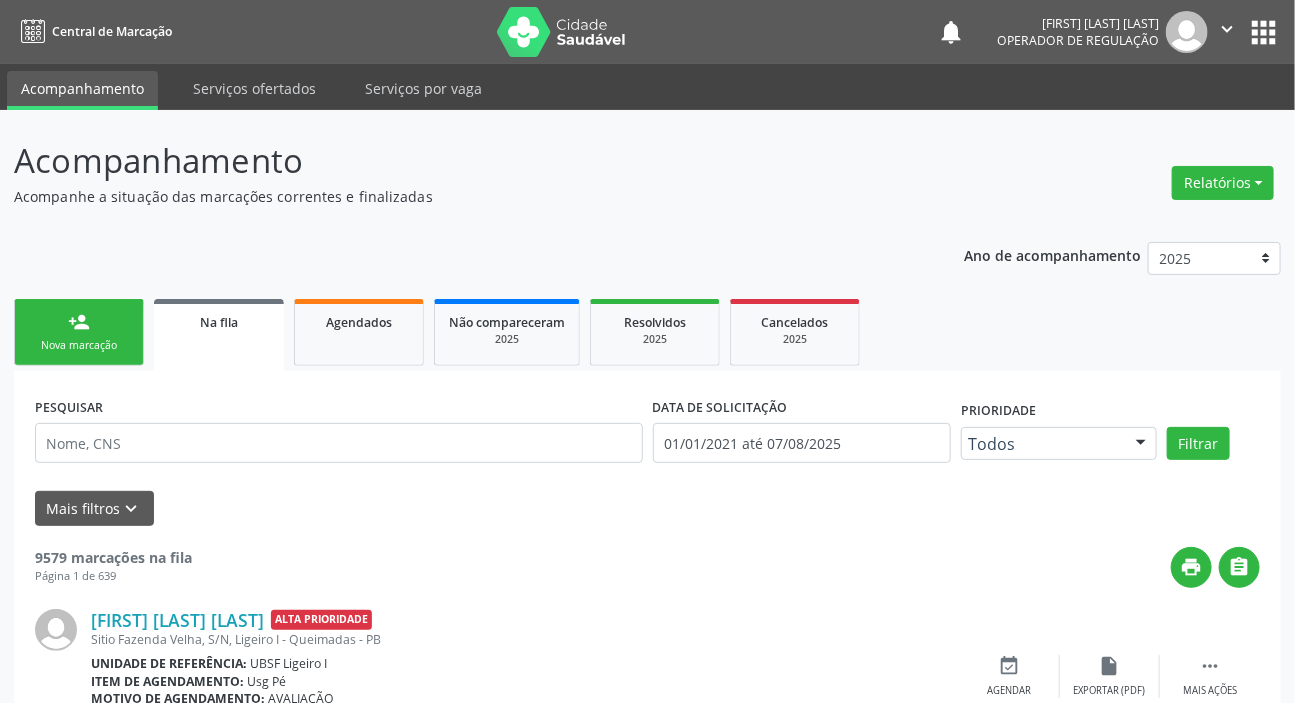 click on "person_add
Nova marcação" at bounding box center [79, 332] 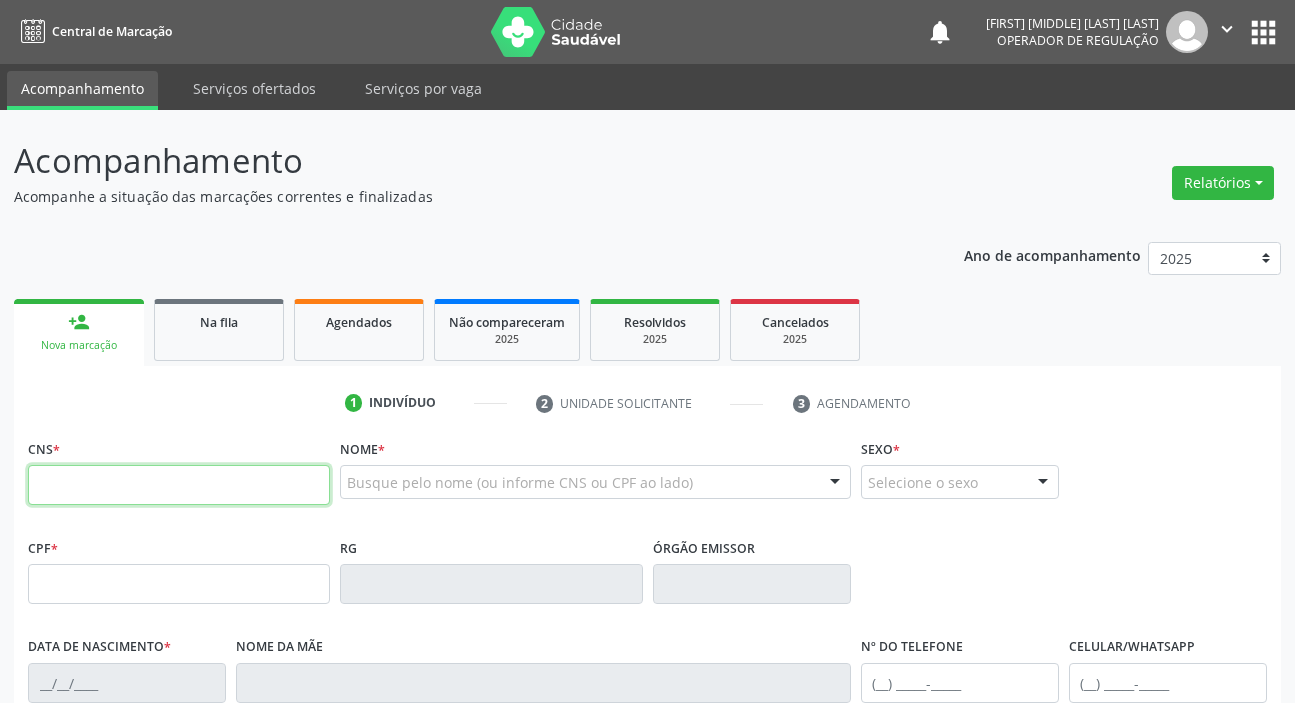 drag, startPoint x: 0, startPoint y: 0, endPoint x: 196, endPoint y: 478, distance: 516.62366 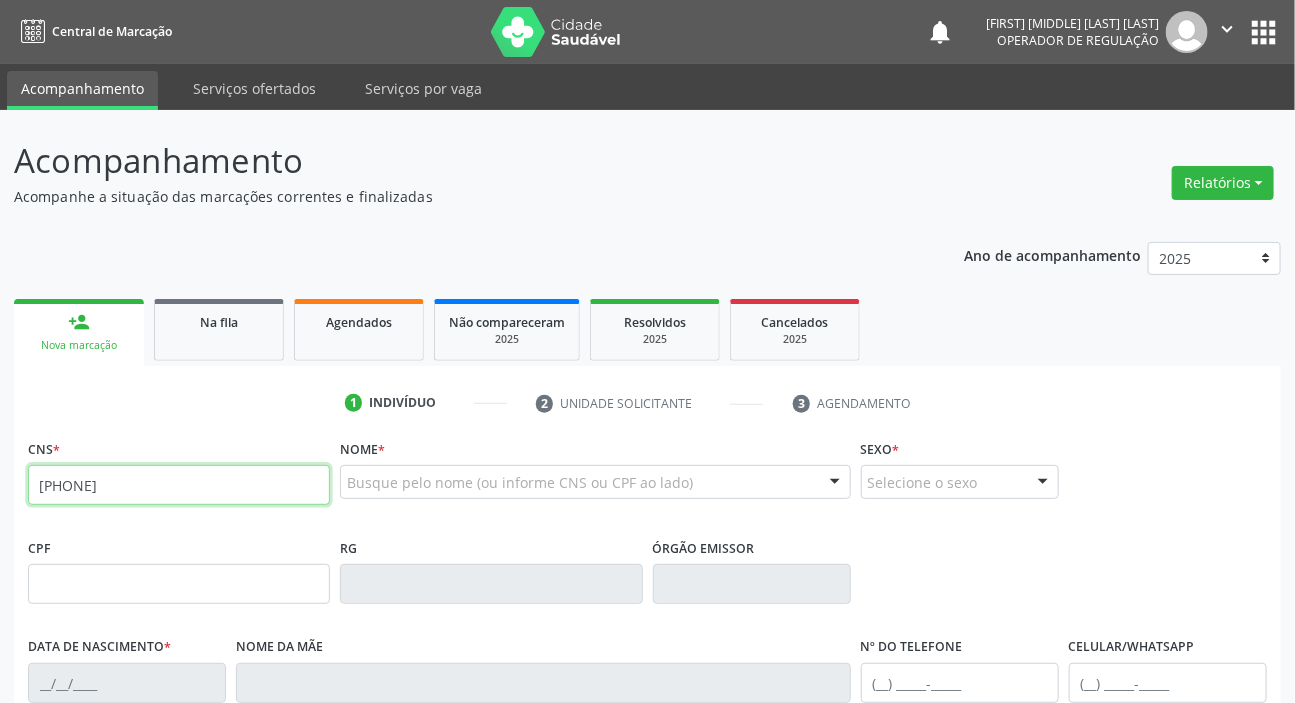type on "[PHONE]" 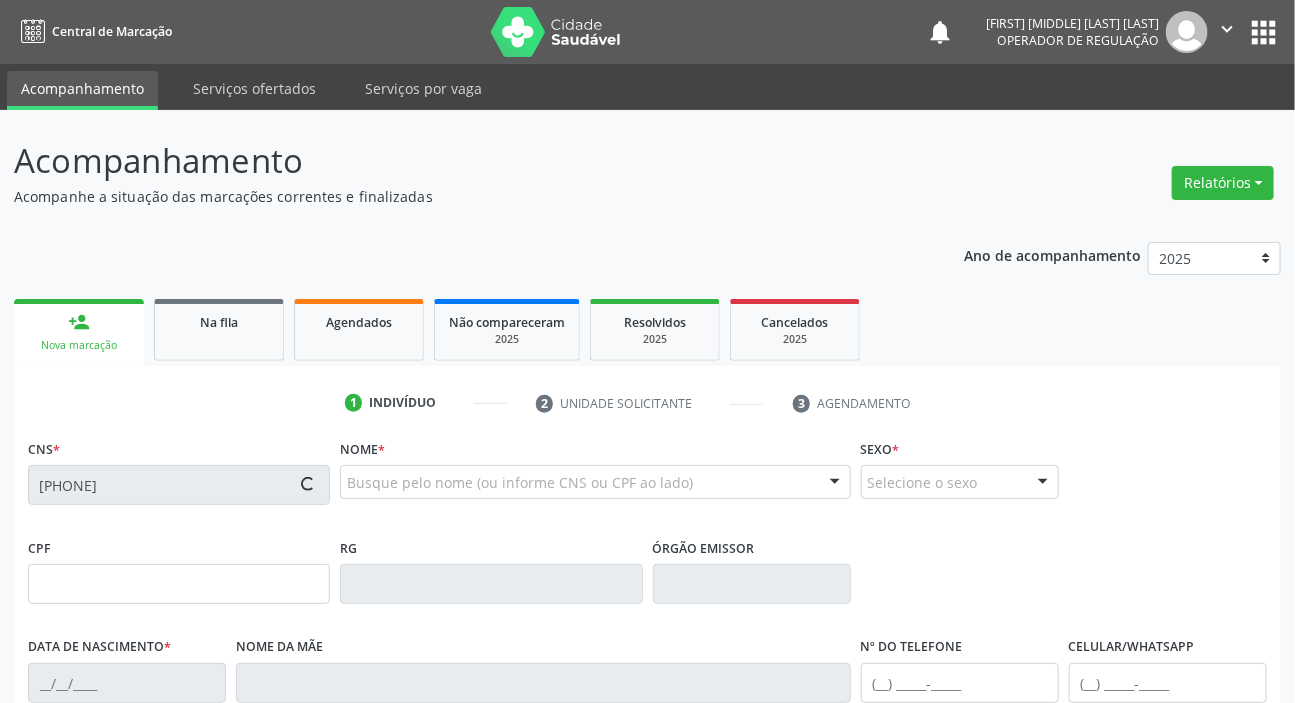 type on "[SSN]" 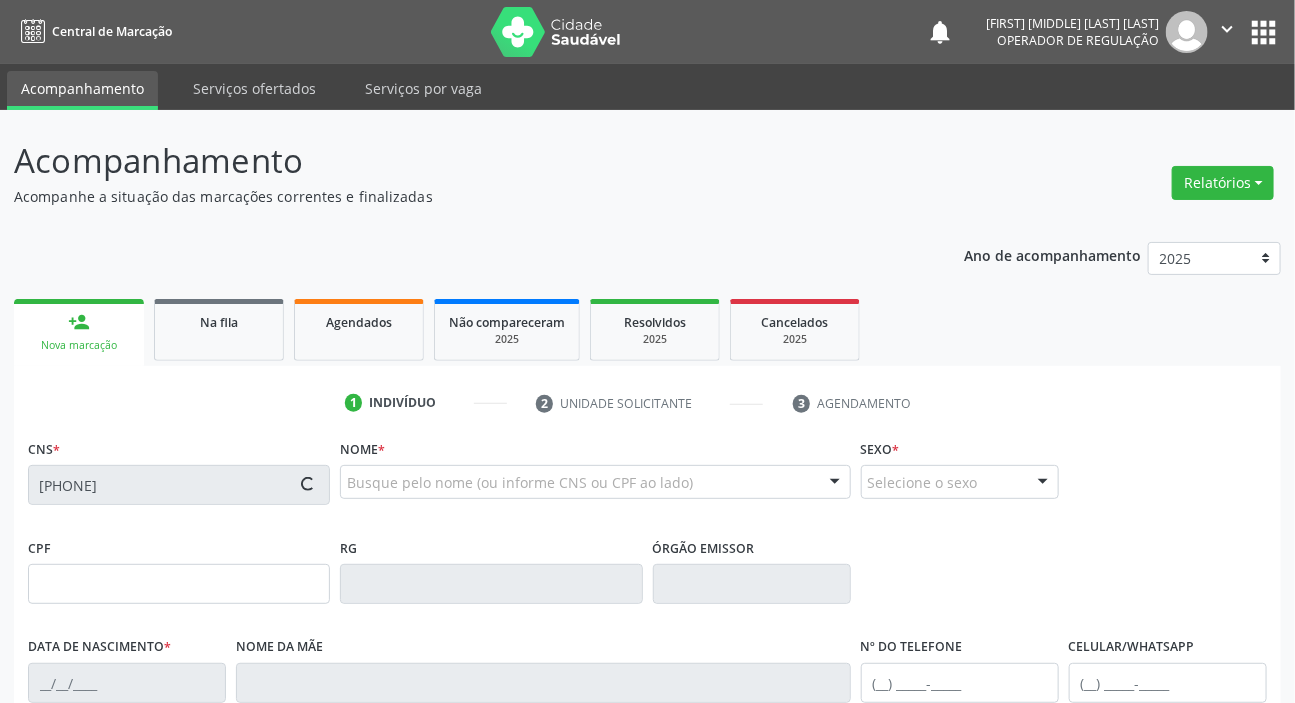 type on "[FIRST] [MIDDLE] [LAST] [LAST]" 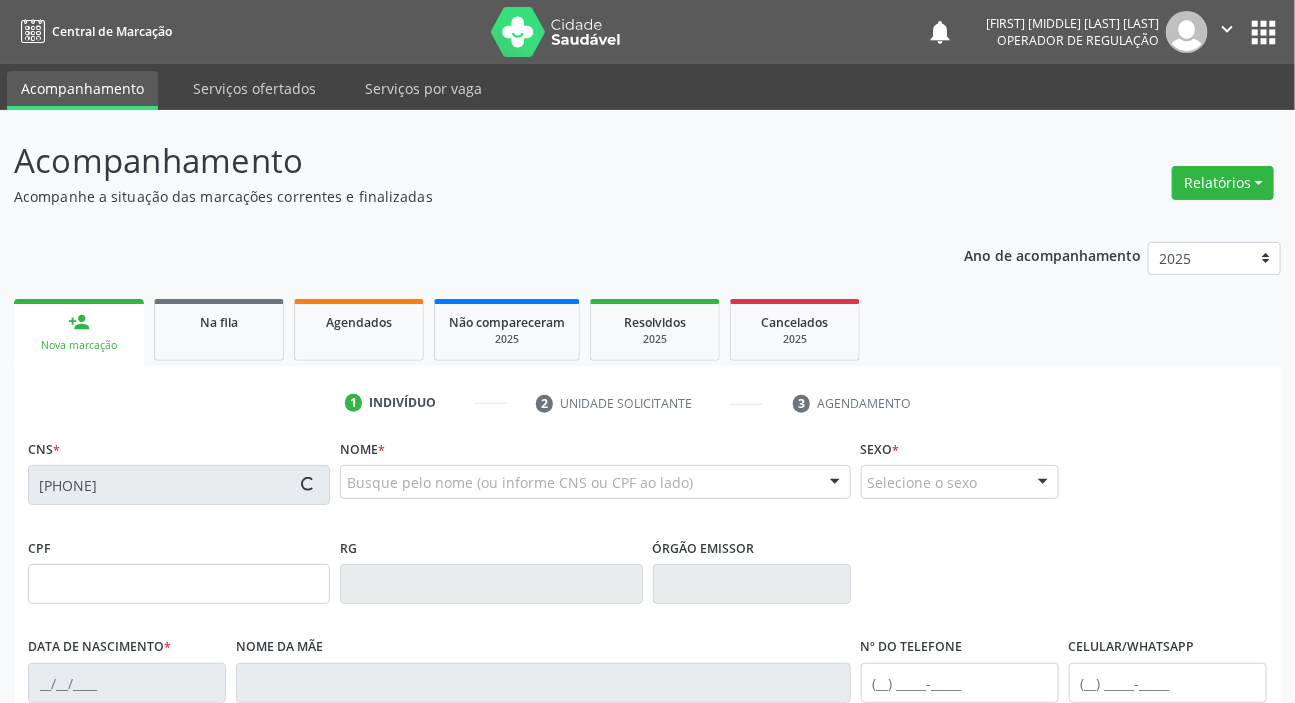 type on "([AREA]) [PHONE]" 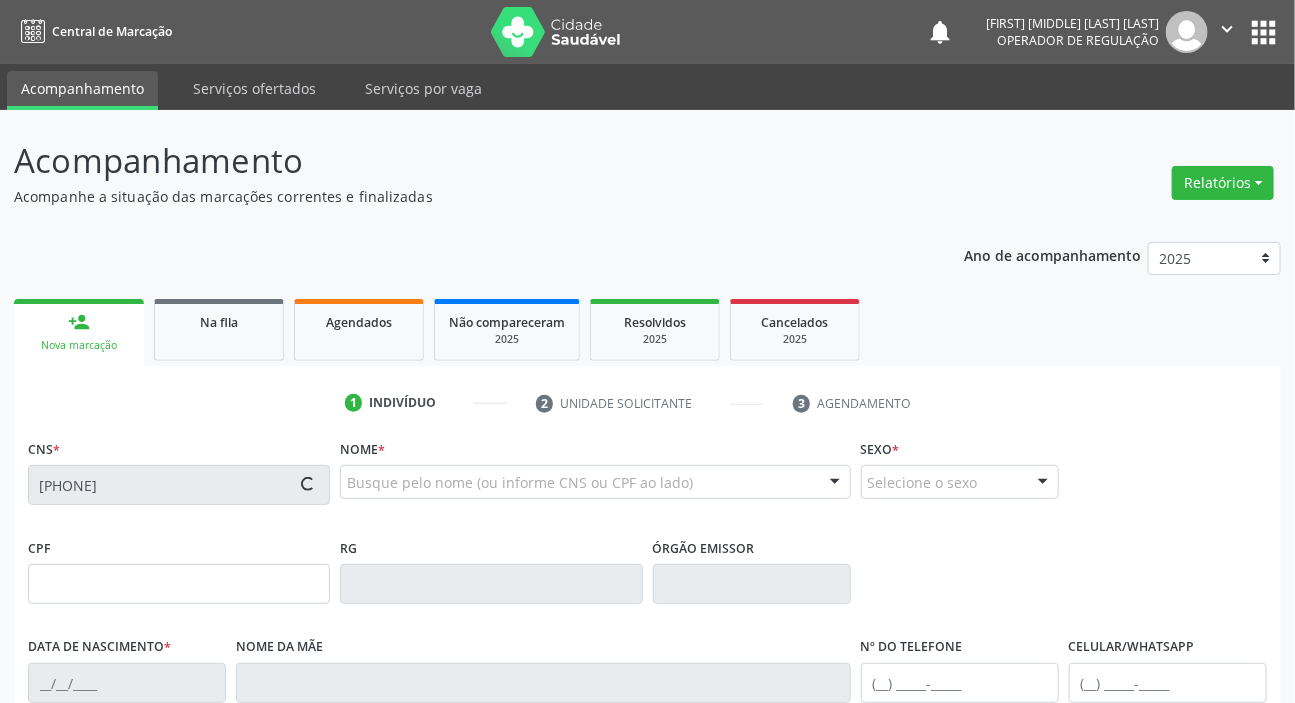 type on "198" 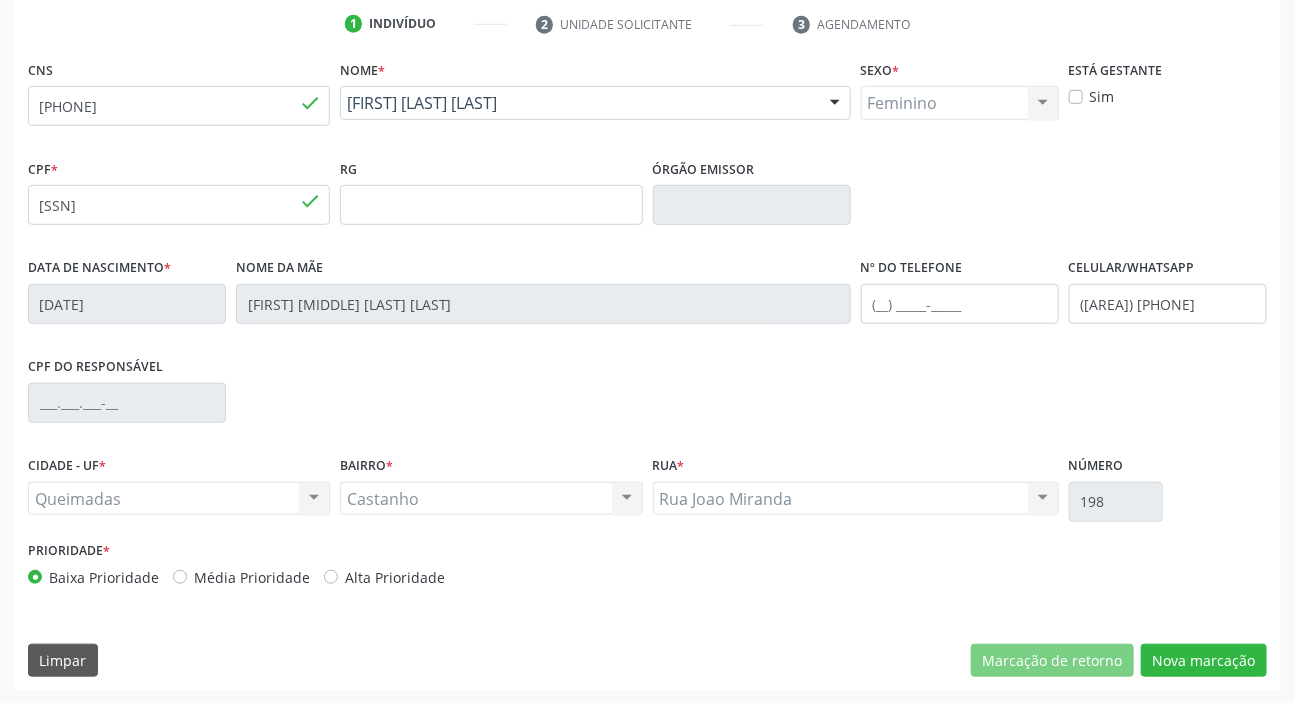 scroll, scrollTop: 380, scrollLeft: 0, axis: vertical 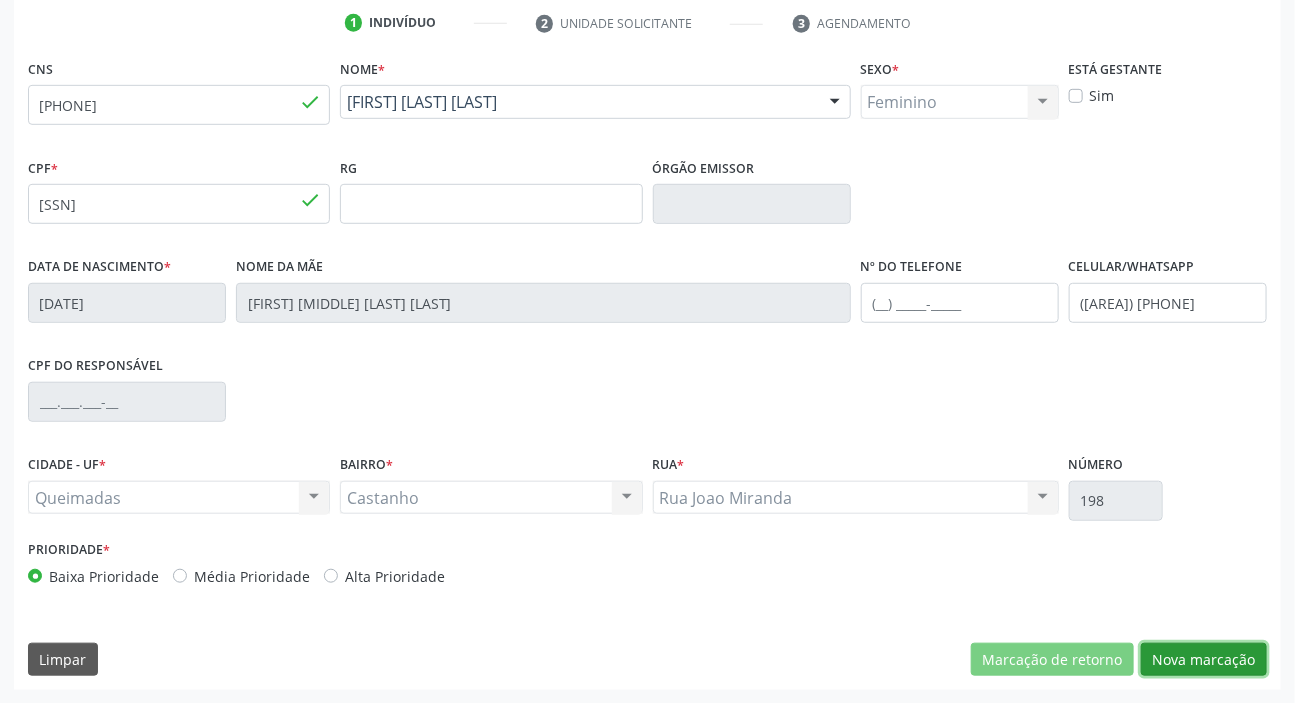 click on "Nova marcação" at bounding box center (1204, 660) 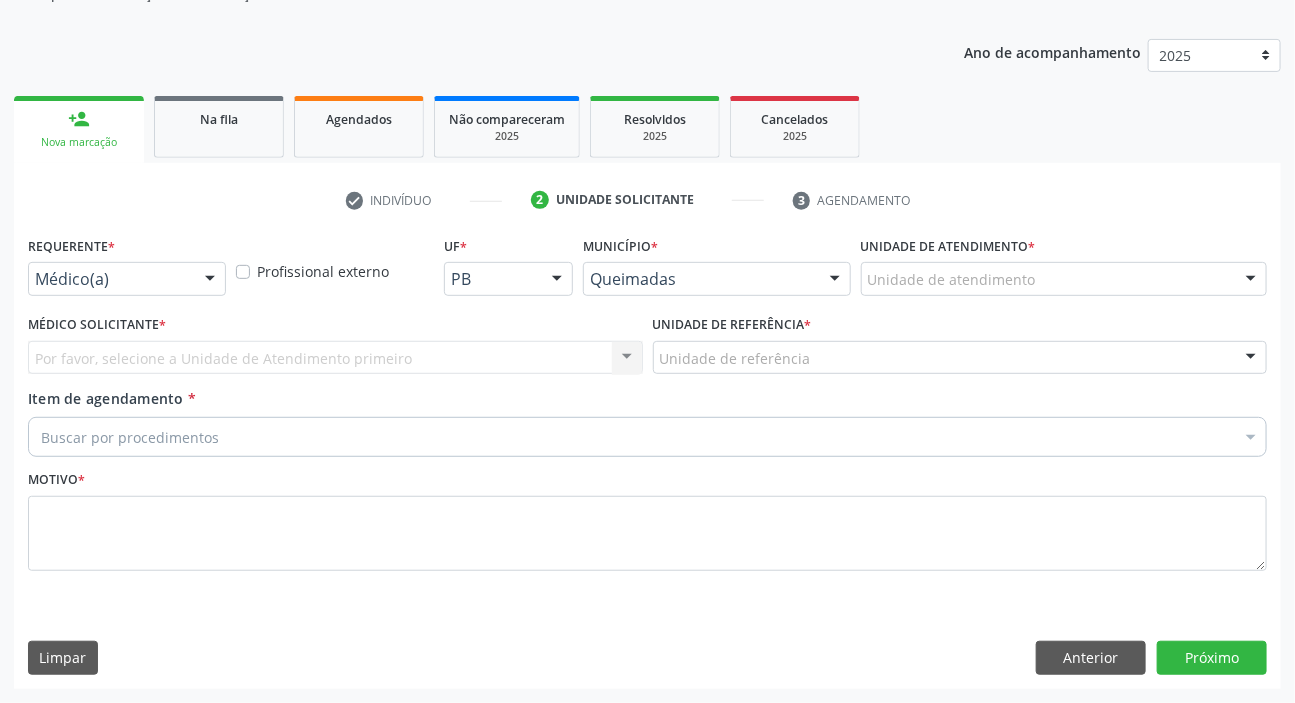 scroll, scrollTop: 201, scrollLeft: 0, axis: vertical 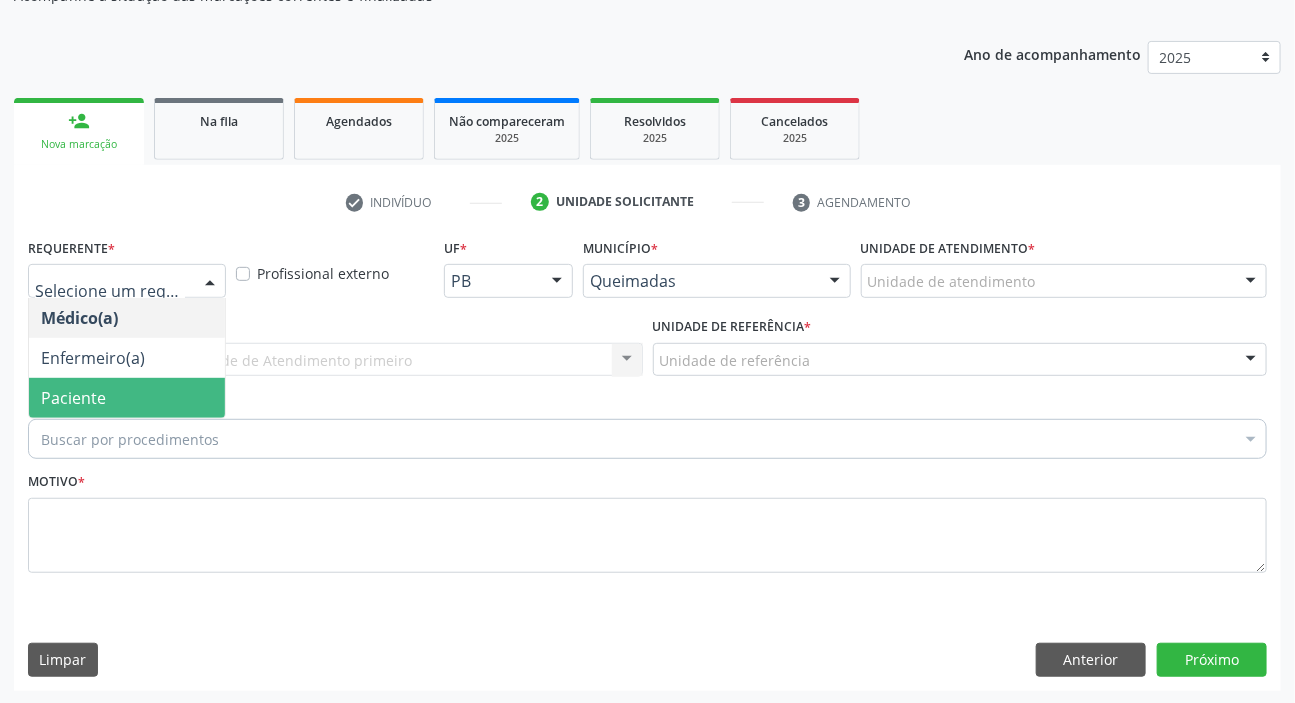 click on "Paciente" at bounding box center [73, 398] 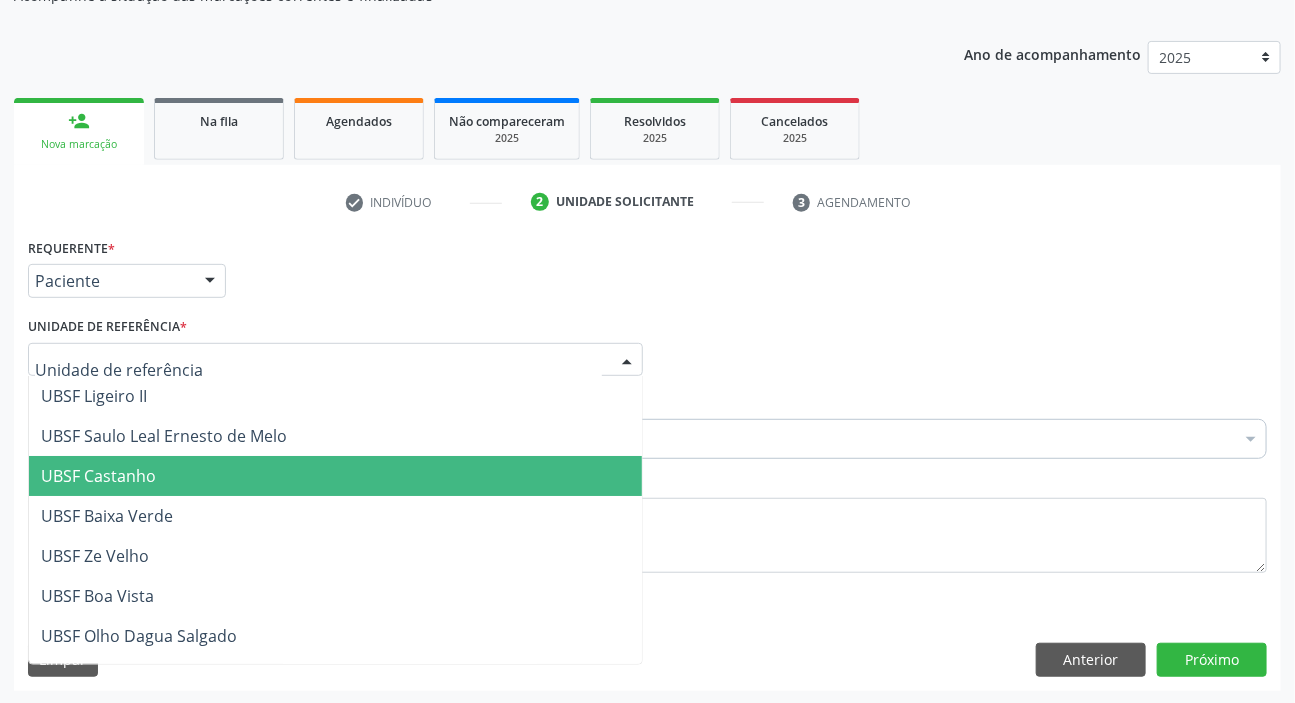 click on "UBSF Castanho" at bounding box center (98, 476) 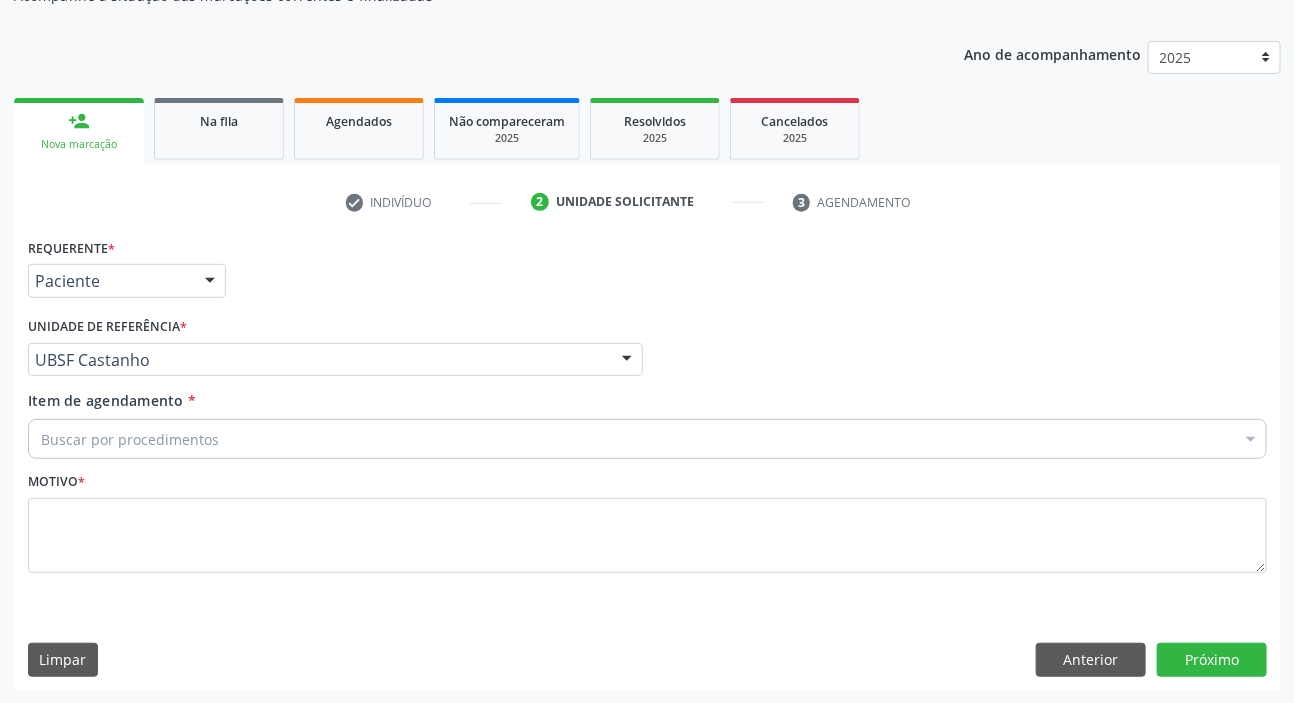 click on "Buscar por procedimentos" at bounding box center [647, 439] 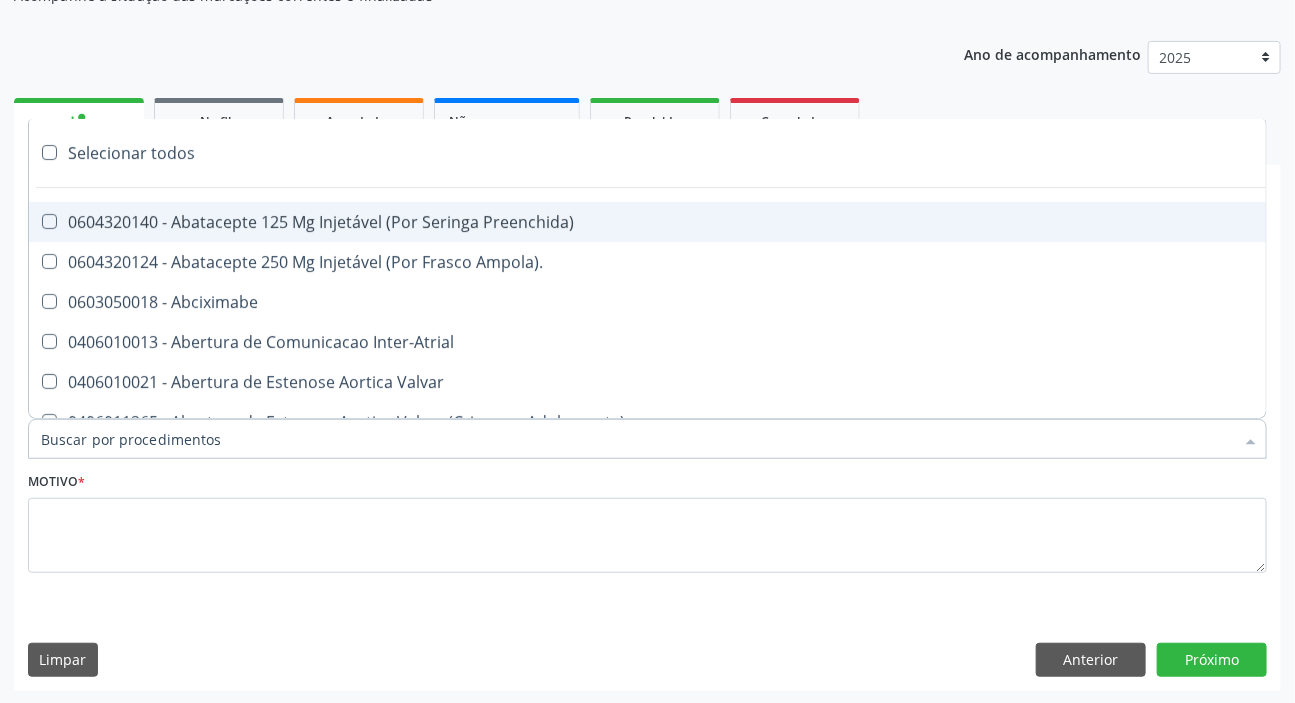type on "," 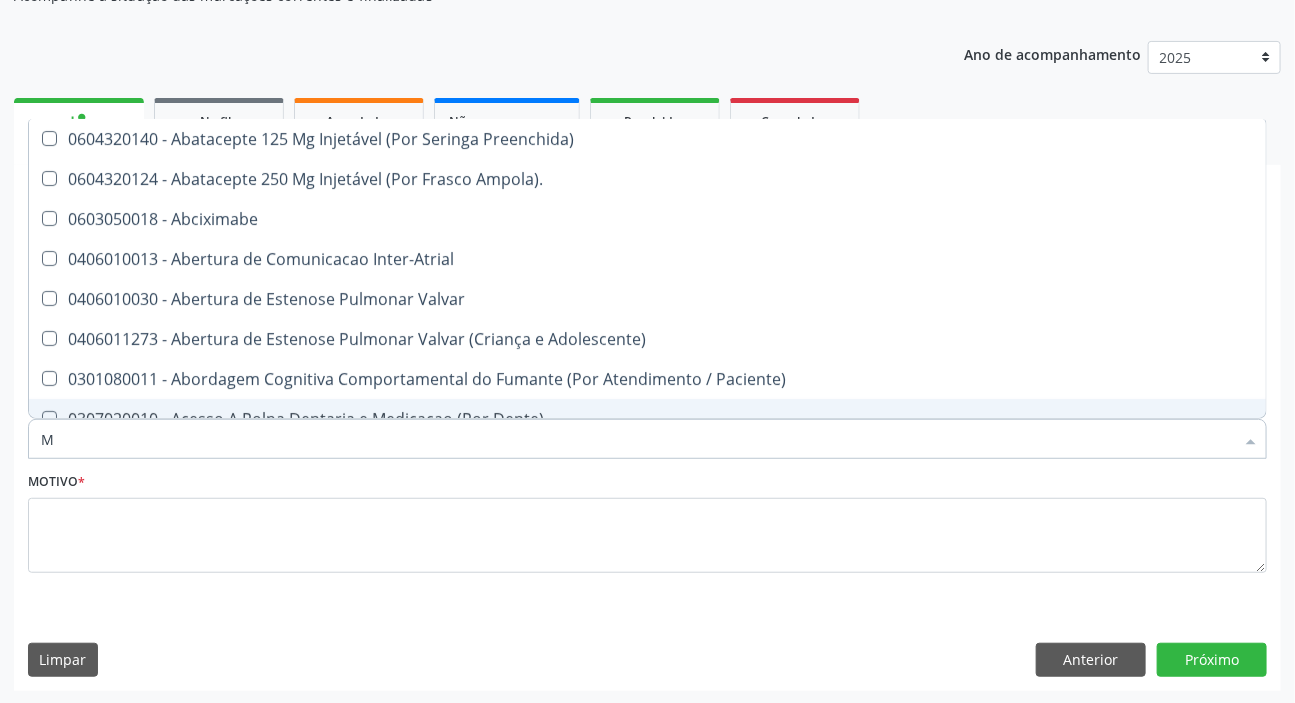 type on "MAMARIA BILATERAL" 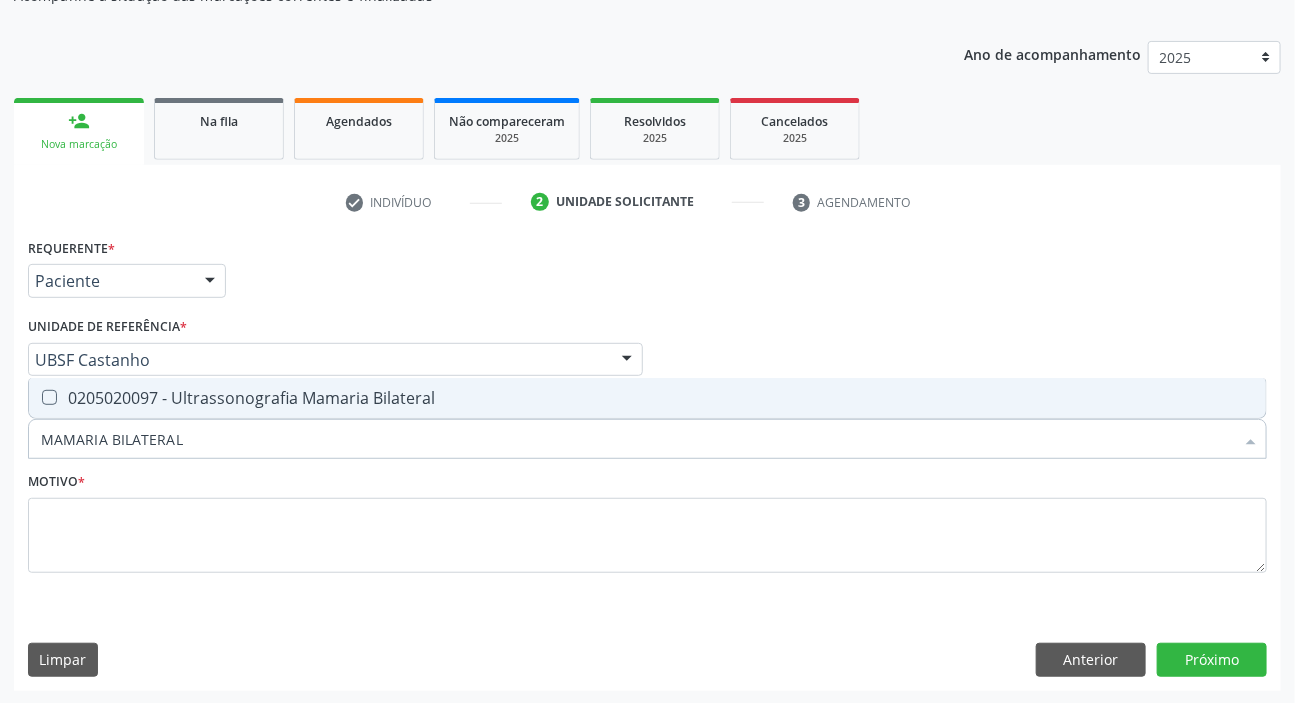 click on "0205020097 - Ultrassonografia Mamaria Bilateral" at bounding box center [647, 398] 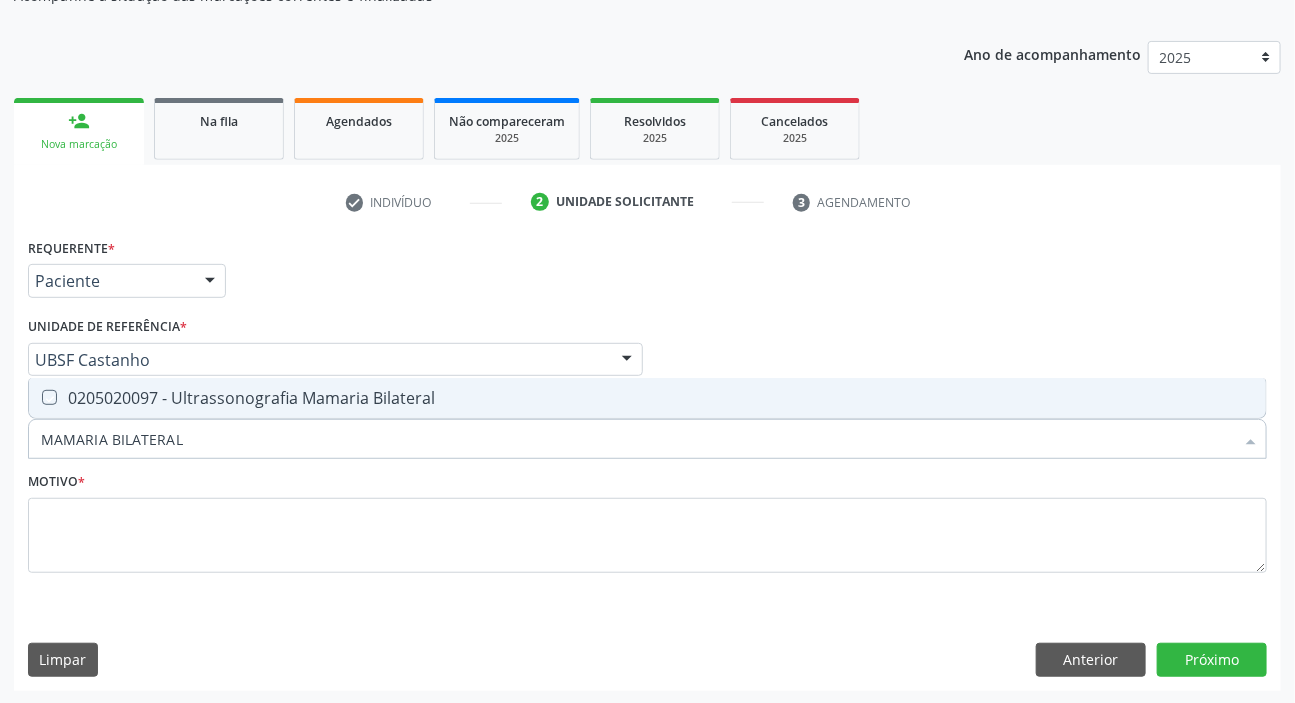 checkbox on "true" 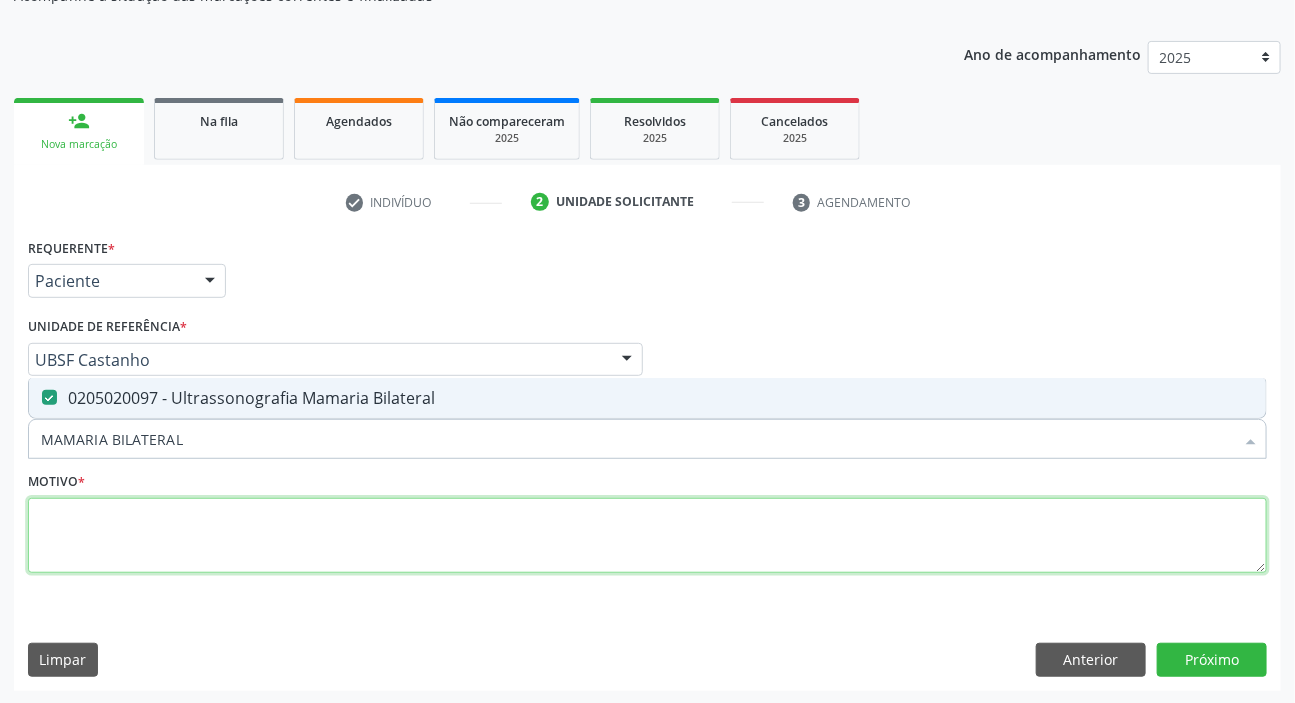 click at bounding box center (647, 536) 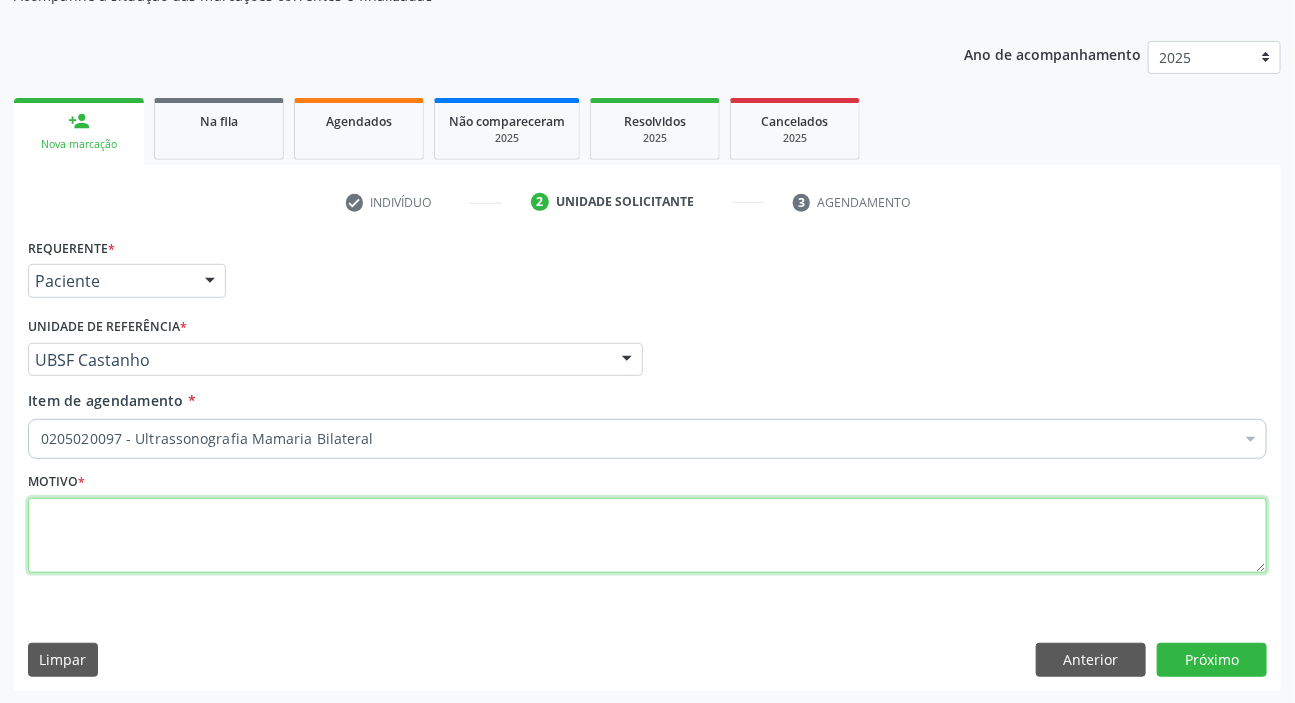 paste on "ROTINA" 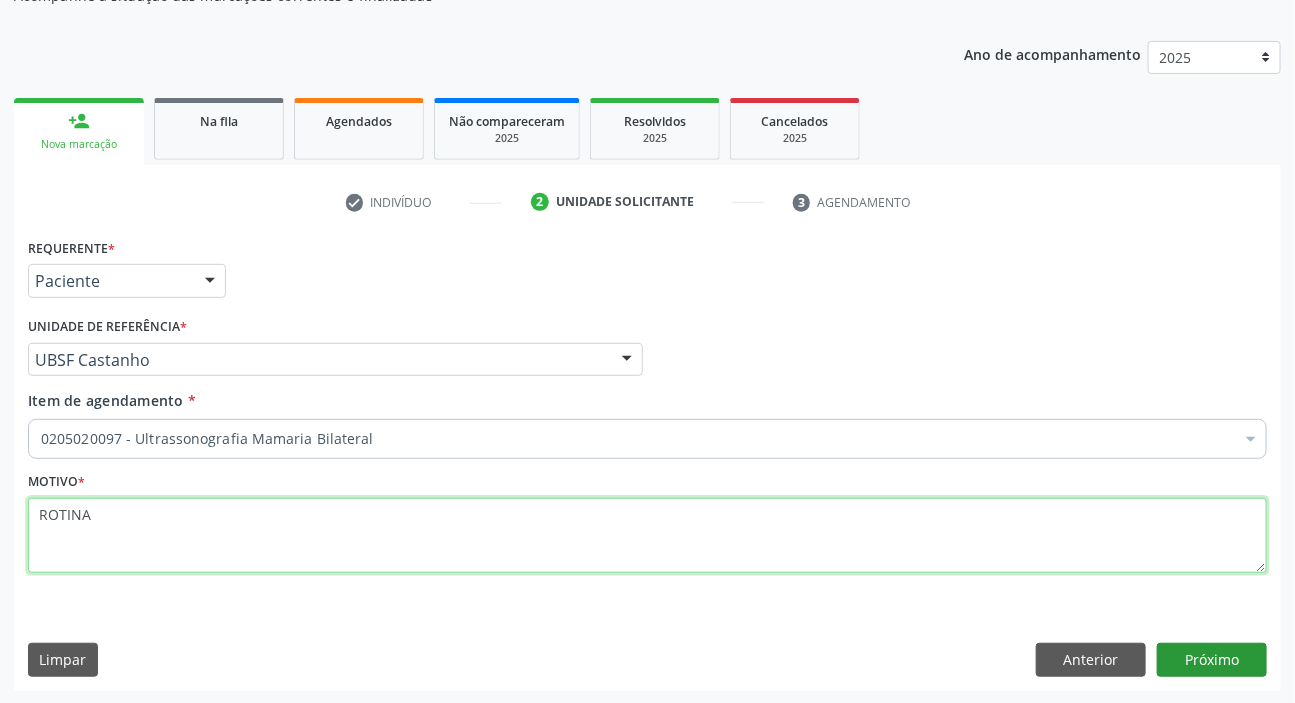 type on "ROTINA" 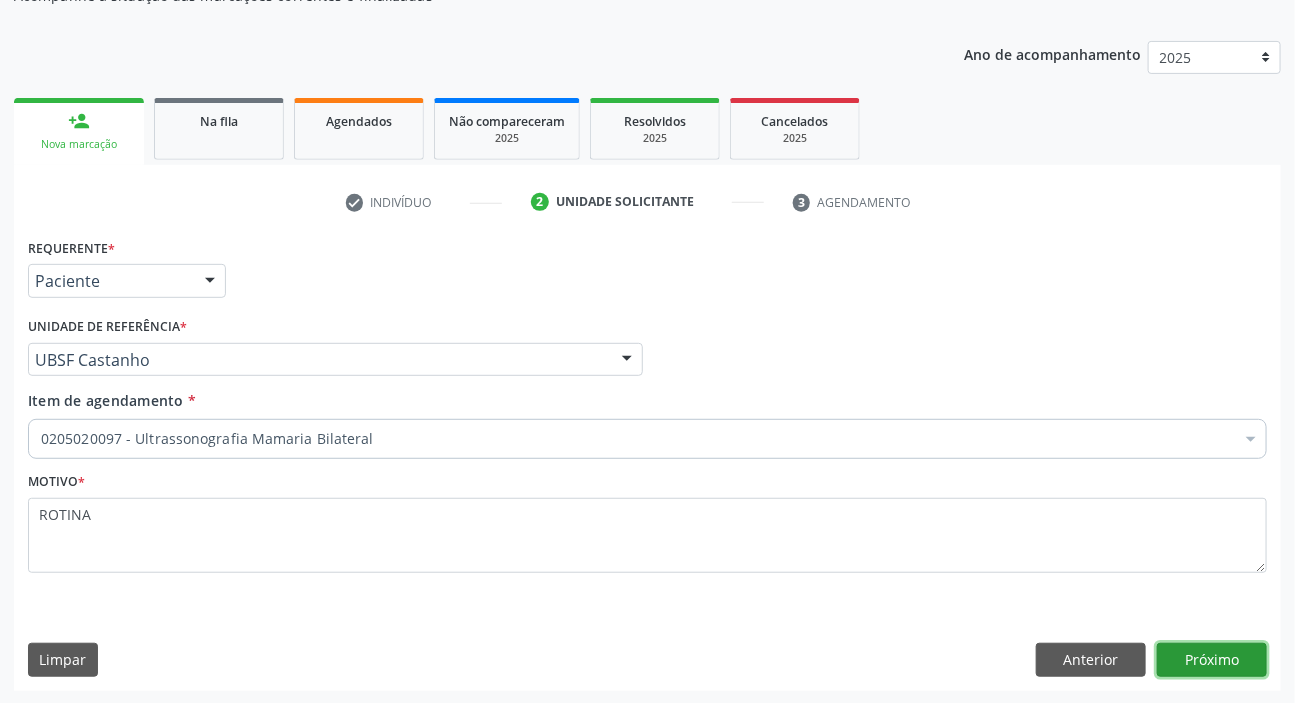 click on "Próximo" at bounding box center (1212, 660) 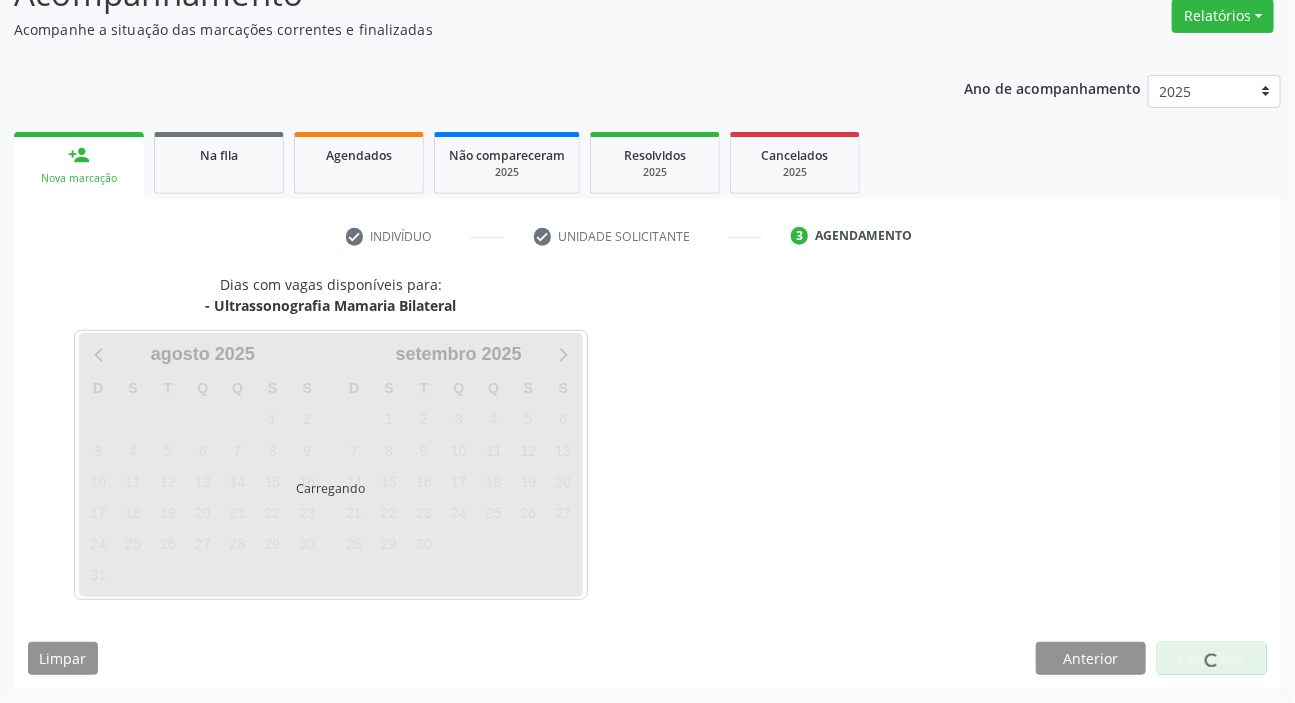 scroll, scrollTop: 166, scrollLeft: 0, axis: vertical 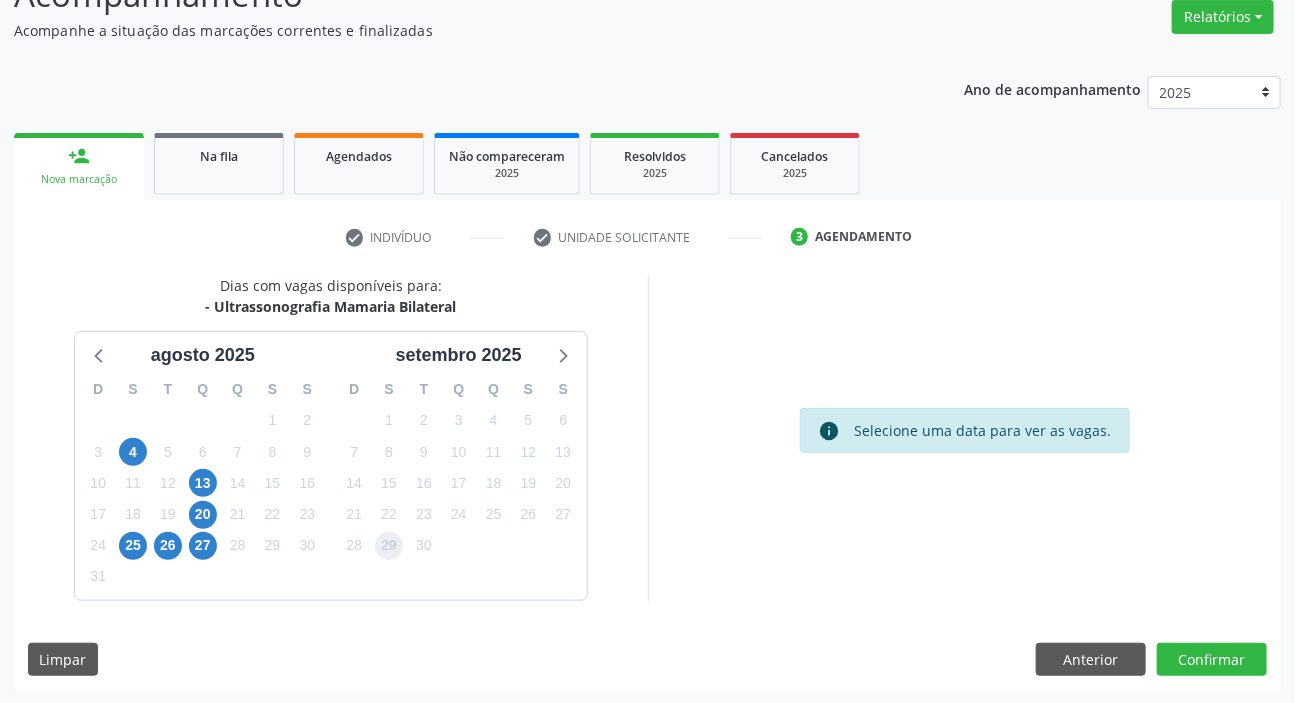 click on "29" at bounding box center (389, 546) 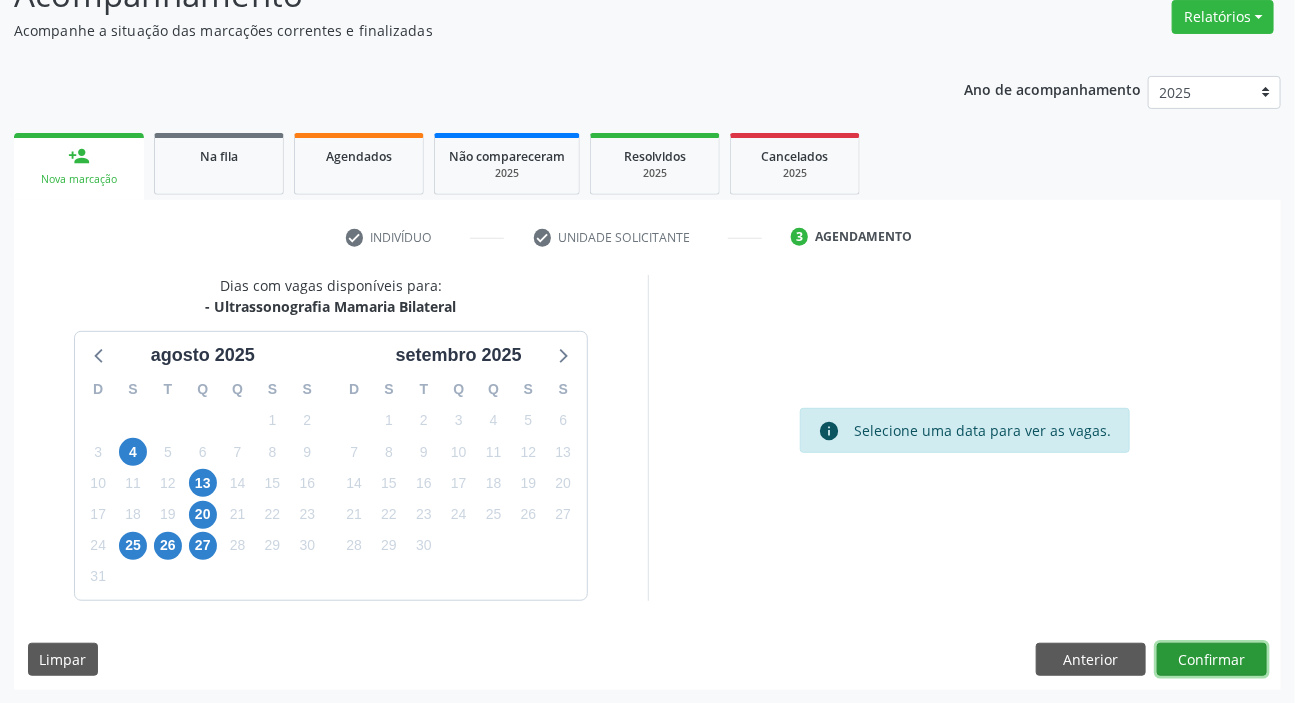 click on "Confirmar" at bounding box center (1212, 660) 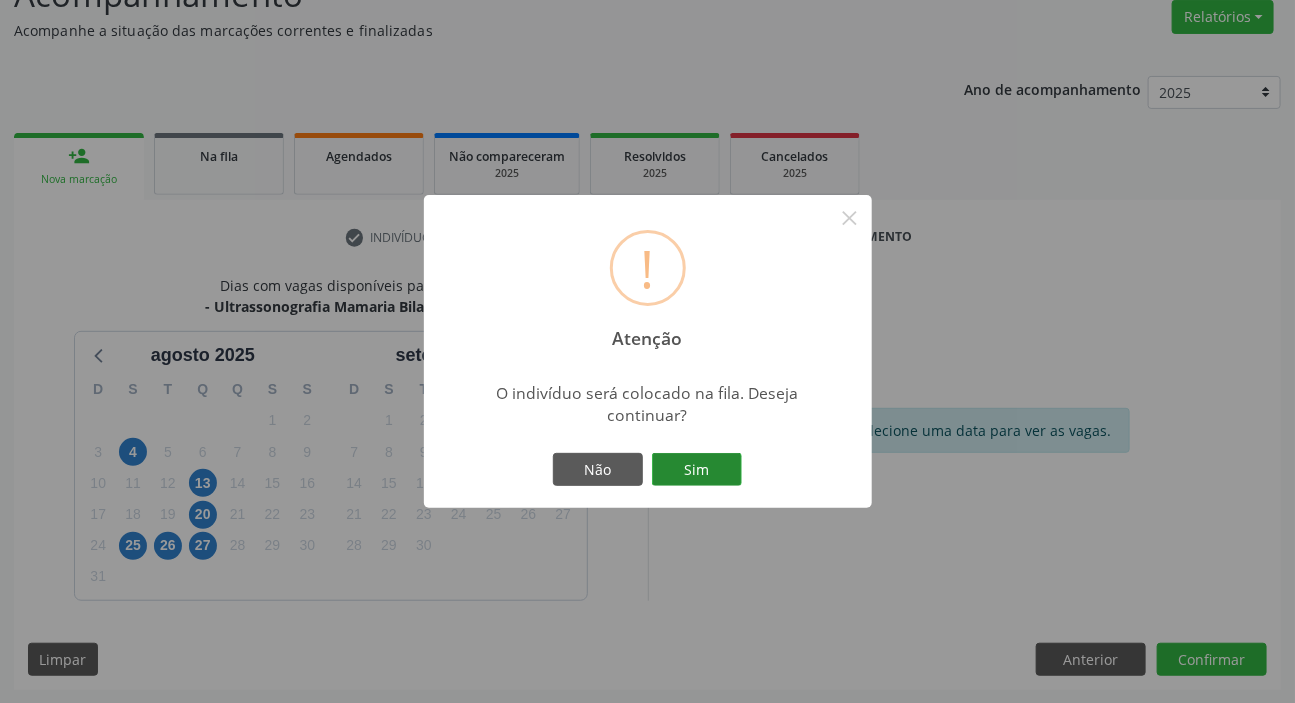 click on "Sim" at bounding box center [697, 470] 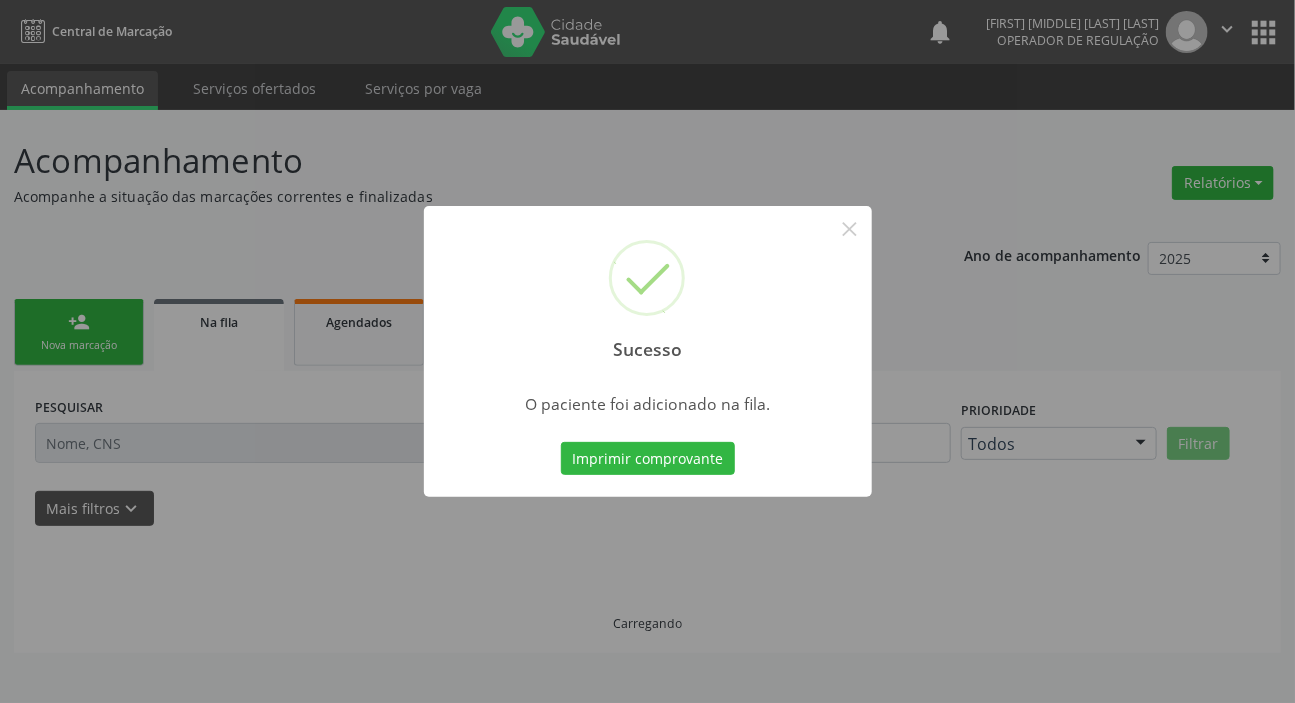 scroll, scrollTop: 0, scrollLeft: 0, axis: both 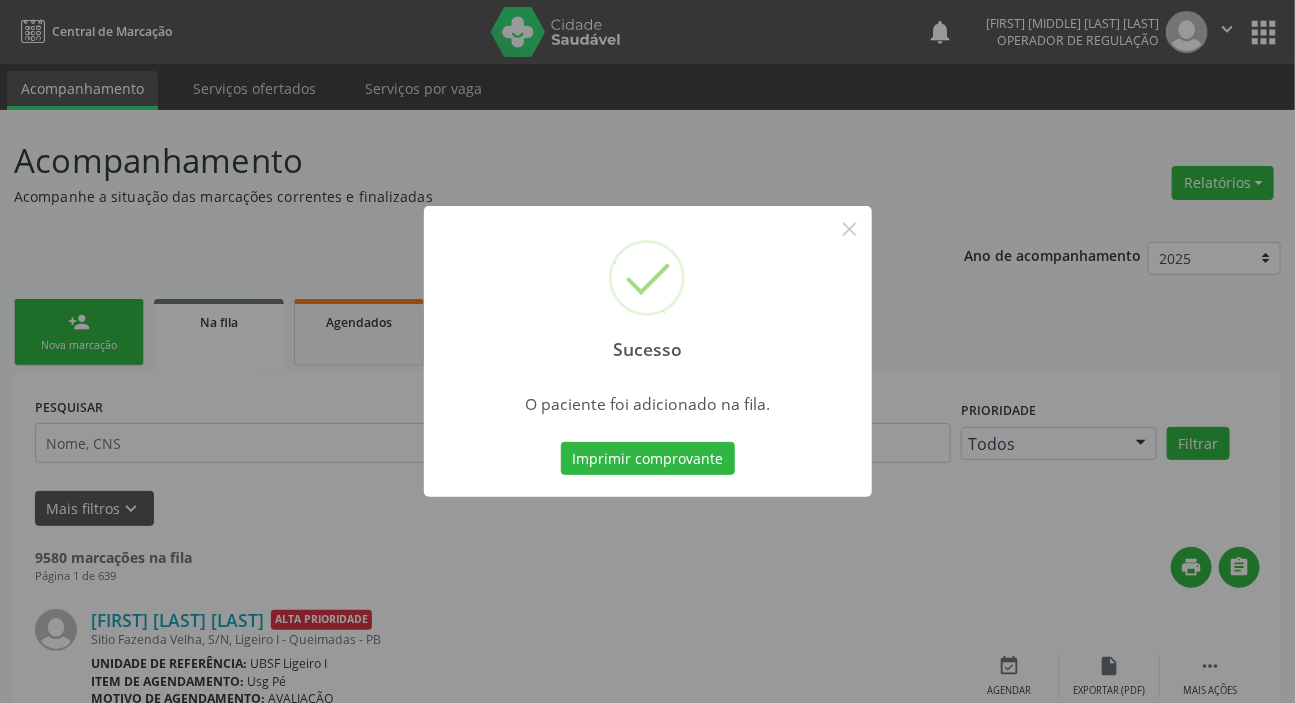 click on "Sucesso × O paciente foi adicionado na fila. Imprimir comprovante Cancel" at bounding box center [647, 351] 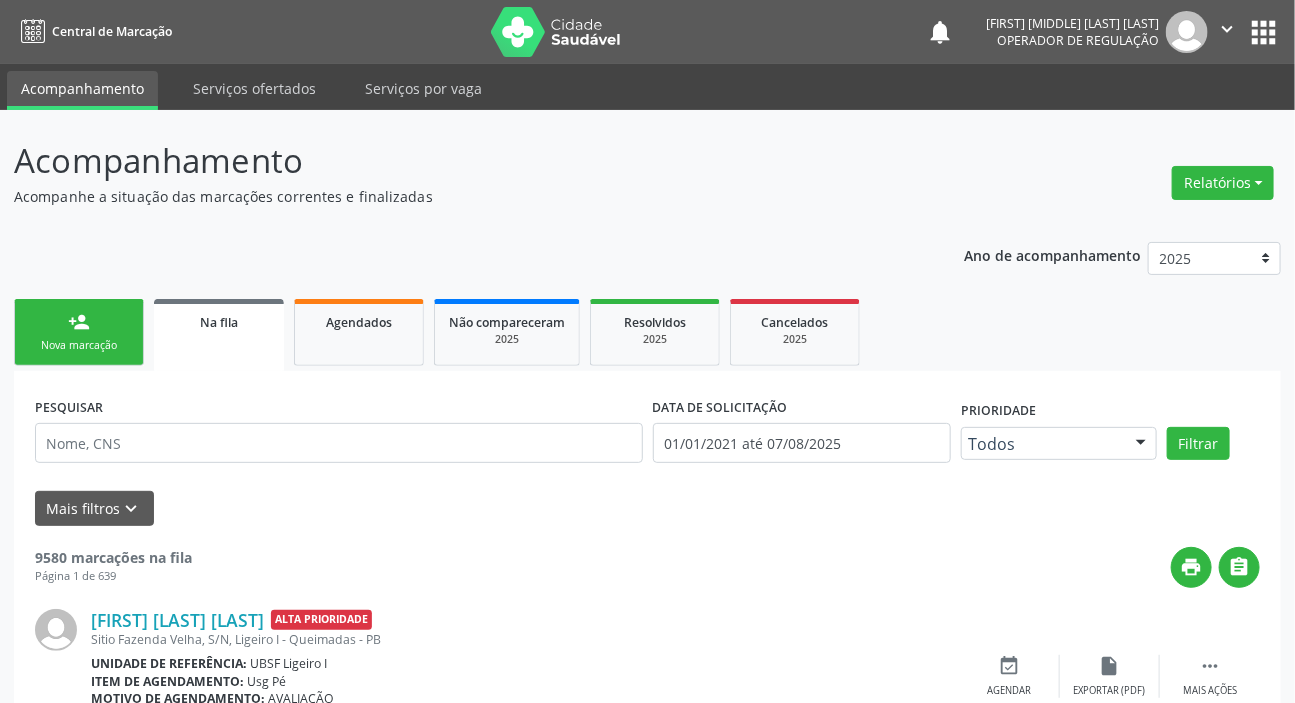 click on "person_add
Nova marcação" at bounding box center [79, 332] 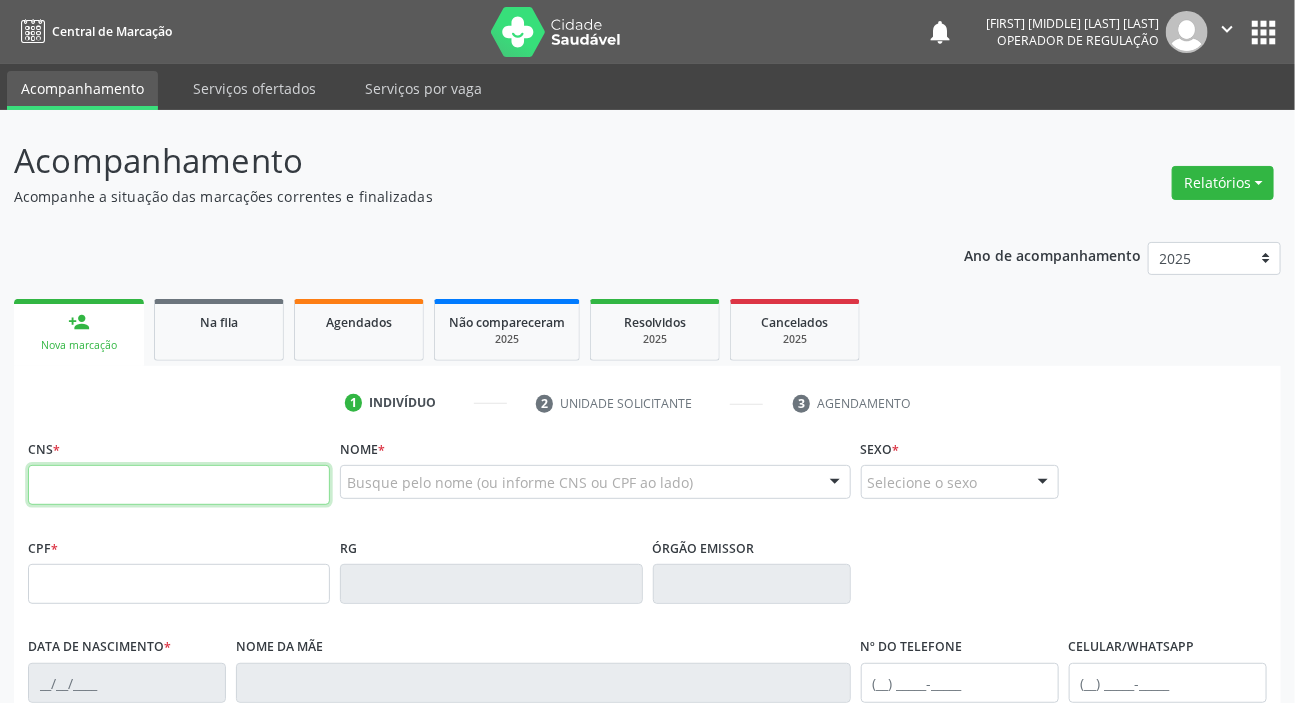 click at bounding box center (179, 485) 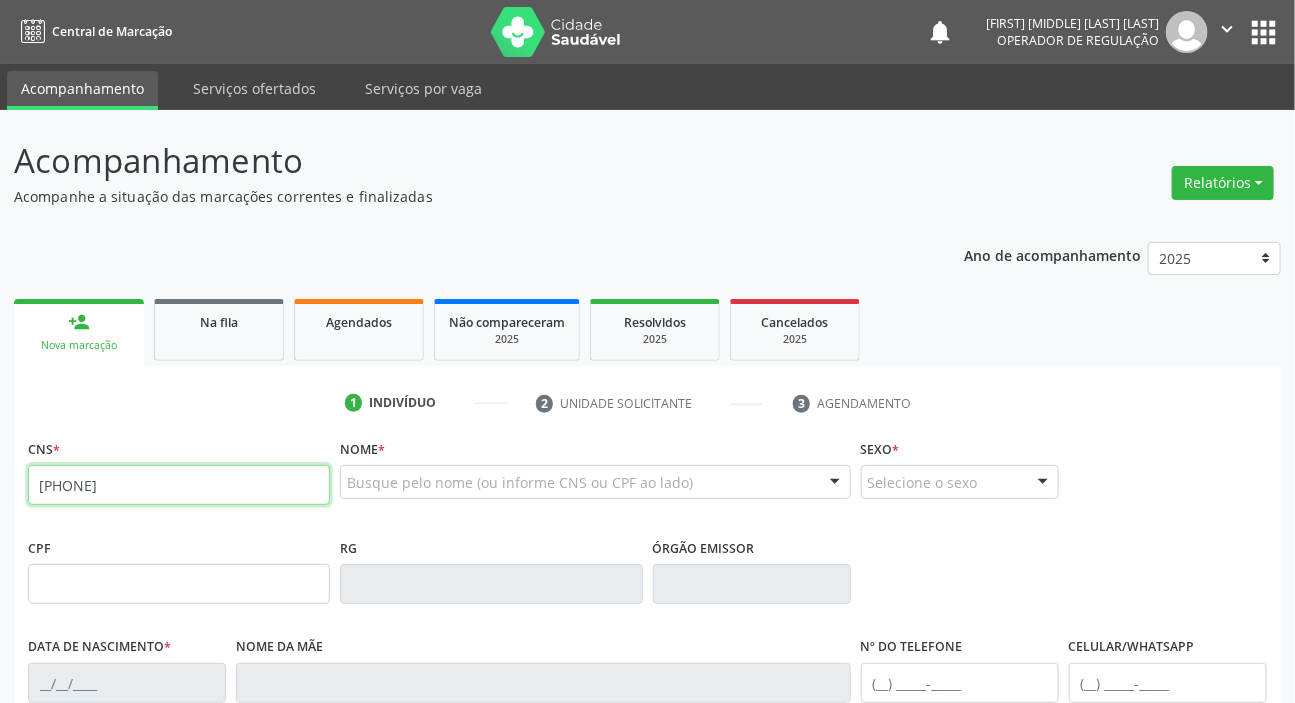 type on "[PHONE]" 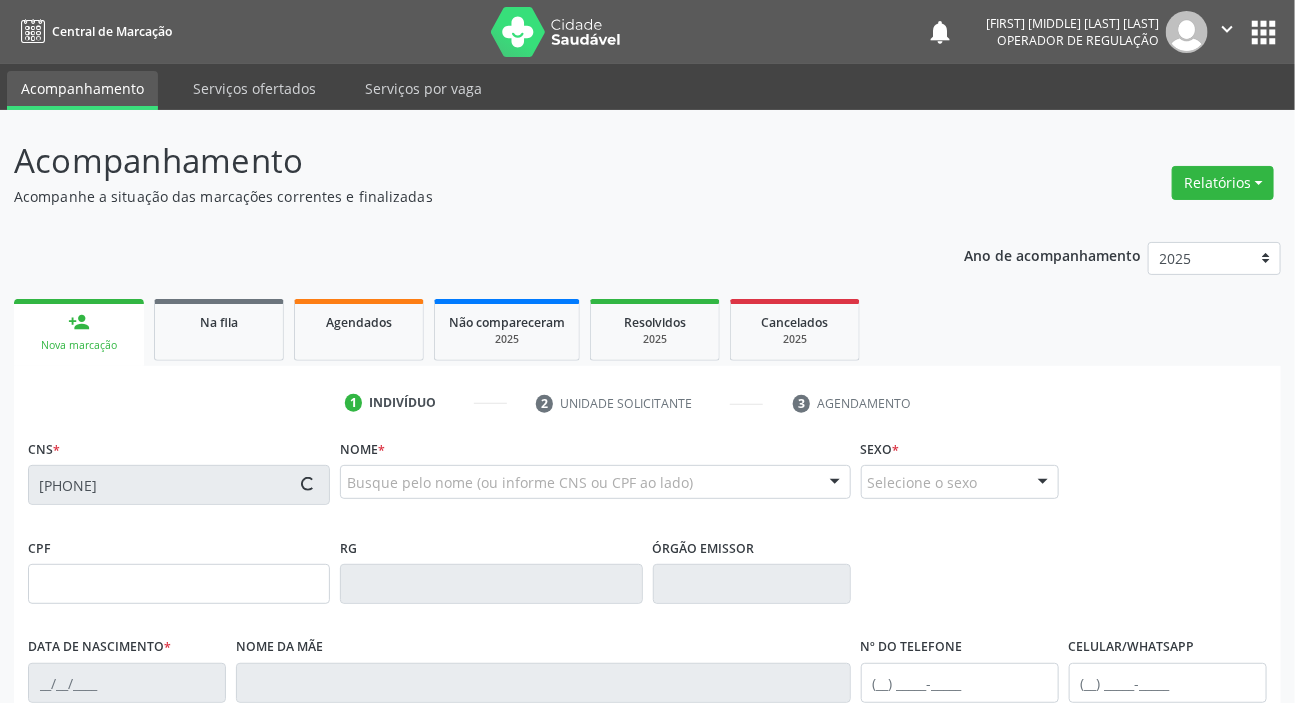 type on "[SSN]" 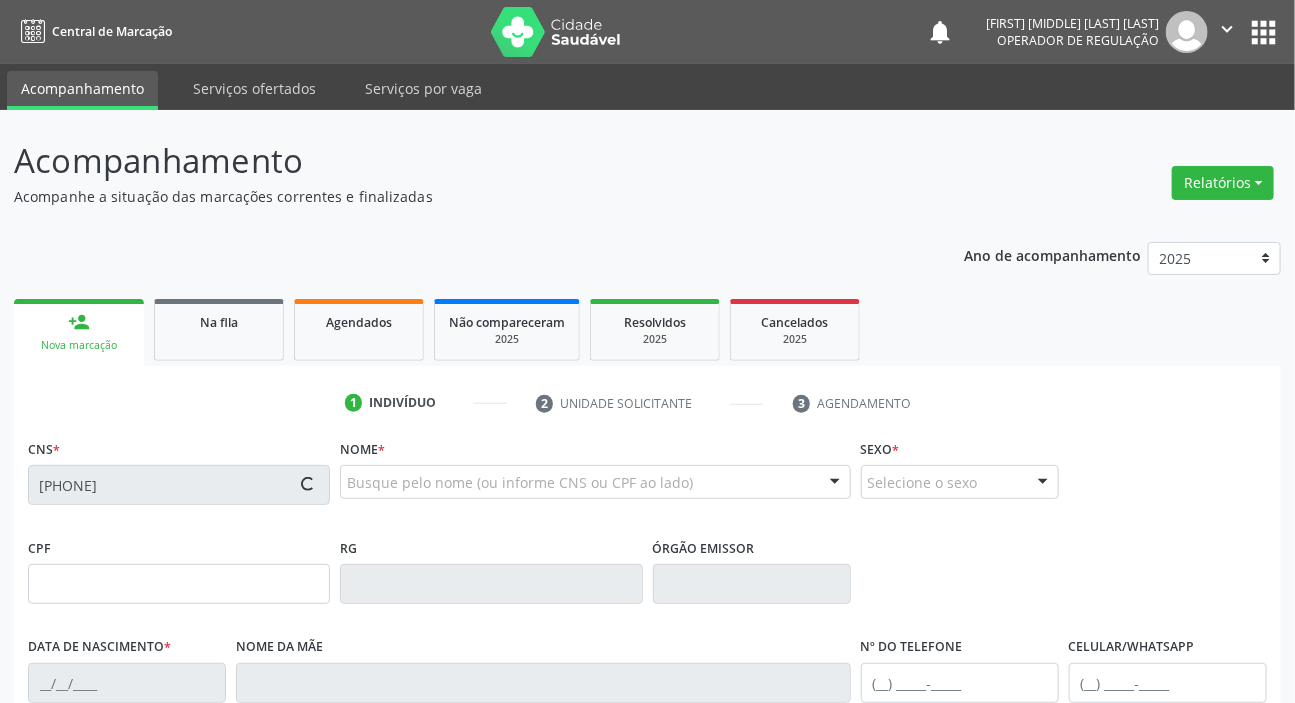 type on "[DATE]" 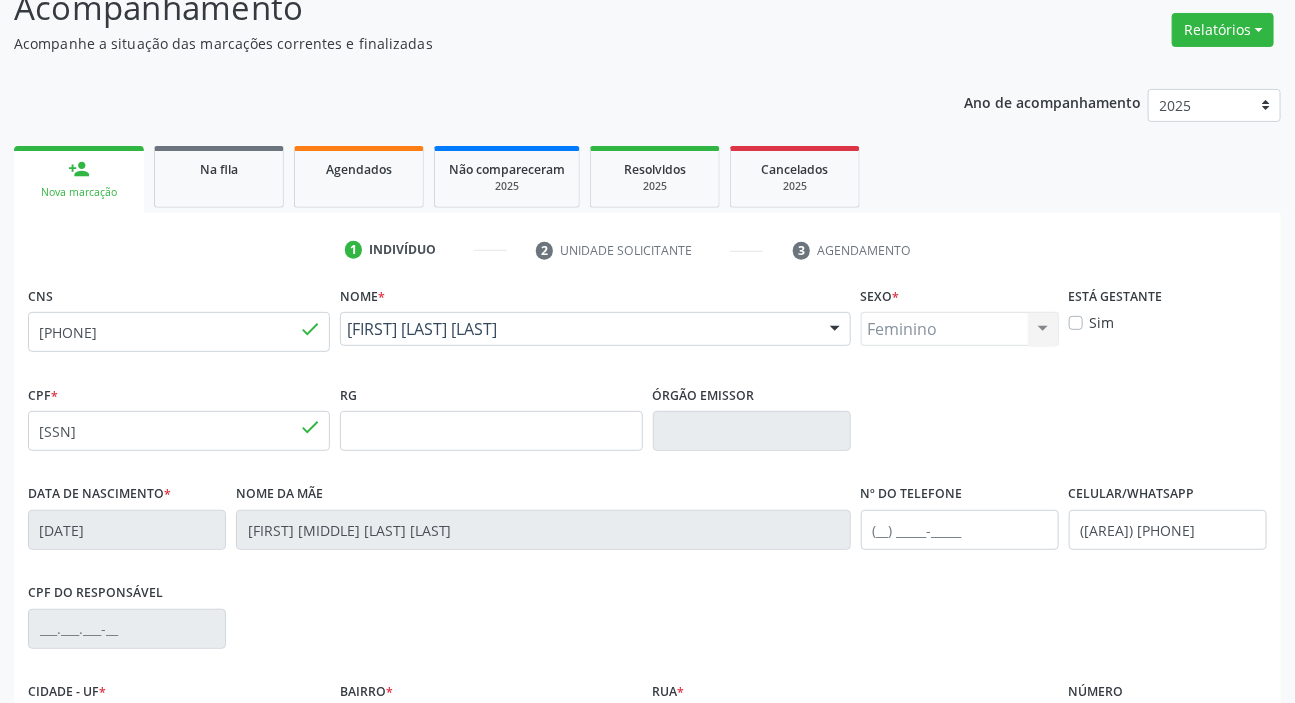 scroll, scrollTop: 380, scrollLeft: 0, axis: vertical 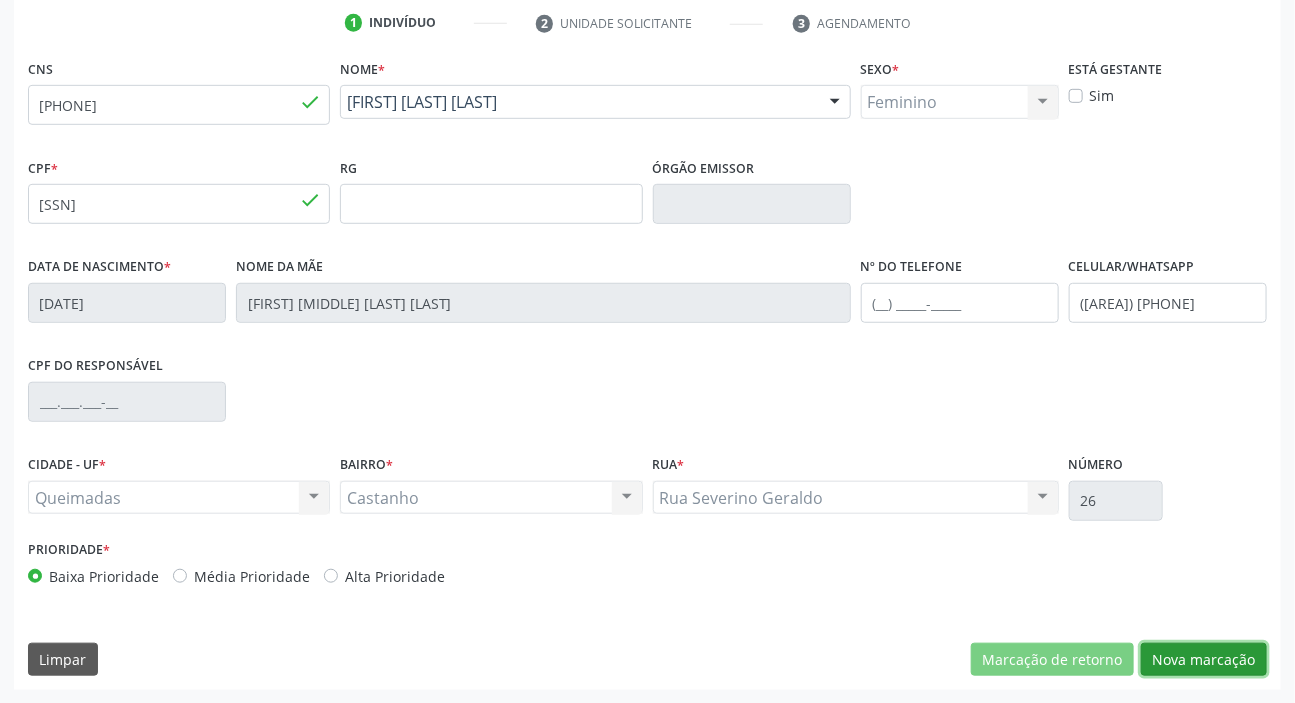 click on "Nova marcação" at bounding box center (1204, 660) 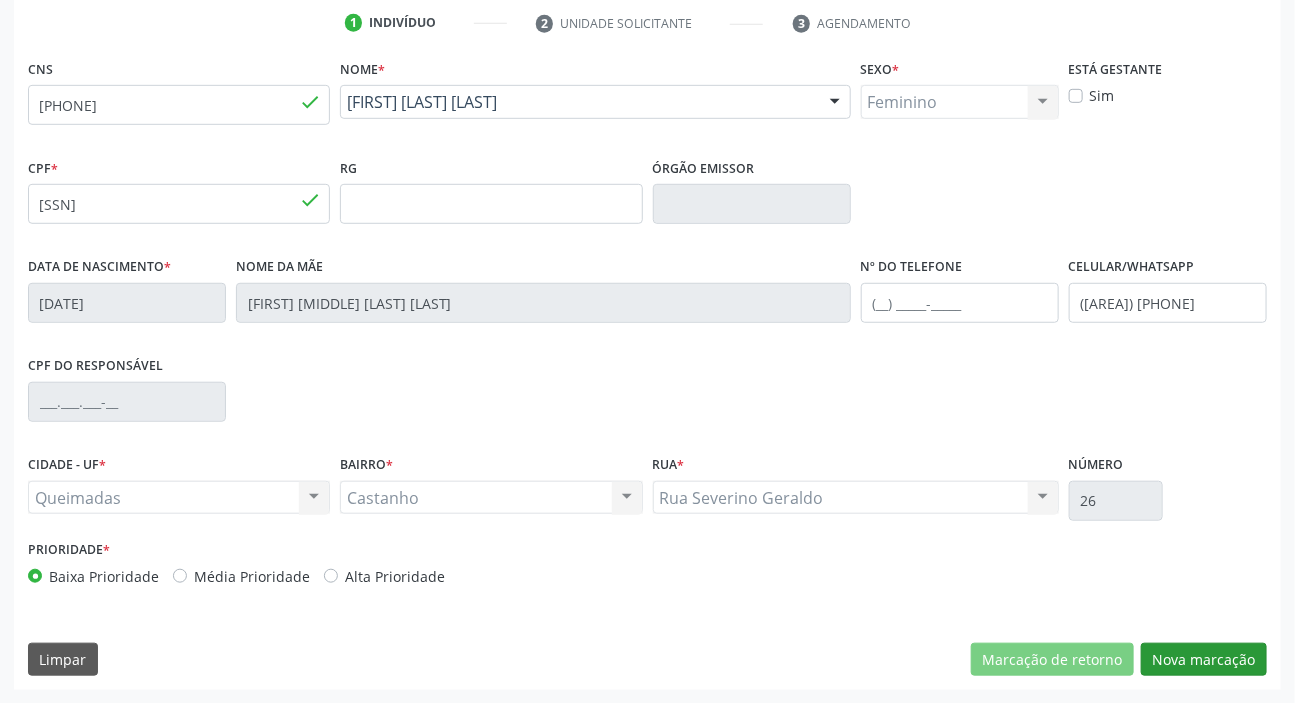 scroll, scrollTop: 201, scrollLeft: 0, axis: vertical 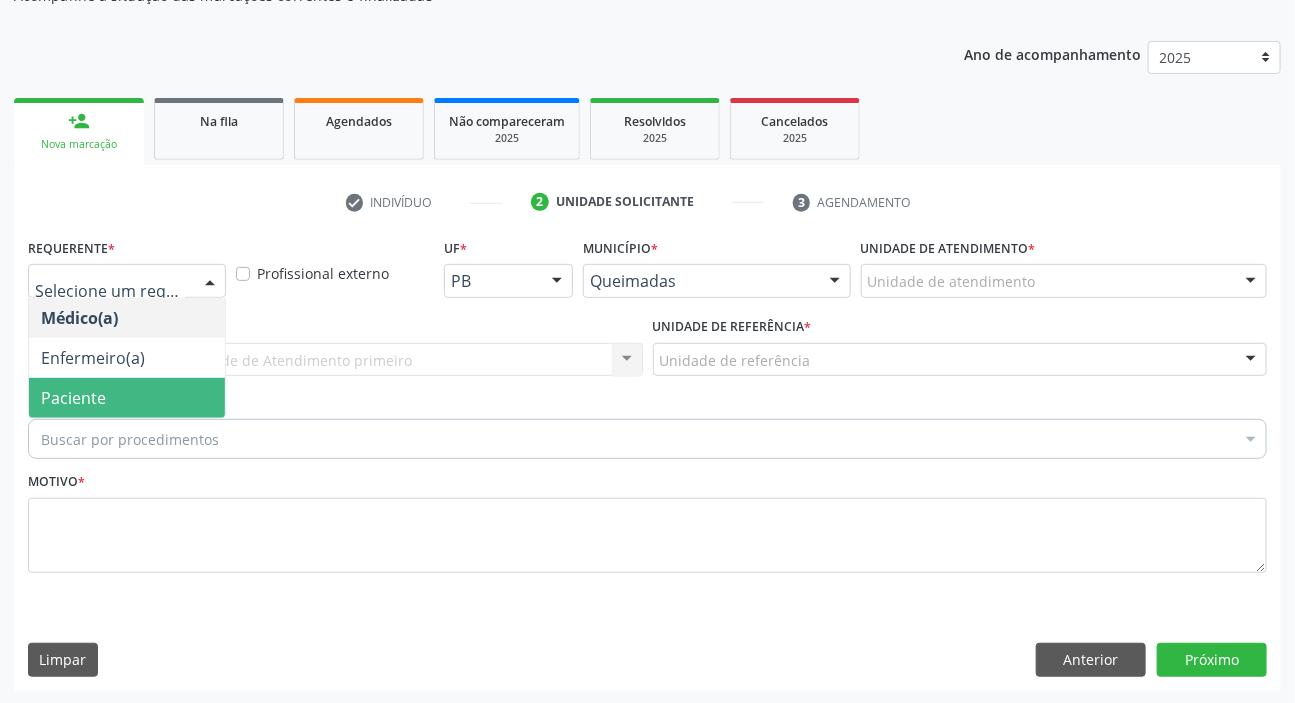 click on "Paciente" at bounding box center [73, 398] 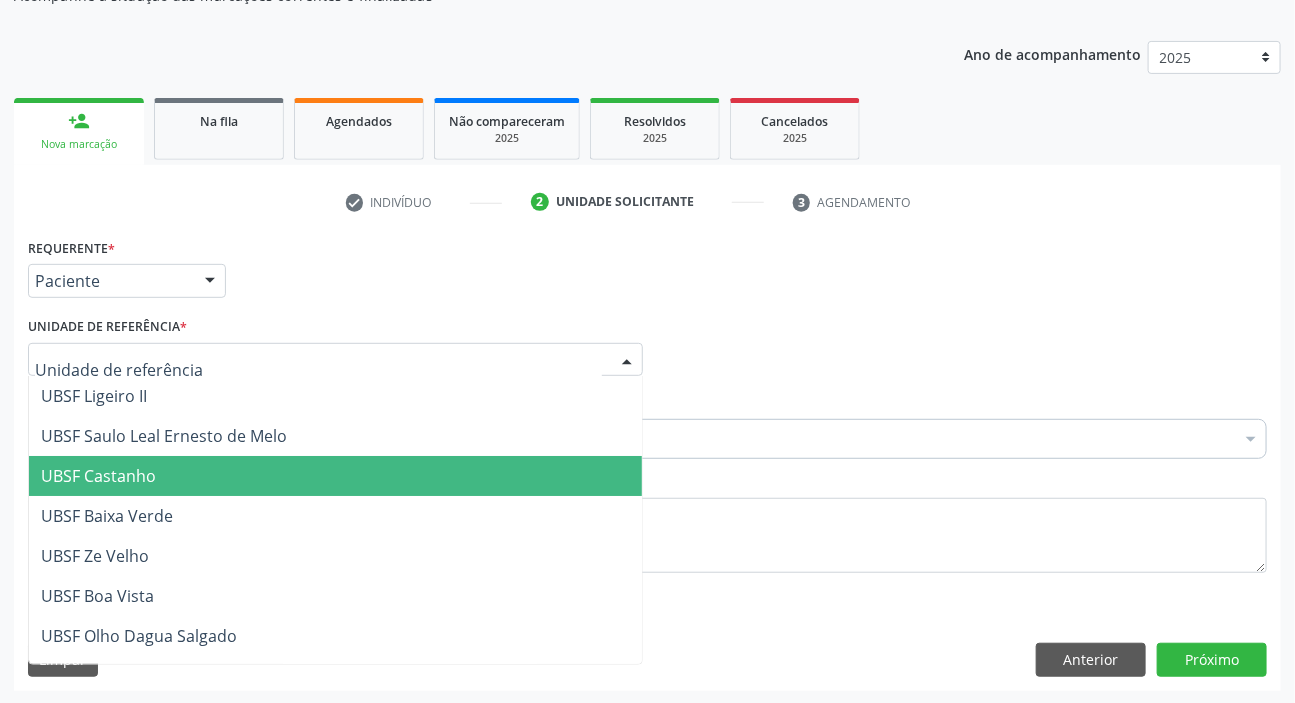 click on "UBSF Castanho" at bounding box center (335, 476) 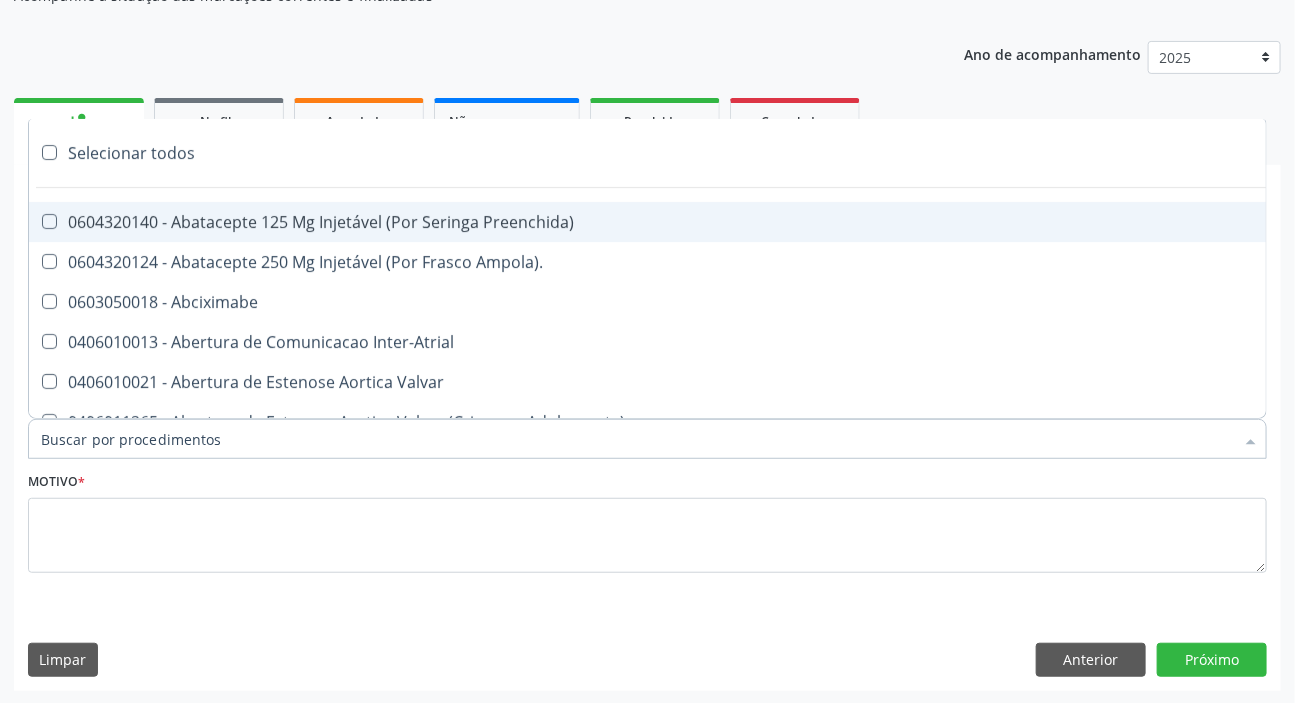 type on "N" 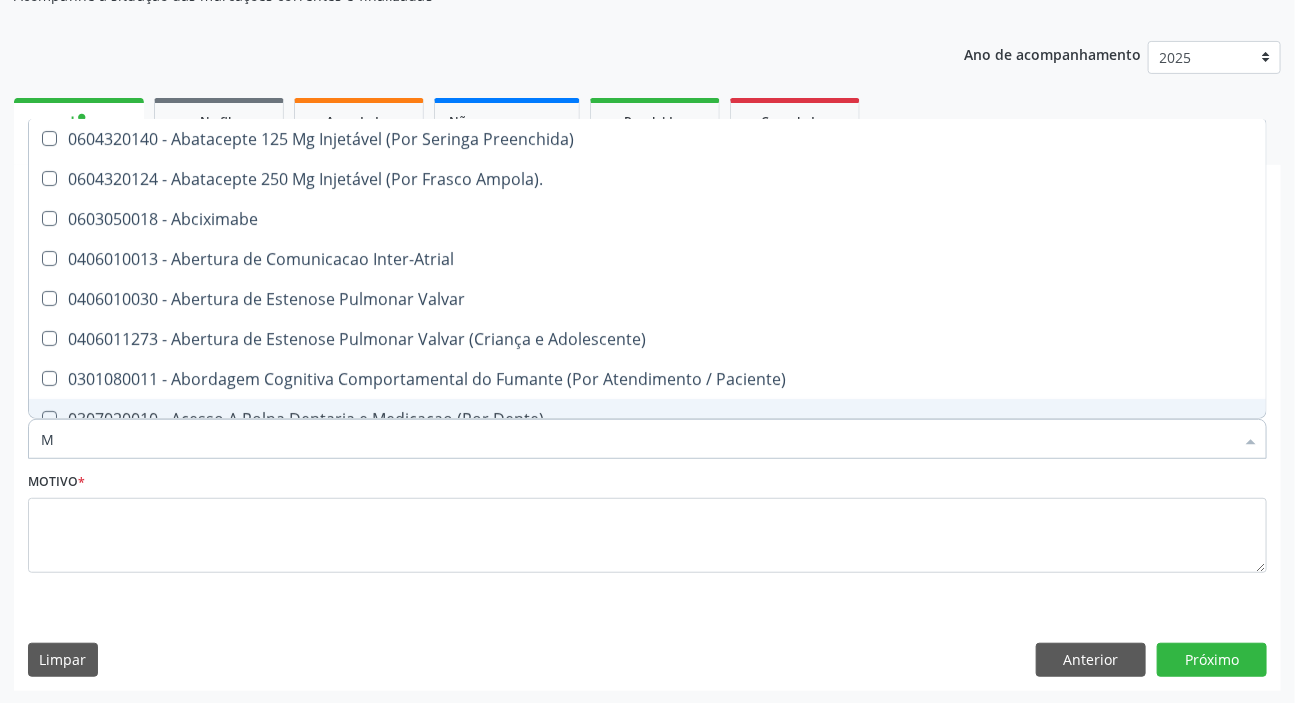 type on "MAMARIA BILATERAL" 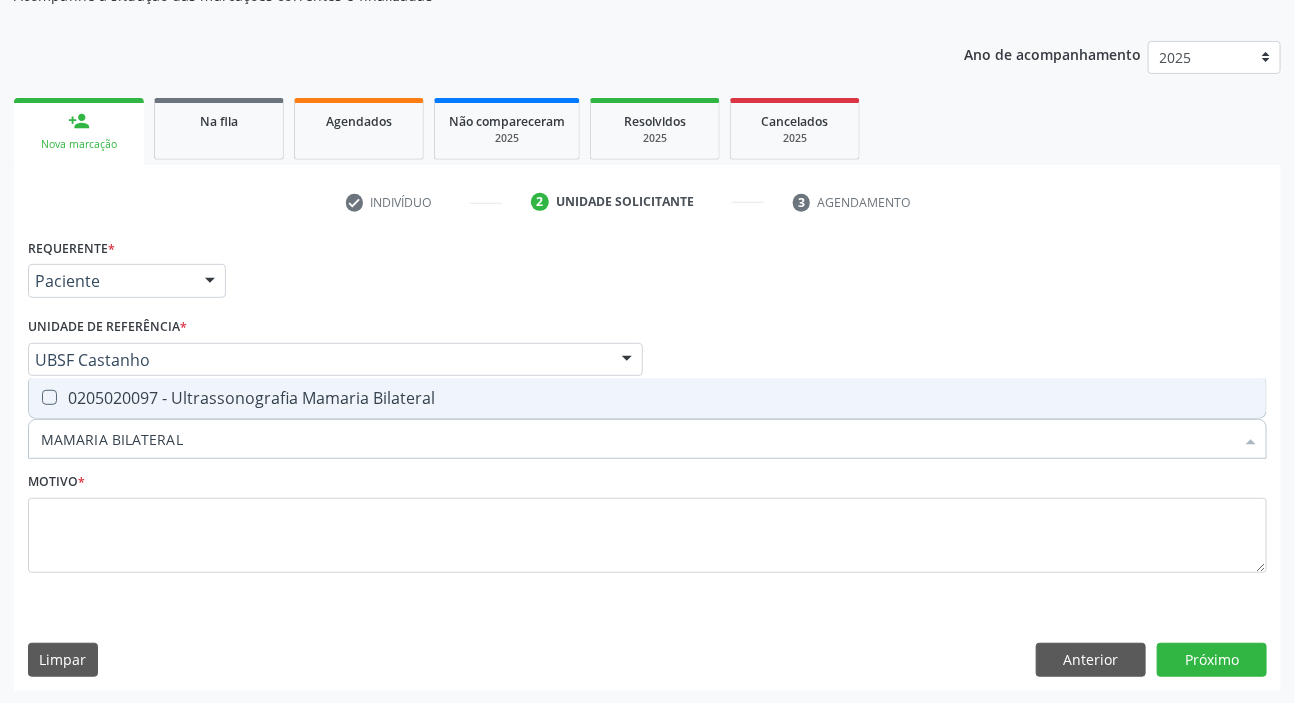 click on "0205020097 - Ultrassonografia Mamaria Bilateral" at bounding box center (647, 398) 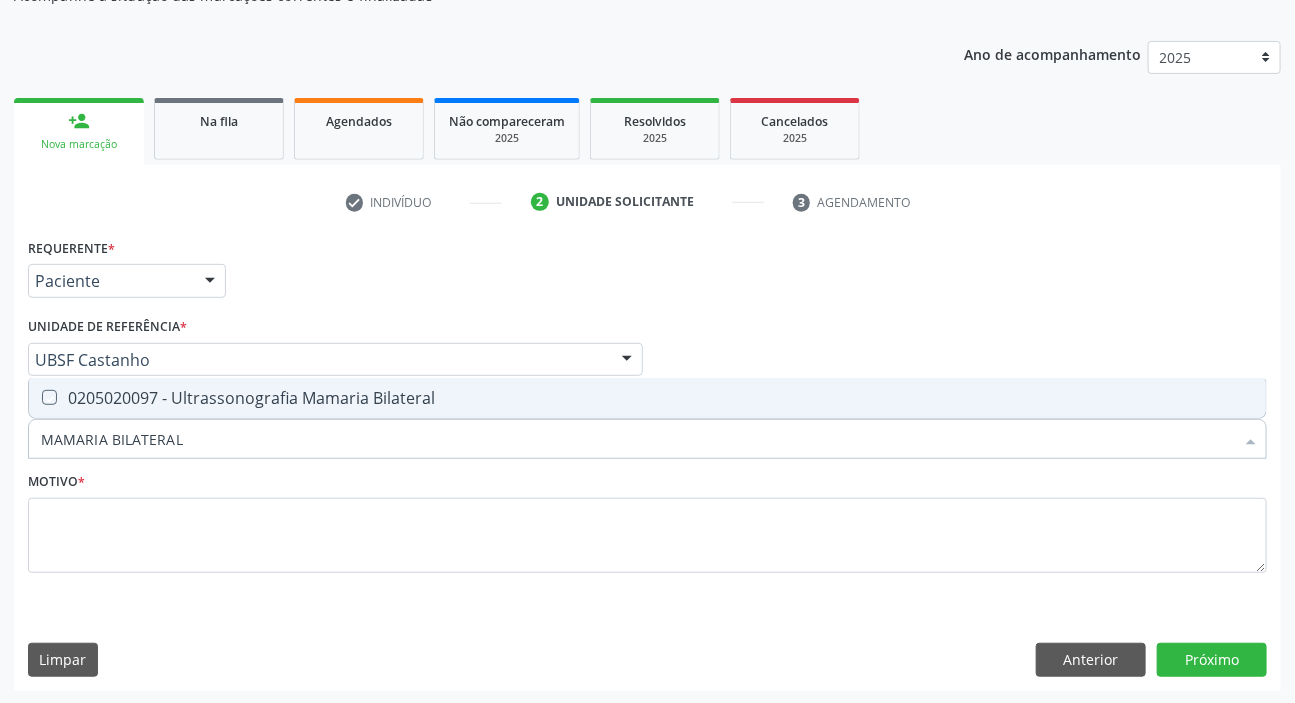 checkbox on "true" 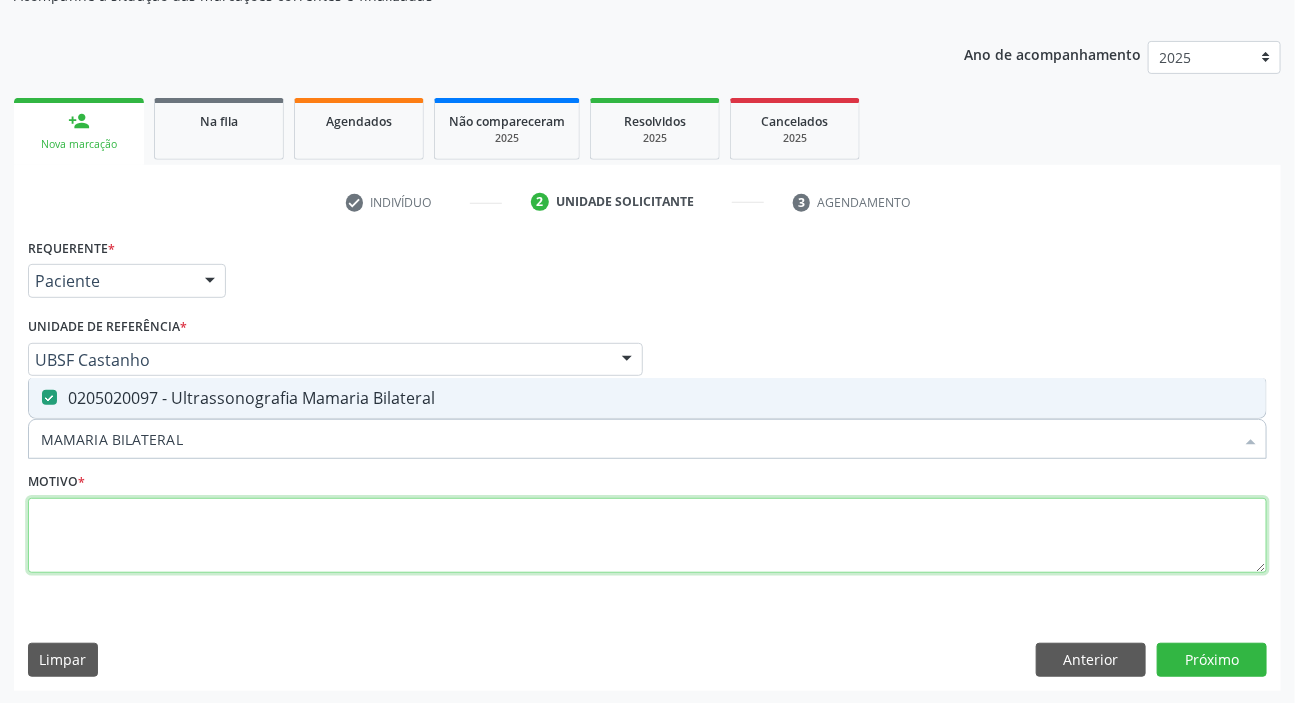 click at bounding box center [647, 536] 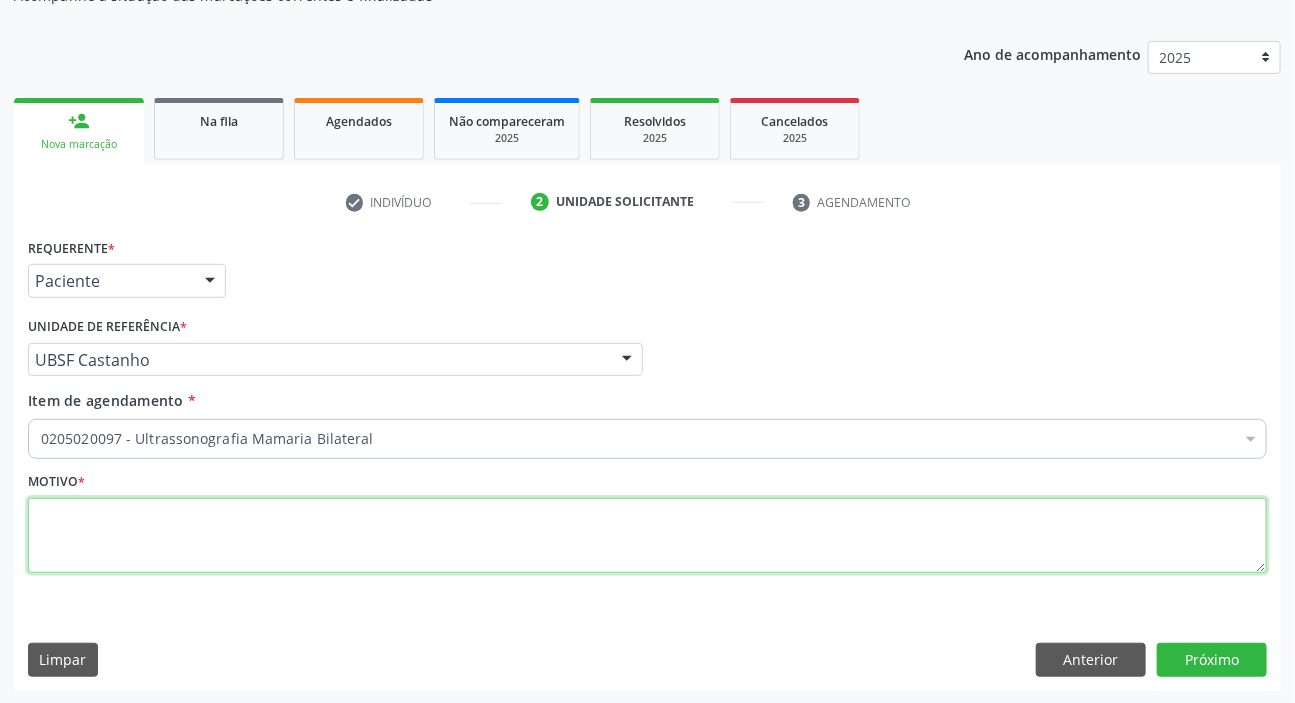 paste on "ROTINA" 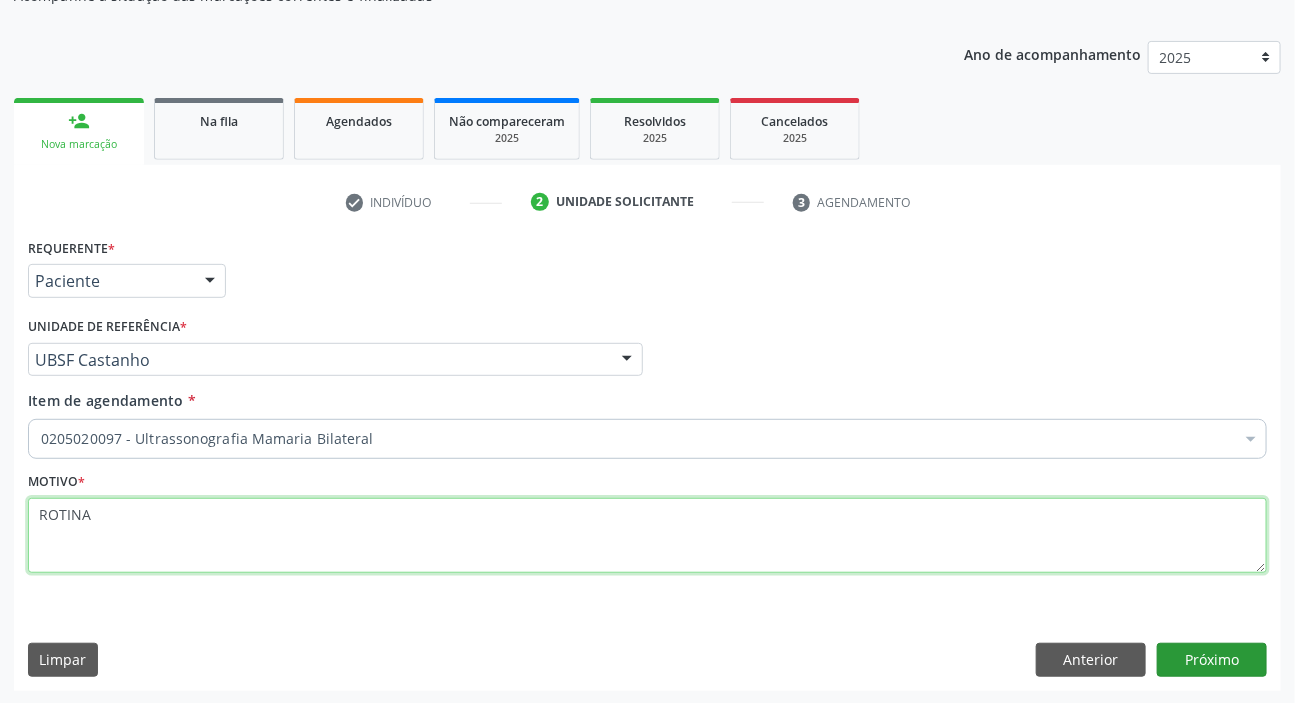 type on "ROTINA" 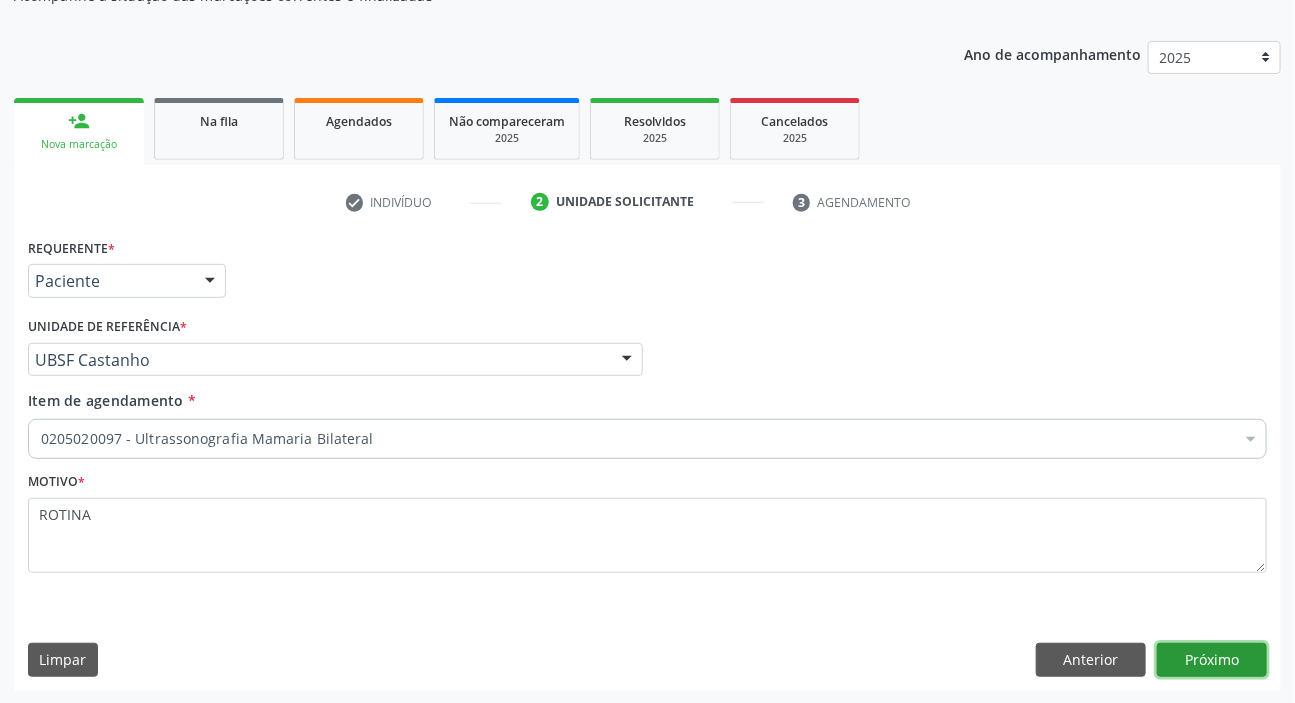 click on "Próximo" at bounding box center (1212, 660) 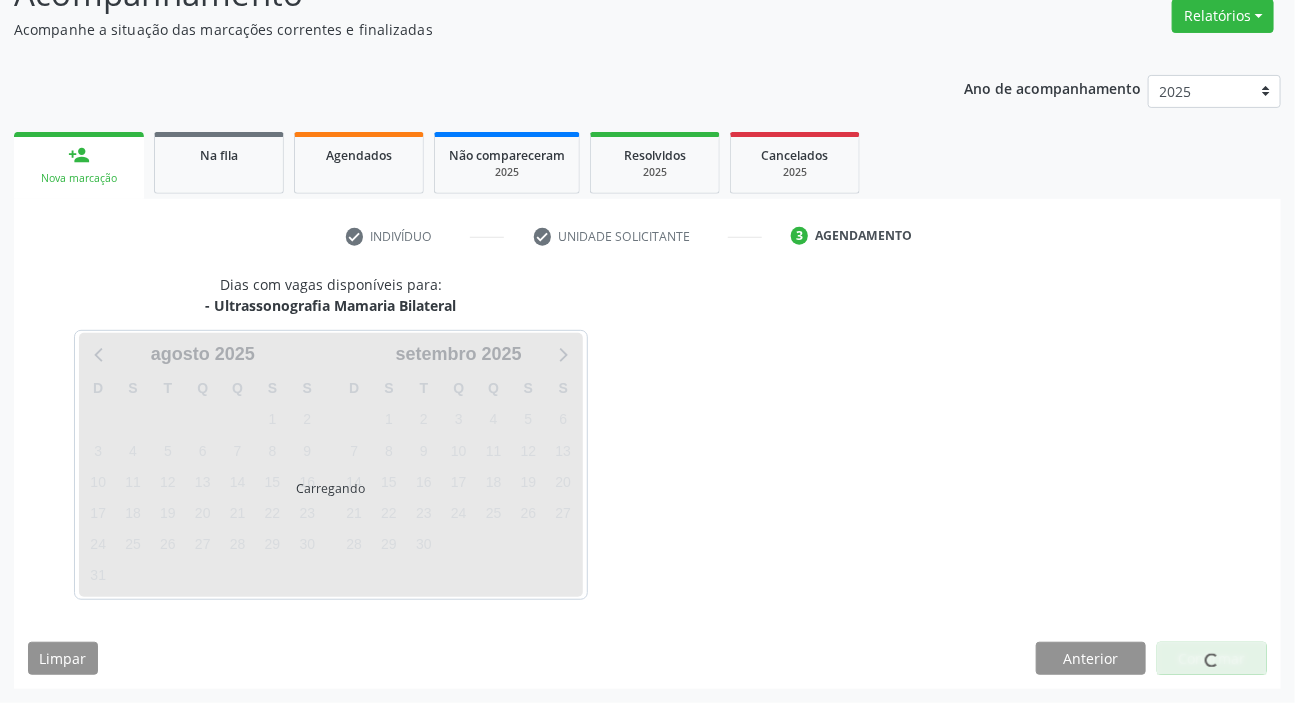 scroll, scrollTop: 166, scrollLeft: 0, axis: vertical 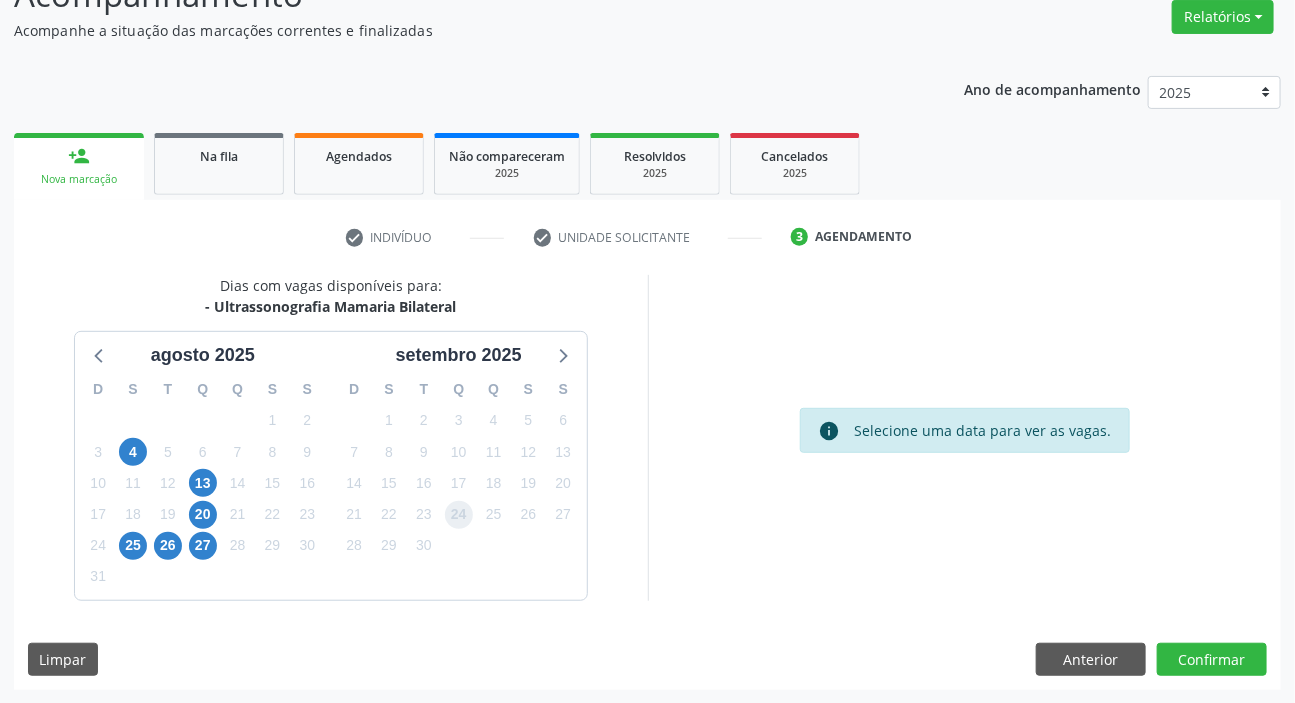 click on "24" at bounding box center [459, 515] 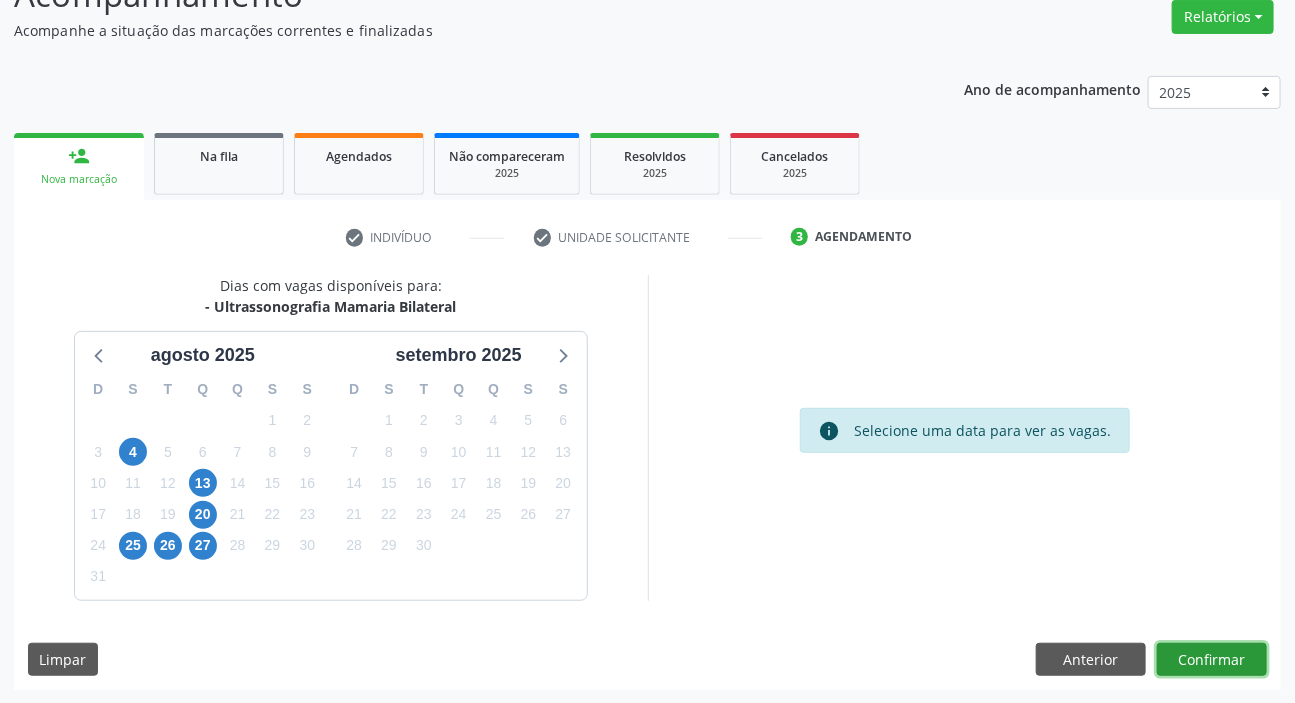 click on "Confirmar" at bounding box center (1212, 660) 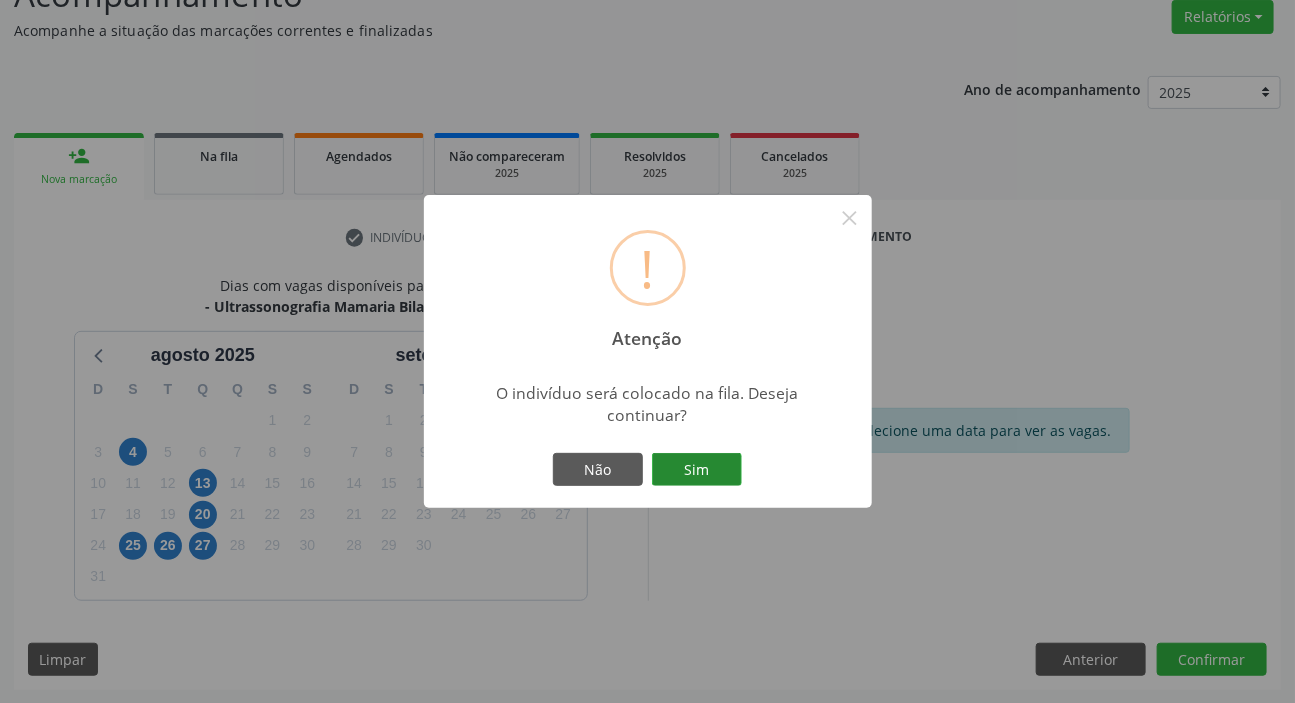 click on "Sim" at bounding box center (697, 470) 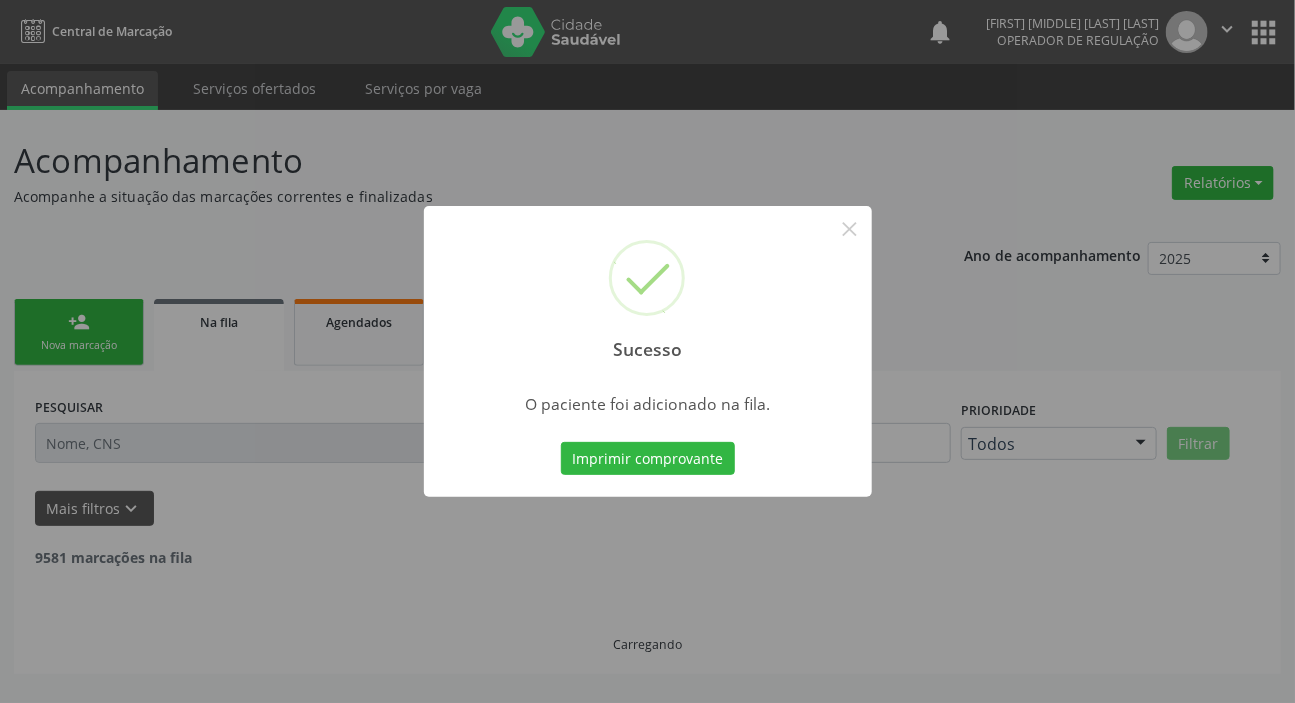 scroll, scrollTop: 0, scrollLeft: 0, axis: both 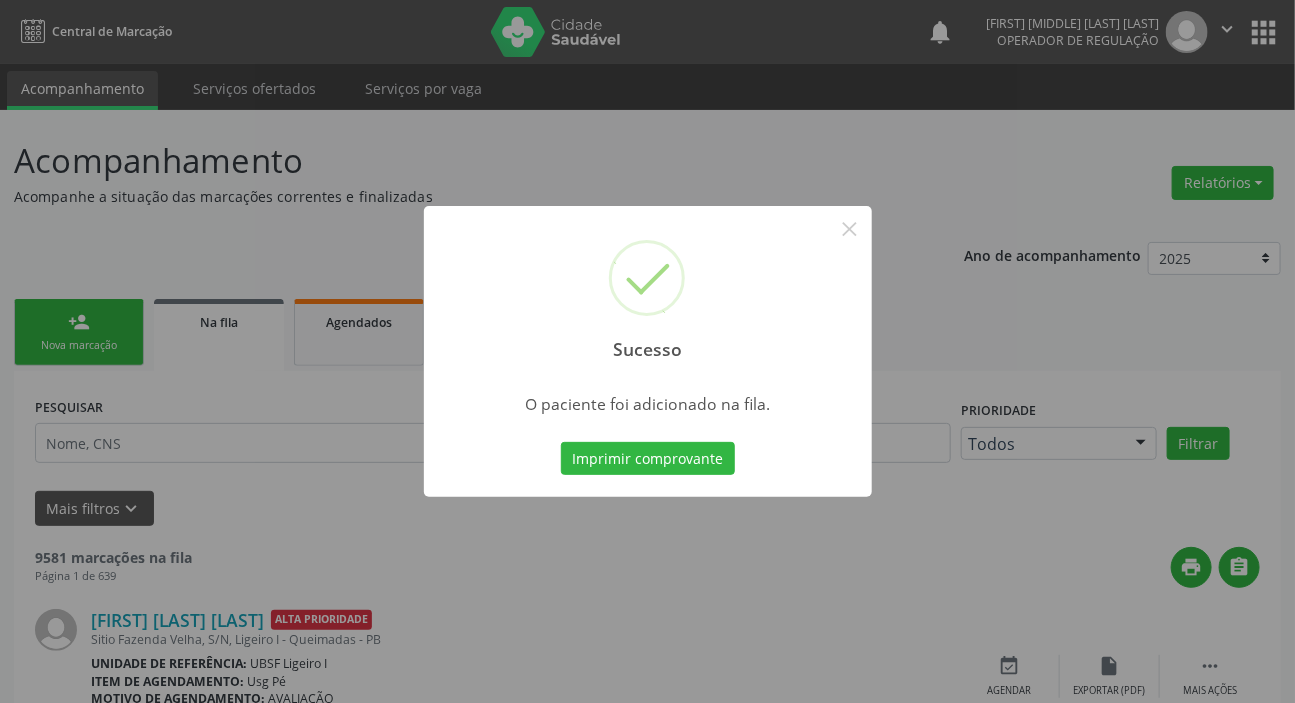 click on "Sucesso × O paciente foi adicionado na fila. Imprimir comprovante Cancel" at bounding box center [647, 351] 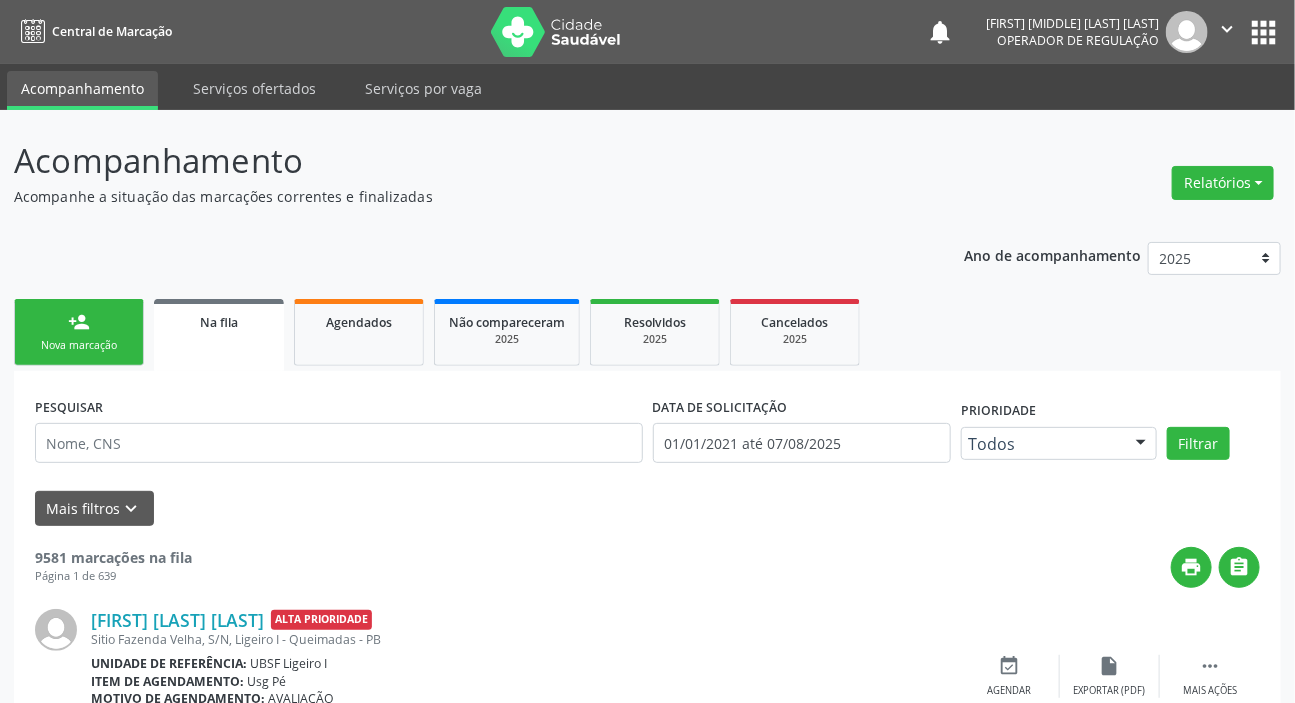 click on "person_add
Nova marcação" at bounding box center [79, 332] 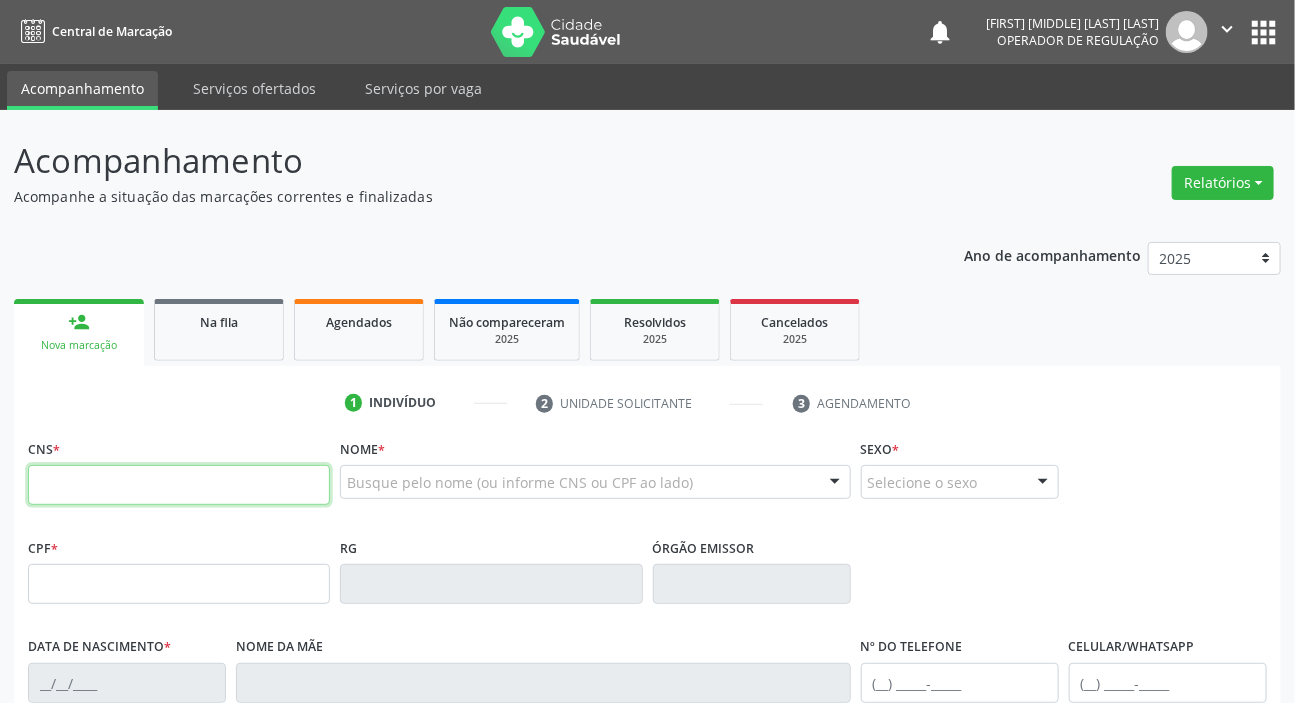click at bounding box center [179, 485] 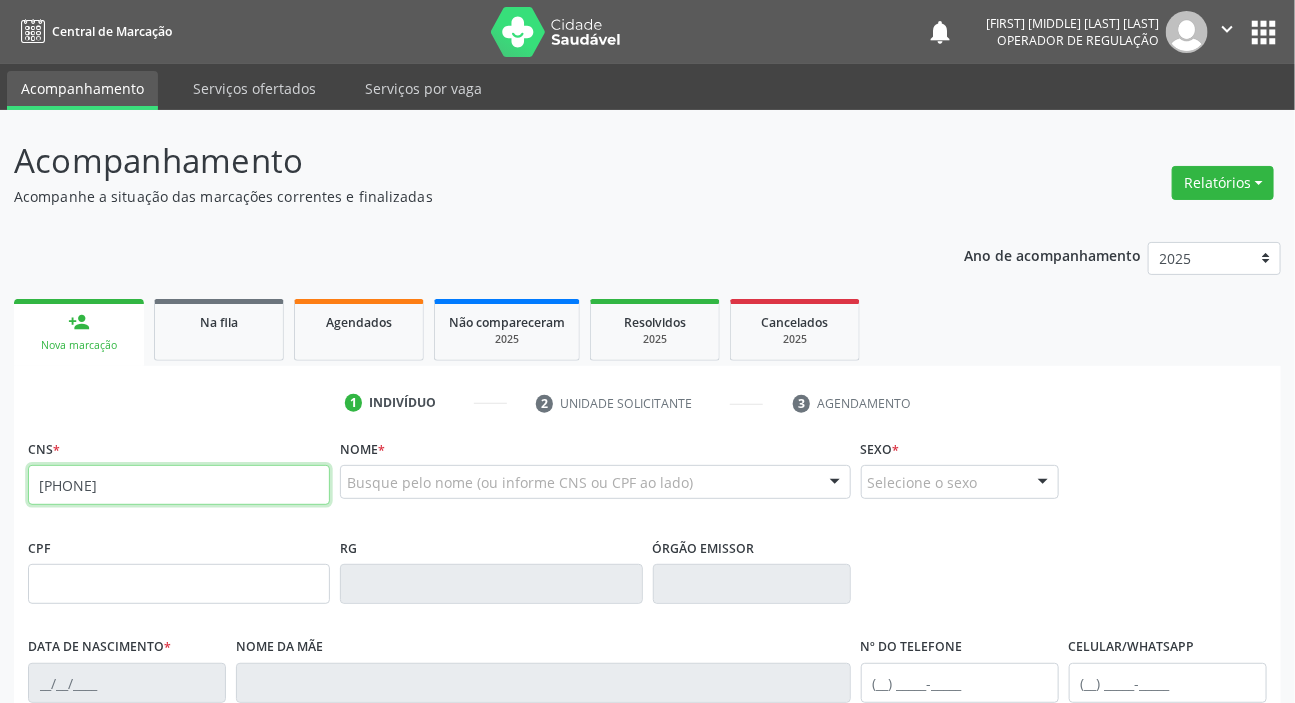 type on "[PHONE]" 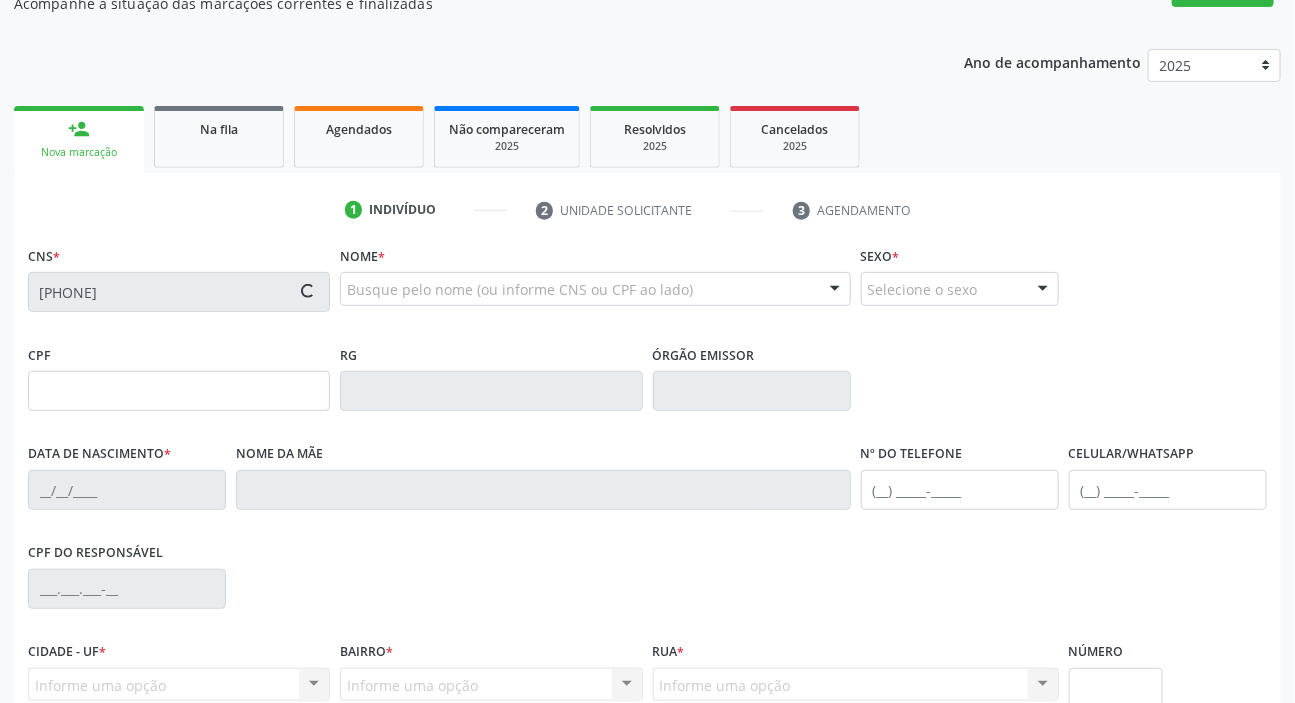 scroll, scrollTop: 363, scrollLeft: 0, axis: vertical 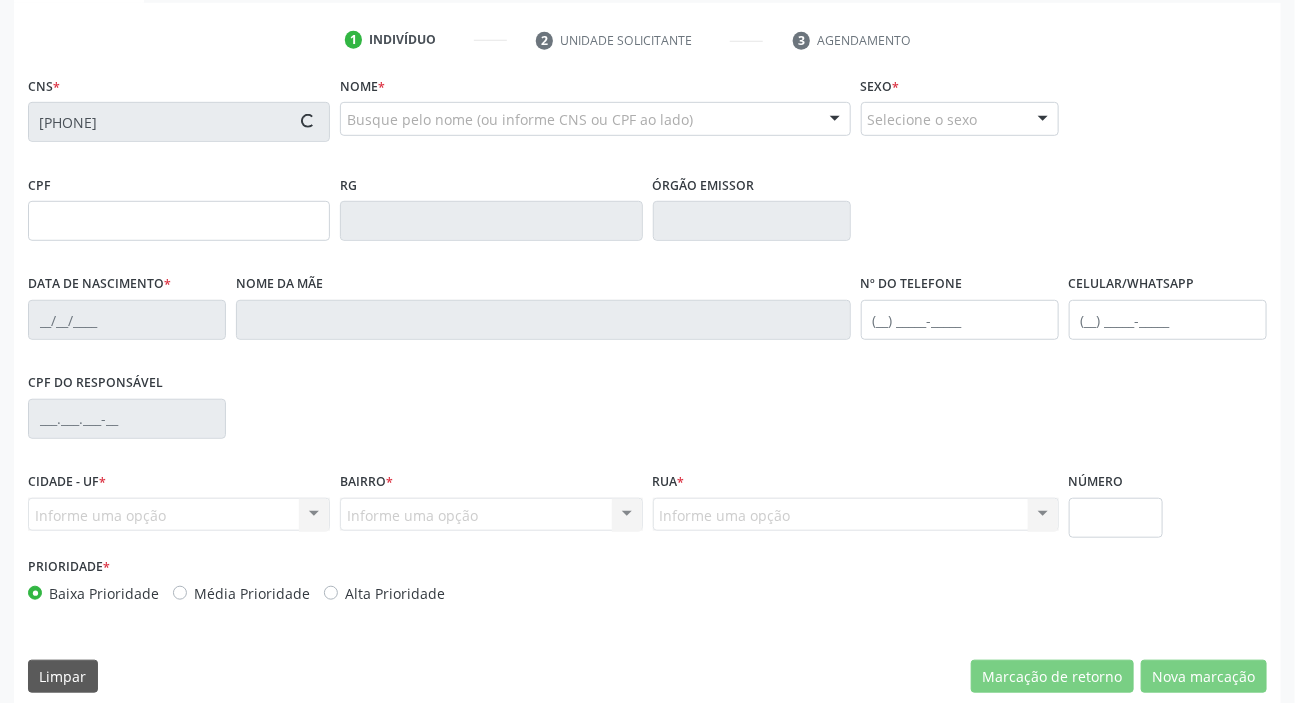 type on "[SSN]" 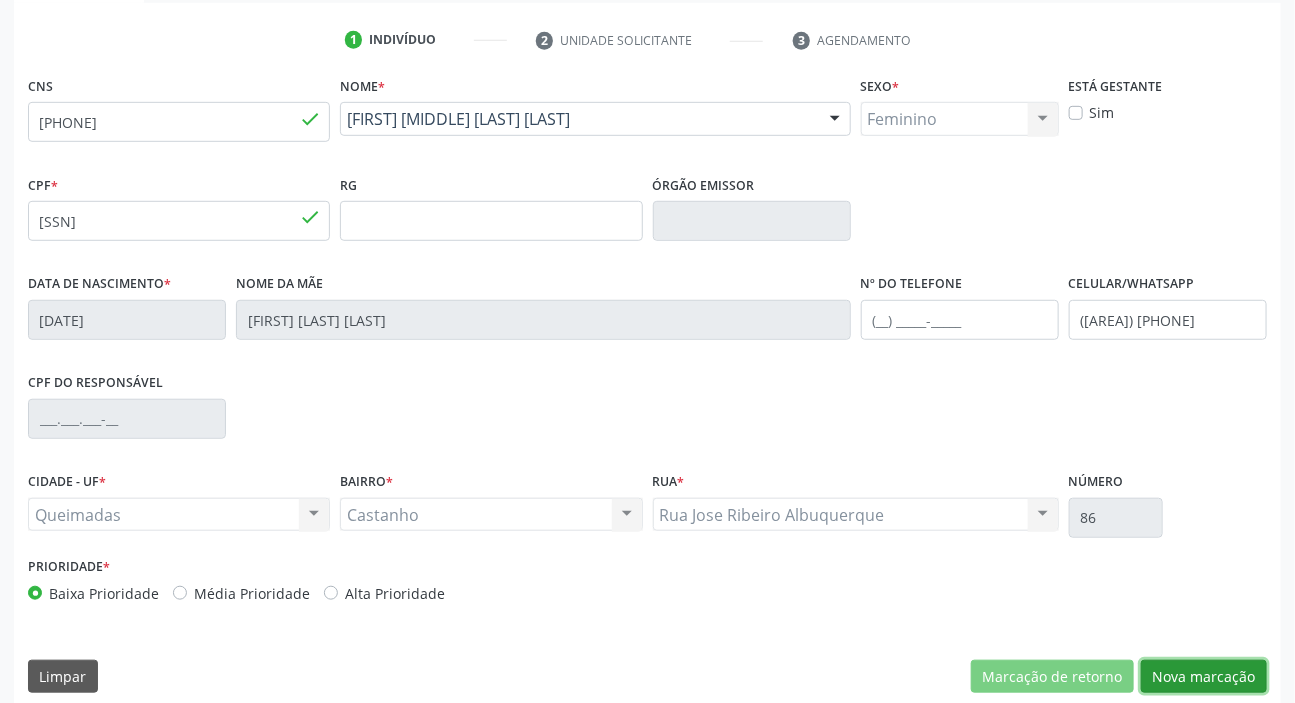 click on "Nova marcação" at bounding box center [1204, 677] 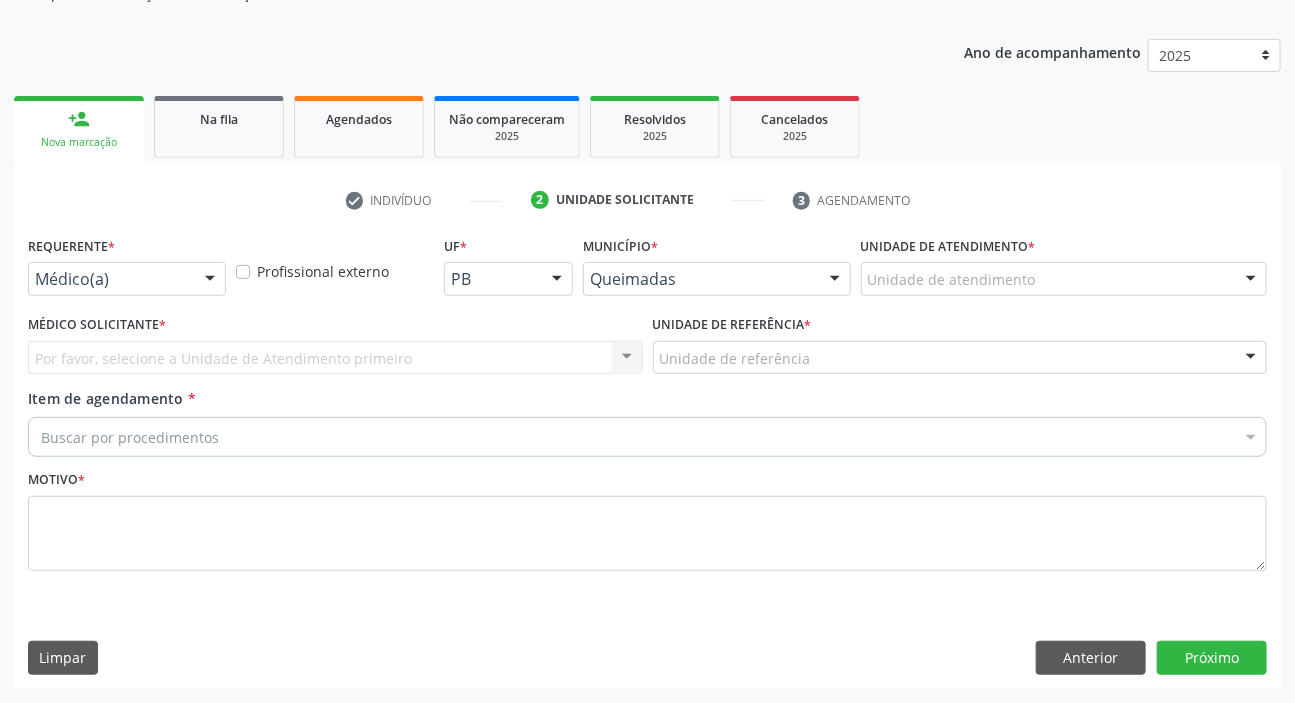 scroll, scrollTop: 201, scrollLeft: 0, axis: vertical 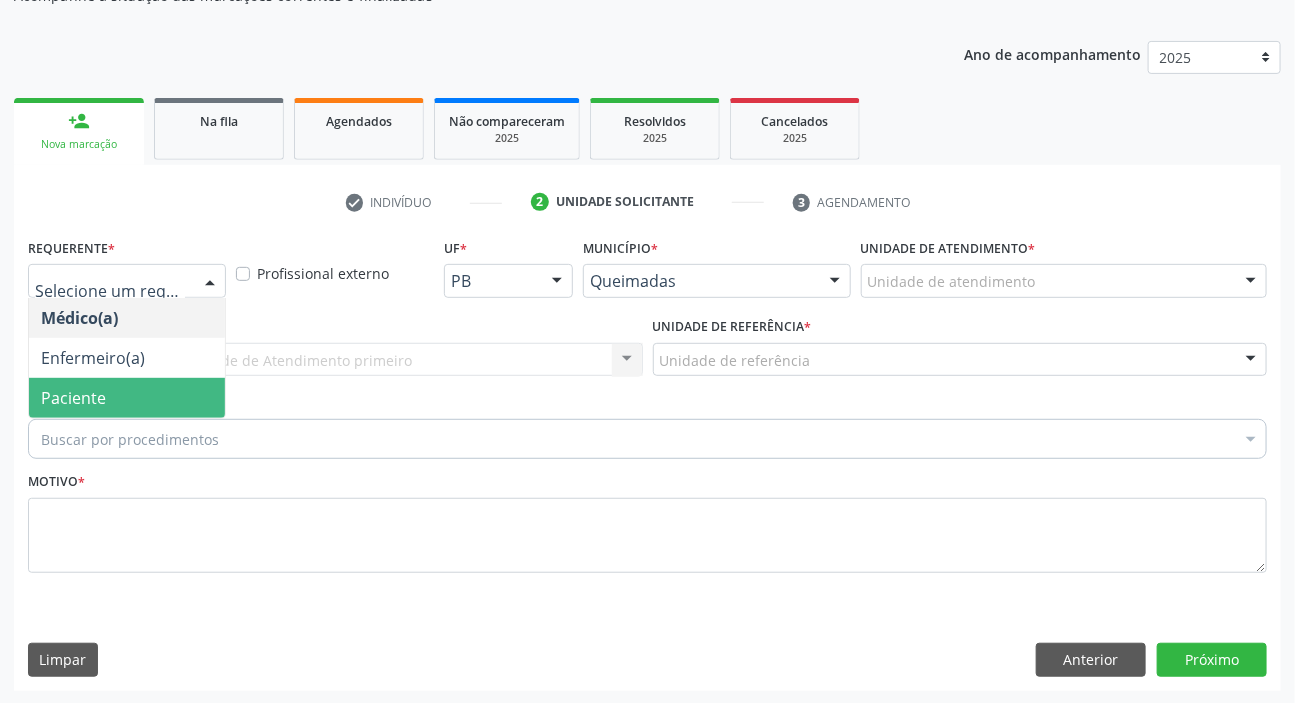 click on "Paciente" at bounding box center (127, 398) 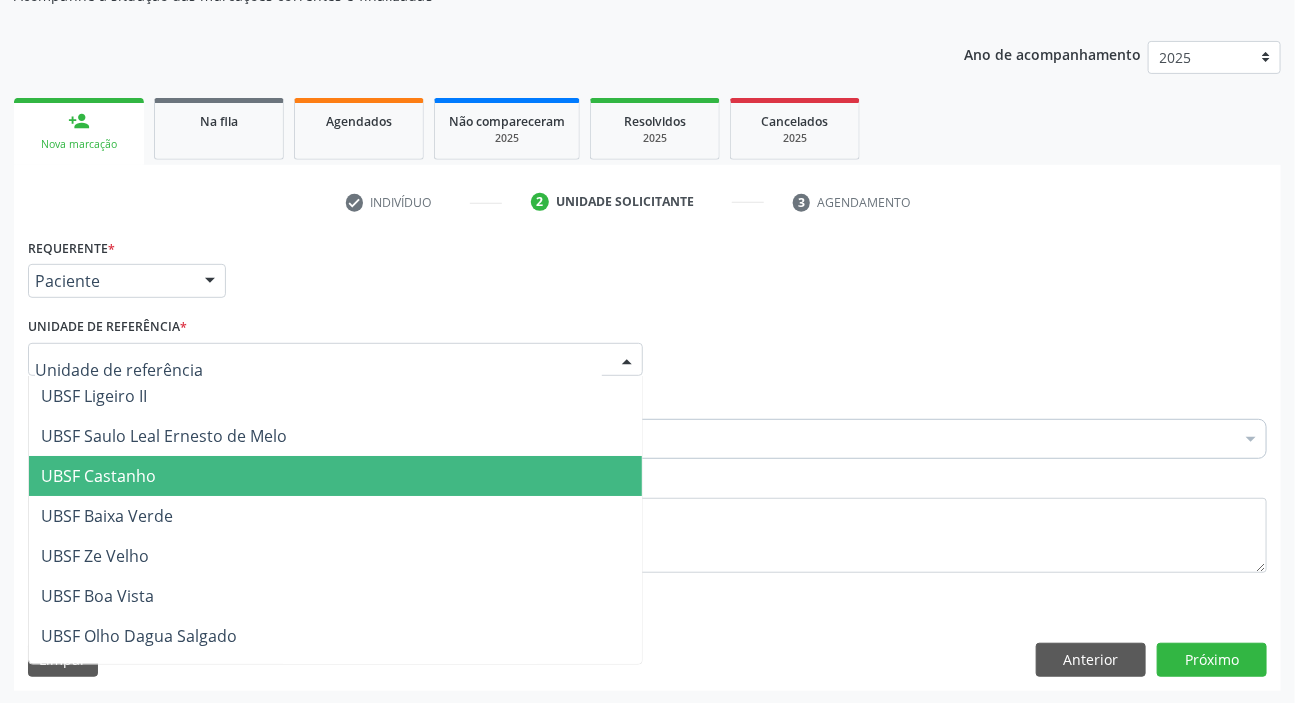 click on "UBSF Castanho" at bounding box center [98, 476] 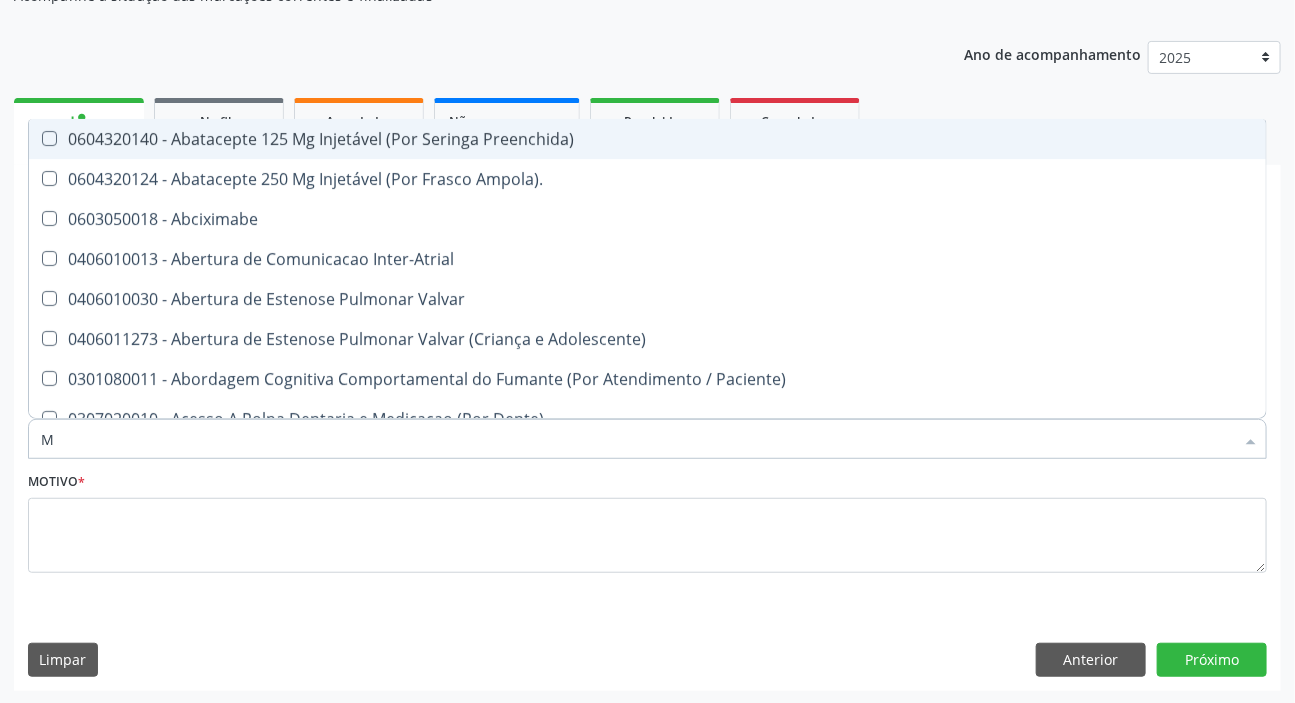 type on "MAMARIA BILATERAL" 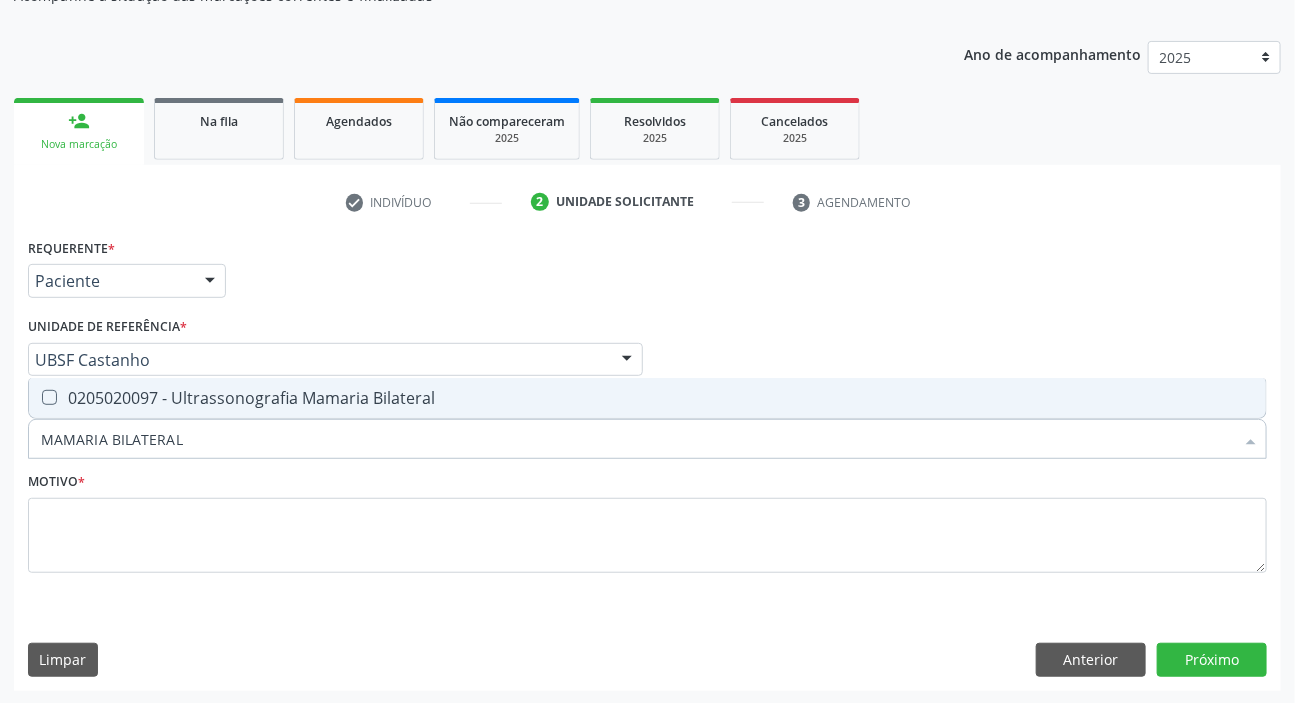 click on "0205020097 - Ultrassonografia Mamaria Bilateral" at bounding box center [647, 398] 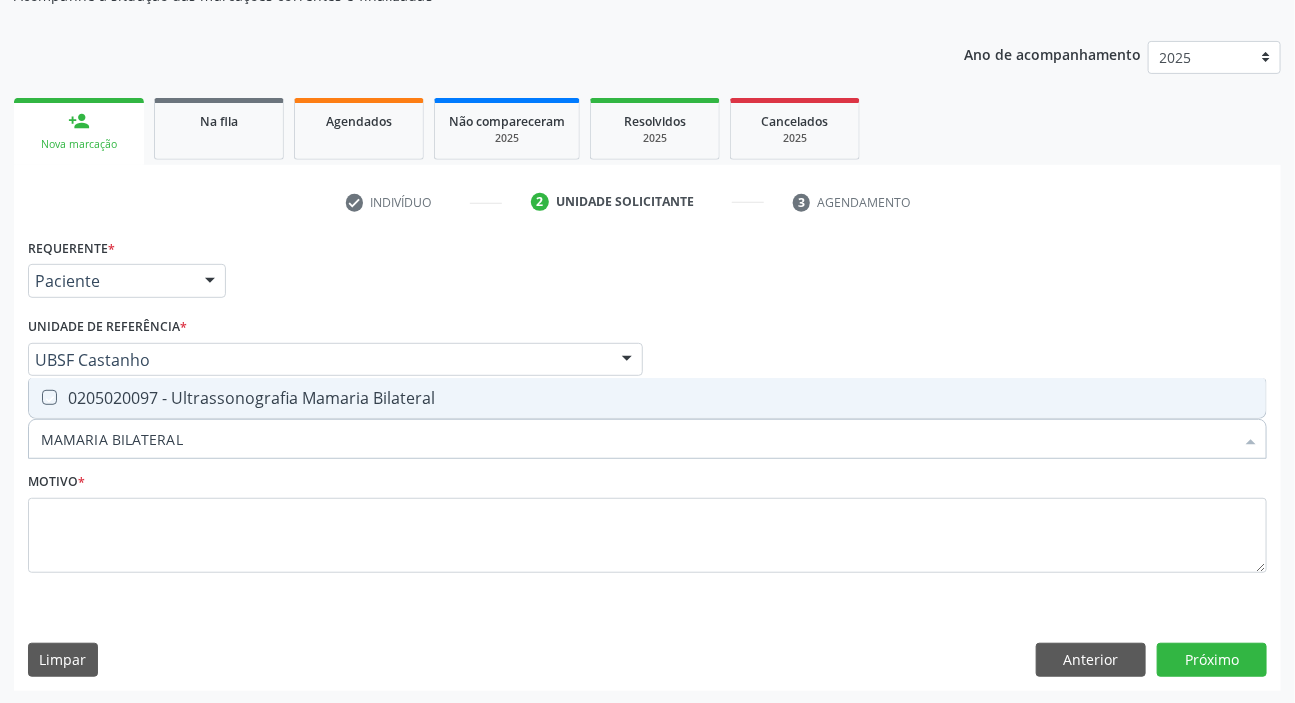 checkbox on "true" 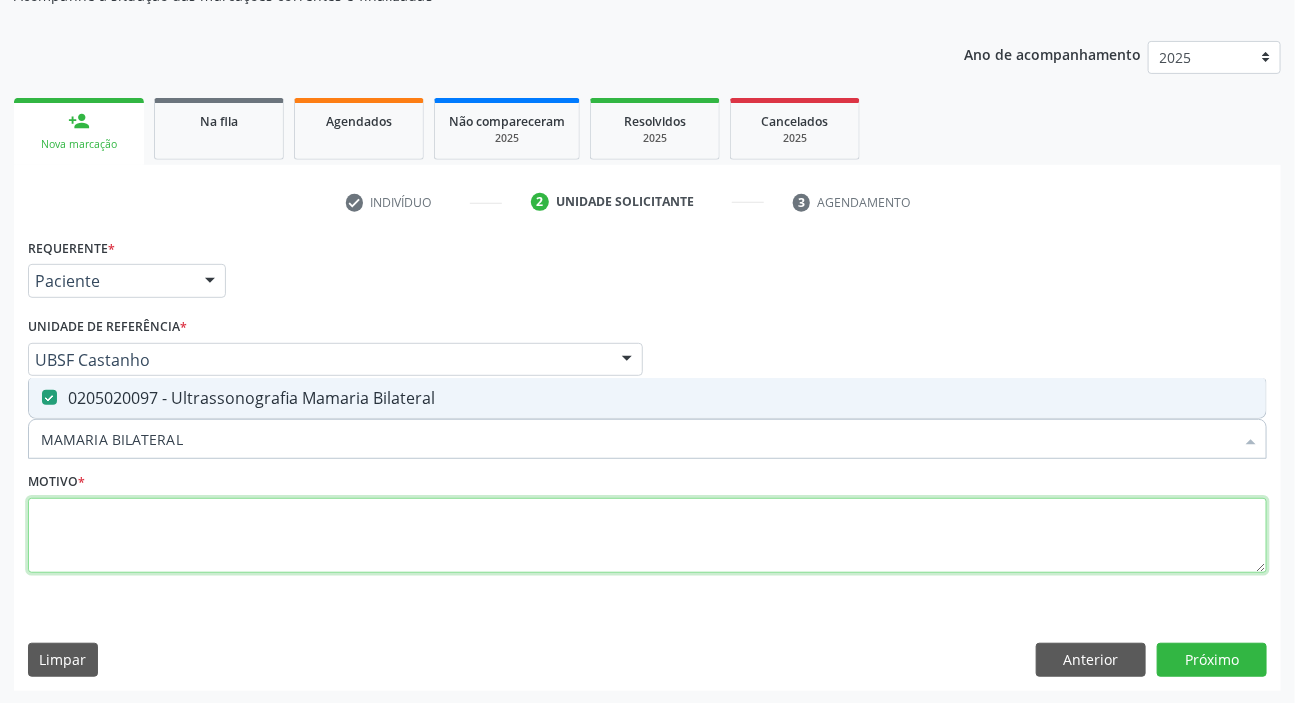 click at bounding box center (647, 536) 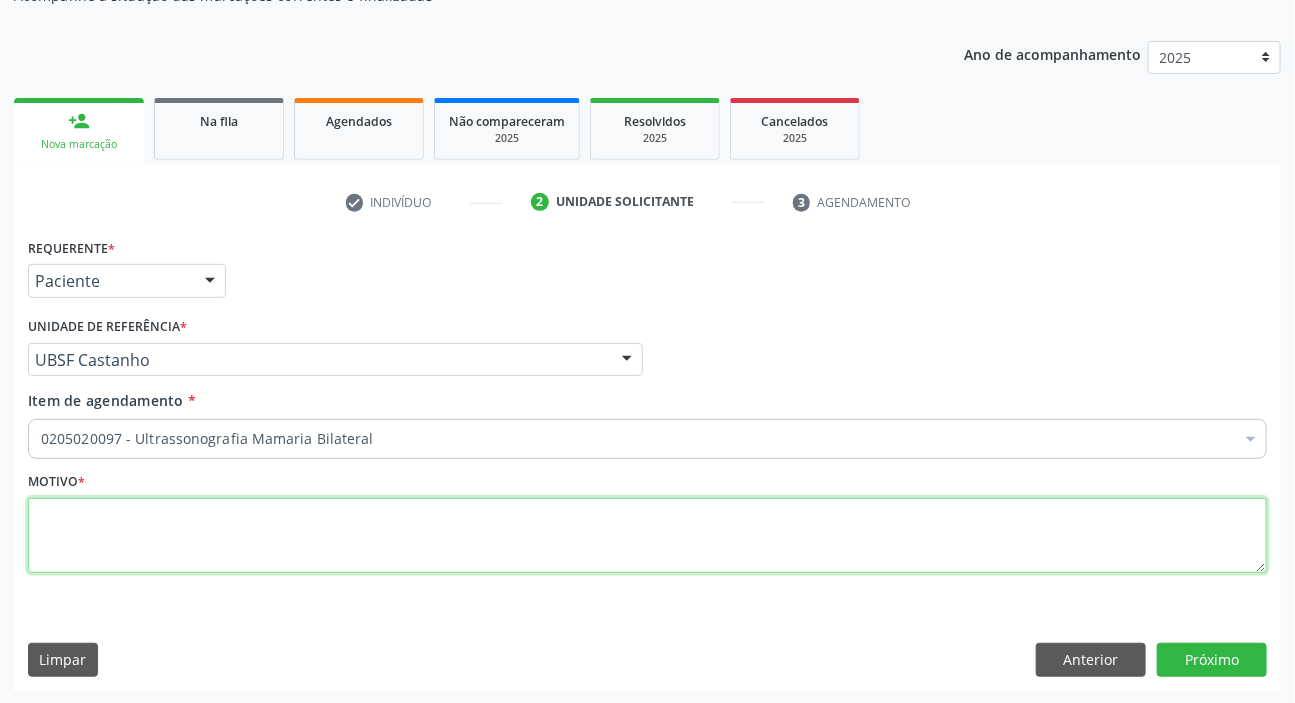 paste on "ROTINA" 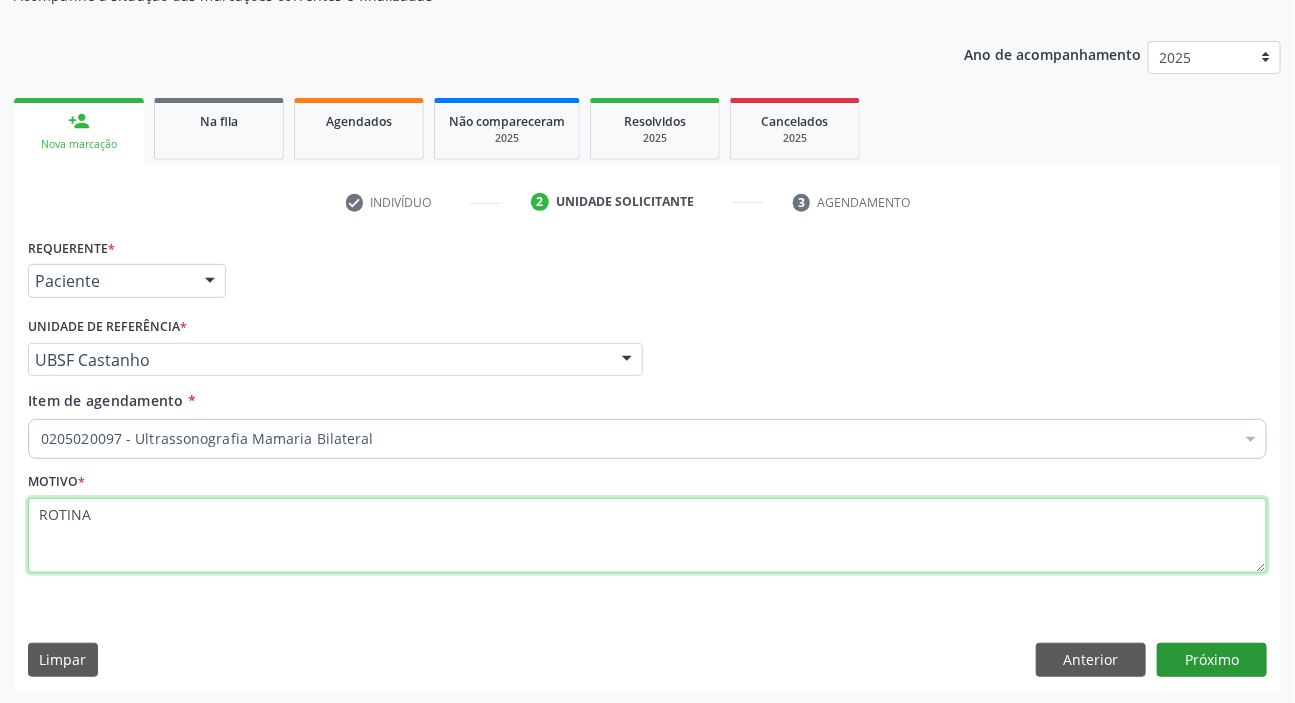 type on "ROTINA" 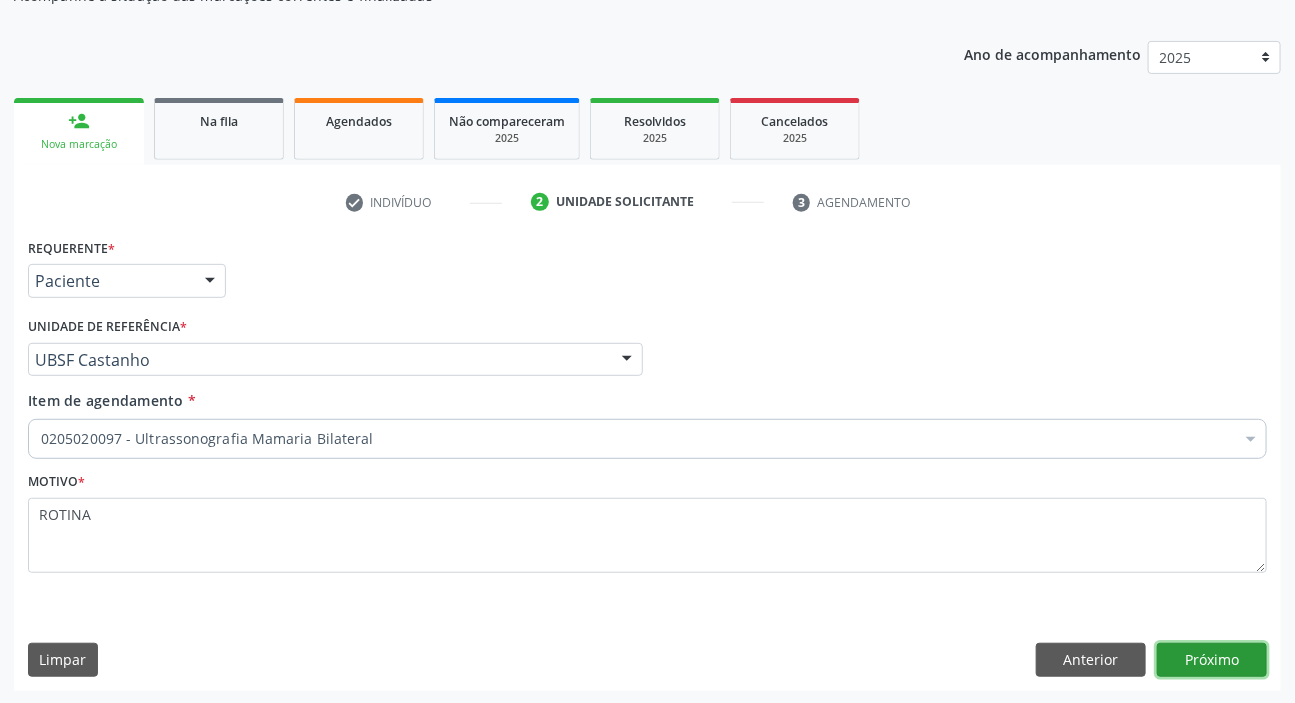 click on "Próximo" at bounding box center [1212, 660] 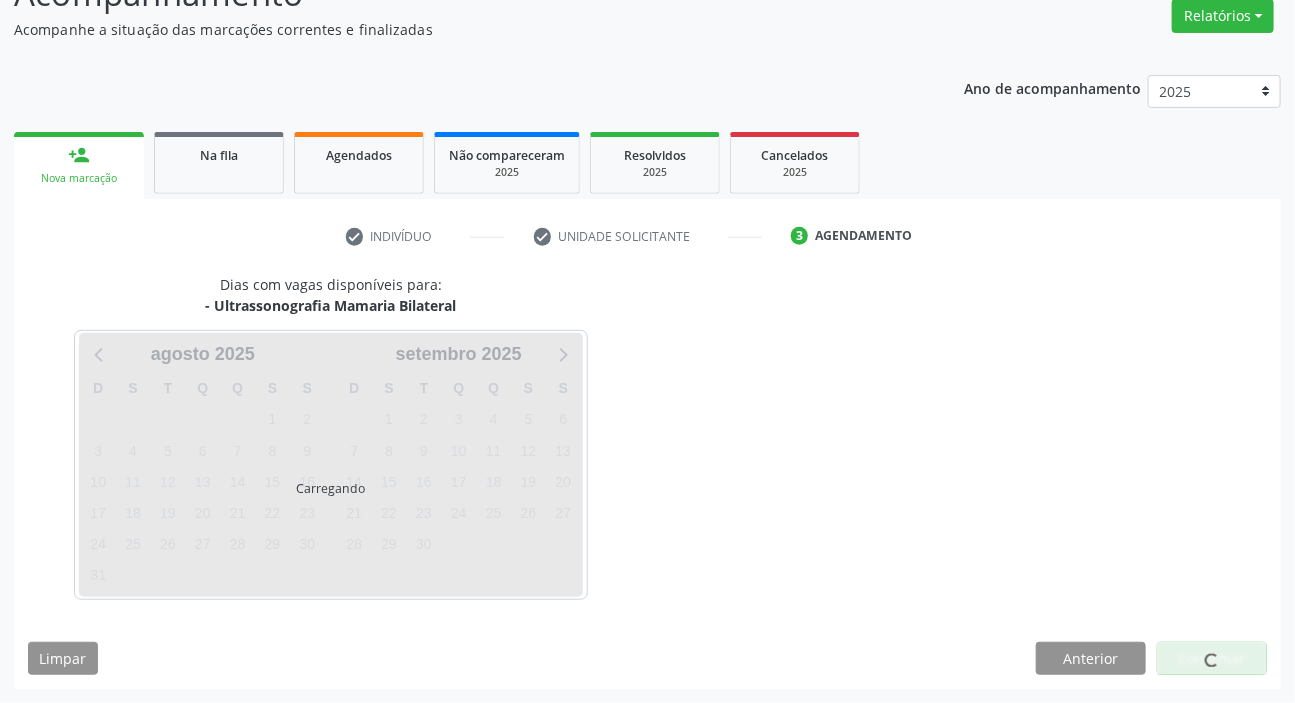 scroll, scrollTop: 166, scrollLeft: 0, axis: vertical 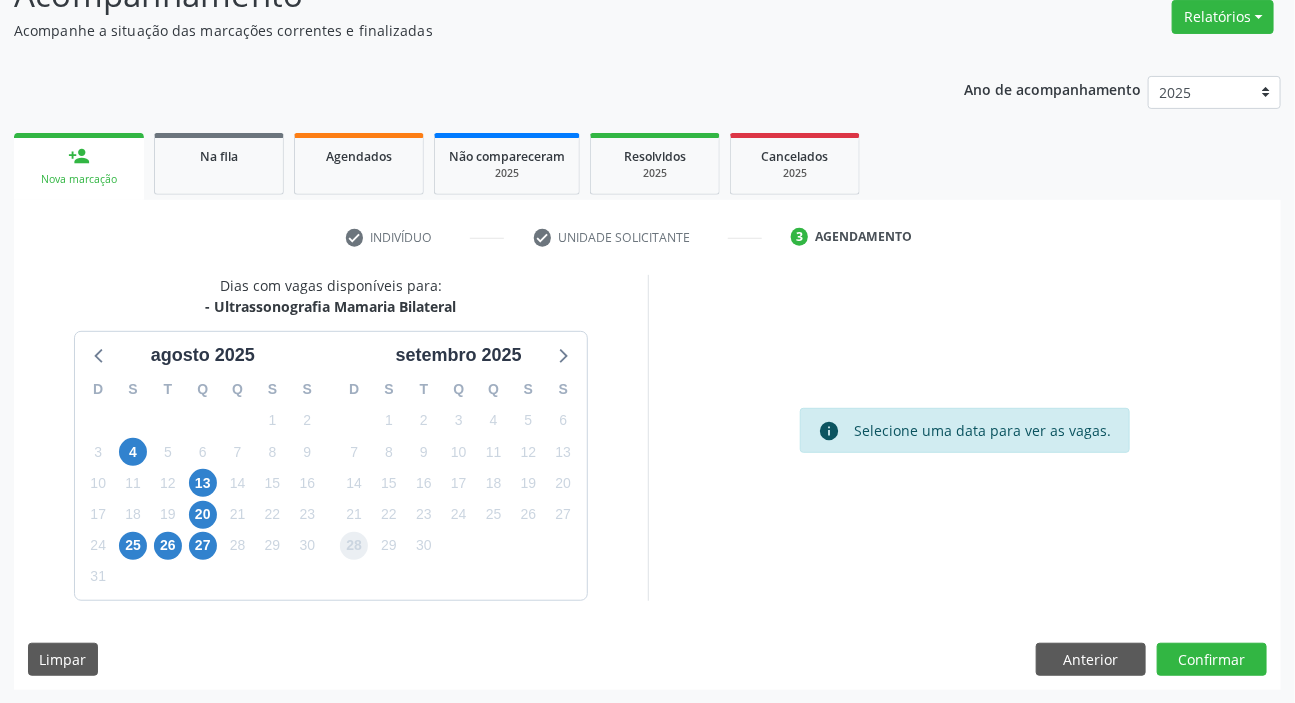 click on "28" at bounding box center [354, 546] 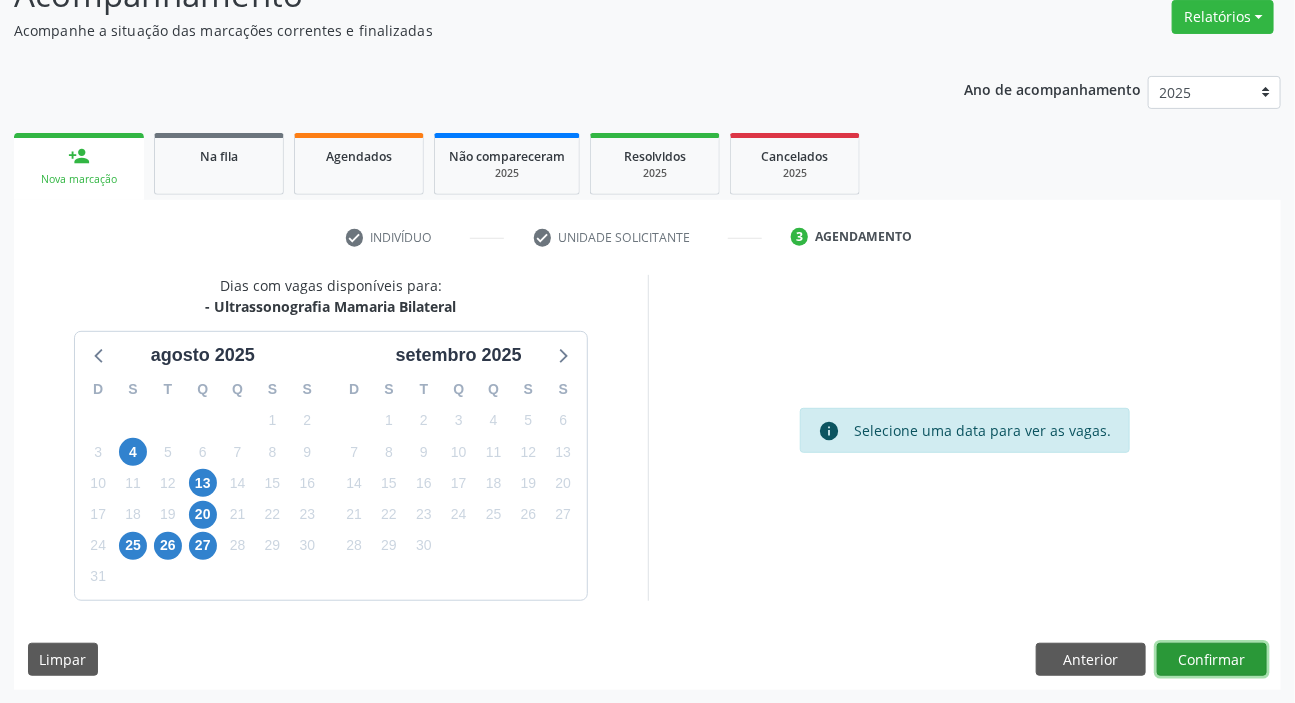 click on "Confirmar" at bounding box center (1212, 660) 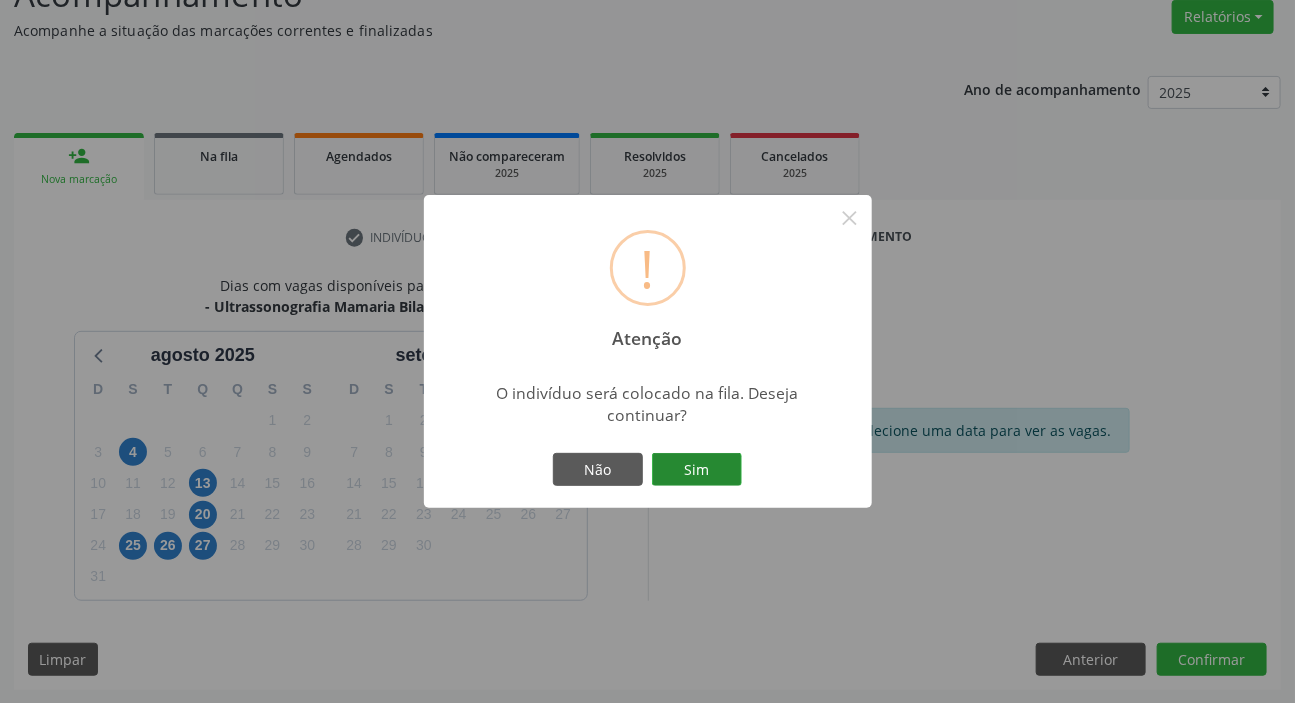 click on "Sim" at bounding box center [697, 470] 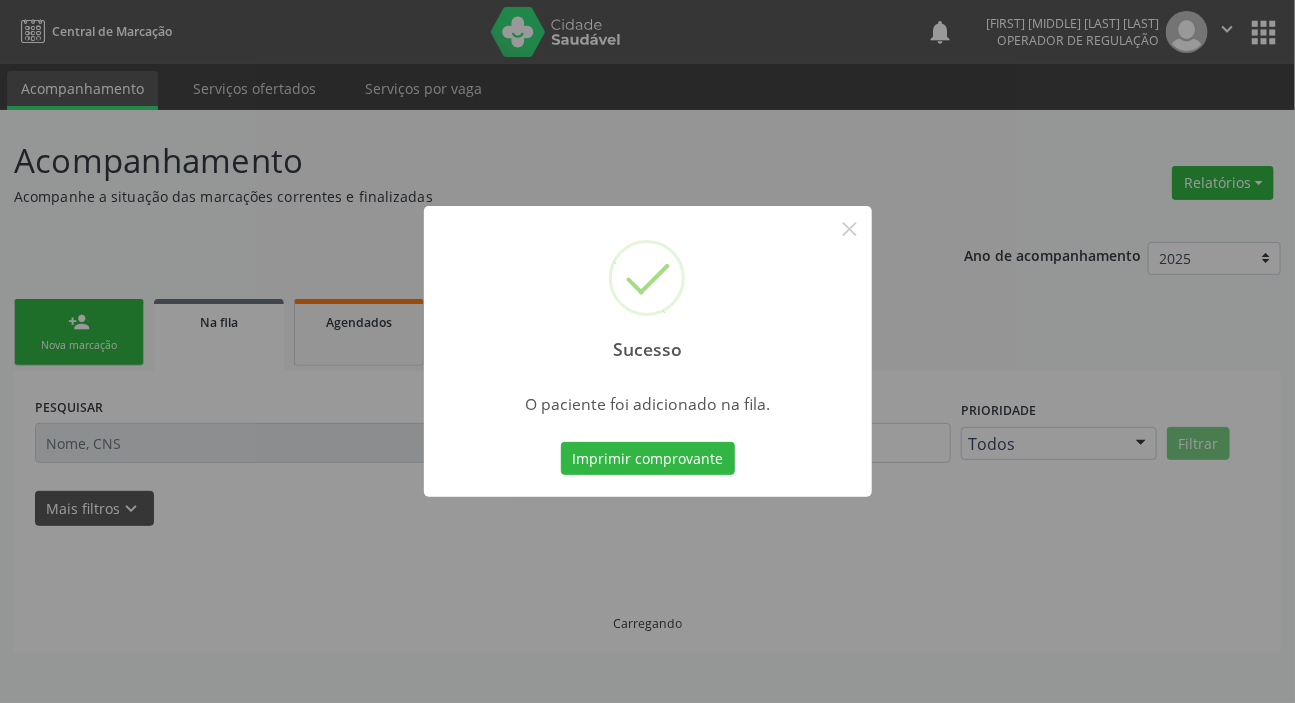 scroll, scrollTop: 0, scrollLeft: 0, axis: both 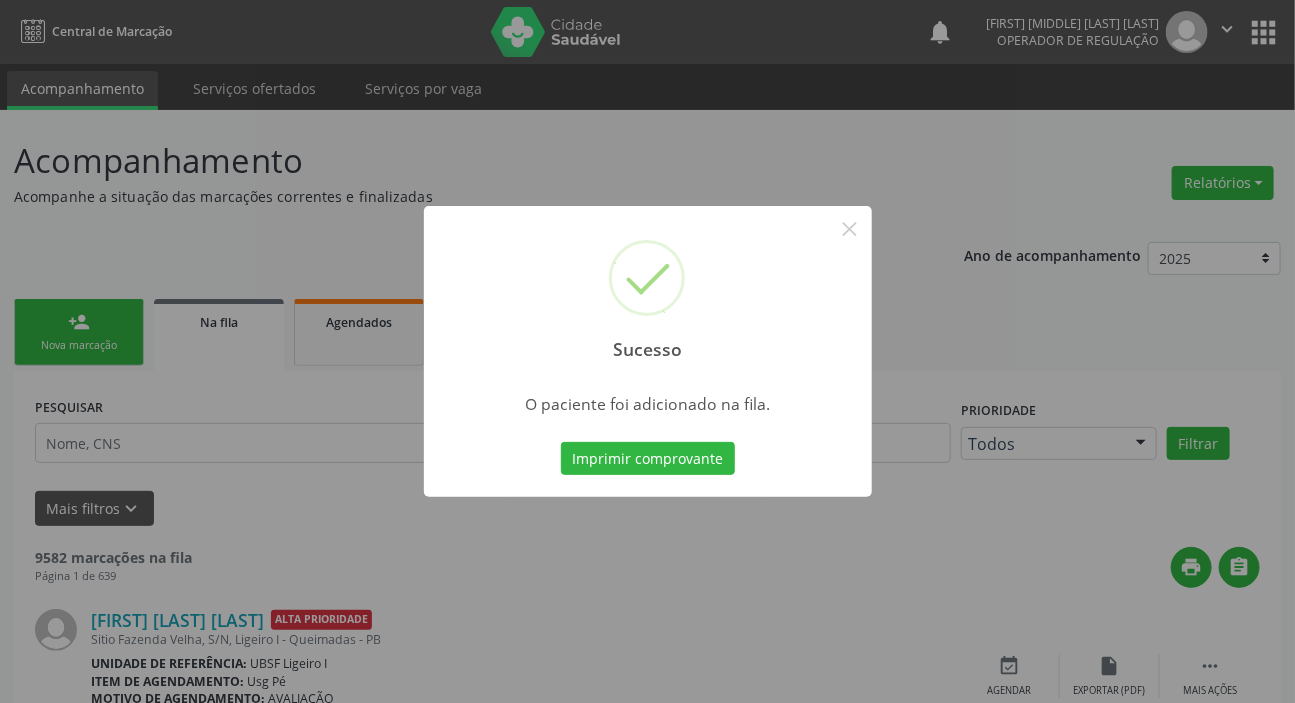click on "Sucesso × O paciente foi adicionado na fila. Imprimir comprovante Cancel" at bounding box center [647, 351] 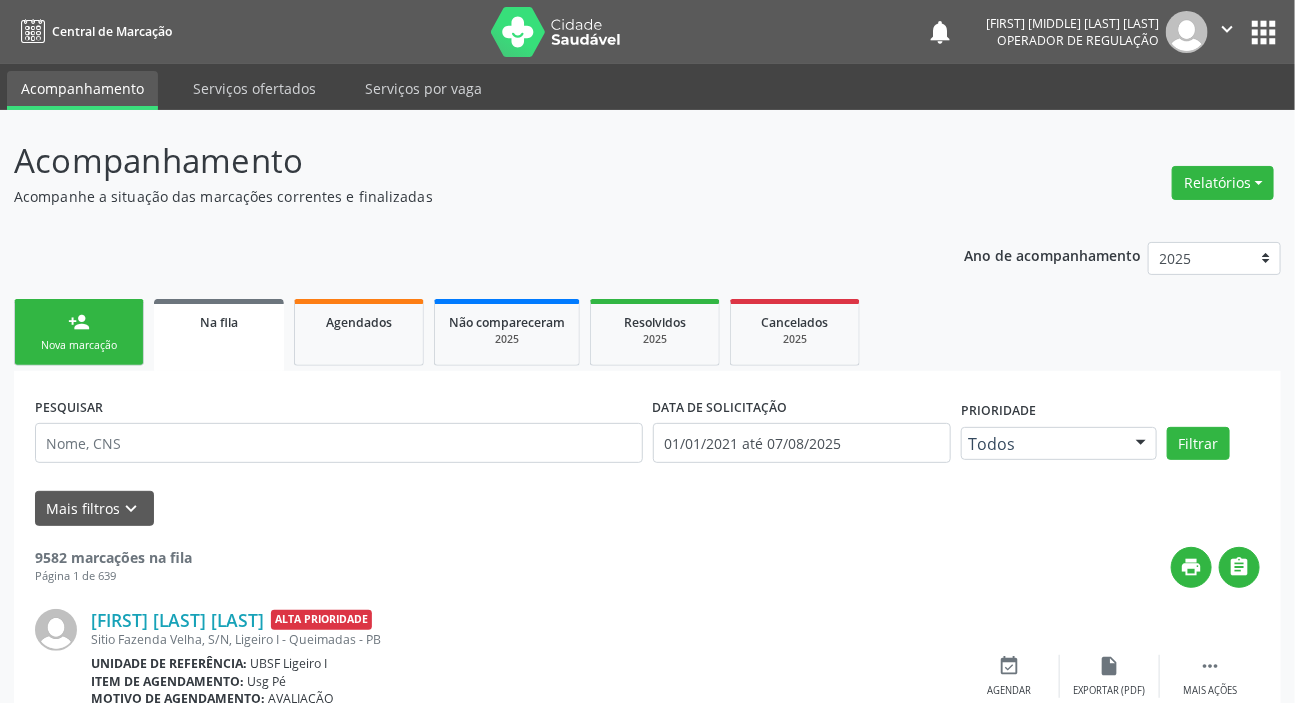 click on "person_add
Nova marcação" at bounding box center [79, 332] 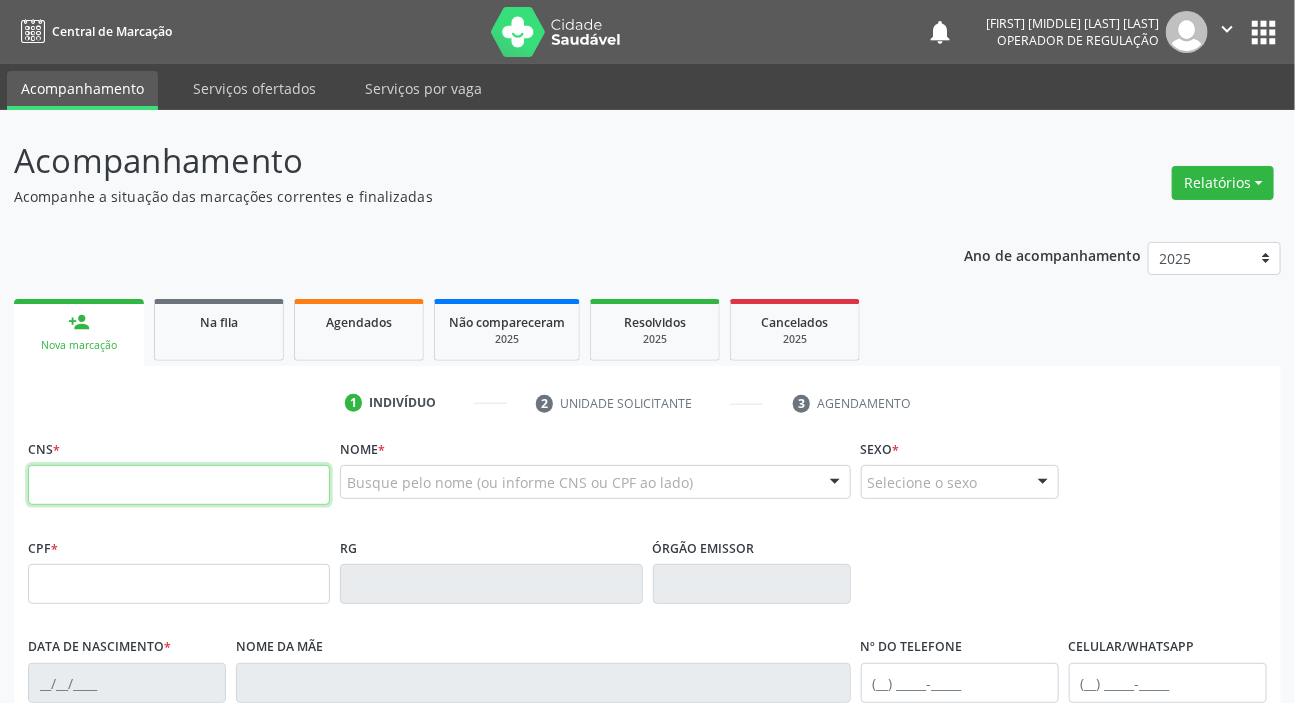 click at bounding box center [179, 485] 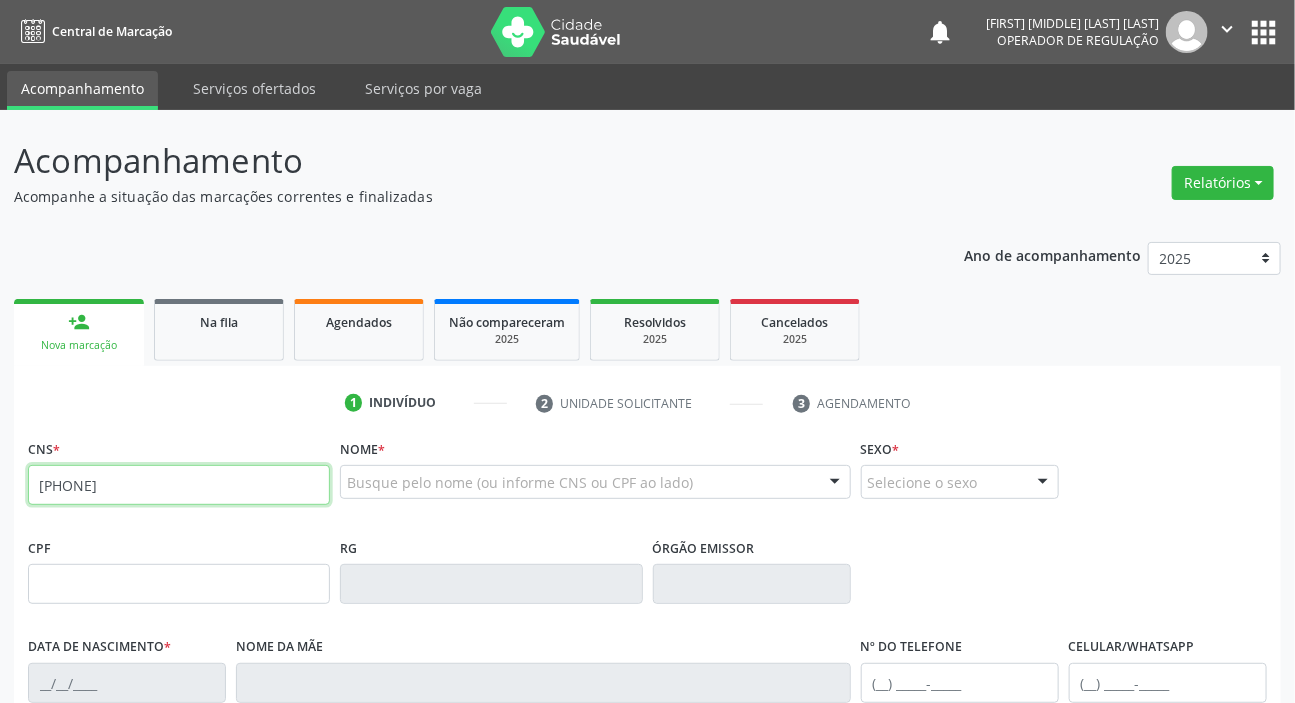 type on "[PHONE]" 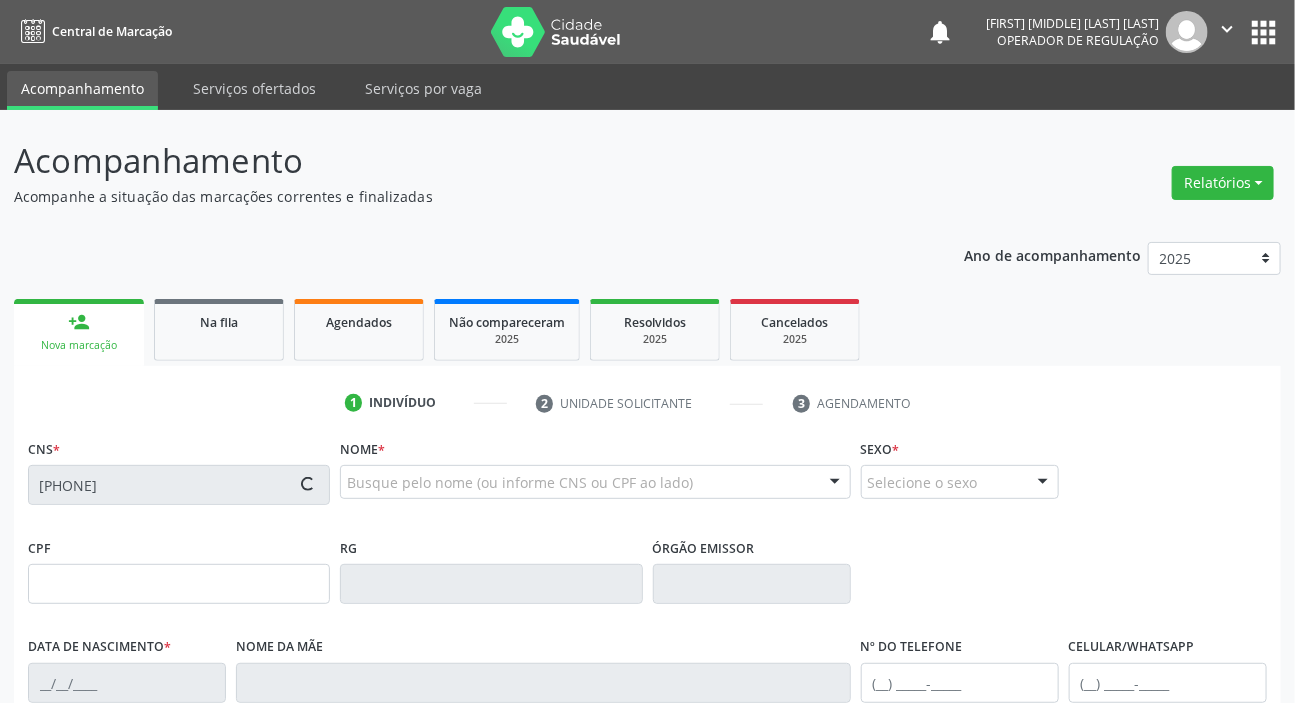type on "[SSN]" 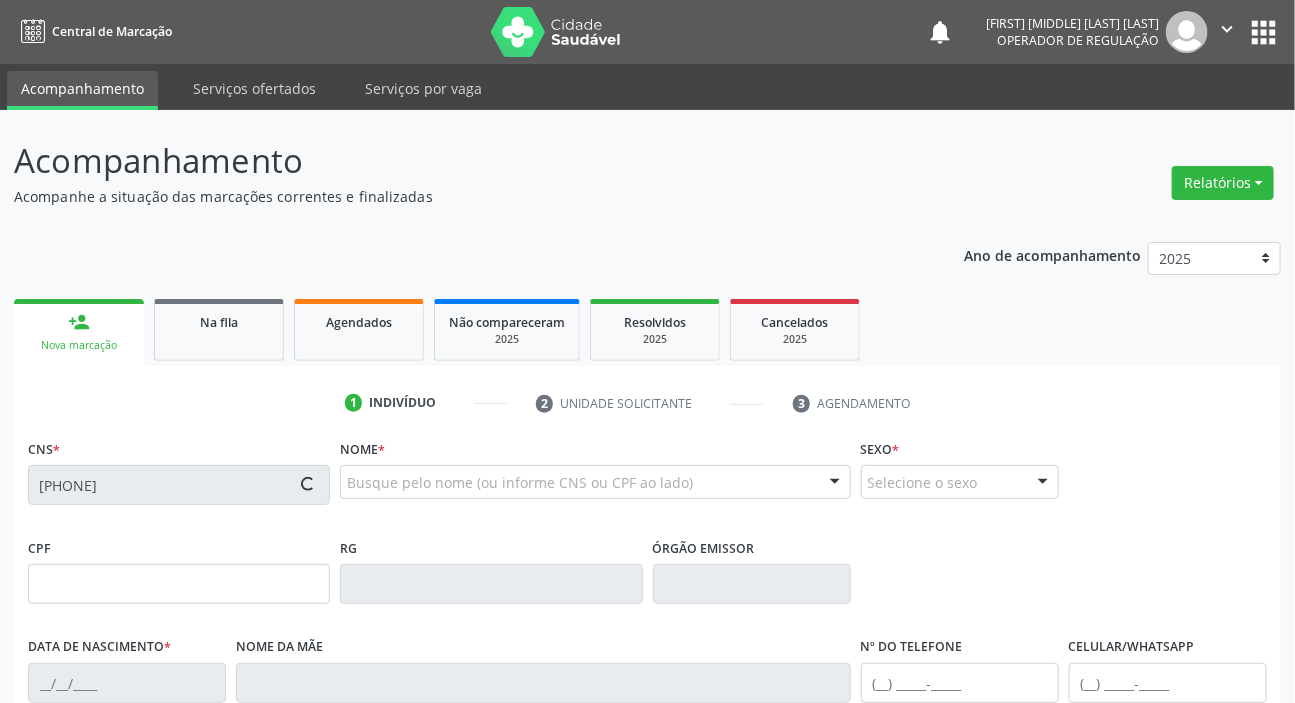type on "18/03/2002" 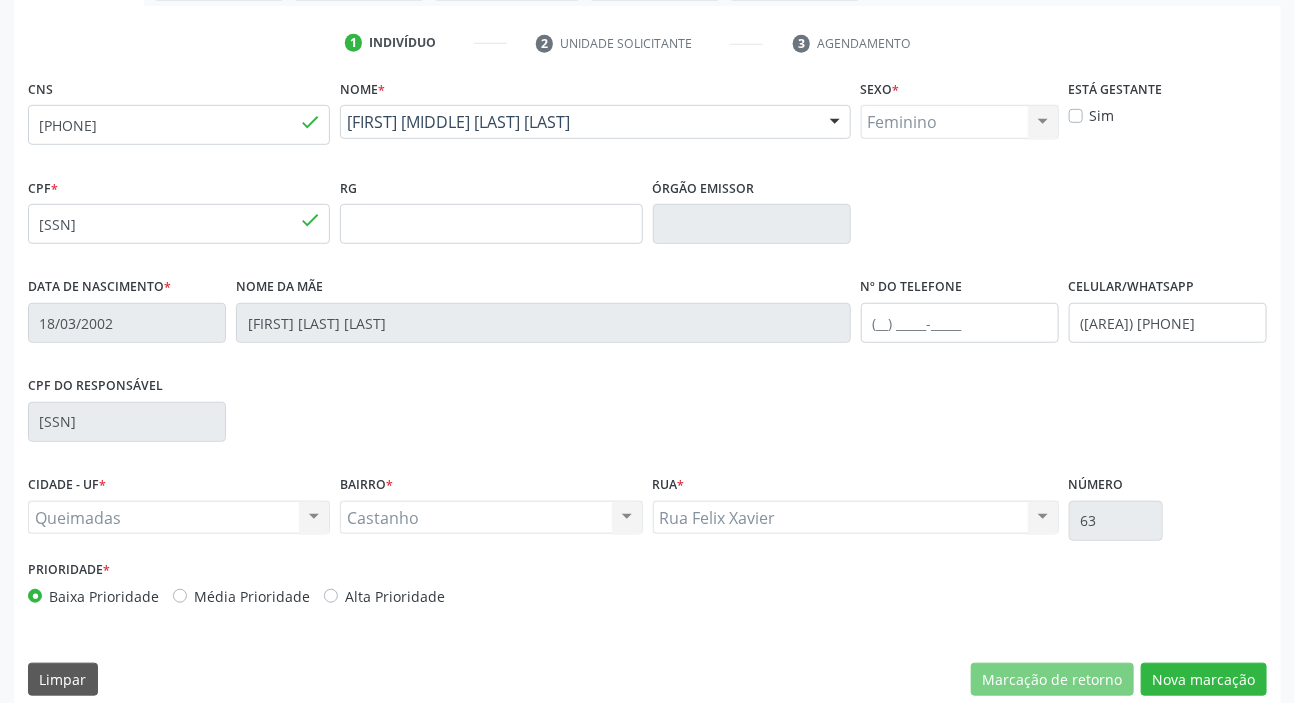 scroll, scrollTop: 380, scrollLeft: 0, axis: vertical 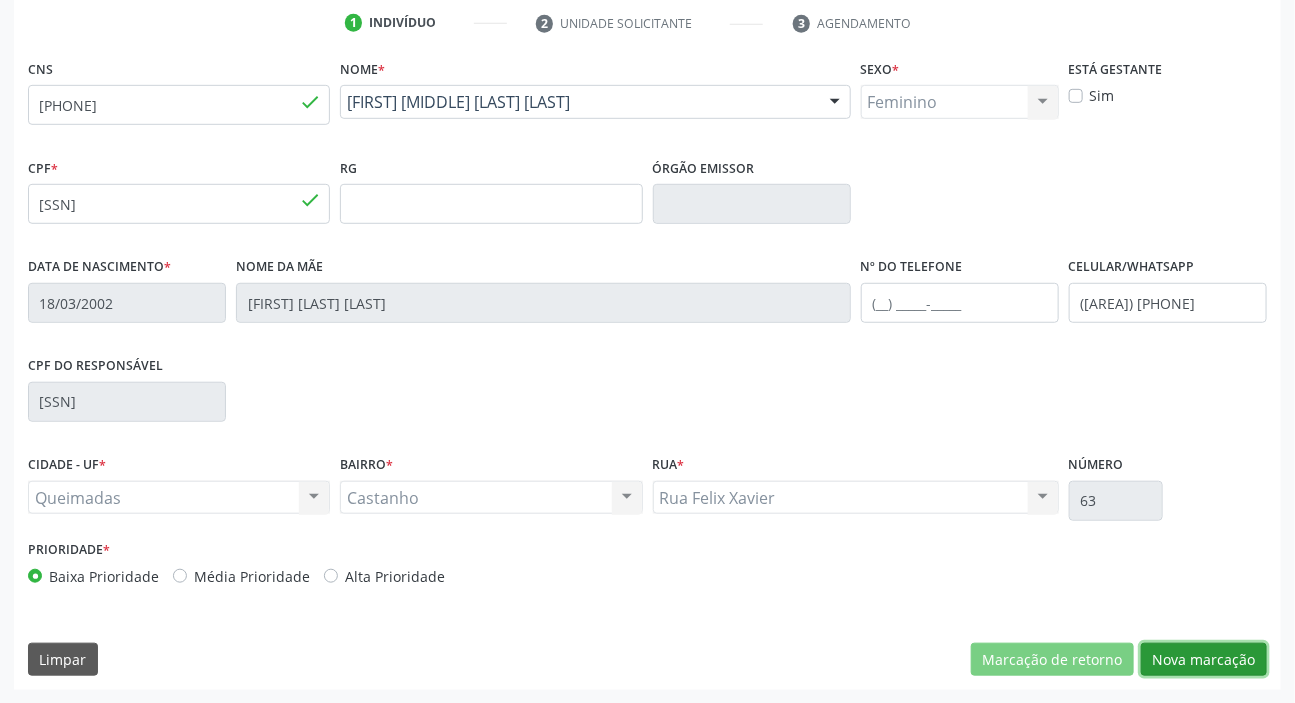 click on "Nova marcação" at bounding box center [1204, 660] 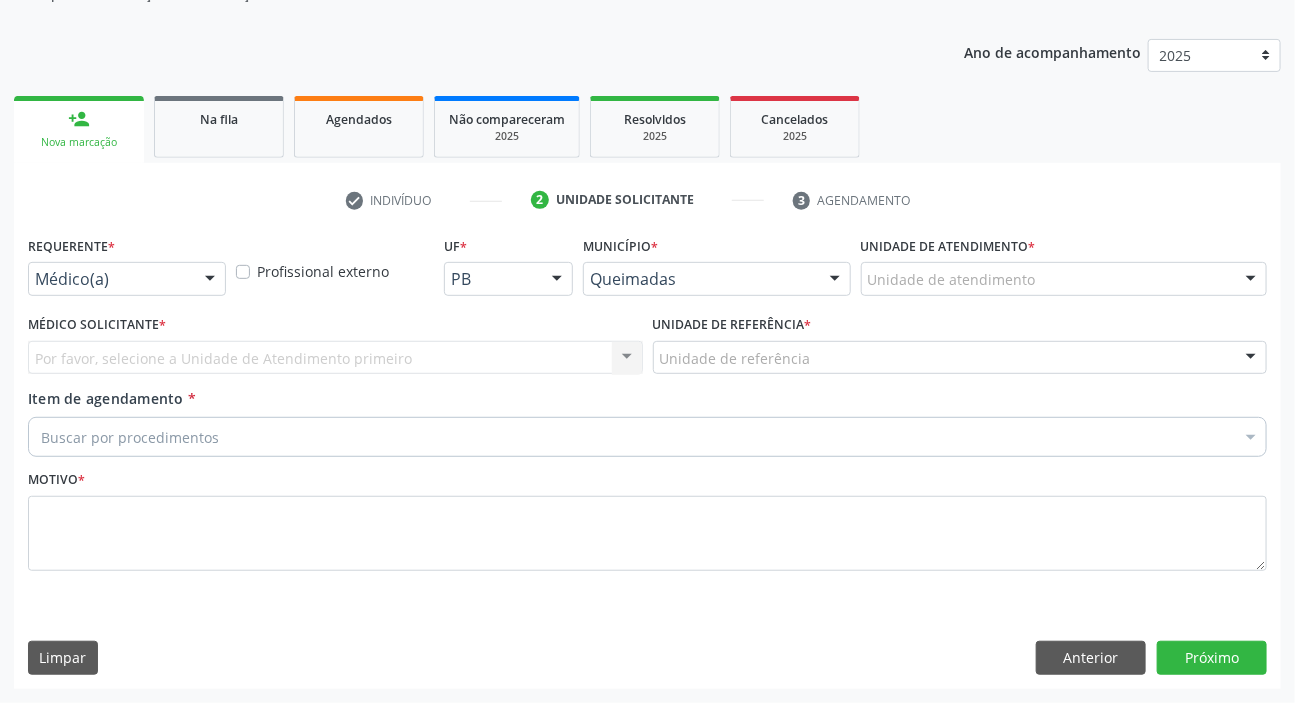 scroll, scrollTop: 201, scrollLeft: 0, axis: vertical 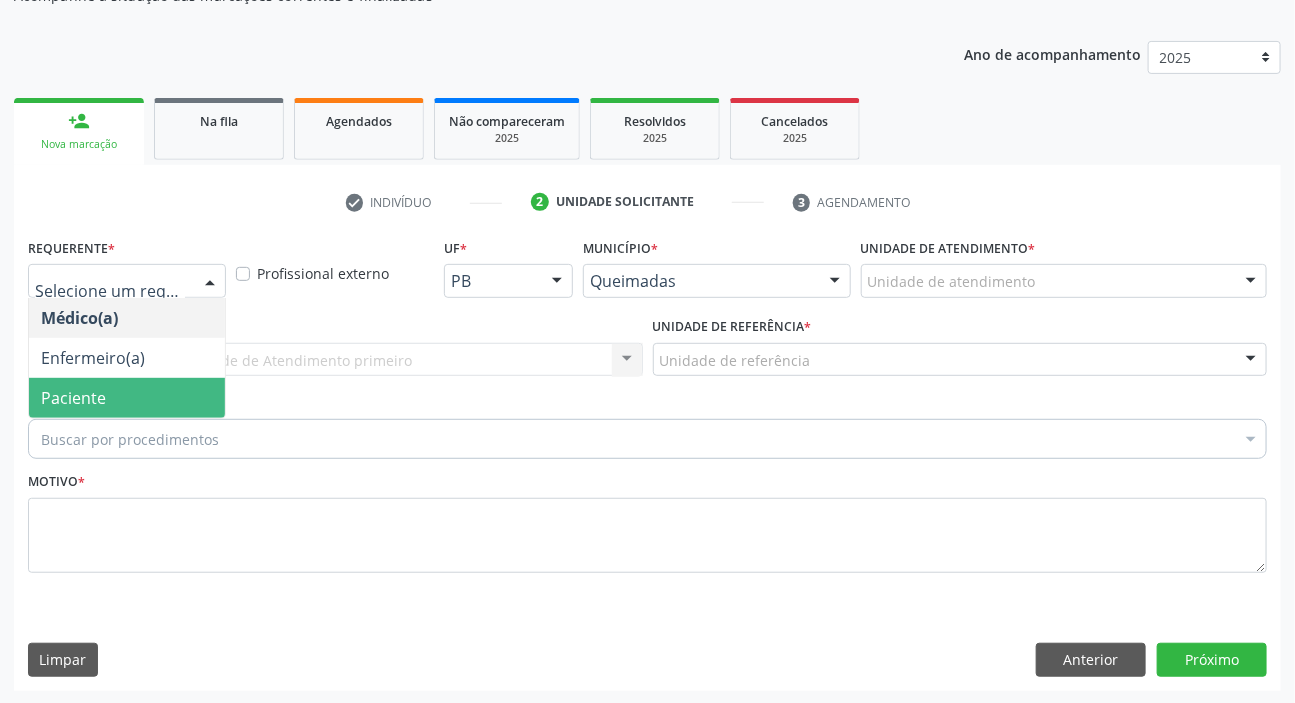 click on "Paciente" at bounding box center [127, 398] 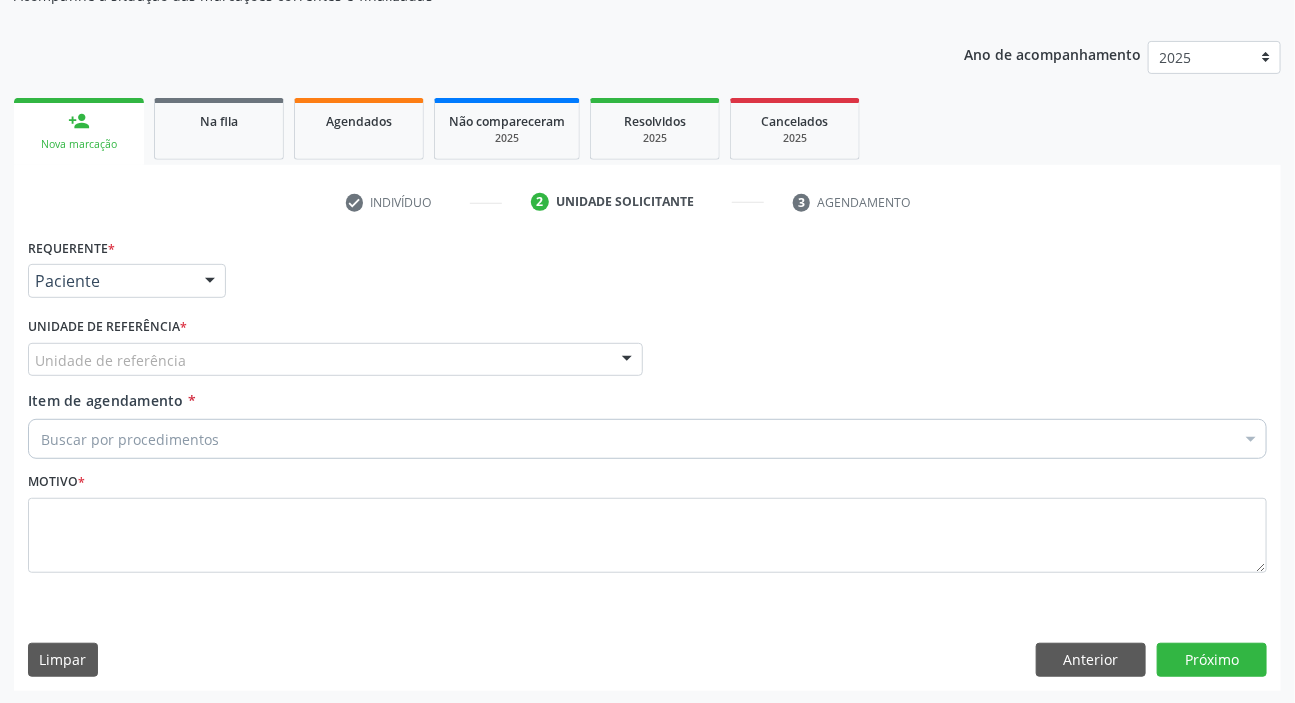 click on "Unidade de referência" at bounding box center [335, 360] 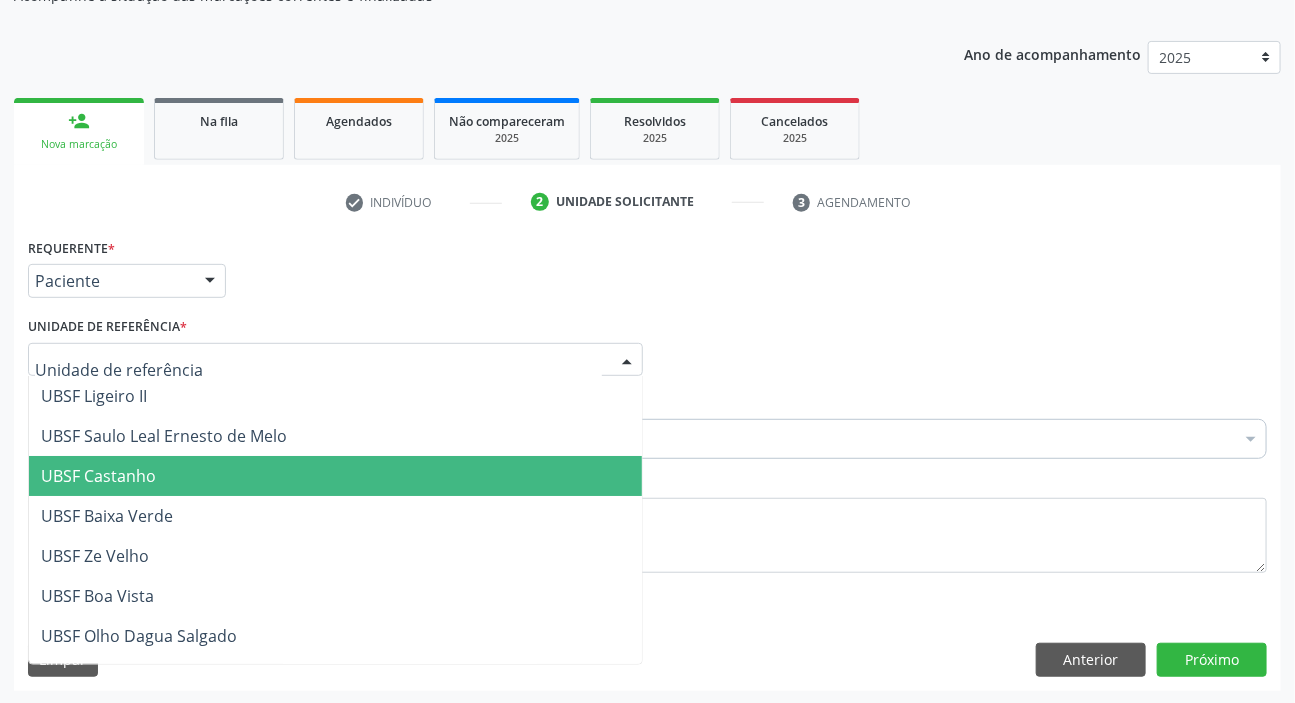 click on "UBSF Castanho" at bounding box center [98, 476] 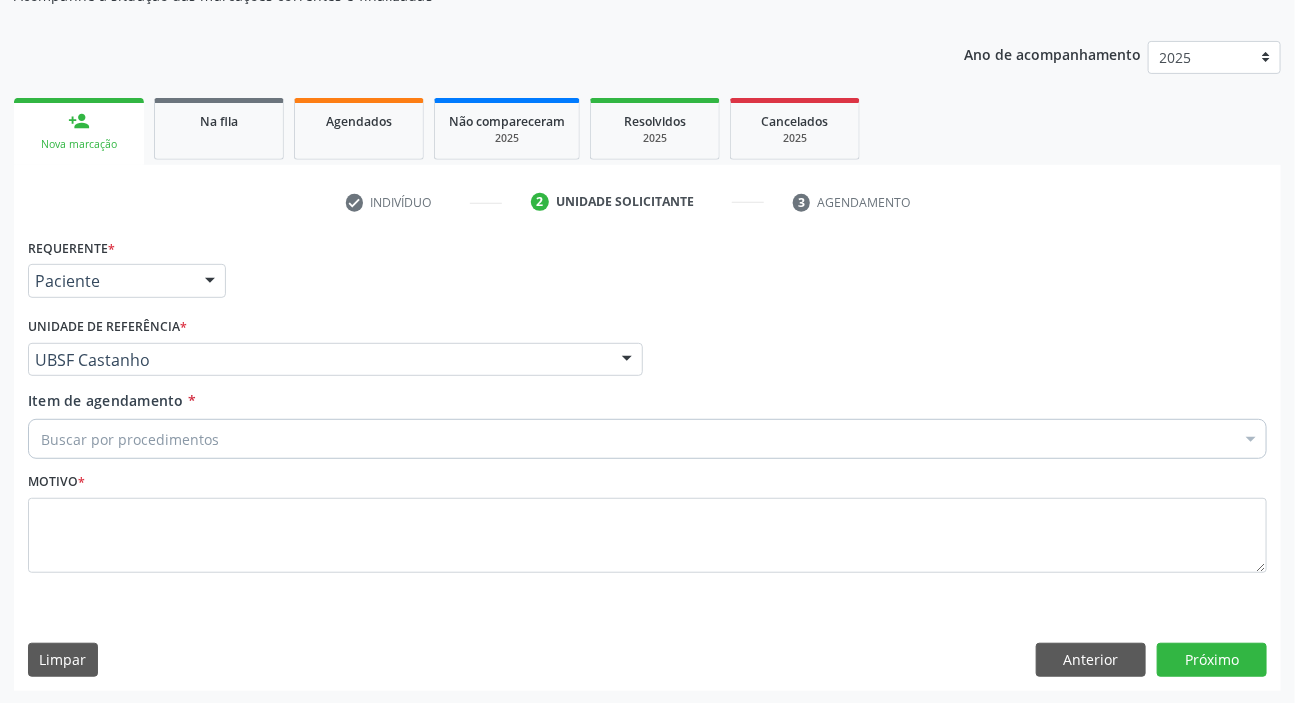 click on "Buscar por procedimentos" at bounding box center [647, 439] 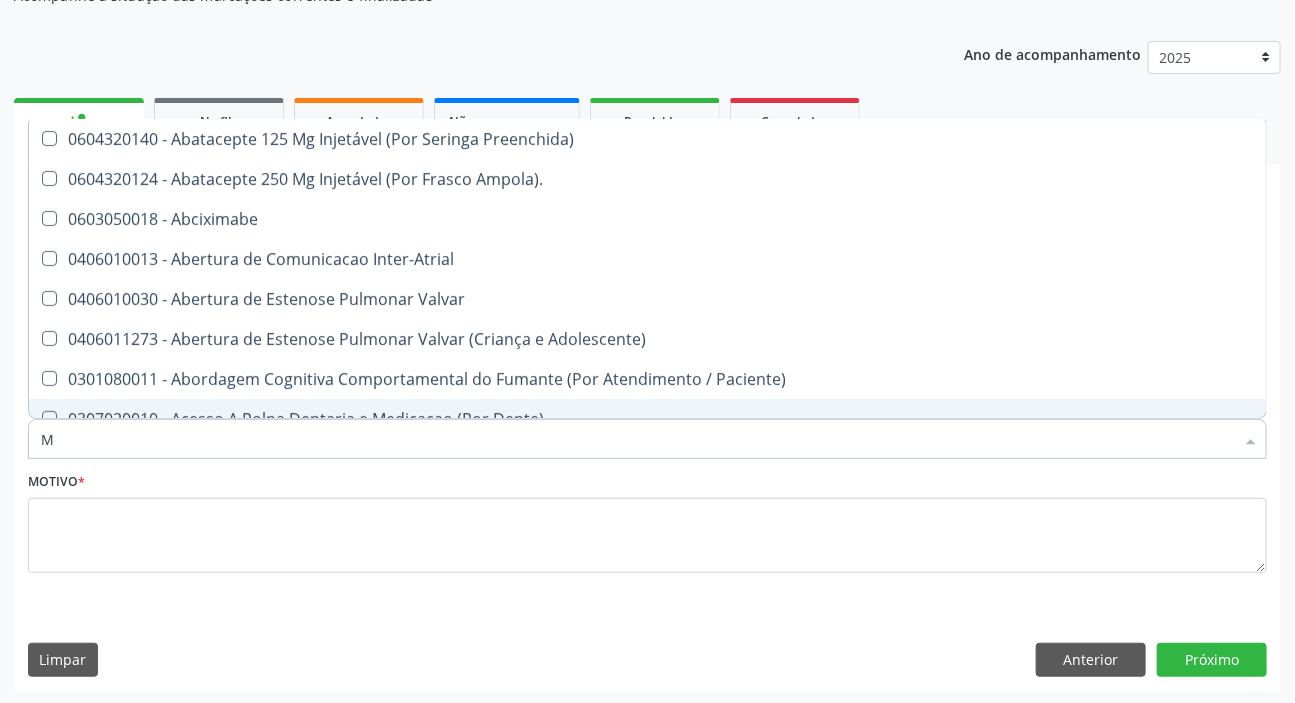 type on "MAMARIA BILATERAL" 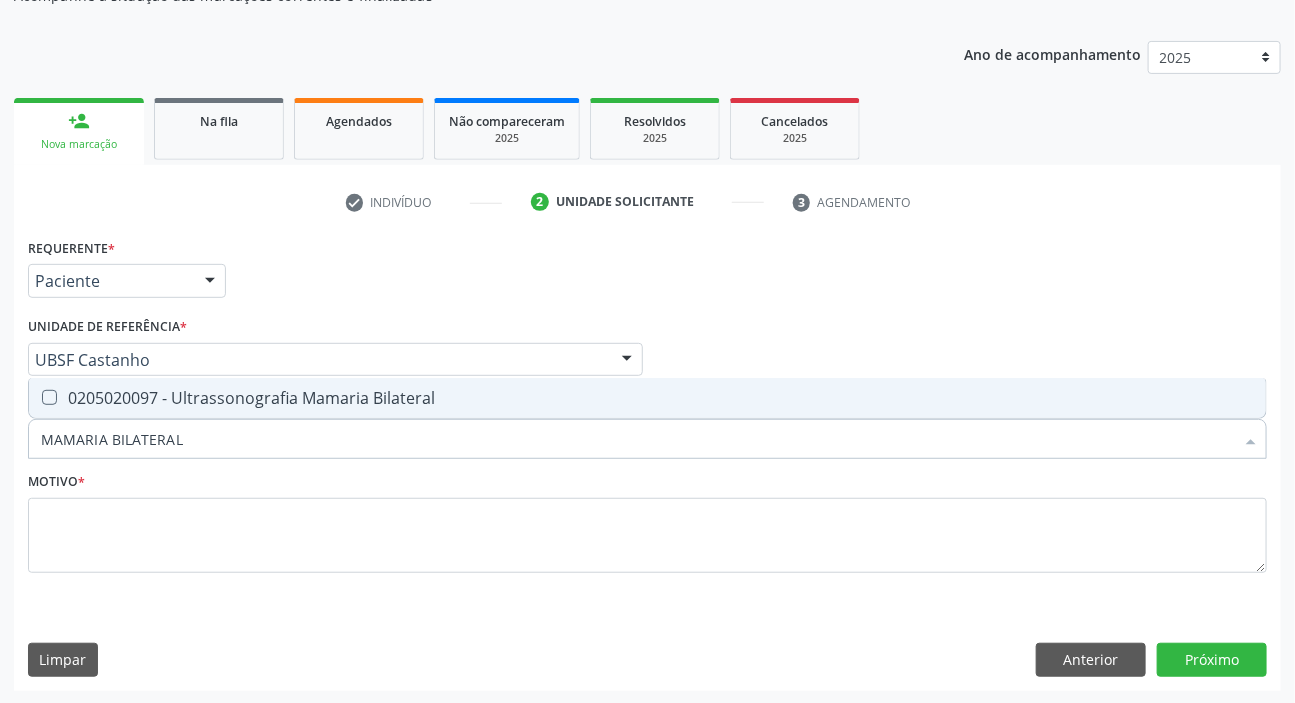 click on "0205020097 - Ultrassonografia Mamaria Bilateral" at bounding box center (647, 398) 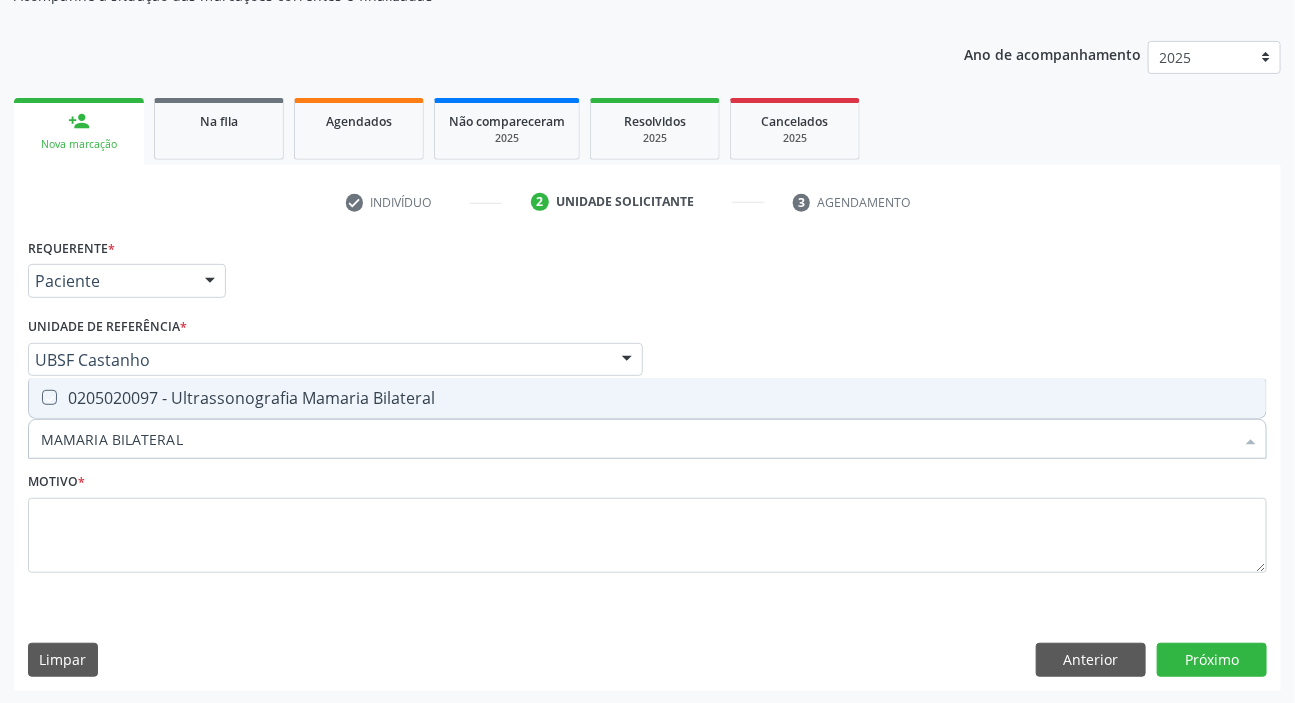 checkbox on "true" 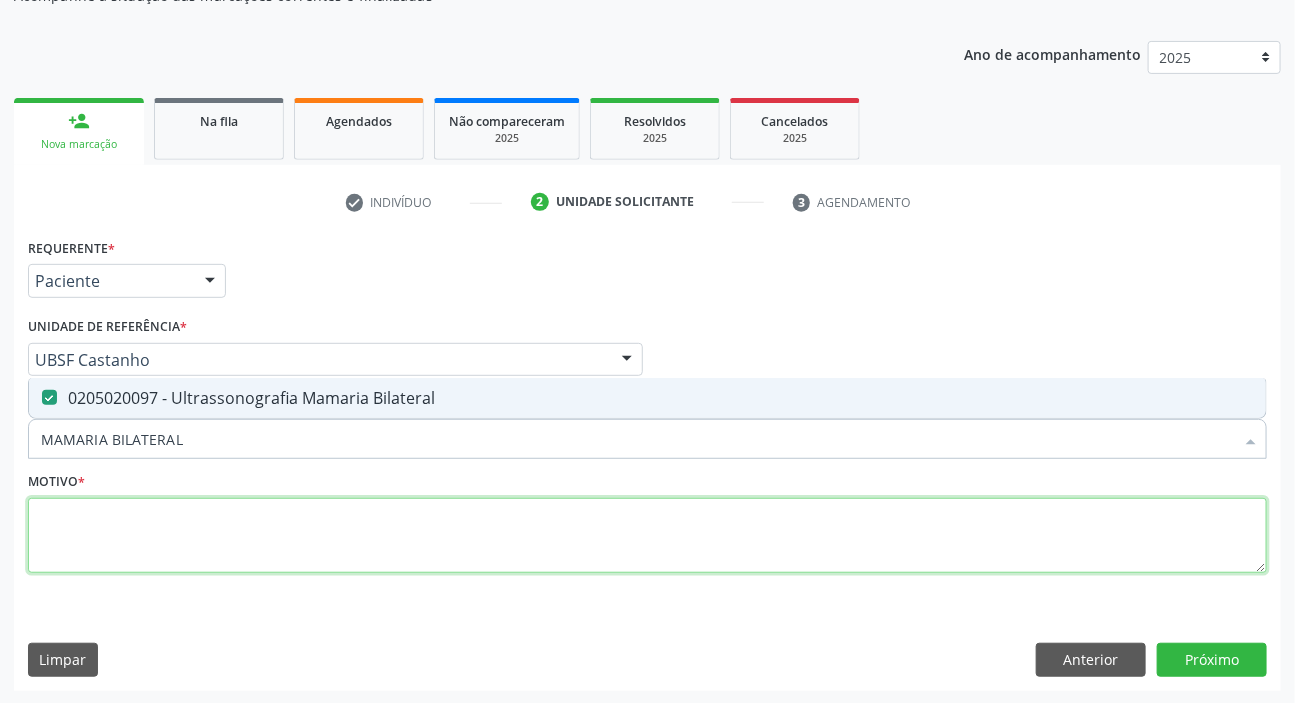 click at bounding box center [647, 536] 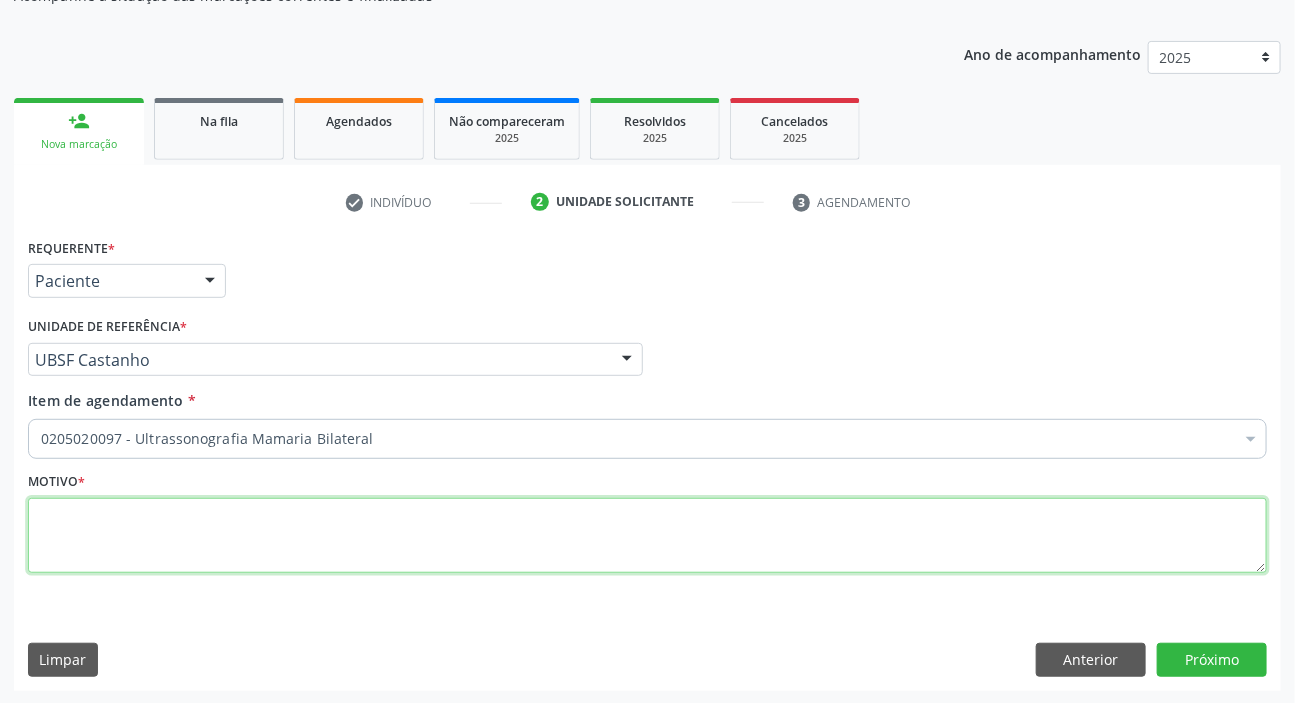 paste on "ROTINA" 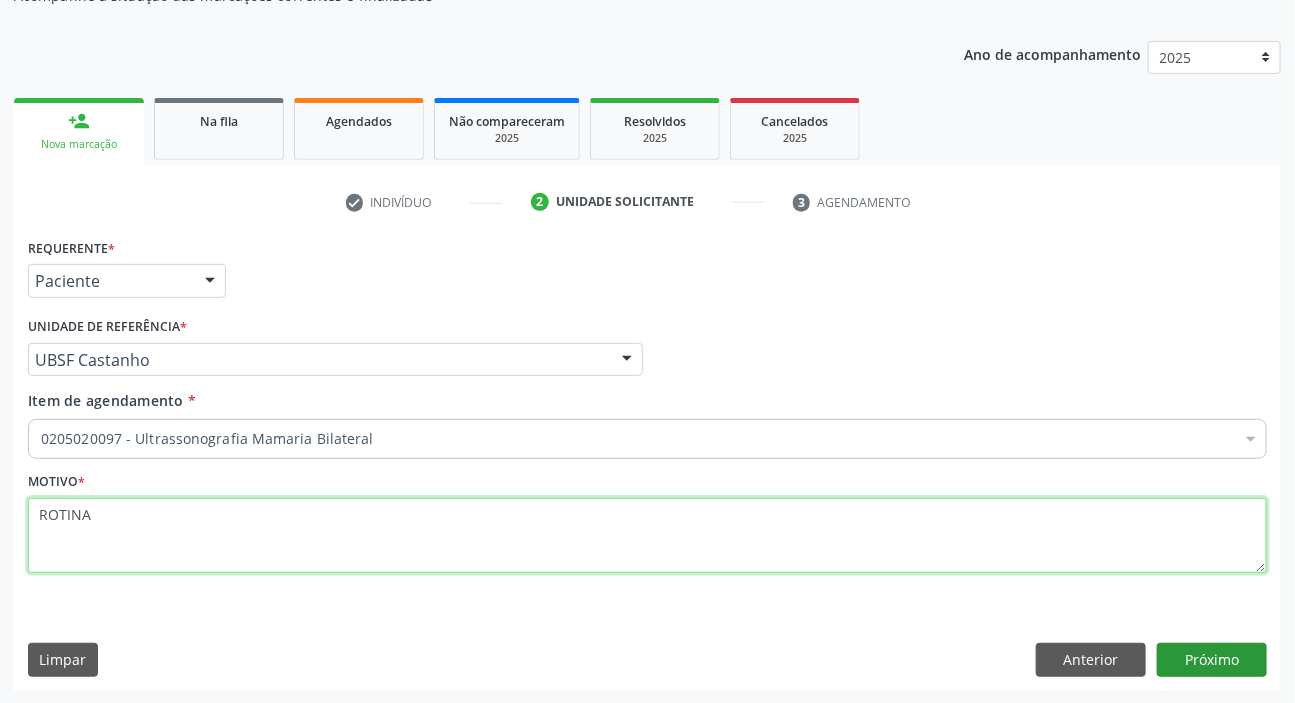 type on "ROTINA" 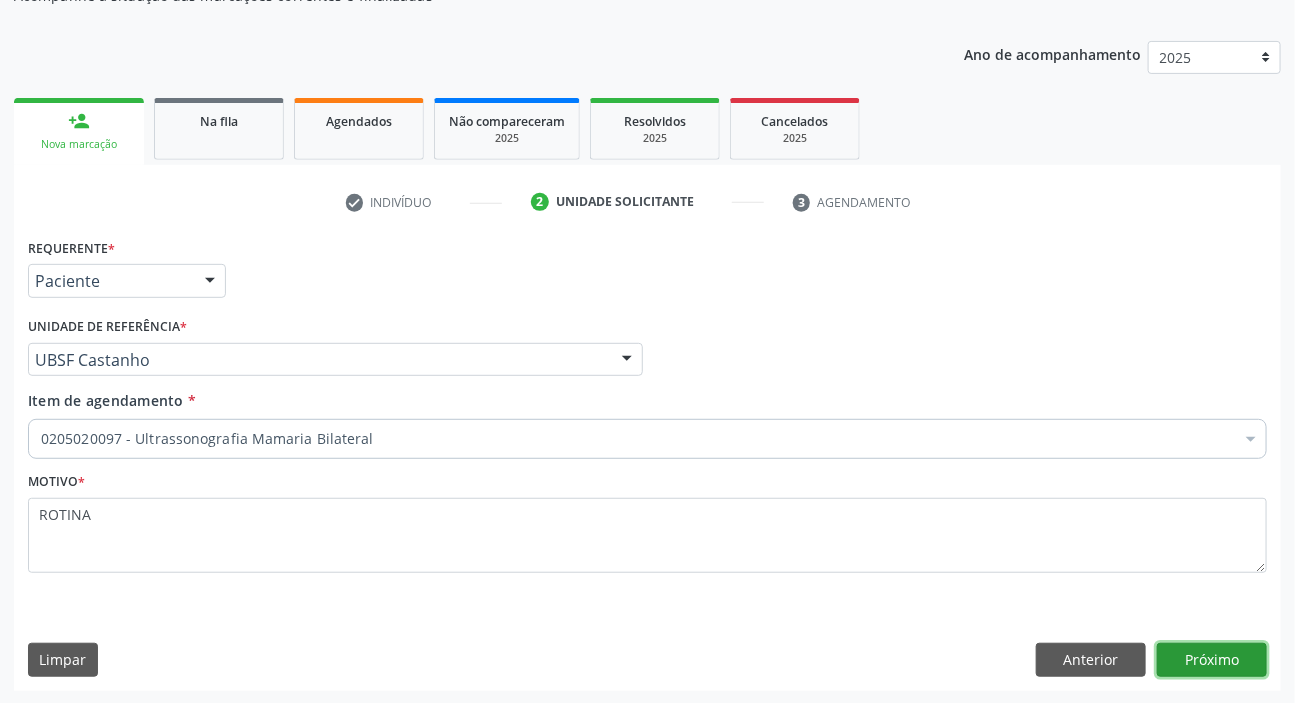 click on "Próximo" at bounding box center [1212, 660] 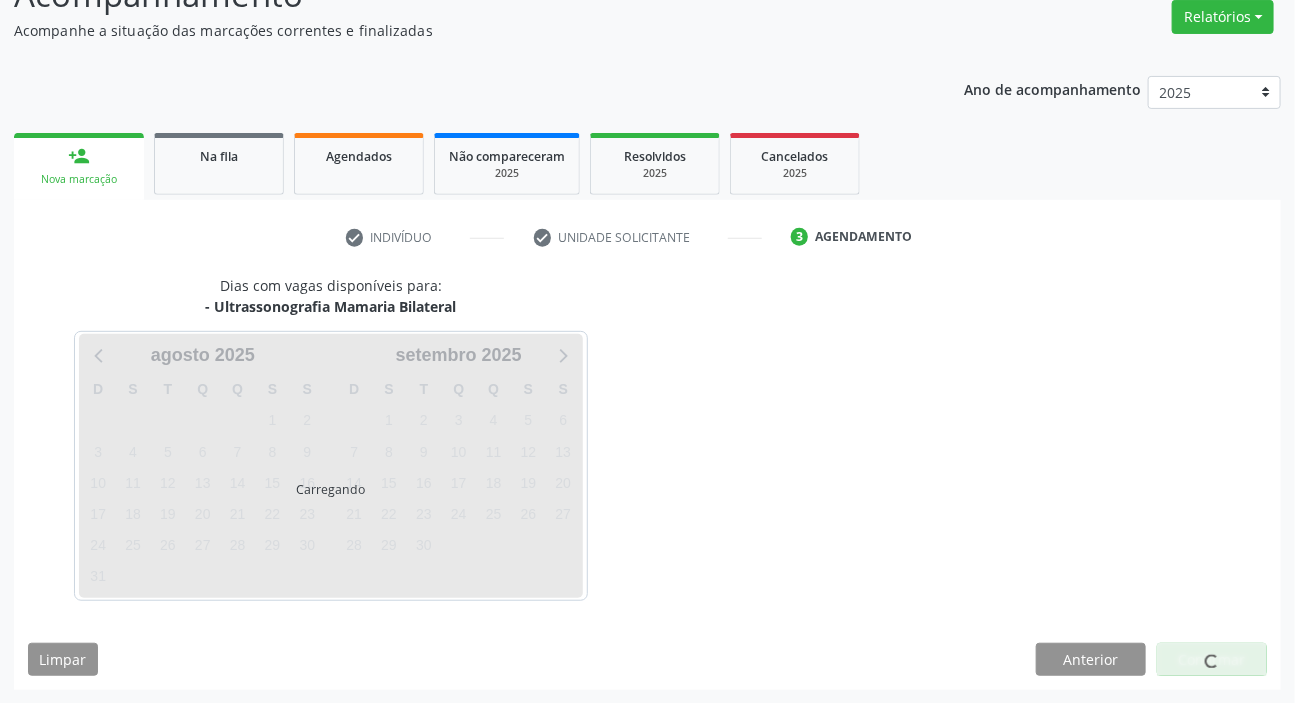 scroll, scrollTop: 166, scrollLeft: 0, axis: vertical 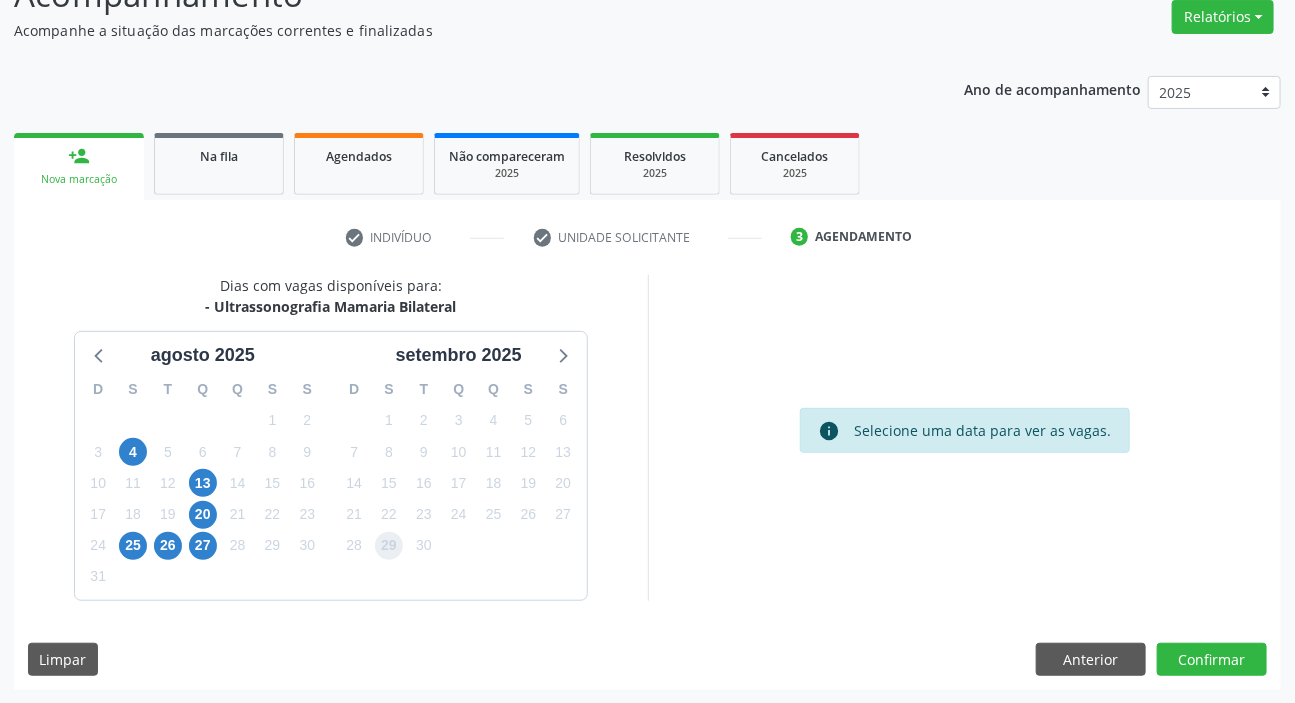 click on "29" at bounding box center [389, 546] 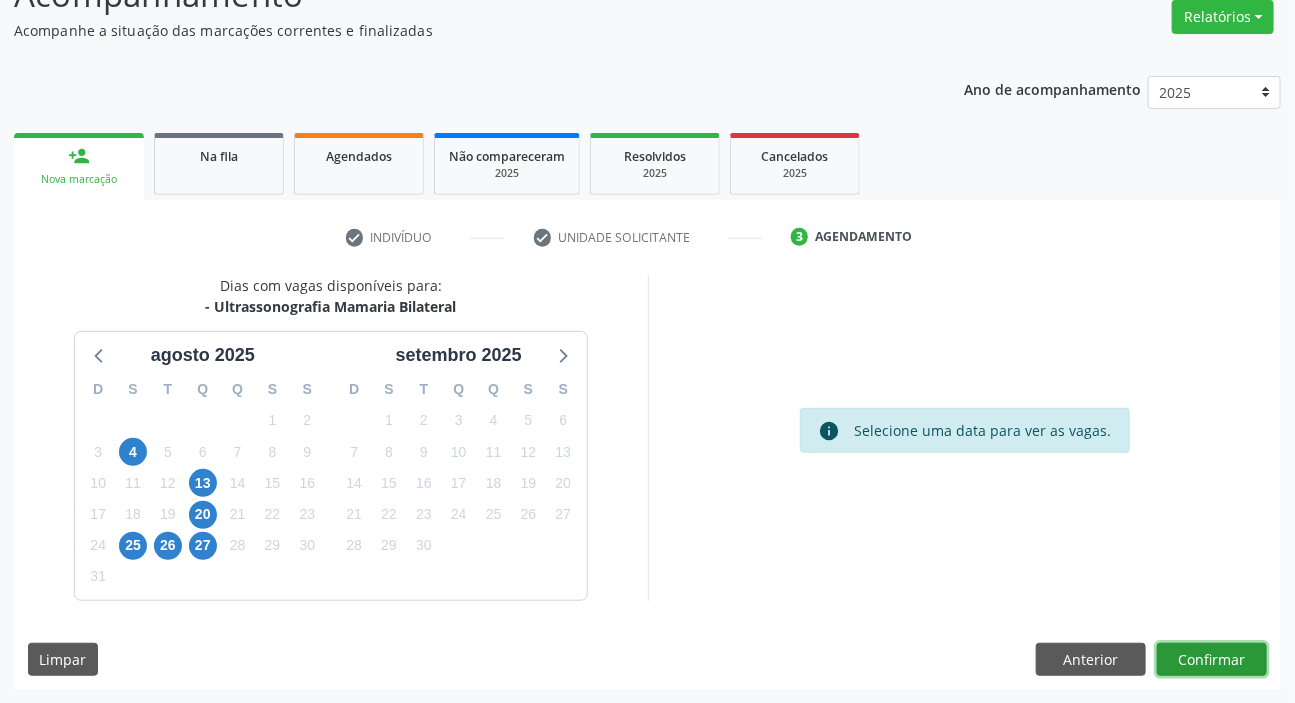 click on "Confirmar" at bounding box center [1212, 660] 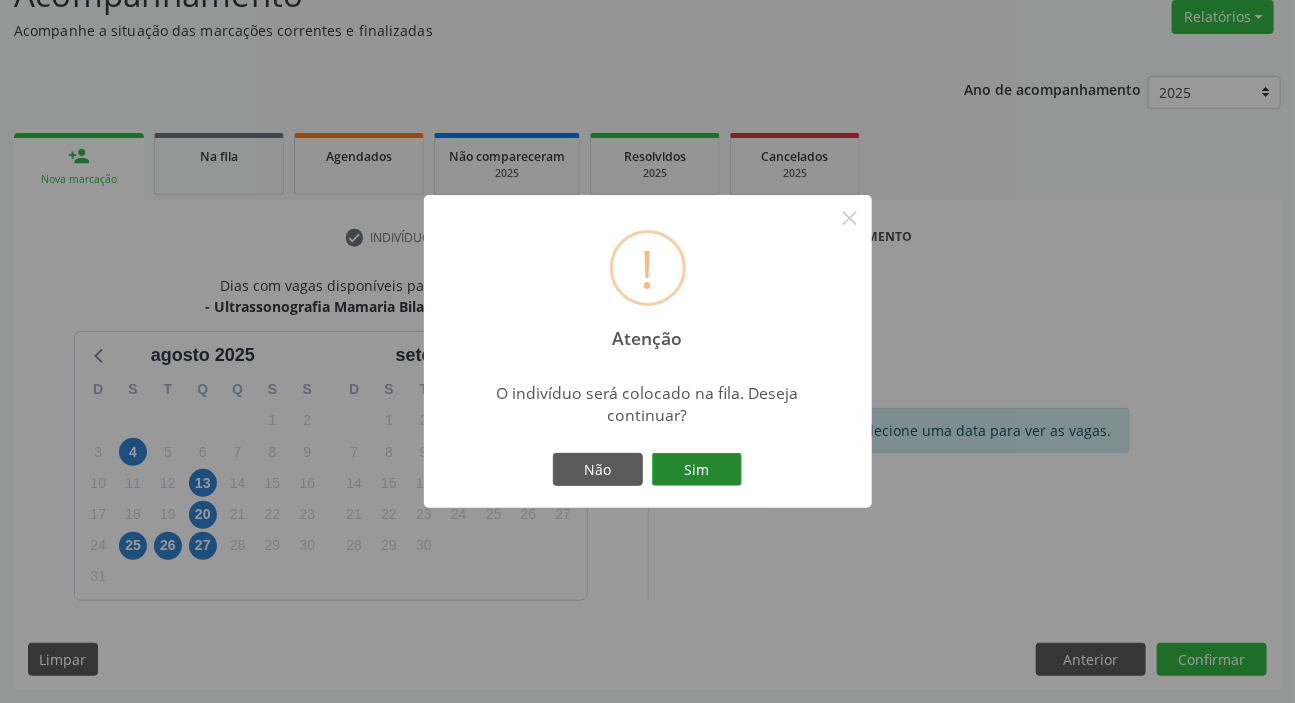 click on "Sim" at bounding box center (697, 470) 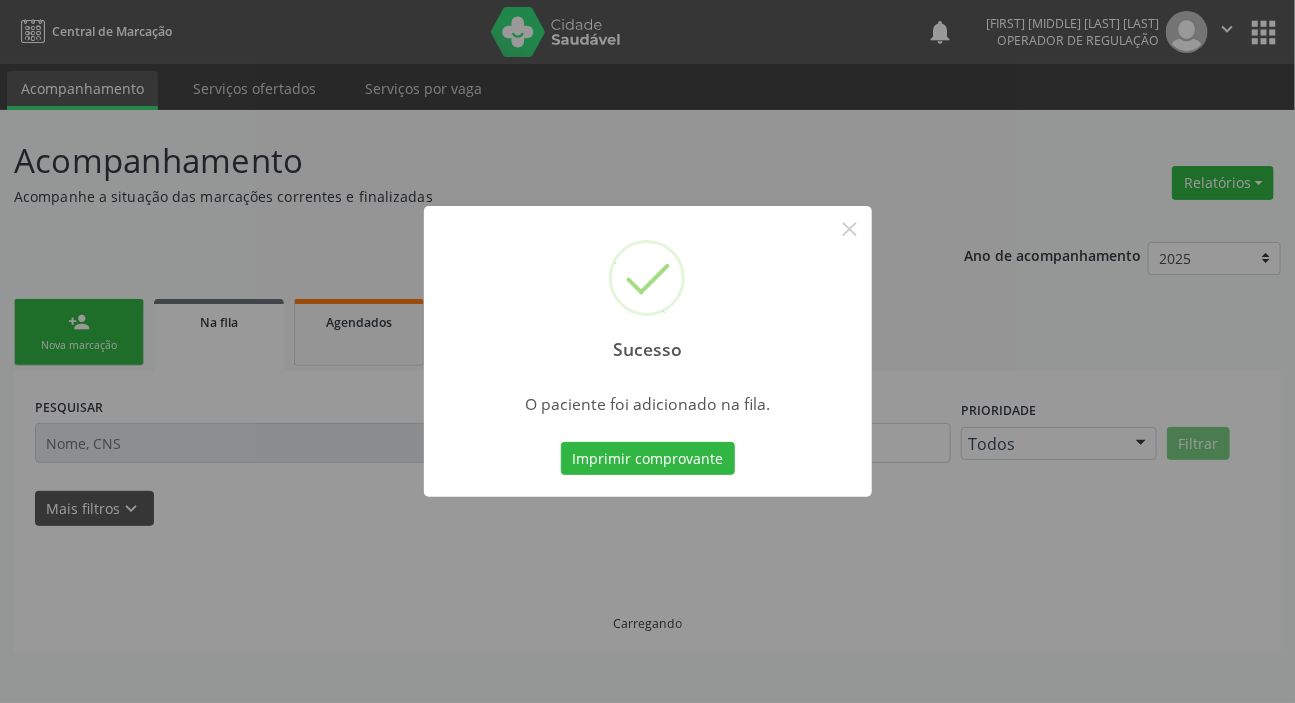 scroll, scrollTop: 0, scrollLeft: 0, axis: both 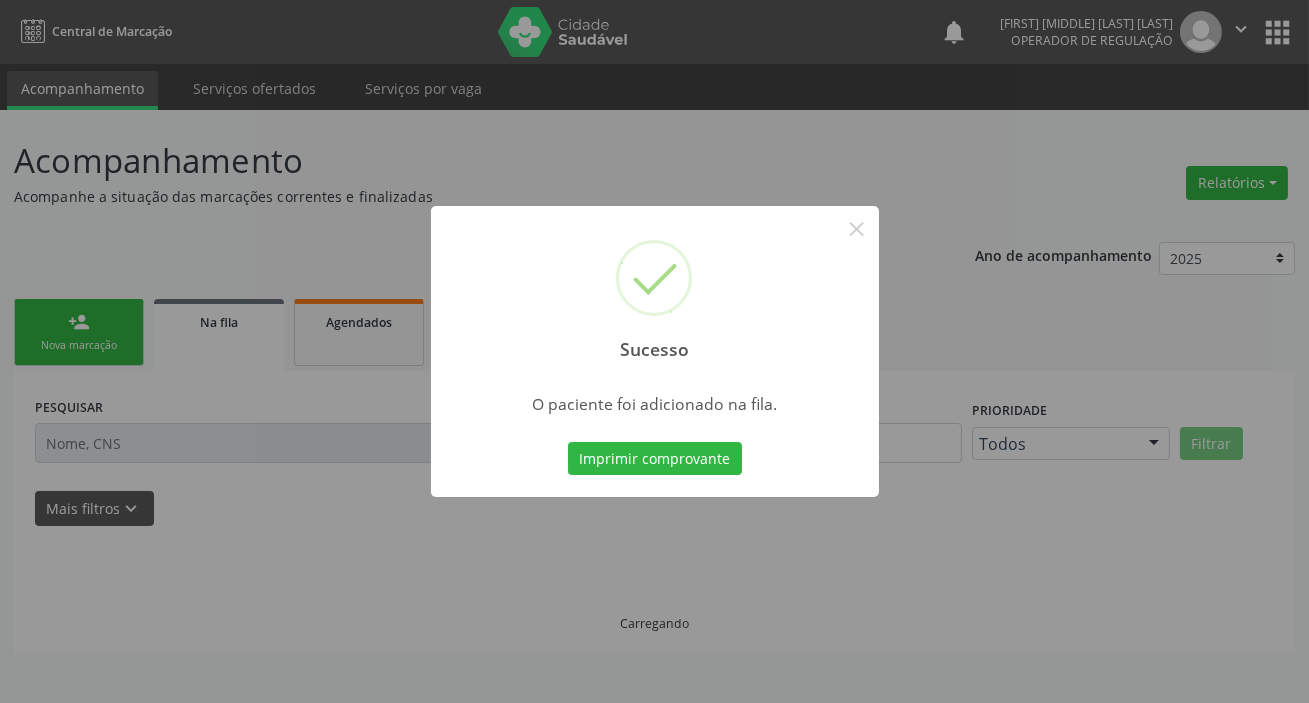 click on "Sucesso × O paciente foi adicionado na fila. Imprimir comprovante Cancel" at bounding box center [654, 351] 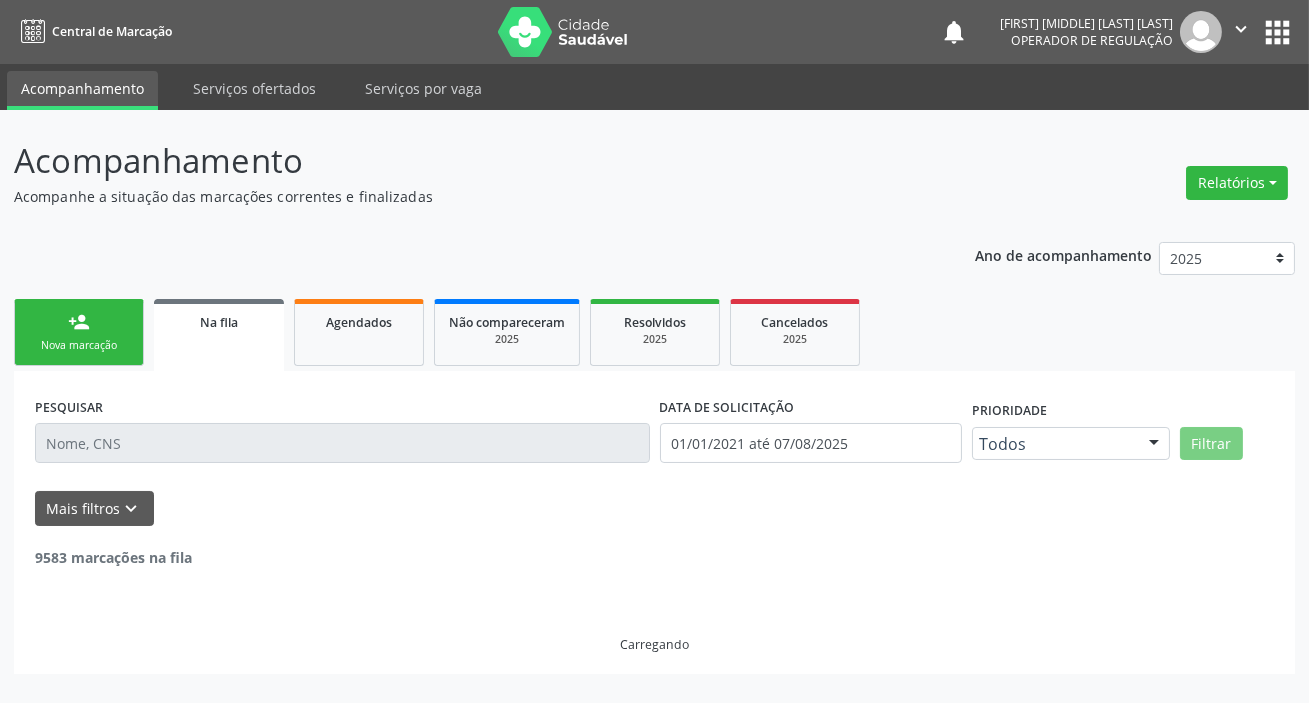 click on "Nova marcação" at bounding box center [79, 345] 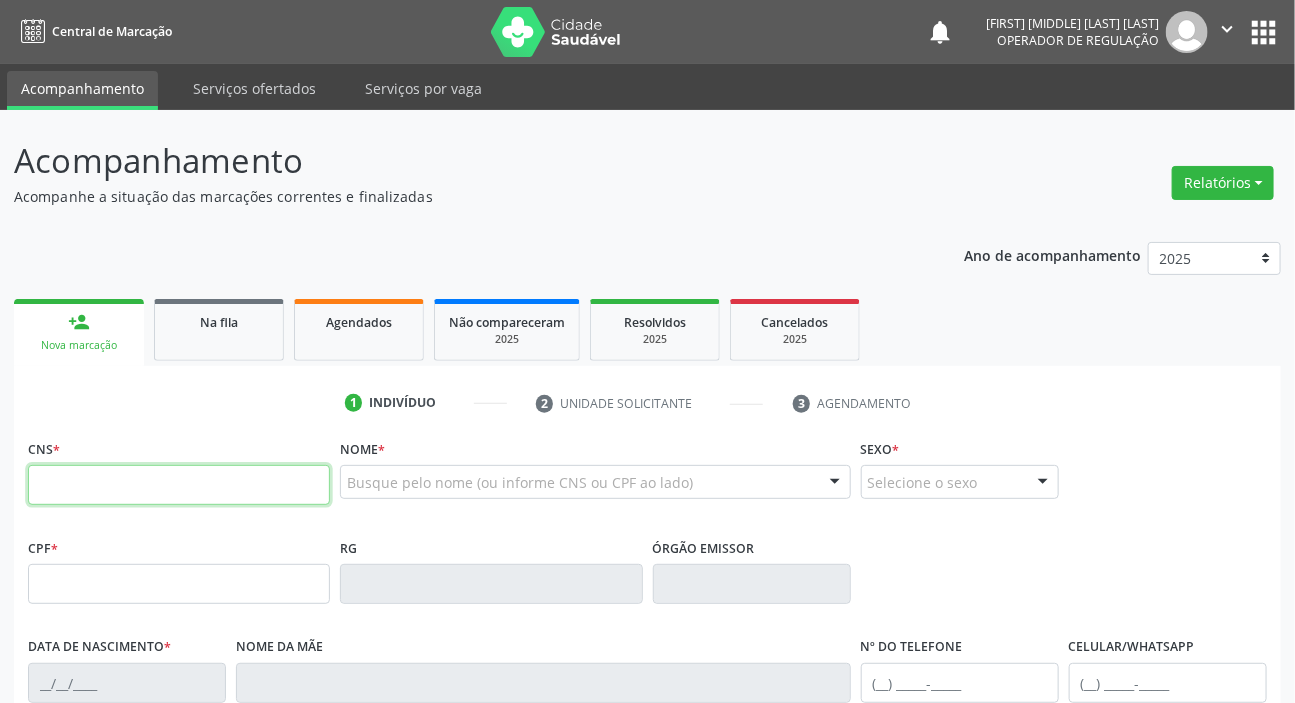 click at bounding box center (179, 485) 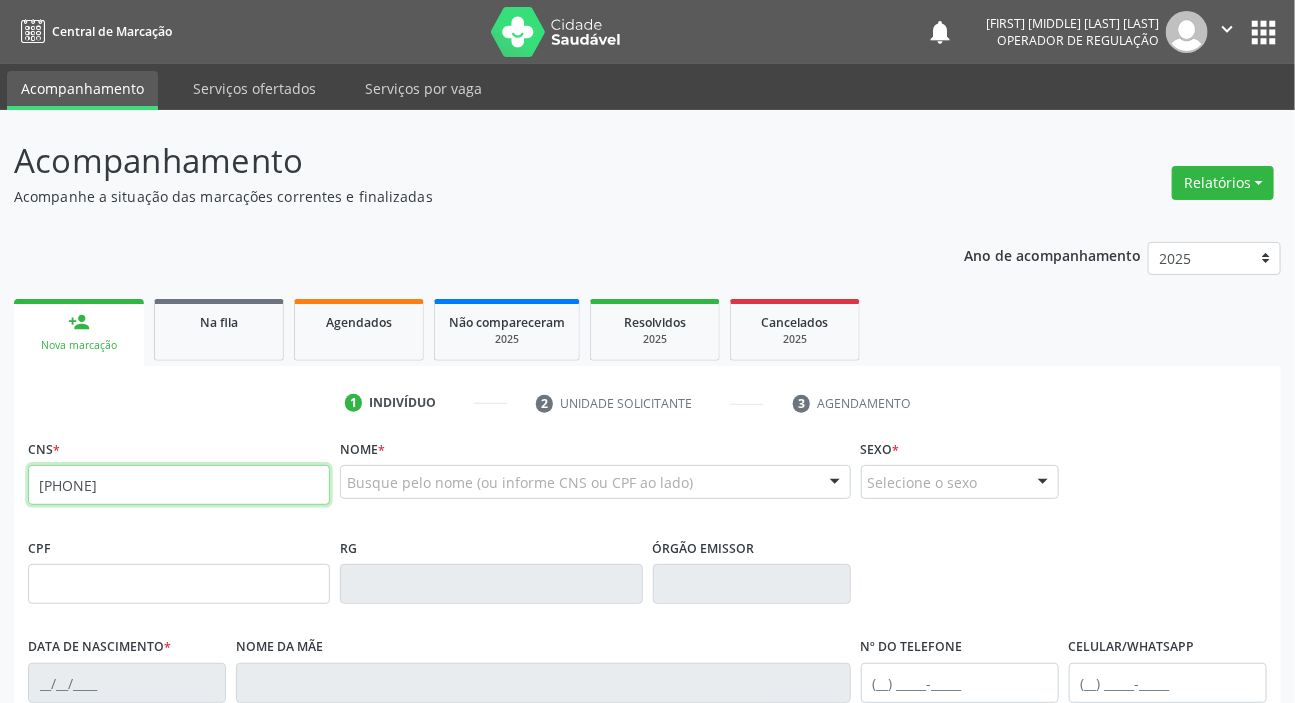 type on "[PHONE]" 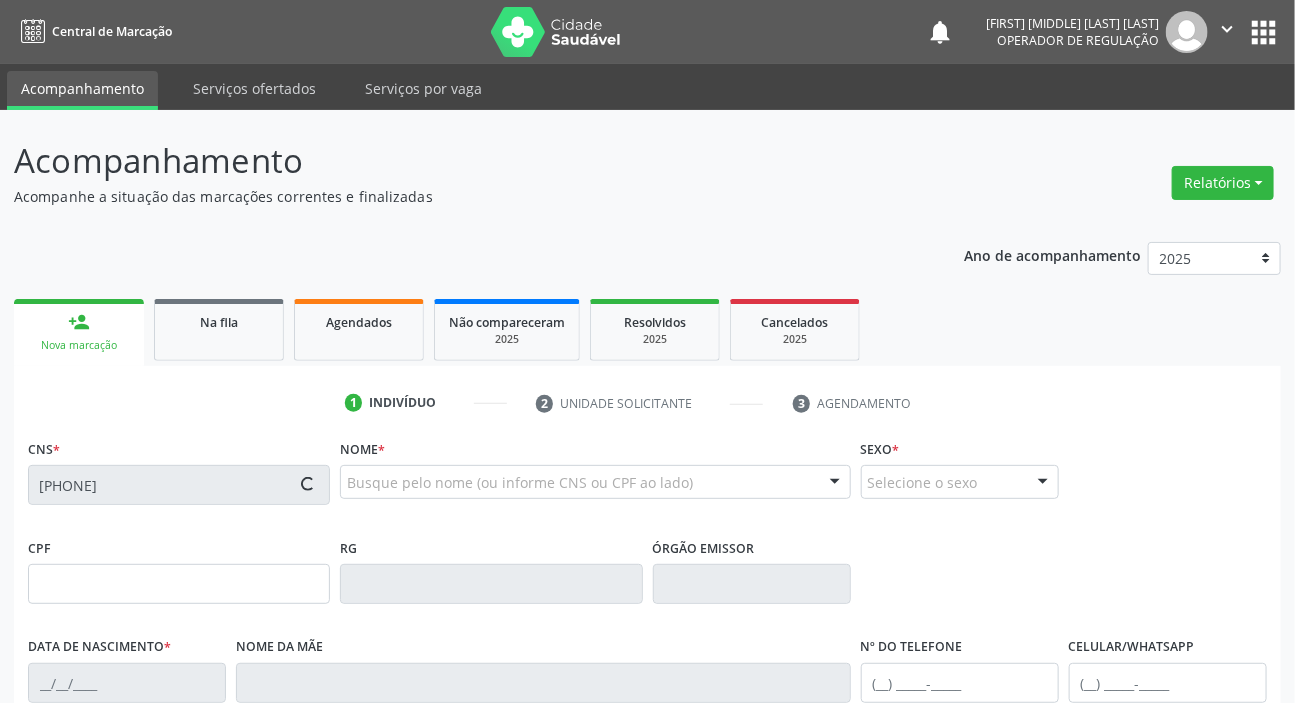 type on "[SSN]" 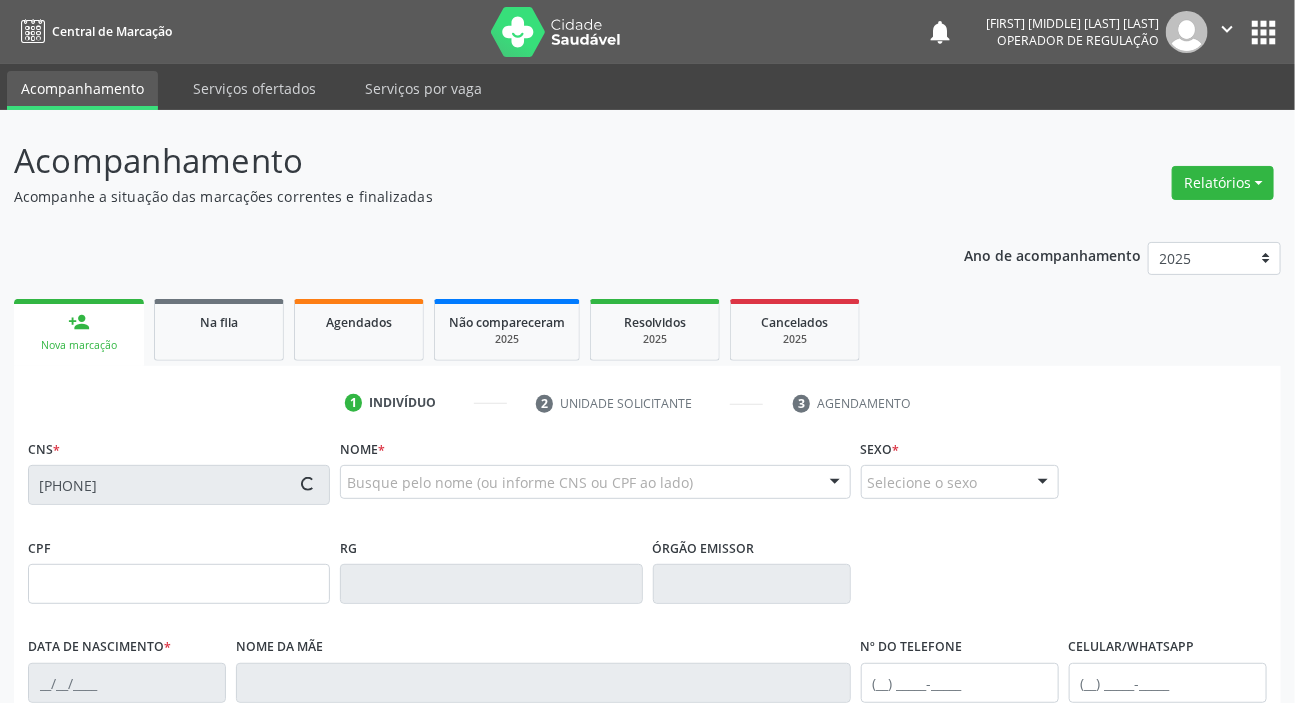 type on "[DATE]" 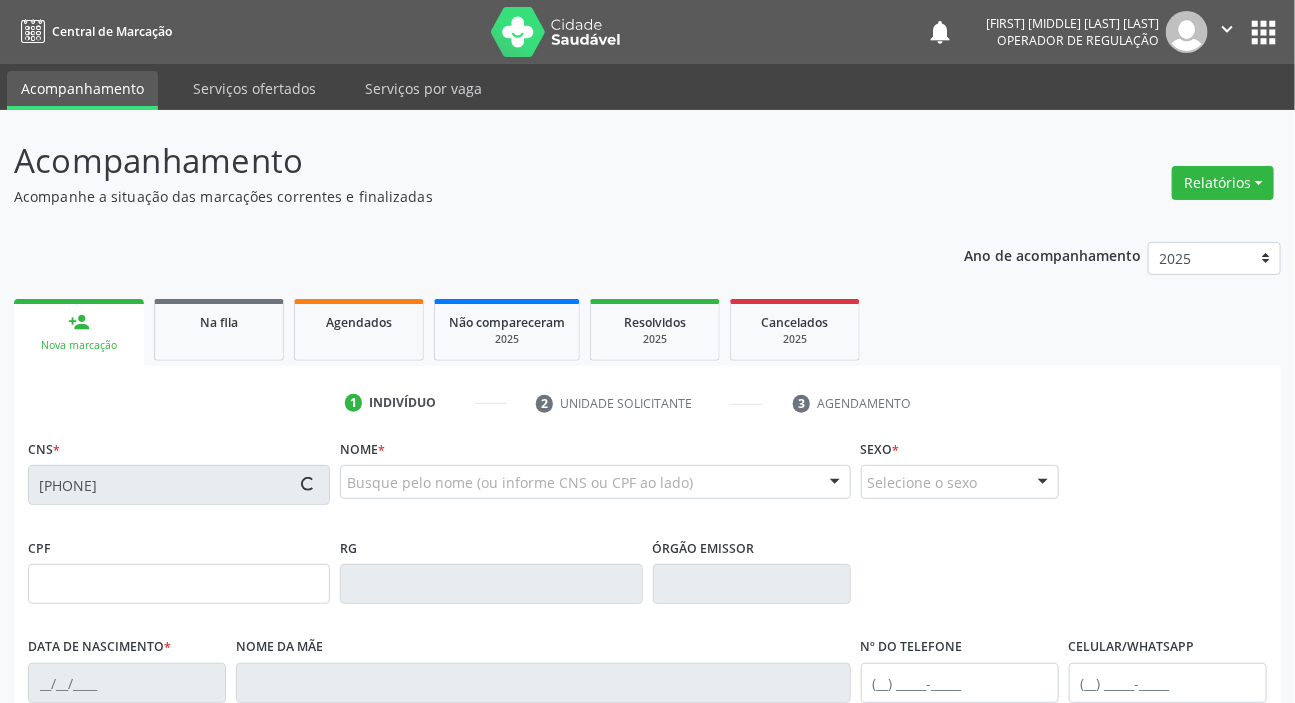 type on "[FIRST] [LAST] [LAST]" 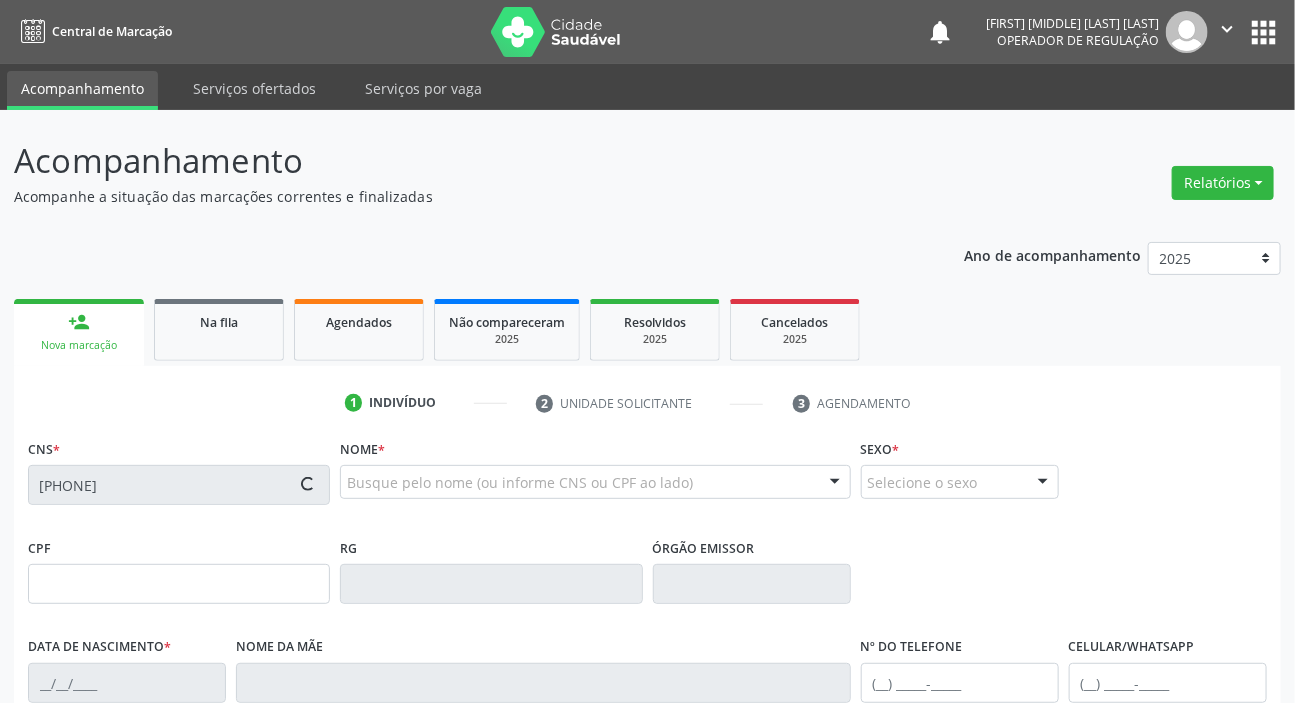 type on "115" 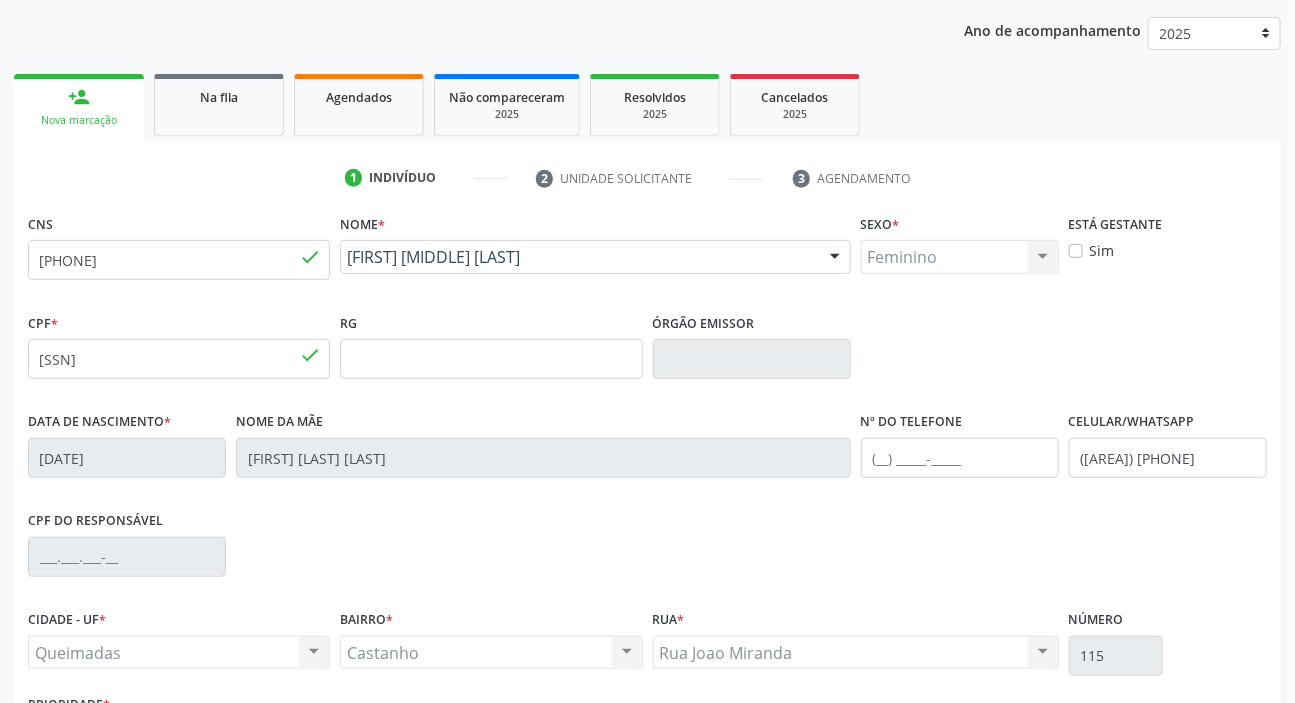 scroll, scrollTop: 380, scrollLeft: 0, axis: vertical 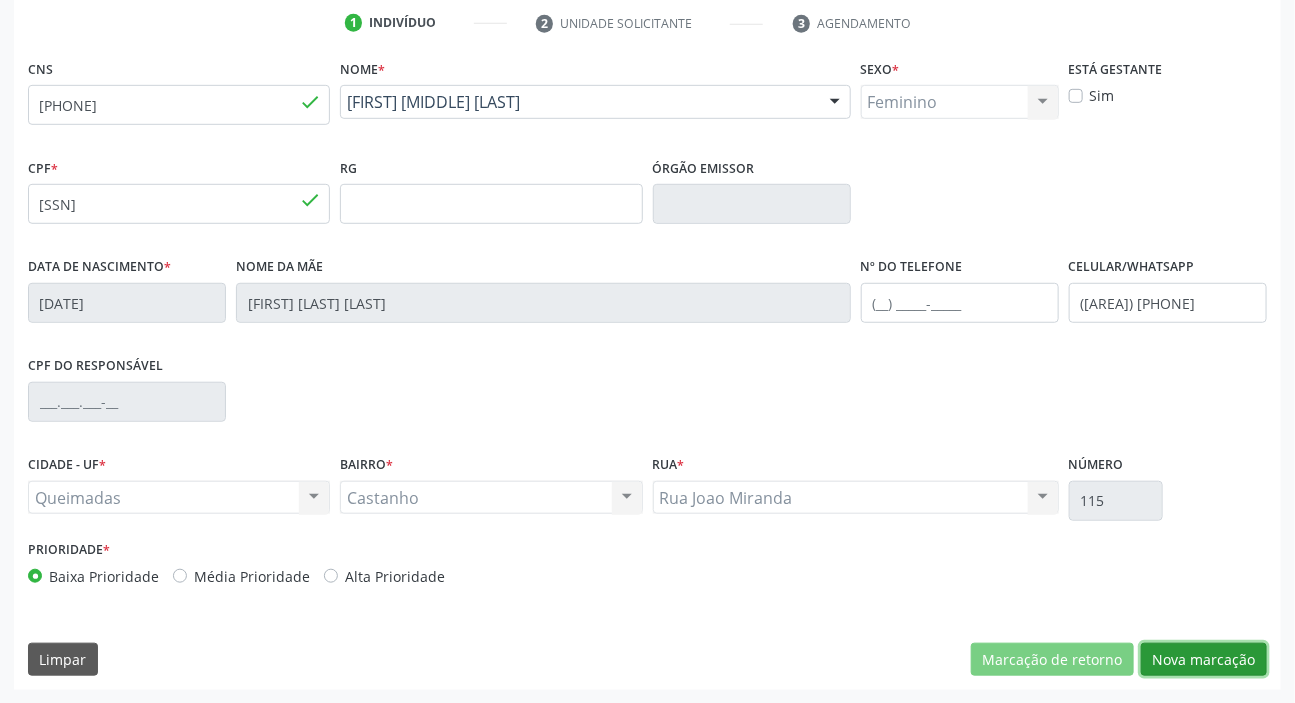 click on "Nova marcação" at bounding box center [1204, 660] 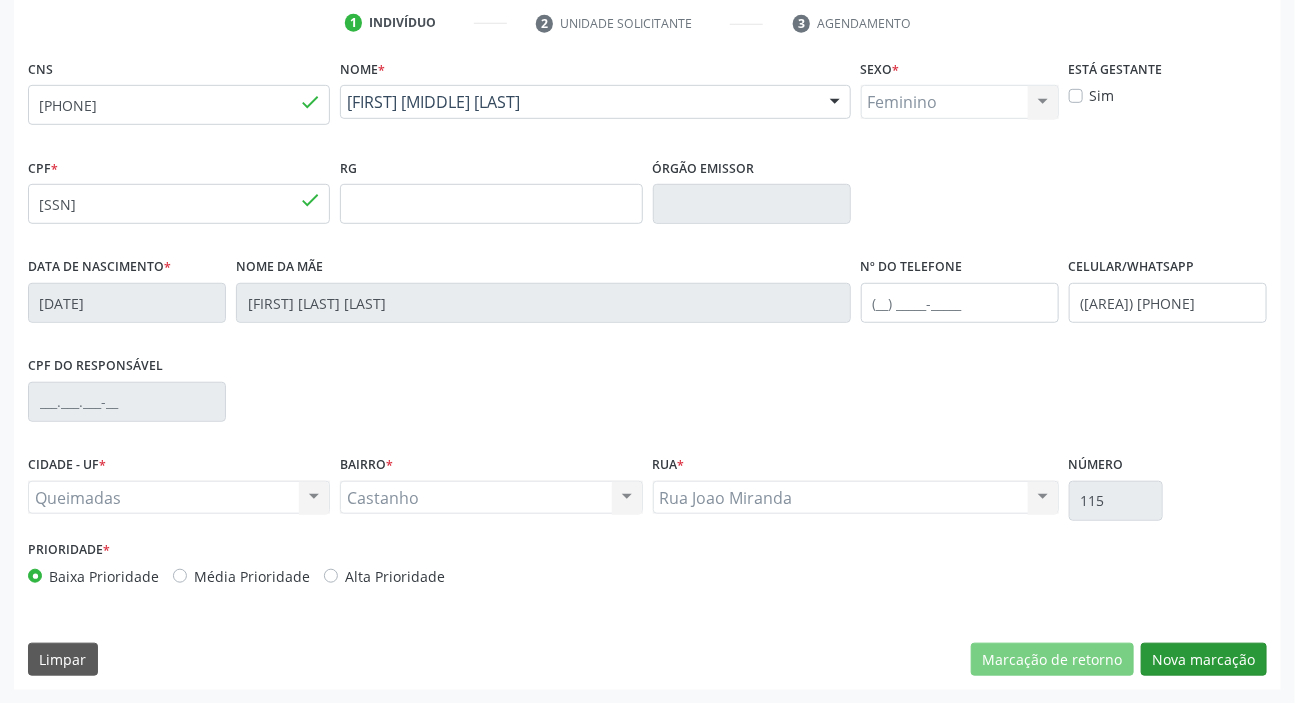 scroll, scrollTop: 201, scrollLeft: 0, axis: vertical 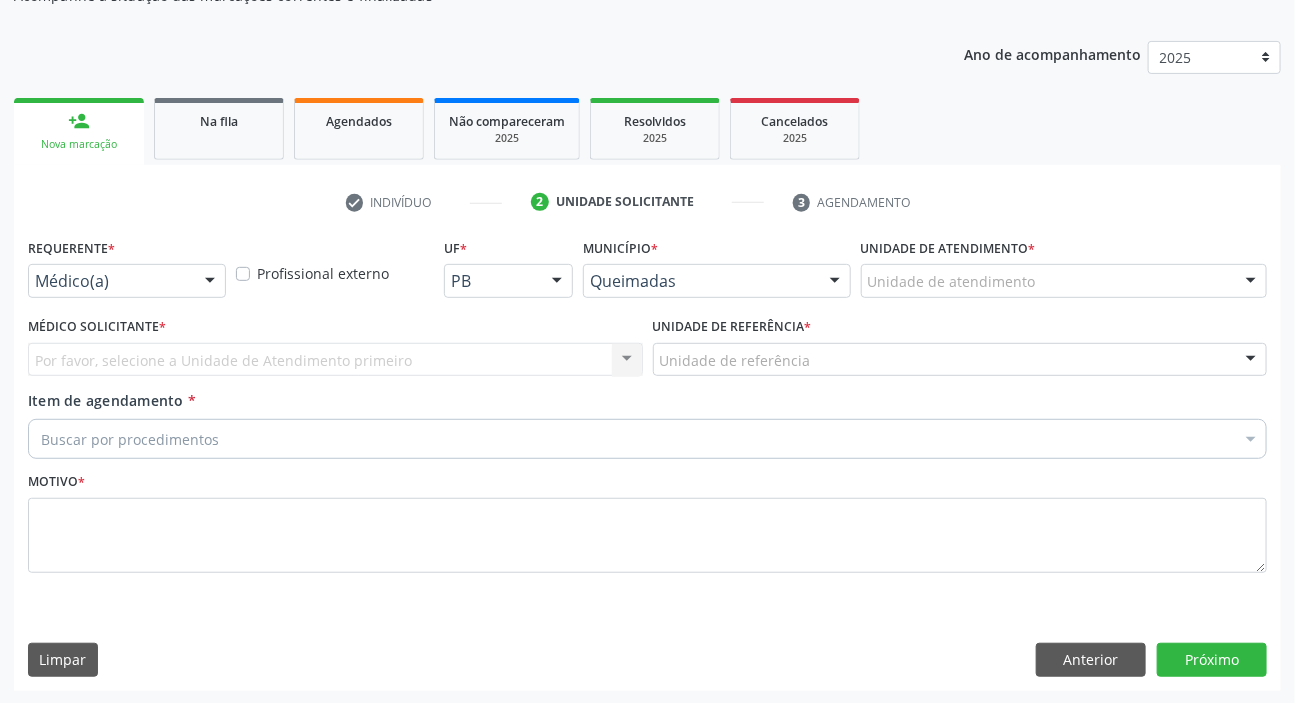 click on "Requerente
*
Médico(a)         Médico(a)   Enfermeiro(a)   Paciente
Nenhum resultado encontrado para: "   "
Não há nenhuma opção para ser exibida." at bounding box center [127, 272] 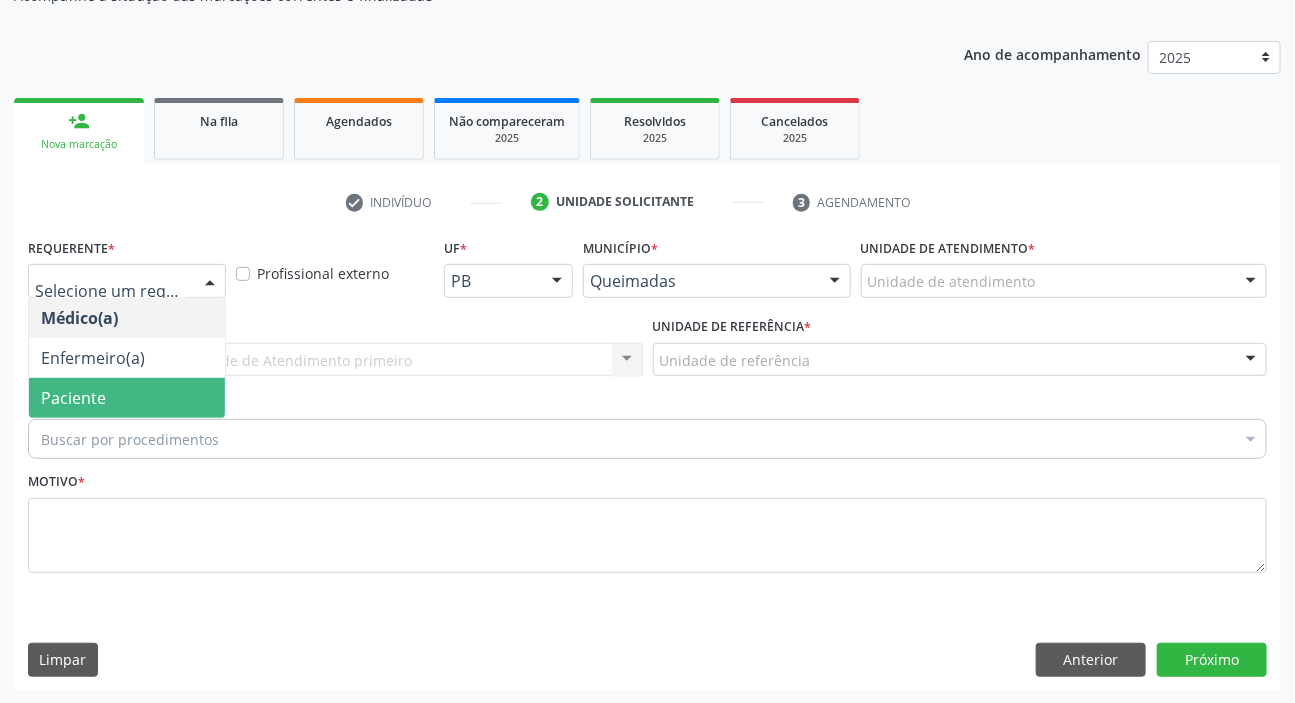 click on "Paciente" at bounding box center (127, 398) 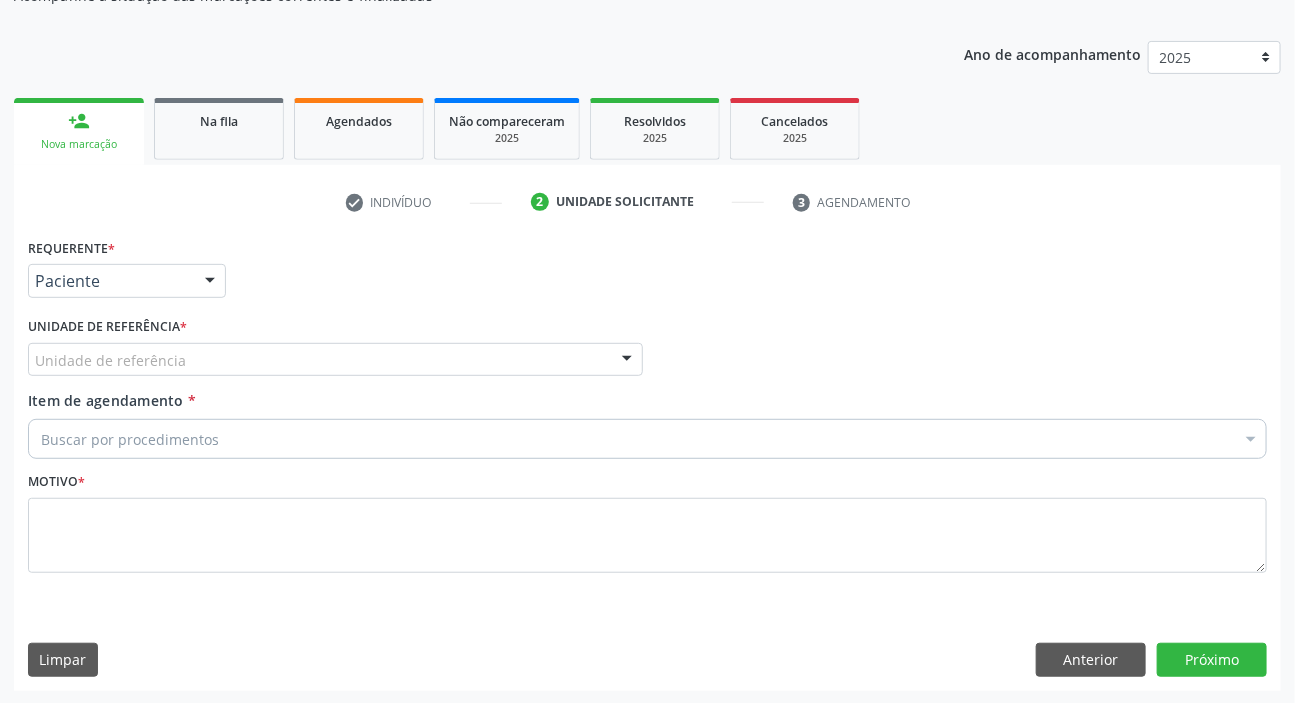 click on "Unidade de referência
*" at bounding box center [107, 327] 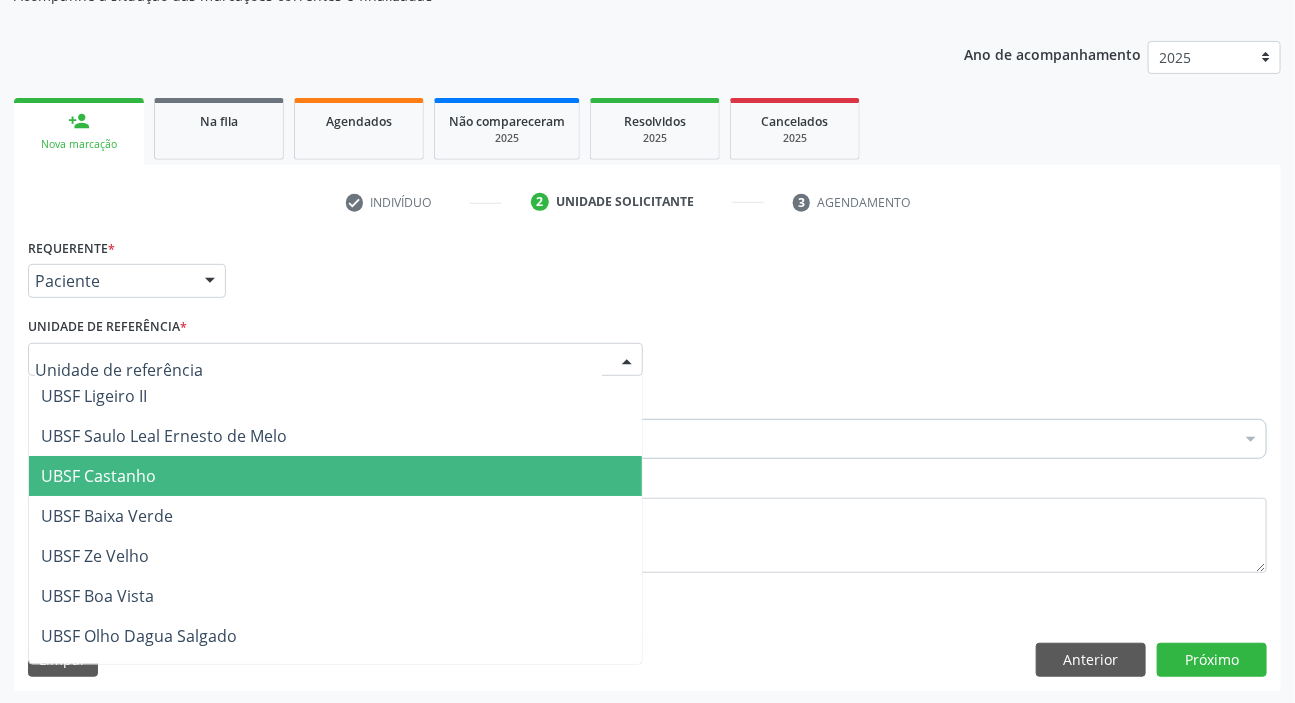 click on "UBSF Castanho" at bounding box center [98, 476] 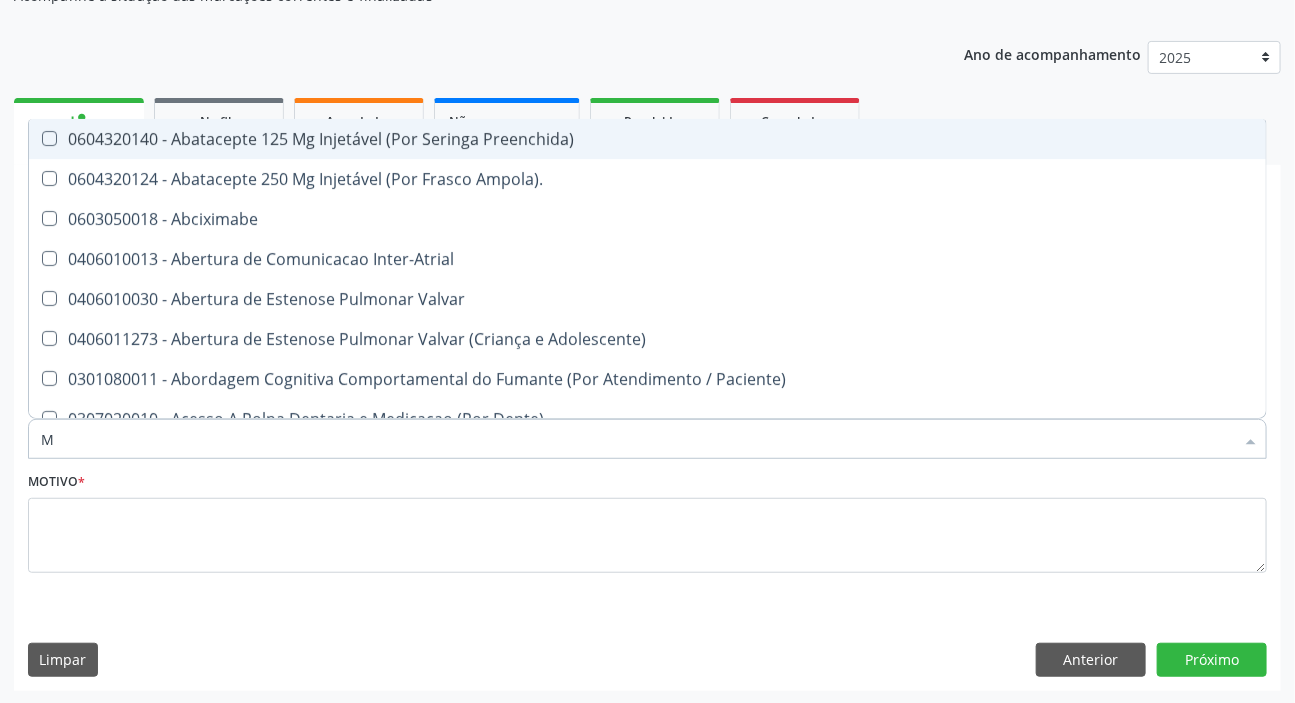 type on "MAMARIA BILATERAL" 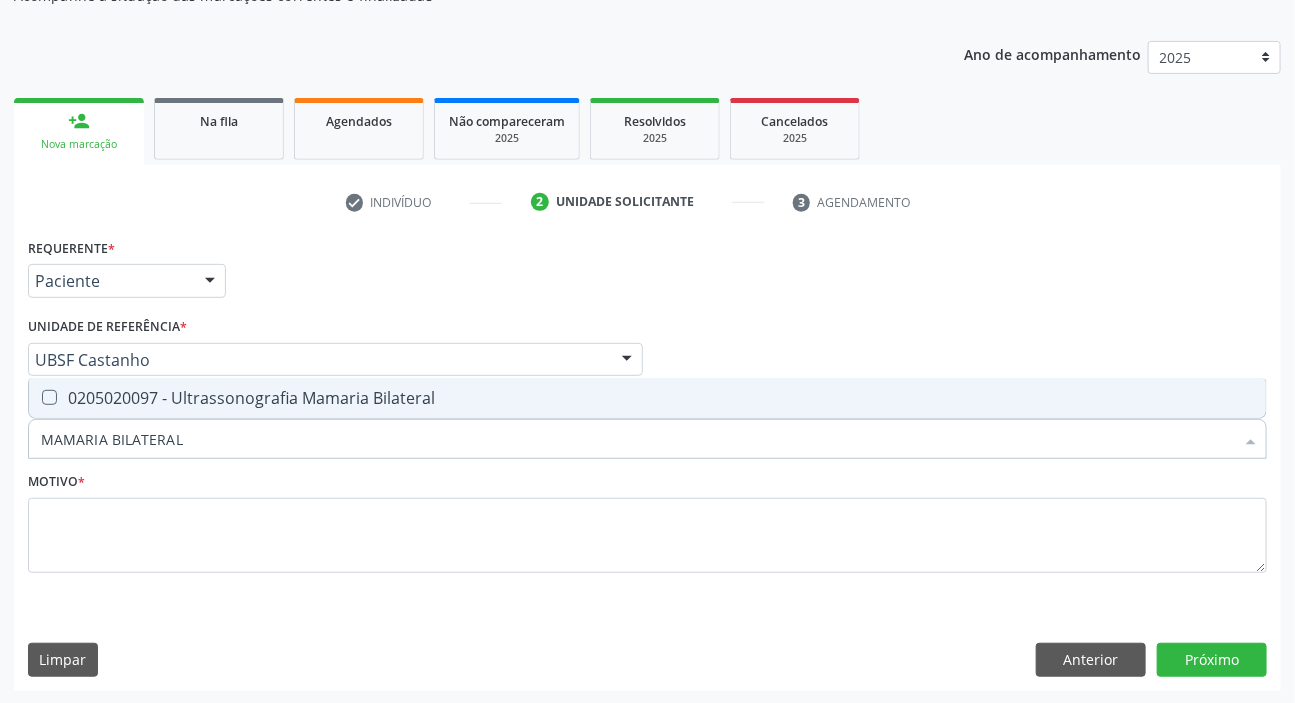 click on "0205020097 - Ultrassonografia Mamaria Bilateral" at bounding box center [647, 398] 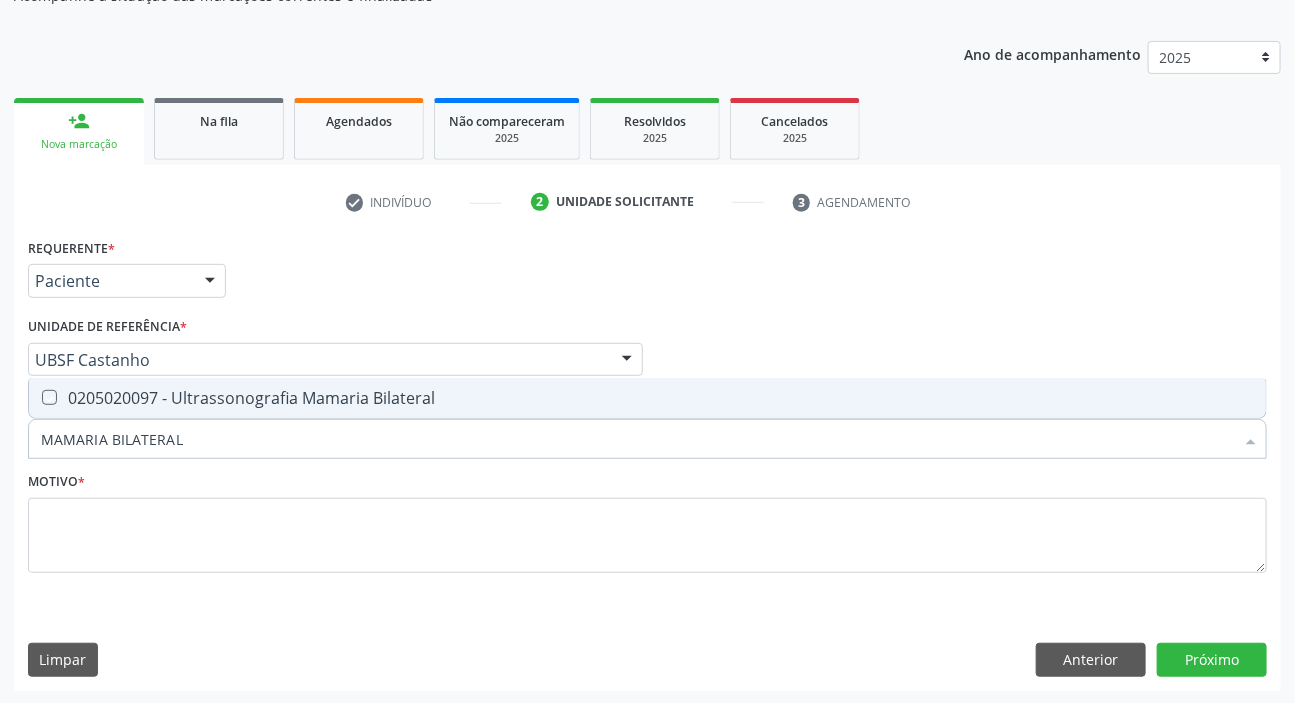 checkbox on "true" 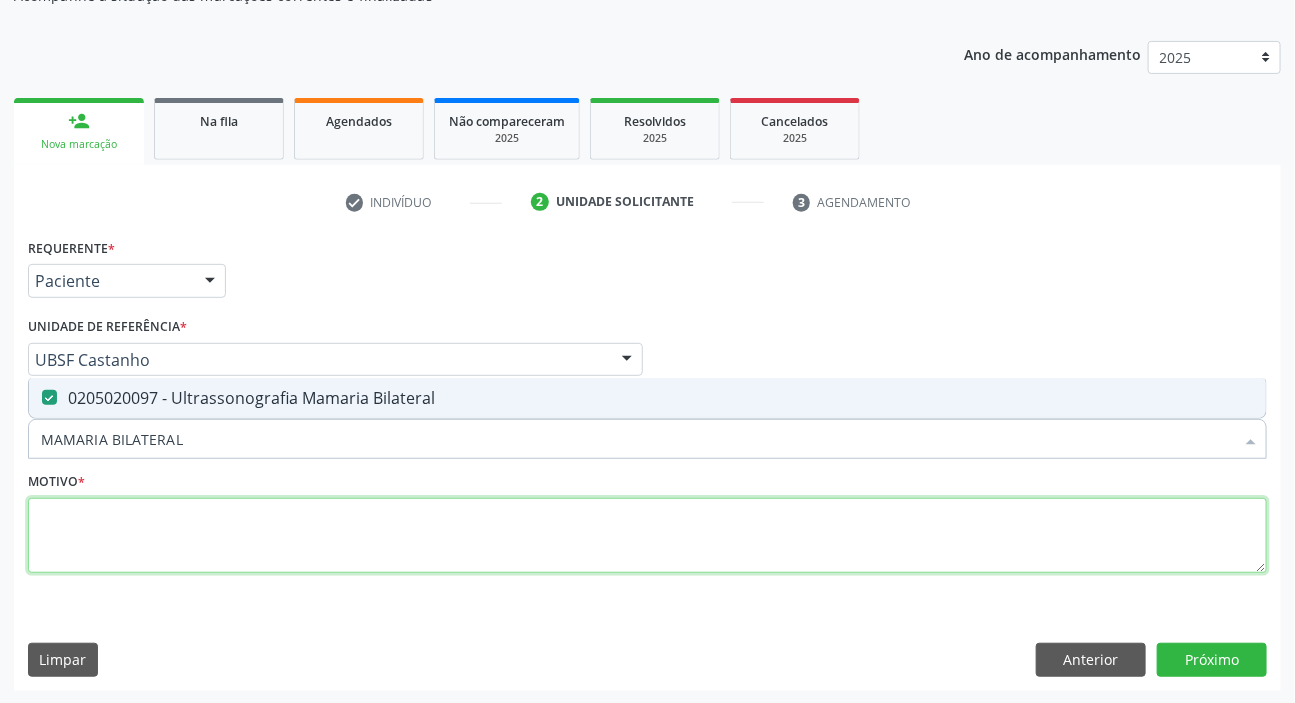 click at bounding box center [647, 536] 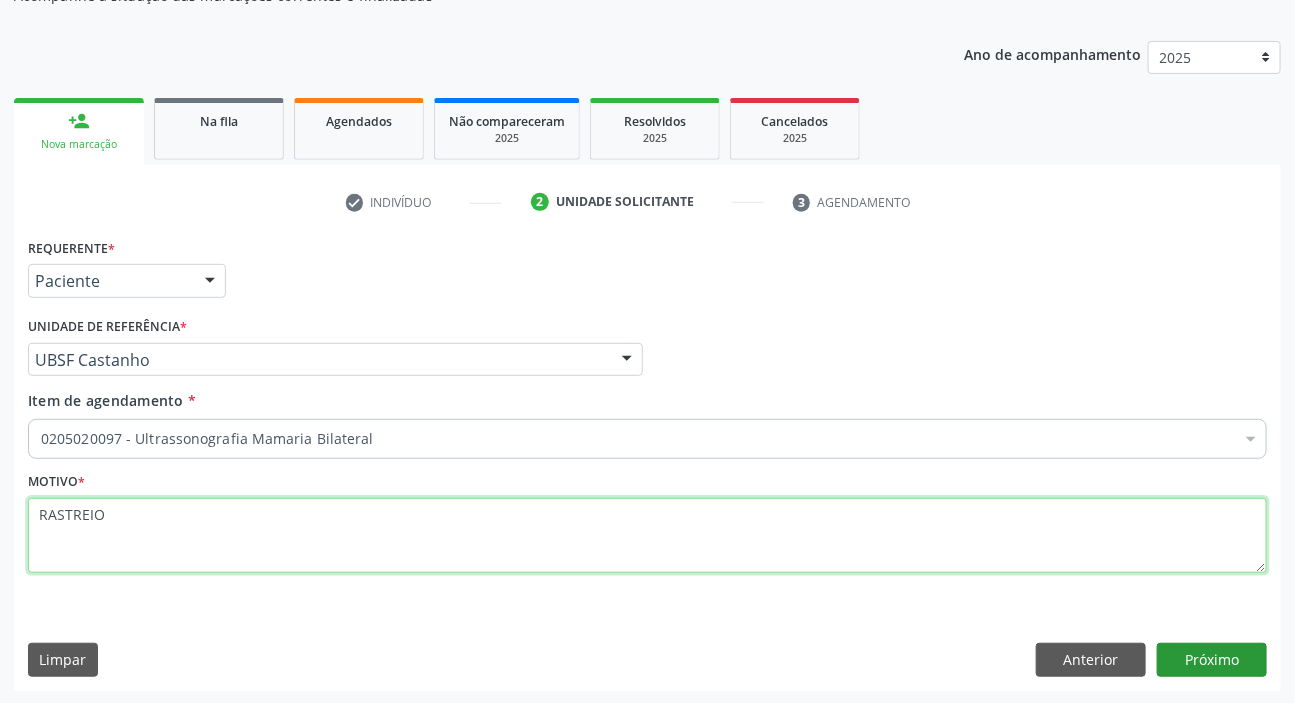 type on "RASTREIO" 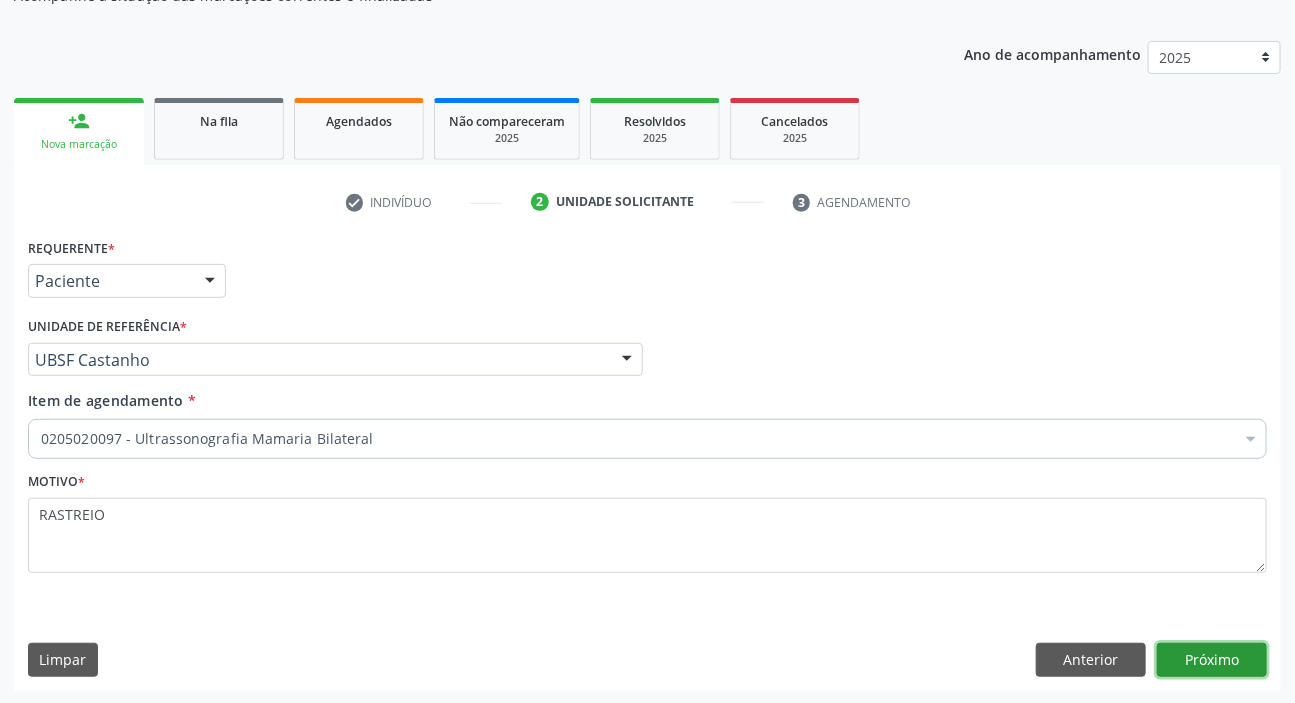 click on "Próximo" at bounding box center (1212, 660) 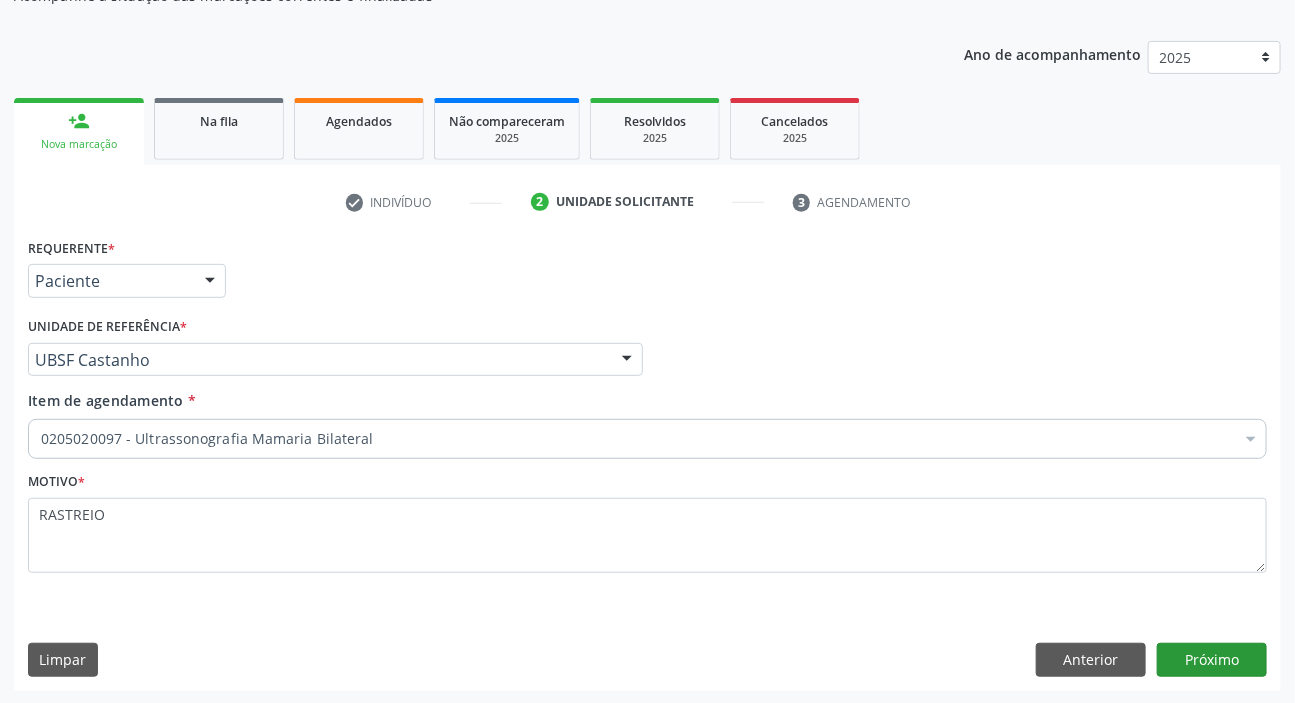 scroll, scrollTop: 166, scrollLeft: 0, axis: vertical 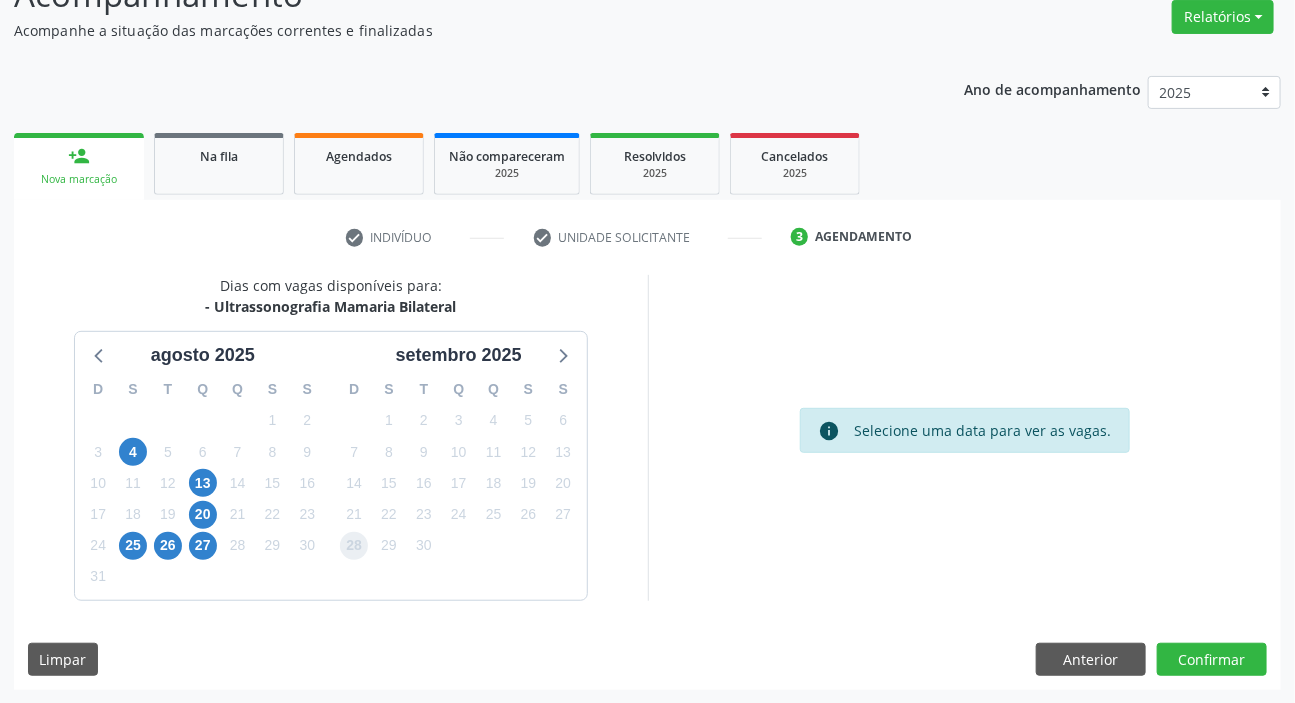 click on "28" at bounding box center (354, 546) 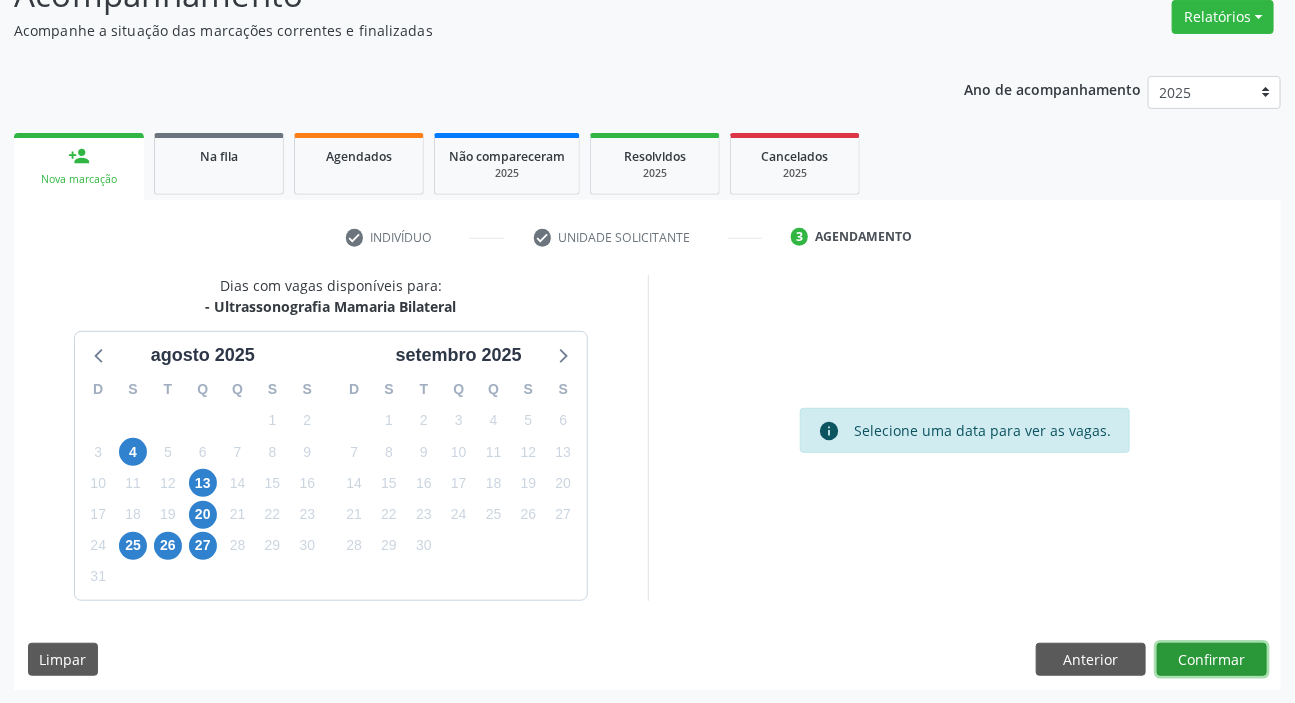 click on "Confirmar" at bounding box center (1212, 660) 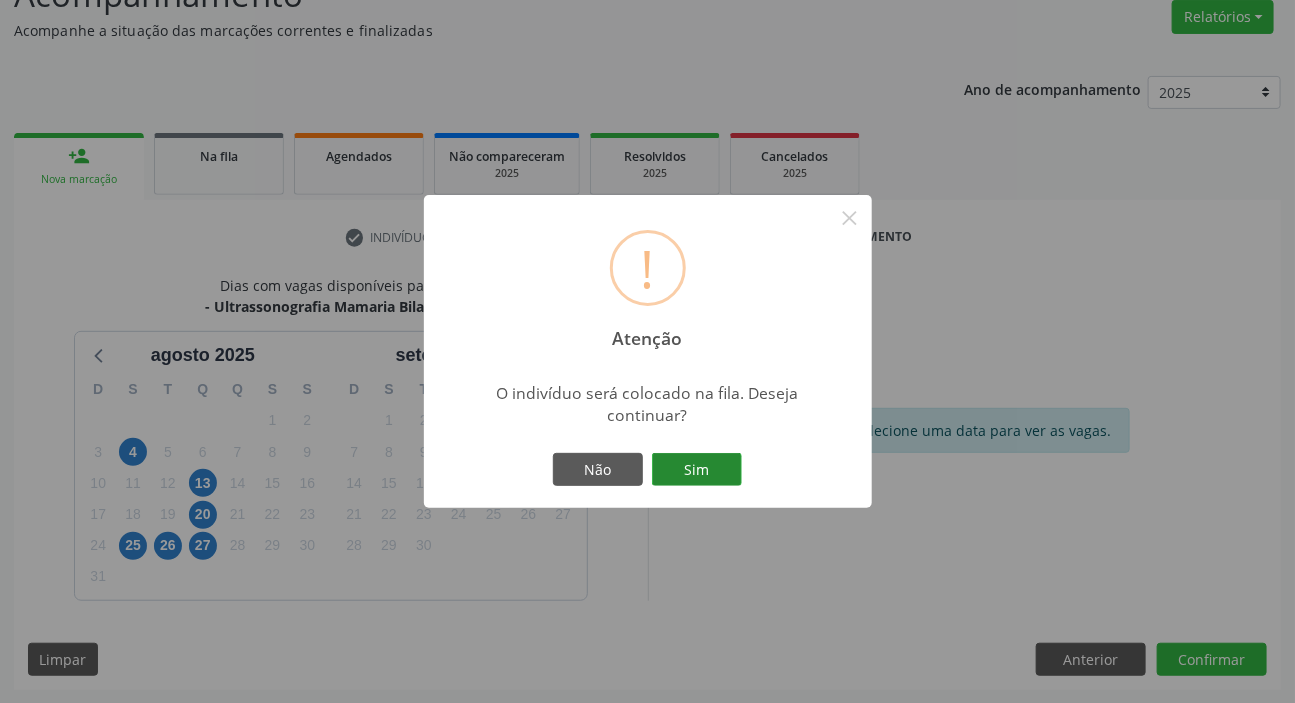 click on "Sim" at bounding box center (697, 470) 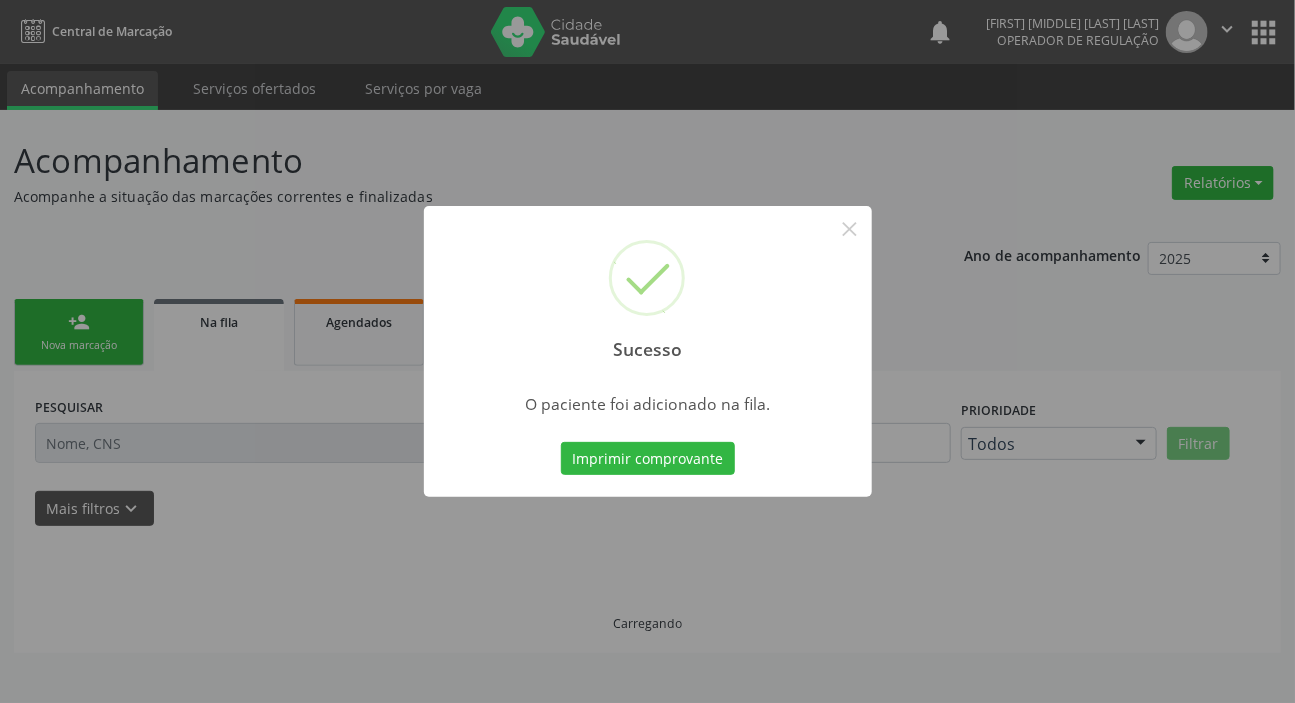 scroll, scrollTop: 0, scrollLeft: 0, axis: both 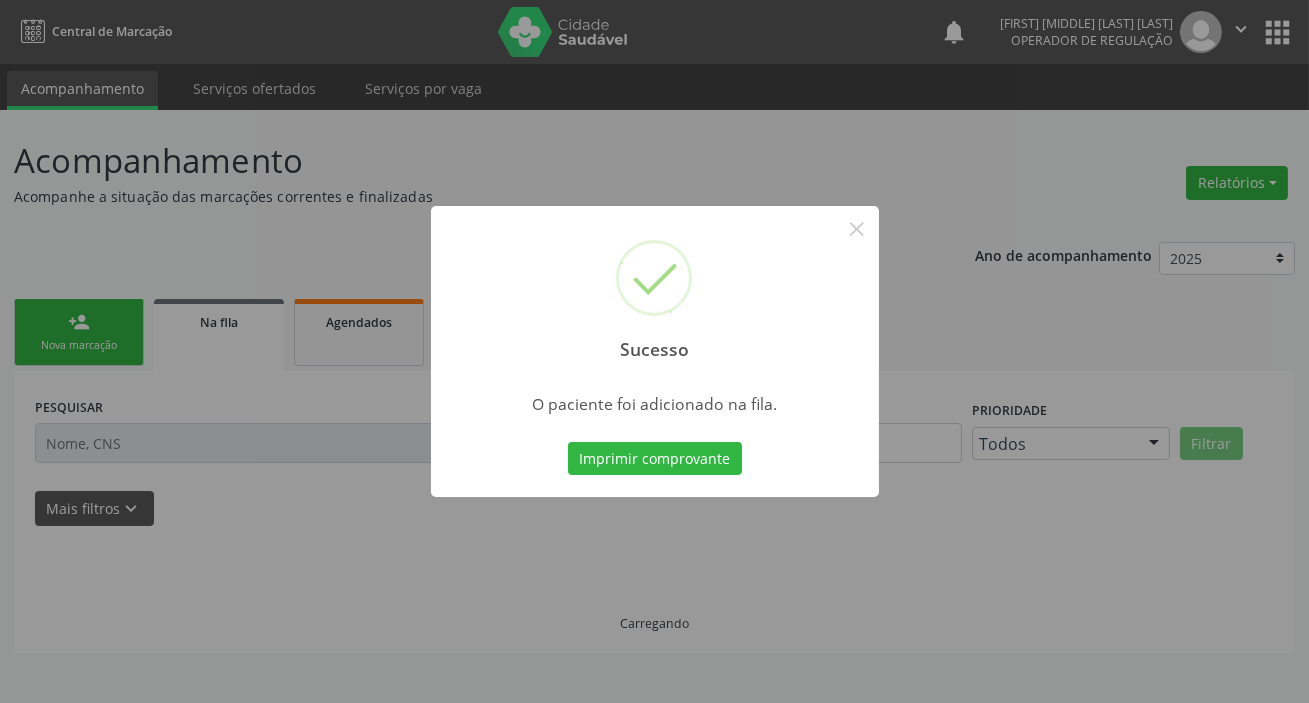 click on "Sucesso × O paciente foi adicionado na fila. Imprimir comprovante Cancel" at bounding box center [654, 351] 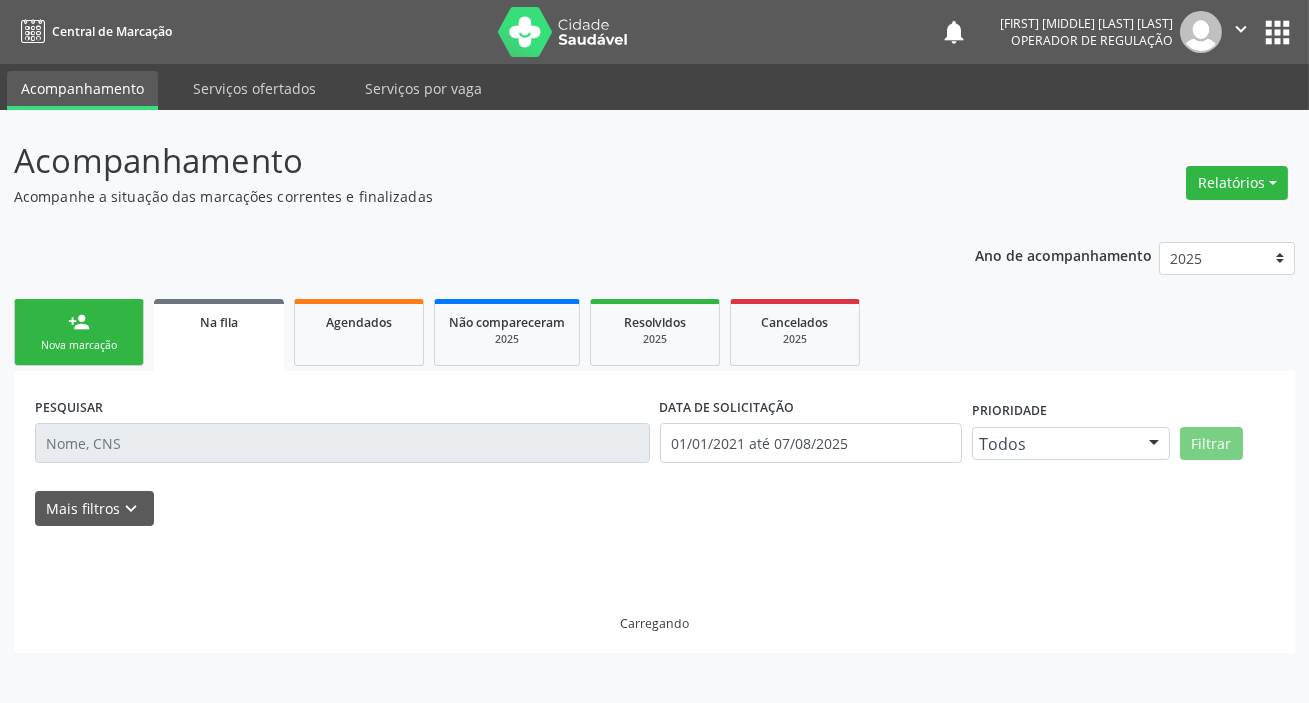 click on "person_add" at bounding box center [79, 322] 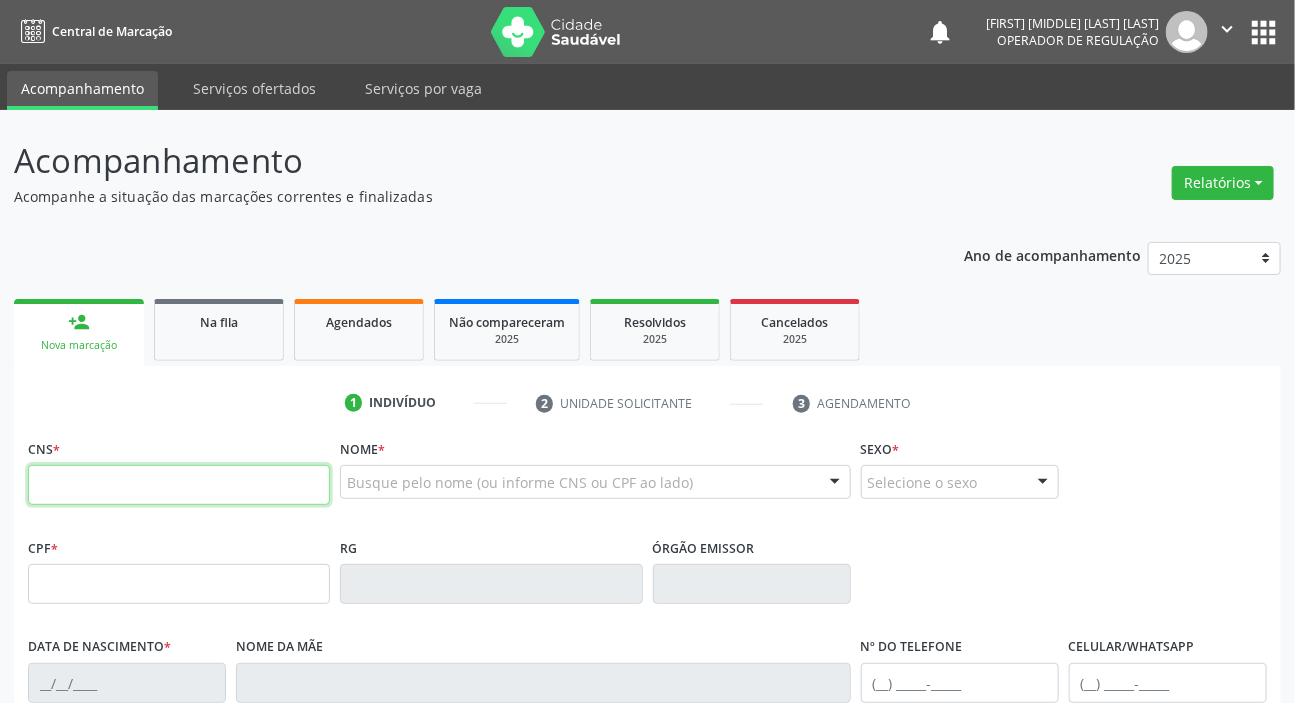 click at bounding box center [179, 485] 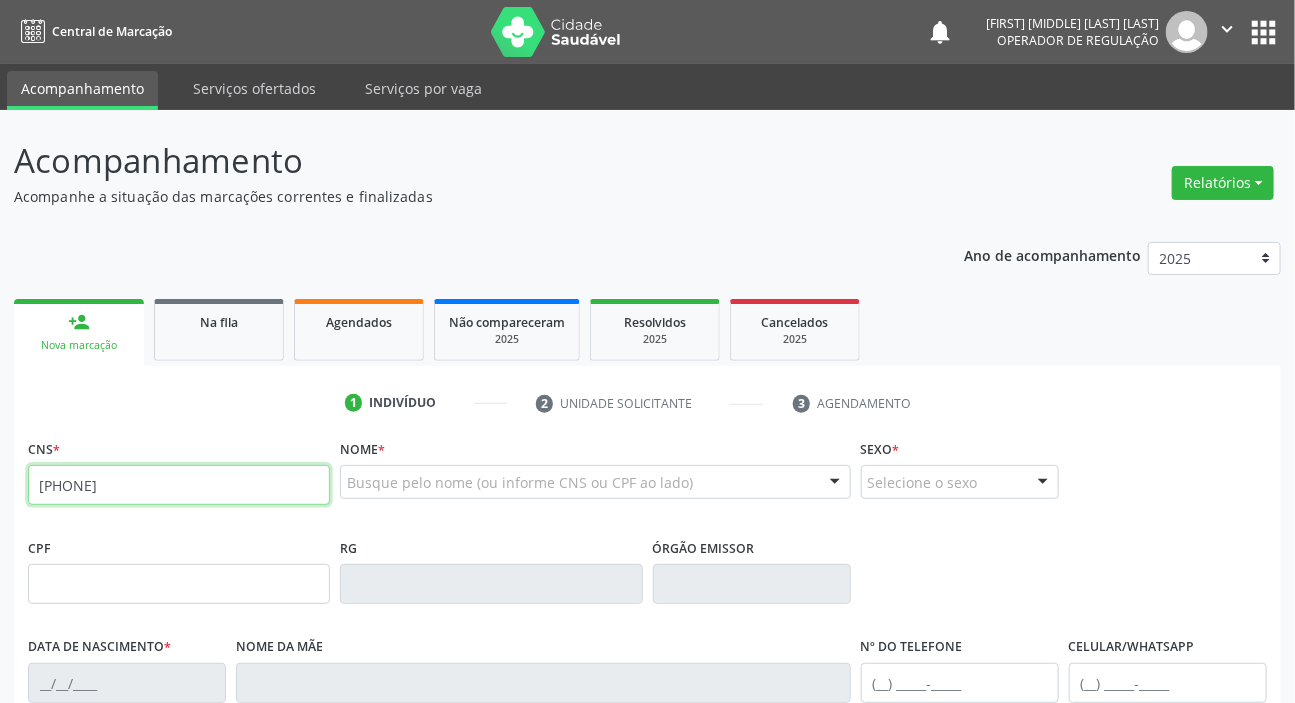 type on "[PHONE]" 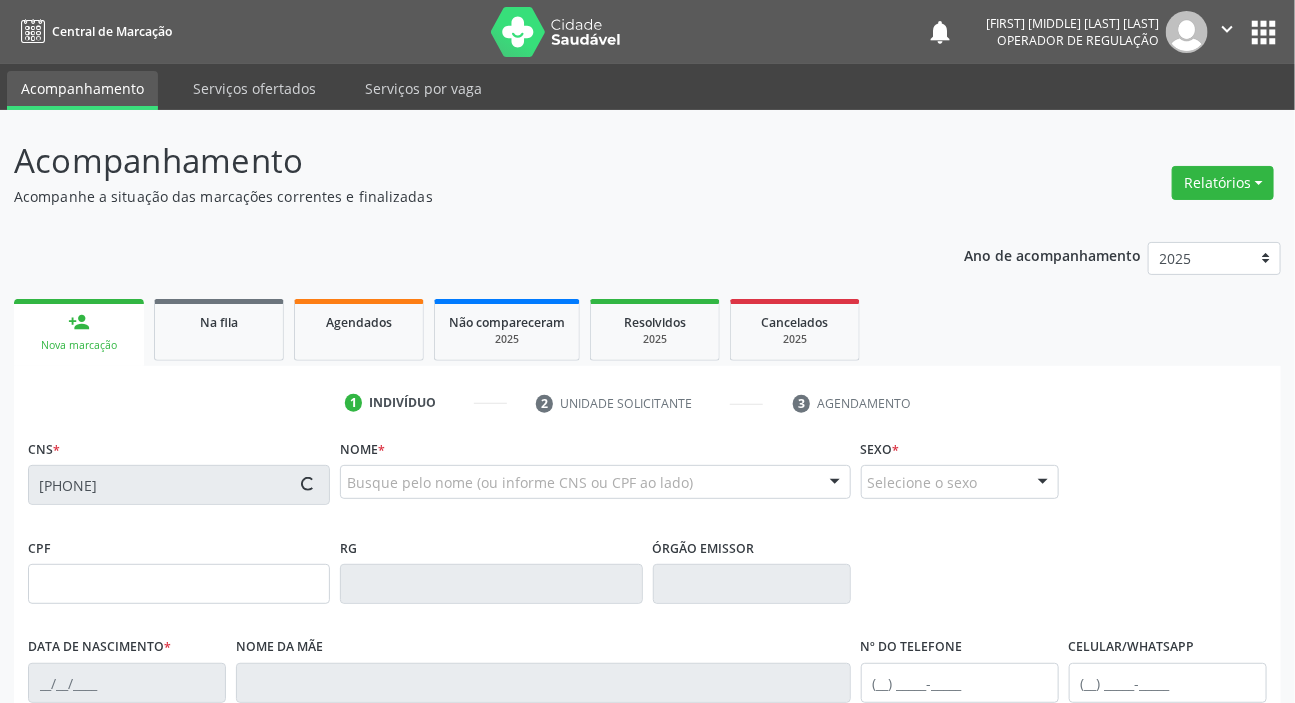 type on "[DATE]" 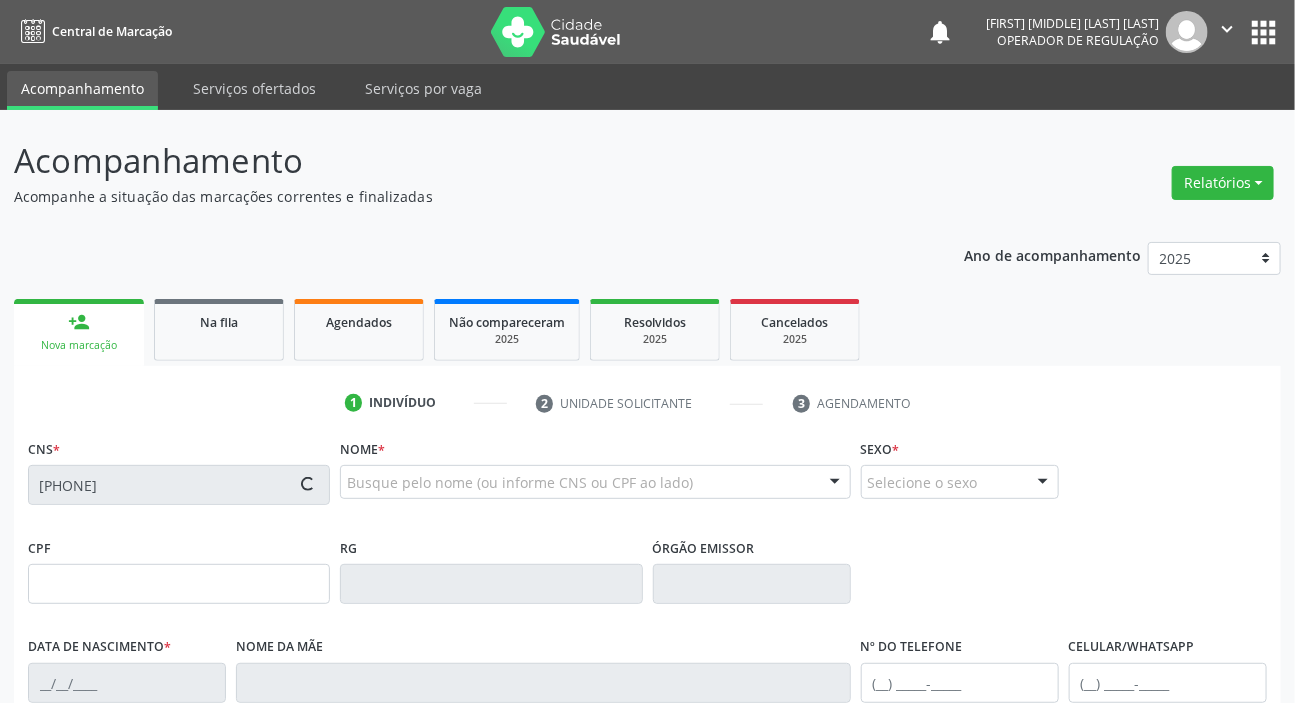 type on "S/N" 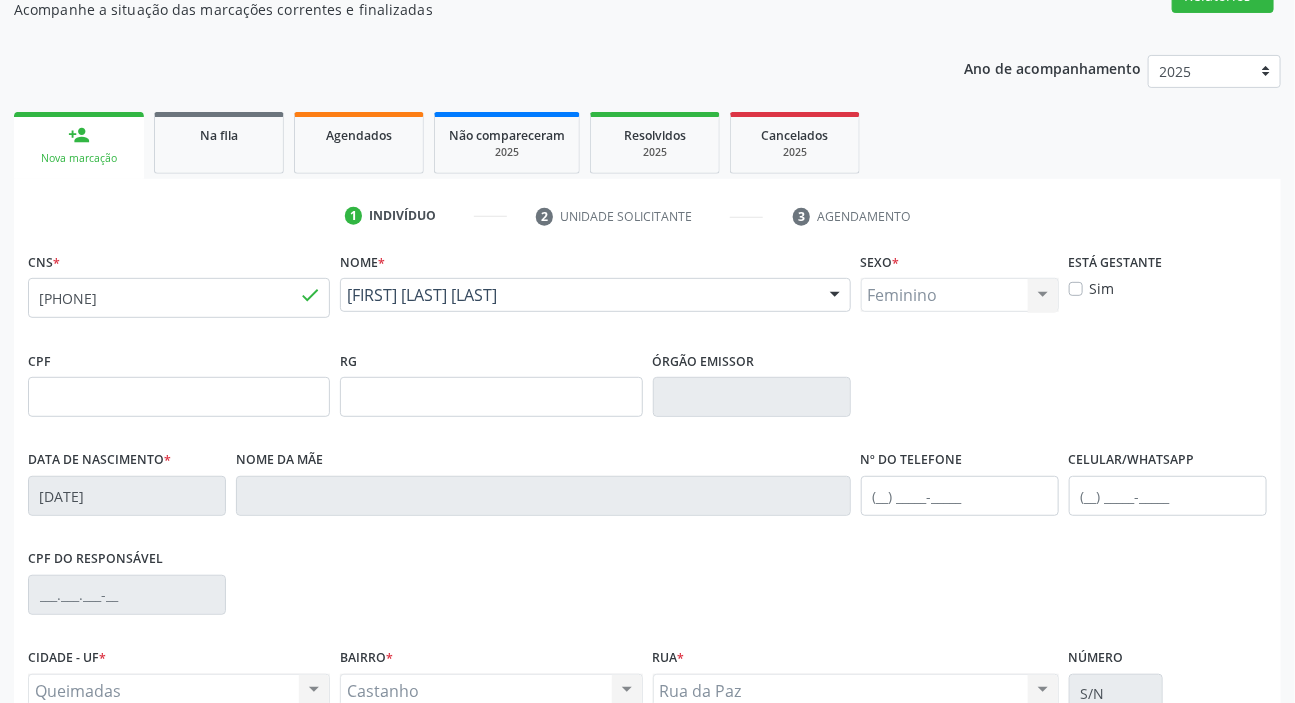 scroll, scrollTop: 380, scrollLeft: 0, axis: vertical 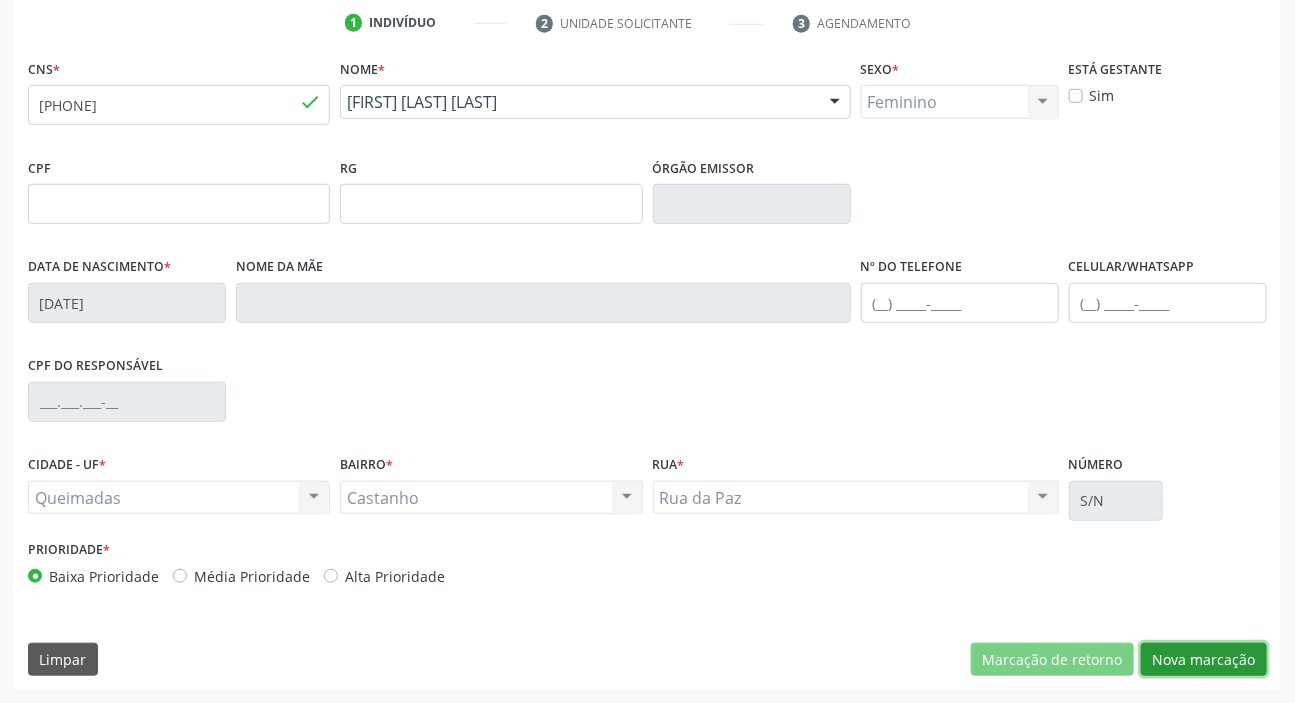 click on "Nova marcação" at bounding box center (1204, 660) 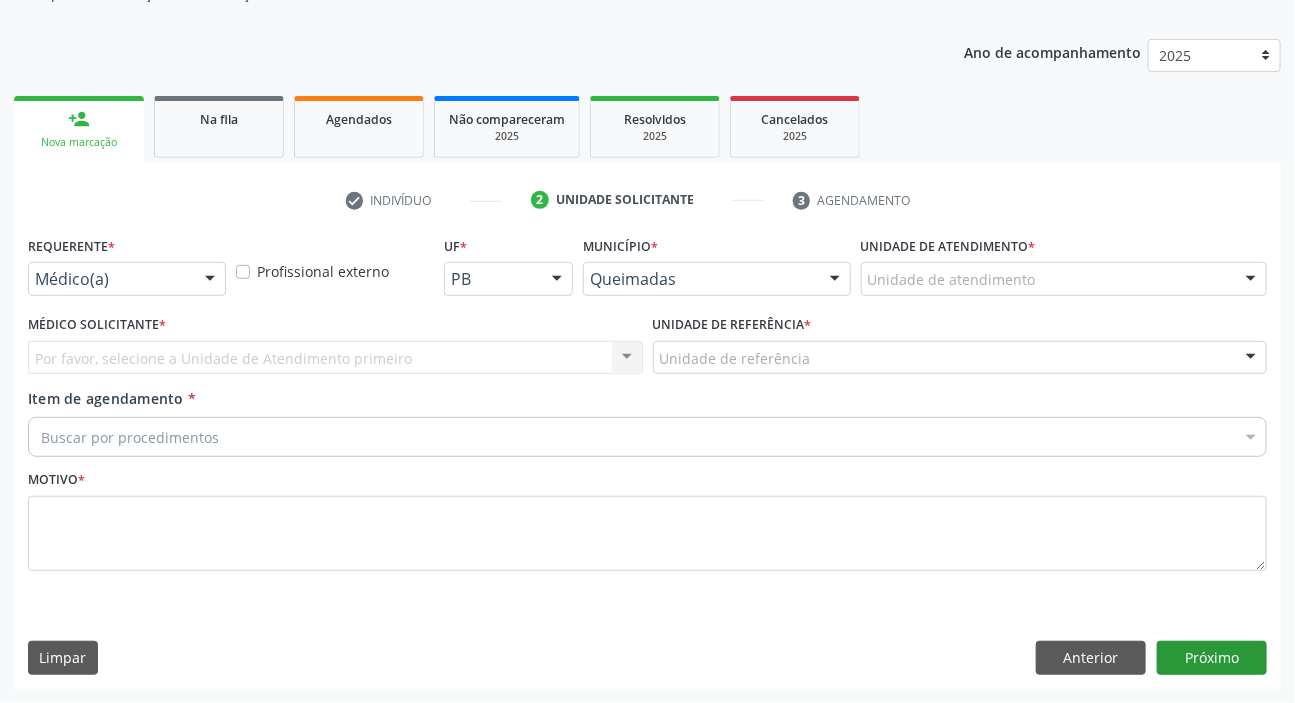 scroll, scrollTop: 201, scrollLeft: 0, axis: vertical 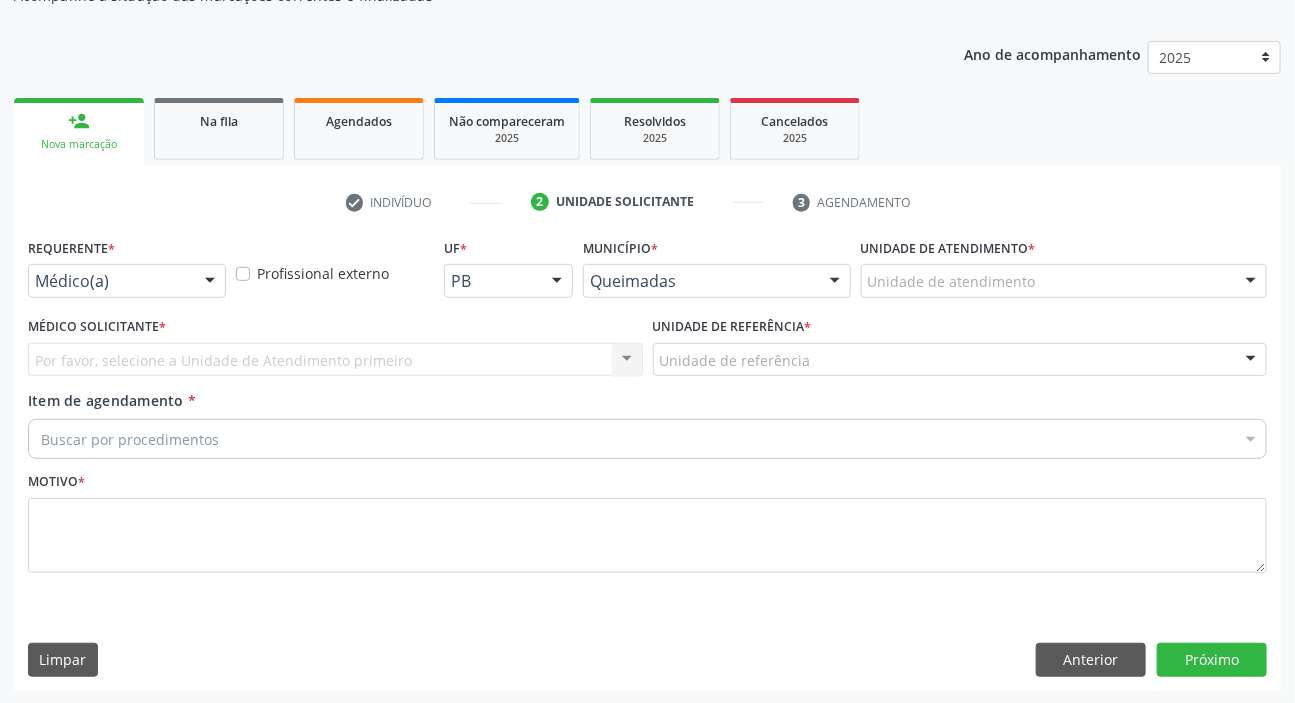 click on "Médico(a)" at bounding box center (127, 281) 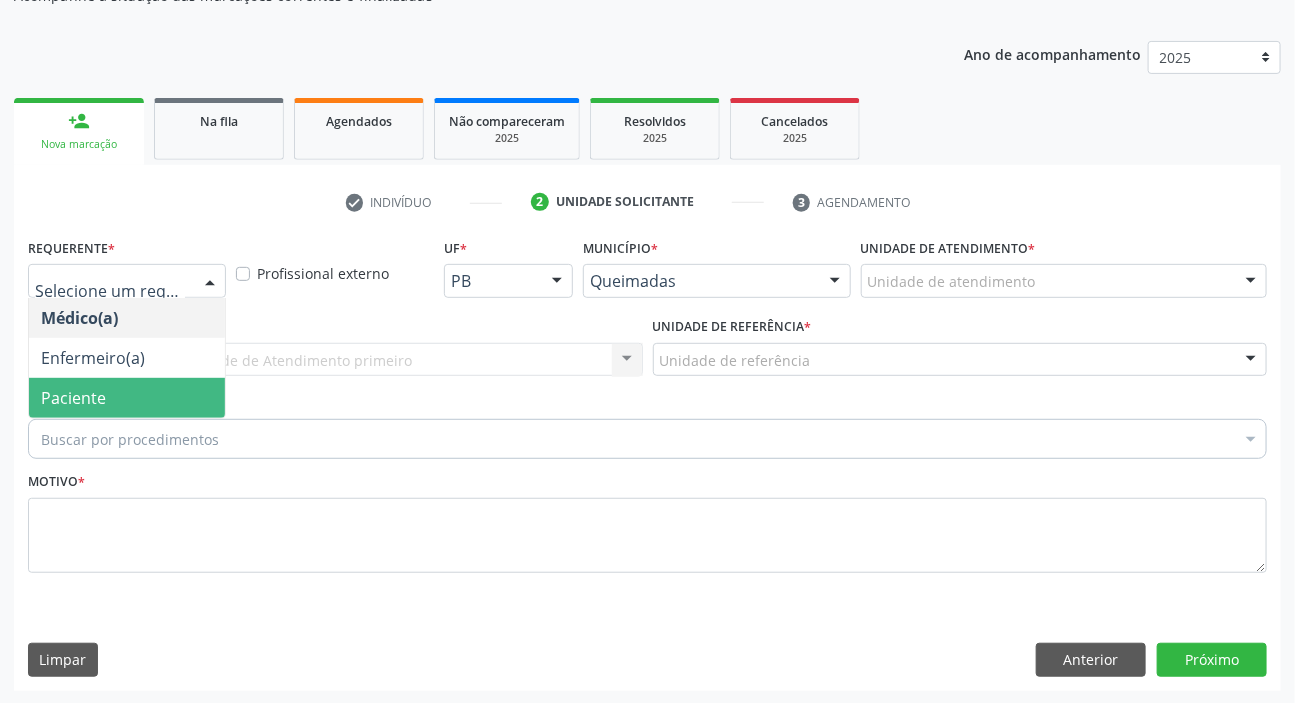 click on "Paciente" at bounding box center (73, 398) 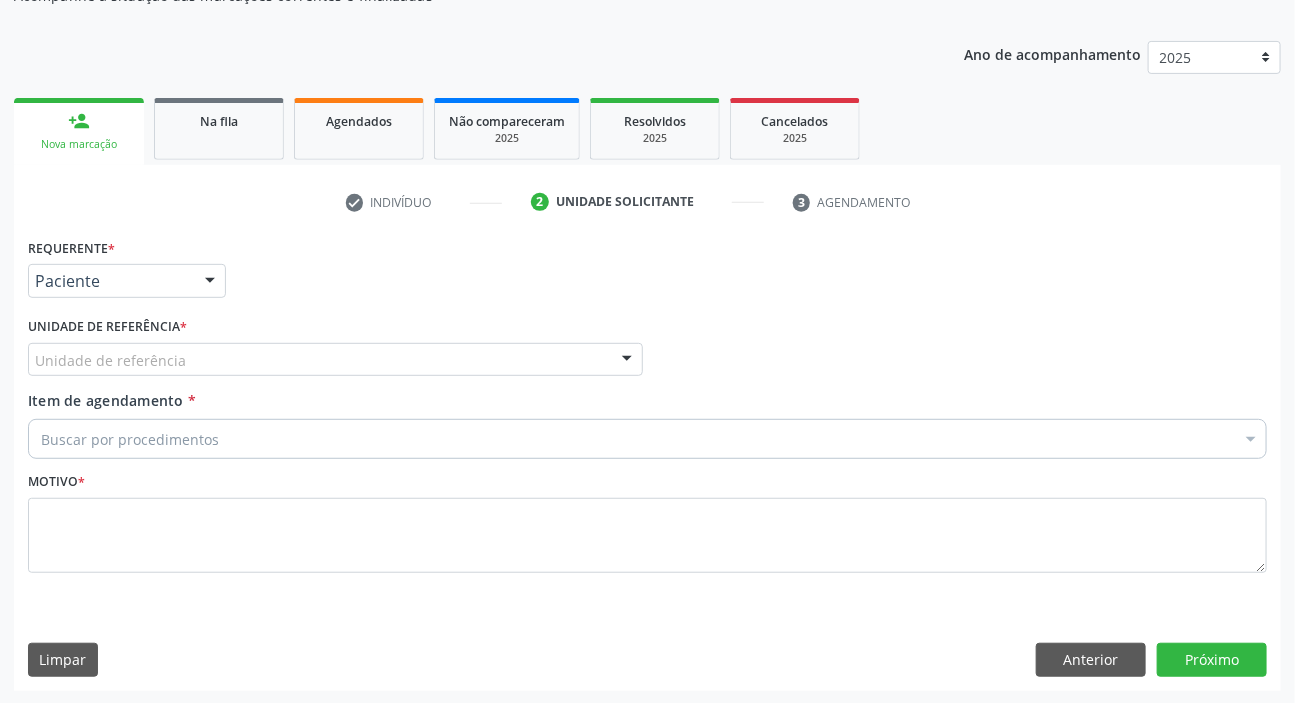 click on "Unidade de referência" at bounding box center [335, 360] 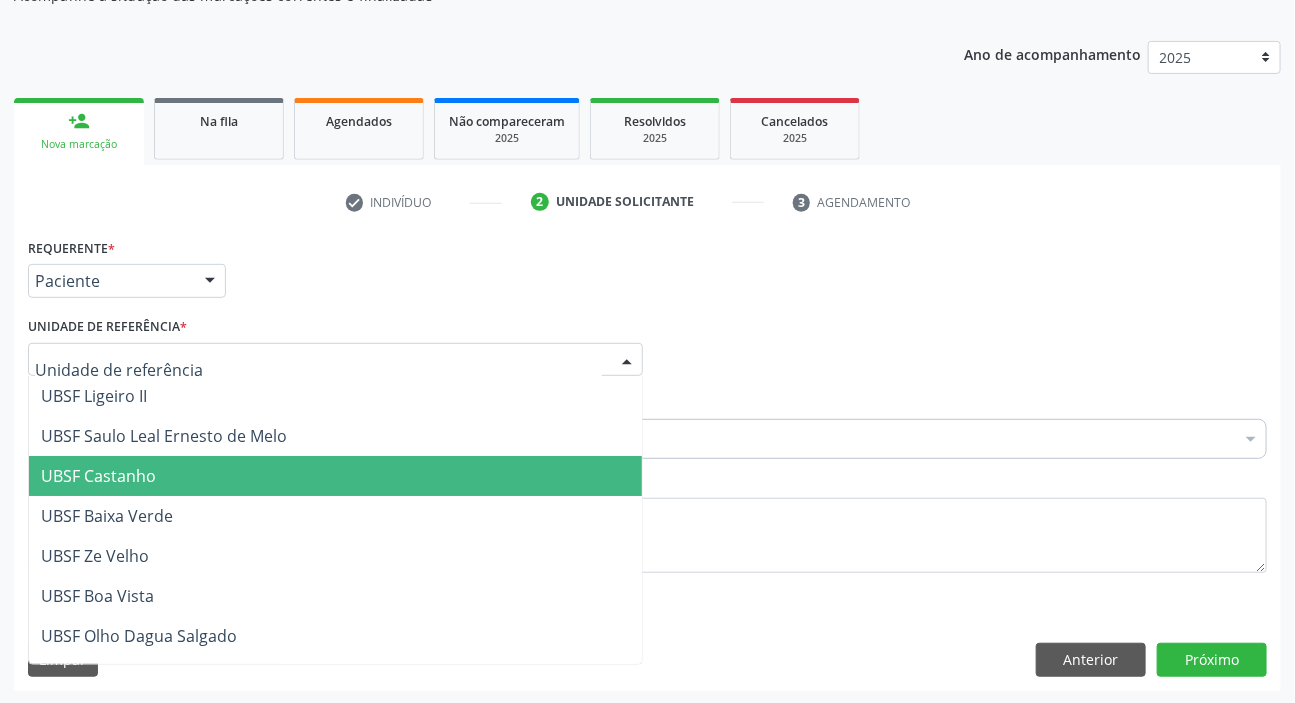 click on "UBSF Castanho" at bounding box center [98, 476] 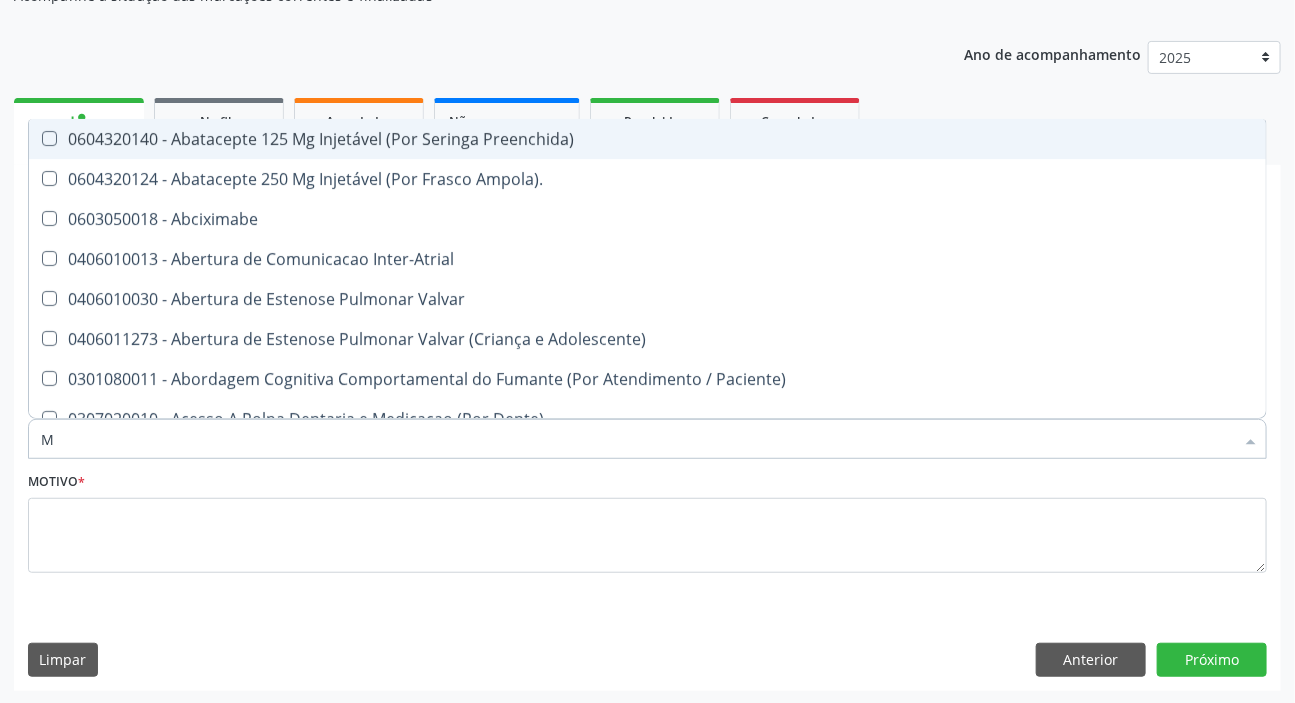 type on "MAMARIA BILATERAL" 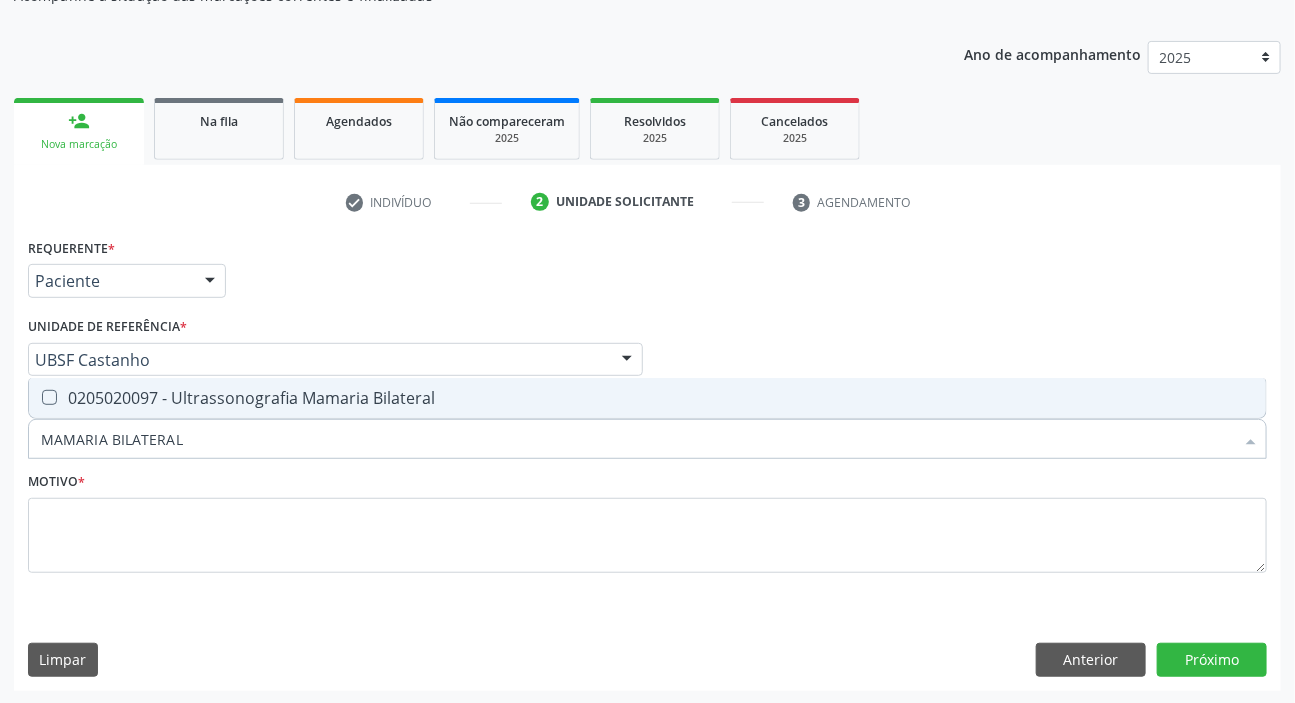 click on "0205020097 - Ultrassonografia Mamaria Bilateral" at bounding box center [647, 398] 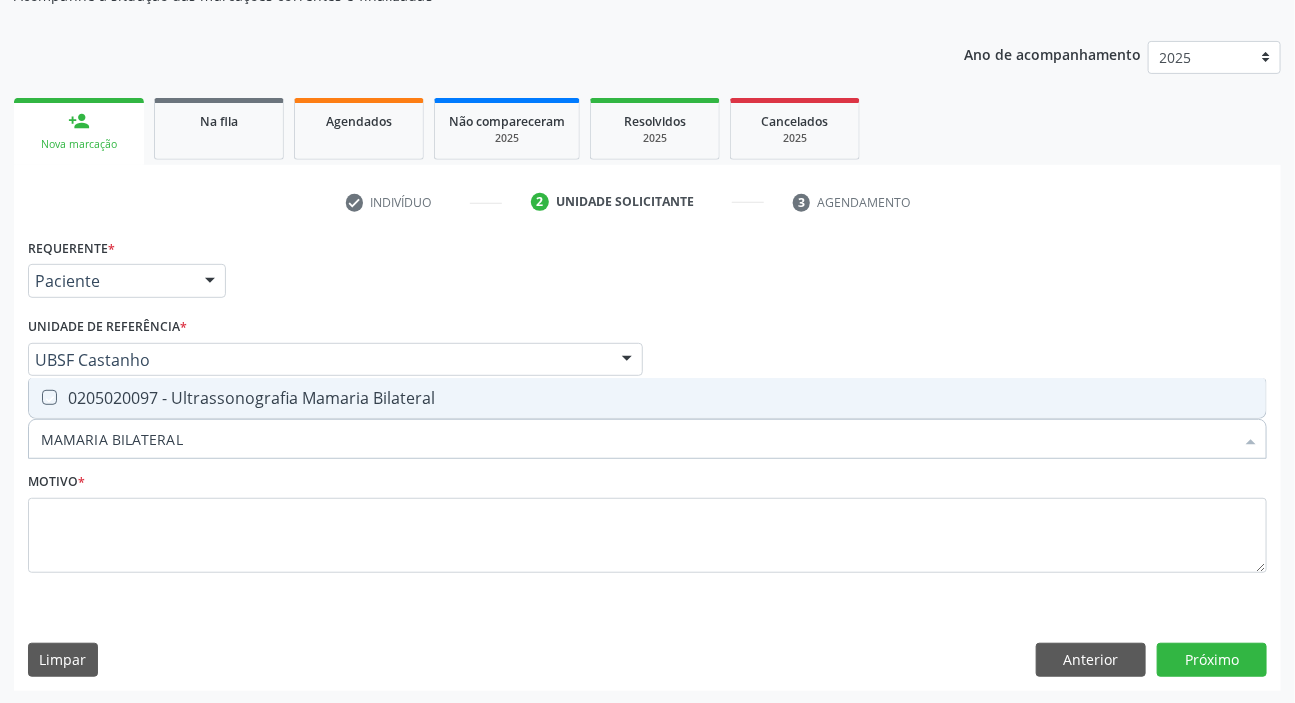 checkbox on "true" 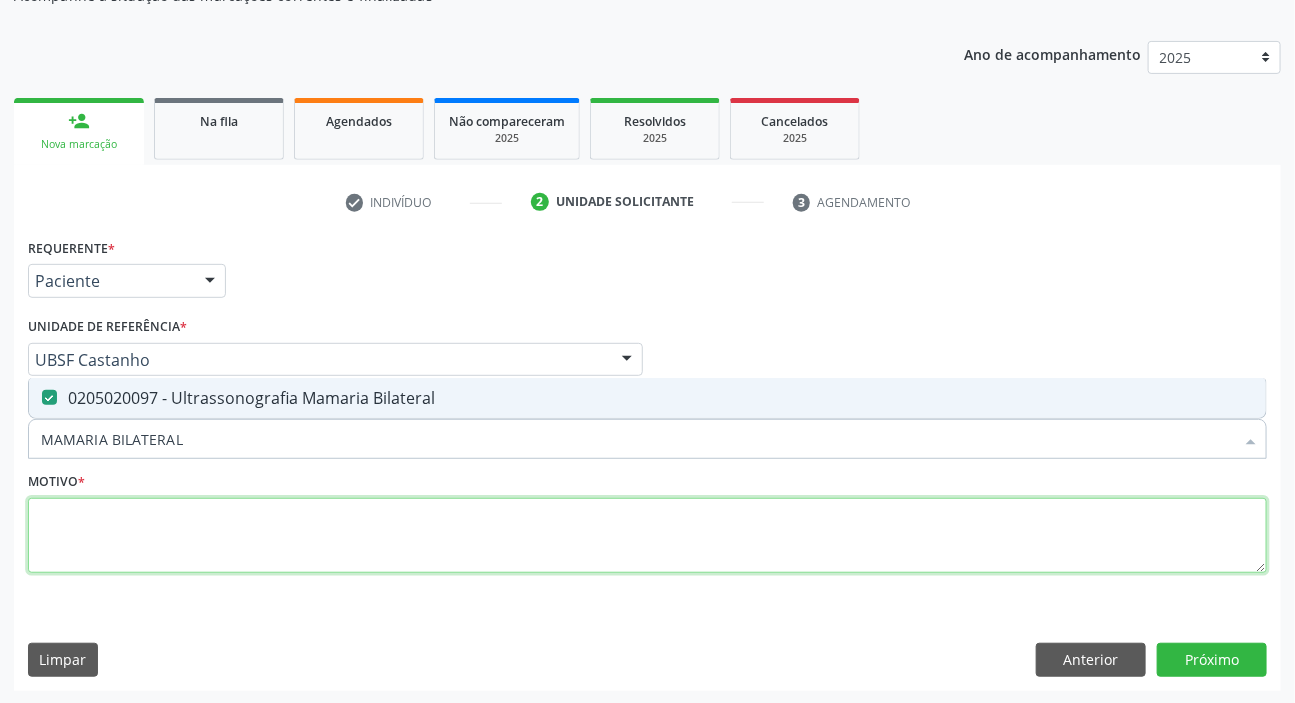 click at bounding box center (647, 536) 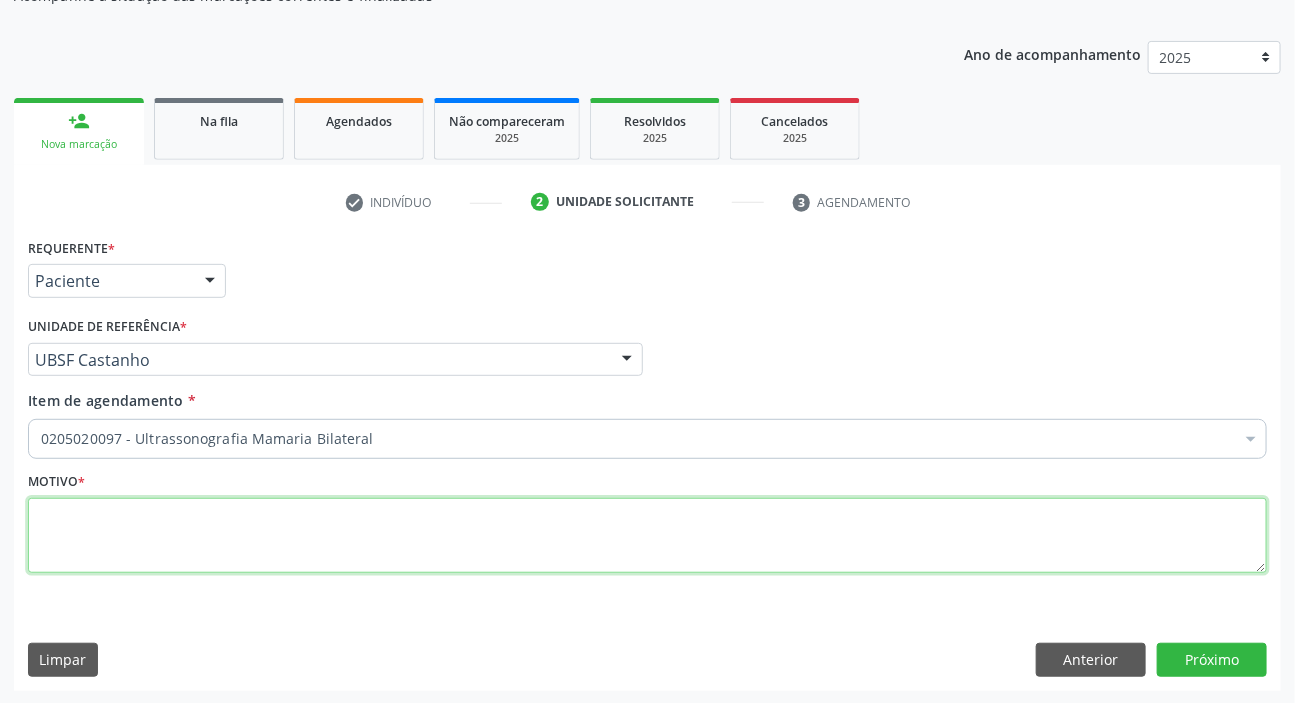paste on "ROTINA" 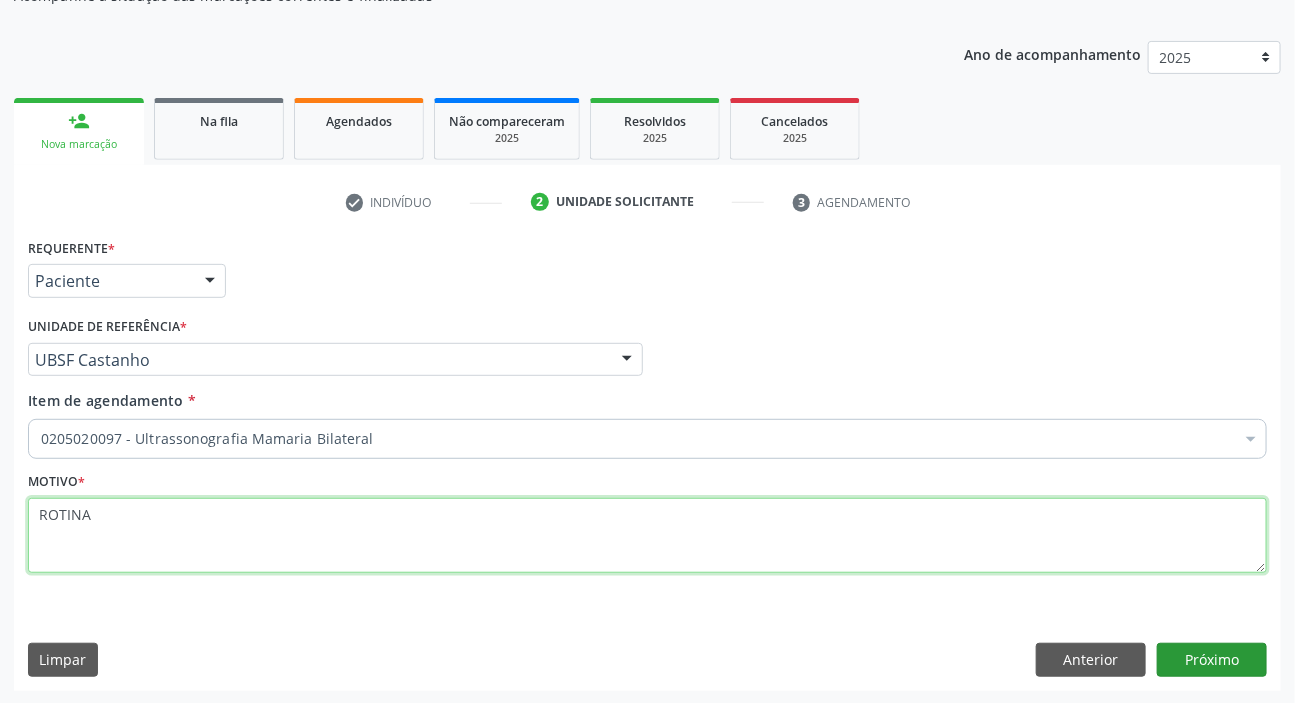 type on "ROTINA" 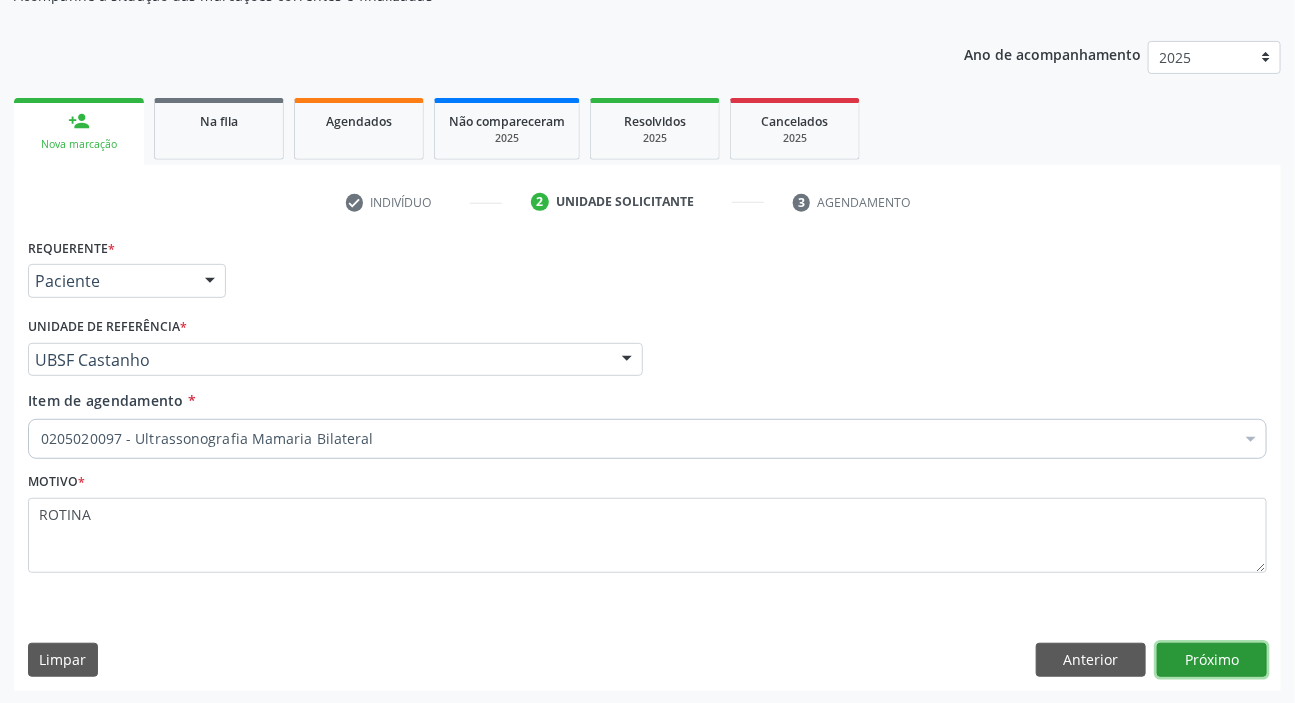 click on "Próximo" at bounding box center (1212, 660) 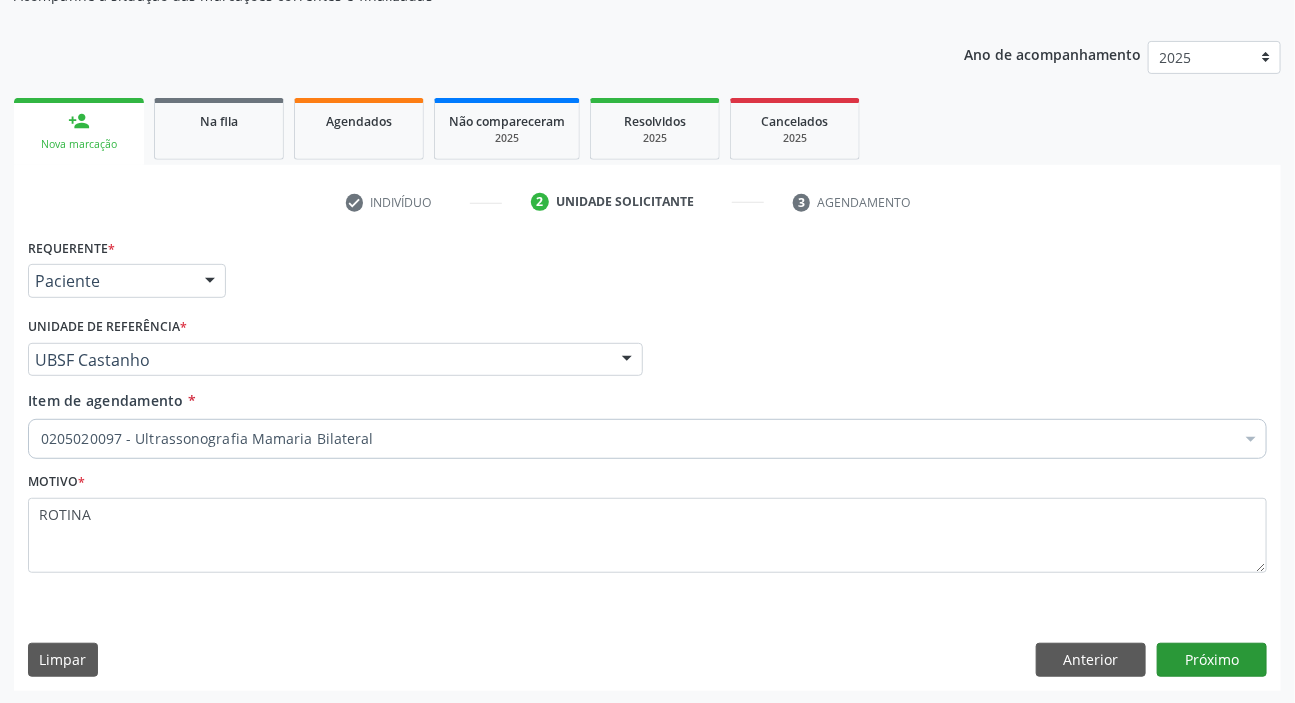scroll, scrollTop: 166, scrollLeft: 0, axis: vertical 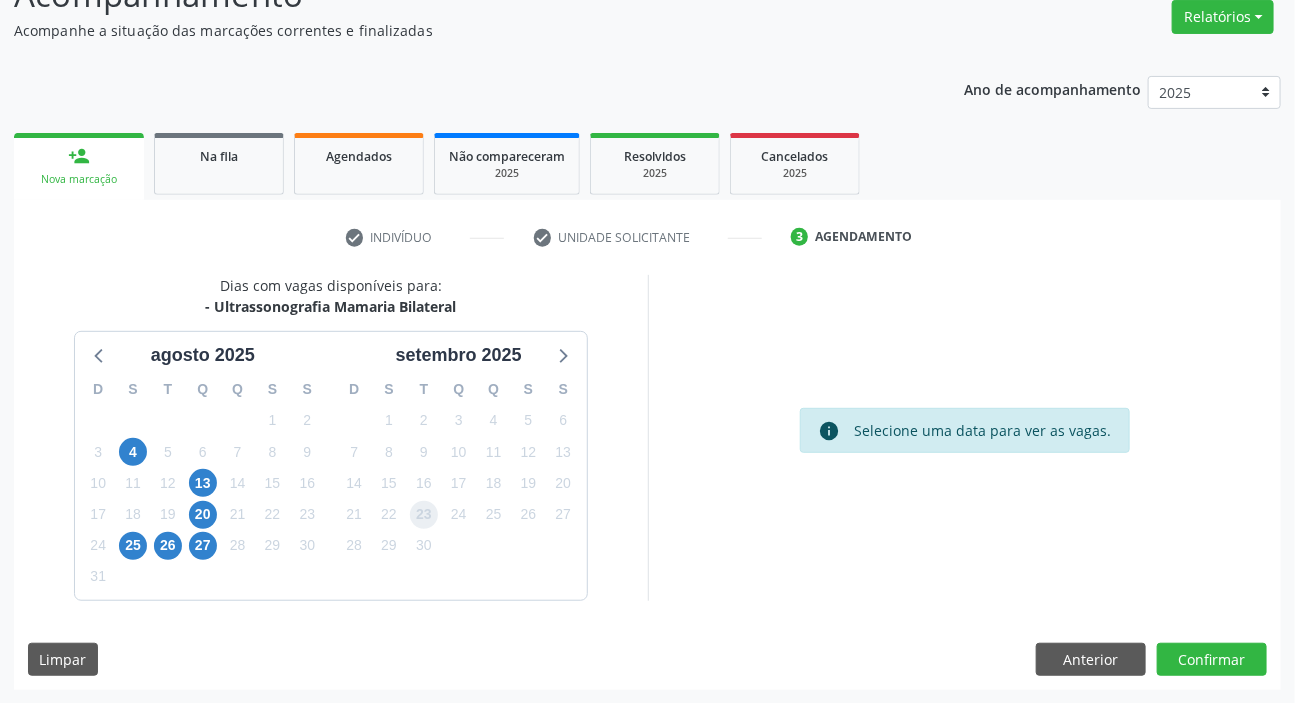click on "23" at bounding box center [424, 515] 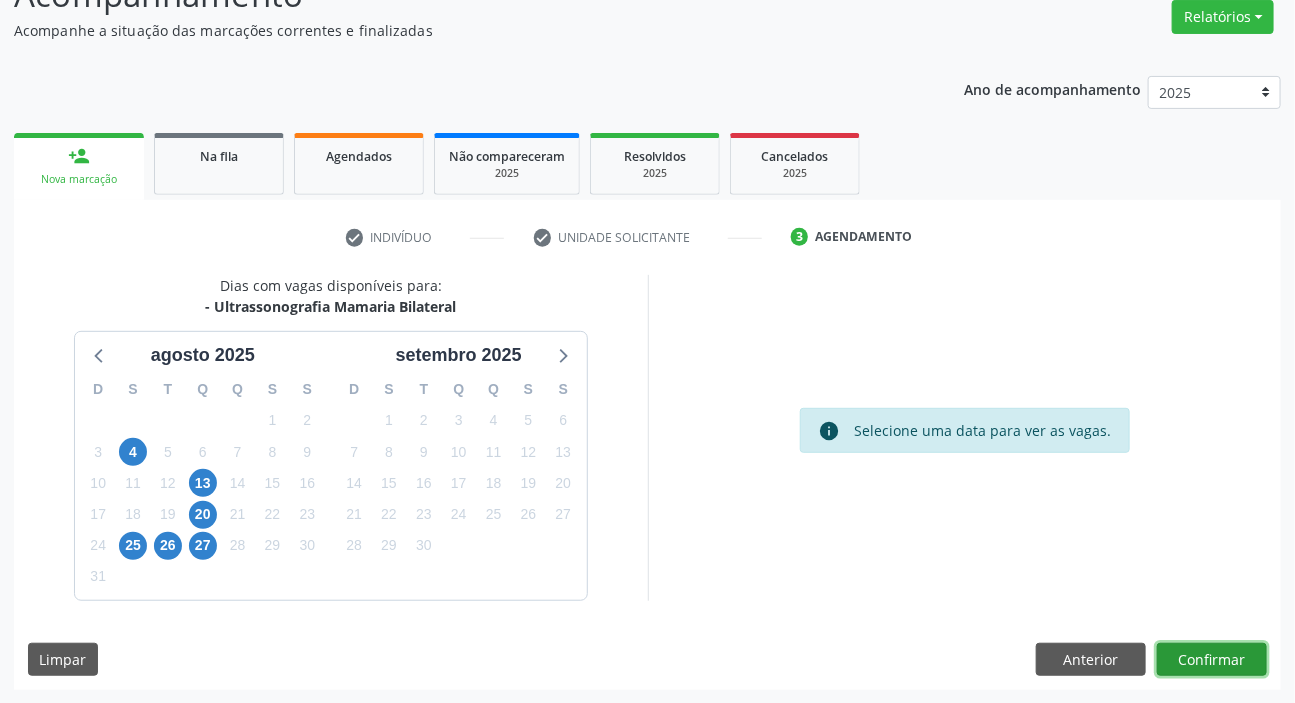 click on "Confirmar" at bounding box center (1212, 660) 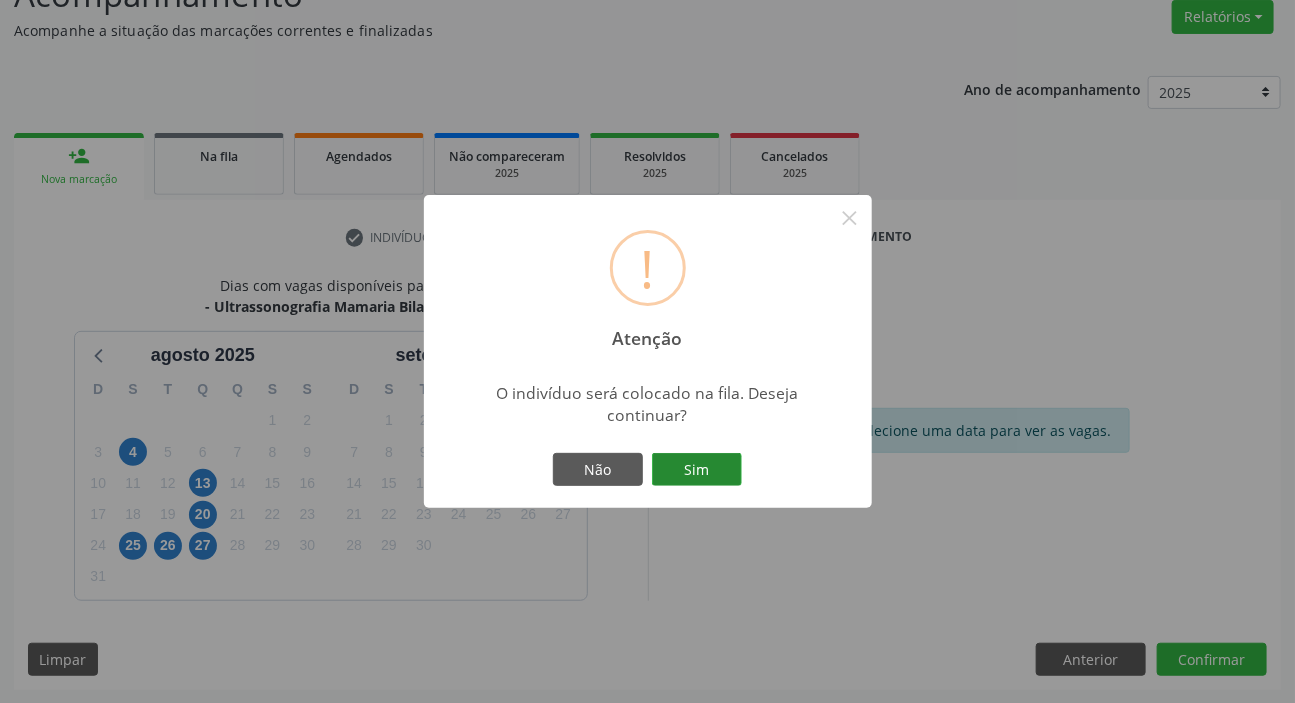 click on "Sim" at bounding box center (697, 470) 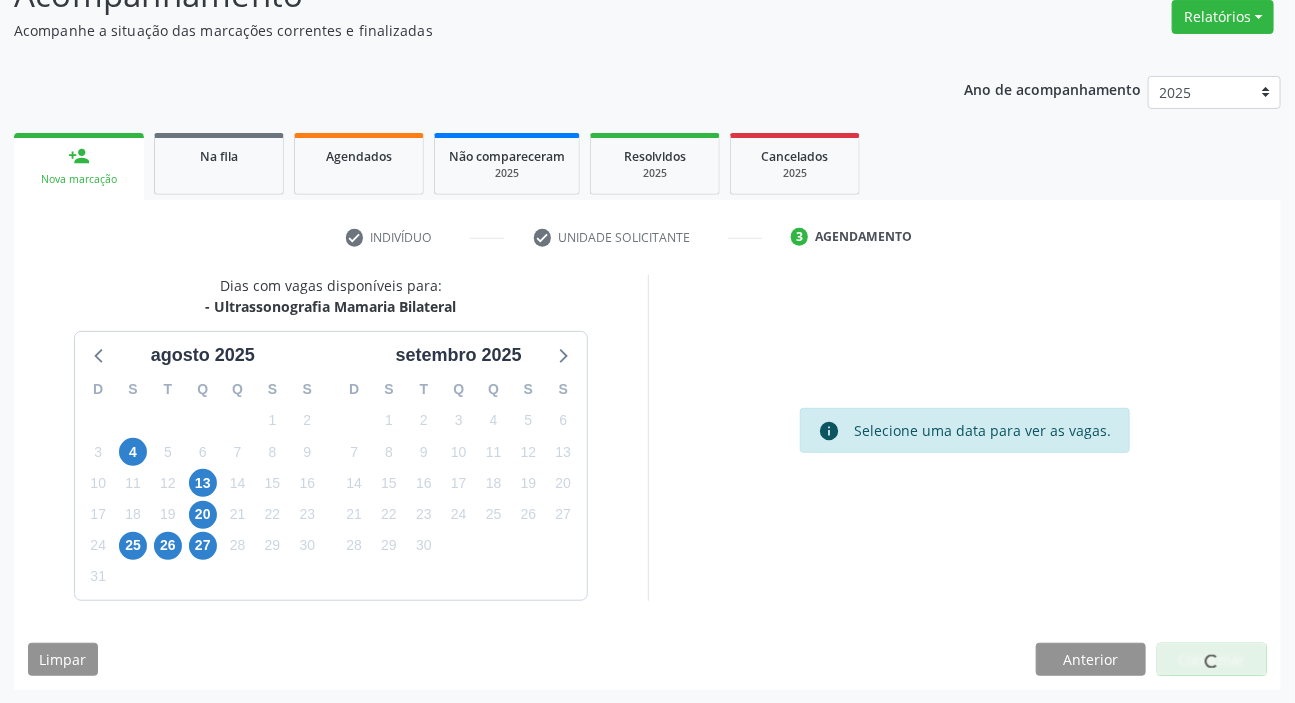 scroll, scrollTop: 0, scrollLeft: 0, axis: both 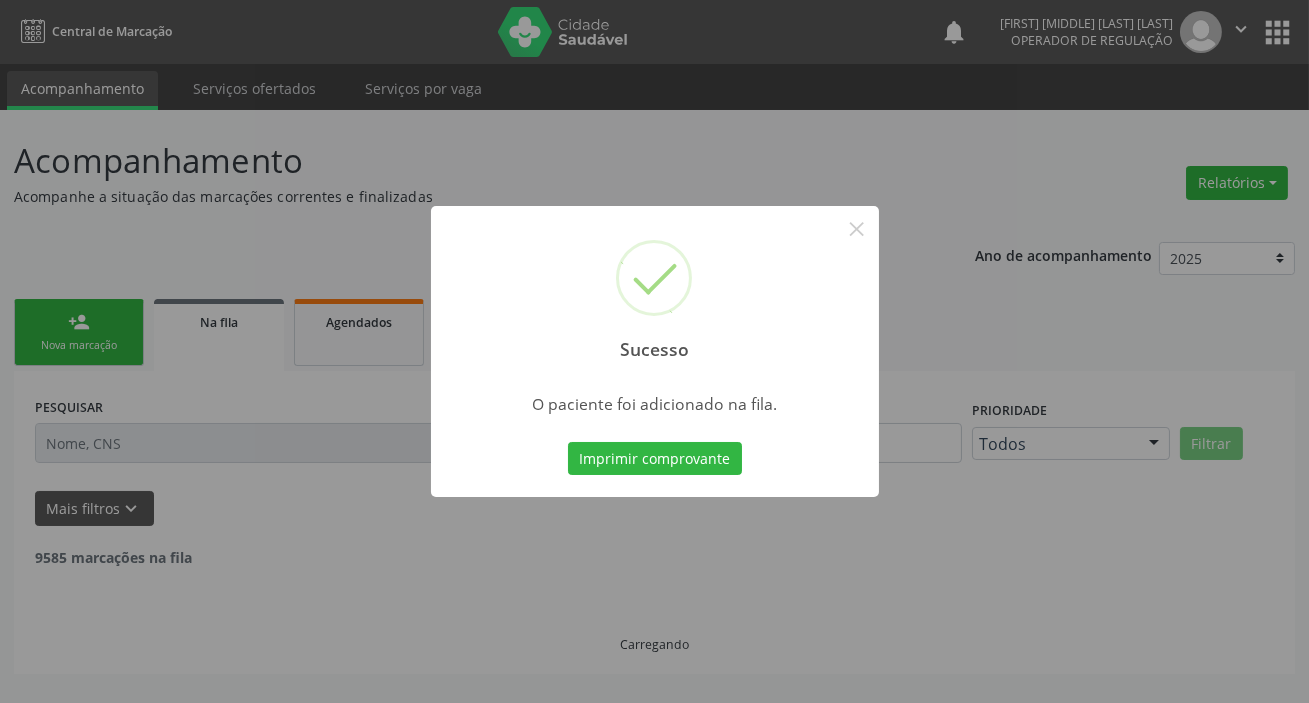 click on "Sucesso × O paciente foi adicionado na fila. Imprimir comprovante Cancel" at bounding box center (654, 351) 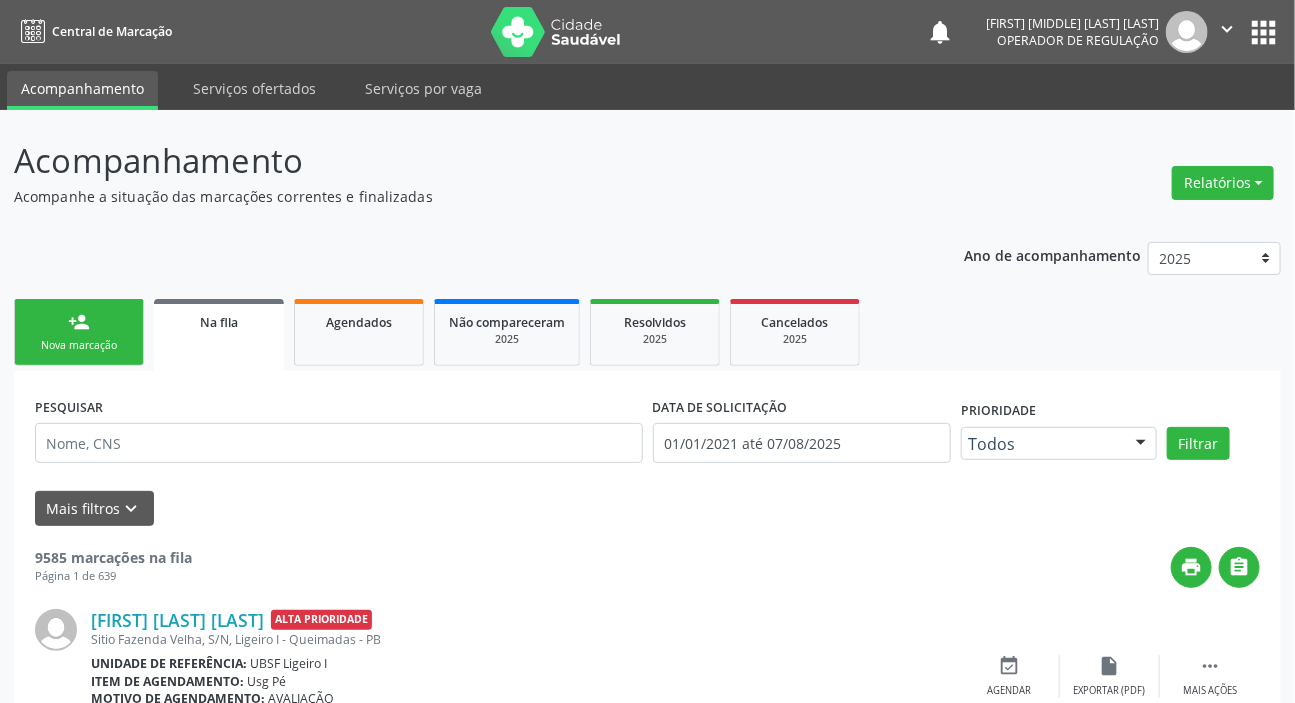 click on "person_add" at bounding box center [79, 322] 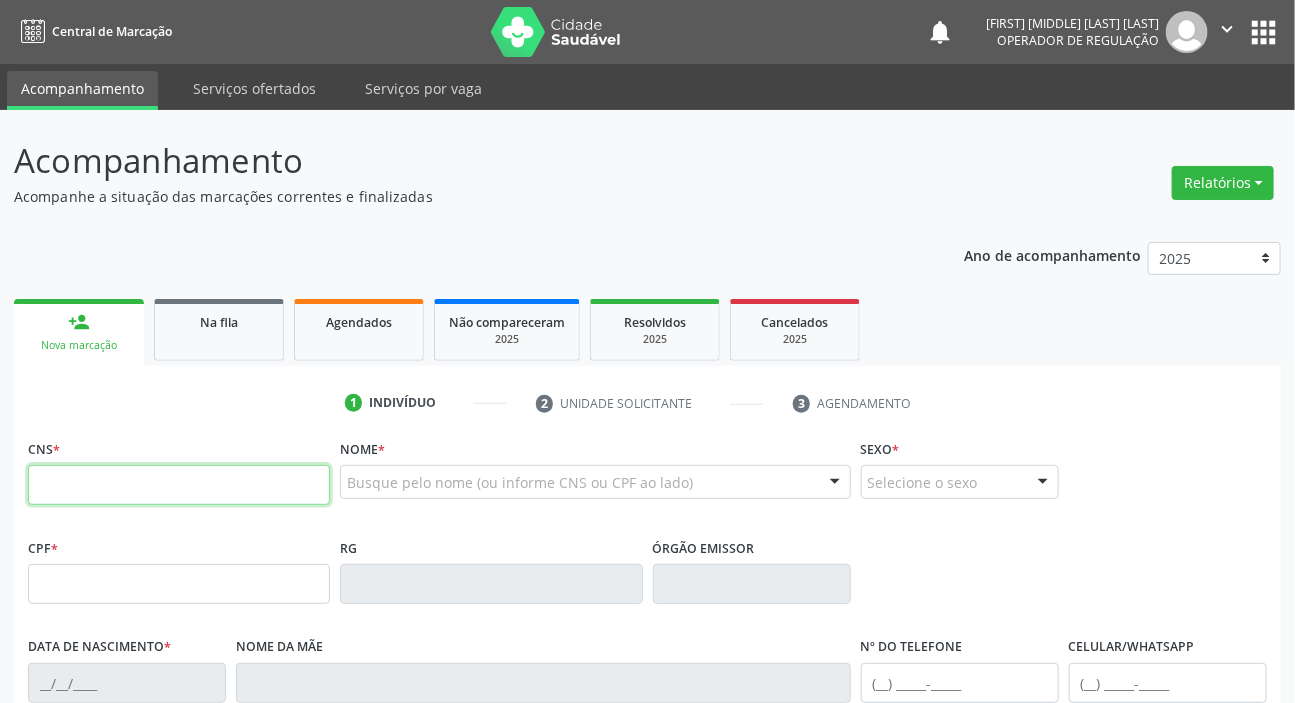 click at bounding box center (179, 485) 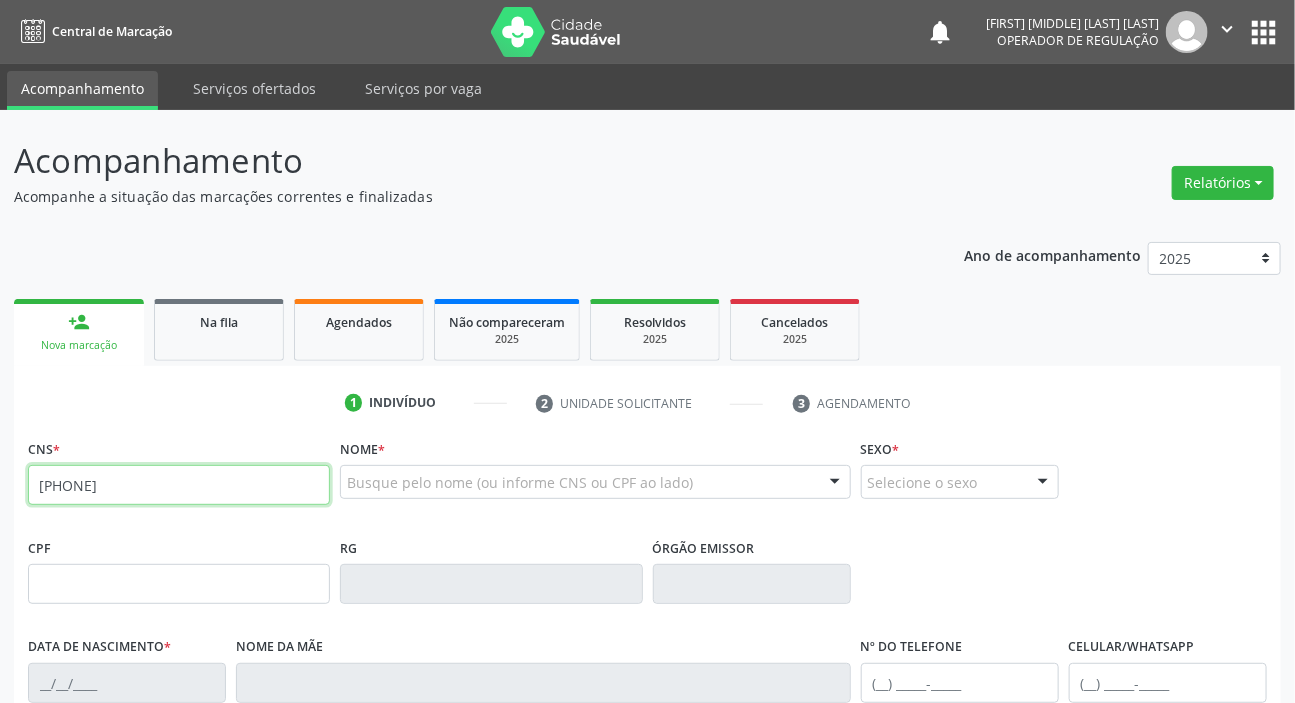 type on "[PHONE]" 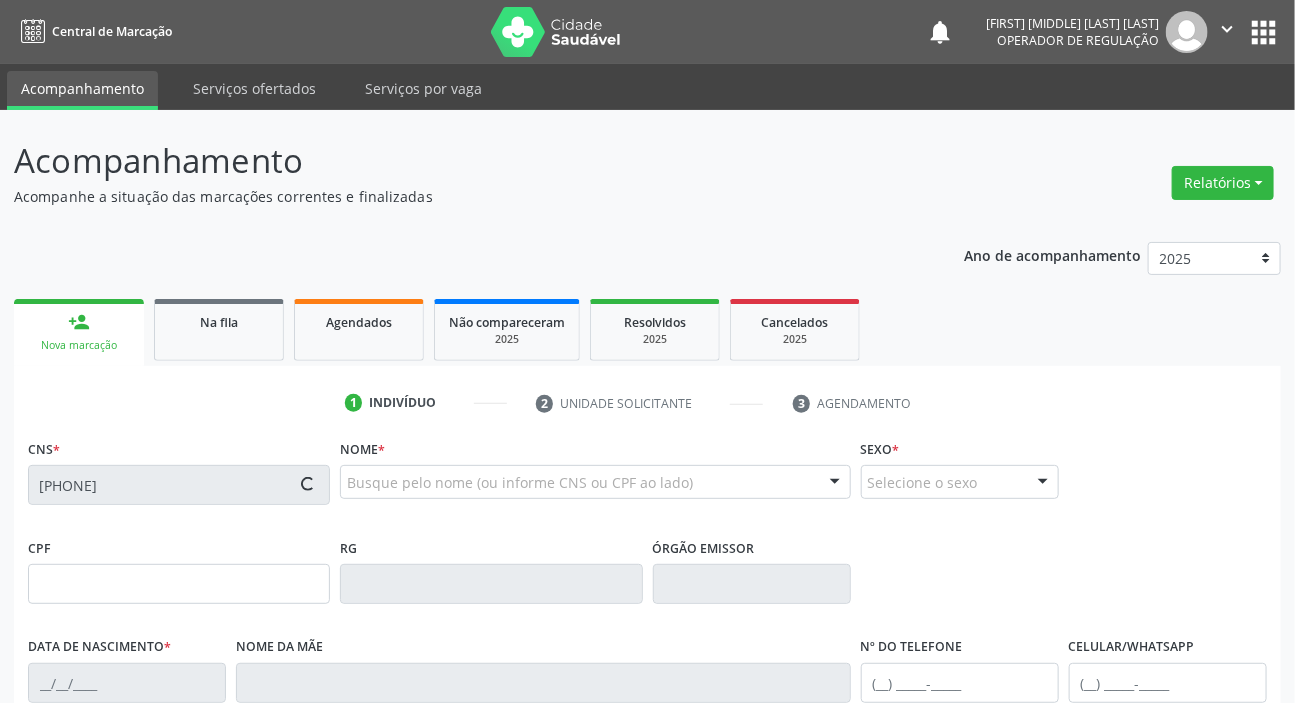 type on "[SSN]" 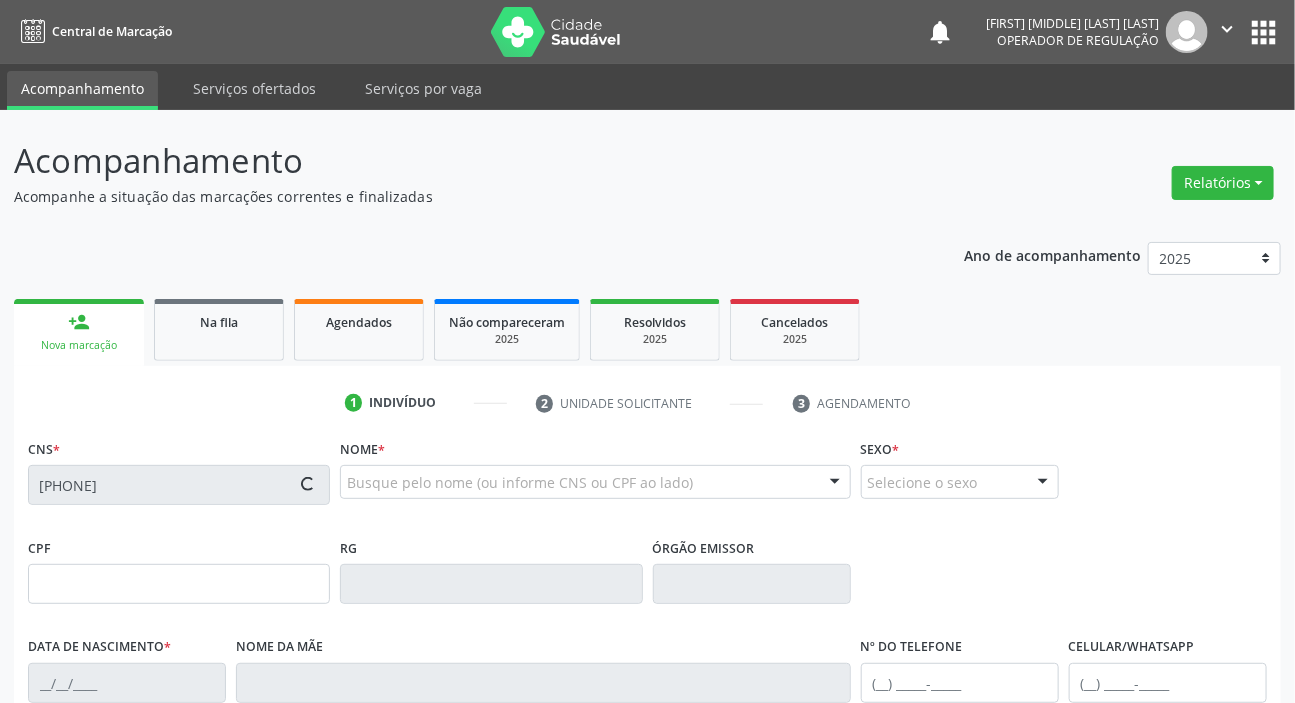 type on "[DATE]" 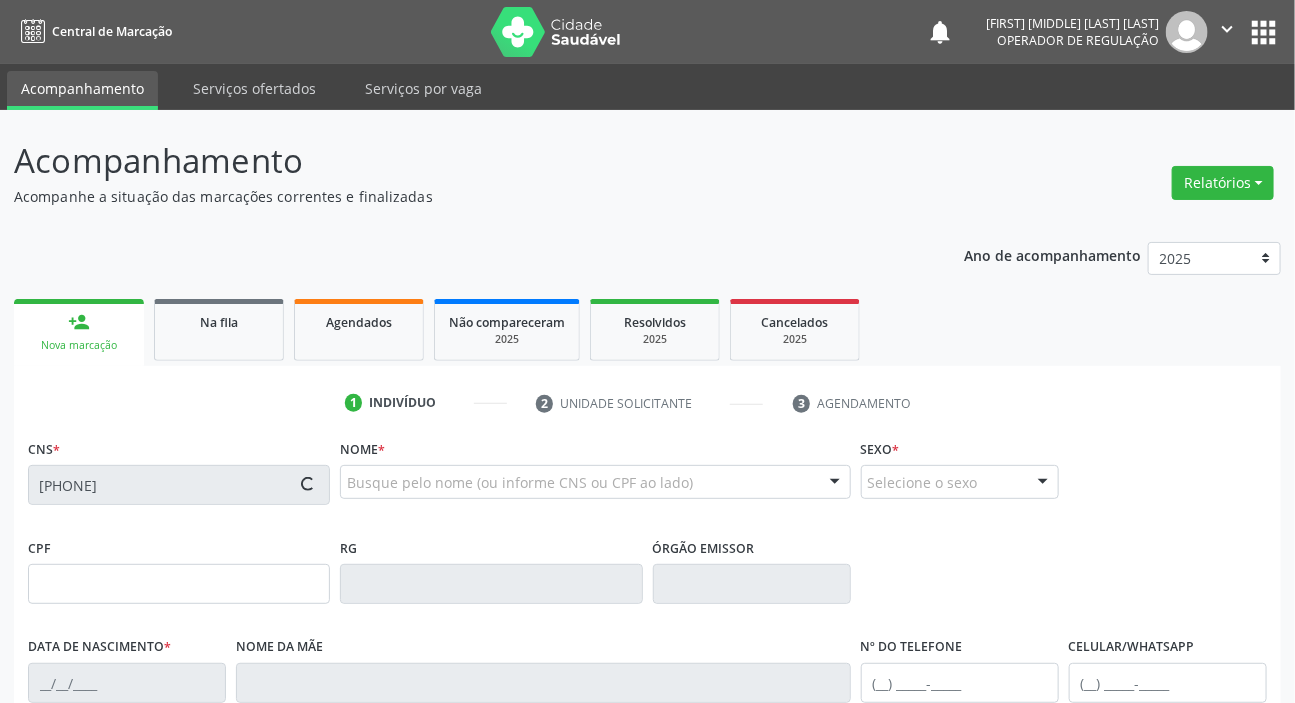 type on "[FIRST] [MIDDLE] [LAST] [LAST]" 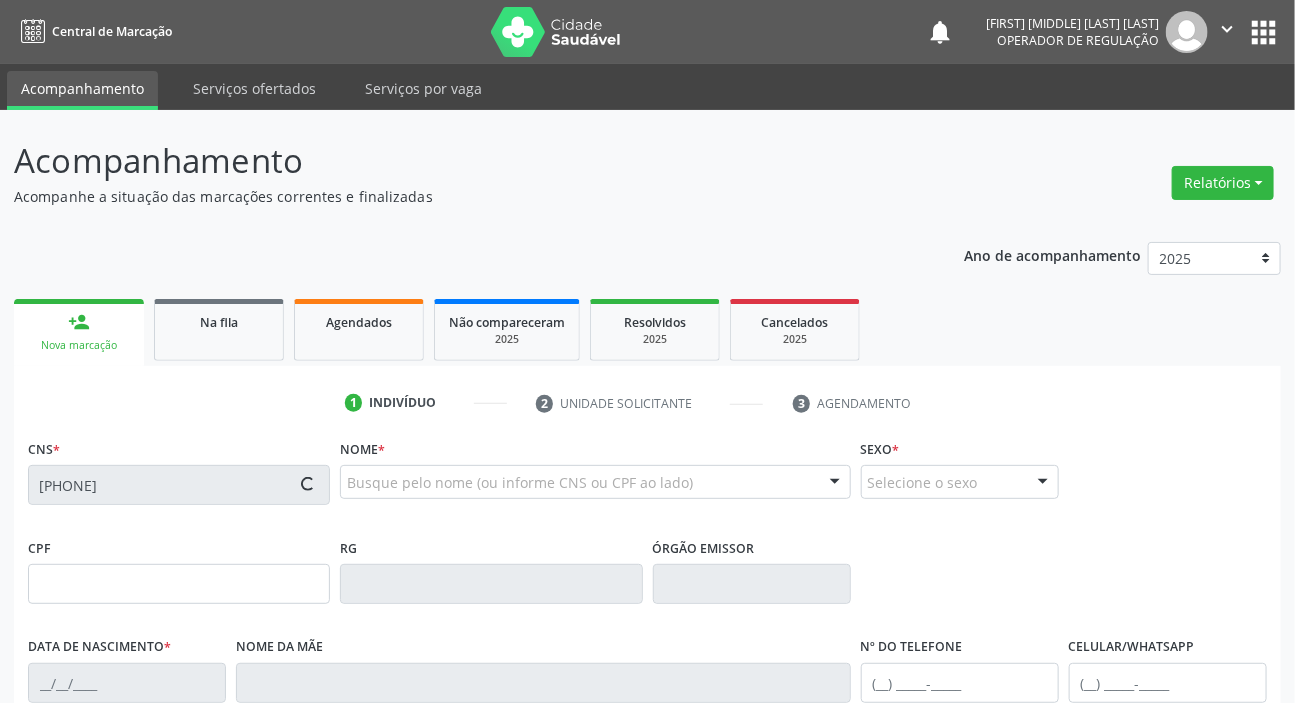 type on "([AREA]) [PHONE]" 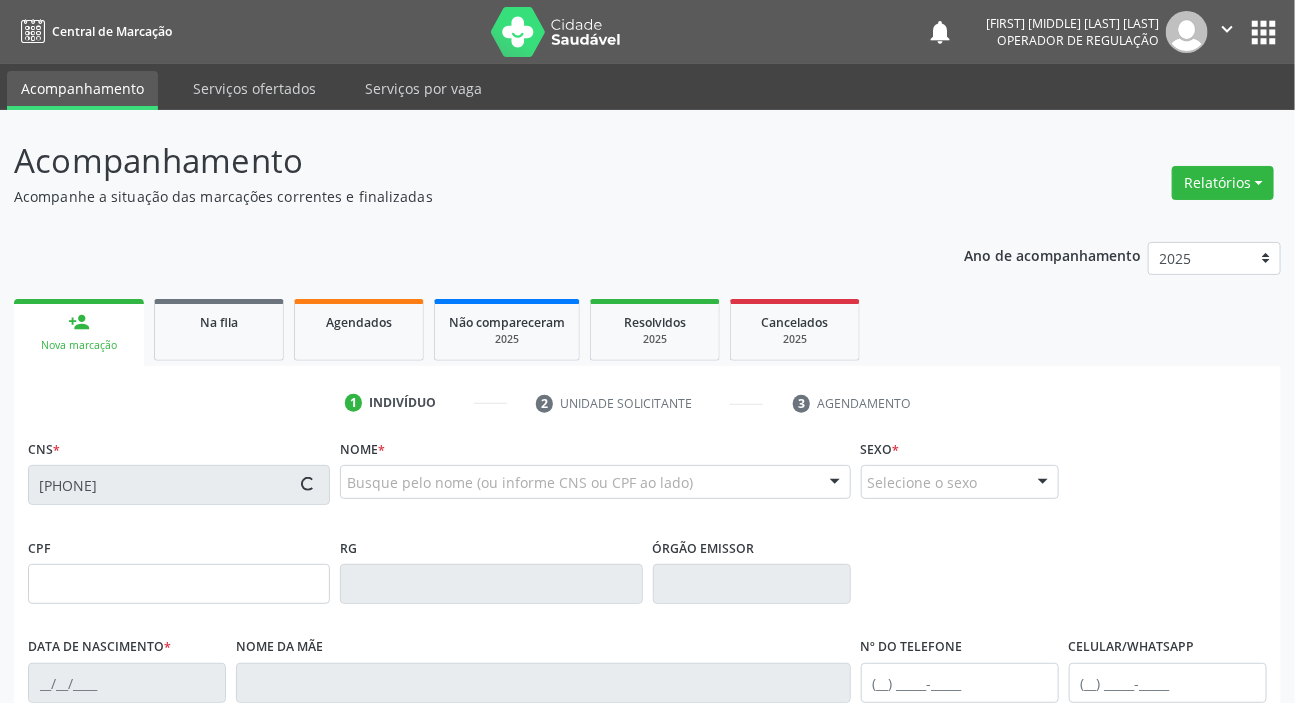 type on "([AREA]) [PHONE]" 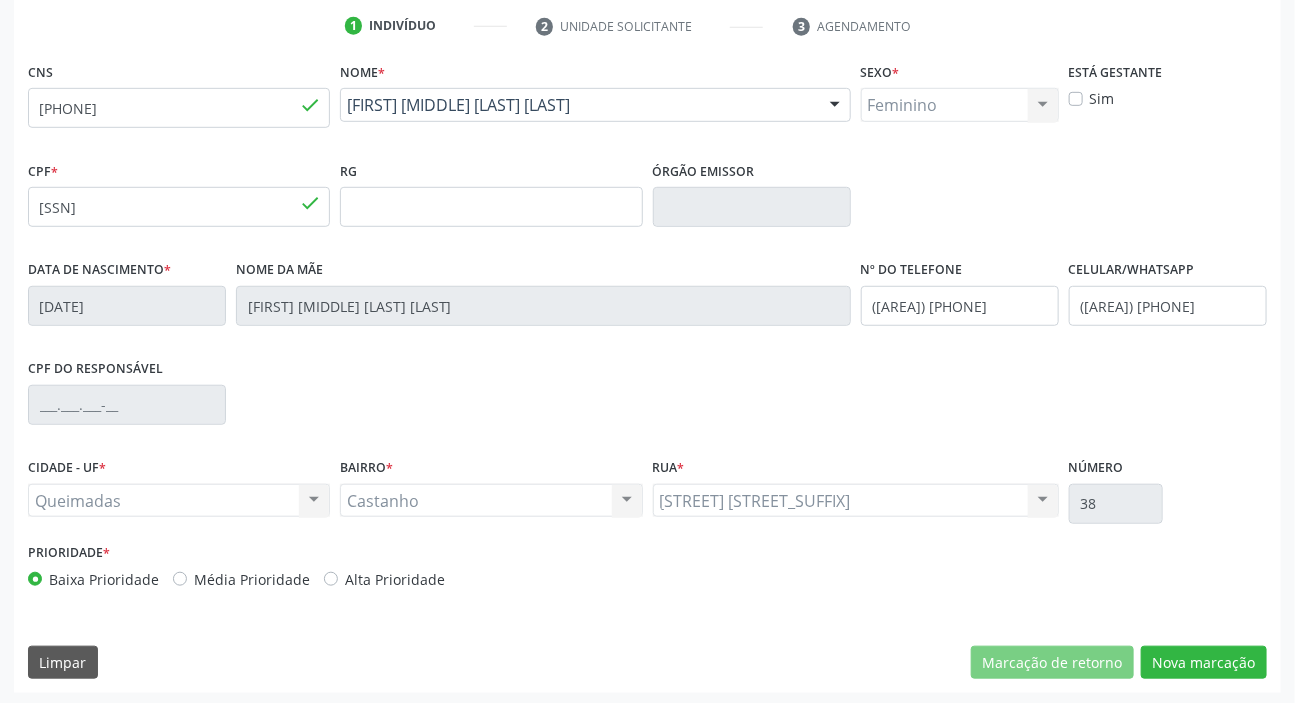scroll, scrollTop: 380, scrollLeft: 0, axis: vertical 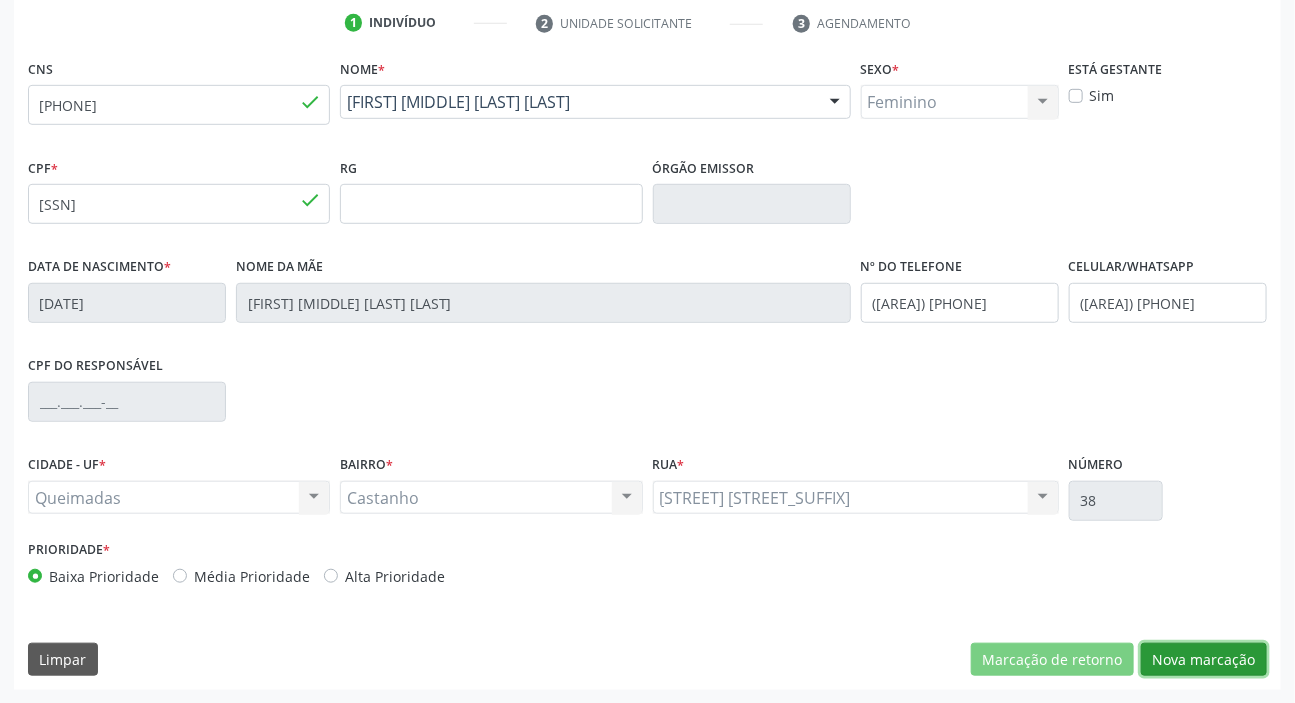 drag, startPoint x: 1174, startPoint y: 666, endPoint x: 1012, endPoint y: 648, distance: 162.99693 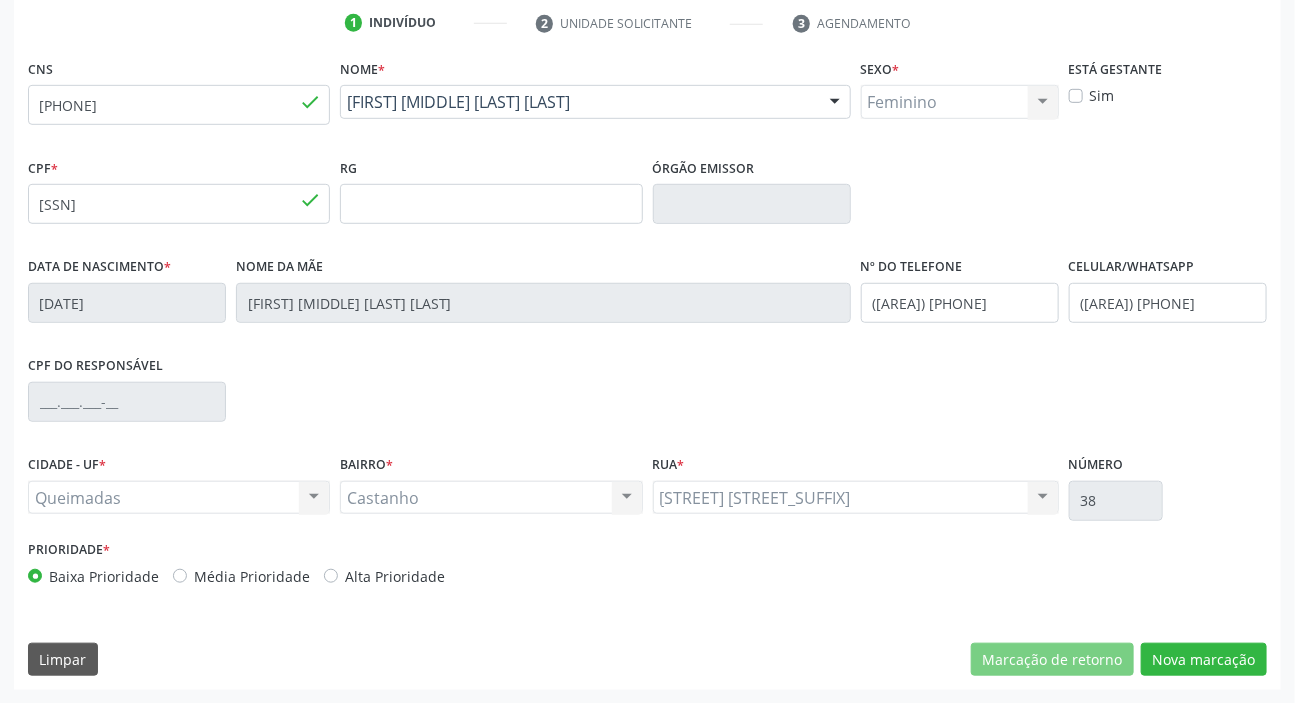 scroll, scrollTop: 201, scrollLeft: 0, axis: vertical 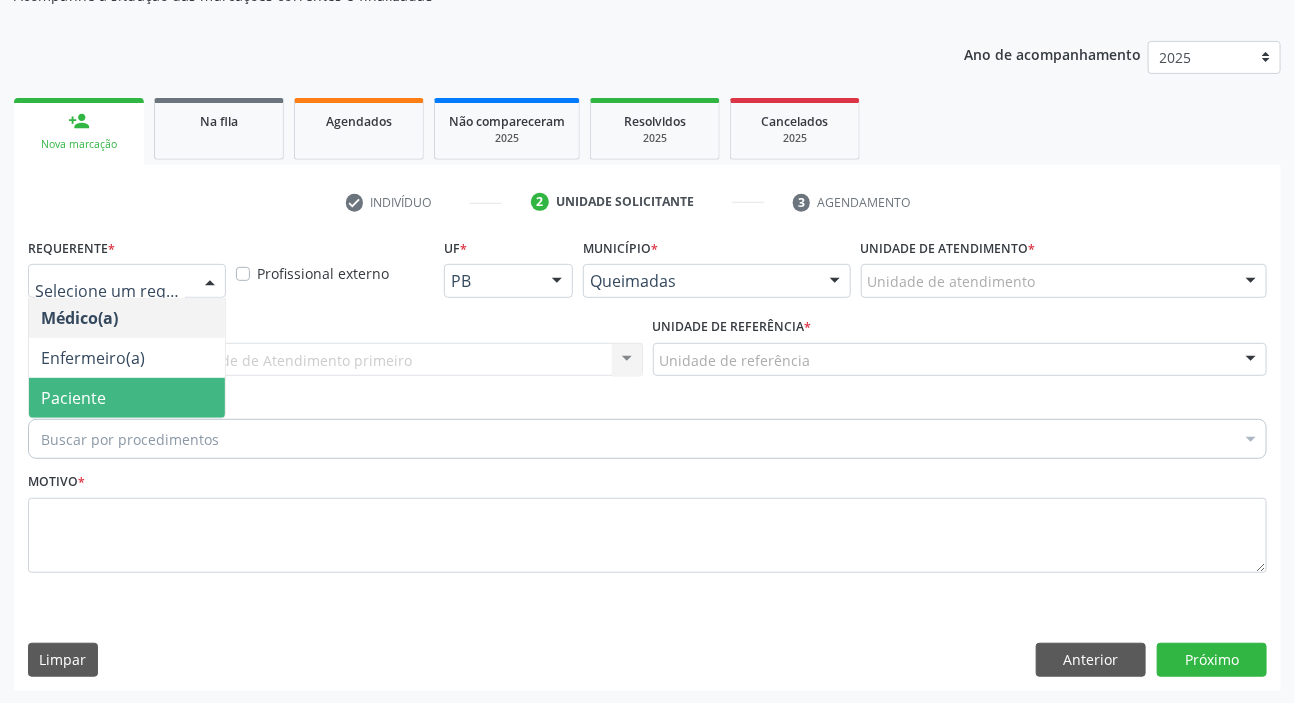 click on "Paciente" at bounding box center (73, 398) 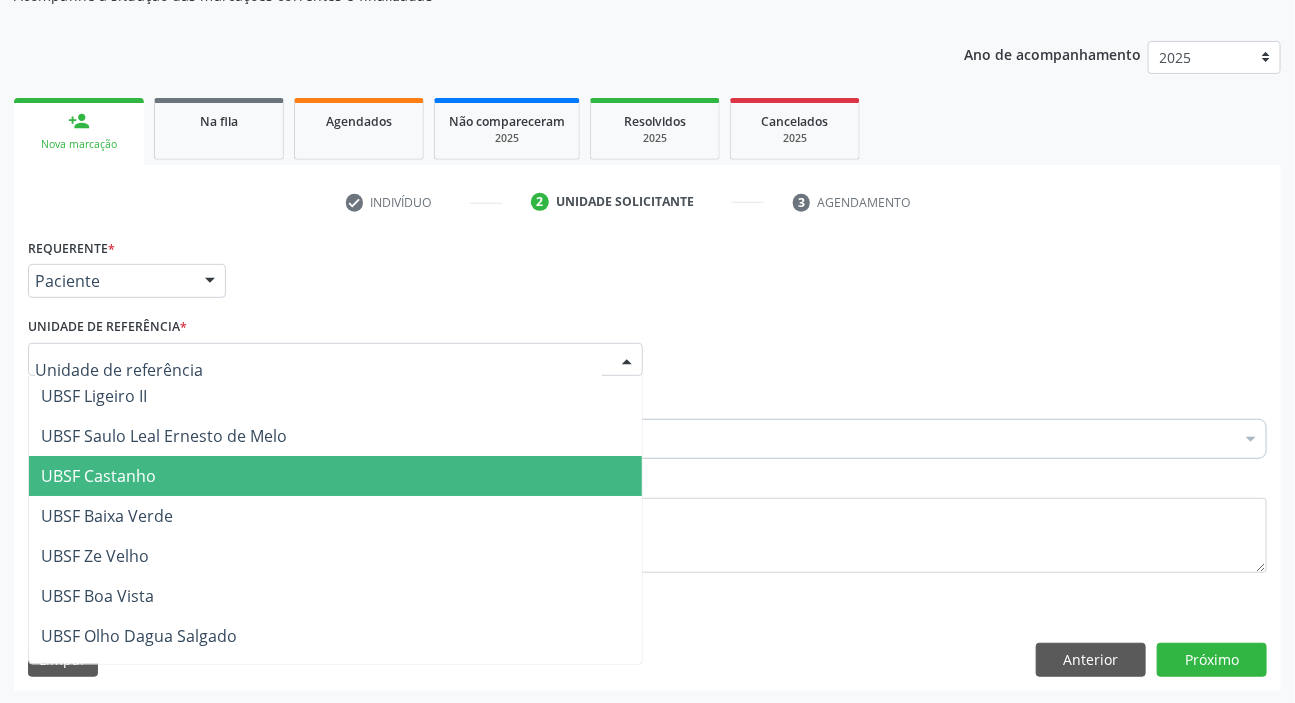 click on "UBSF Castanho" at bounding box center (98, 476) 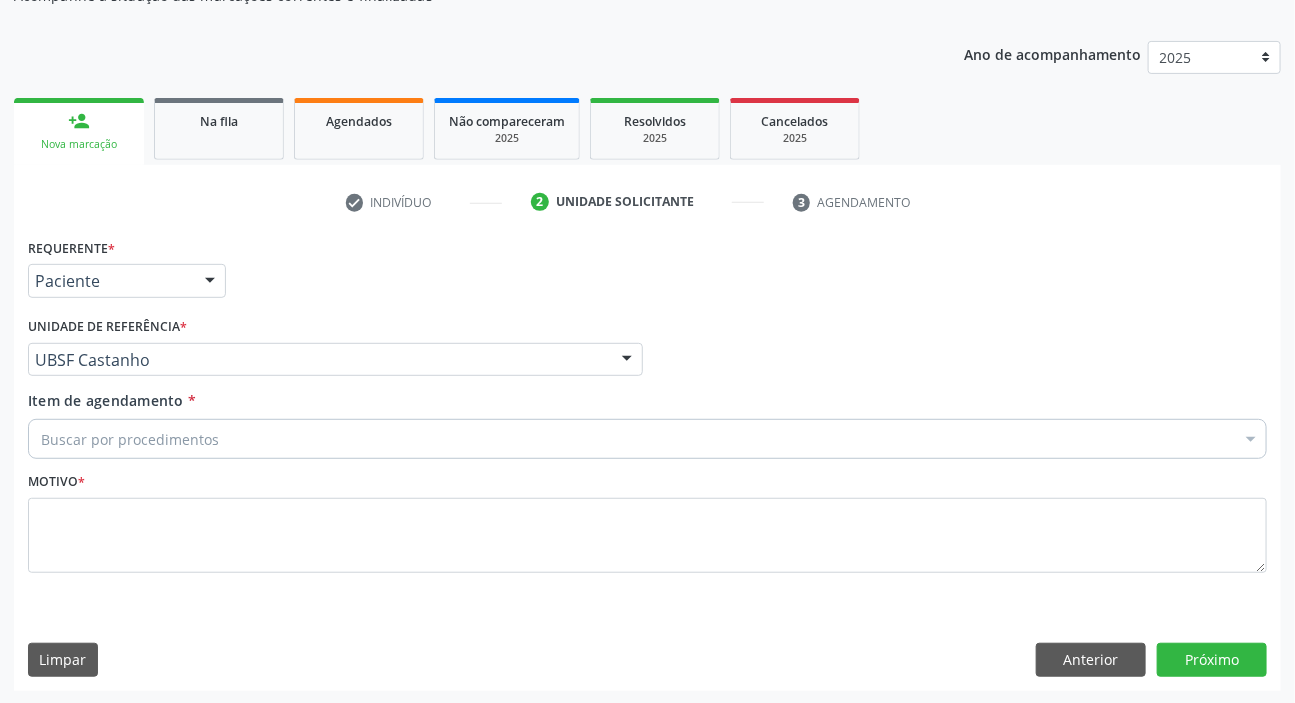 click on "Buscar por procedimentos" at bounding box center (647, 439) 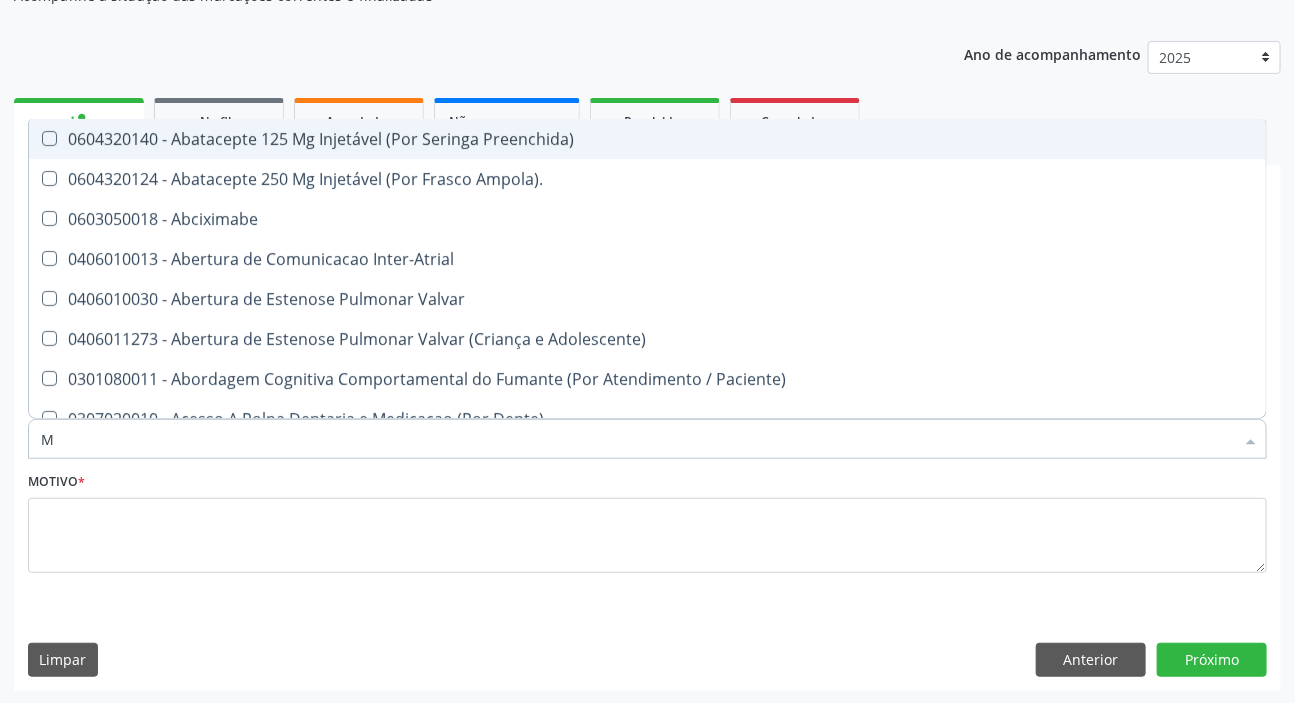 type on "MAMARIA BILATERAL" 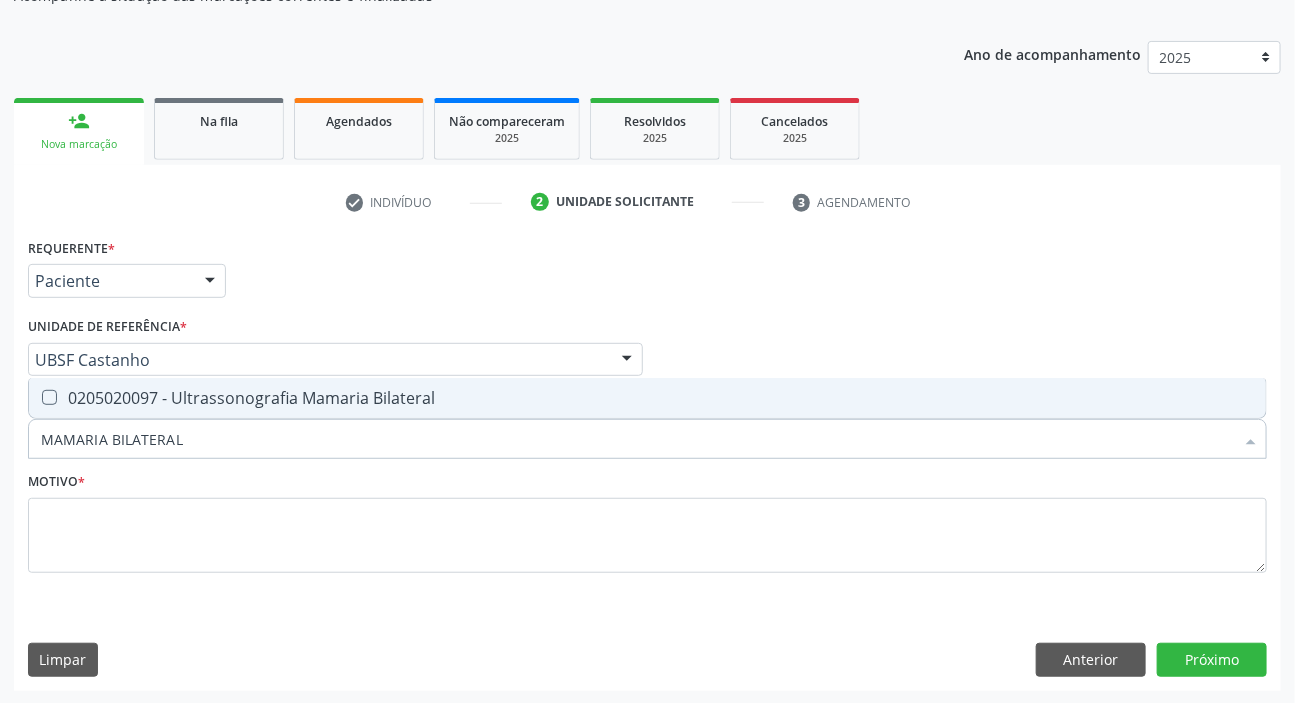 click on "0205020097 - Ultrassonografia Mamaria Bilateral" at bounding box center (647, 398) 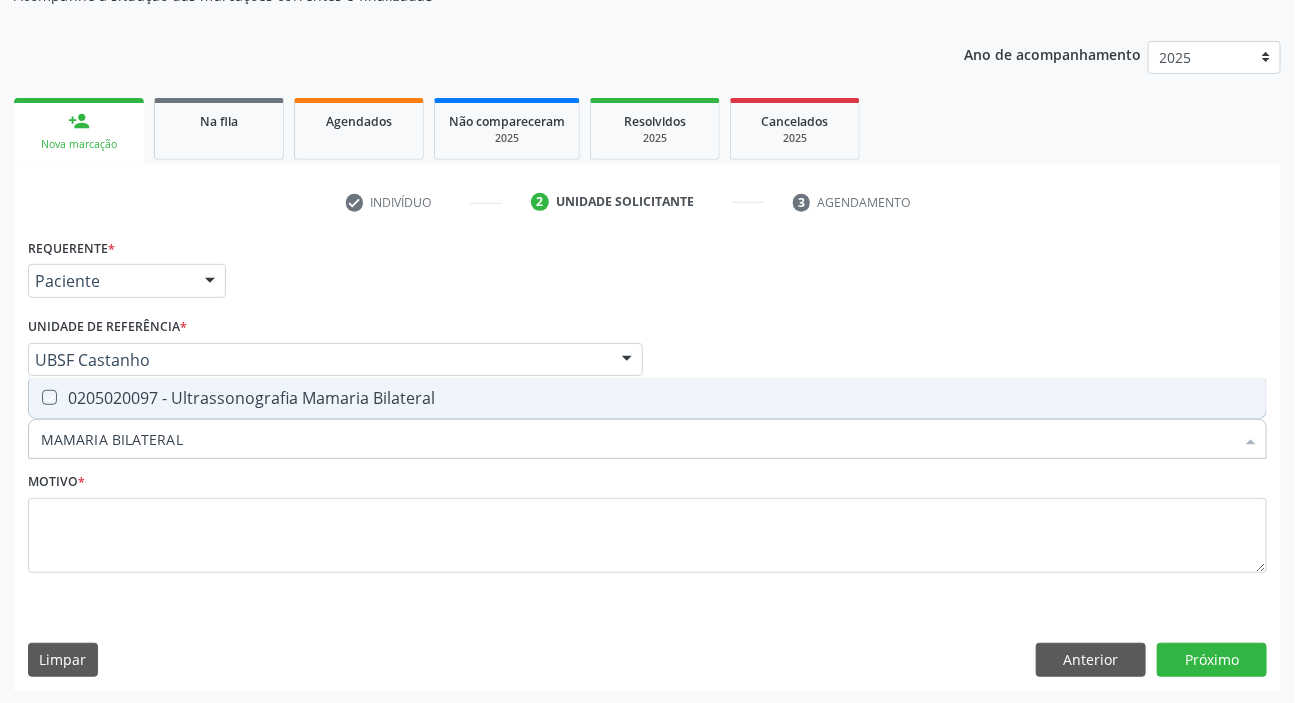 checkbox on "true" 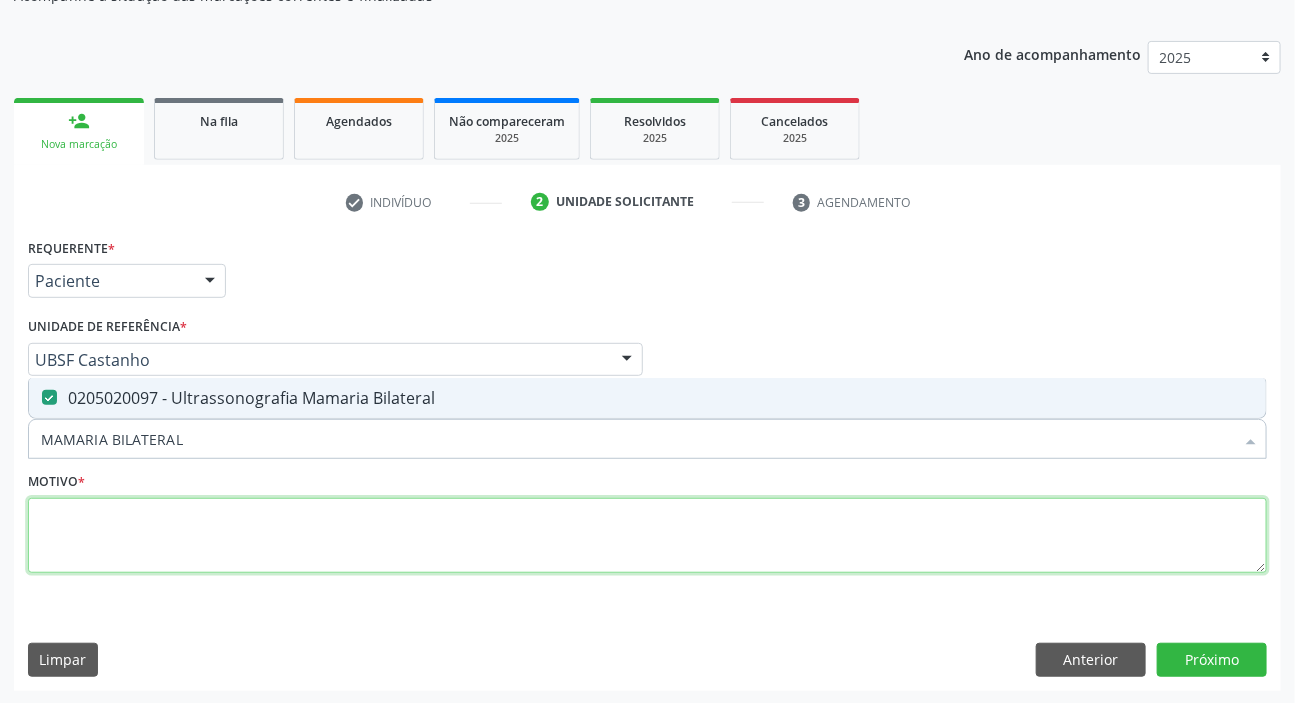 click at bounding box center (647, 536) 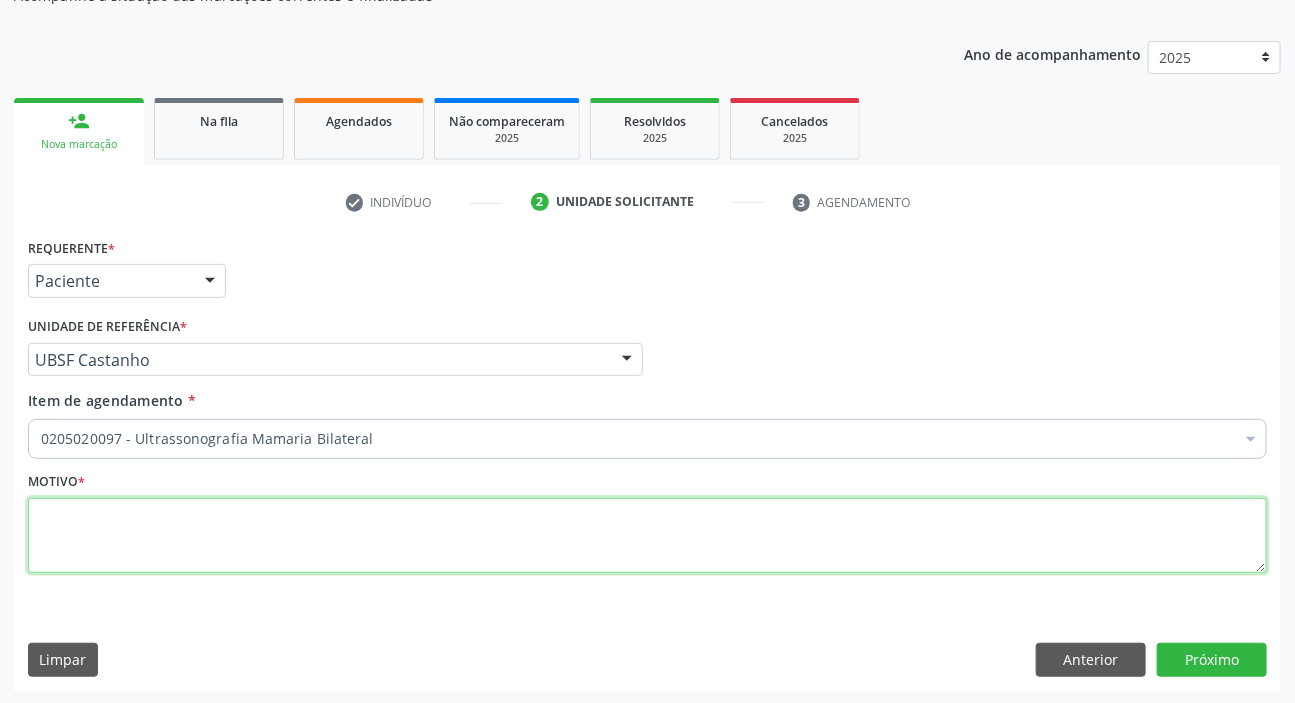 paste on "ROTINA" 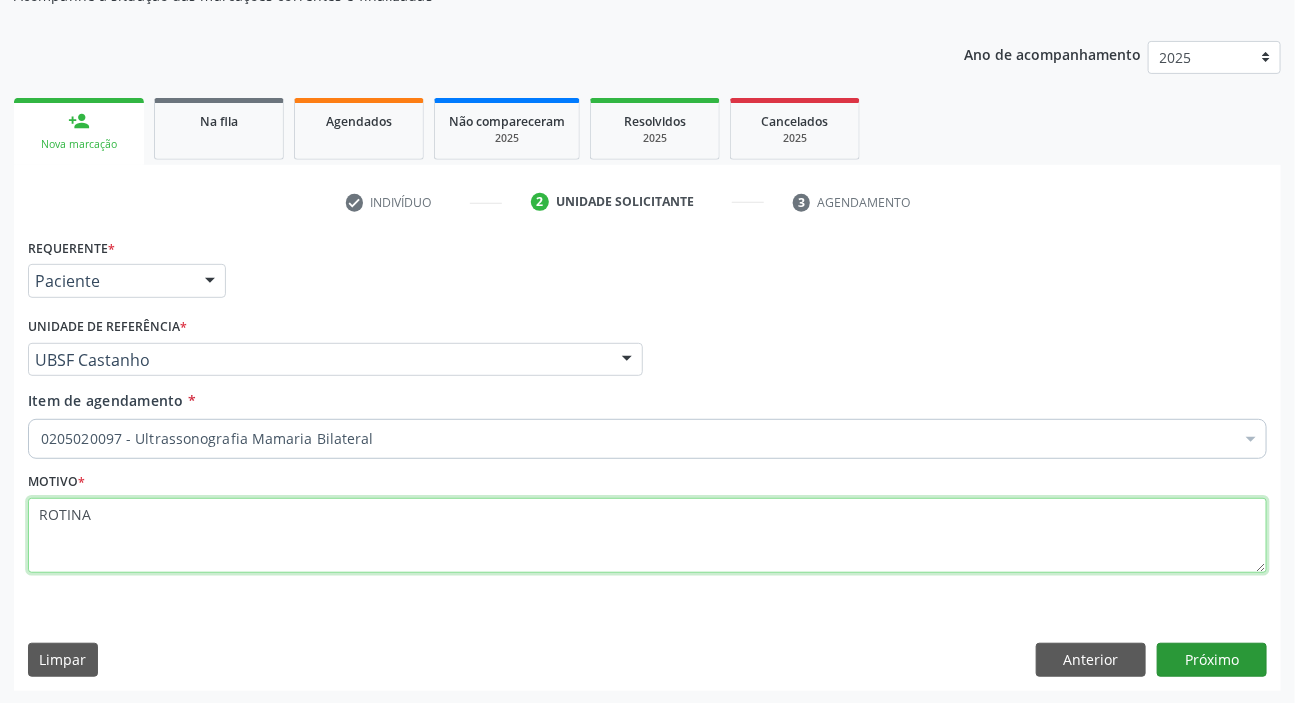 type on "ROTINA" 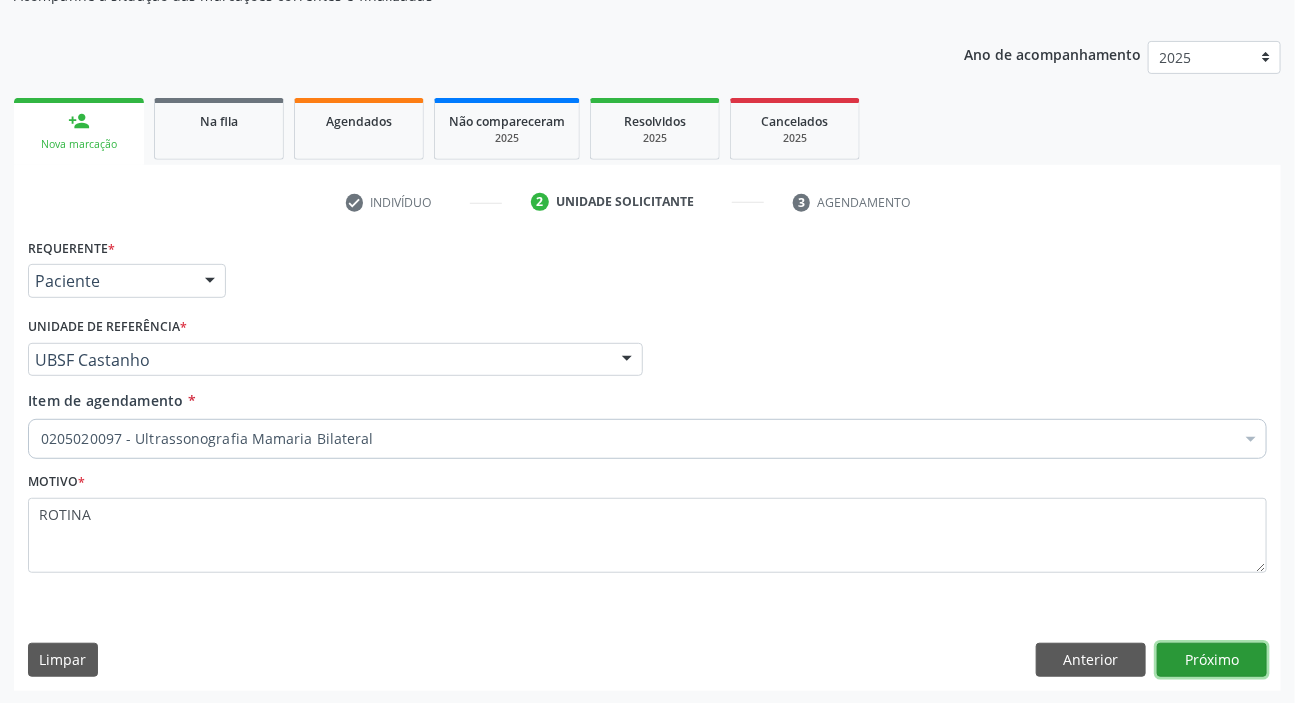 click on "Próximo" at bounding box center (1212, 660) 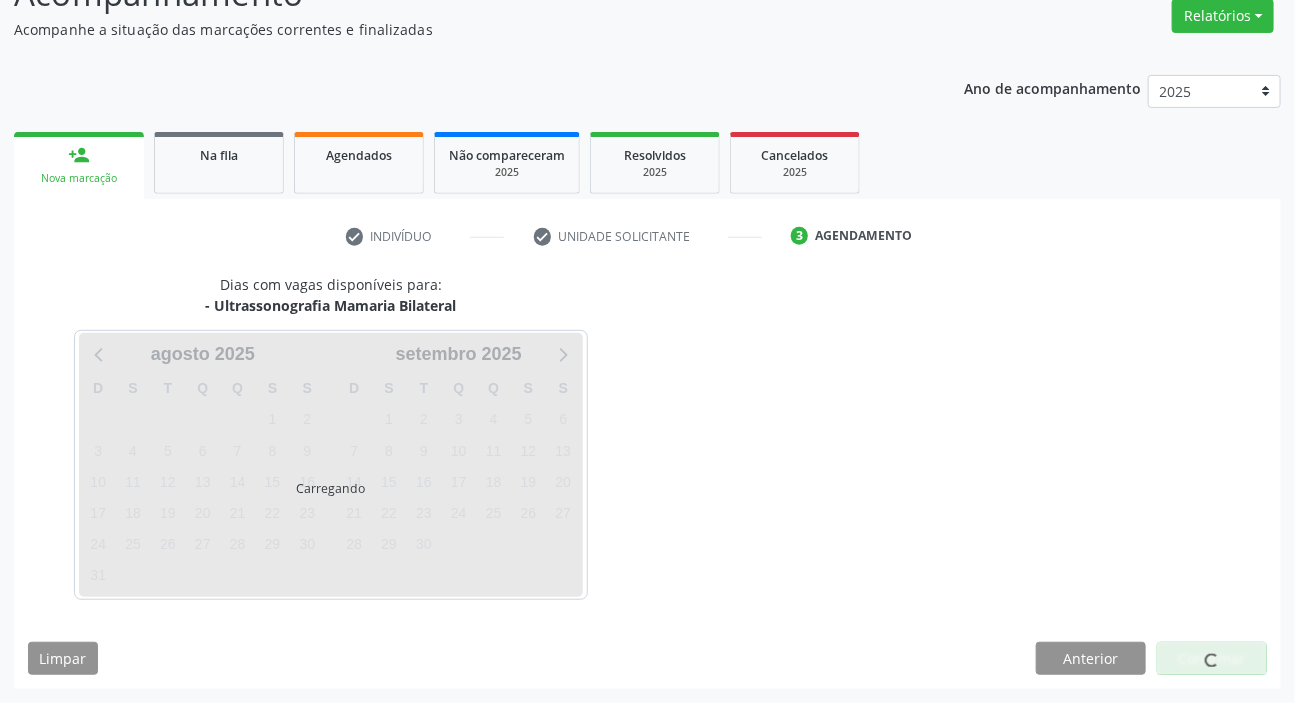 scroll, scrollTop: 166, scrollLeft: 0, axis: vertical 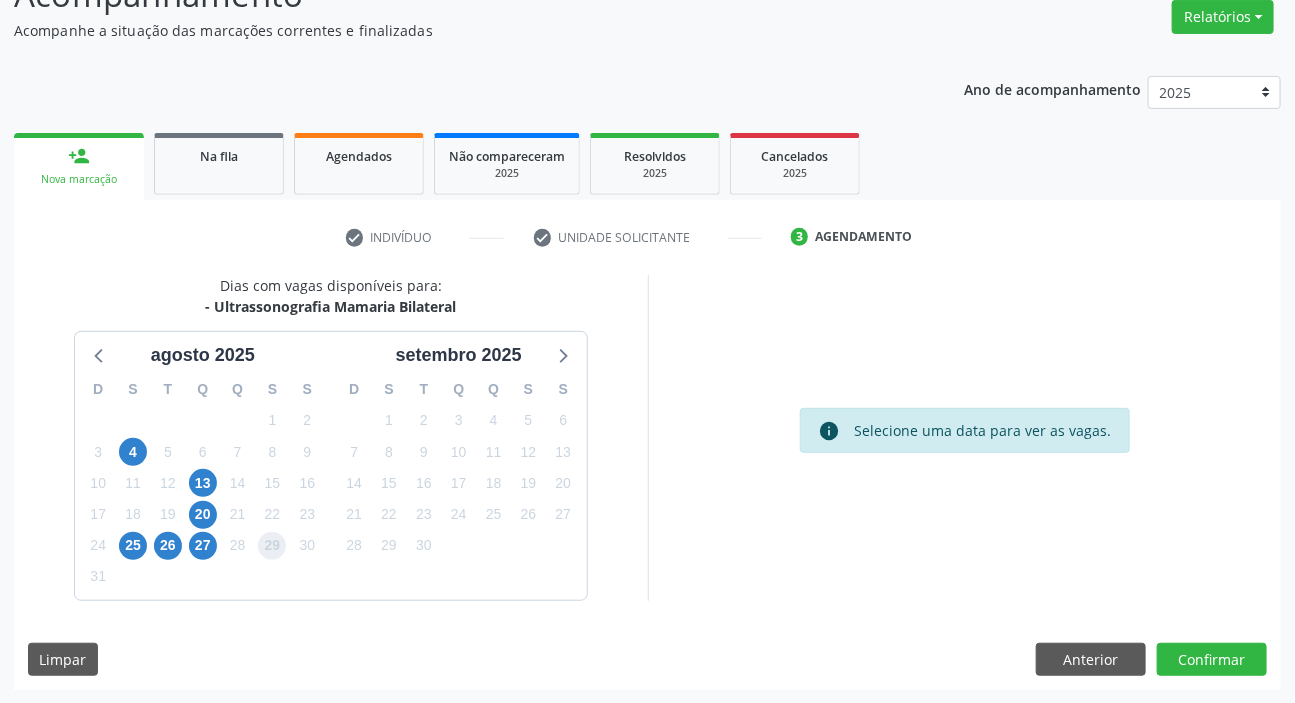 click on "29" at bounding box center (272, 546) 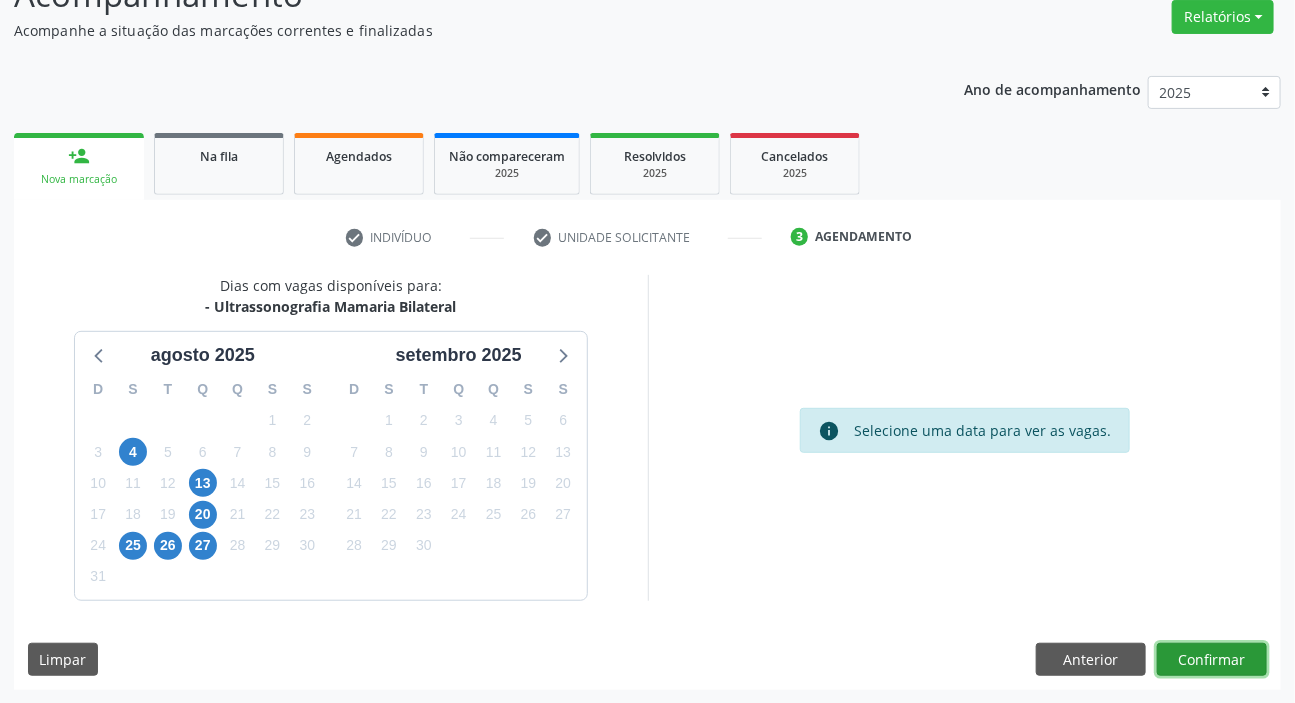 click on "Confirmar" at bounding box center (1212, 660) 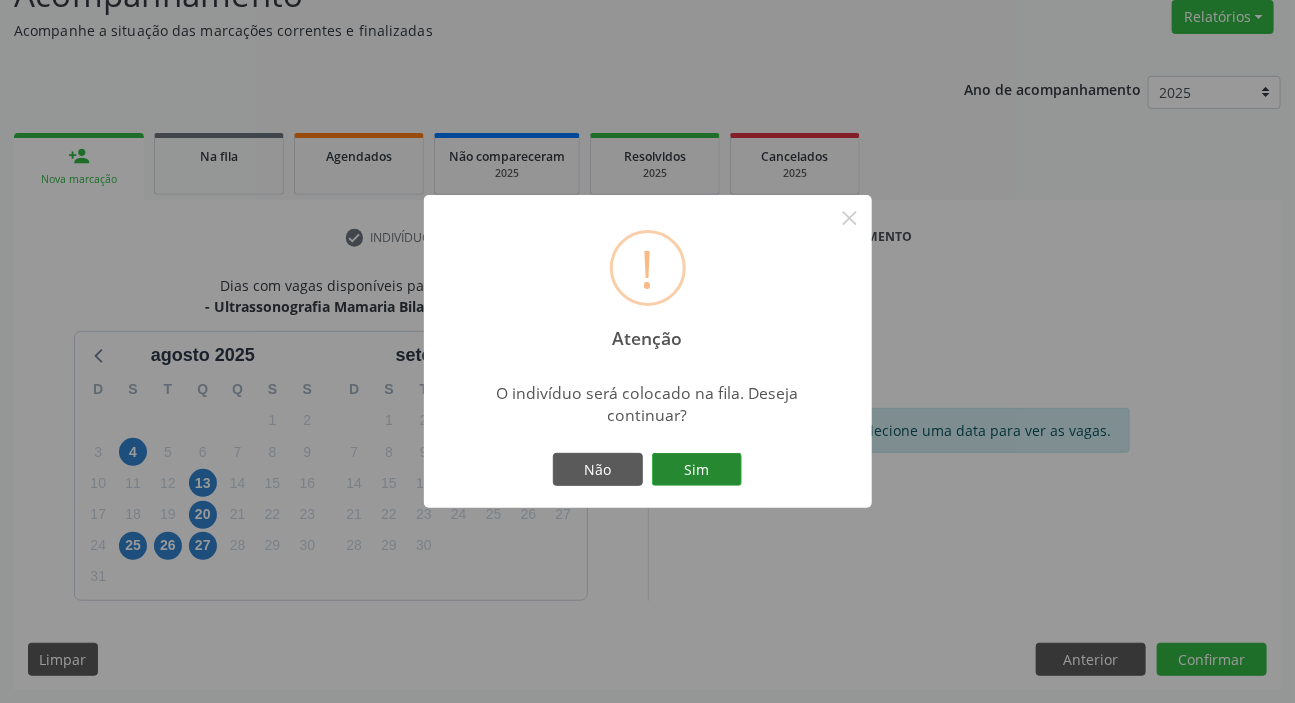 click on "Sim" at bounding box center [697, 470] 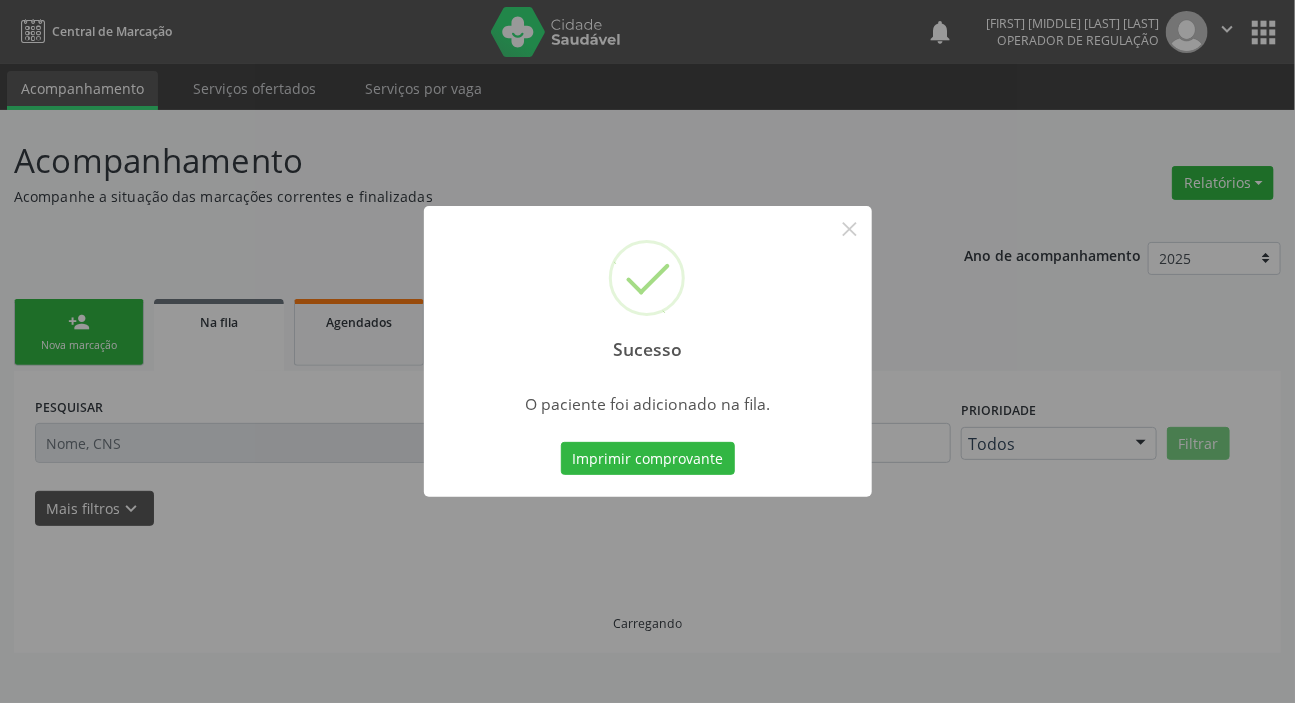 scroll, scrollTop: 0, scrollLeft: 0, axis: both 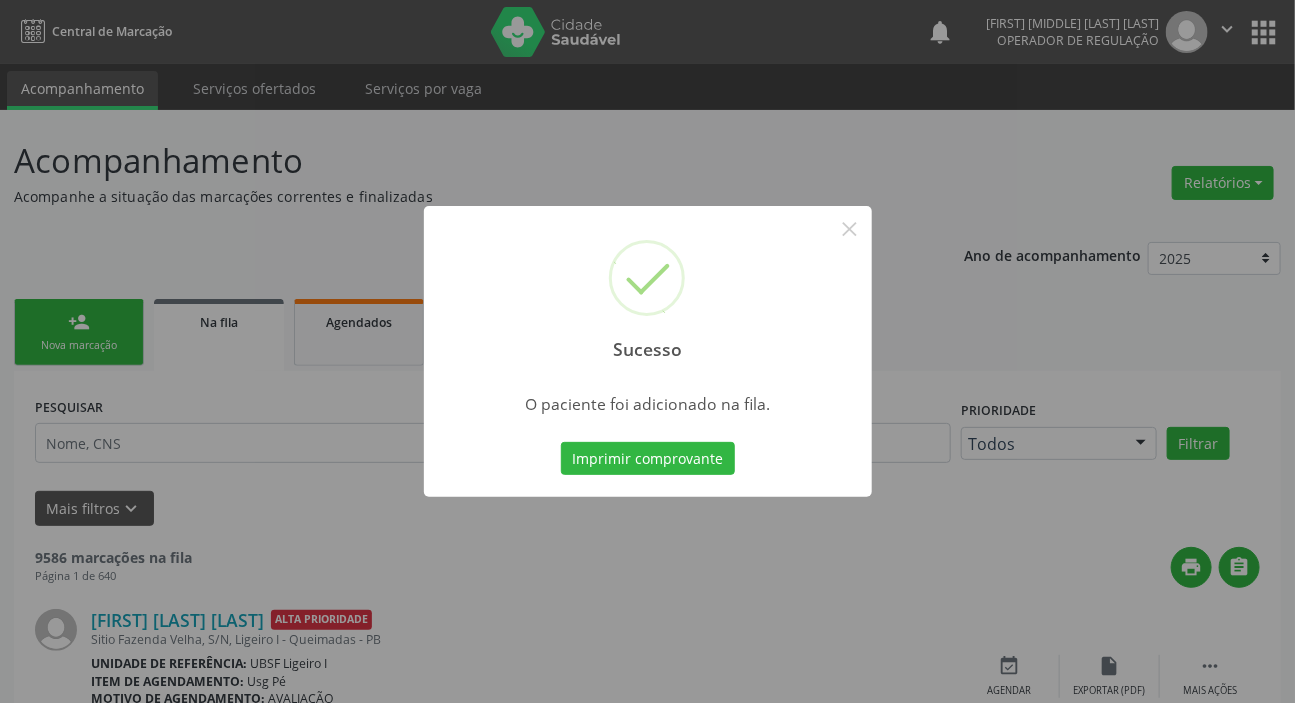 click on "Sucesso × O paciente foi adicionado na fila. Imprimir comprovante Cancel" at bounding box center (647, 351) 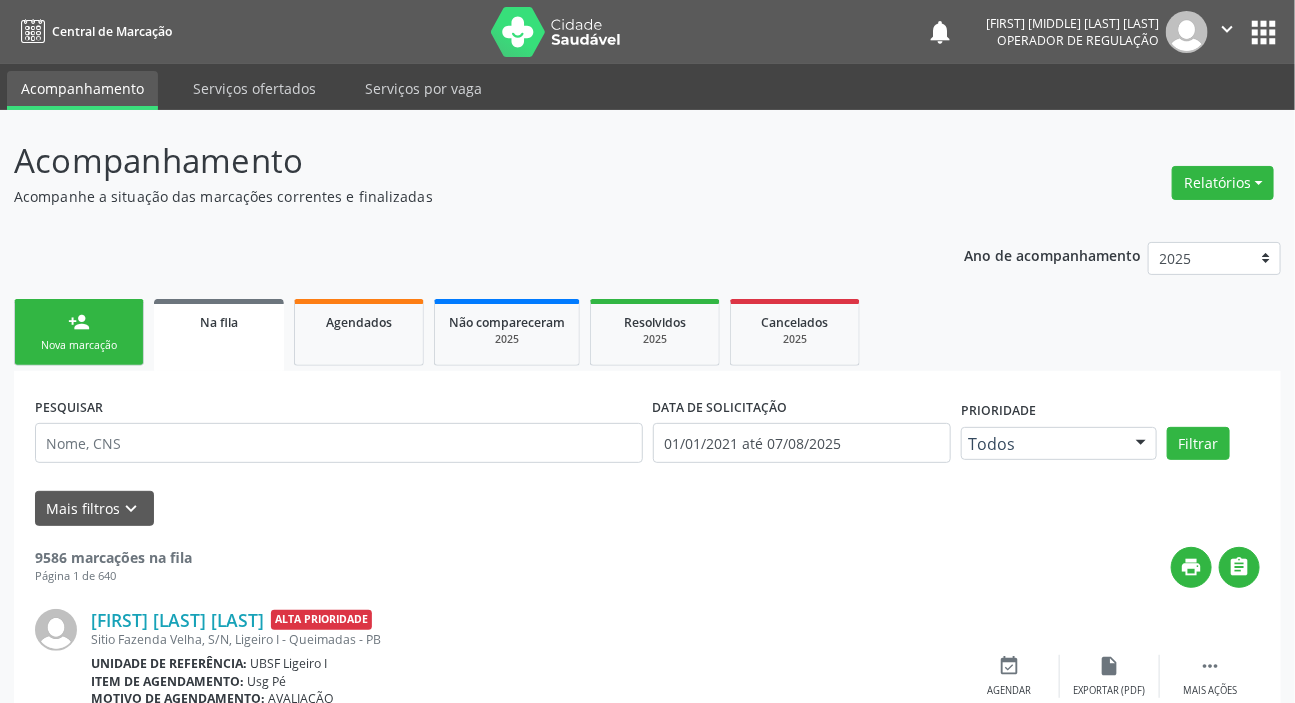 click on "Nova marcação" at bounding box center (79, 345) 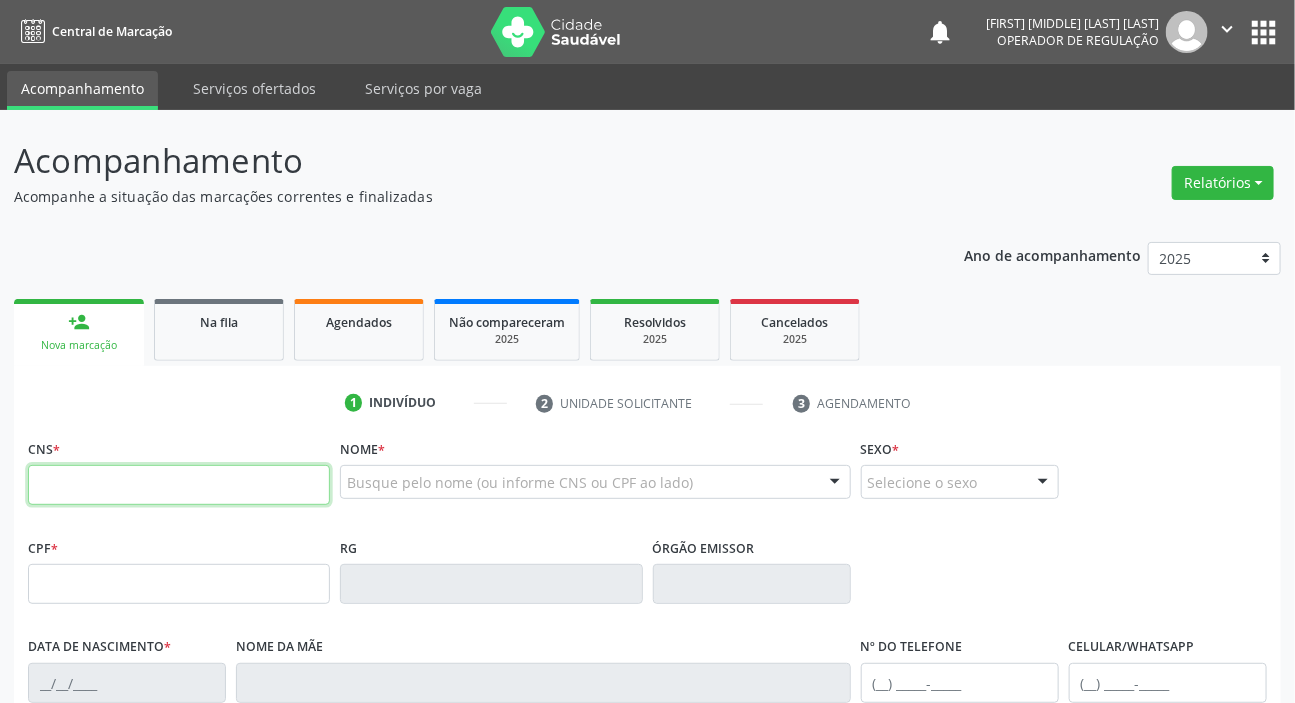 click at bounding box center (179, 485) 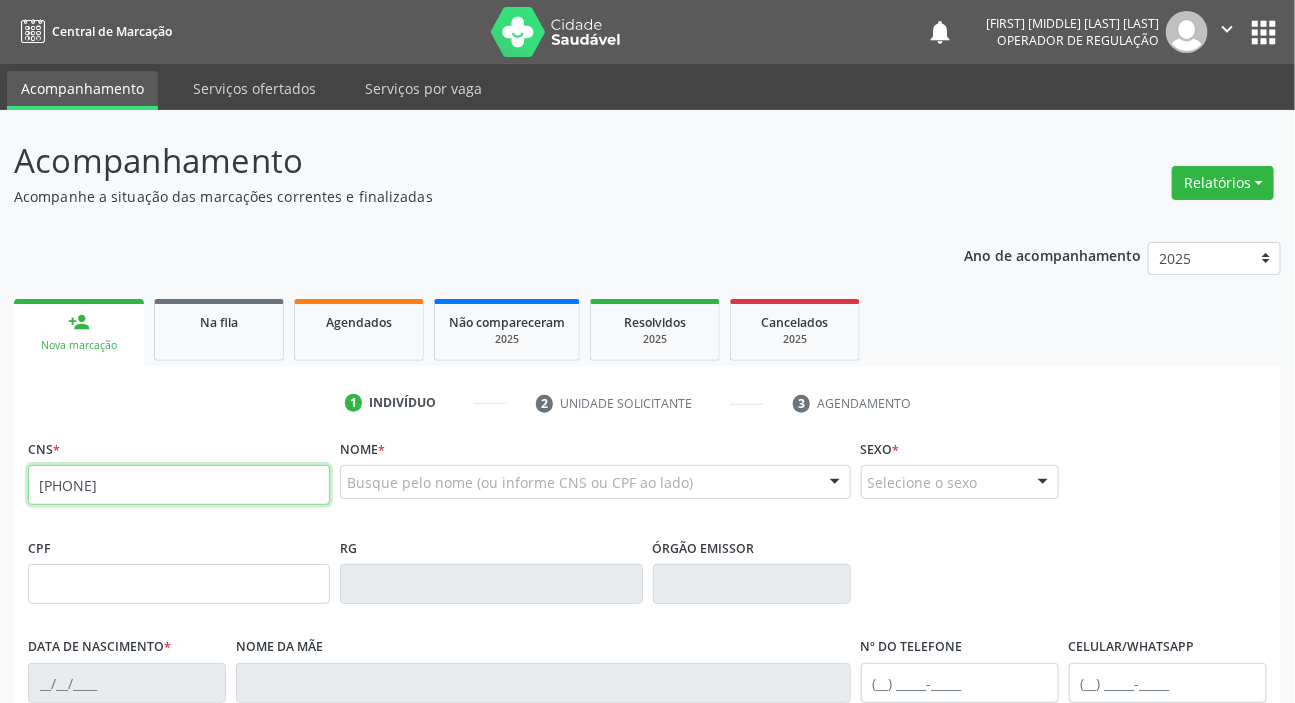 type on "[PHONE]" 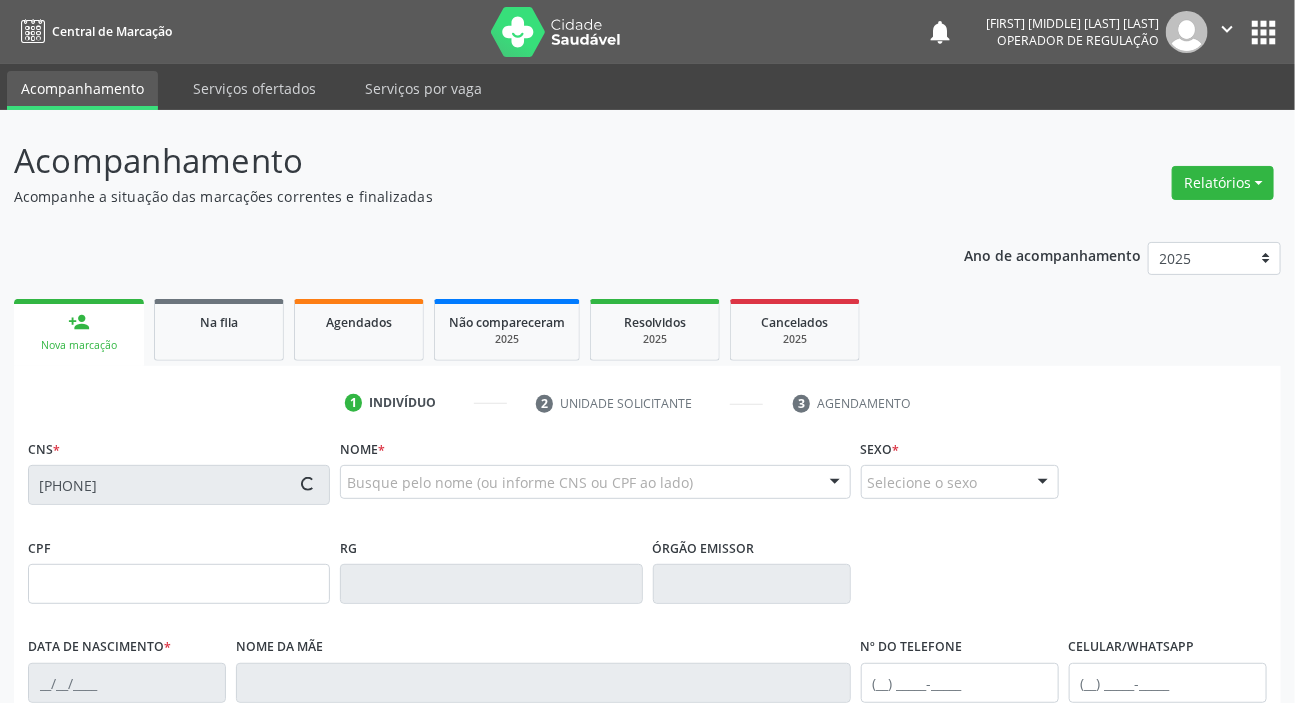 type on "[SSN]" 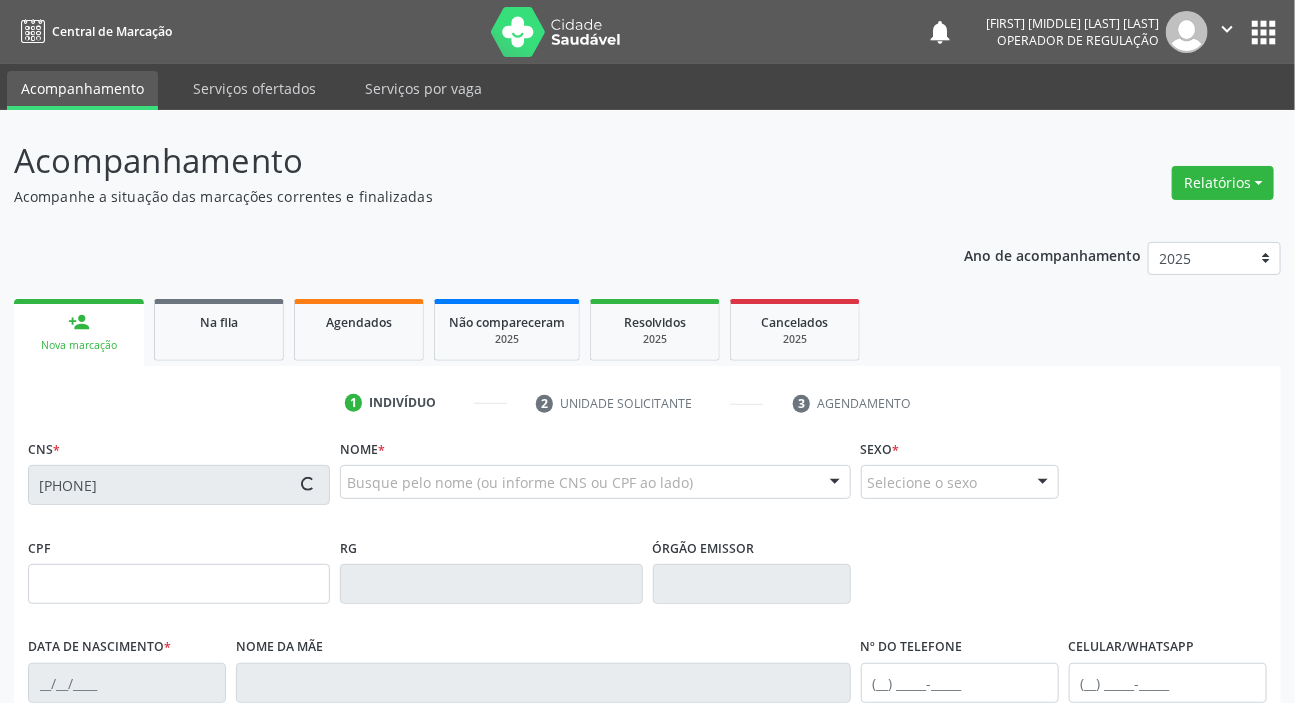 type on "[DATE]" 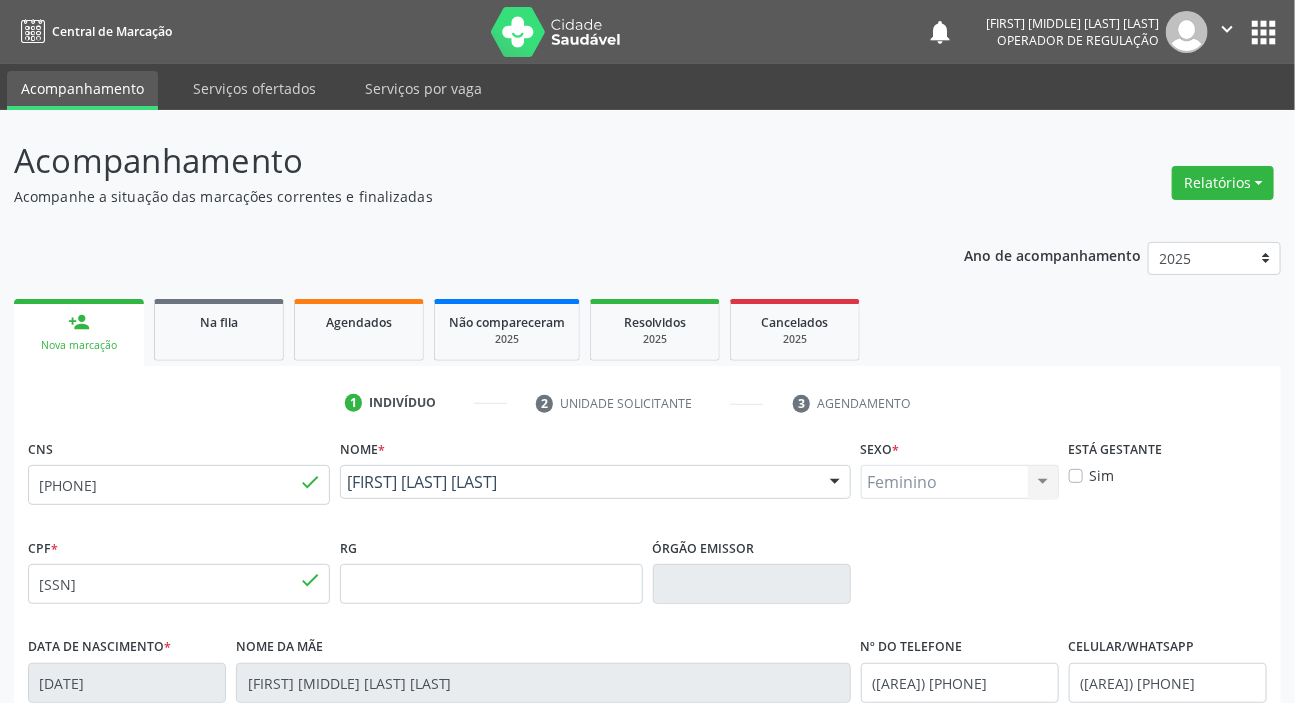 scroll, scrollTop: 363, scrollLeft: 0, axis: vertical 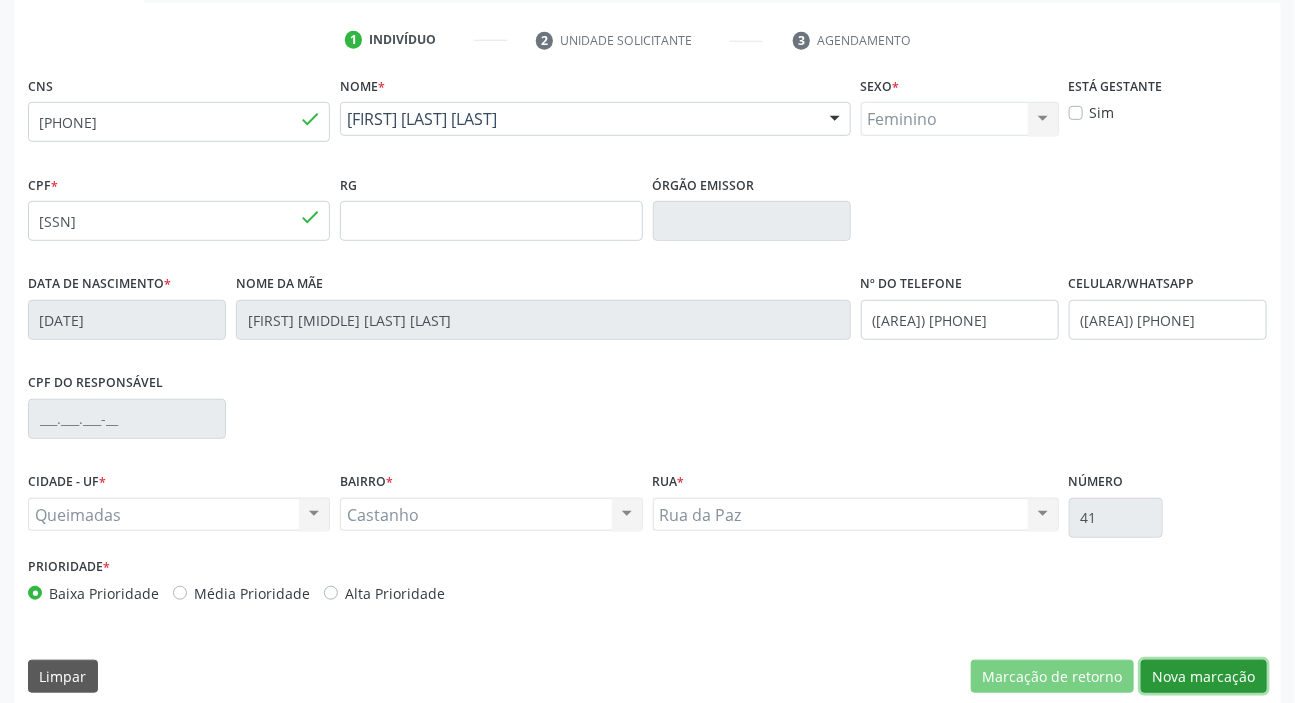 click on "Nova marcação" at bounding box center [1204, 677] 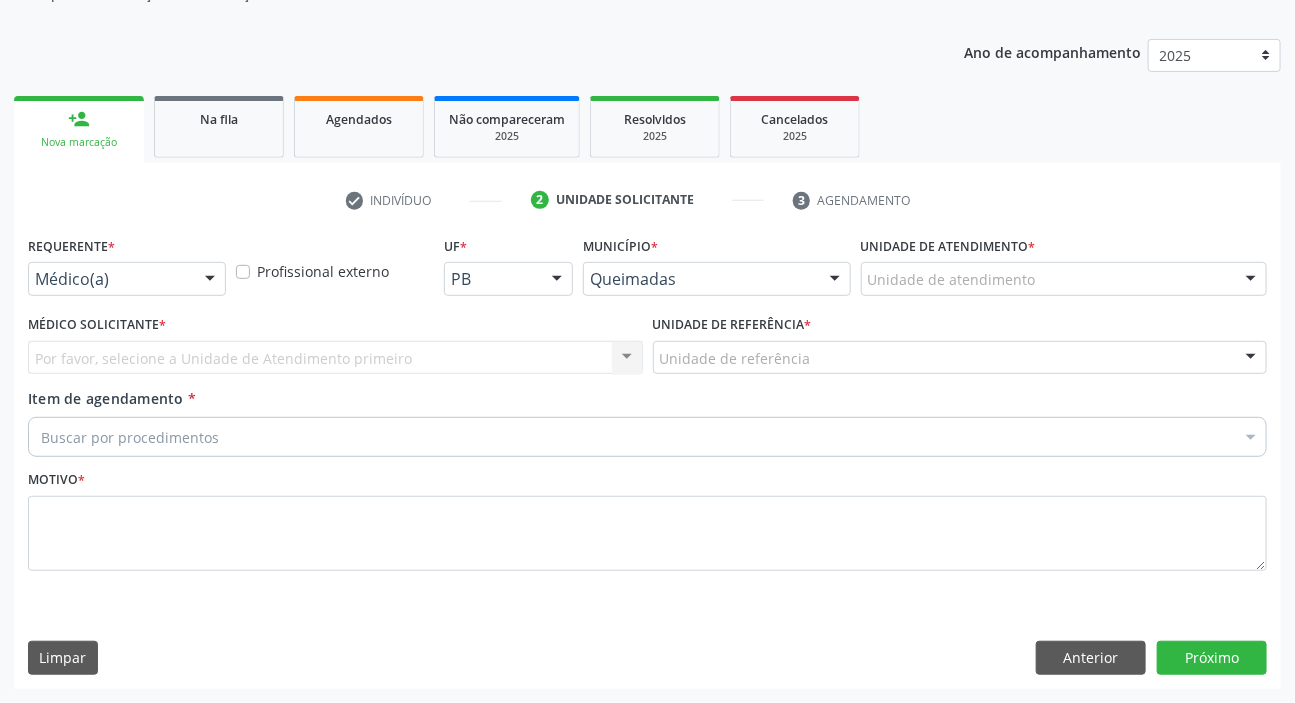 scroll, scrollTop: 201, scrollLeft: 0, axis: vertical 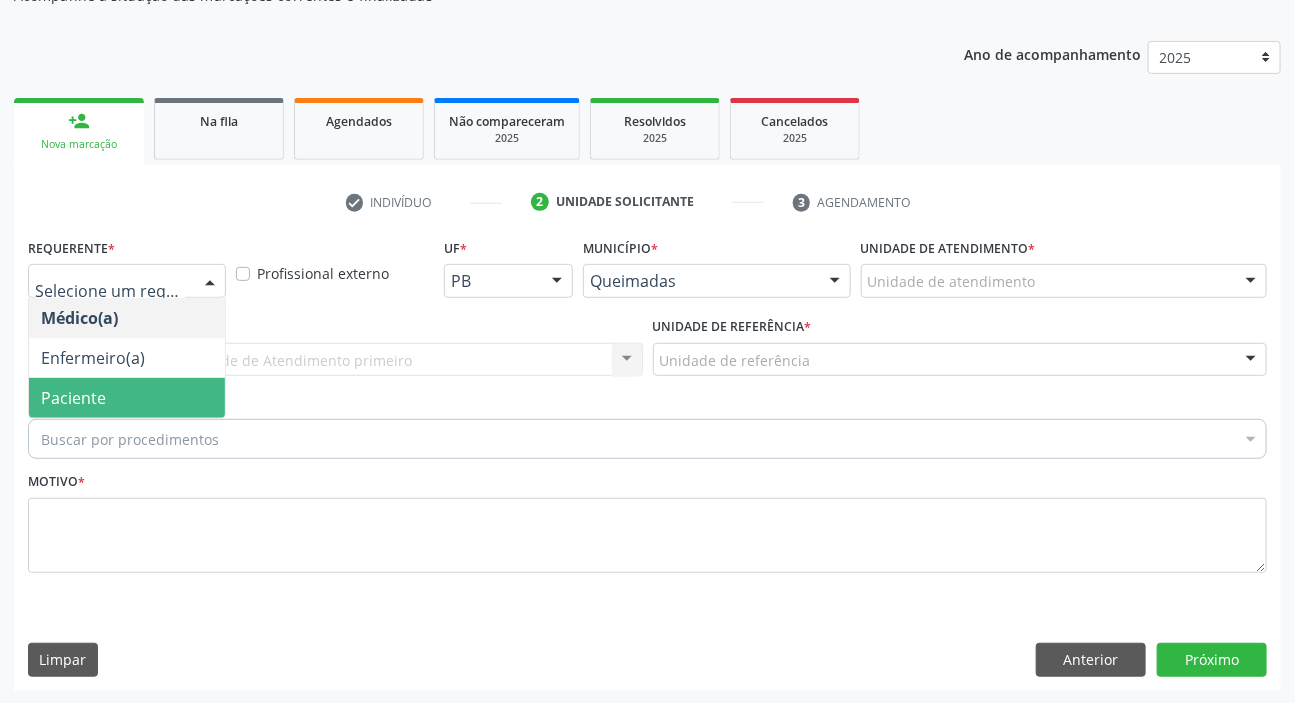 click on "Paciente" at bounding box center (73, 398) 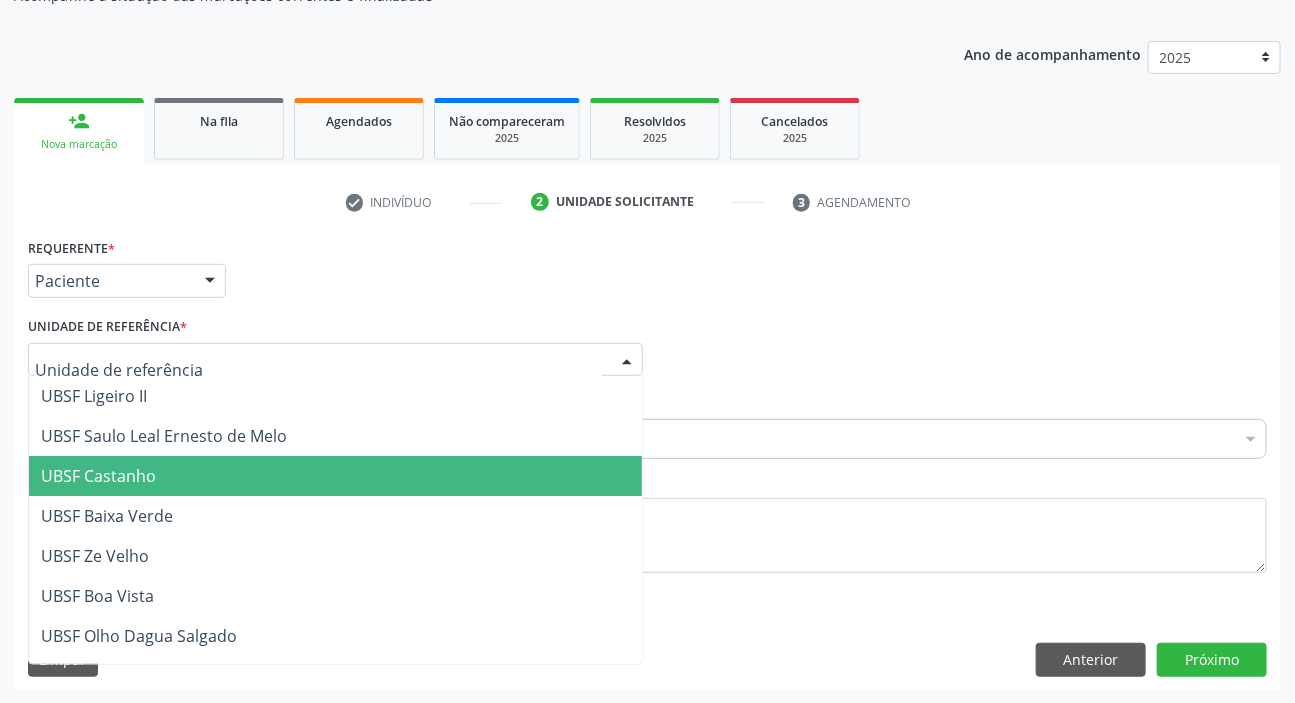 click on "UBSF Castanho" at bounding box center (98, 476) 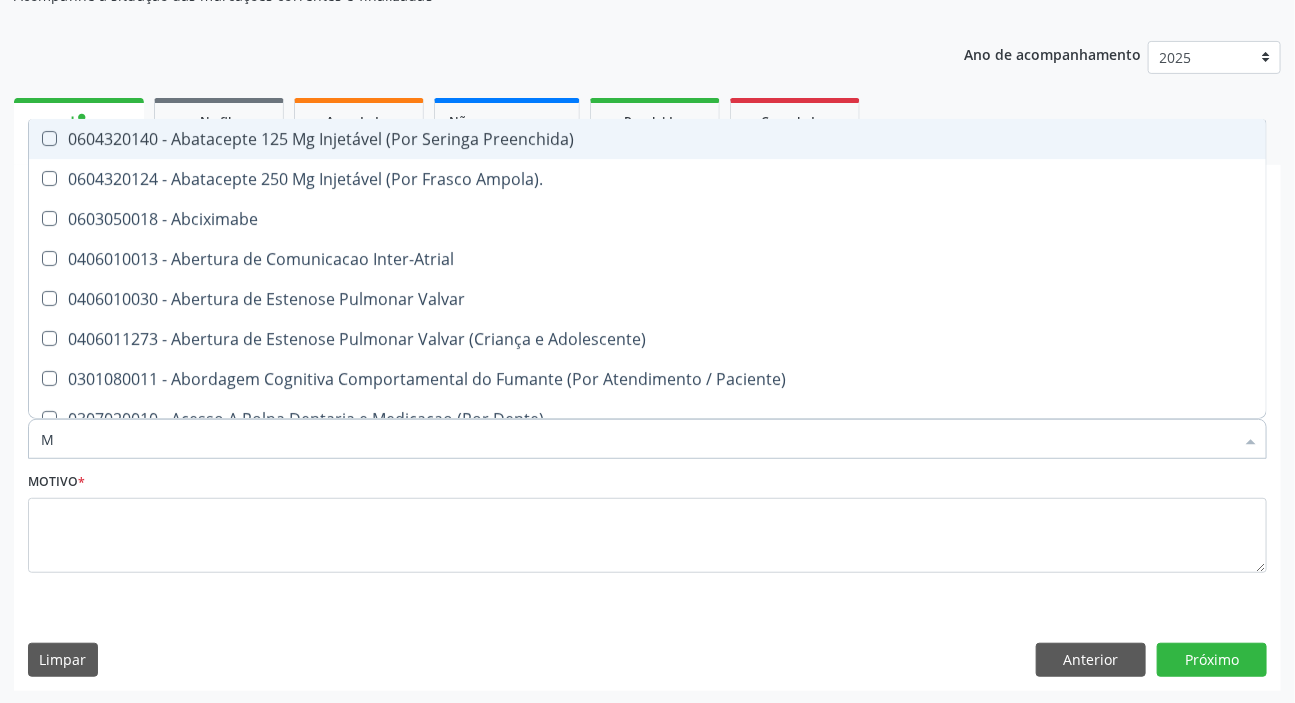 type on "MAMARIA BILATERAL" 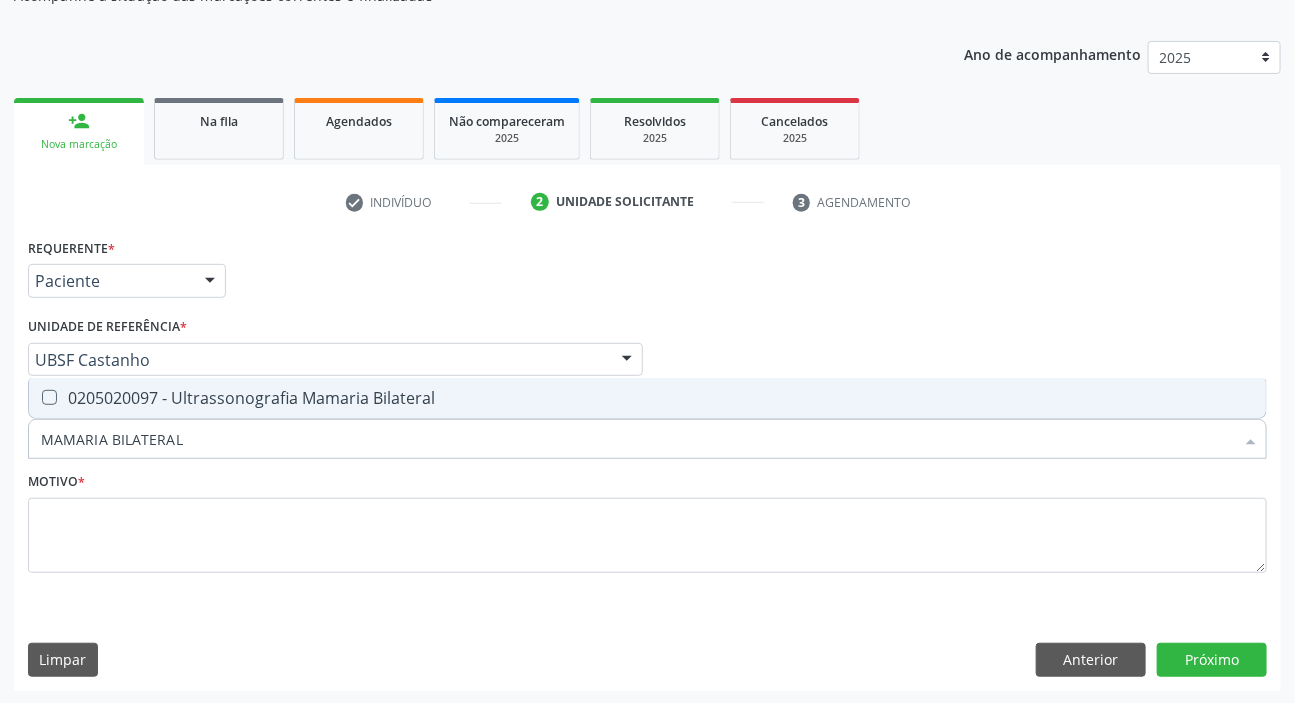 click on "0205020097 - Ultrassonografia Mamaria Bilateral" at bounding box center [647, 398] 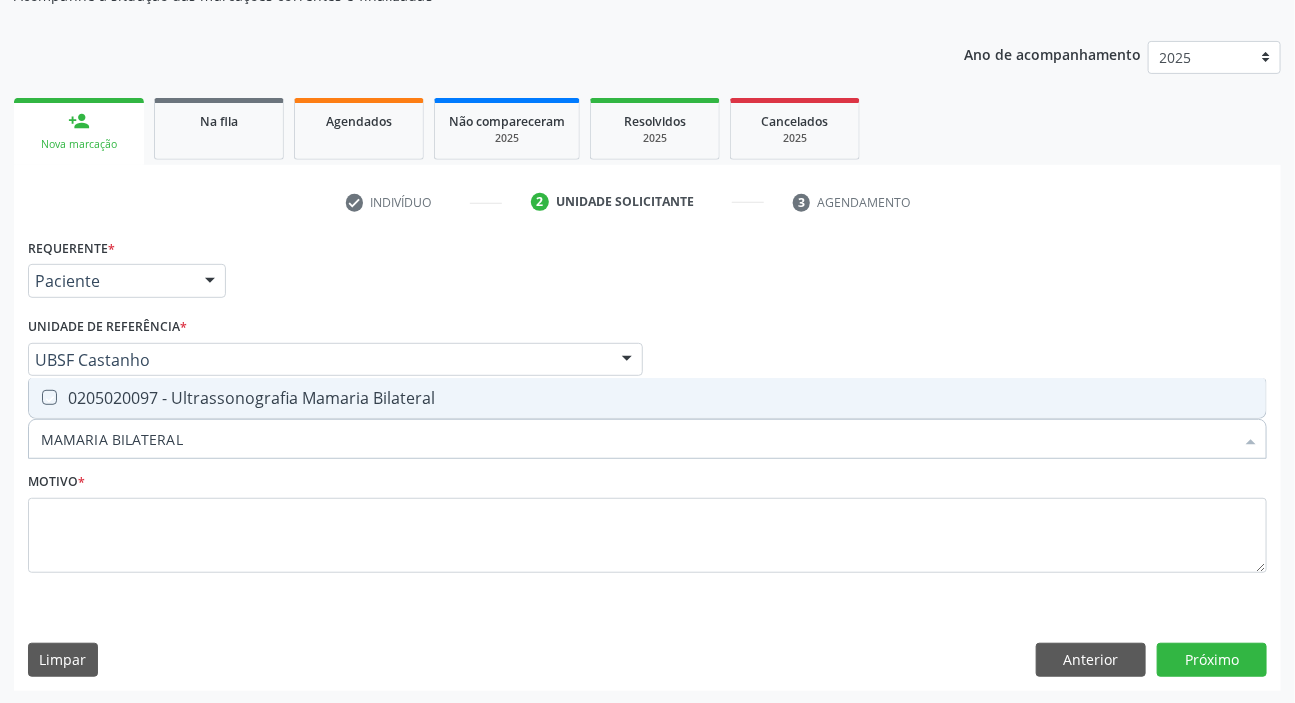checkbox on "true" 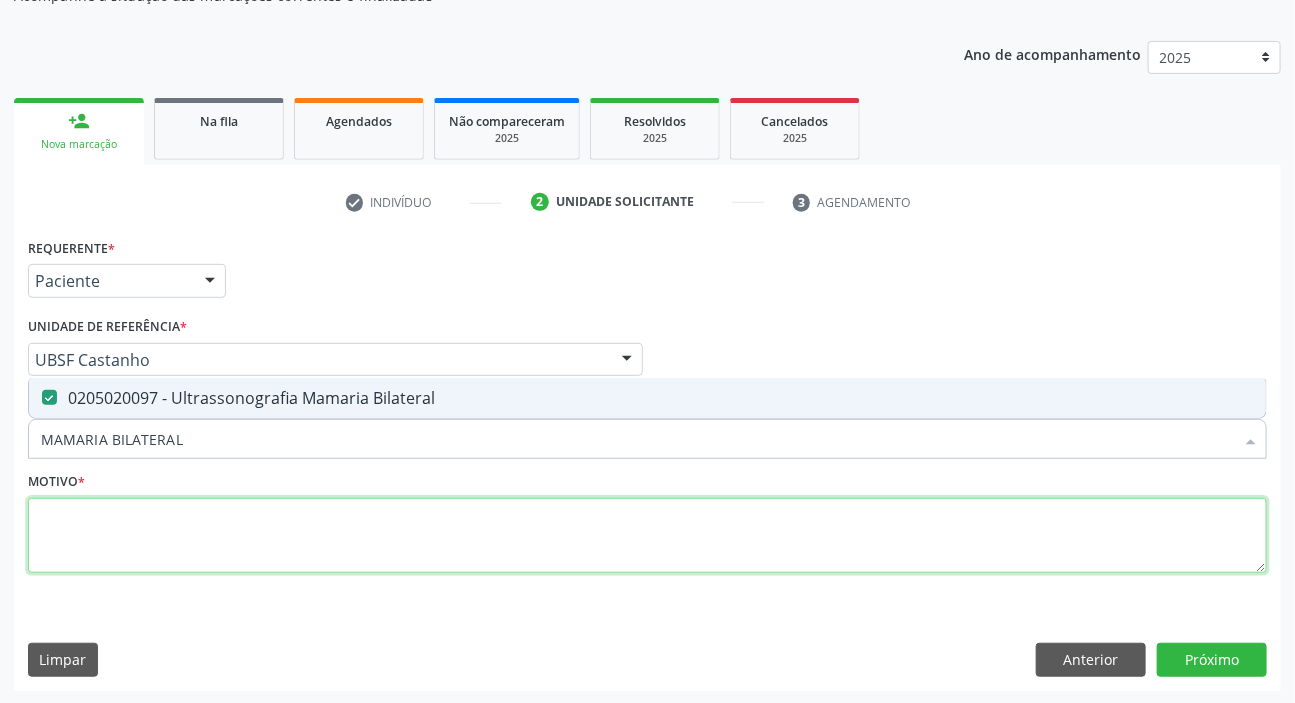 click at bounding box center [647, 536] 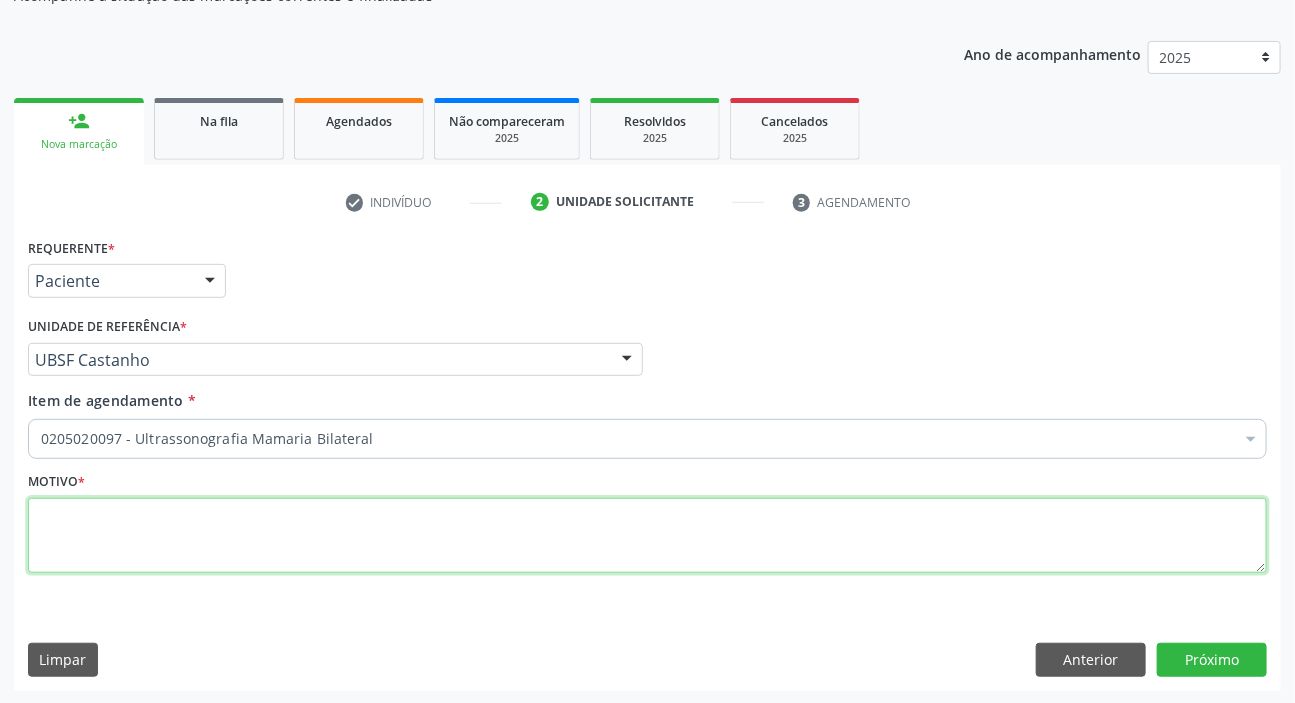 paste on "ROTINA" 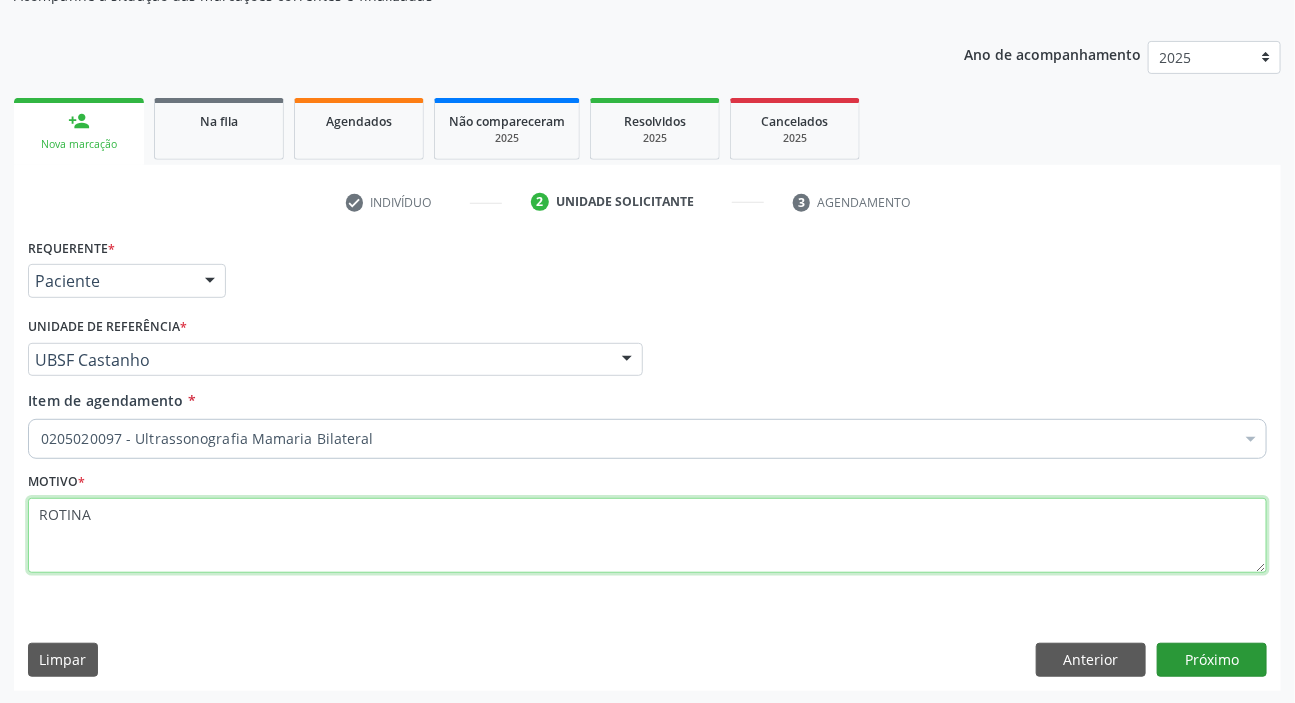 type on "ROTINA" 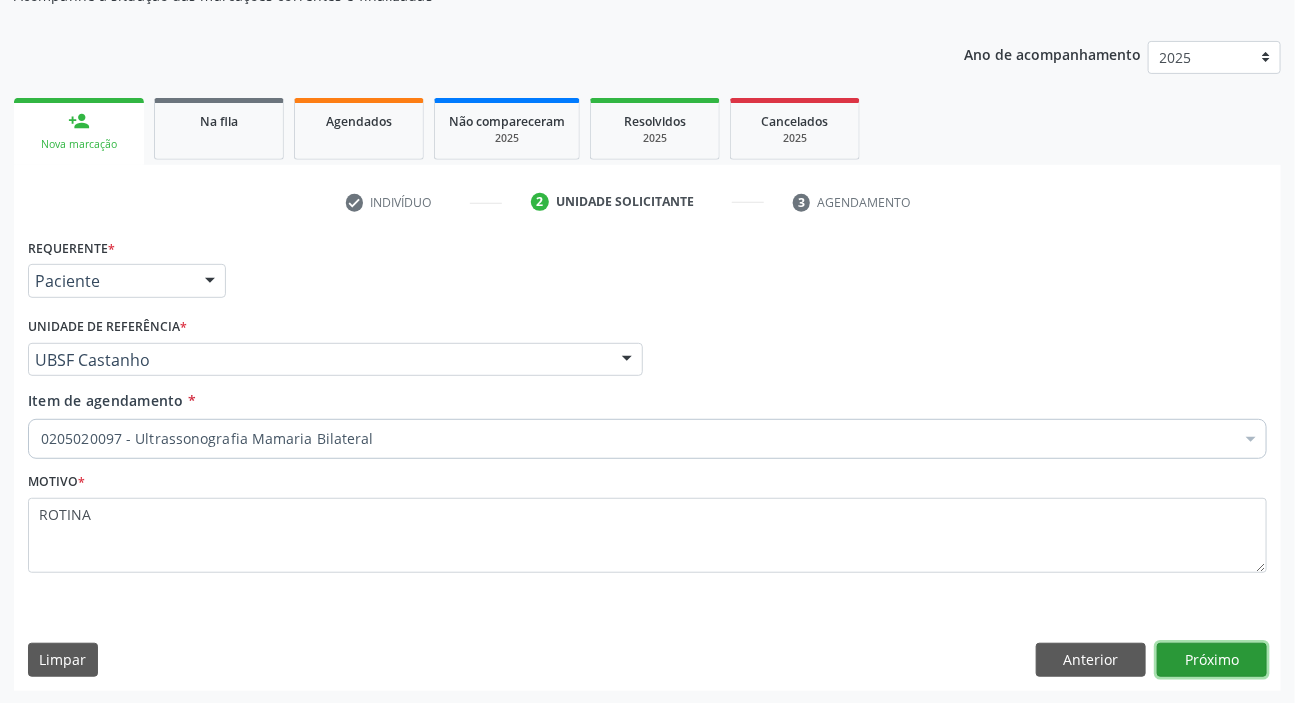 click on "Próximo" at bounding box center [1212, 660] 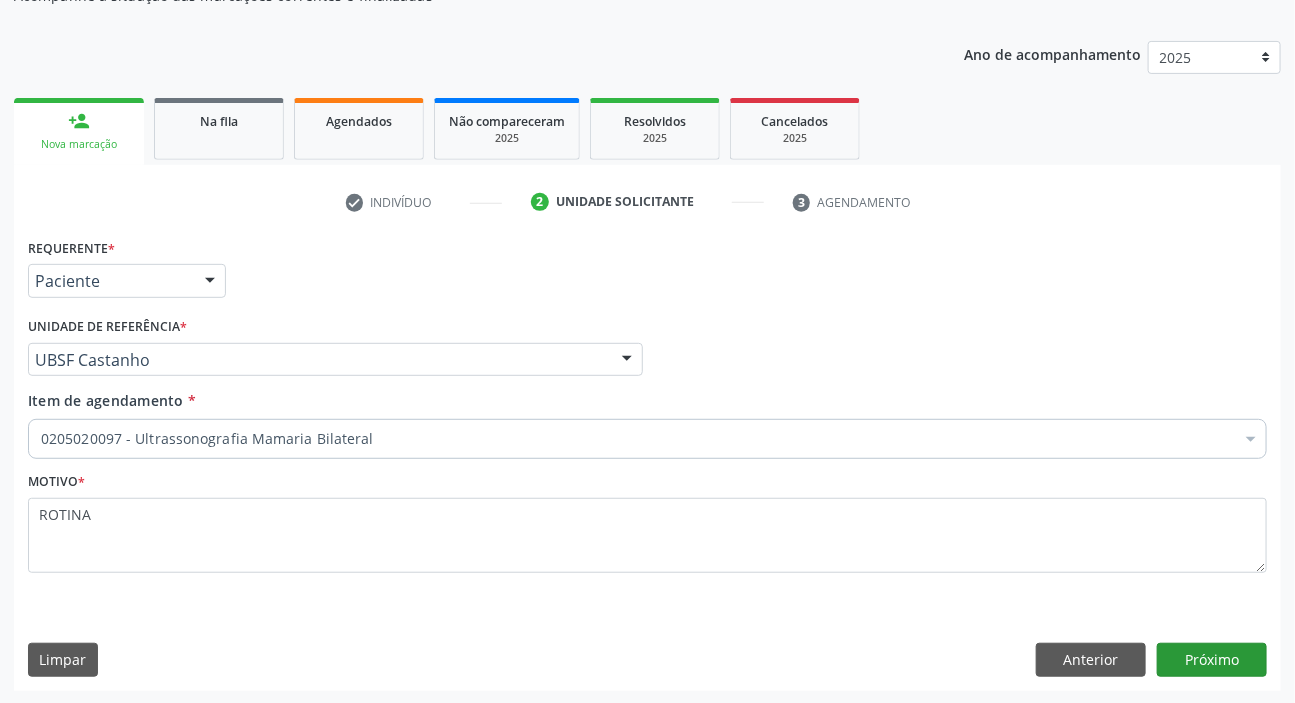 scroll, scrollTop: 166, scrollLeft: 0, axis: vertical 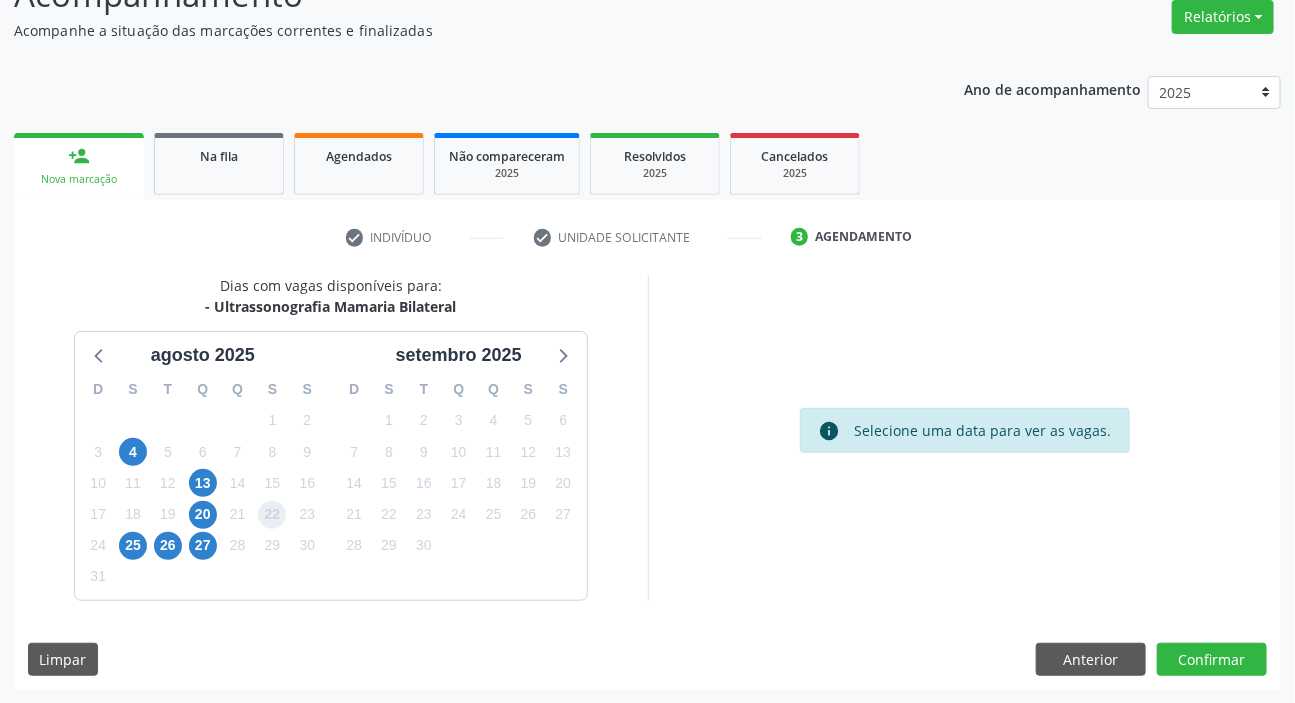 click on "22" at bounding box center (272, 515) 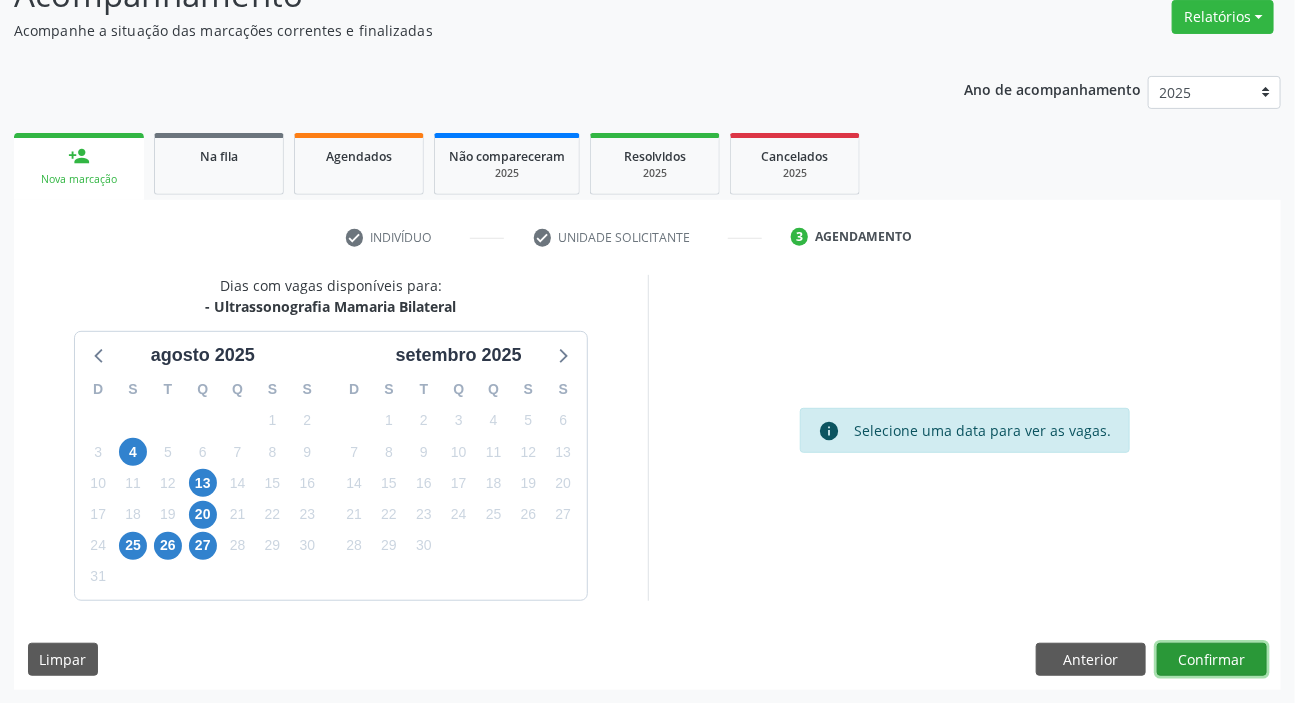 click on "Confirmar" at bounding box center [1212, 660] 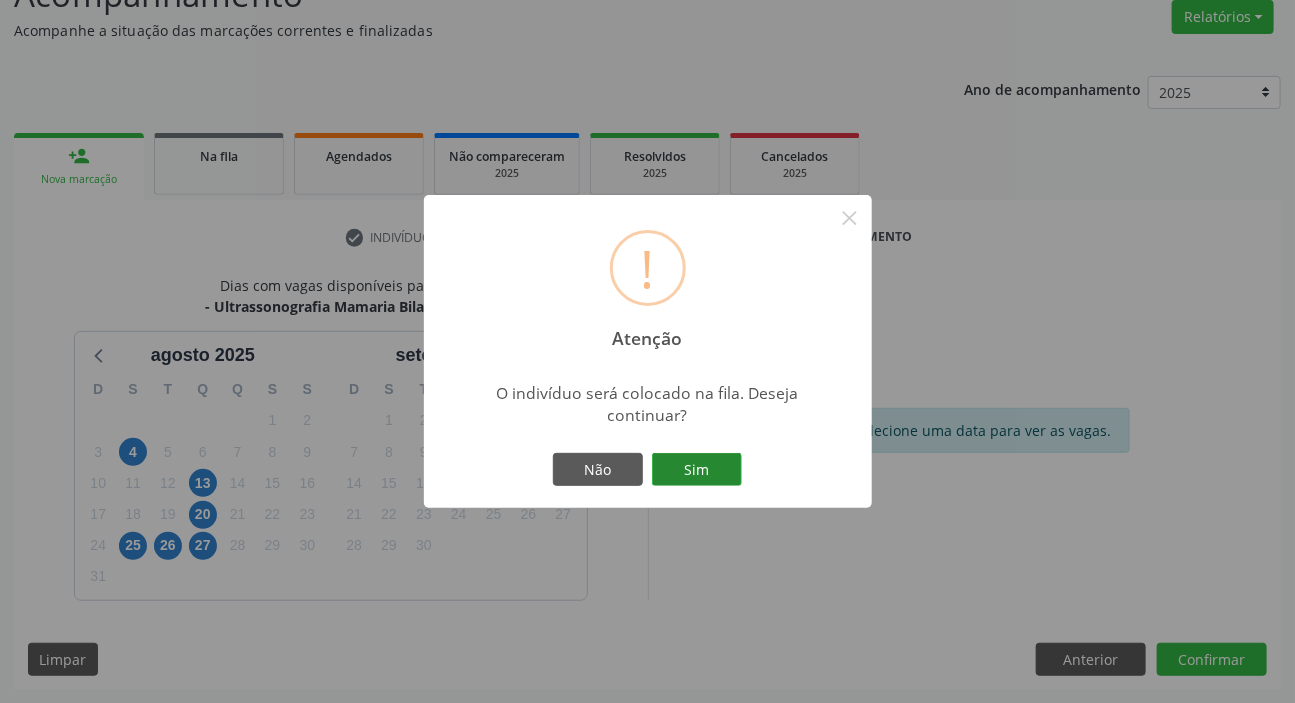 click on "Sim" at bounding box center (697, 470) 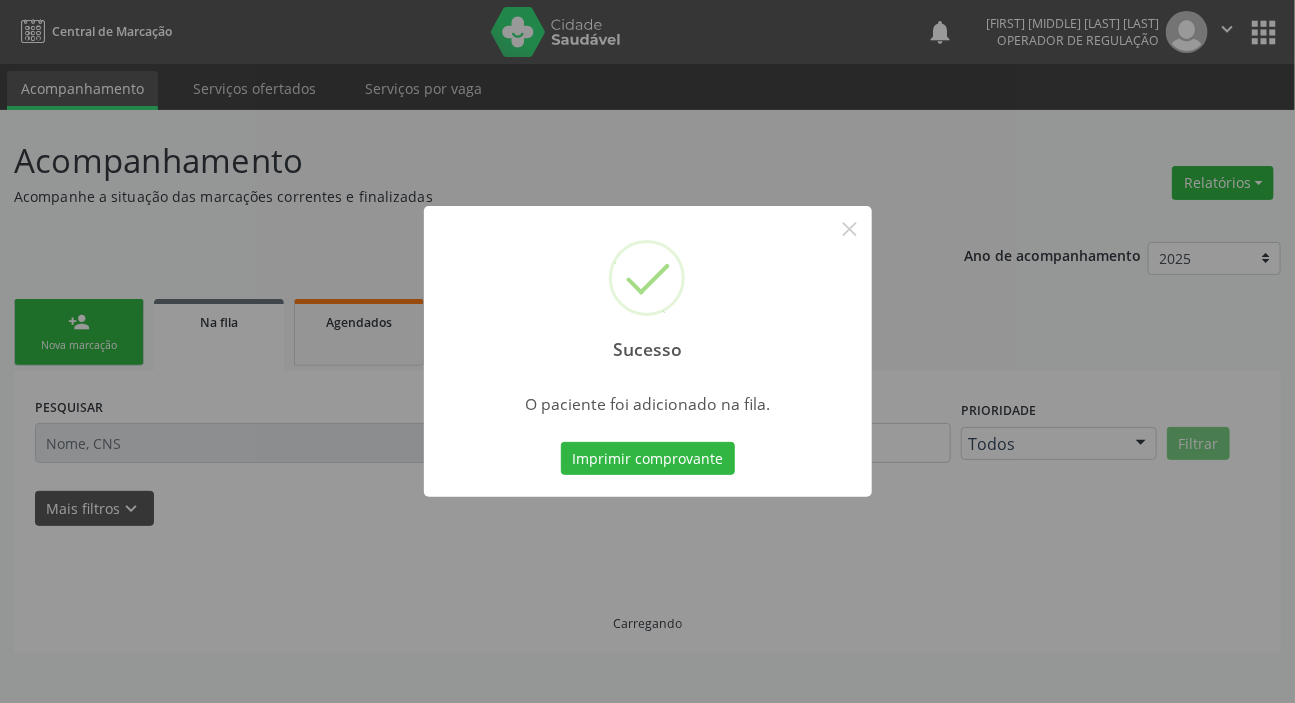 scroll, scrollTop: 0, scrollLeft: 0, axis: both 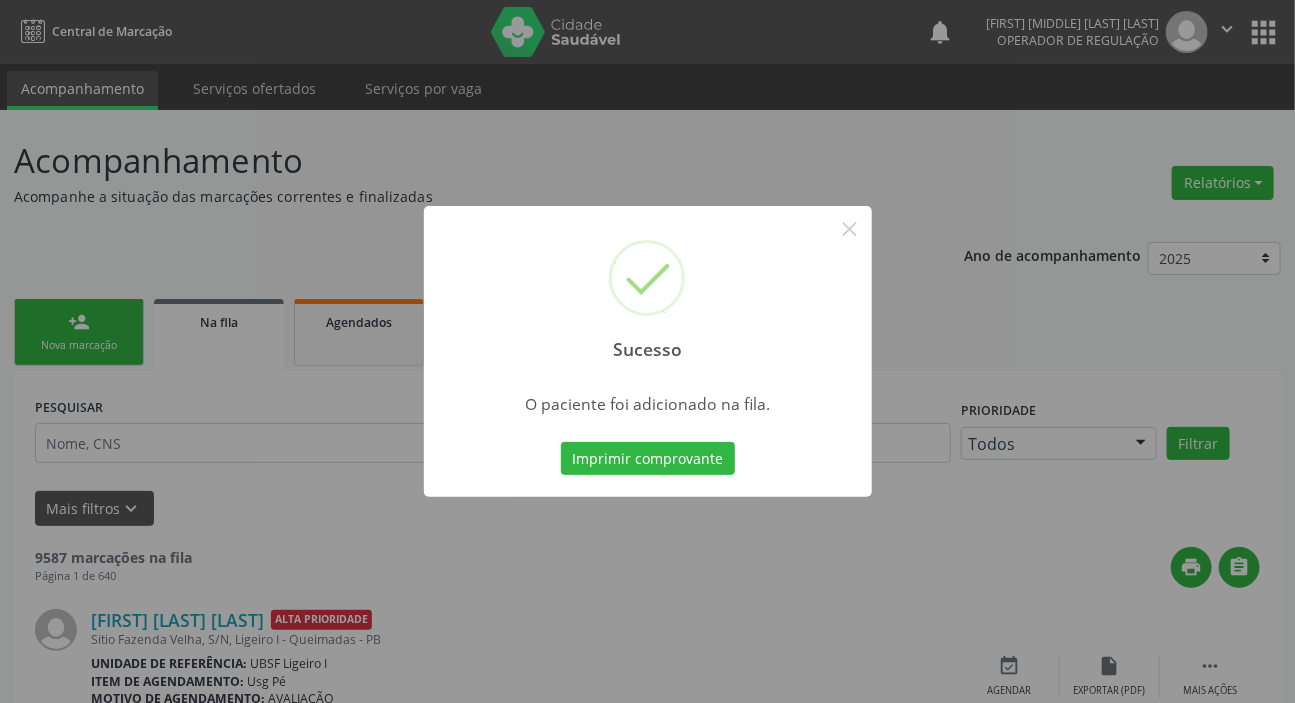 click on "Sucesso × O paciente foi adicionado na fila. Imprimir comprovante Cancel" at bounding box center (647, 351) 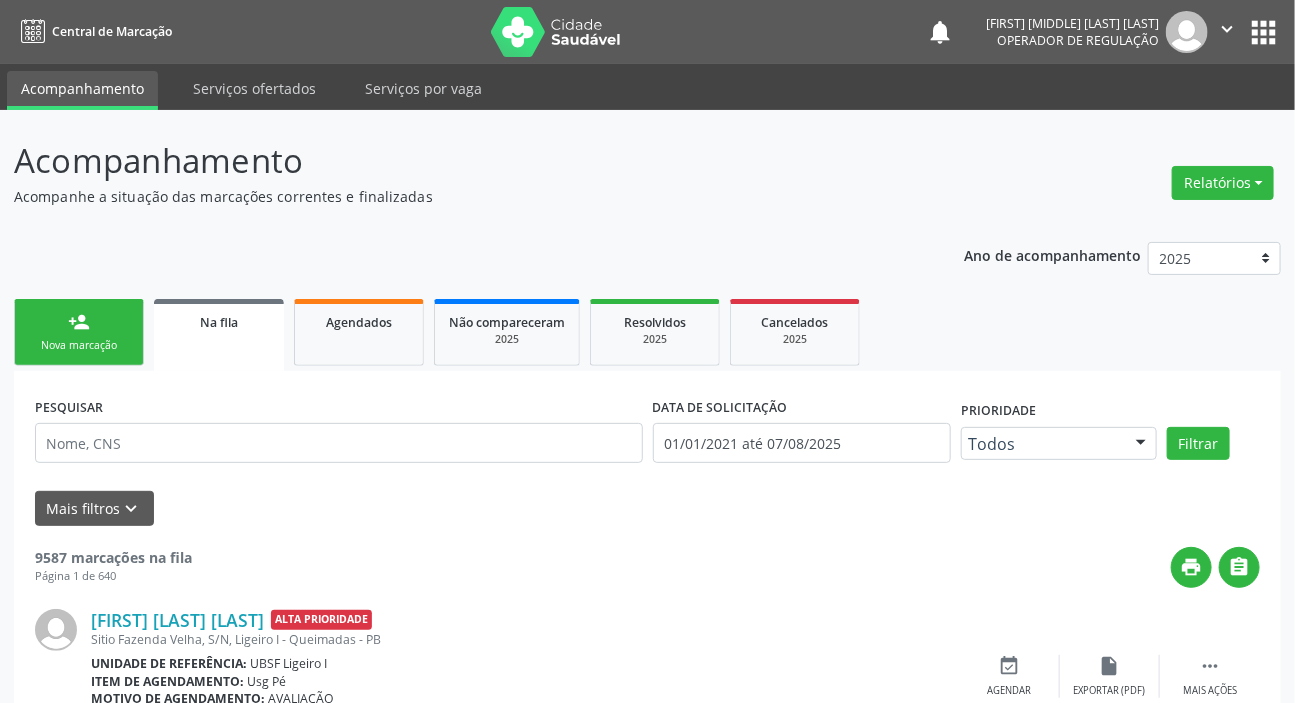 click on "Nova marcação" at bounding box center (79, 345) 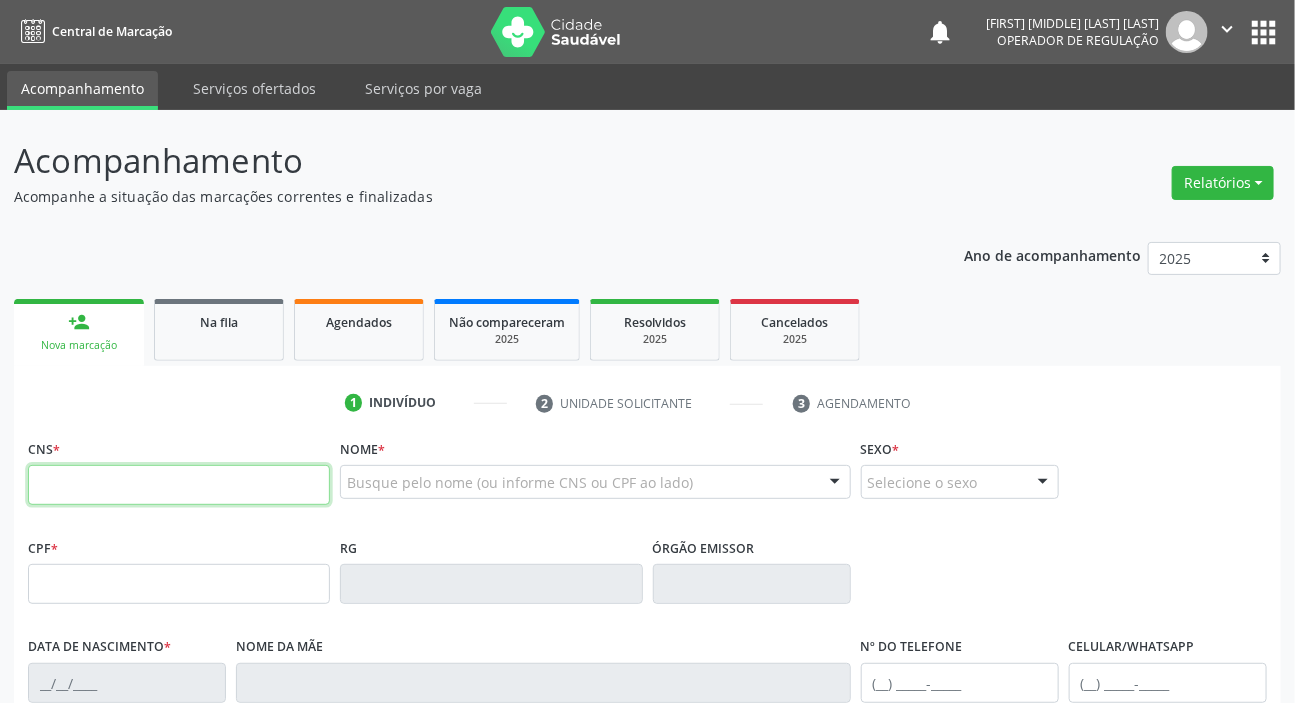 click at bounding box center (179, 485) 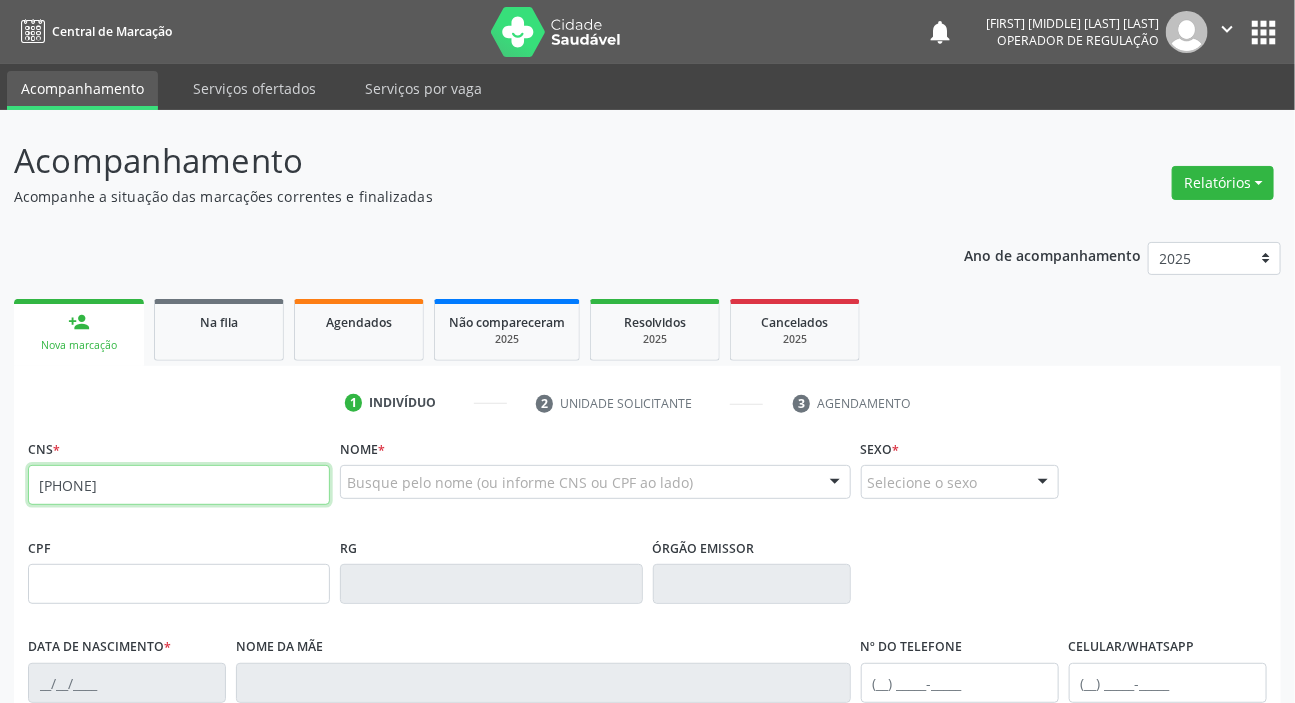 type on "[PHONE]" 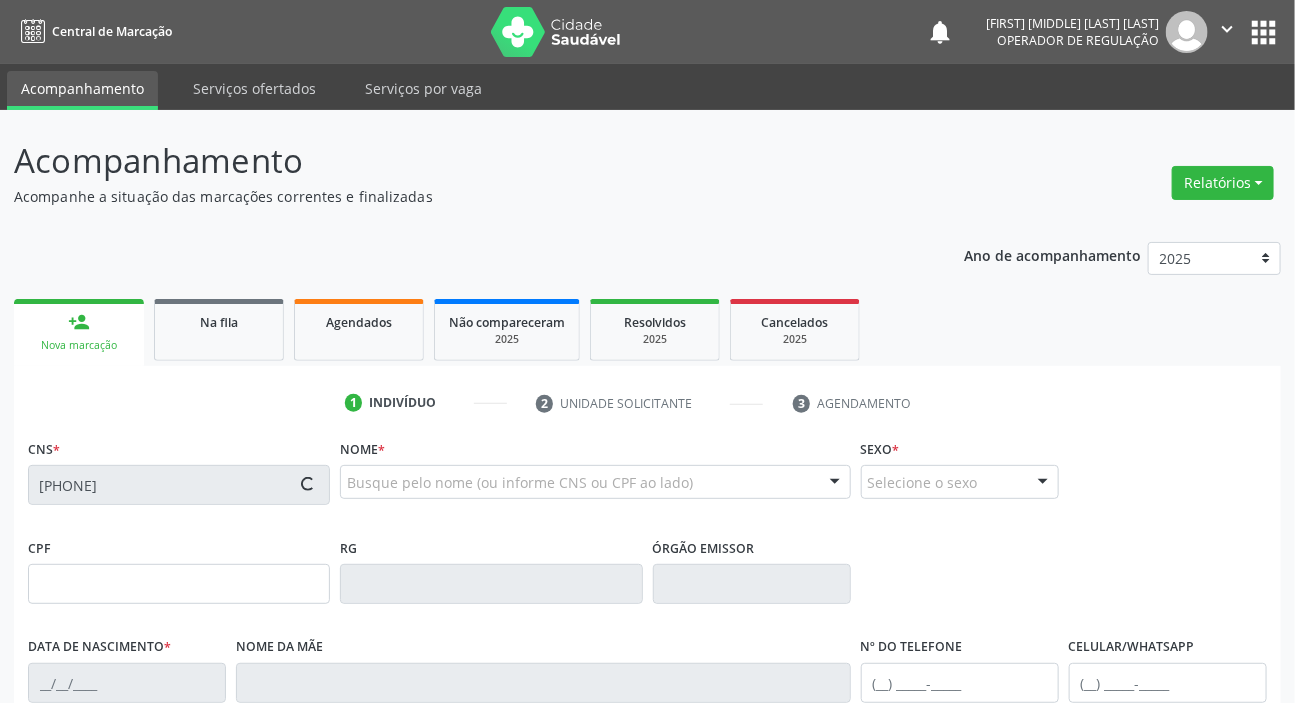 type on "[SSN]" 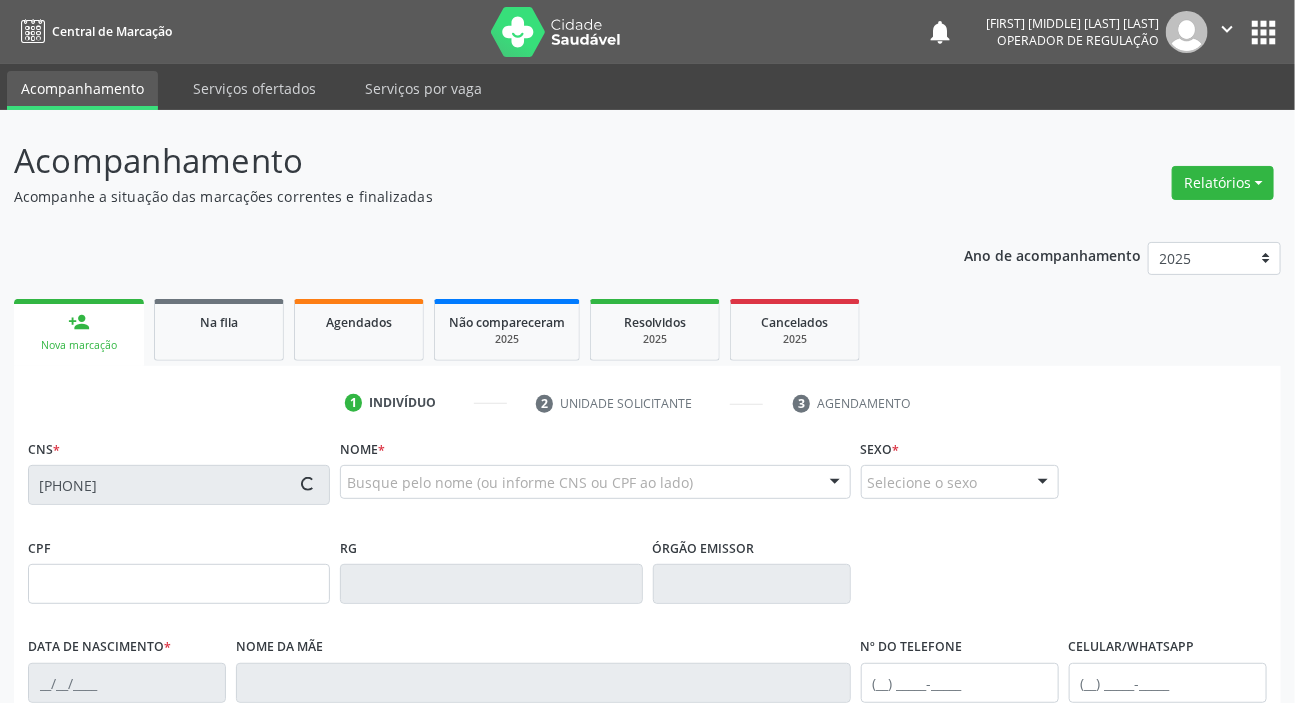 type on "[DATE]" 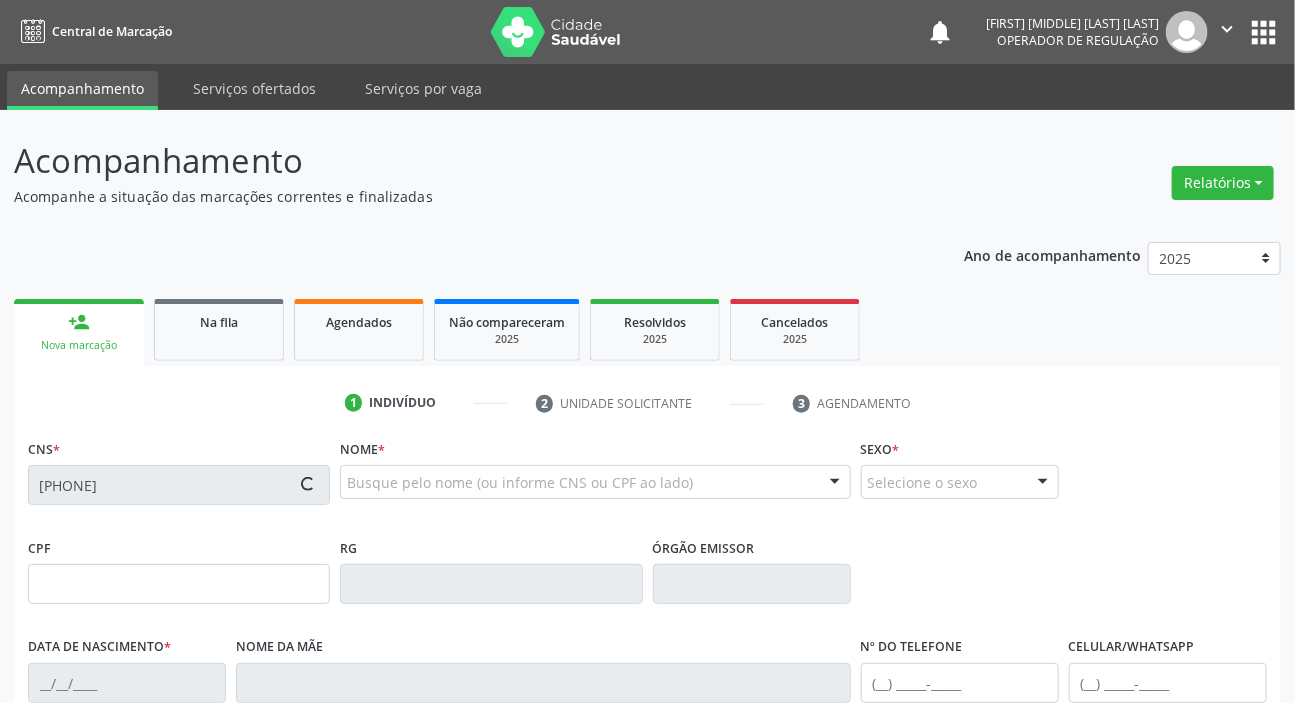type on "([AREA]) [PHONE]" 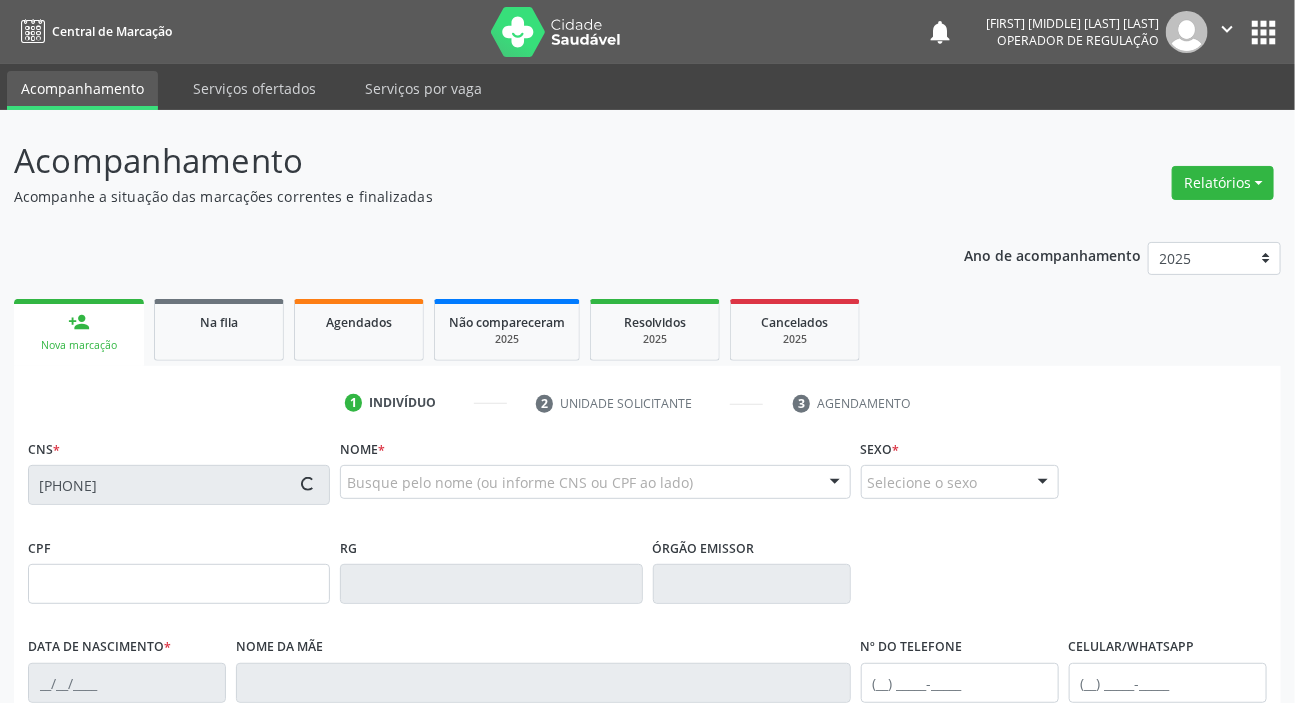 type on "26" 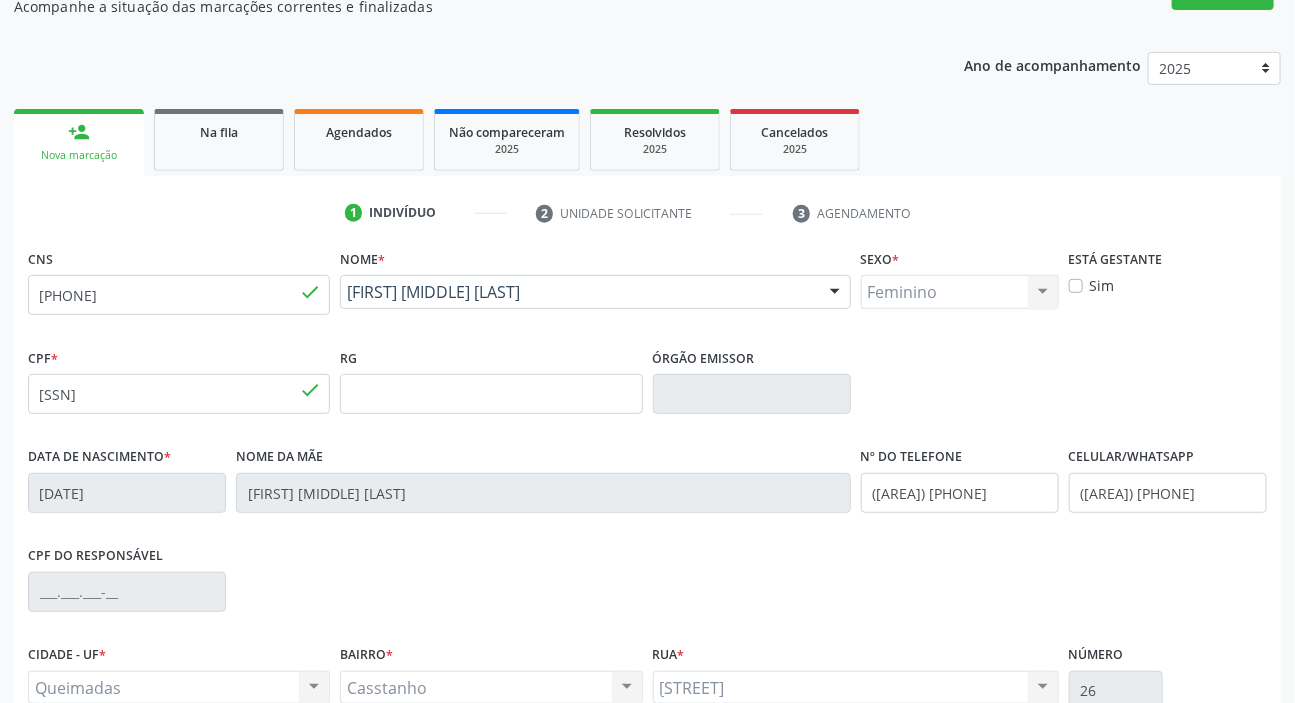 scroll, scrollTop: 380, scrollLeft: 0, axis: vertical 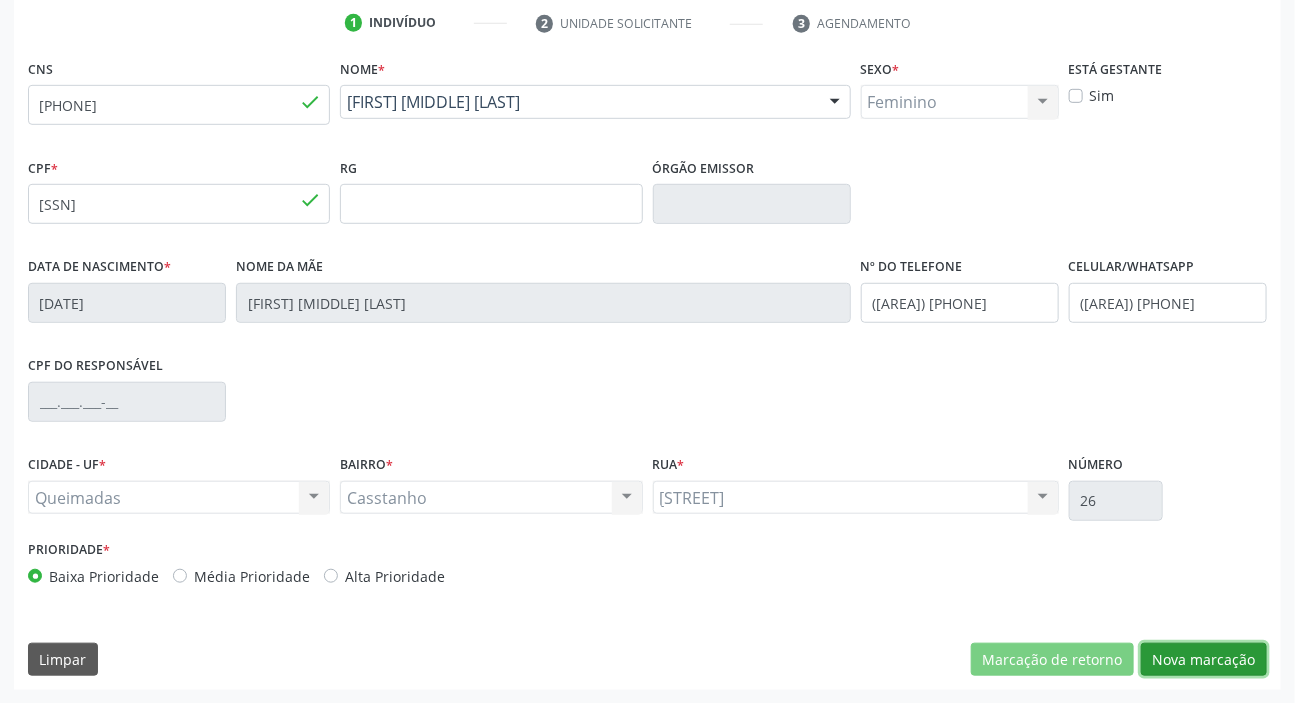 click on "Nova marcação" at bounding box center [1204, 660] 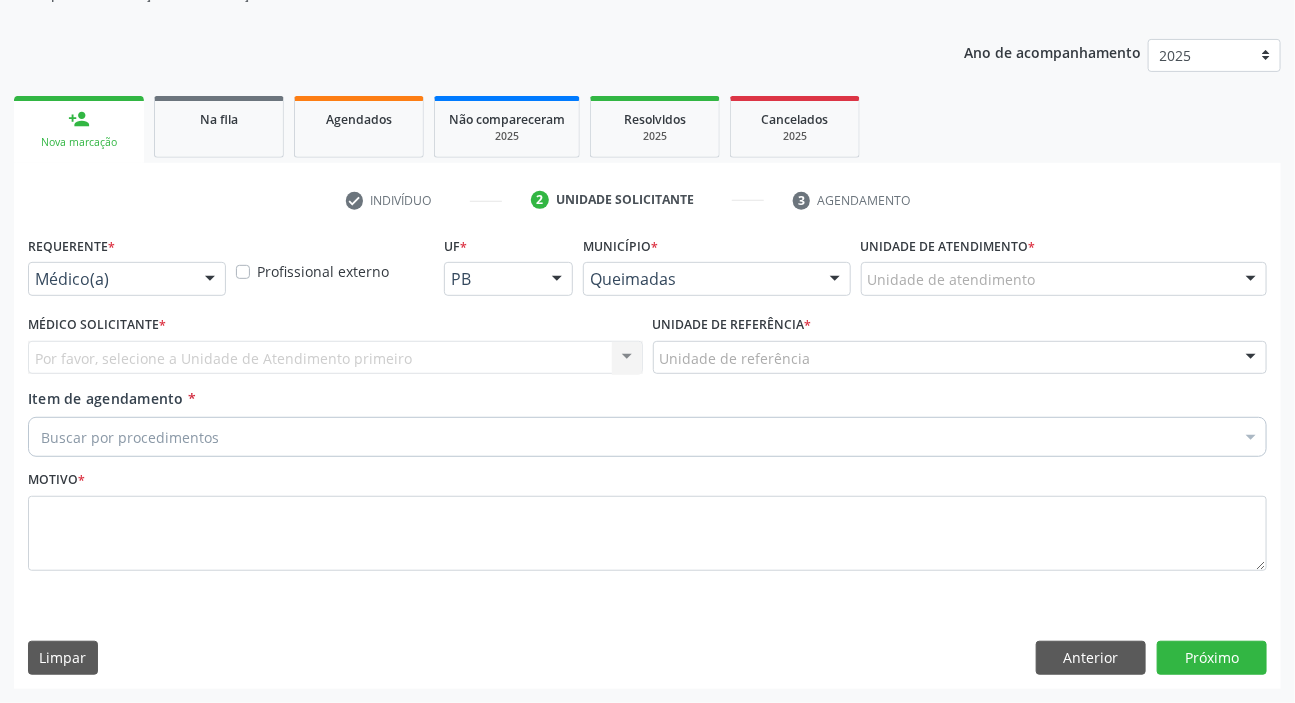 scroll, scrollTop: 201, scrollLeft: 0, axis: vertical 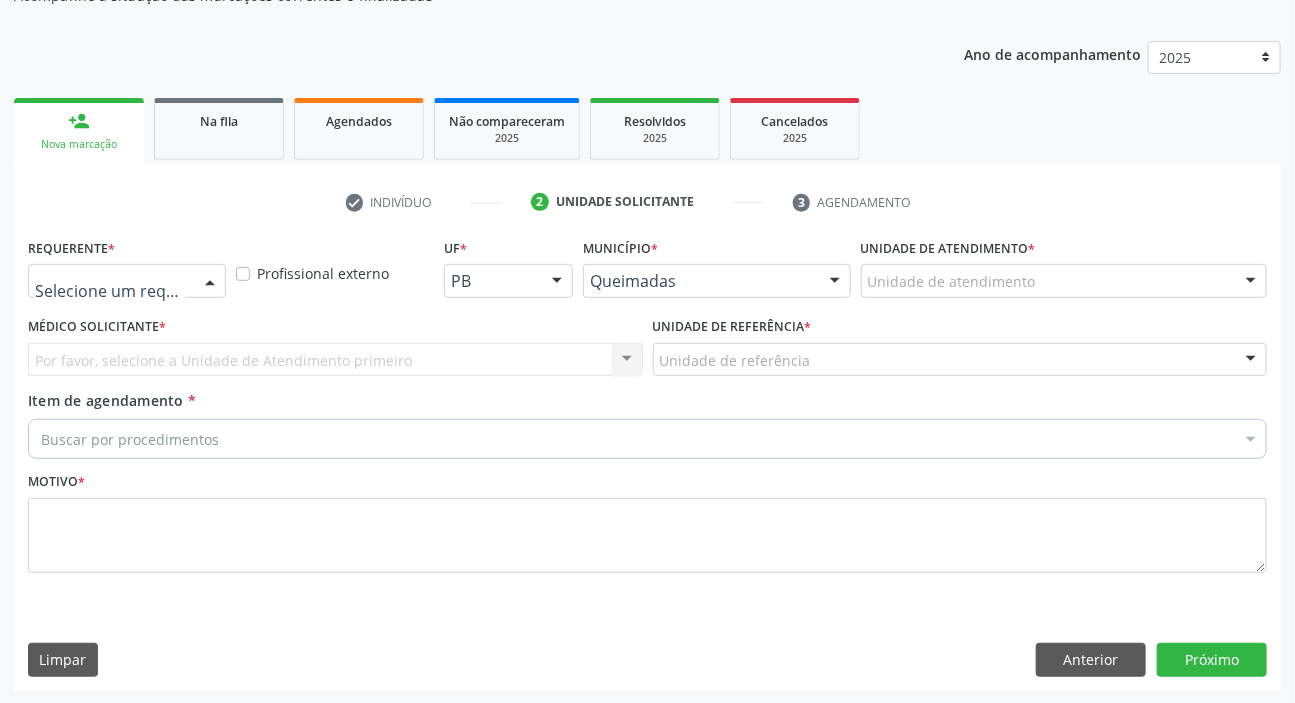 click at bounding box center [127, 281] 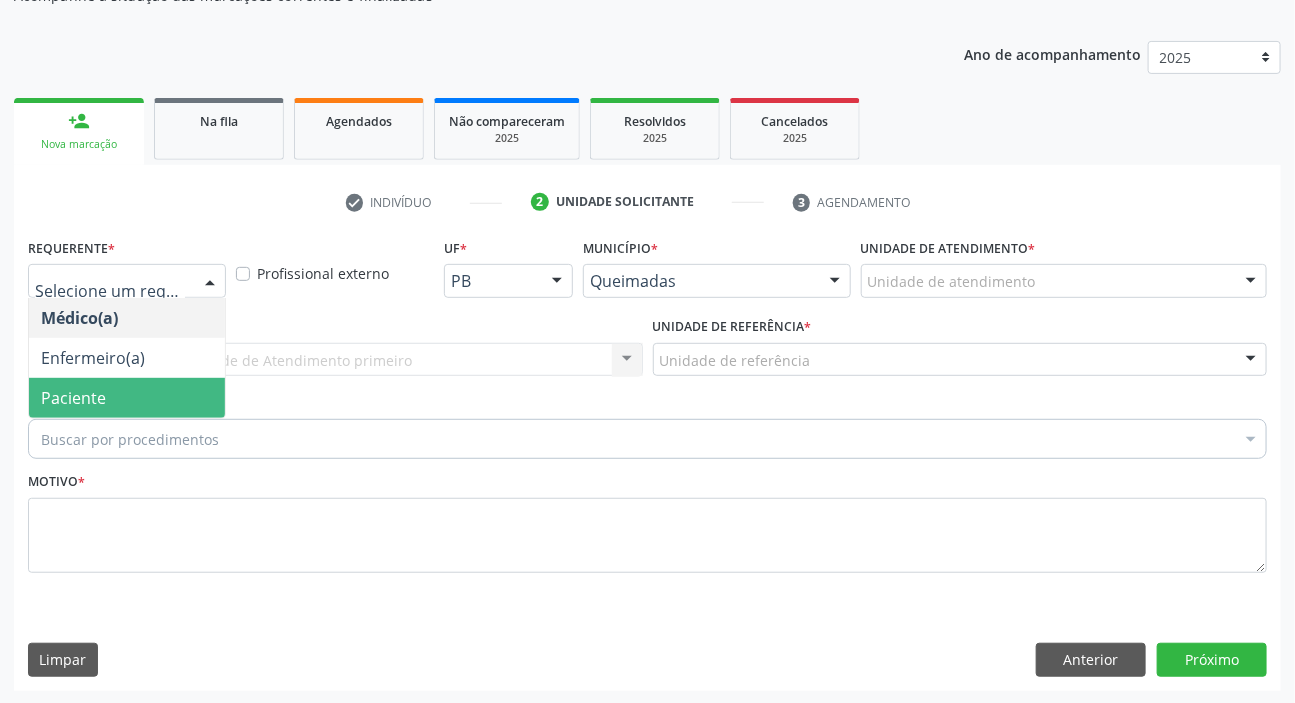 click on "Paciente" at bounding box center [127, 398] 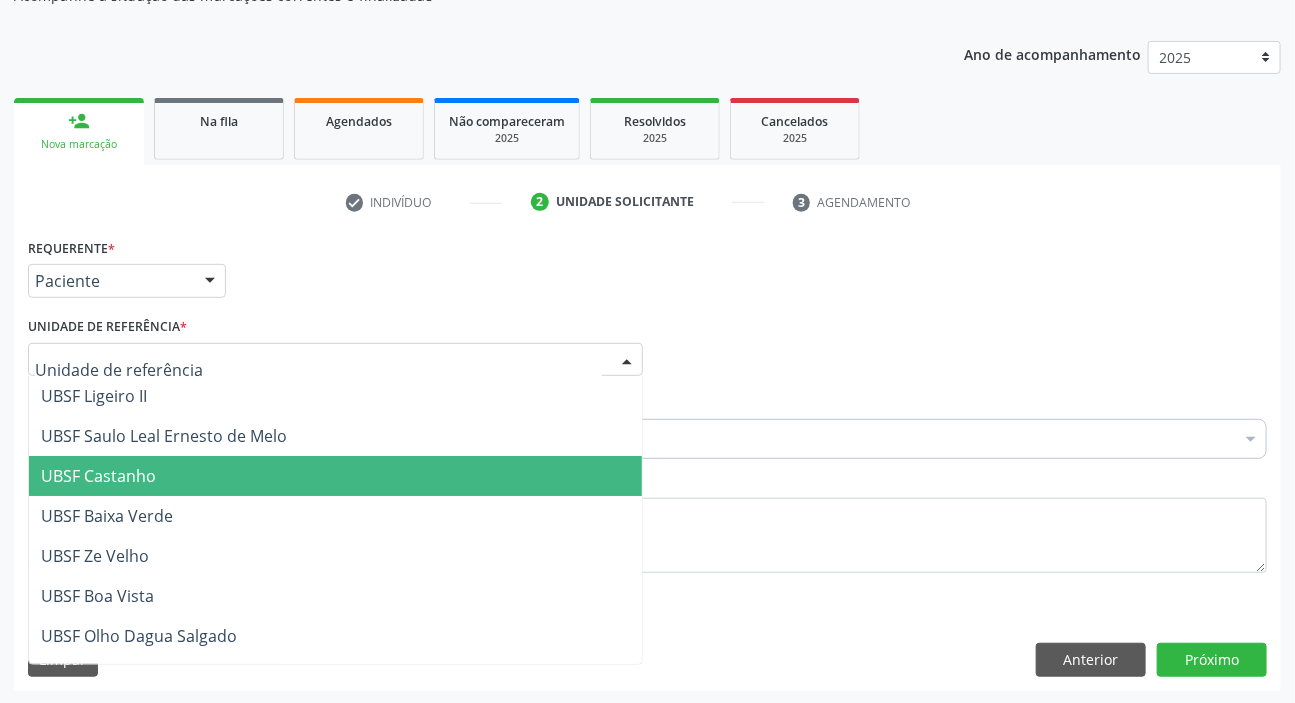 click on "UBSF Castanho" at bounding box center [98, 476] 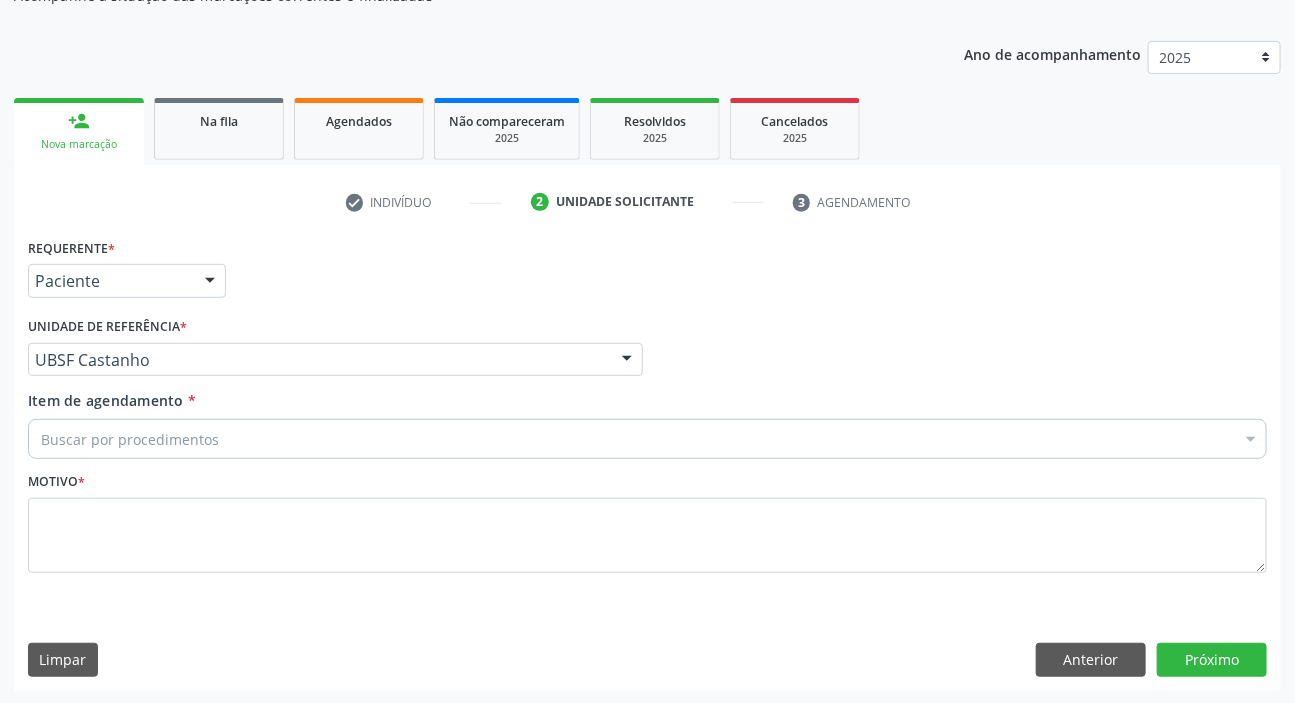 click on "Item de agendamento
*
Buscar por procedimentos
Selecionar todos
0604320140 - Abatacepte 125 Mg Injetável (Por Seringa Preenchida)
0604320124 - Abatacepte 250 Mg Injetável (Por Frasco Ampola).
0603050018 - Abciximabe
0406010013 - Abertura de Comunicacao Inter-Atrial
0406010021 - Abertura de Estenose Aortica Valvar
0406011265 - Abertura de Estenose Aortica Valvar (Criança e Adolescente)
0406010030 - Abertura de Estenose Pulmonar Valvar
0406011273 - Abertura de Estenose Pulmonar Valvar (Criança e Adolescente)
0301080011 - Abordagem Cognitiva Comportamental do Fumante (Por Atendimento / Paciente)
0307020010 - Acesso A Polpa Dentaria e Medicacao (Por Dente)
0604660030 - Acetazolamida 250 Mg (Por Comprimido)
0202010783 - Acidez Titulável no Leite Humano (Dornic)" at bounding box center [647, 421] 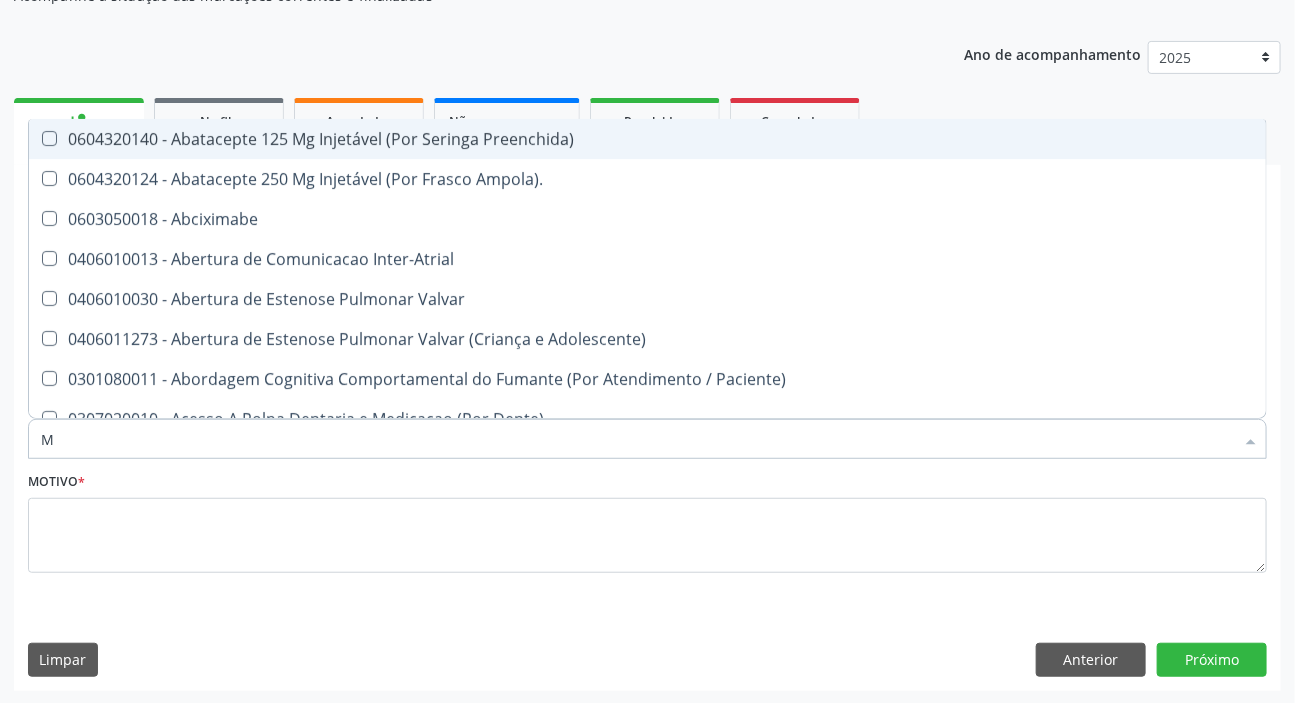 type on "MAMARIA BILATERAL" 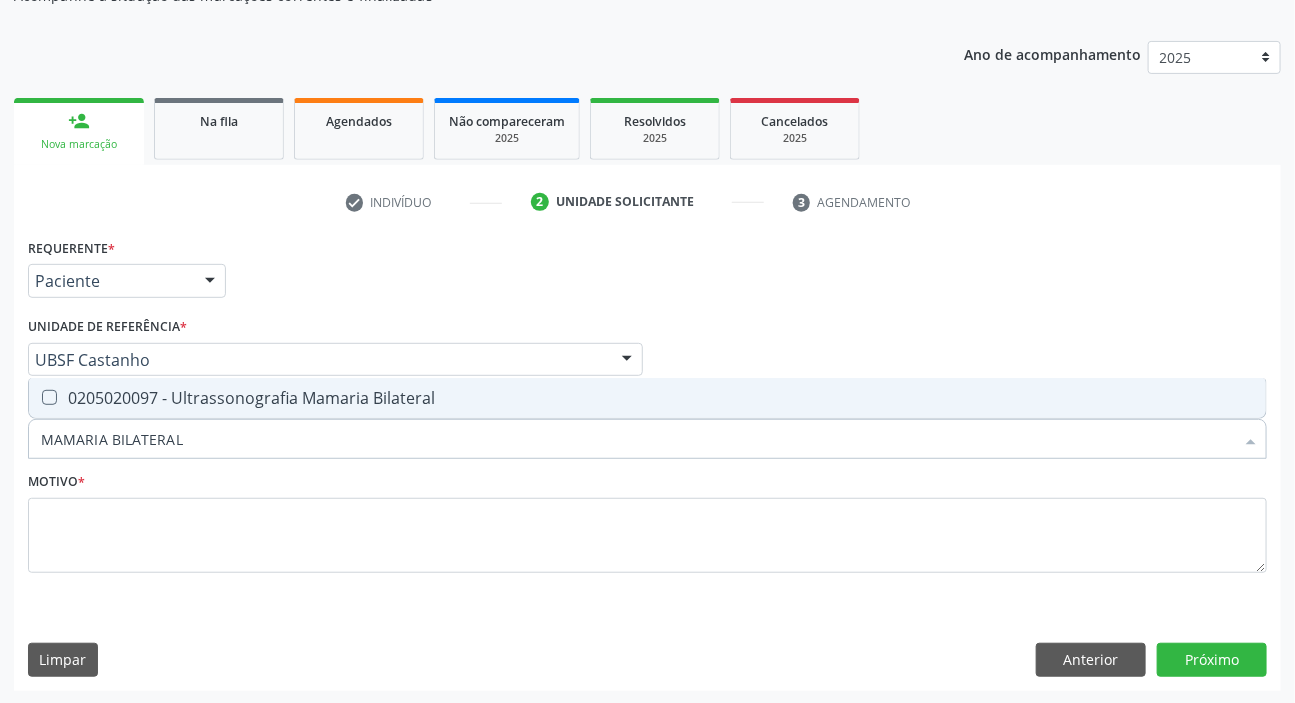 click on "0205020097 - Ultrassonografia Mamaria Bilateral" at bounding box center [647, 398] 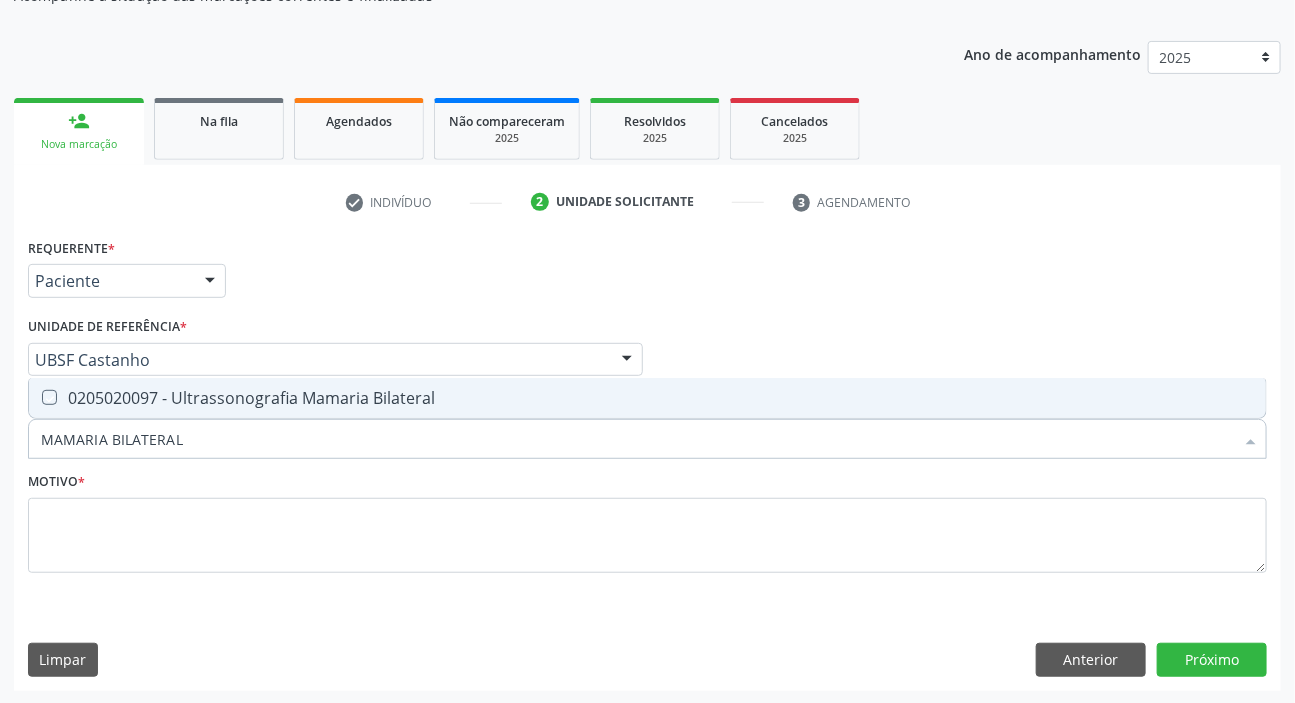 checkbox on "true" 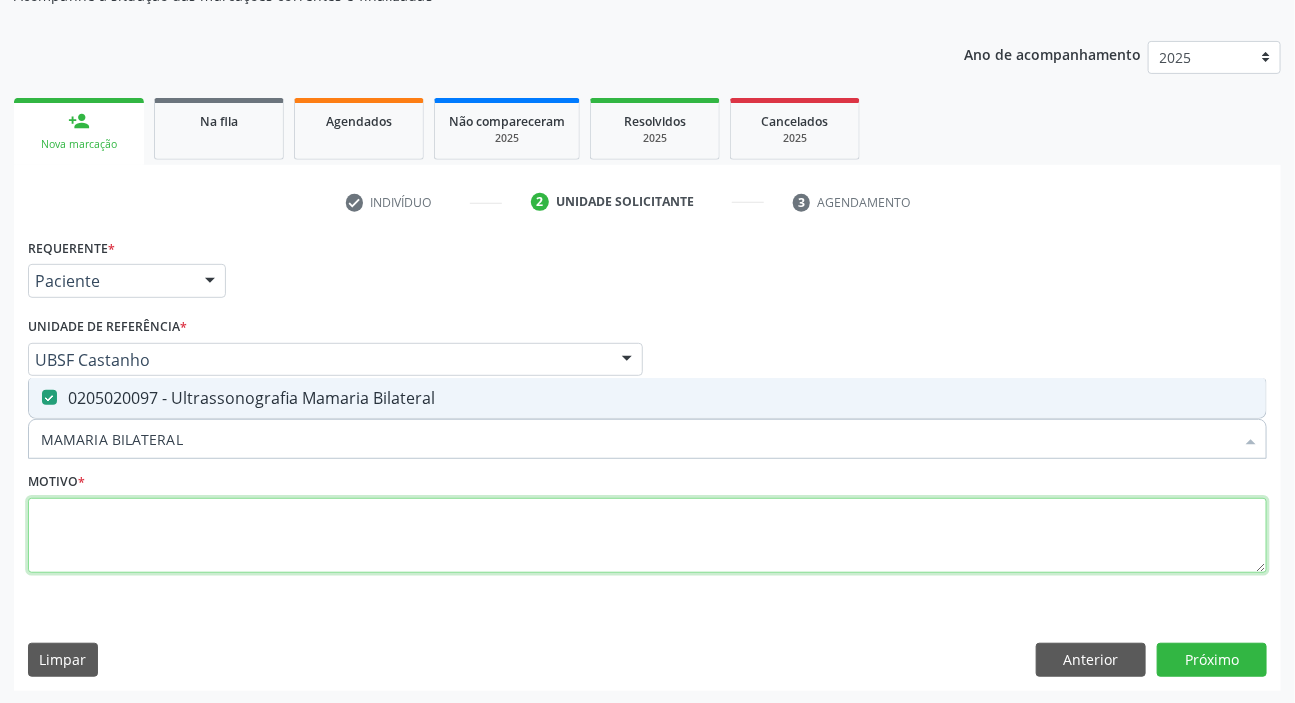 click at bounding box center [647, 536] 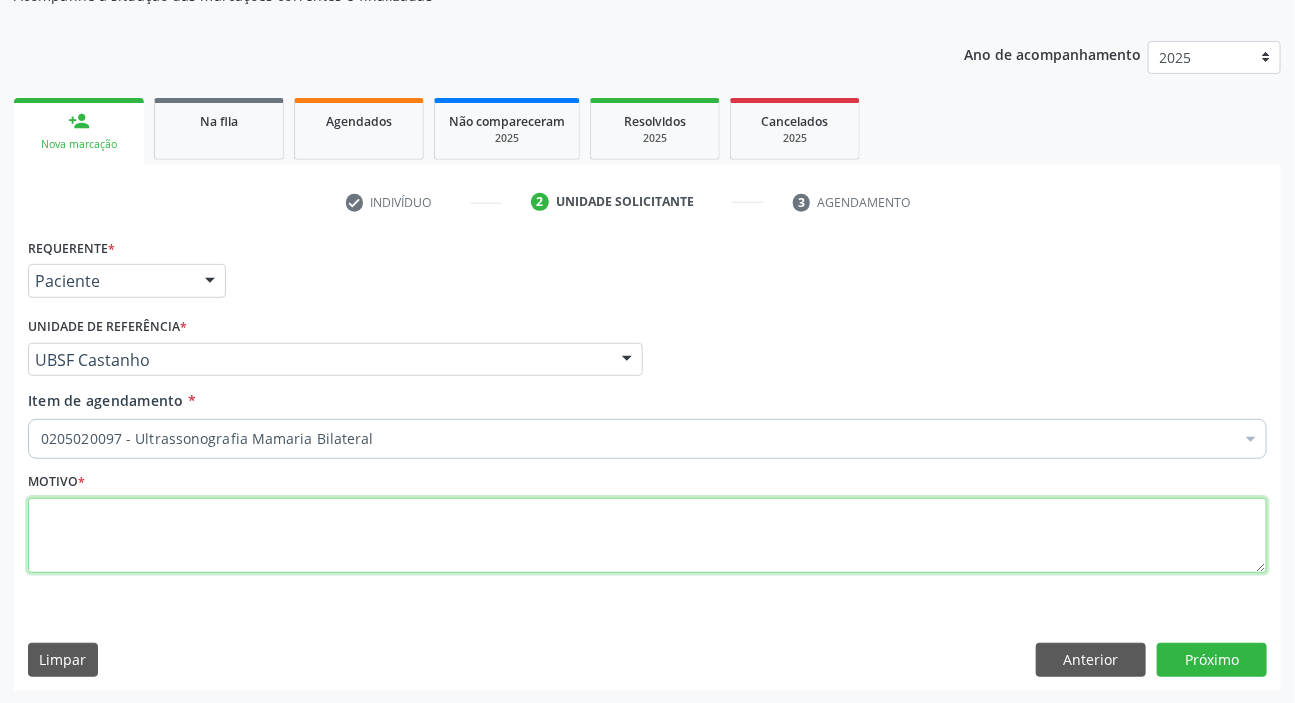 paste on "ROTINA" 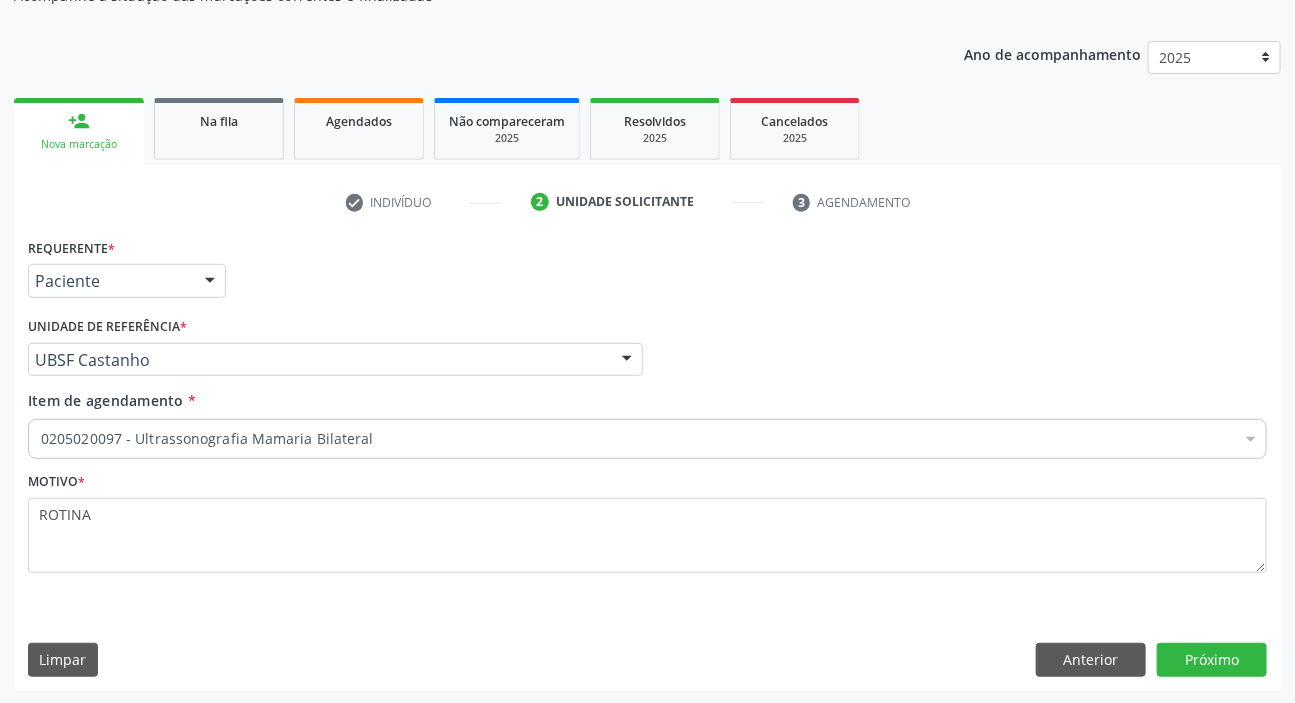 scroll, scrollTop: 201, scrollLeft: 0, axis: vertical 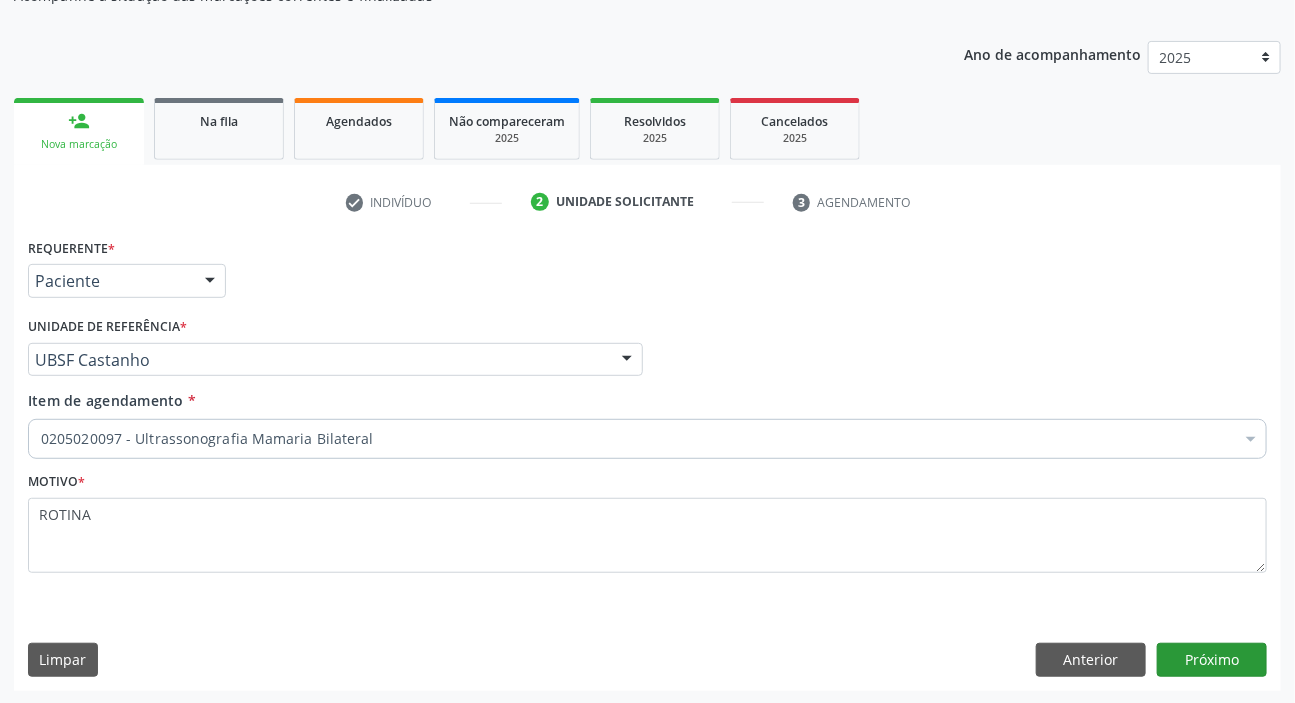 type on "ROTINA" 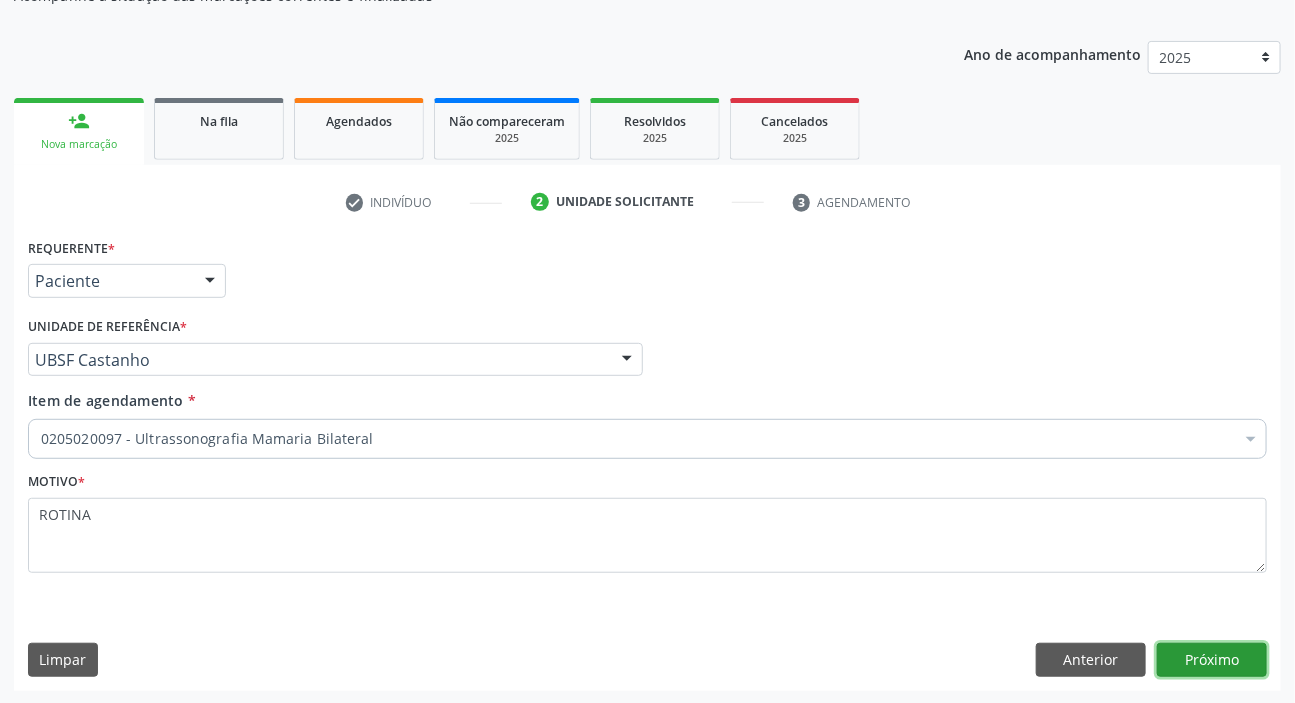 click on "Próximo" at bounding box center (1212, 660) 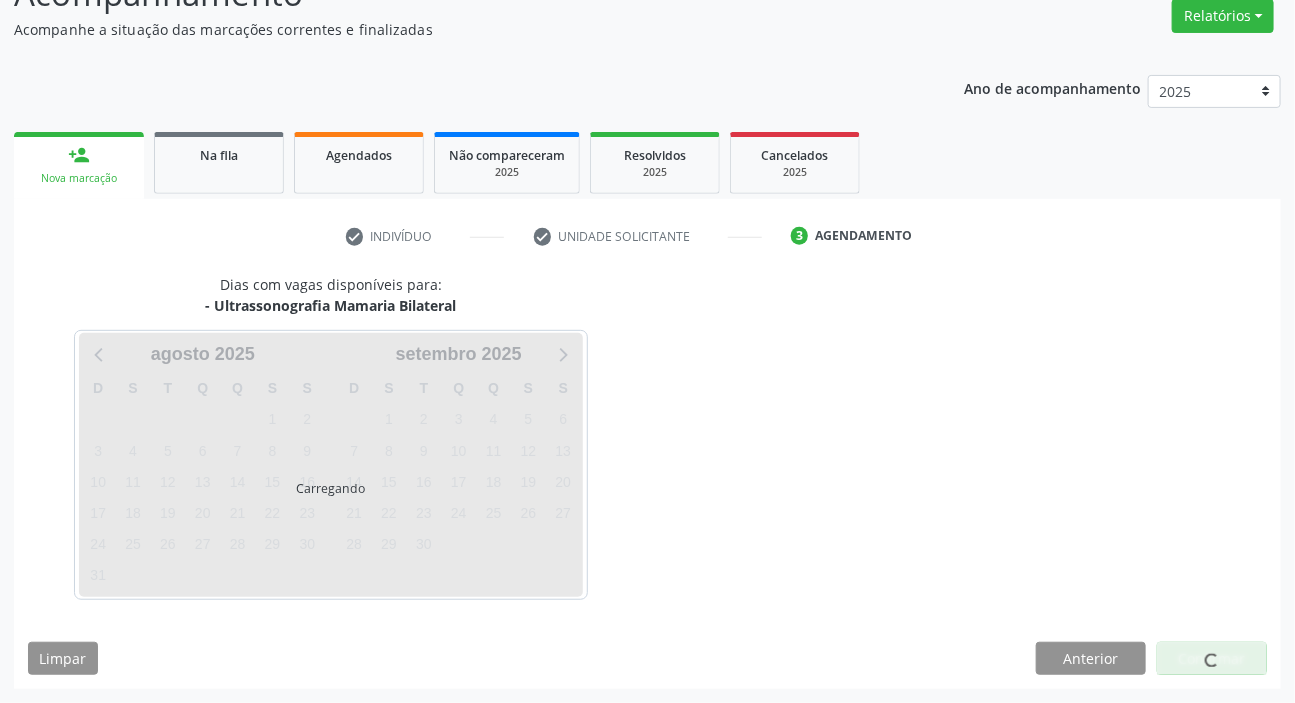 scroll, scrollTop: 166, scrollLeft: 0, axis: vertical 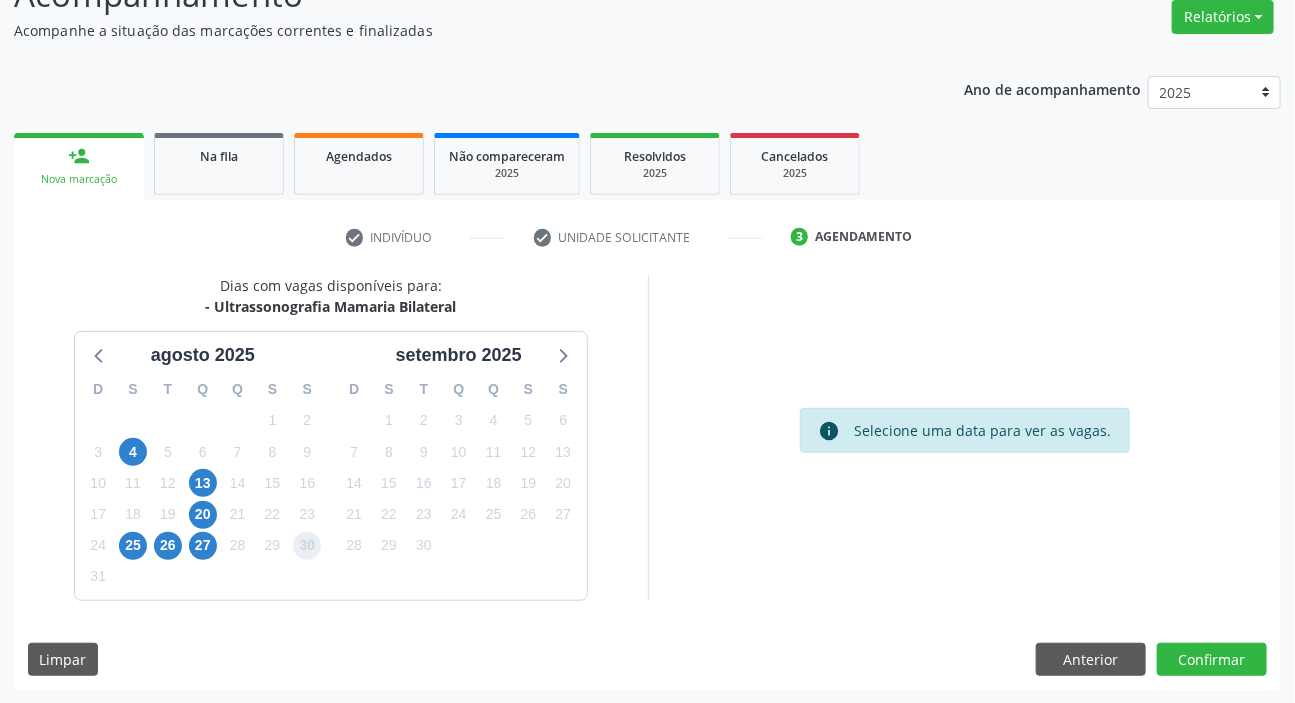 click on "30" at bounding box center [307, 546] 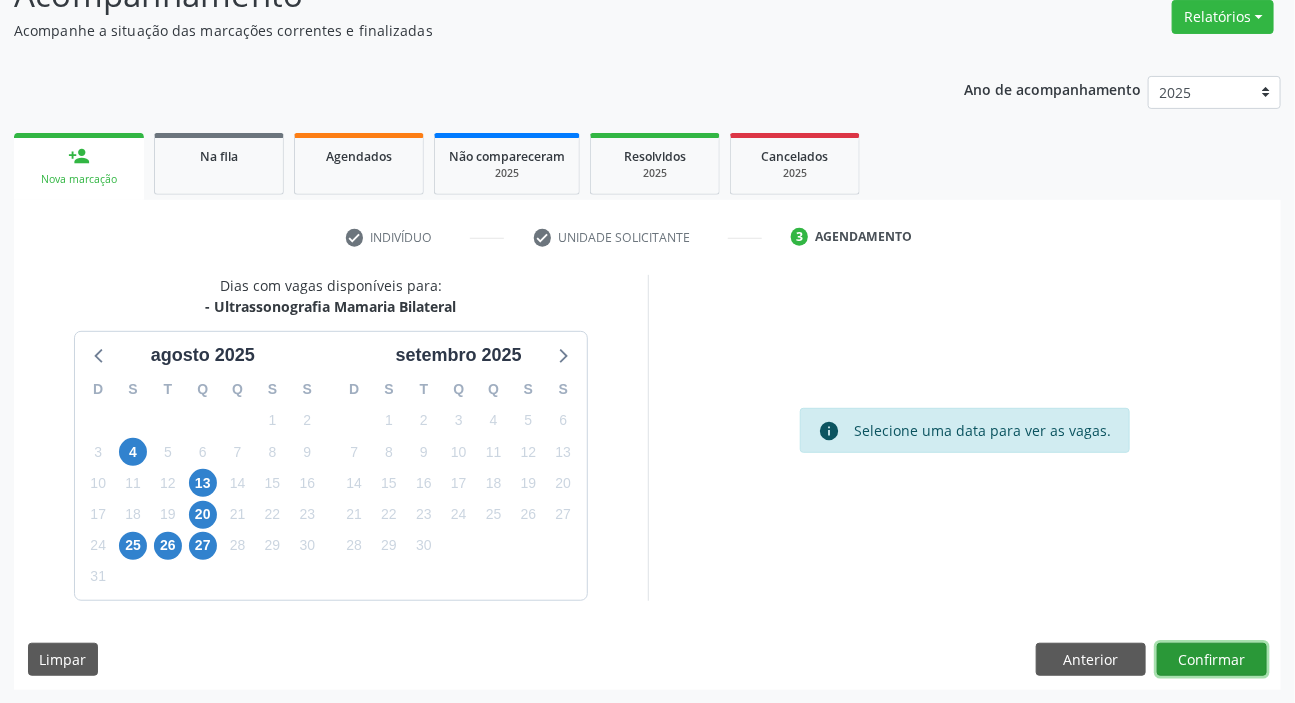 click on "Confirmar" at bounding box center [1212, 660] 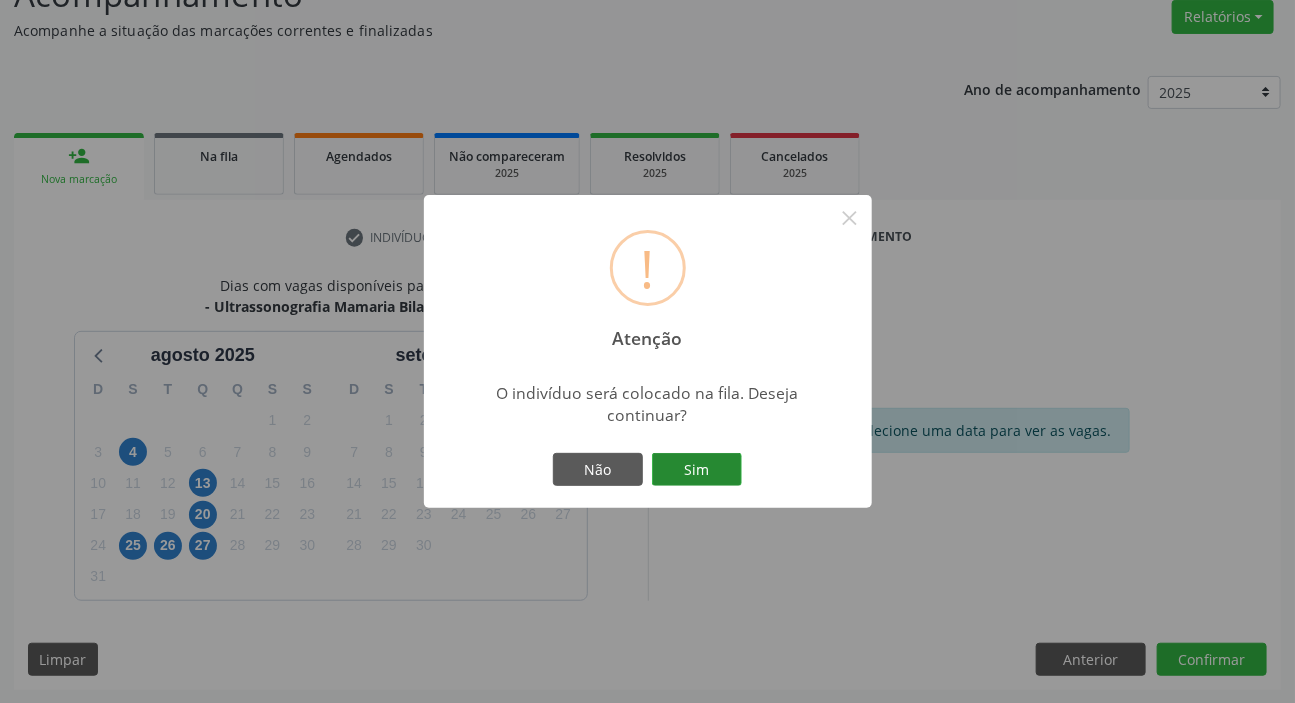click on "Sim" at bounding box center (697, 470) 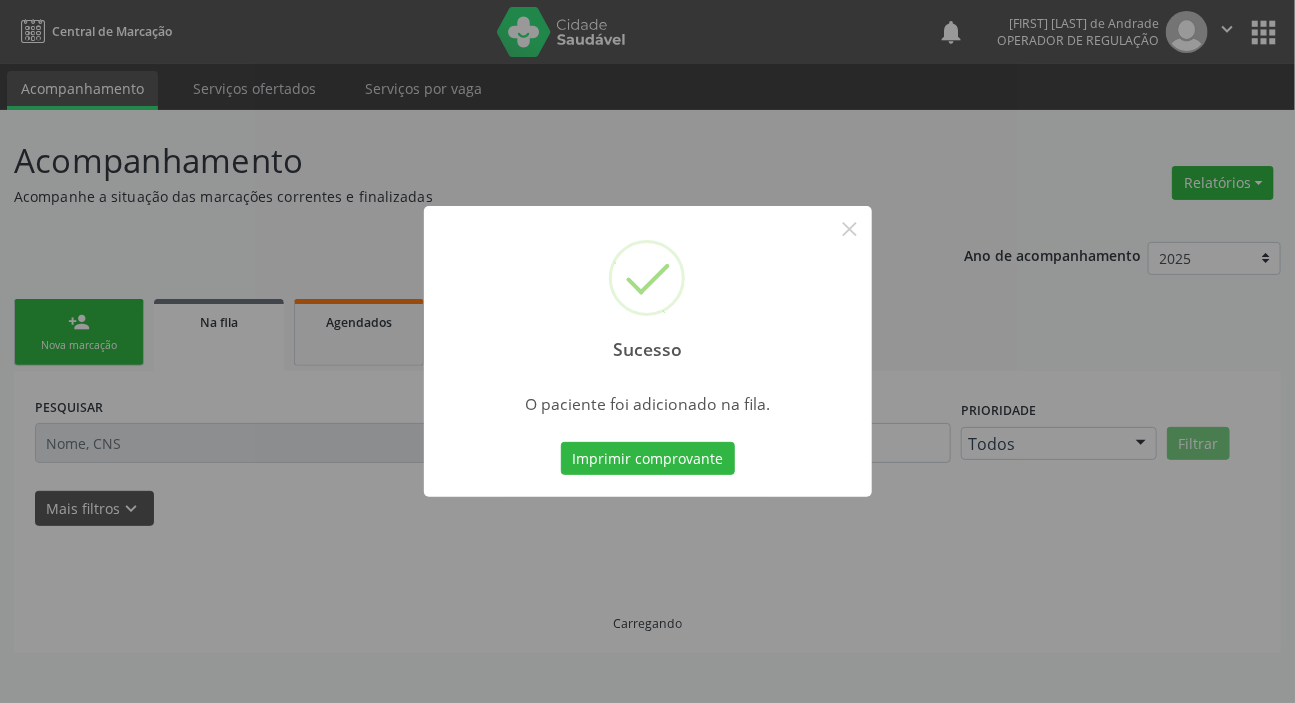 scroll, scrollTop: 0, scrollLeft: 0, axis: both 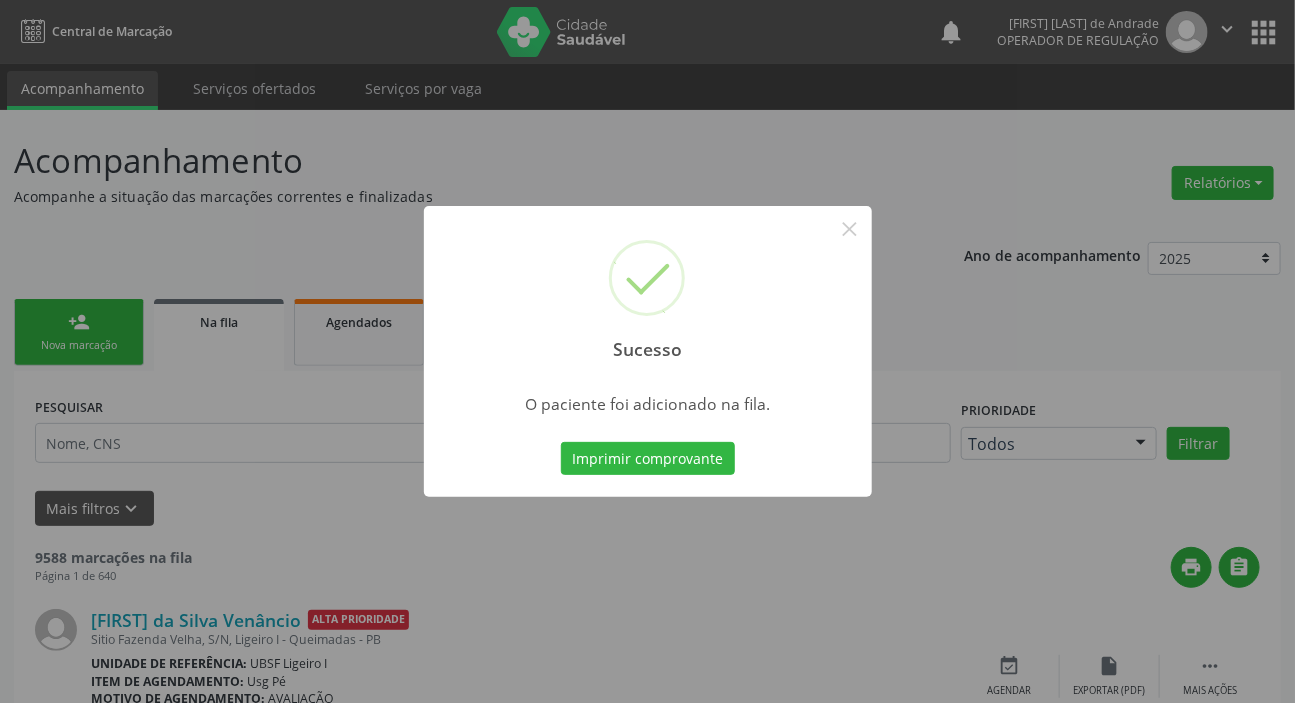 click on "Sucesso × O paciente foi adicionado na fila. Imprimir comprovante Cancel" at bounding box center (647, 351) 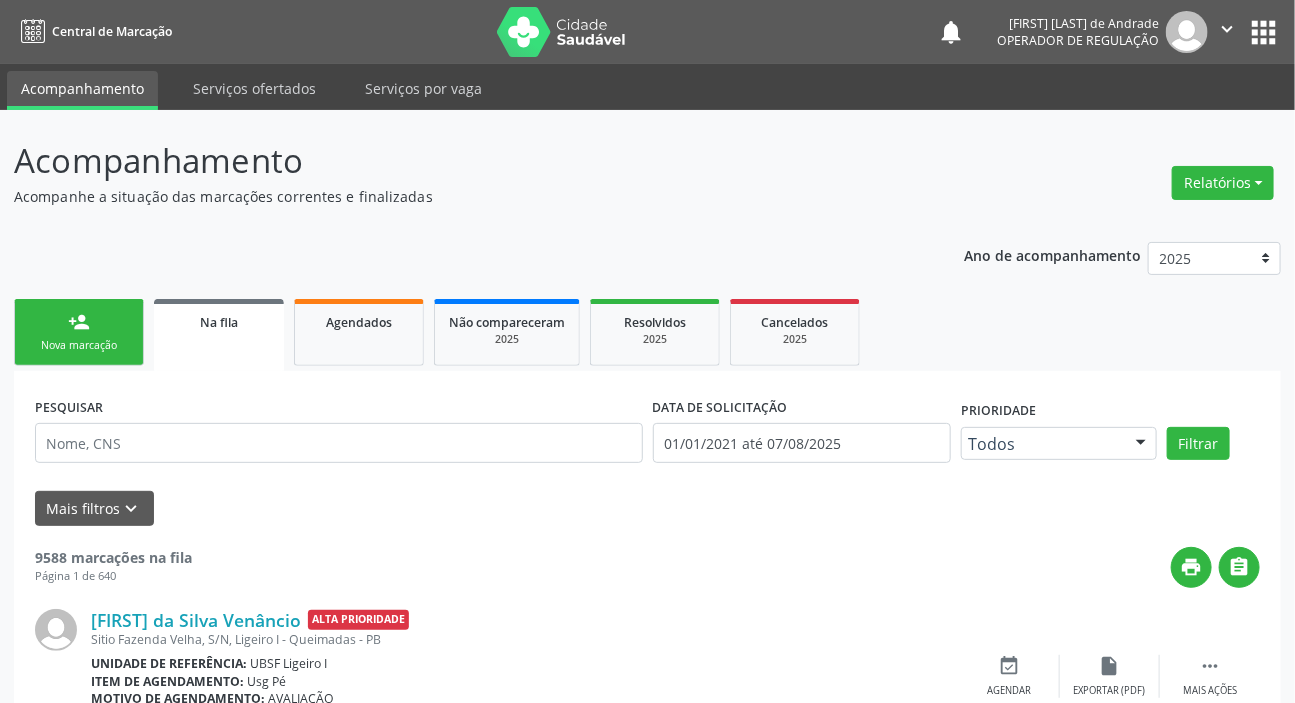 click on "person_add
Nova marcação" at bounding box center [79, 332] 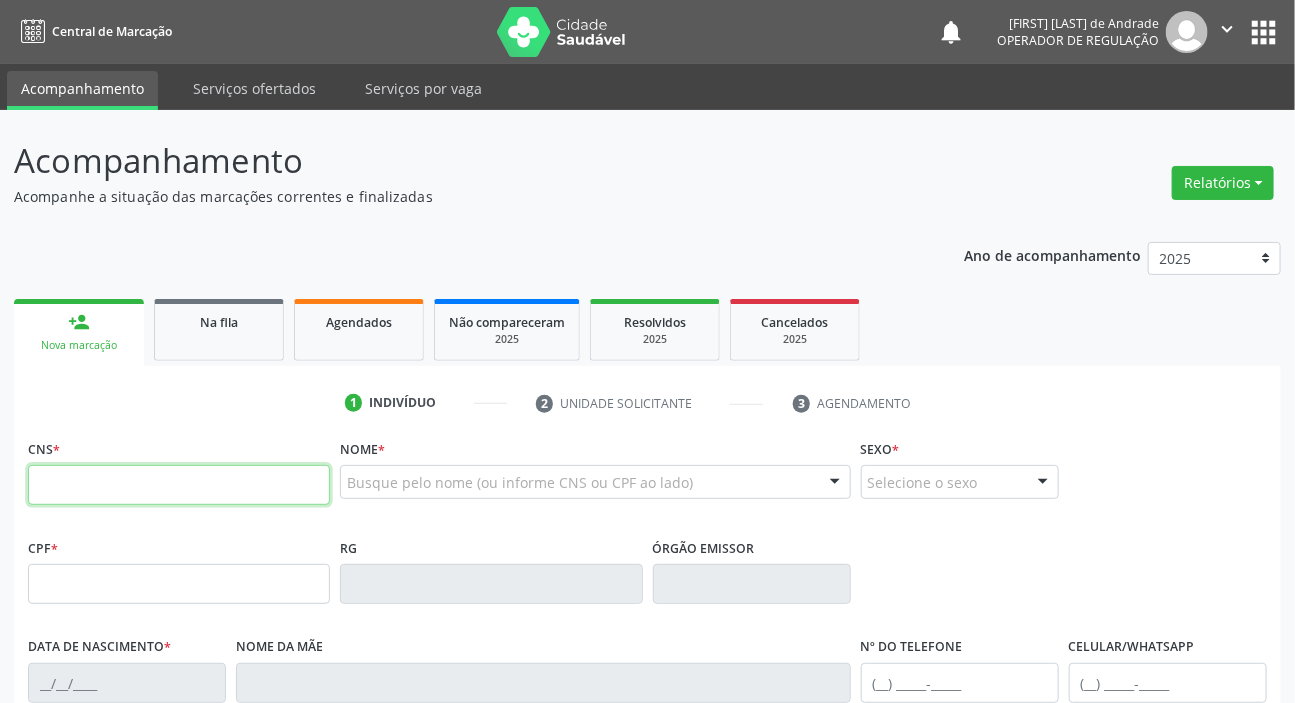 click at bounding box center (179, 485) 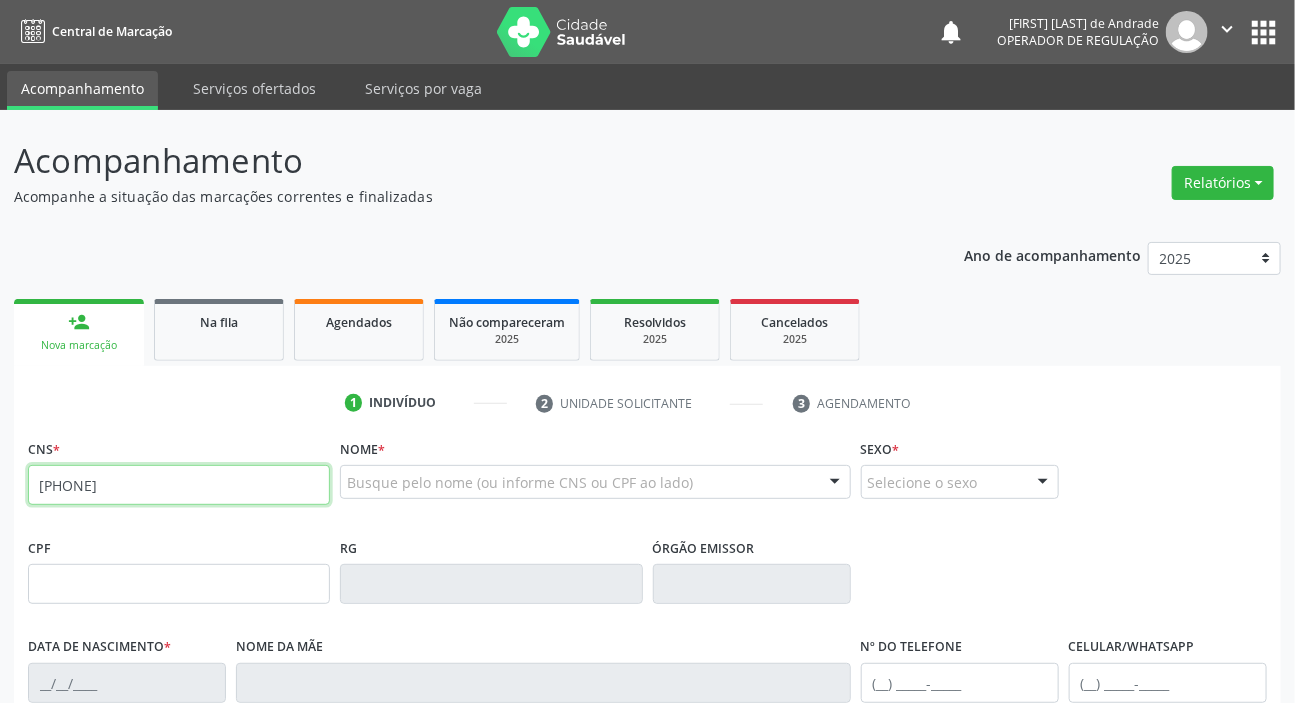 type on "700 0065 1890 7309" 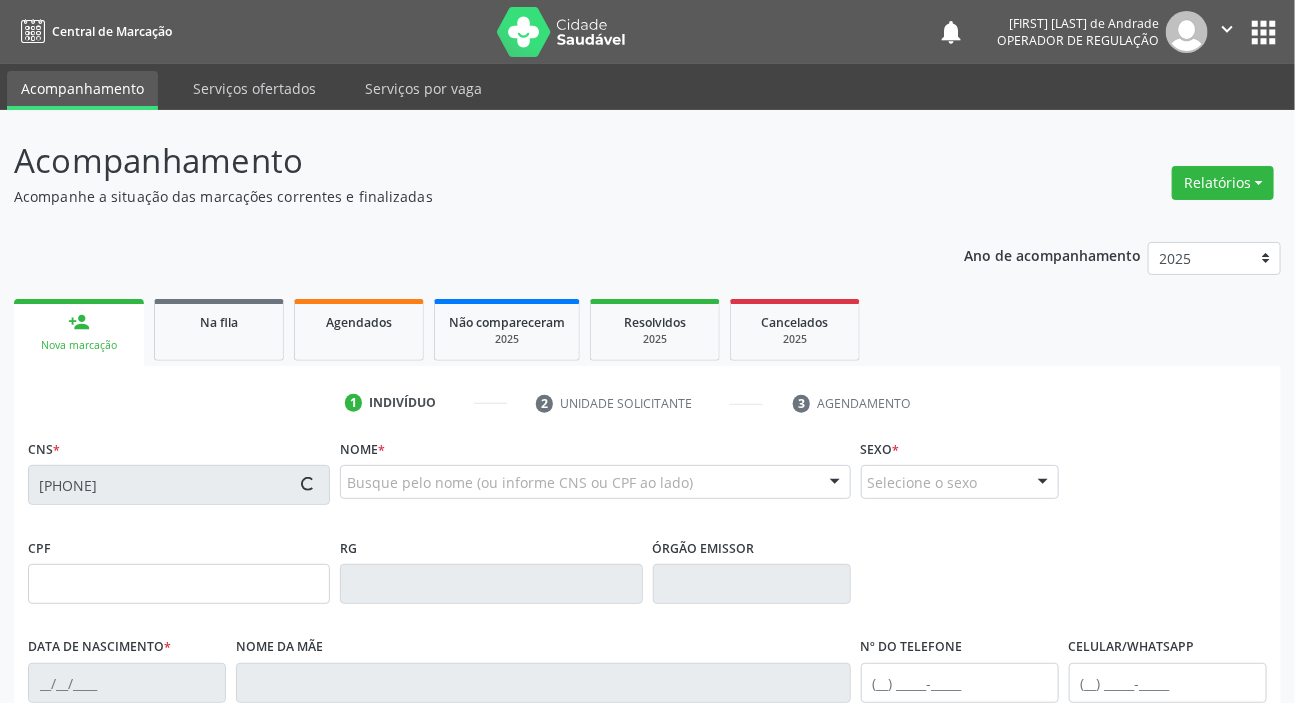 type on "044.337.734-09" 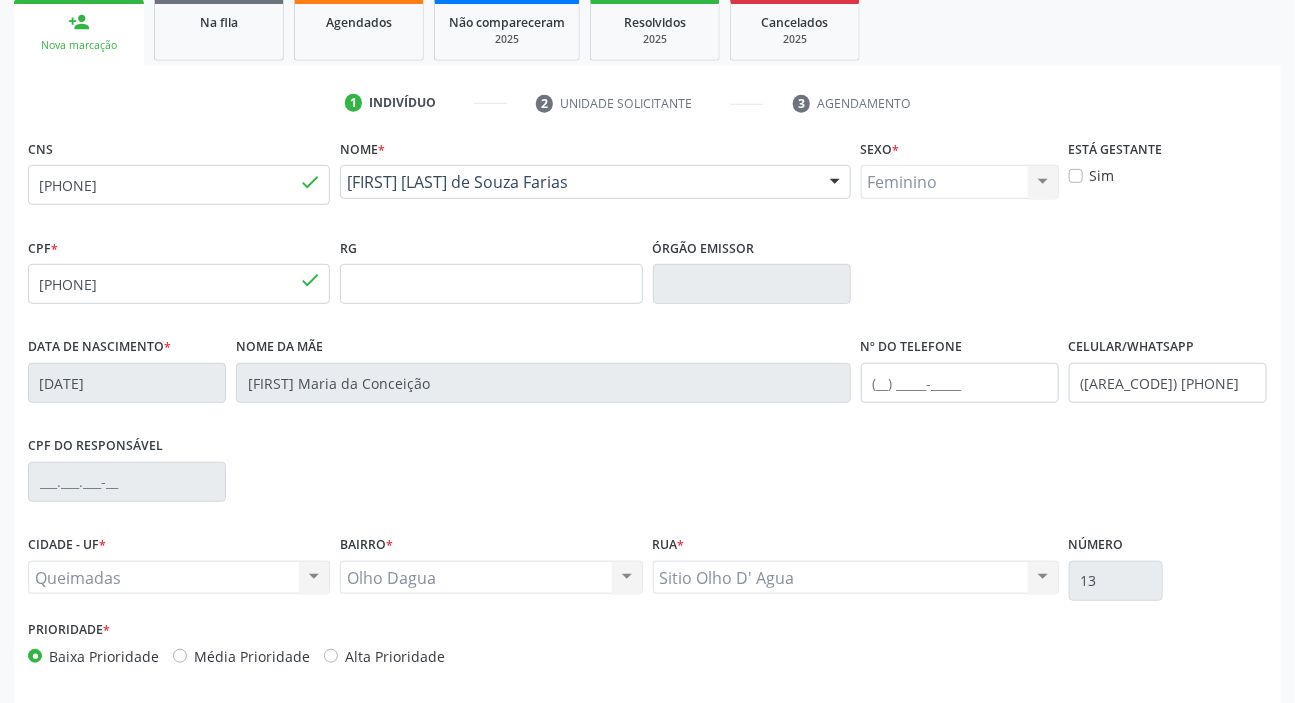 scroll, scrollTop: 380, scrollLeft: 0, axis: vertical 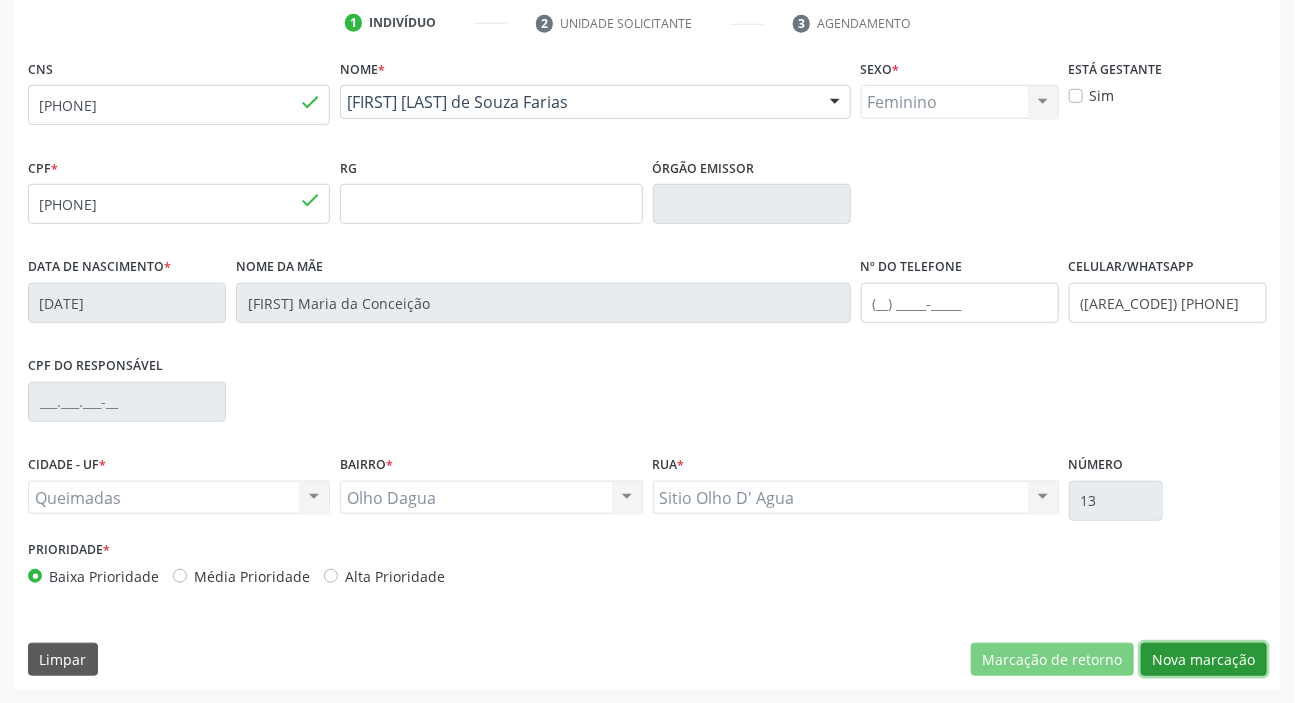 click on "Nova marcação" at bounding box center [1204, 660] 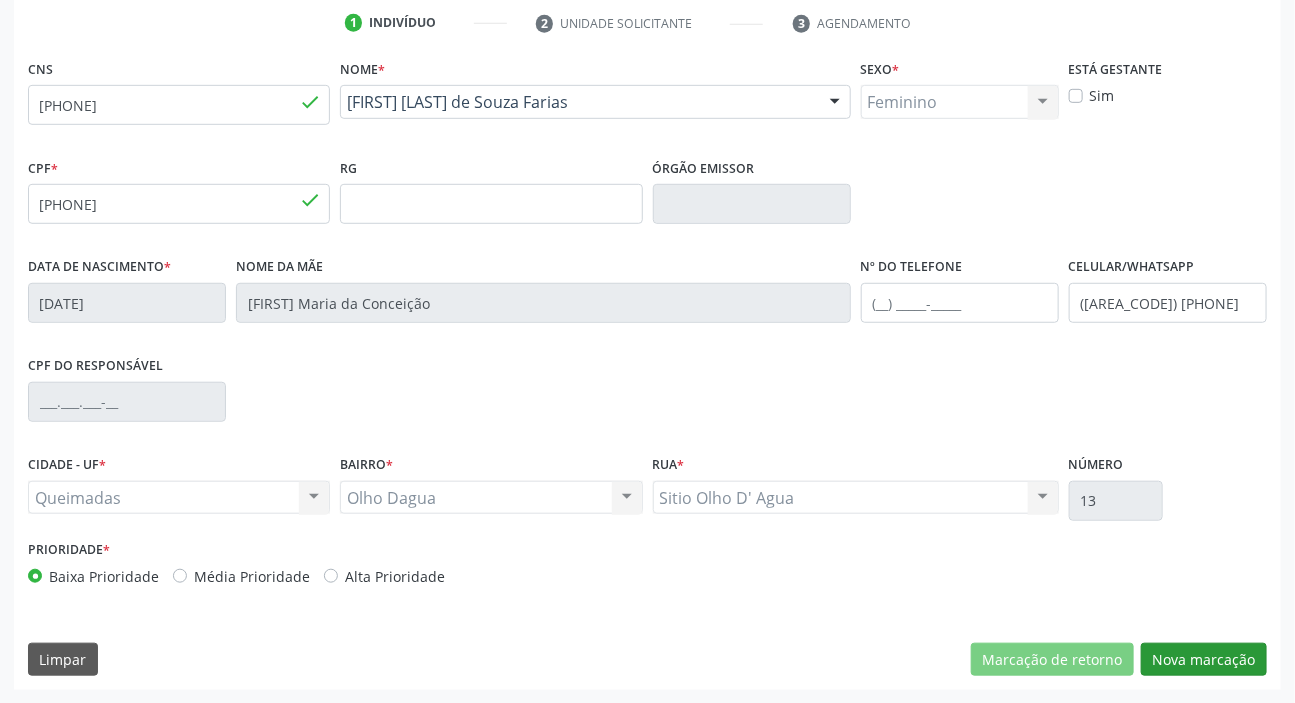 scroll, scrollTop: 201, scrollLeft: 0, axis: vertical 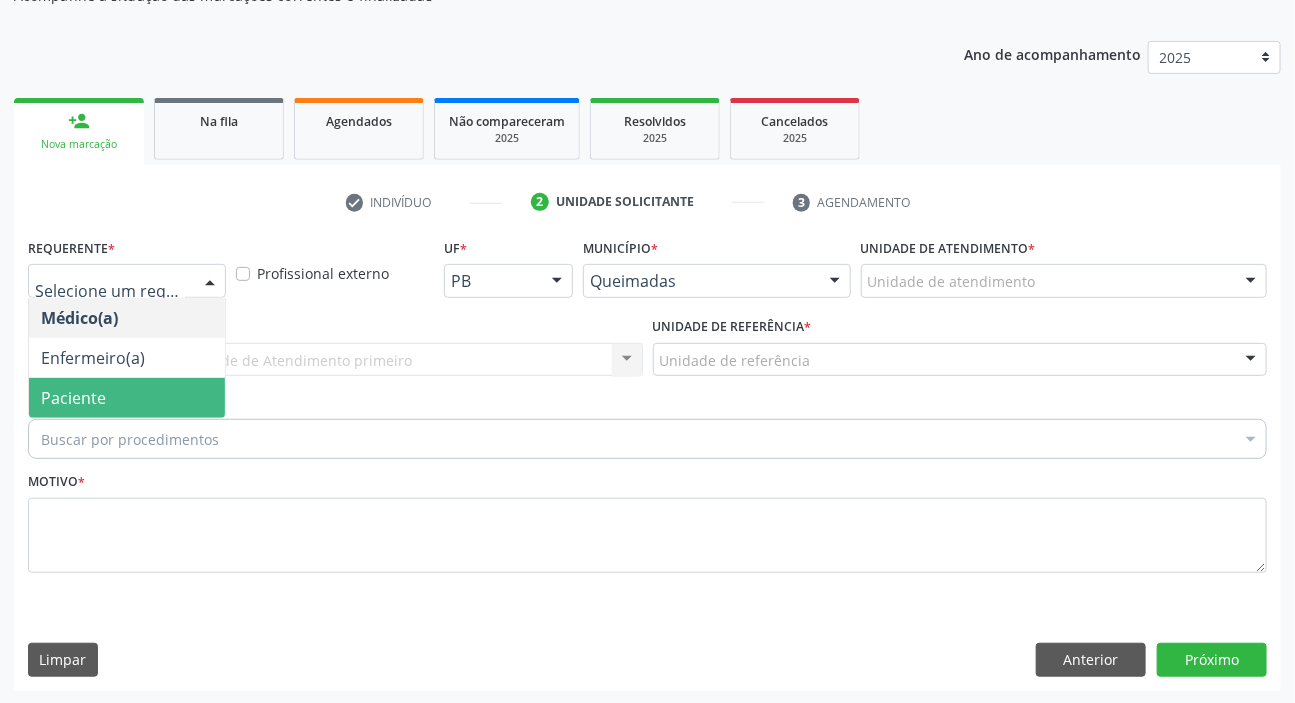 click on "Paciente" at bounding box center (73, 398) 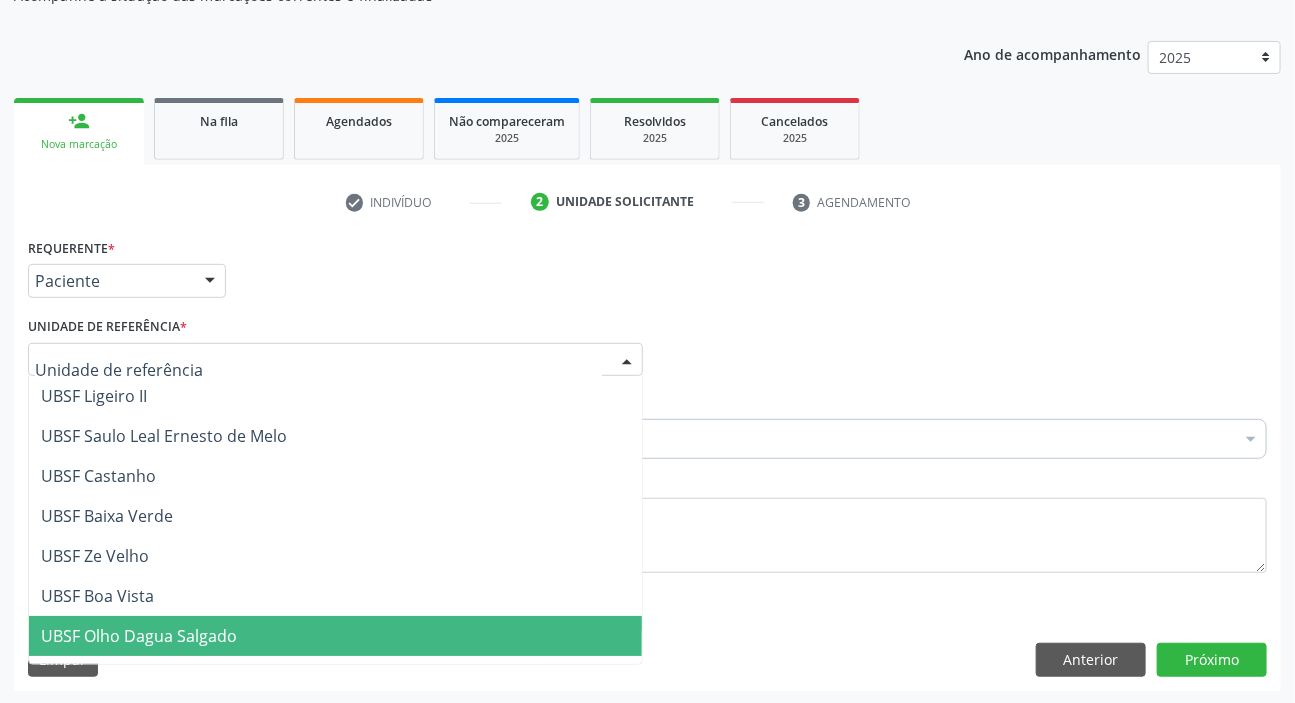 click on "UBSF Olho Dagua Salgado" at bounding box center [139, 636] 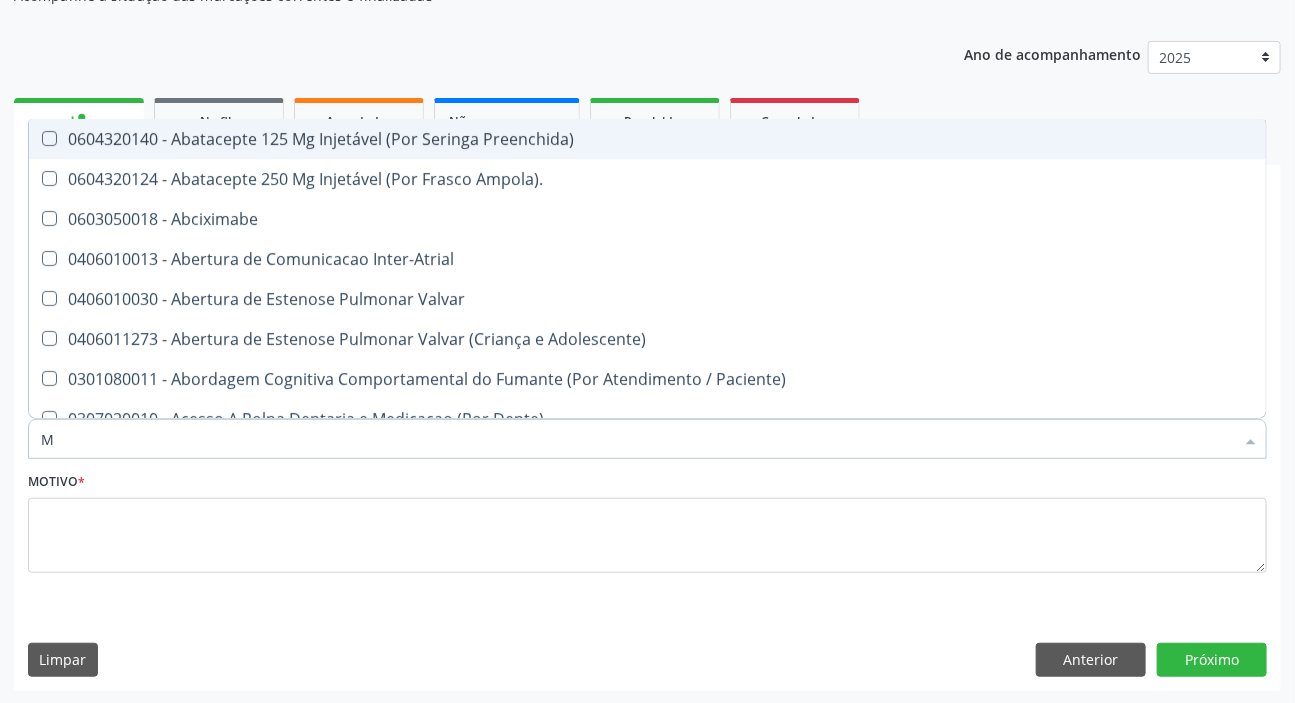 type on "MAMARIA BILATERAL" 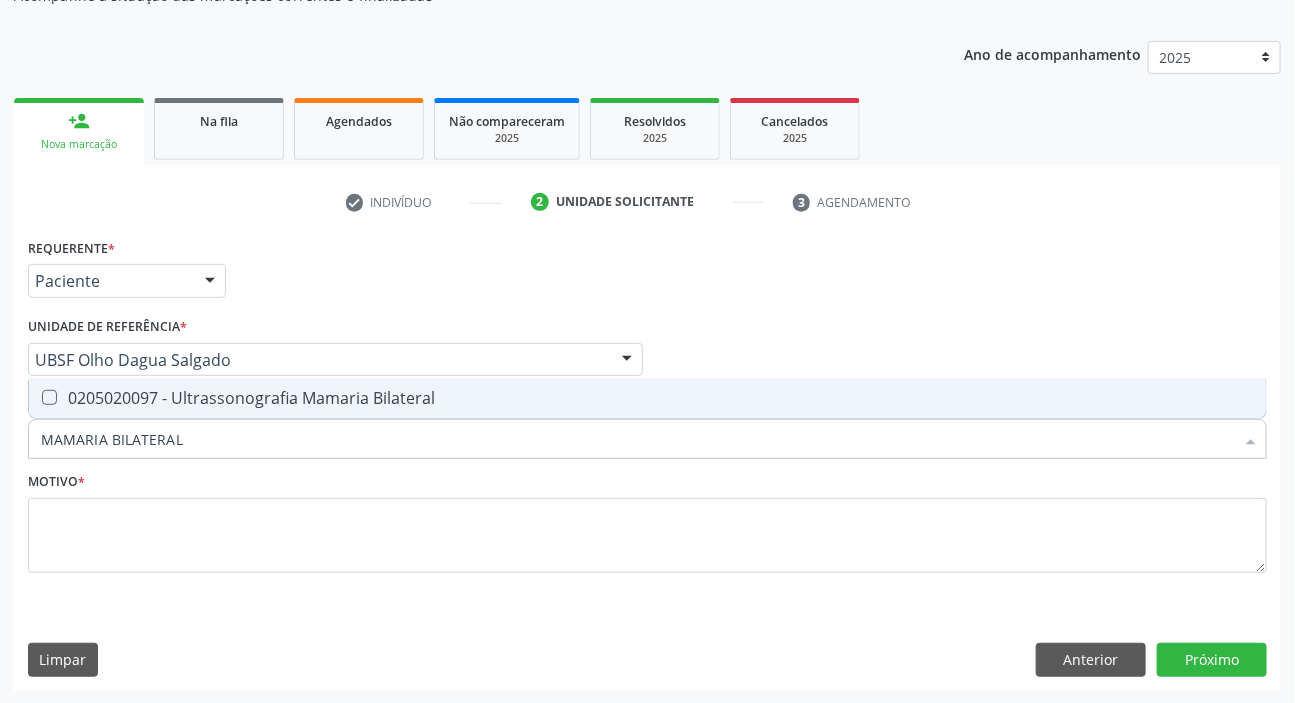 click on "0205020097 - Ultrassonografia Mamaria Bilateral" at bounding box center (647, 398) 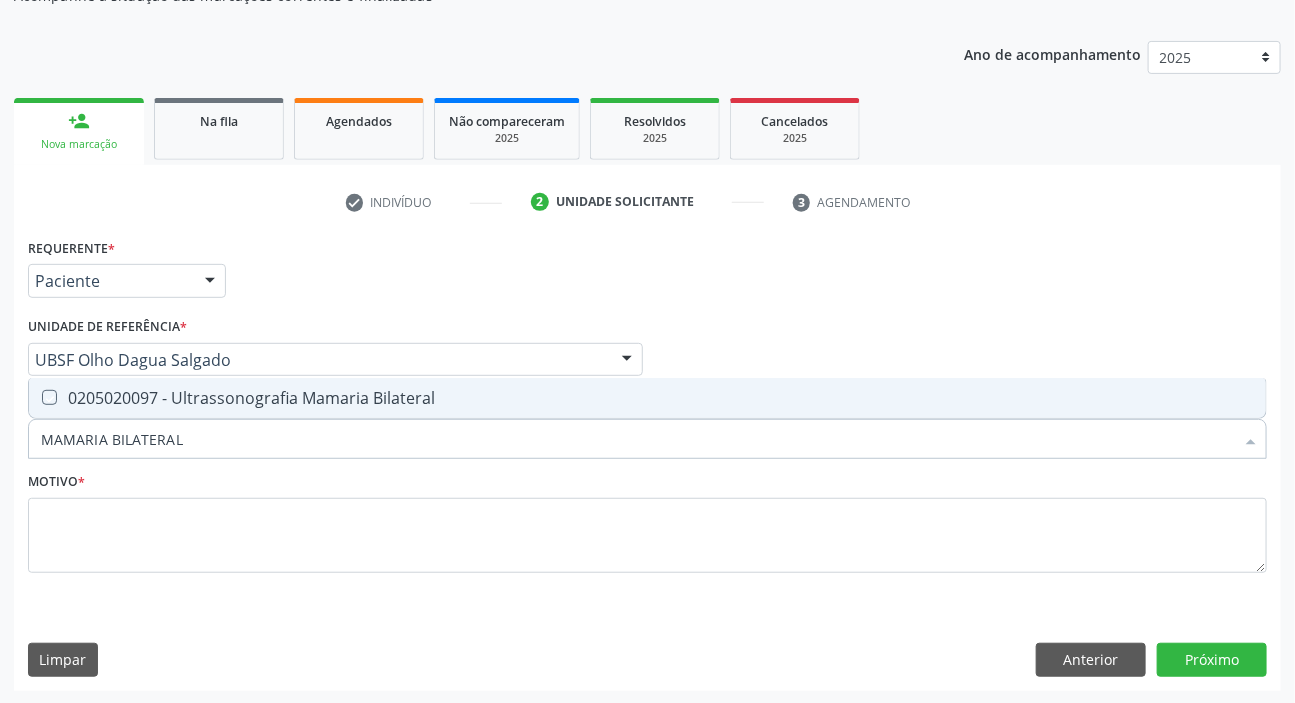 checkbox on "true" 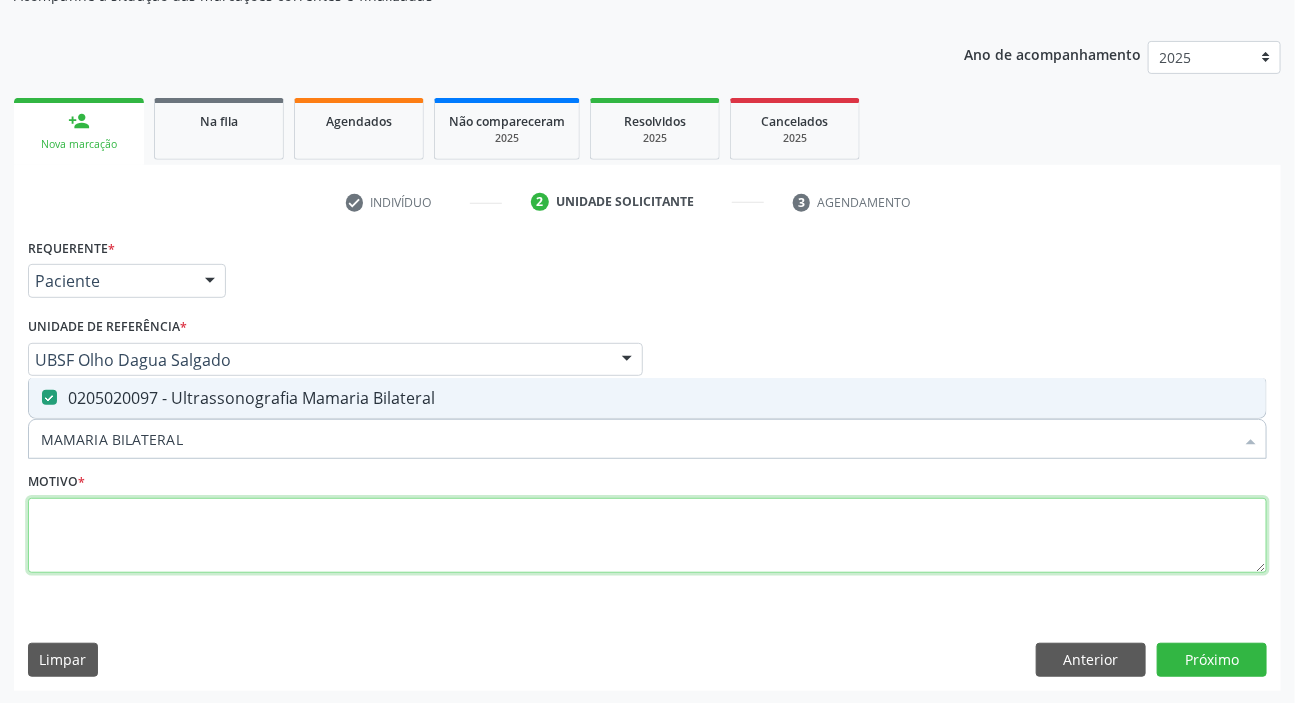 click at bounding box center [647, 536] 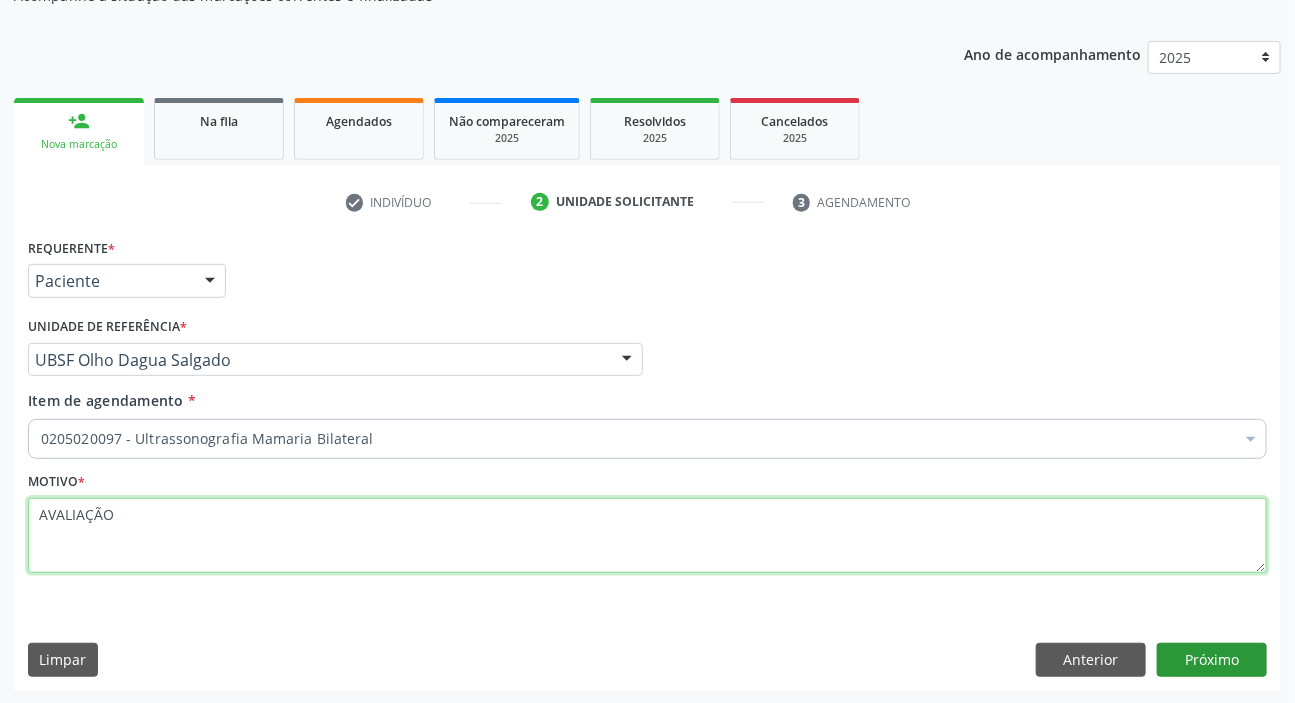 type on "AVALIAÇÃO" 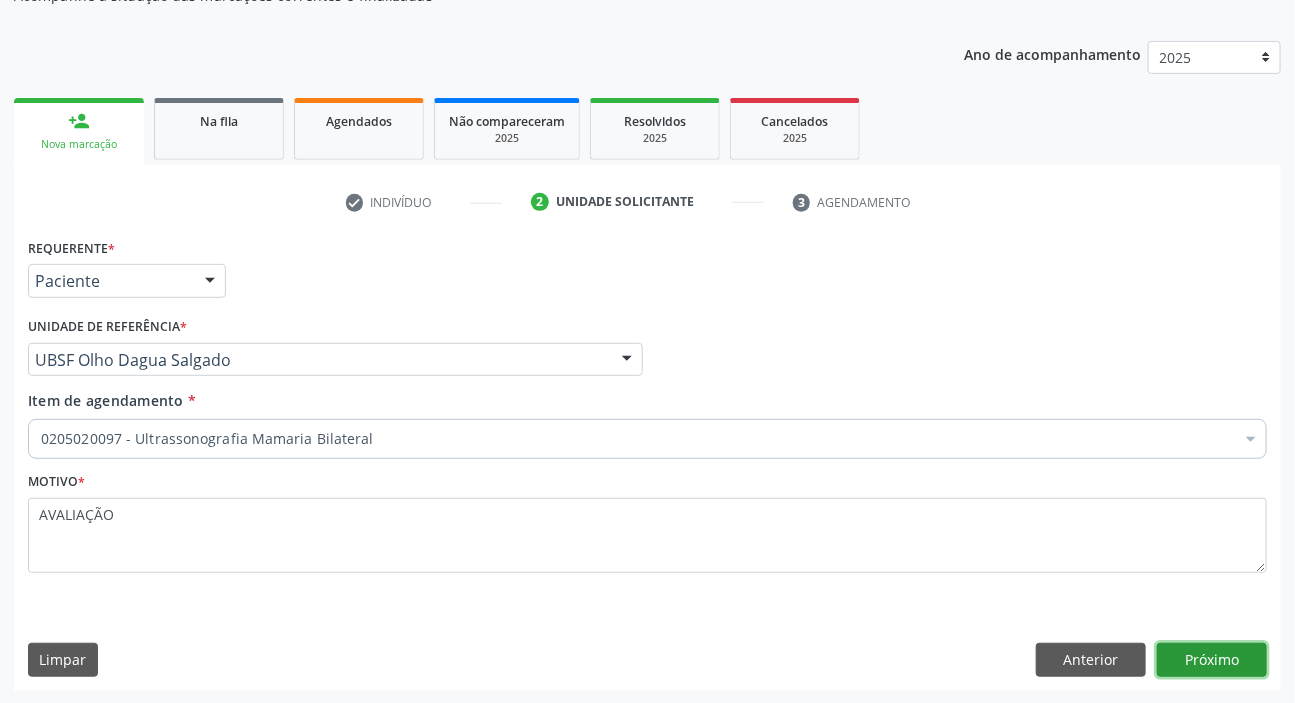 click on "Próximo" at bounding box center (1212, 660) 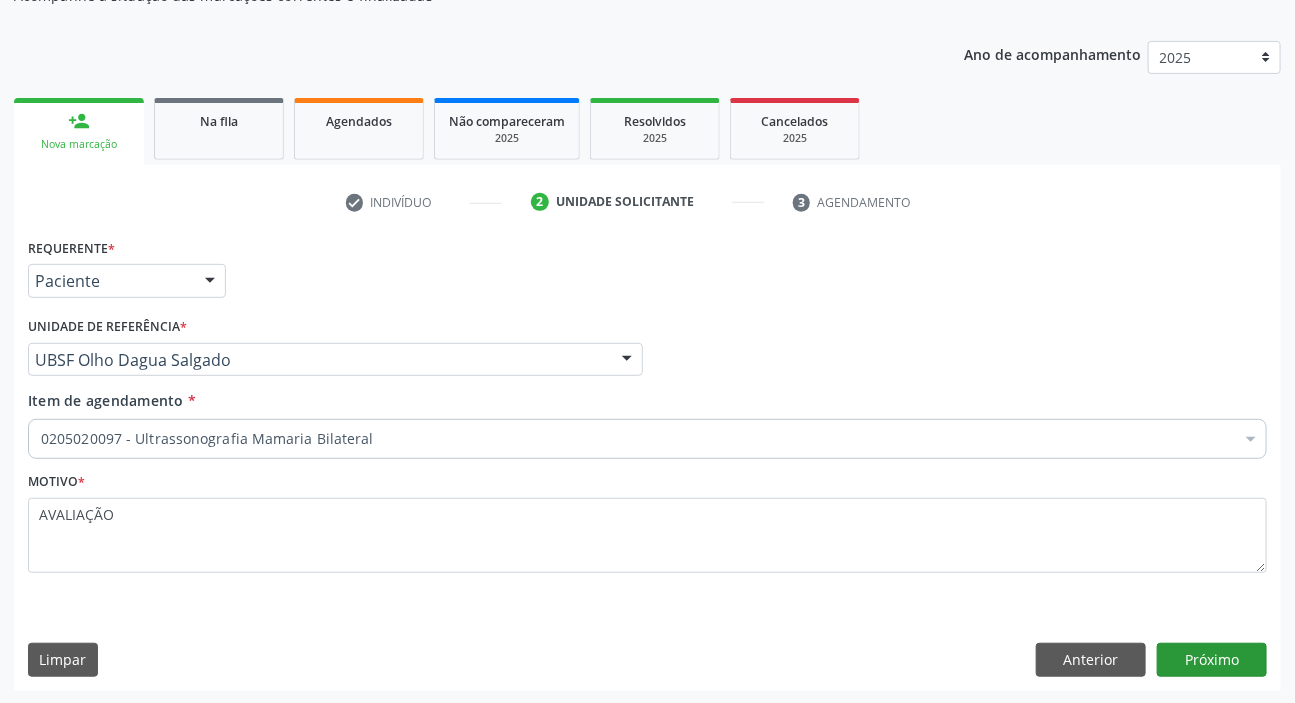 scroll, scrollTop: 166, scrollLeft: 0, axis: vertical 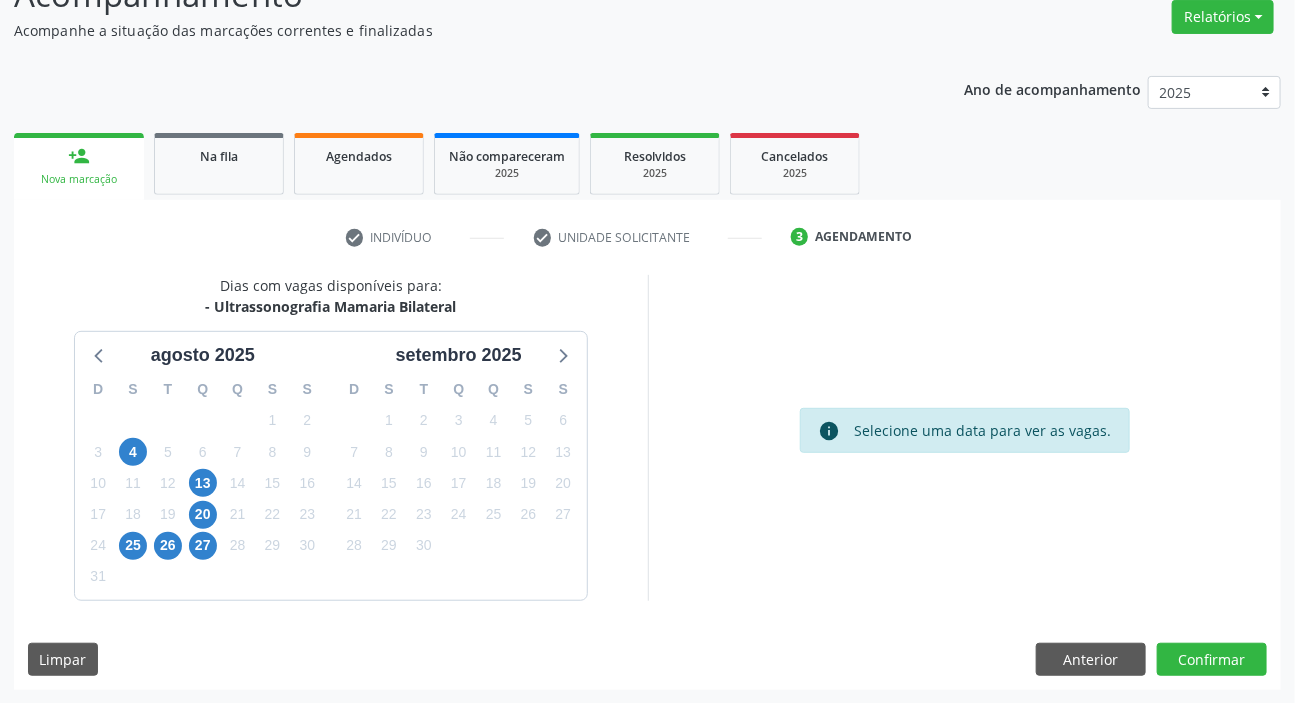 click on "30" at bounding box center [307, 545] 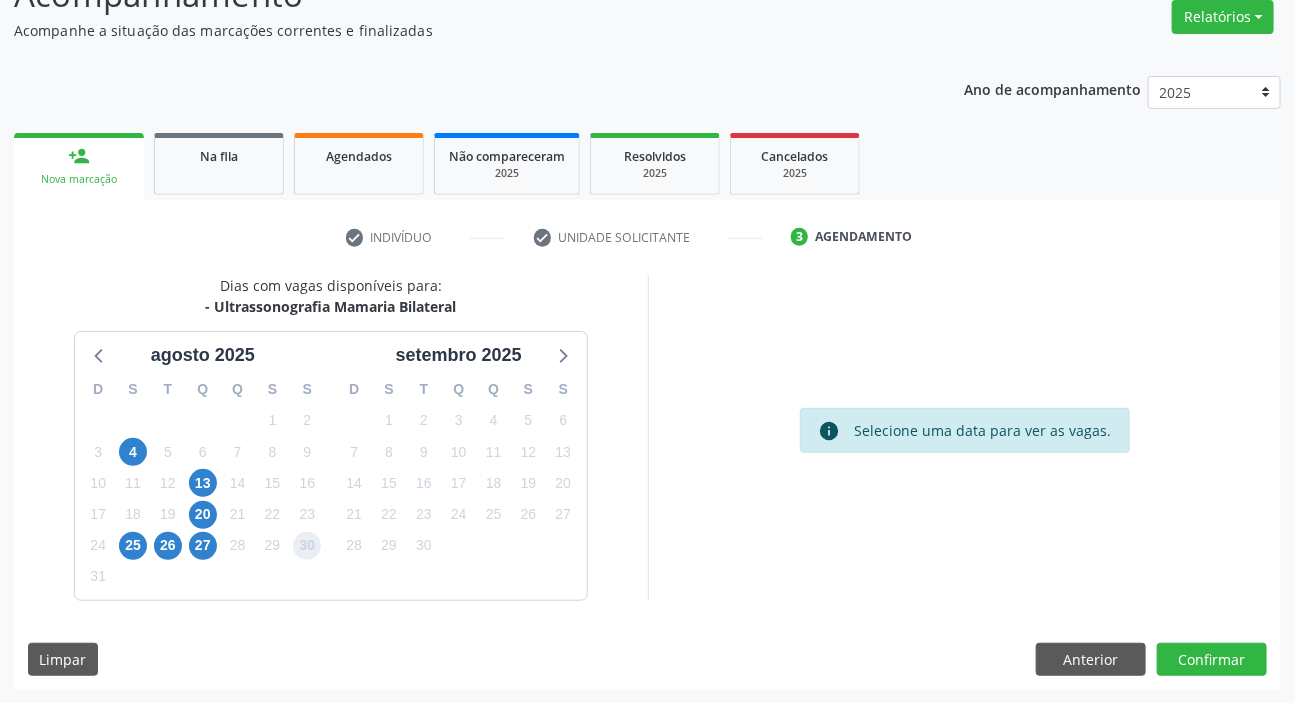 click on "30" at bounding box center [307, 546] 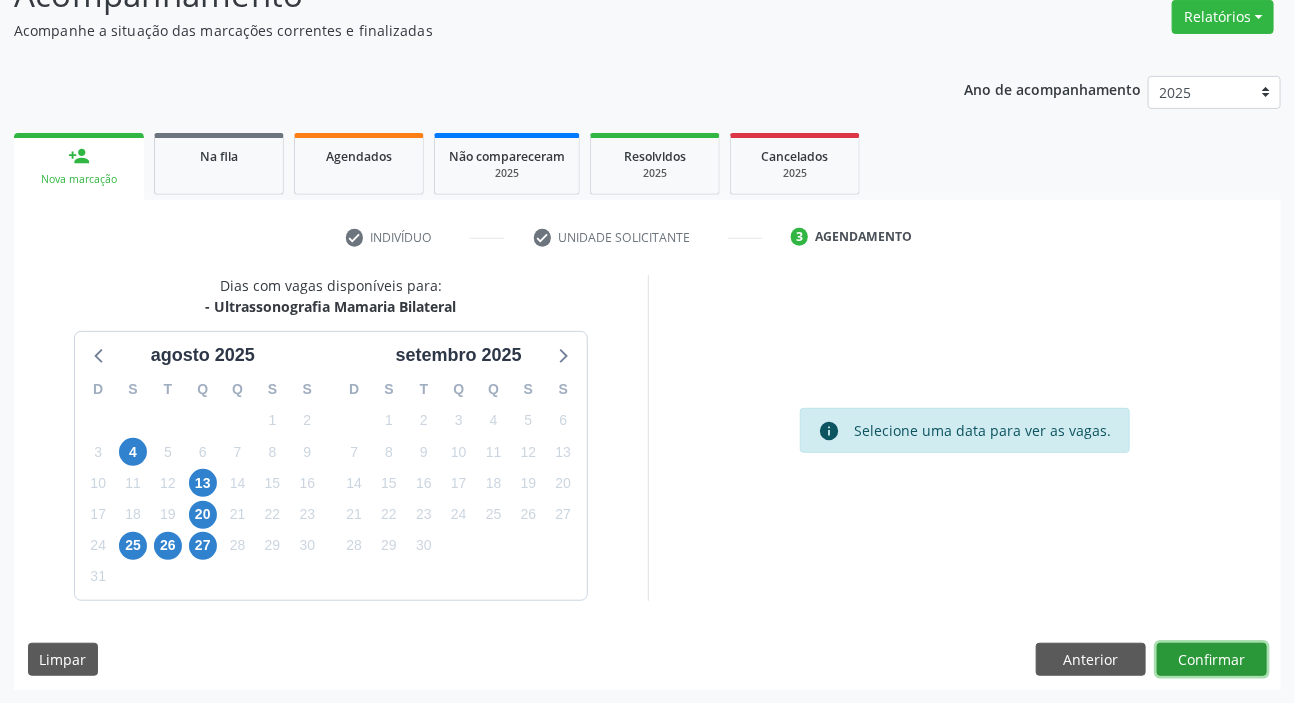 click on "Confirmar" at bounding box center [1212, 660] 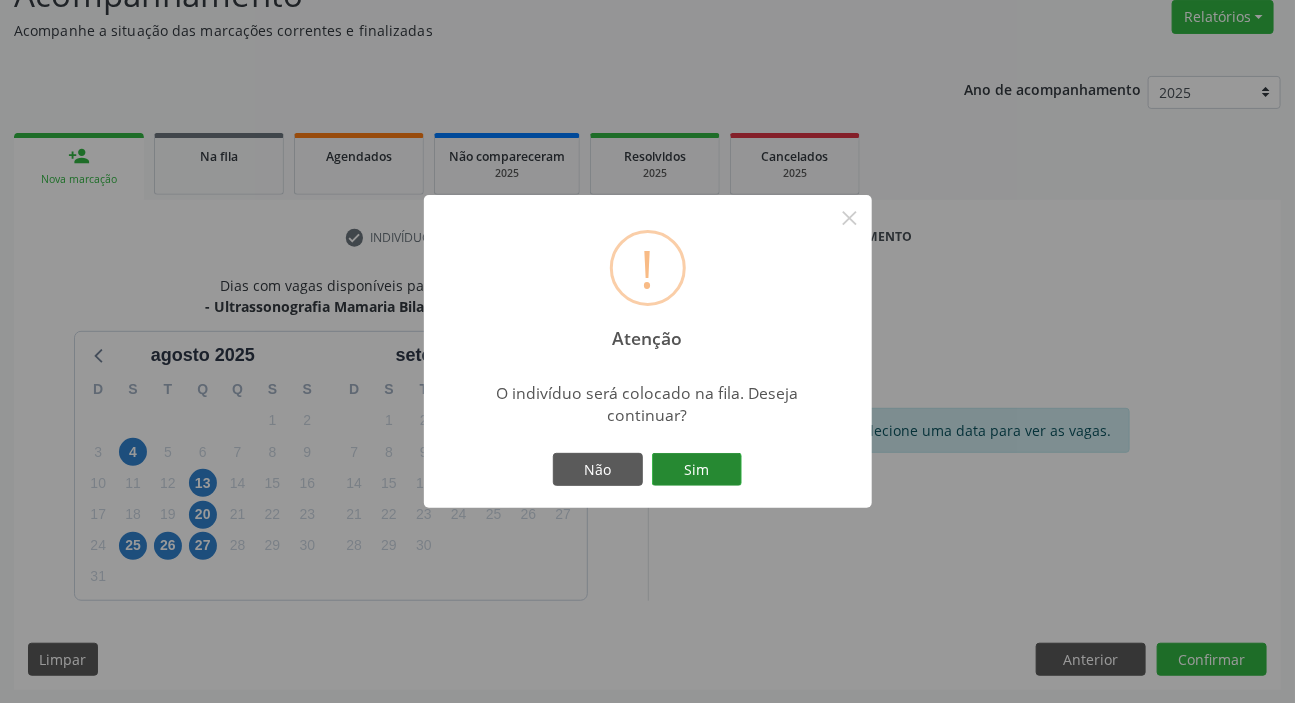 click on "Sim" at bounding box center [697, 470] 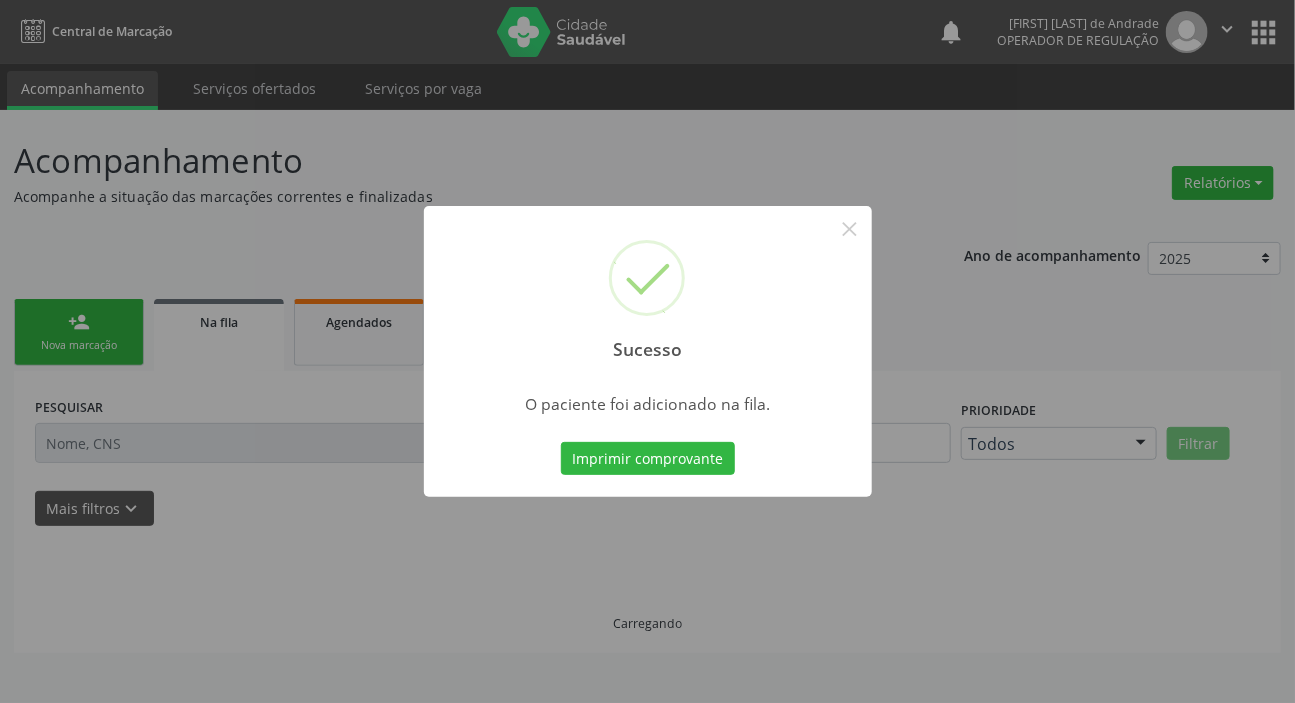 scroll, scrollTop: 0, scrollLeft: 0, axis: both 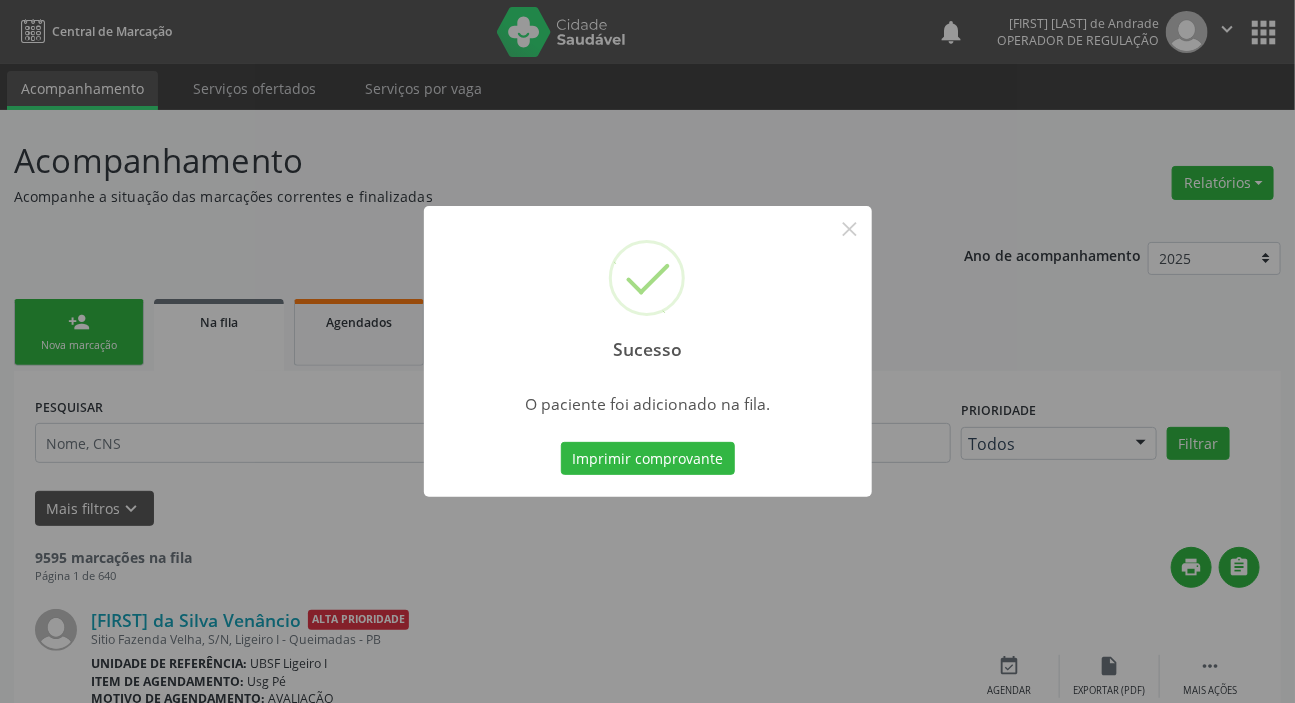 click on "Sucesso × O paciente foi adicionado na fila. Imprimir comprovante Cancel" at bounding box center [647, 351] 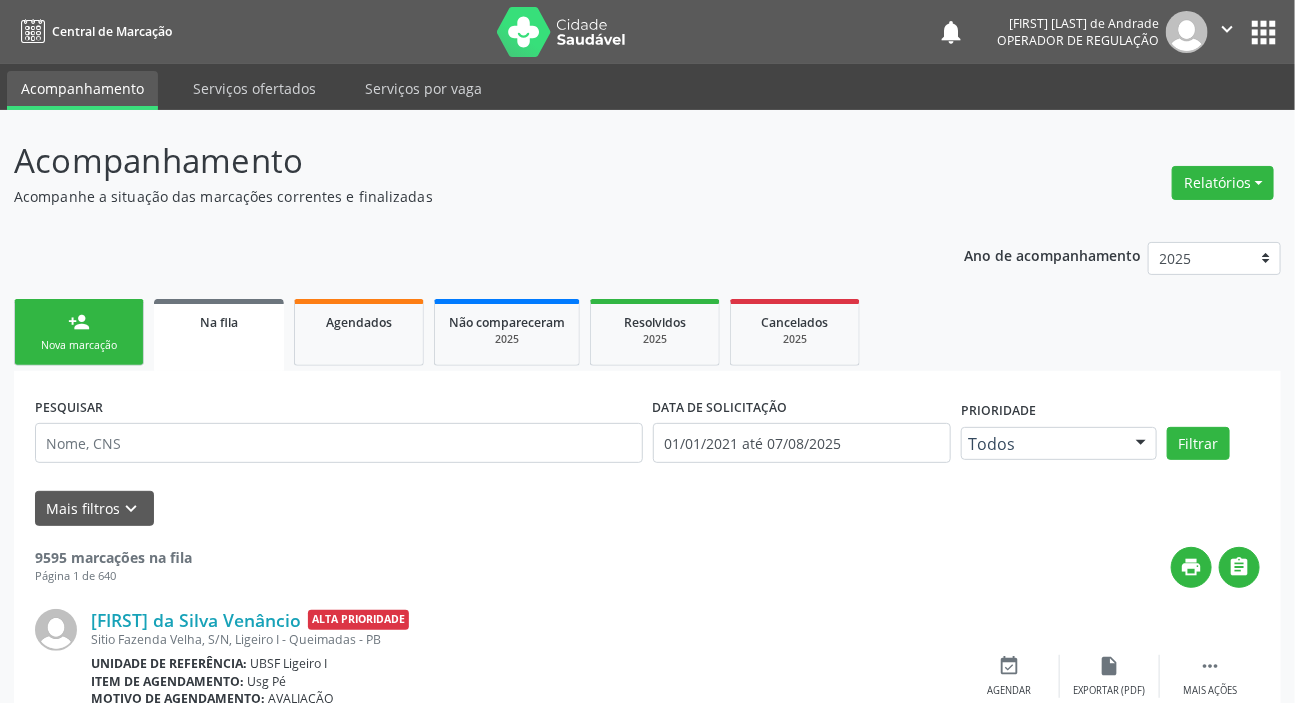 click on "person_add
Nova marcação" at bounding box center [79, 332] 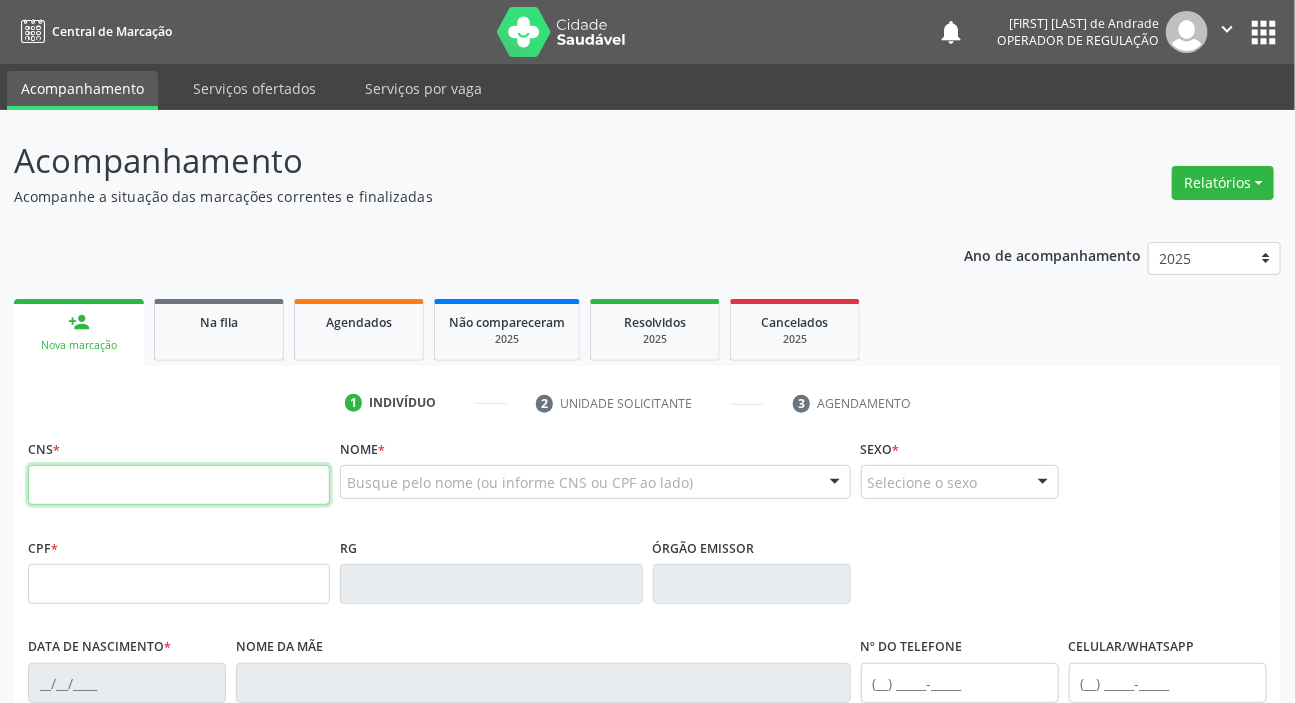 click at bounding box center [179, 485] 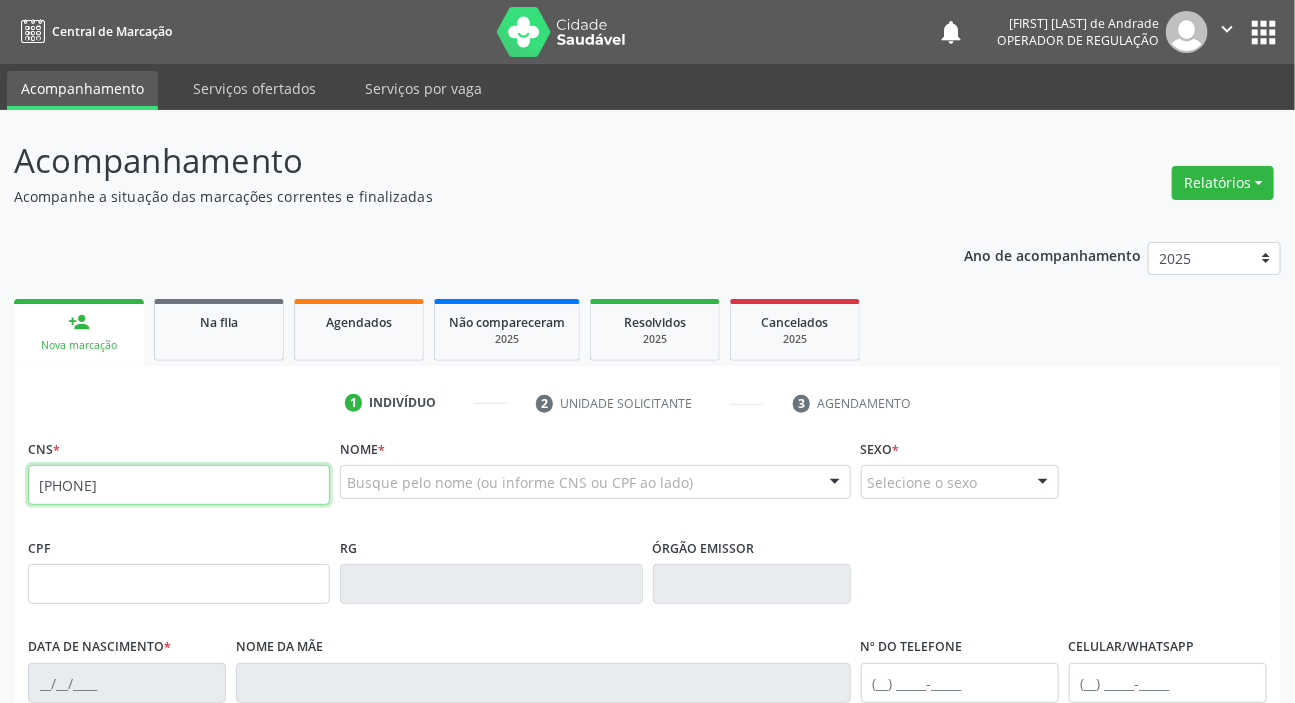 type on "706 0058 4762 8645" 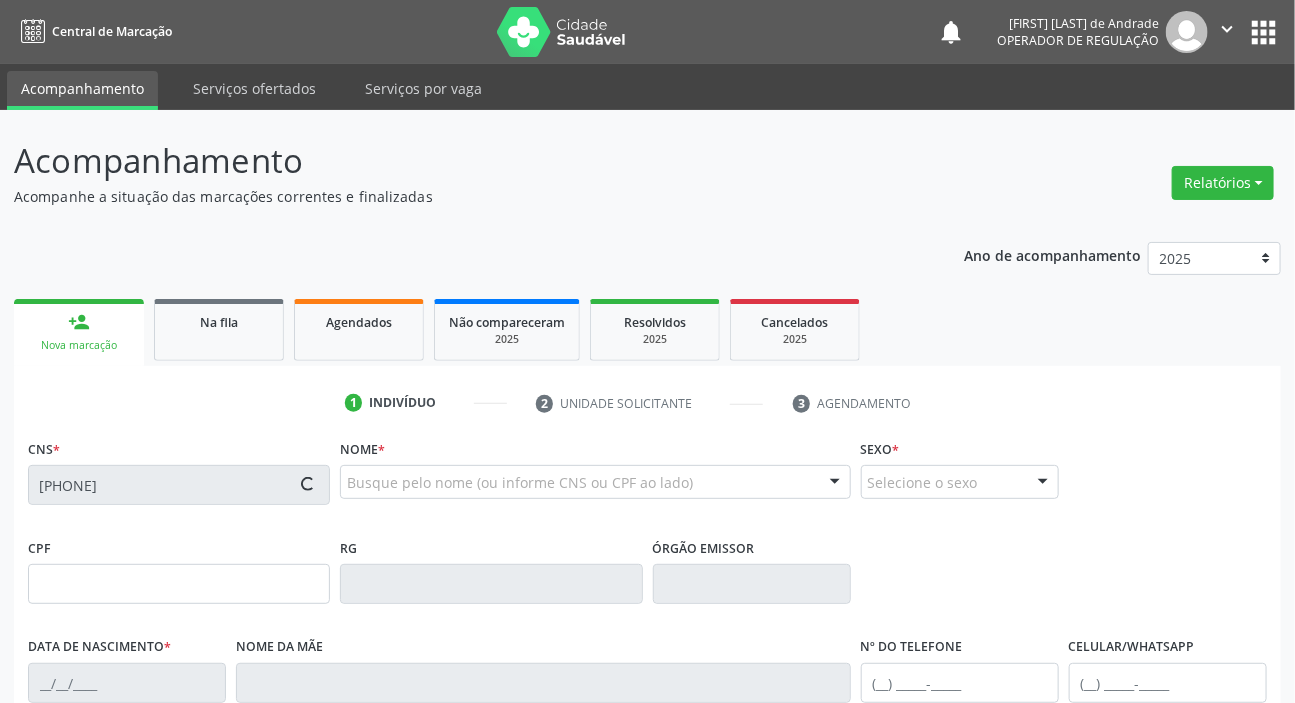 type on "137.975.914-54" 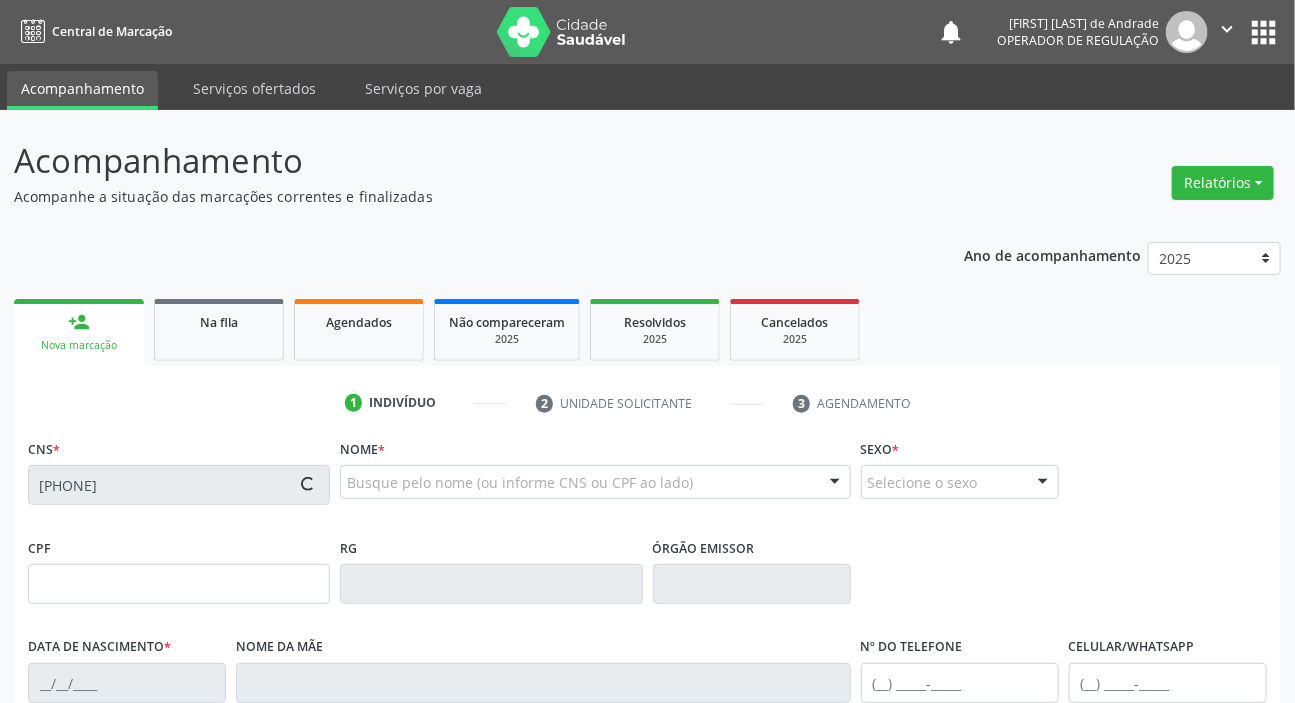 type on "543.715.387-20" 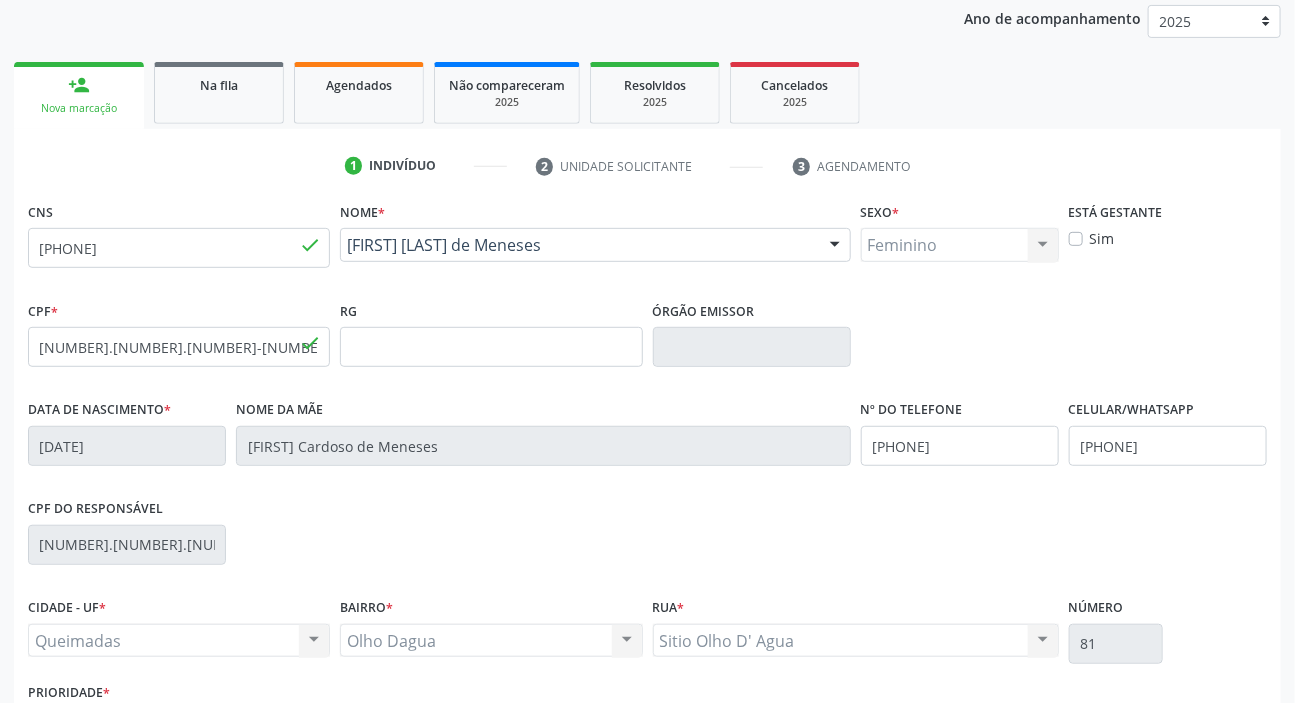 scroll, scrollTop: 363, scrollLeft: 0, axis: vertical 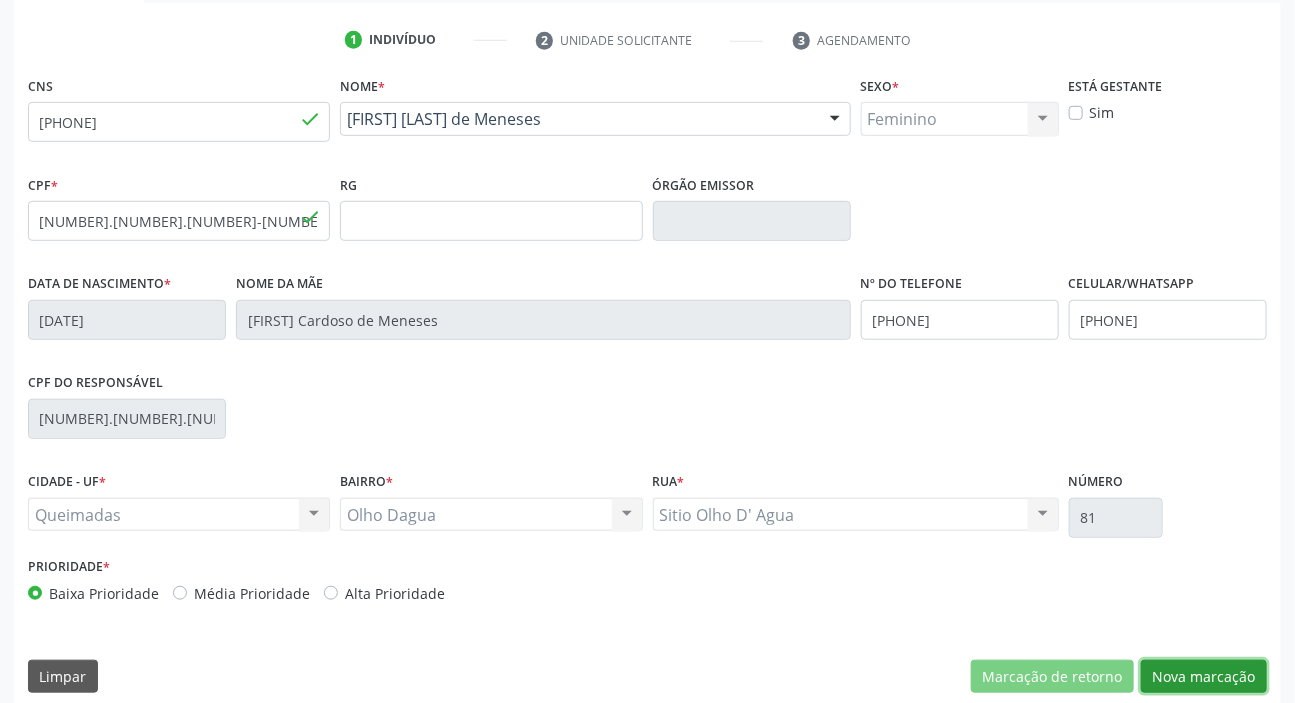 click on "Nova marcação" at bounding box center (1204, 677) 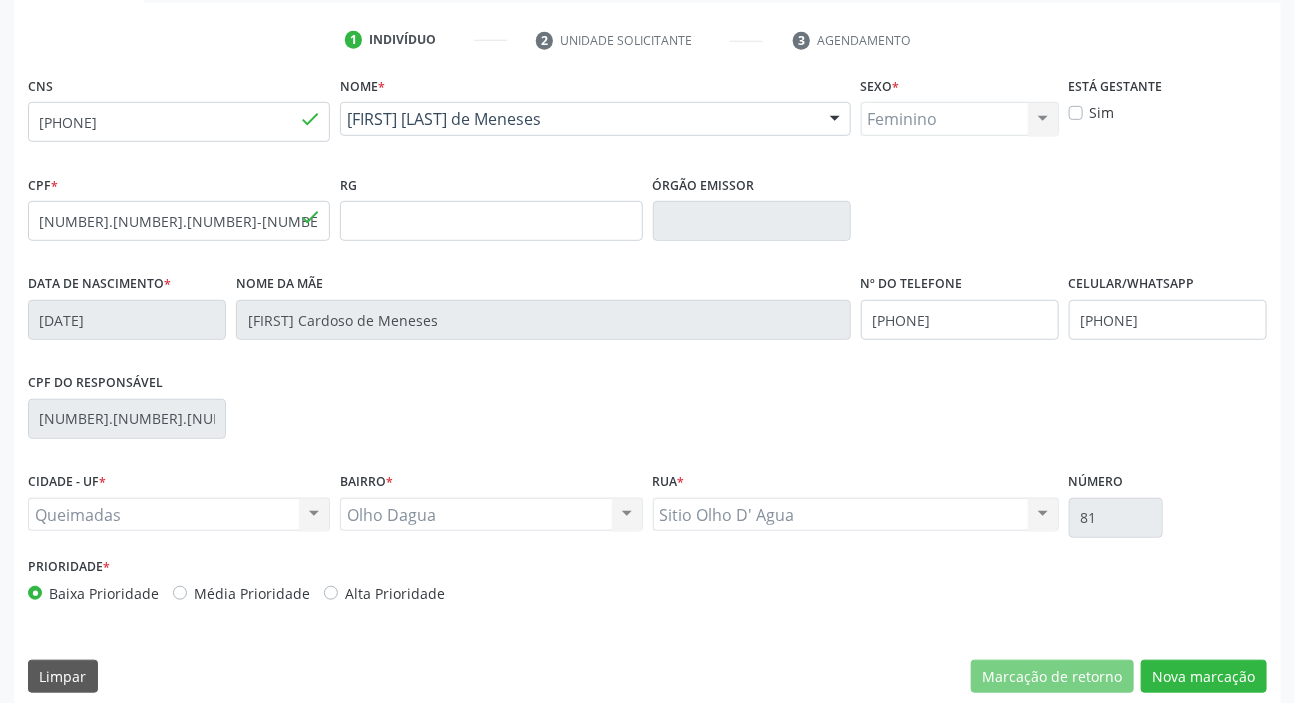 scroll, scrollTop: 201, scrollLeft: 0, axis: vertical 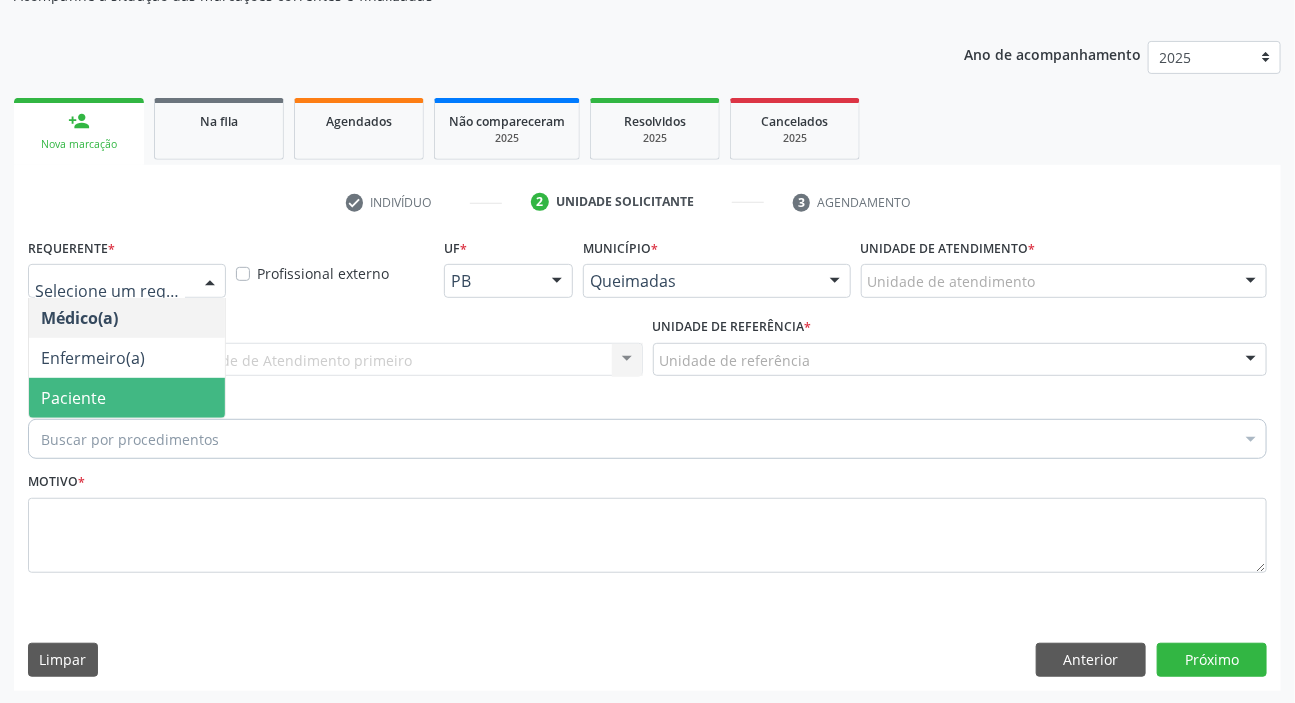 click on "Paciente" at bounding box center (127, 398) 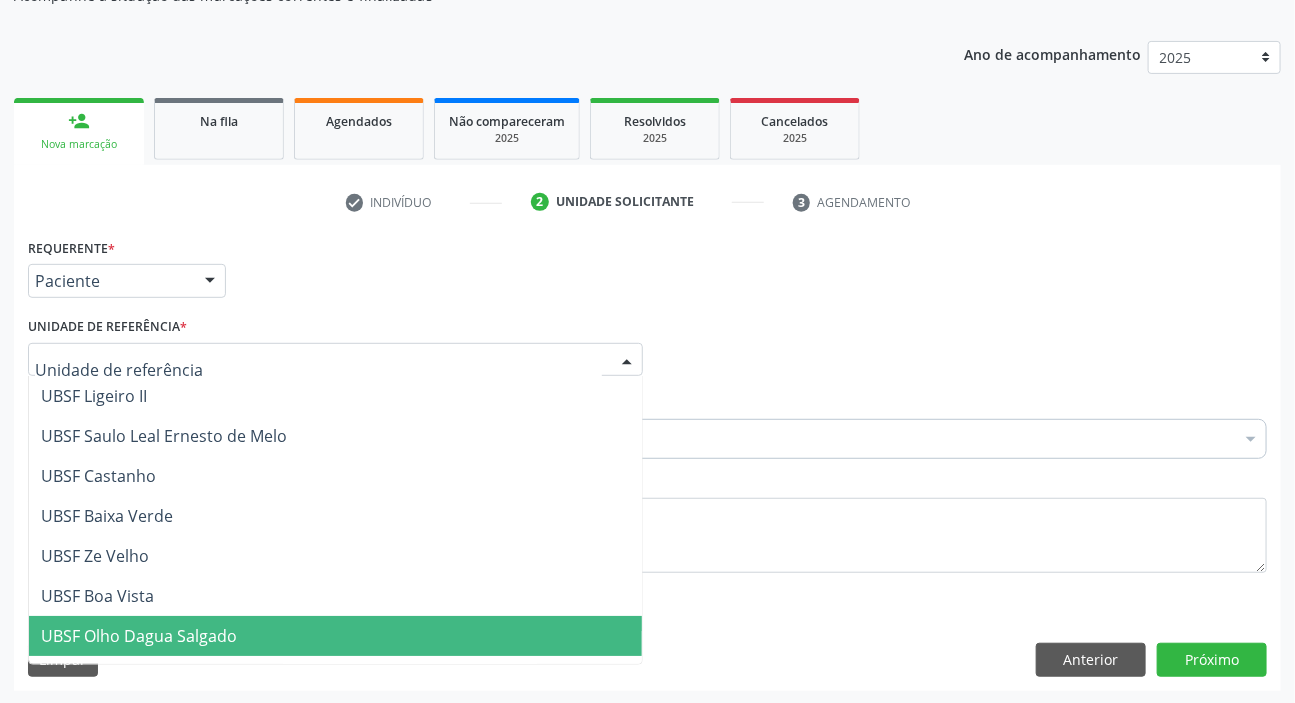 click on "UBSF Olho Dagua Salgado" at bounding box center [139, 636] 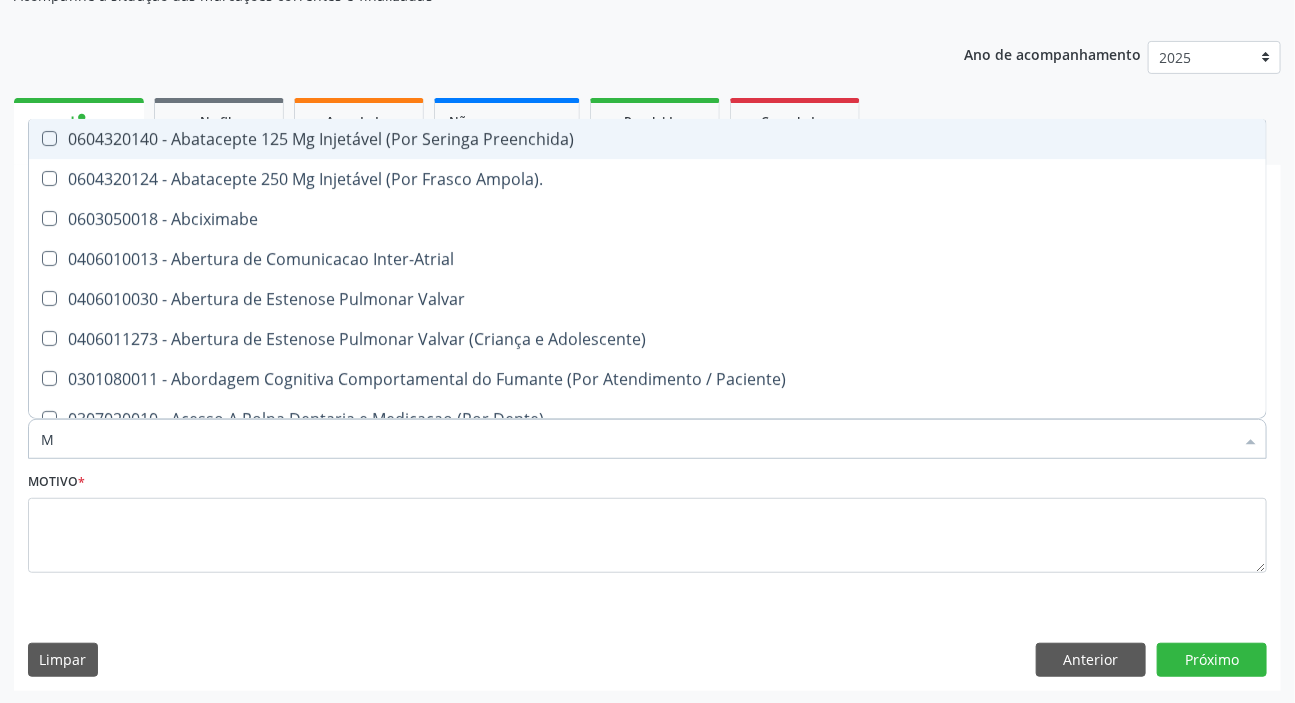 type on "MAMARIA BILATERAL" 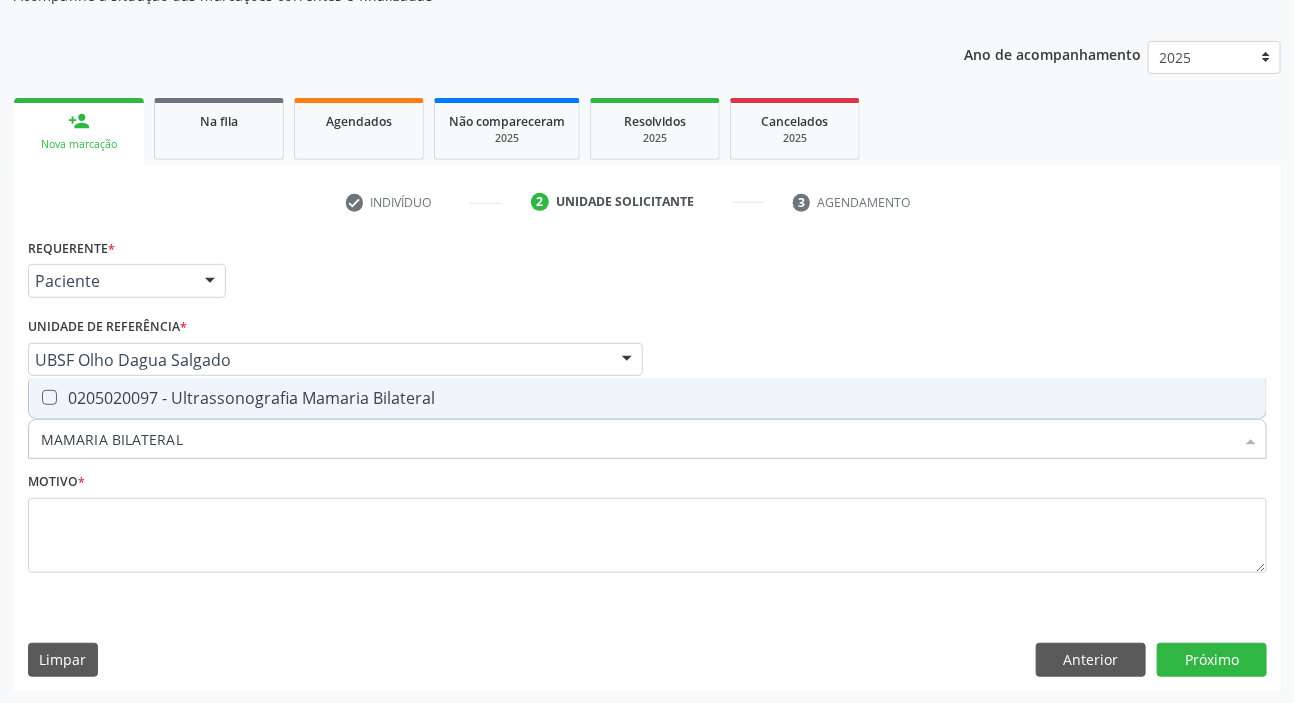 click on "0205020097 - Ultrassonografia Mamaria Bilateral" at bounding box center (647, 398) 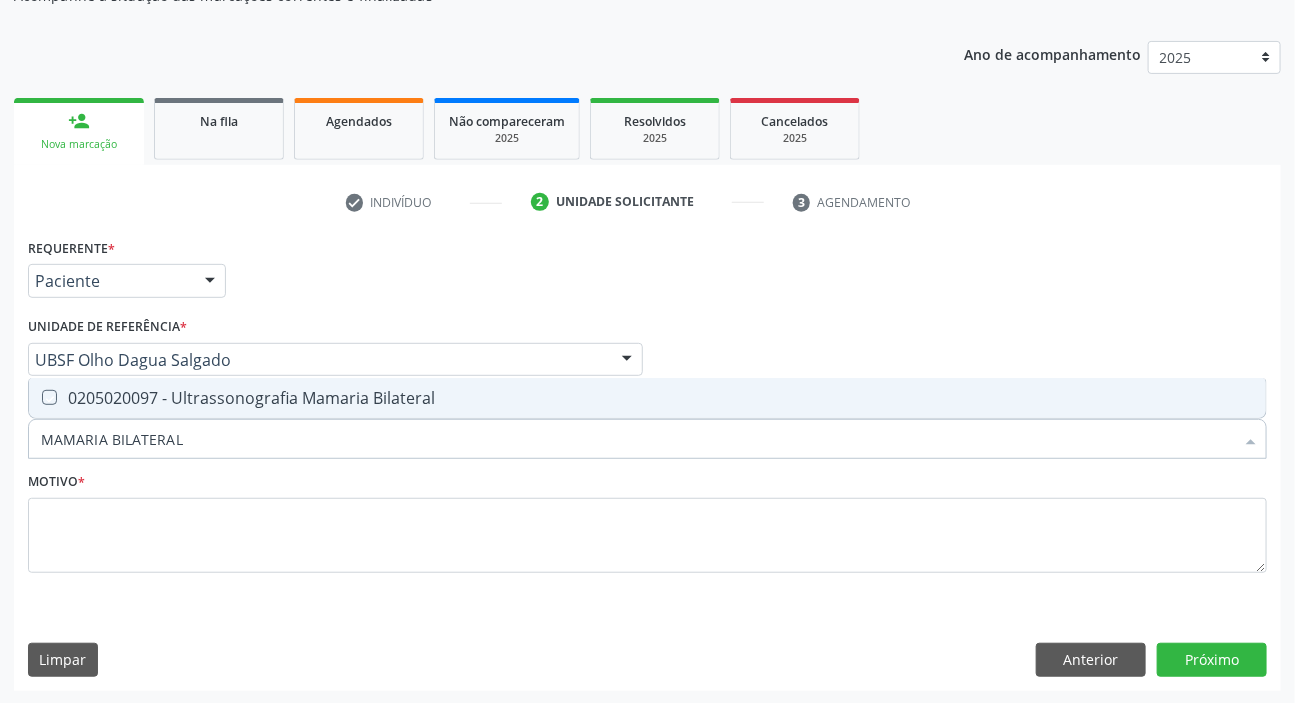 checkbox on "true" 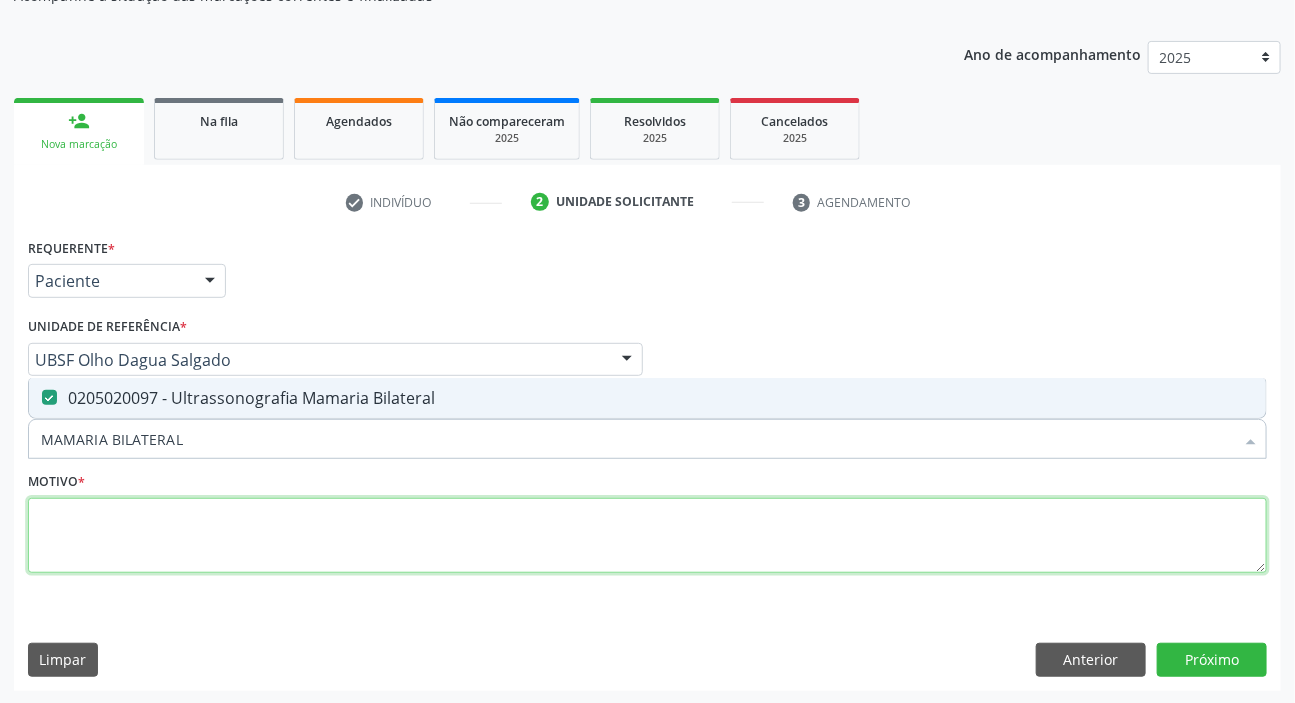 click at bounding box center [647, 536] 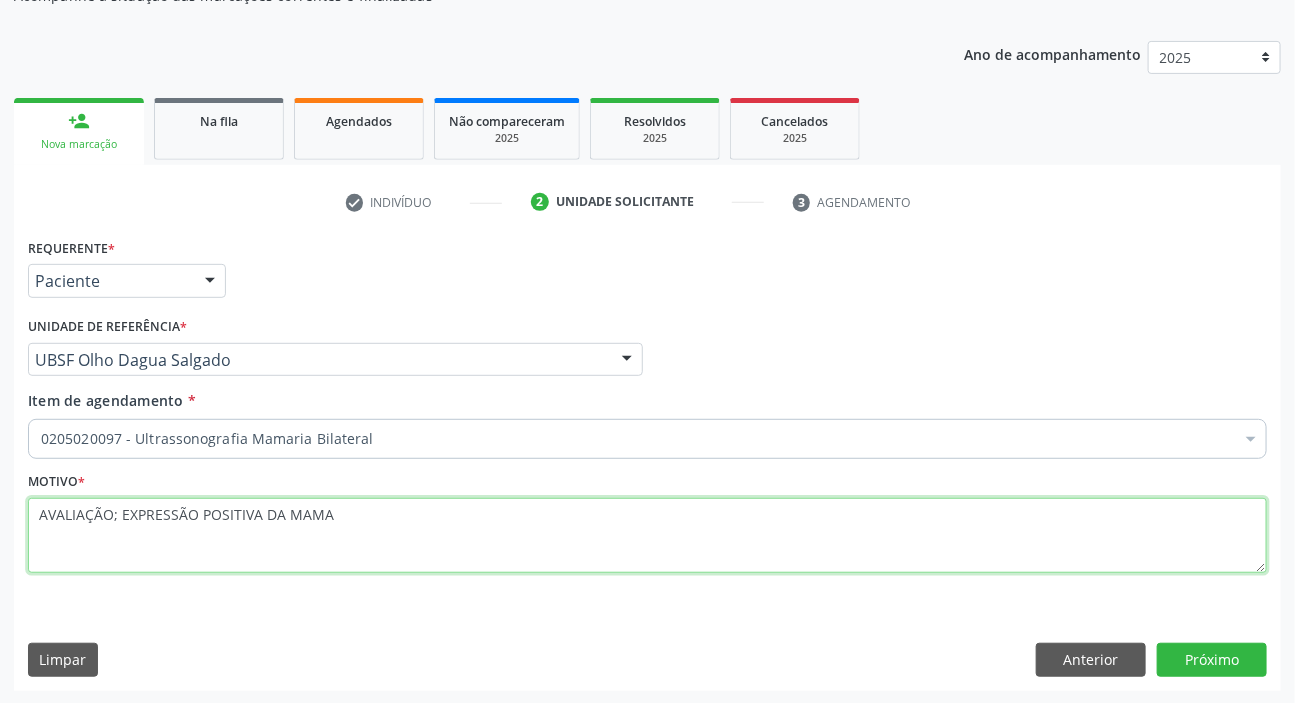 type on "AVALIAÇÃO; EXPRESSÃO POSITIVA DA MAMA" 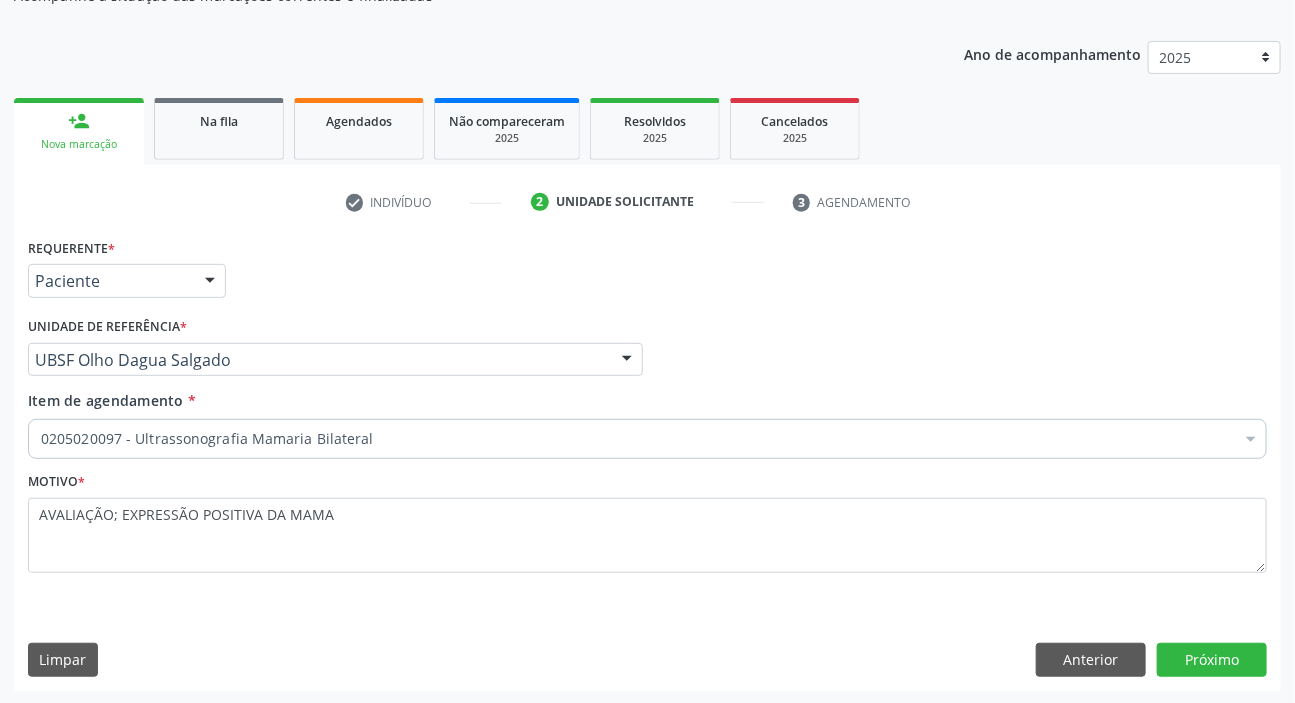 click on "Requerente
*
Paciente         Médico(a)   Enfermeiro(a)   Paciente
Nenhum resultado encontrado para: "   "
Não há nenhuma opção para ser exibida.
UF
PB         PB
Nenhum resultado encontrado para: "   "
Não há nenhuma opção para ser exibida.
Município
Queimadas         Campina Grande   Queimadas
Nenhum resultado encontrado para: "   "
Não há nenhuma opção para ser exibida.
Médico Solicitante
Por favor, selecione a Unidade de Atendimento primeiro
Nenhum resultado encontrado para: "   "
Não há nenhuma opção para ser exibida.
Unidade de referência
*
UBSF Olho Dagua Salgado         UBSF Ligeiro II   UBSF Saulo Leal Ernesto de Melo   UBSF Castanho   UBSF Baixa Verde   UBSF Ze Velho   UBSF Boa Vista   UBSF Olho Dagua Salgado   UBSF Zumbi" at bounding box center [647, 461] 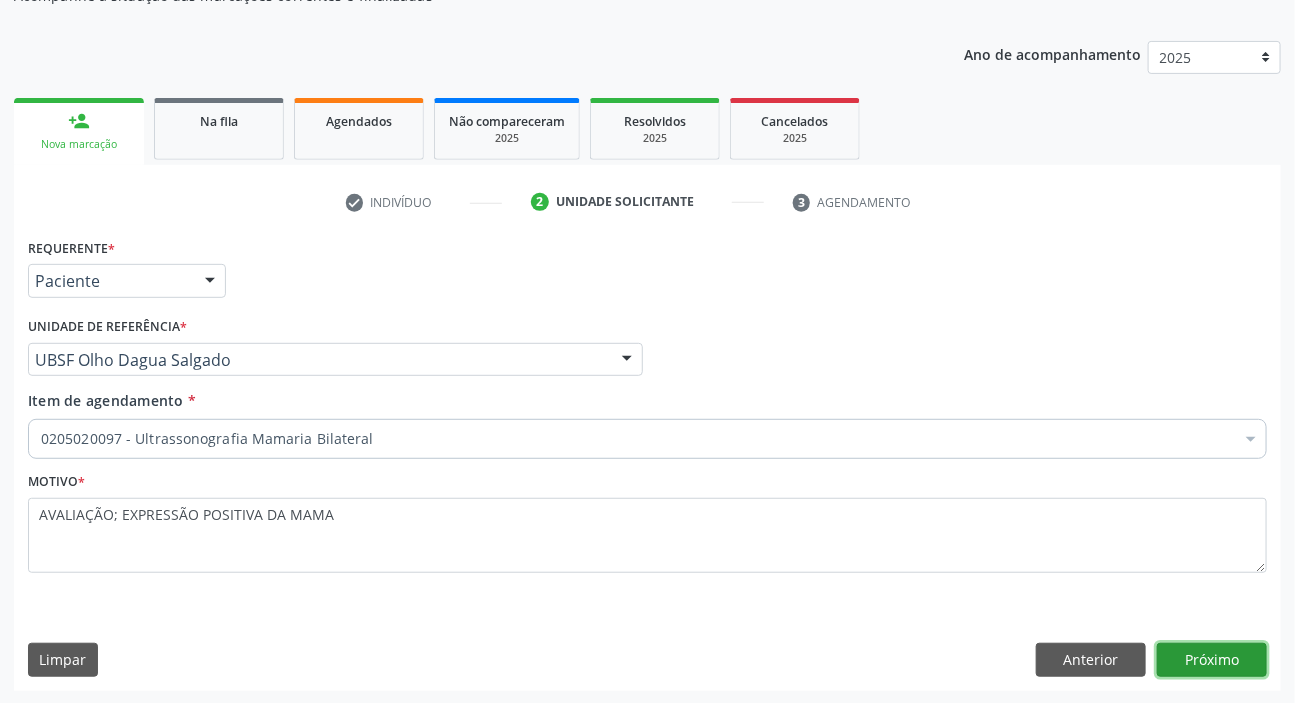 click on "Próximo" at bounding box center [1212, 660] 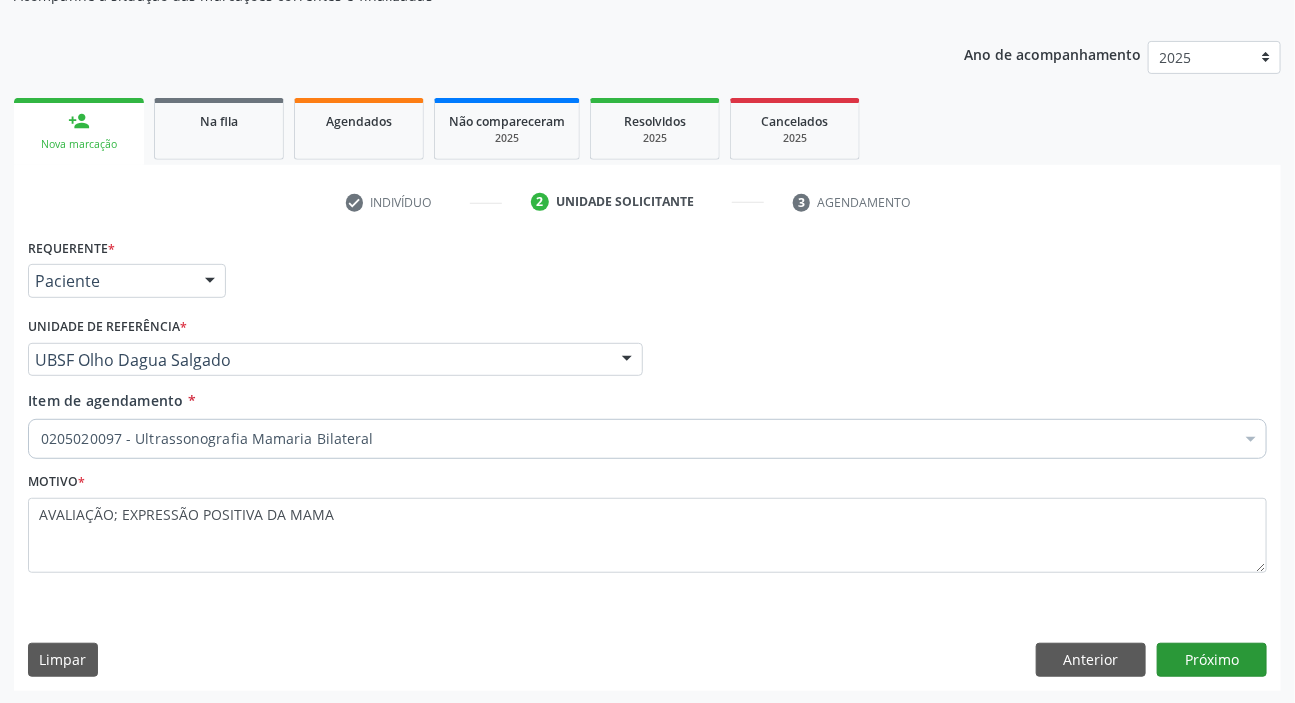 scroll, scrollTop: 166, scrollLeft: 0, axis: vertical 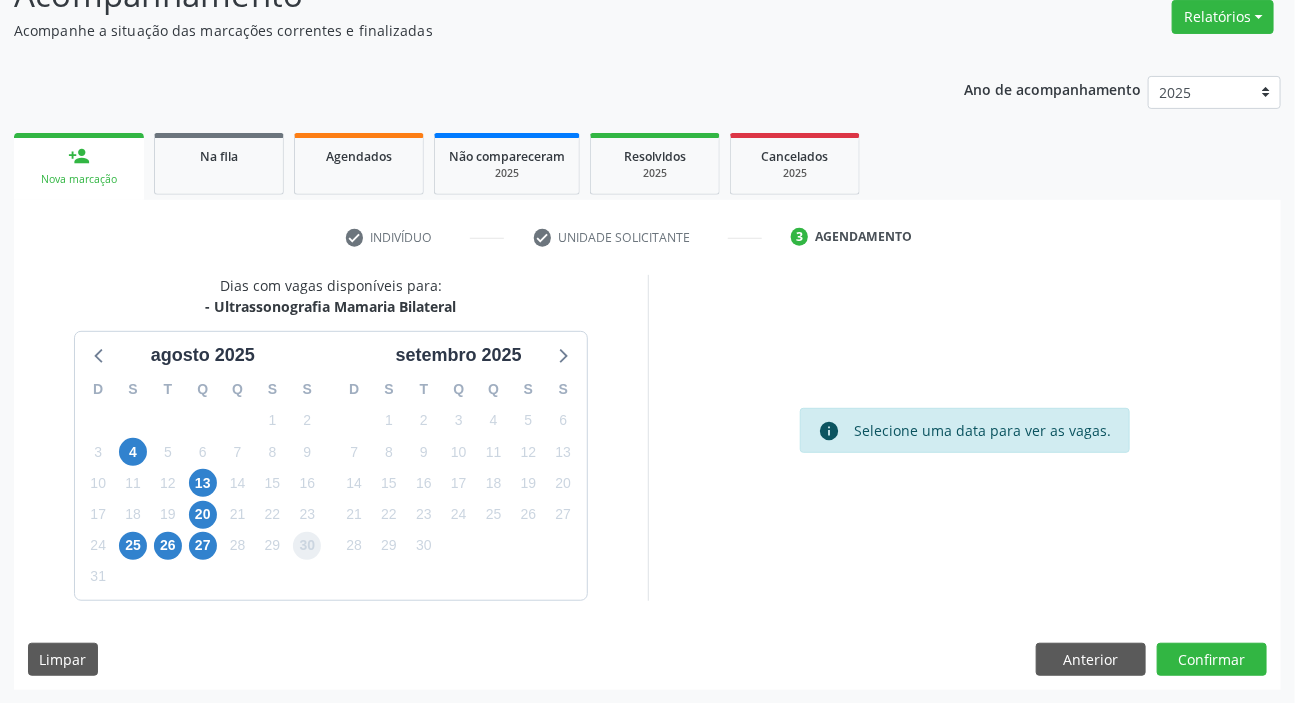 click on "30" at bounding box center (307, 546) 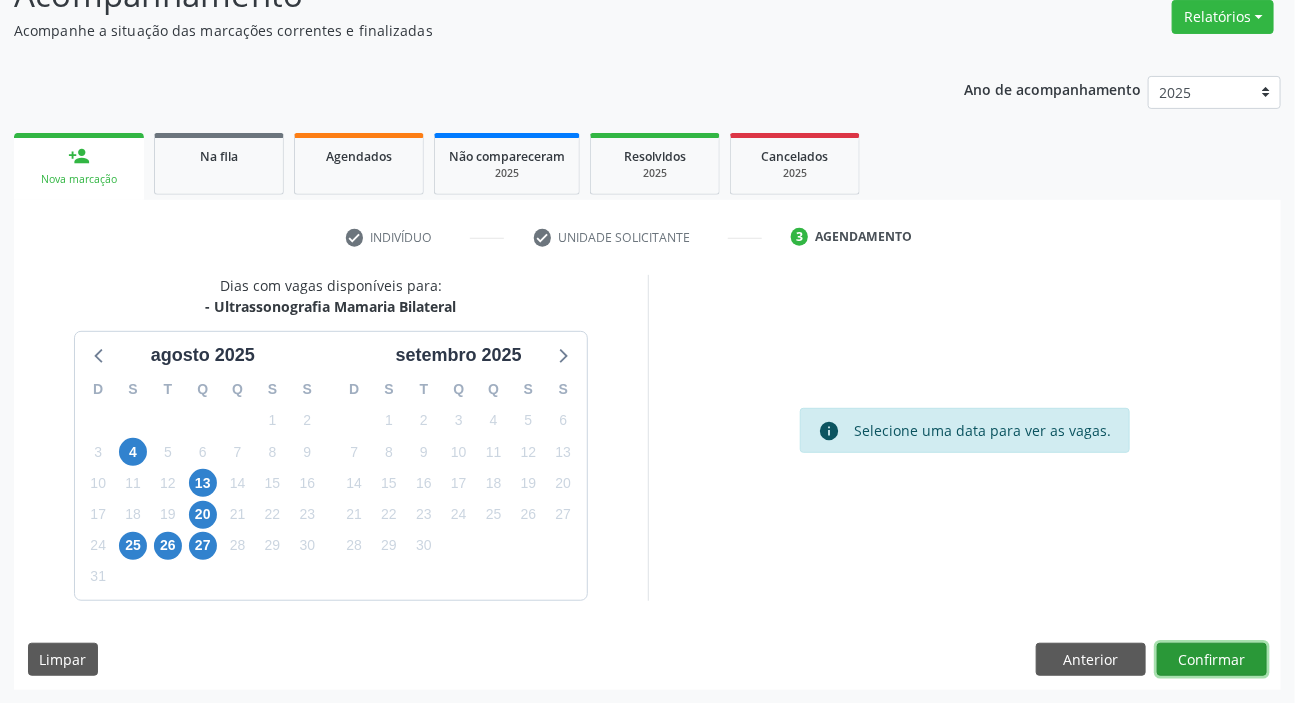 click on "Confirmar" at bounding box center (1212, 660) 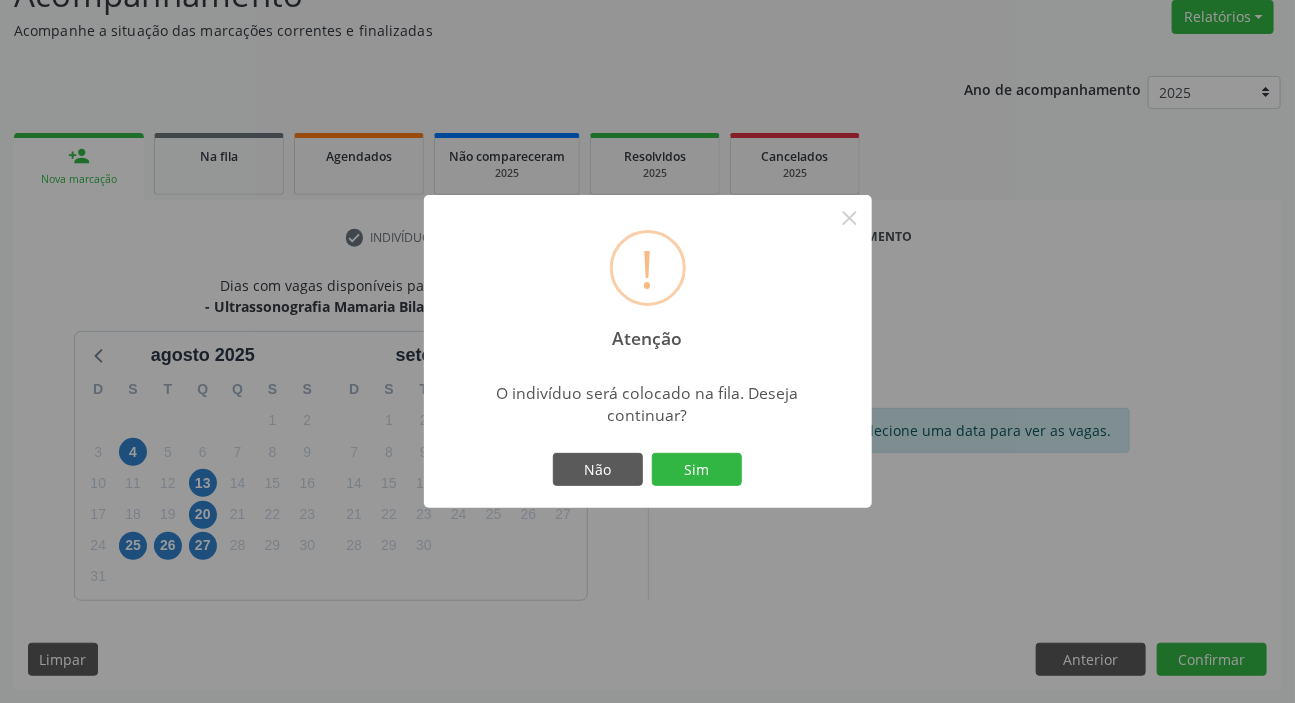 click on "Não Sim" at bounding box center (648, 470) 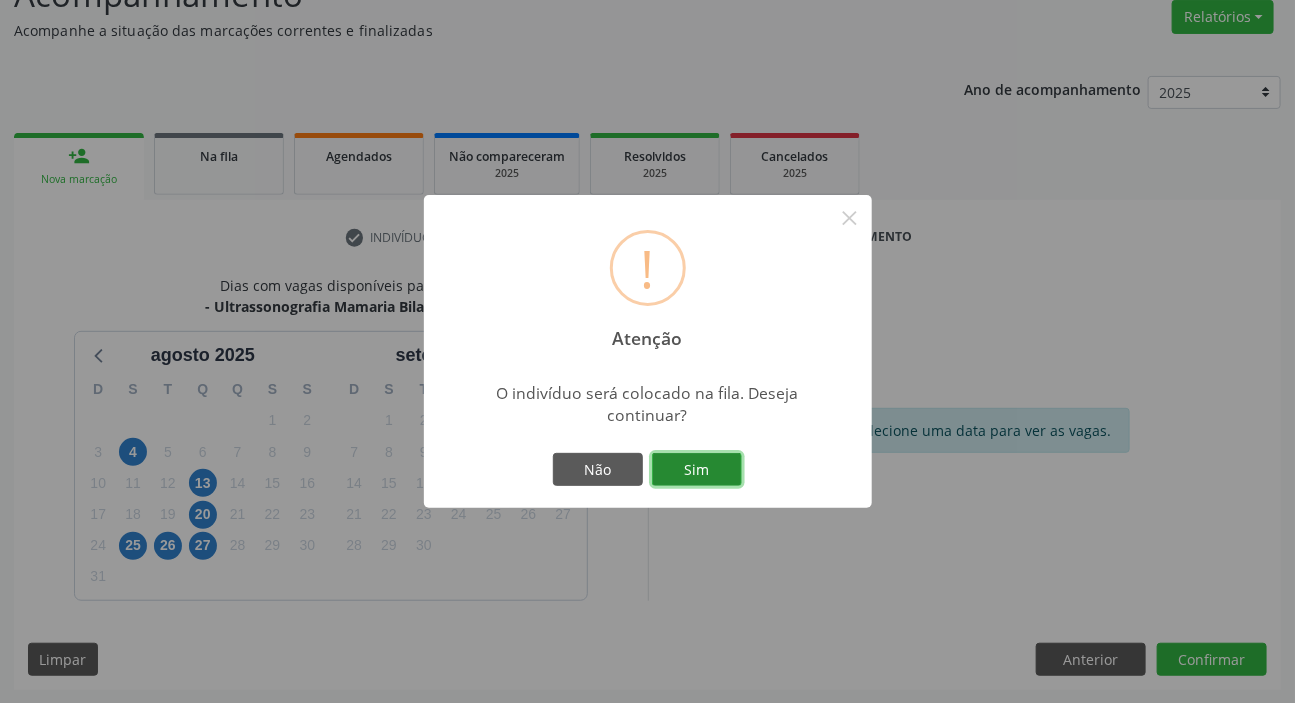 click on "Sim" at bounding box center [697, 470] 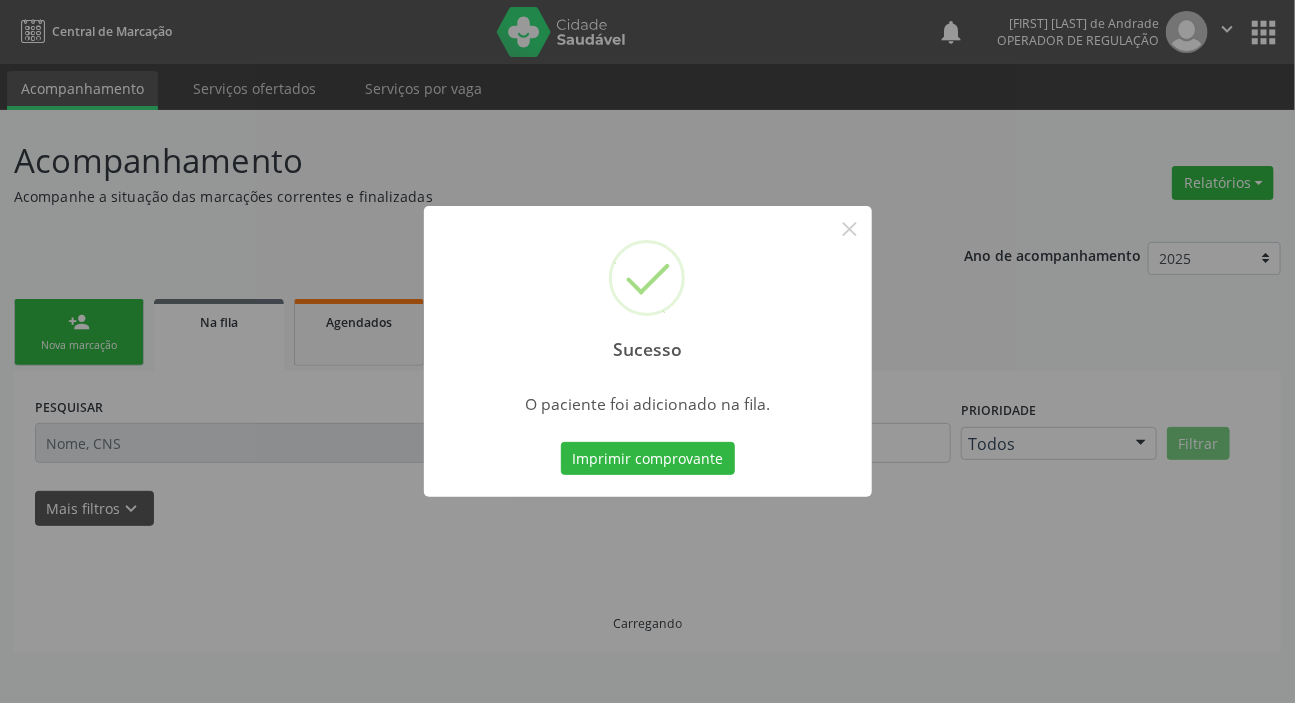 scroll, scrollTop: 0, scrollLeft: 0, axis: both 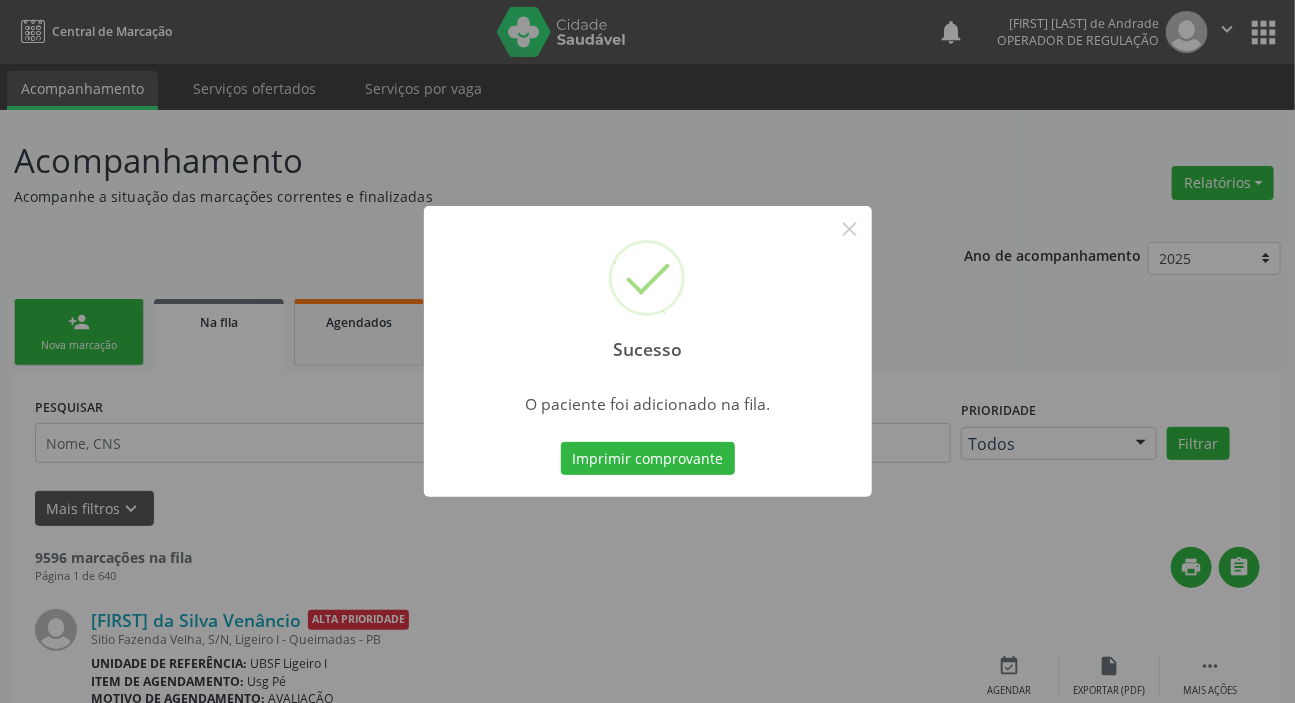 click on "Sucesso × O paciente foi adicionado na fila. Imprimir comprovante Cancel" at bounding box center [647, 351] 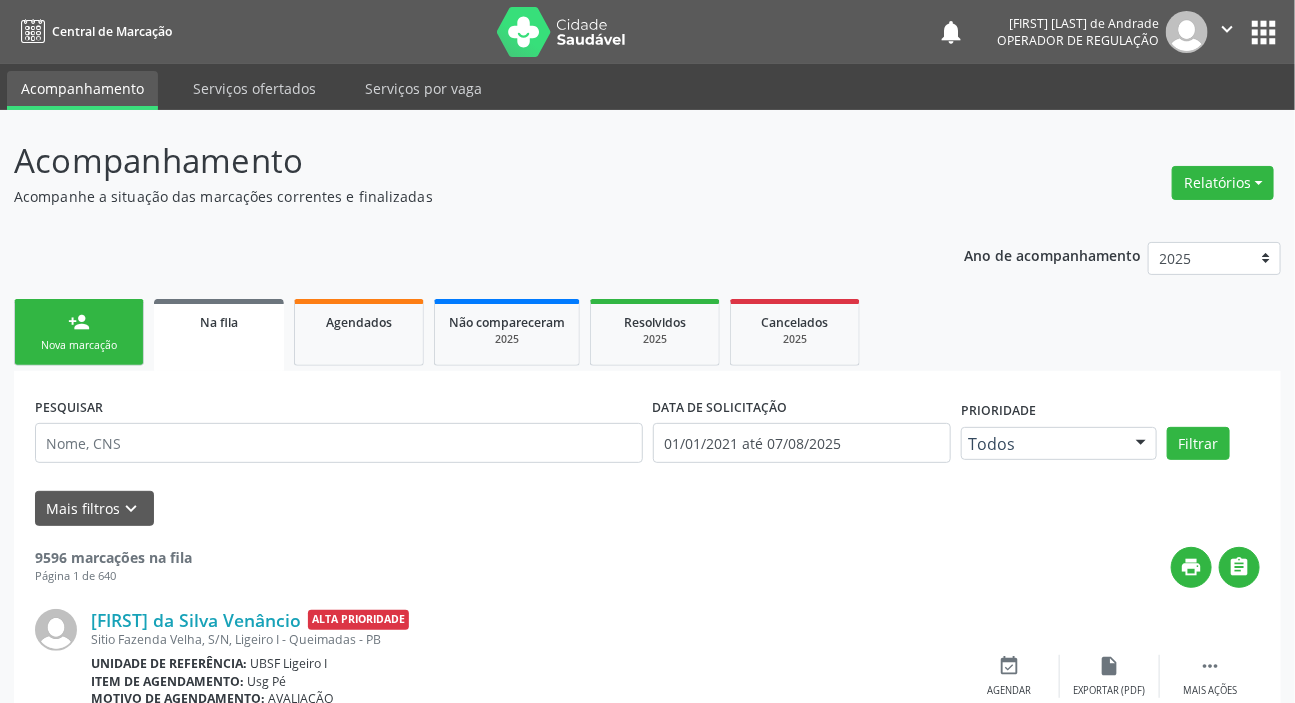 click on "Nova marcação" at bounding box center (79, 345) 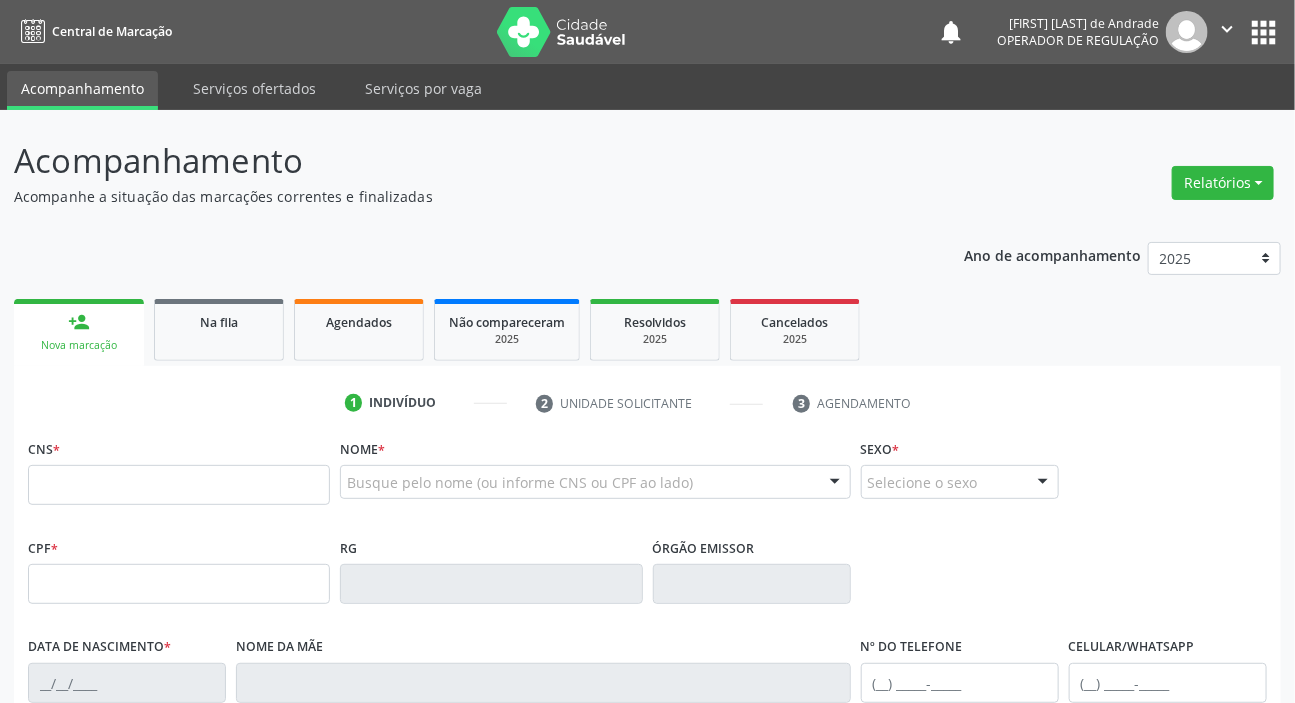 click on "apps" at bounding box center (1263, 32) 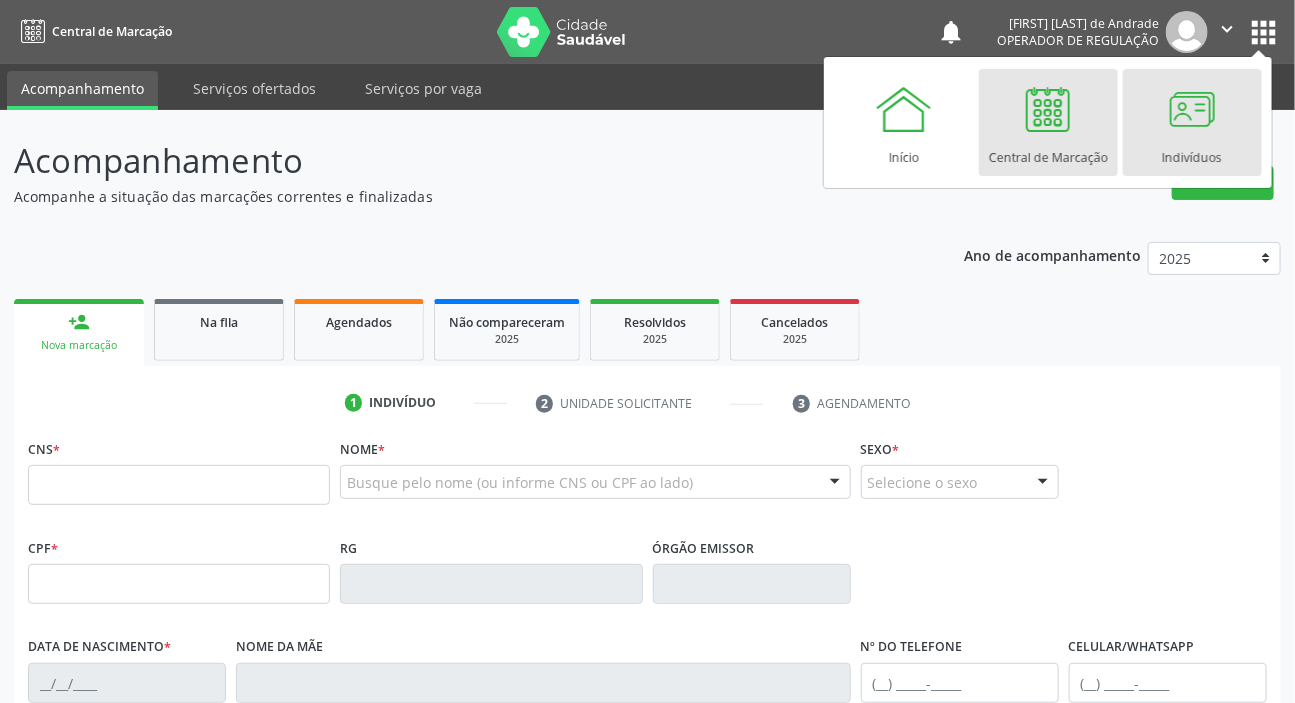 click at bounding box center (1192, 109) 